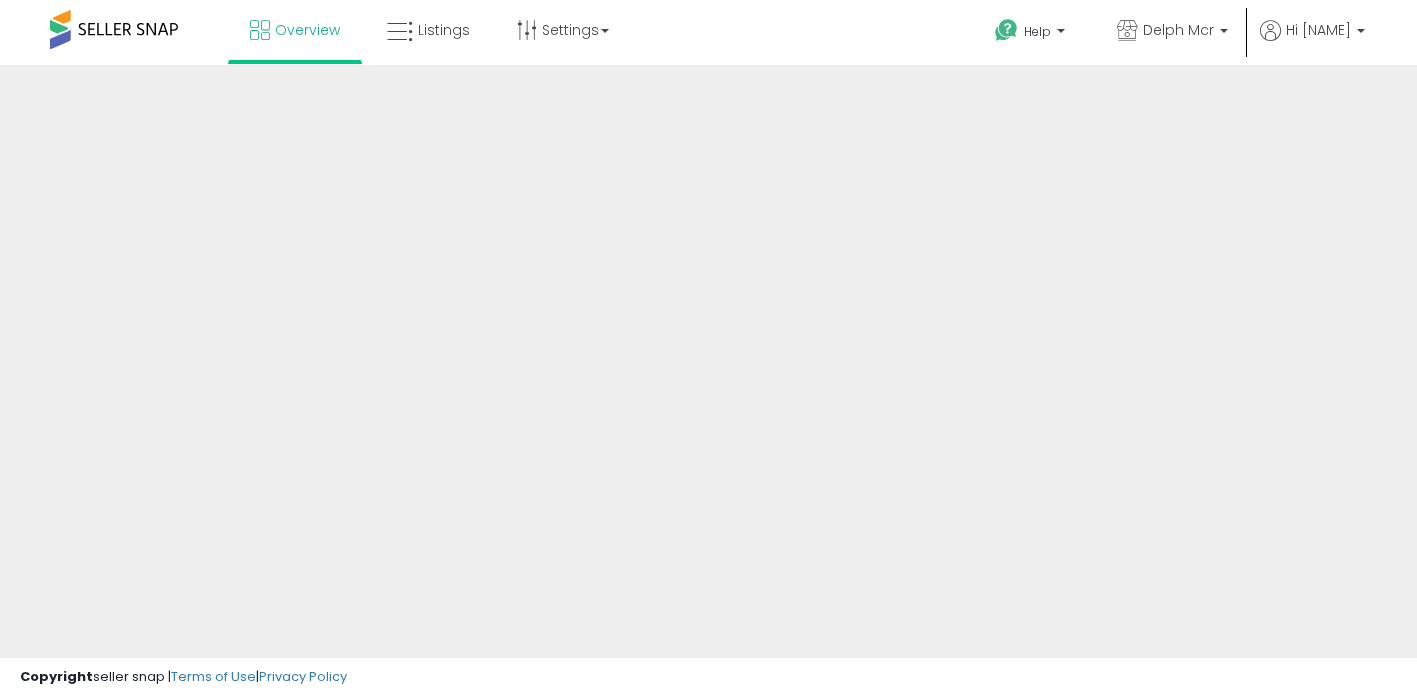 scroll, scrollTop: 0, scrollLeft: 0, axis: both 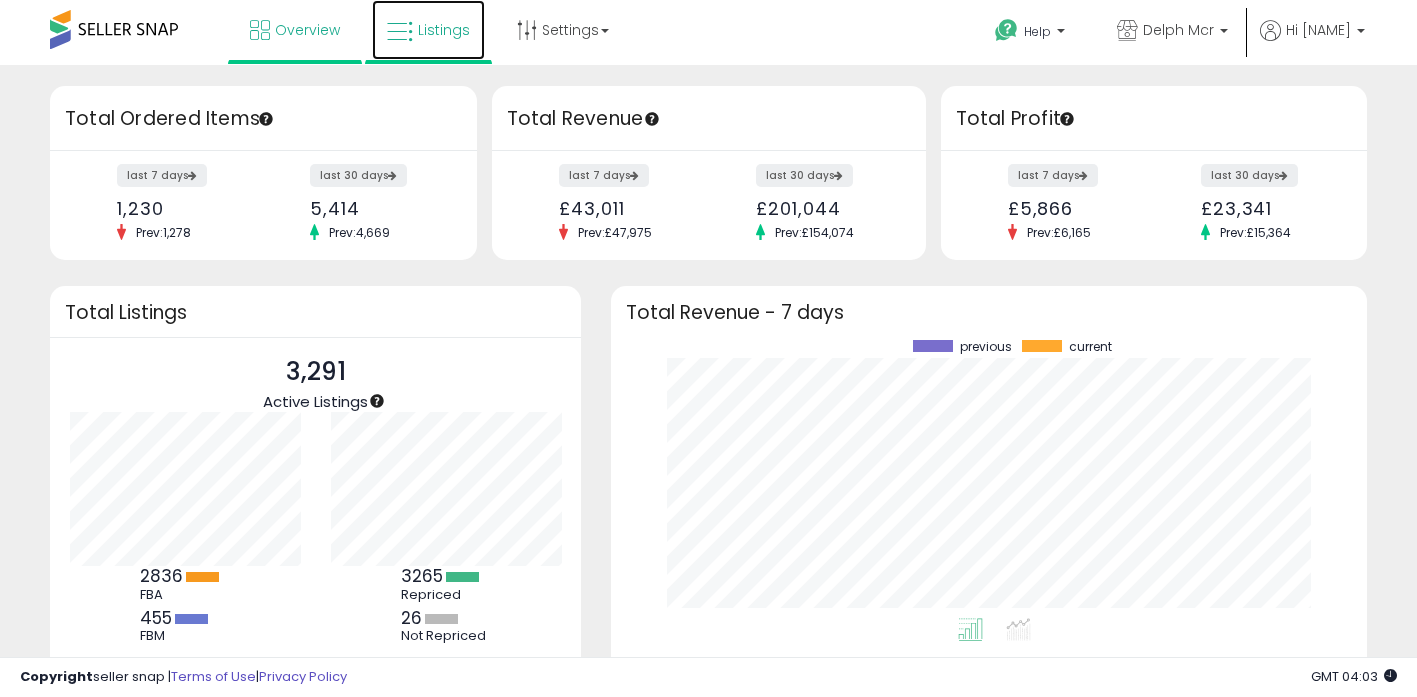 click on "Listings" at bounding box center [428, 30] 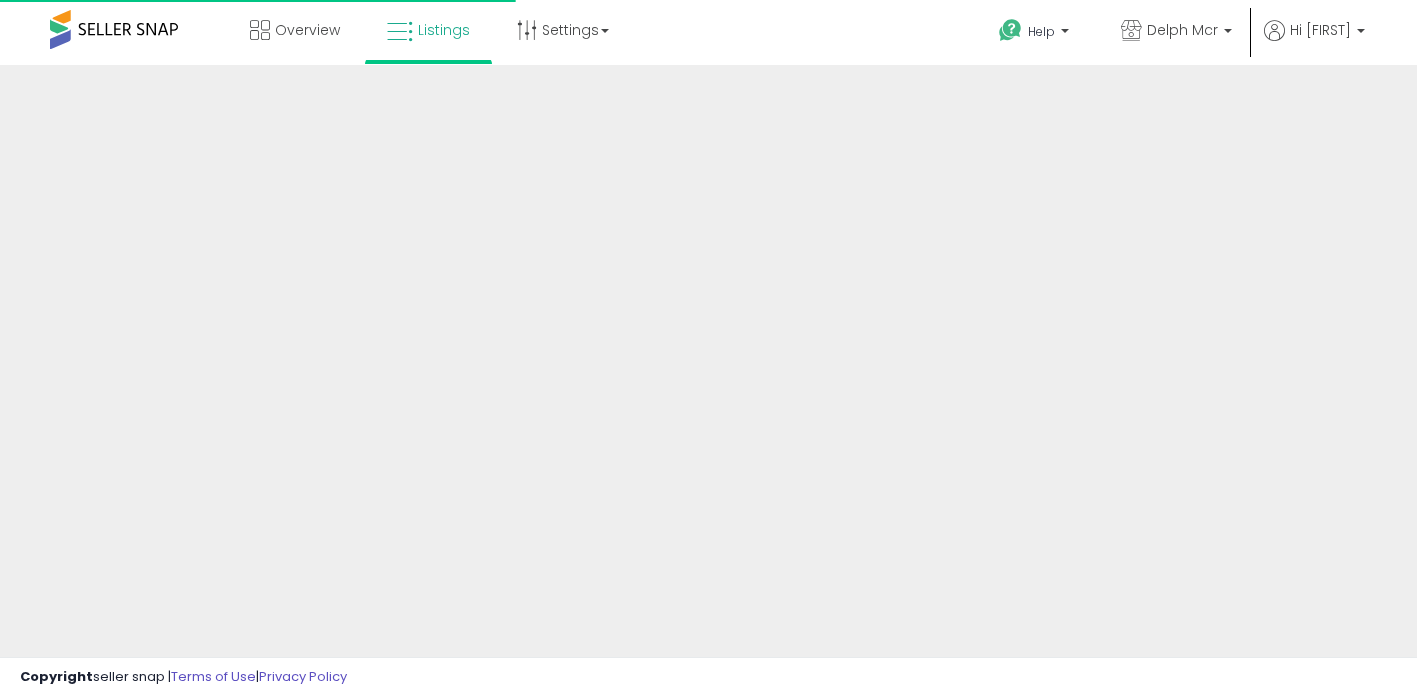 scroll, scrollTop: 0, scrollLeft: 0, axis: both 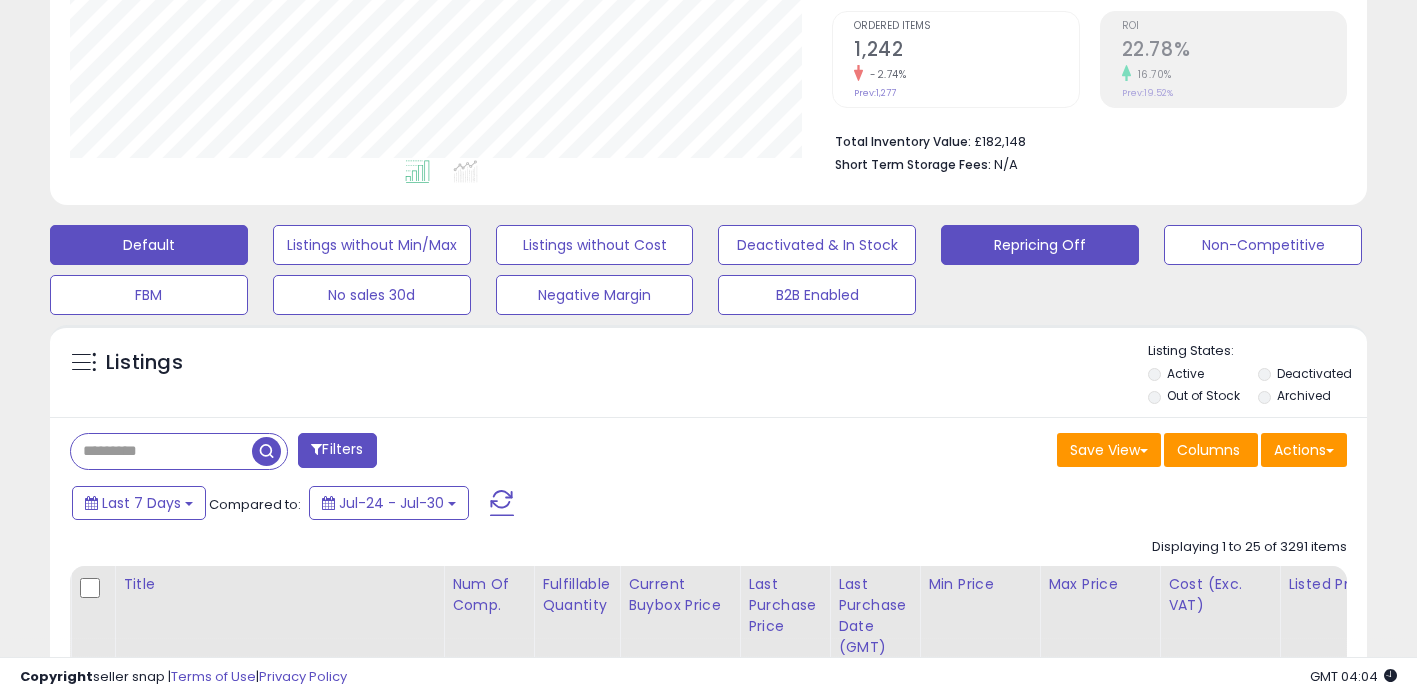 click on "Repricing Off" at bounding box center [372, 245] 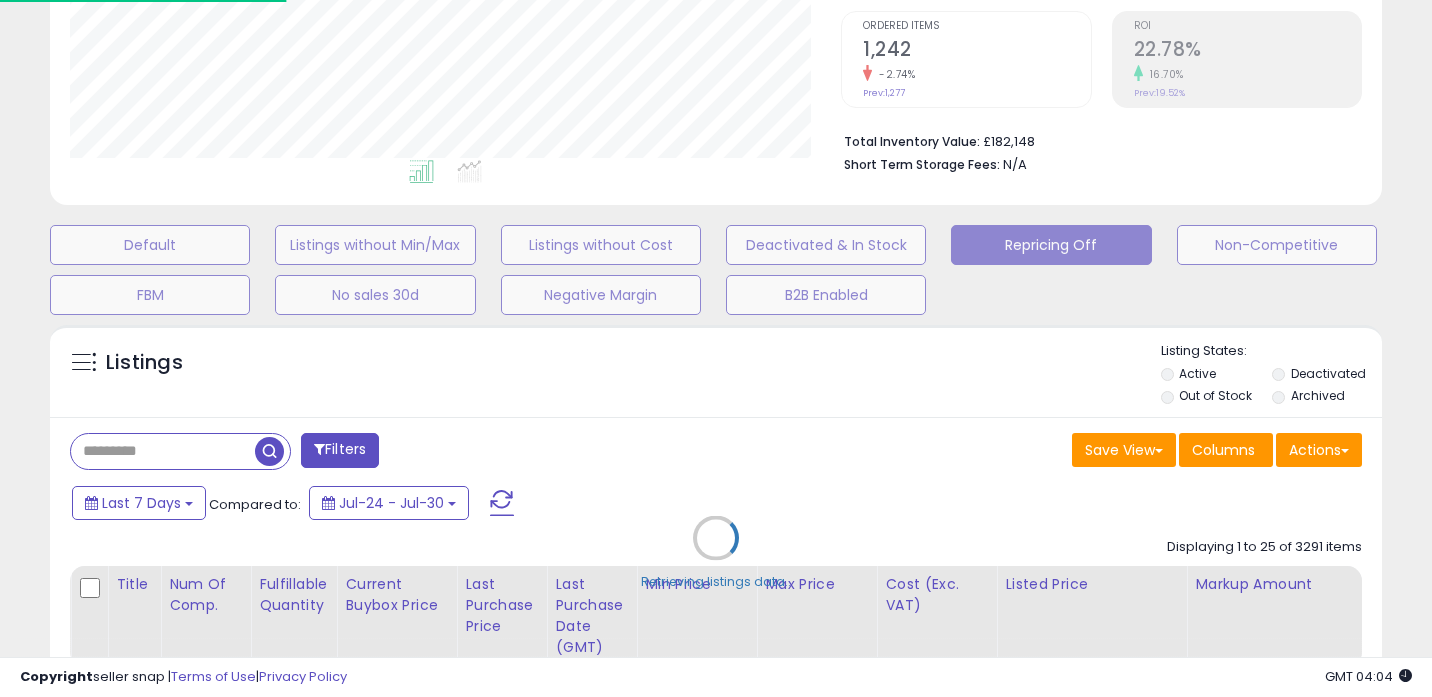 scroll, scrollTop: 999590, scrollLeft: 999229, axis: both 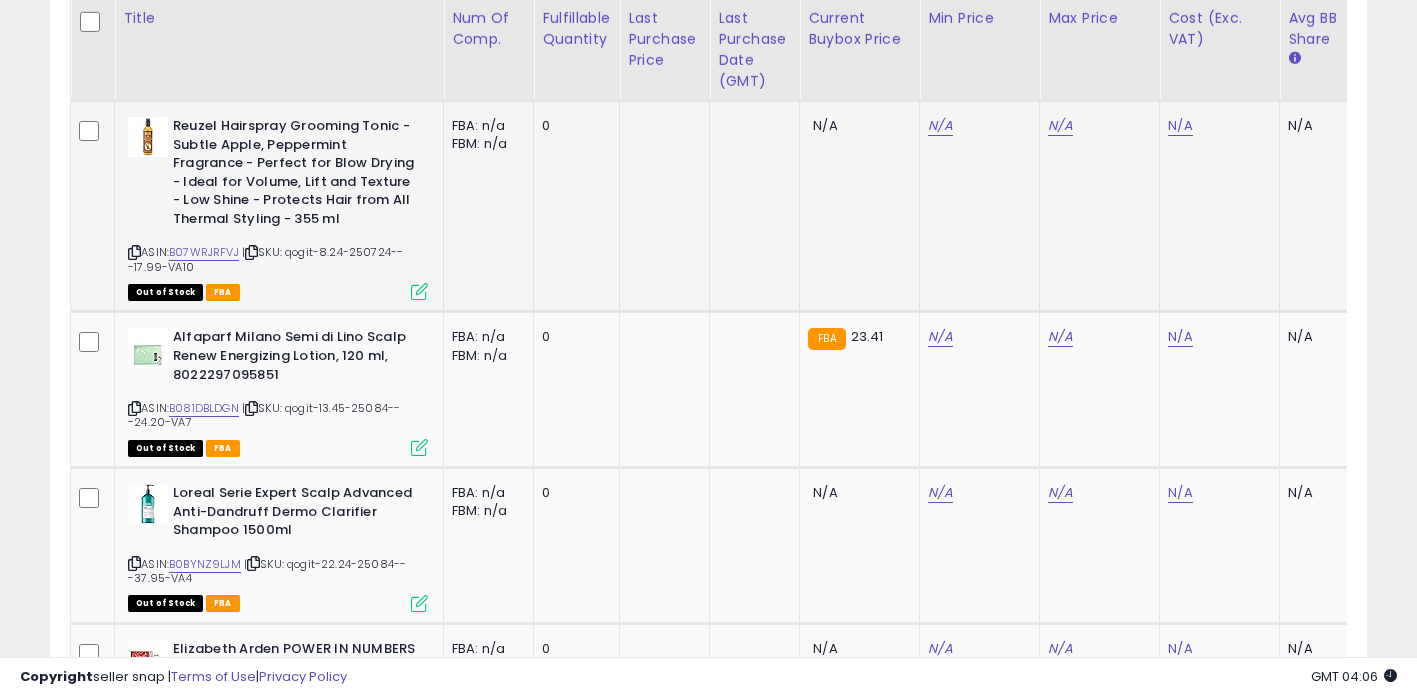 click at bounding box center (134, 252) 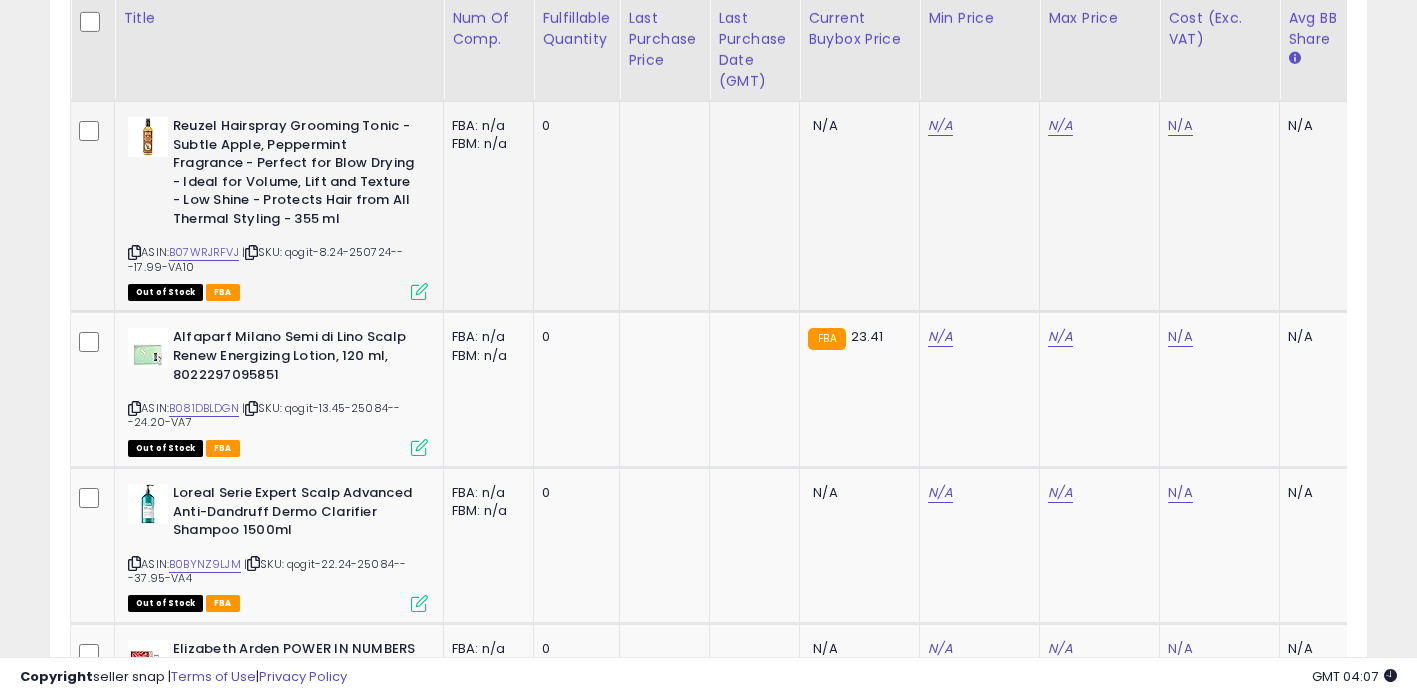 click at bounding box center (251, 252) 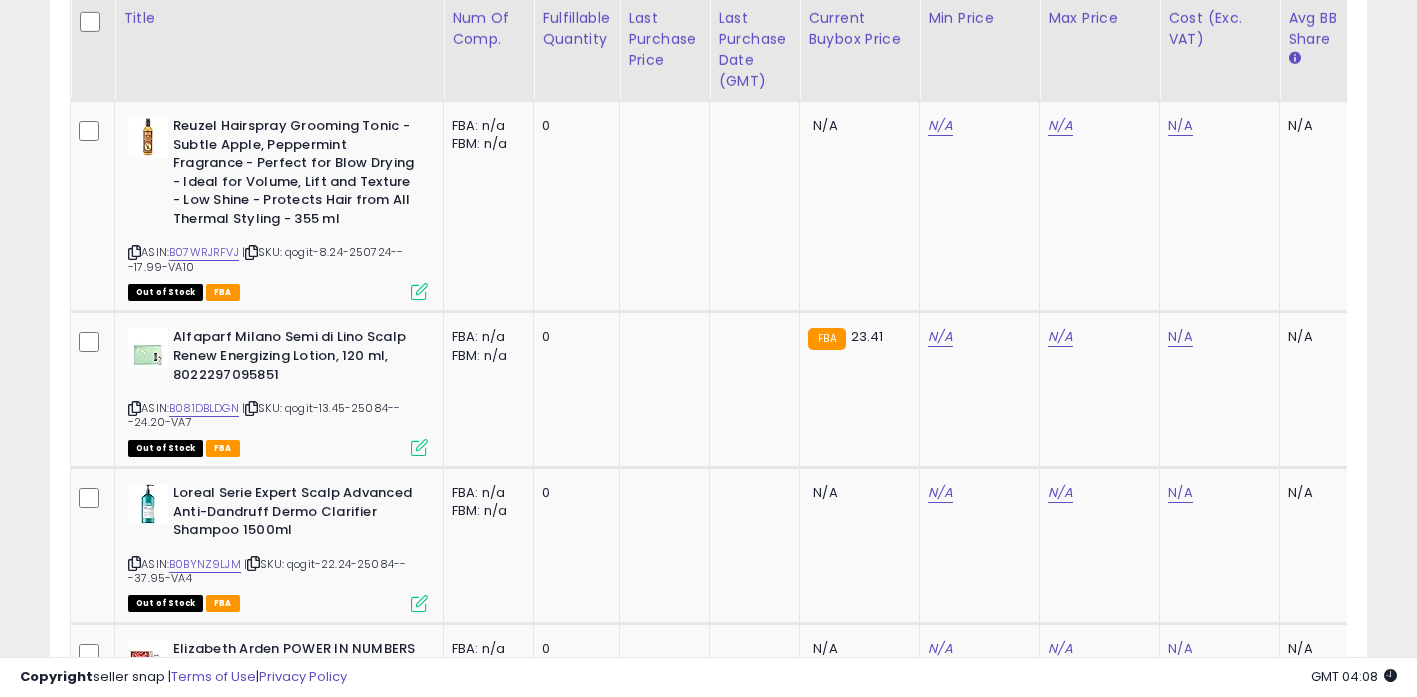 scroll, scrollTop: 0, scrollLeft: 1360, axis: horizontal 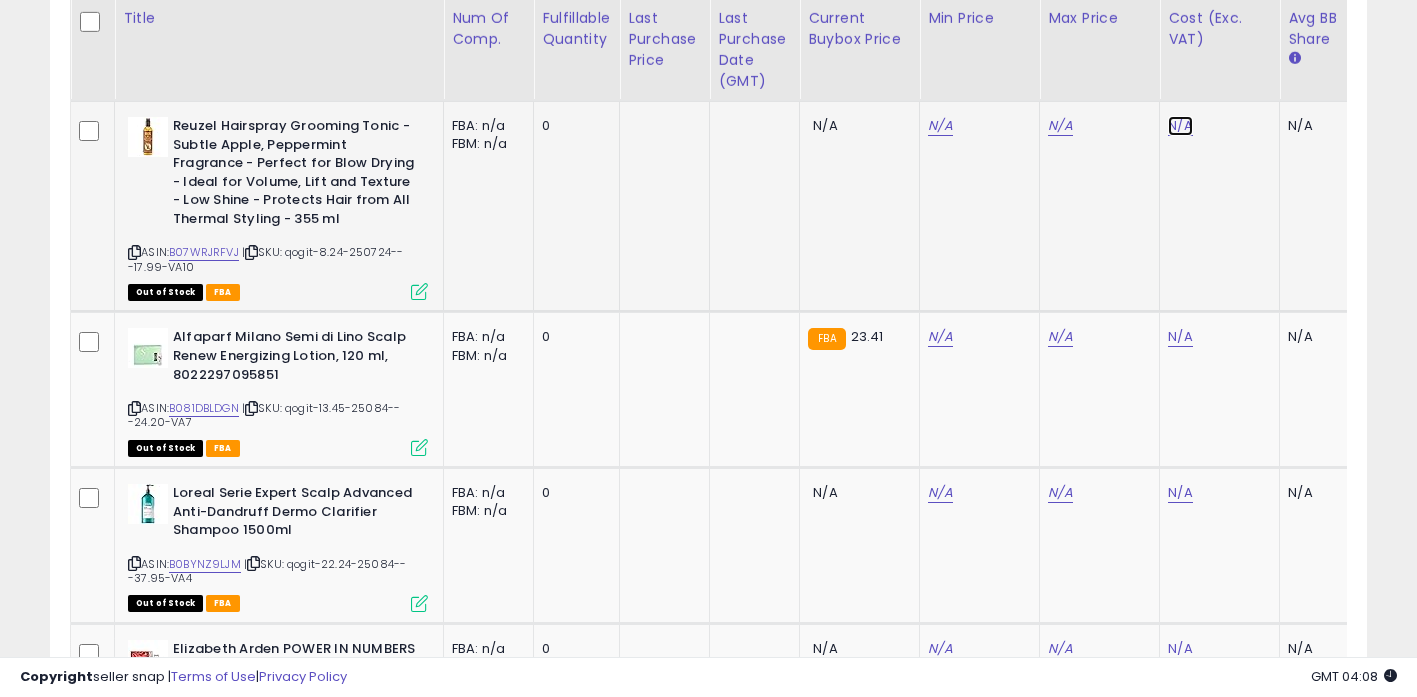 click on "N/A" at bounding box center (1180, -693) 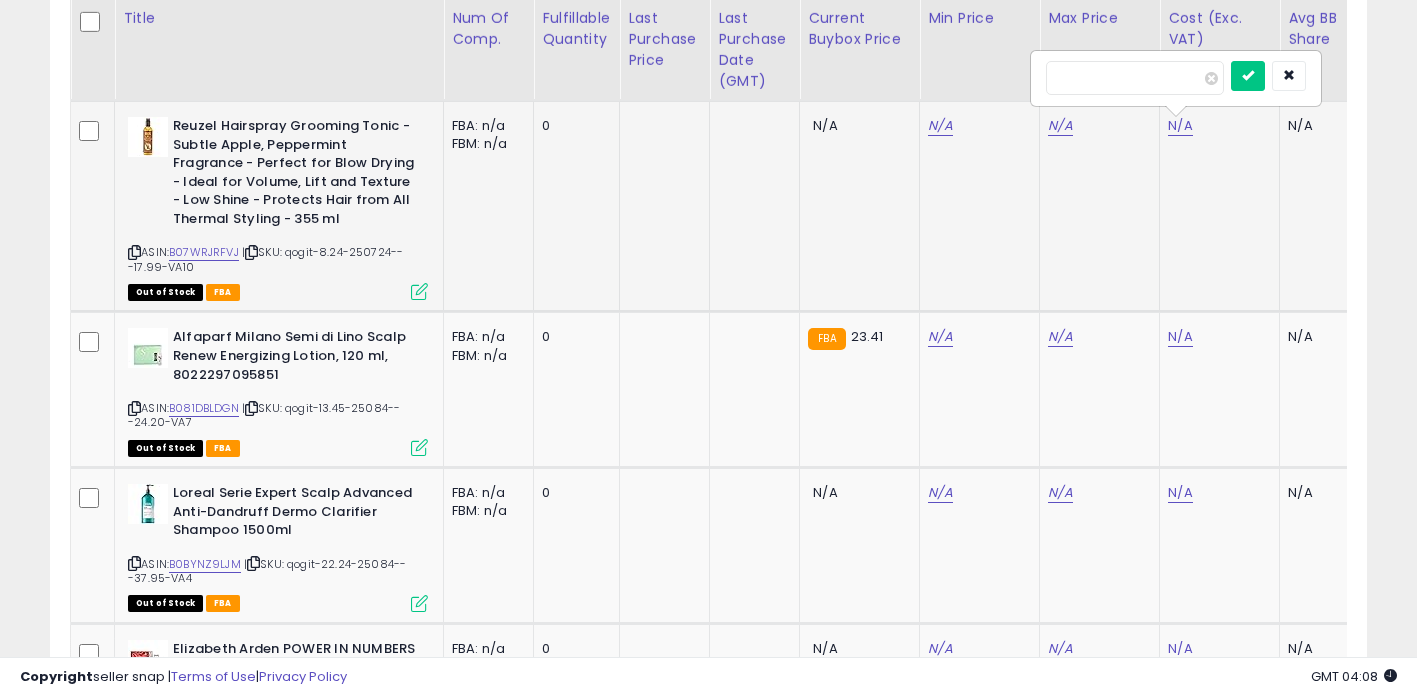 scroll, scrollTop: 0, scrollLeft: 15, axis: horizontal 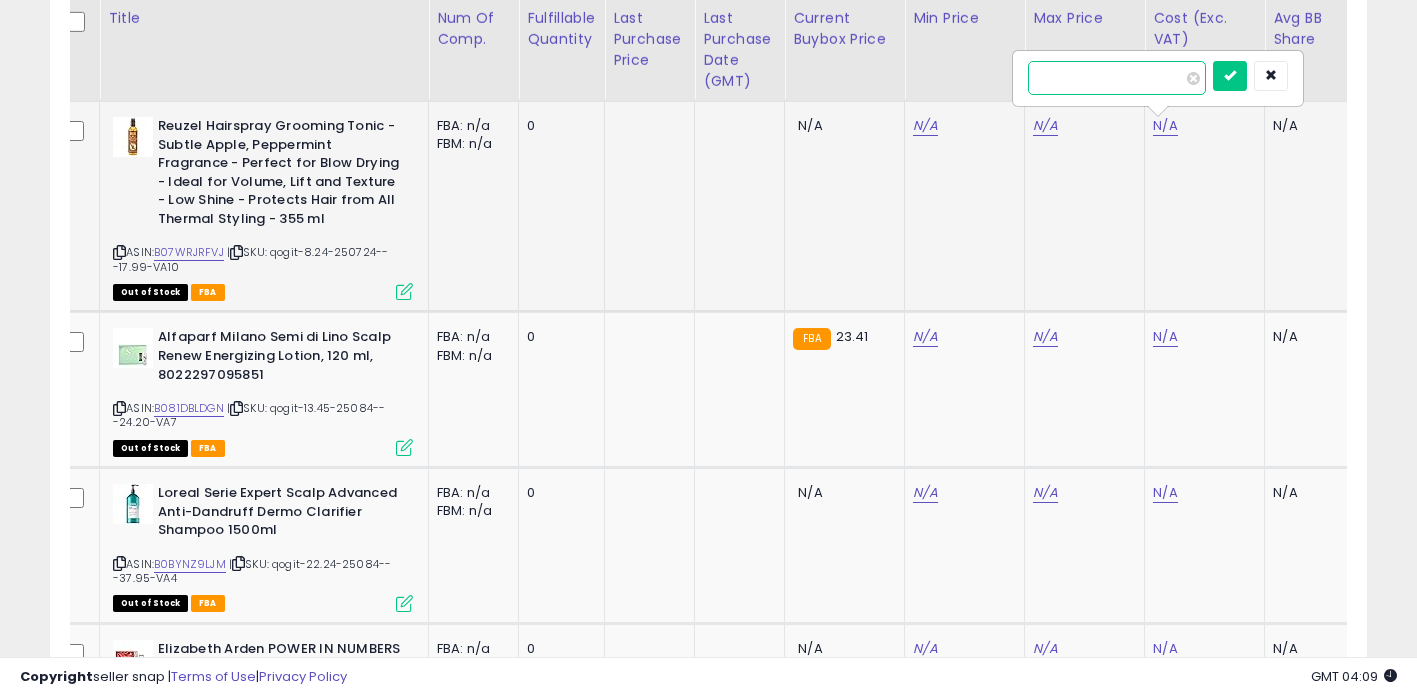 type on "****" 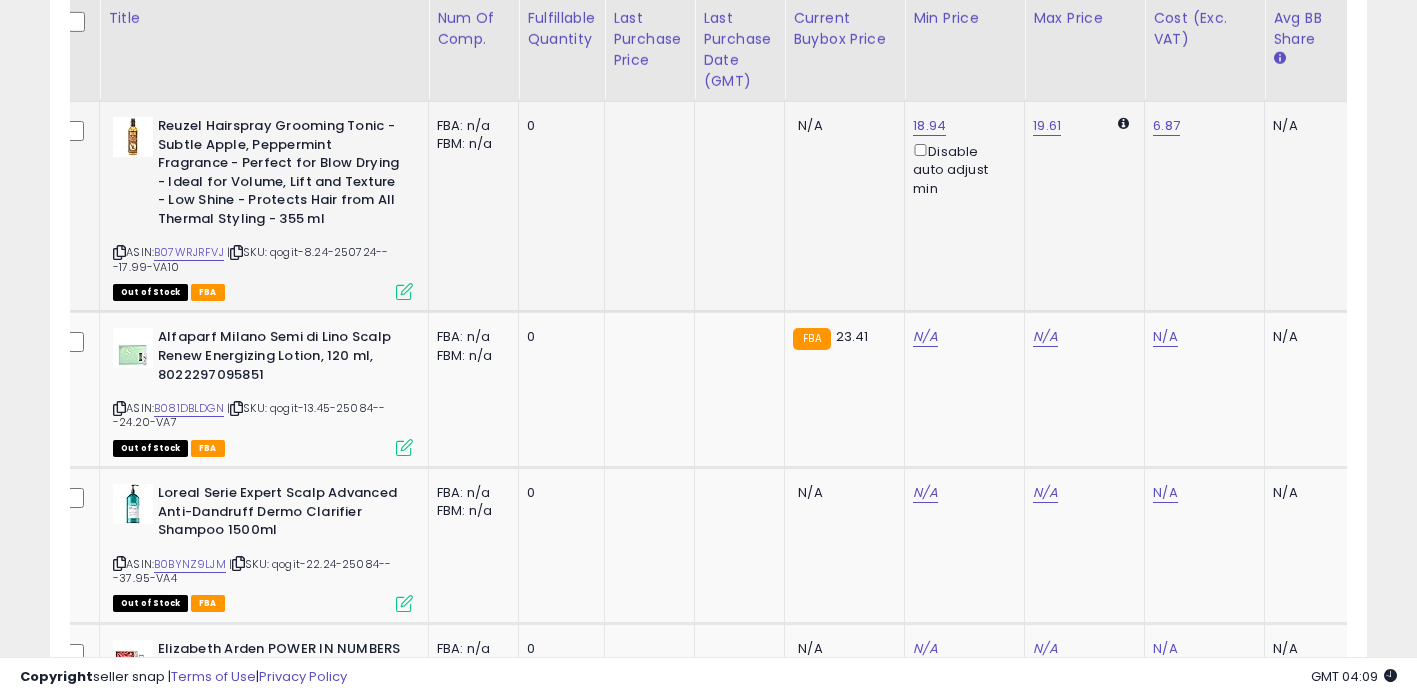 scroll, scrollTop: 0, scrollLeft: 407, axis: horizontal 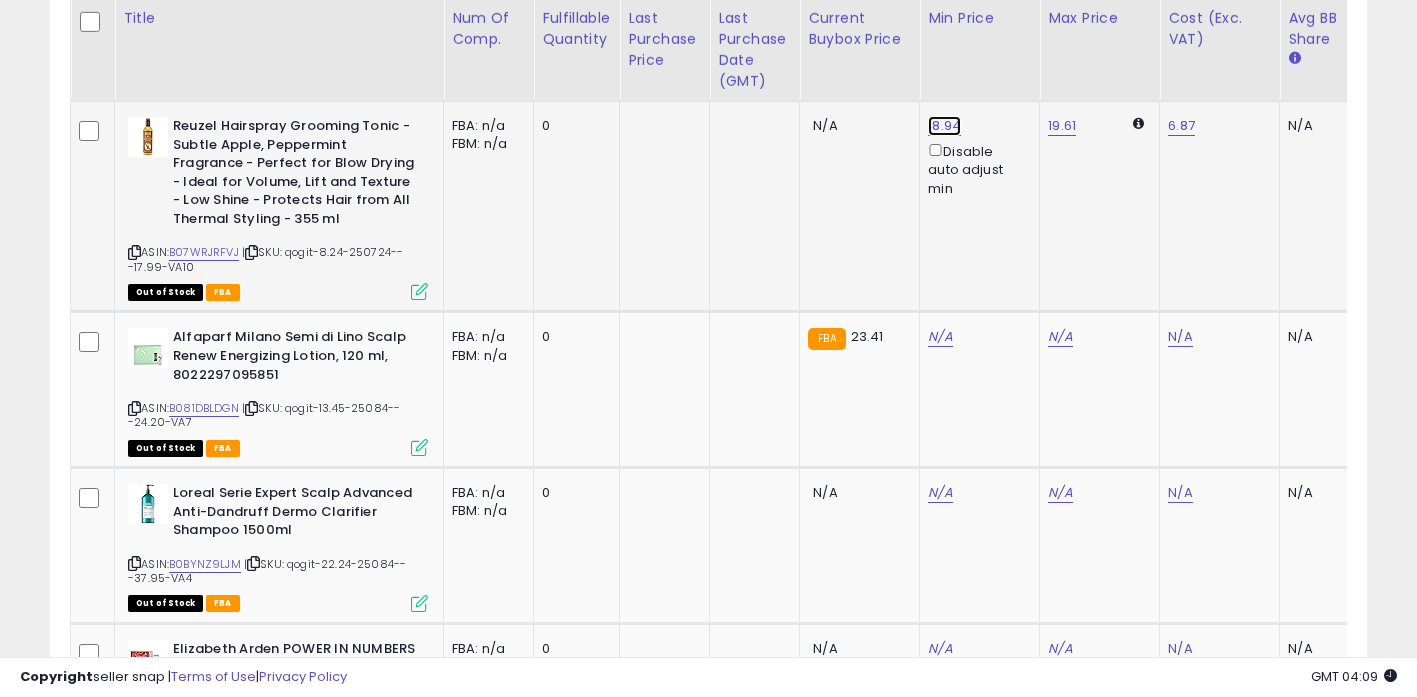 click on "18.94" at bounding box center [940, -1023] 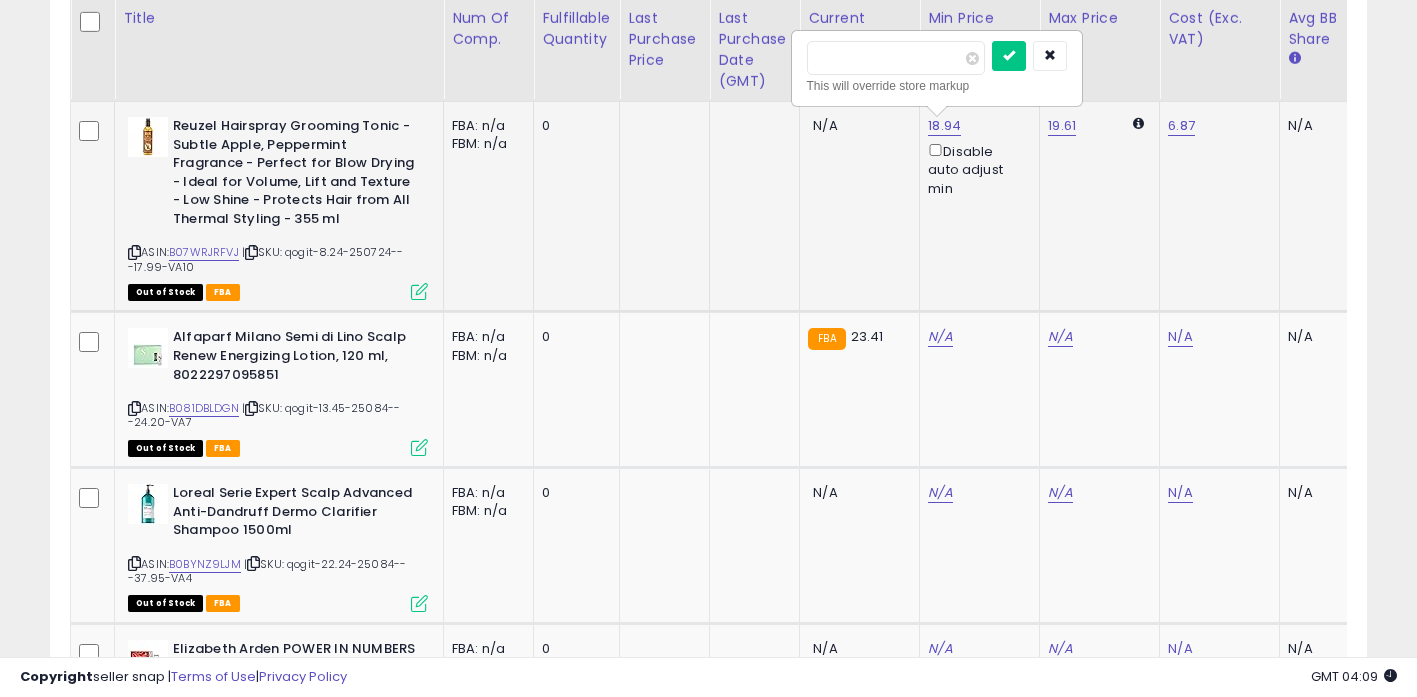 click on "*****" at bounding box center (896, 58) 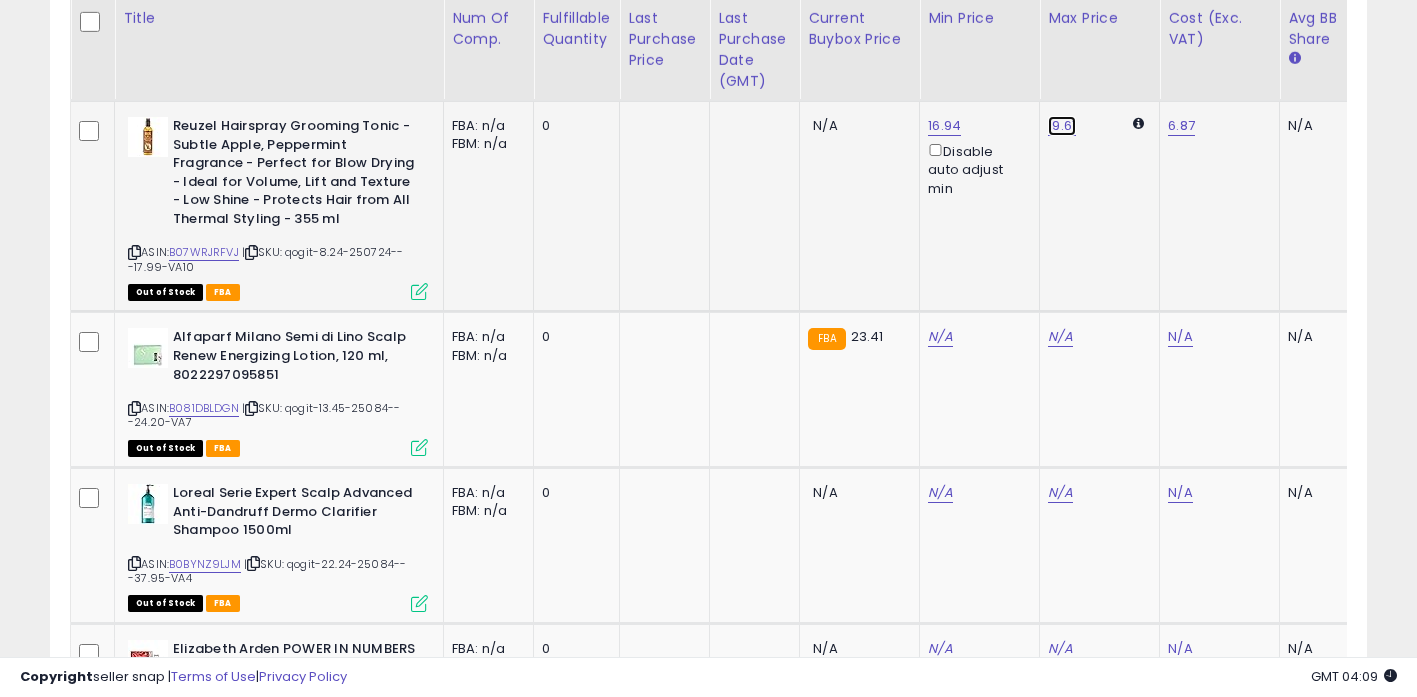 click on "19.61" at bounding box center (1060, -1023) 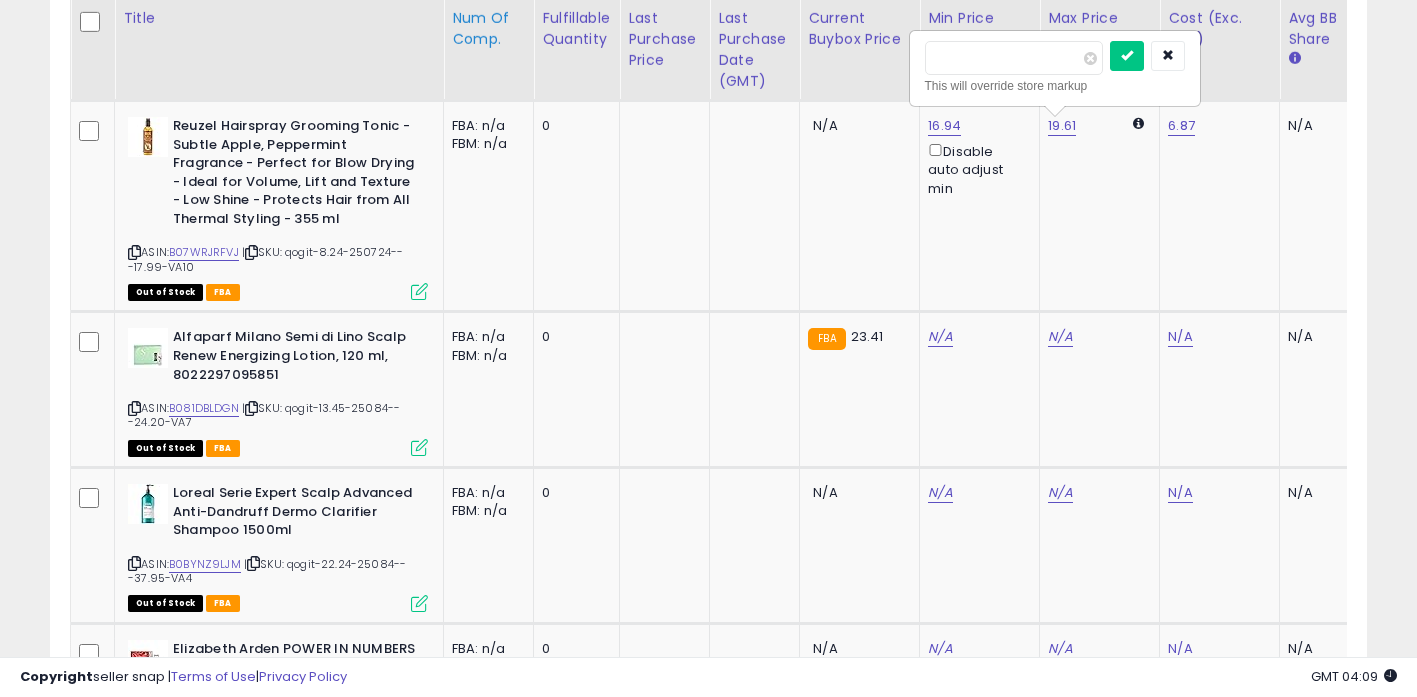 drag, startPoint x: 1016, startPoint y: 66, endPoint x: 461, endPoint y: 0, distance: 558.9105 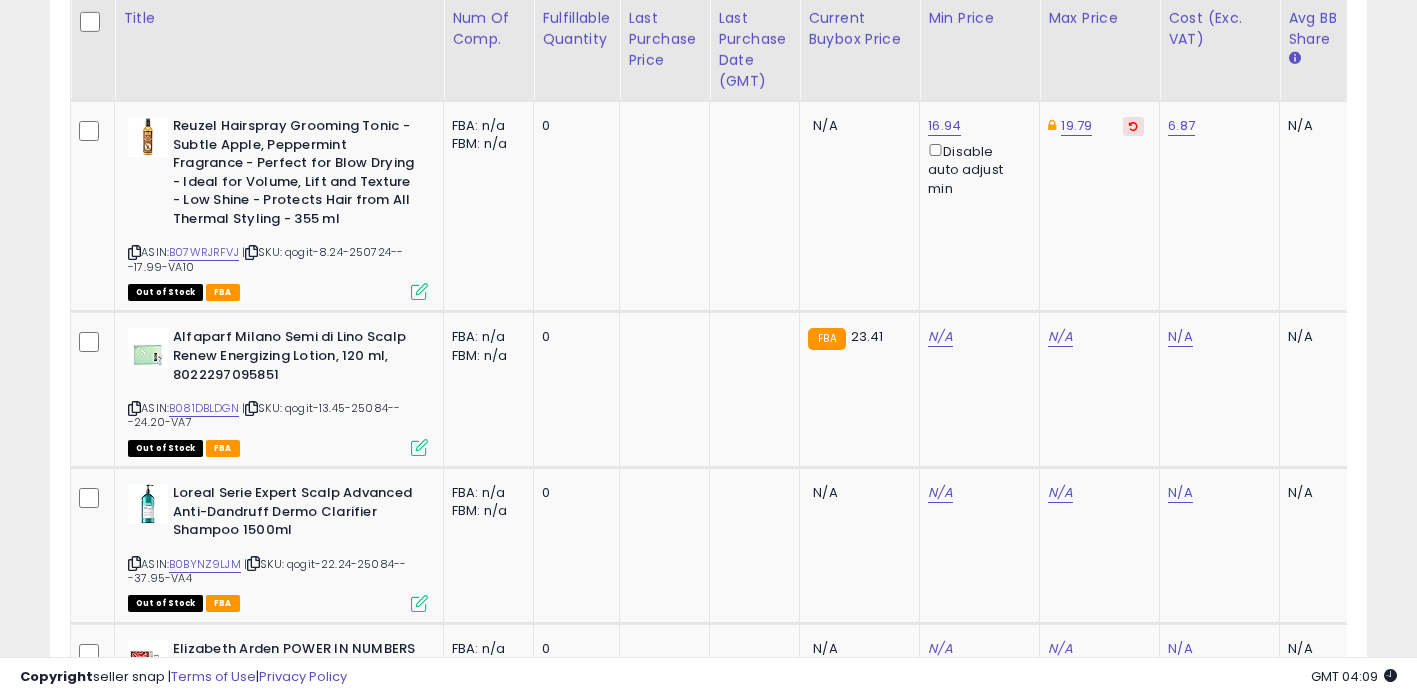 scroll, scrollTop: 0, scrollLeft: 1297, axis: horizontal 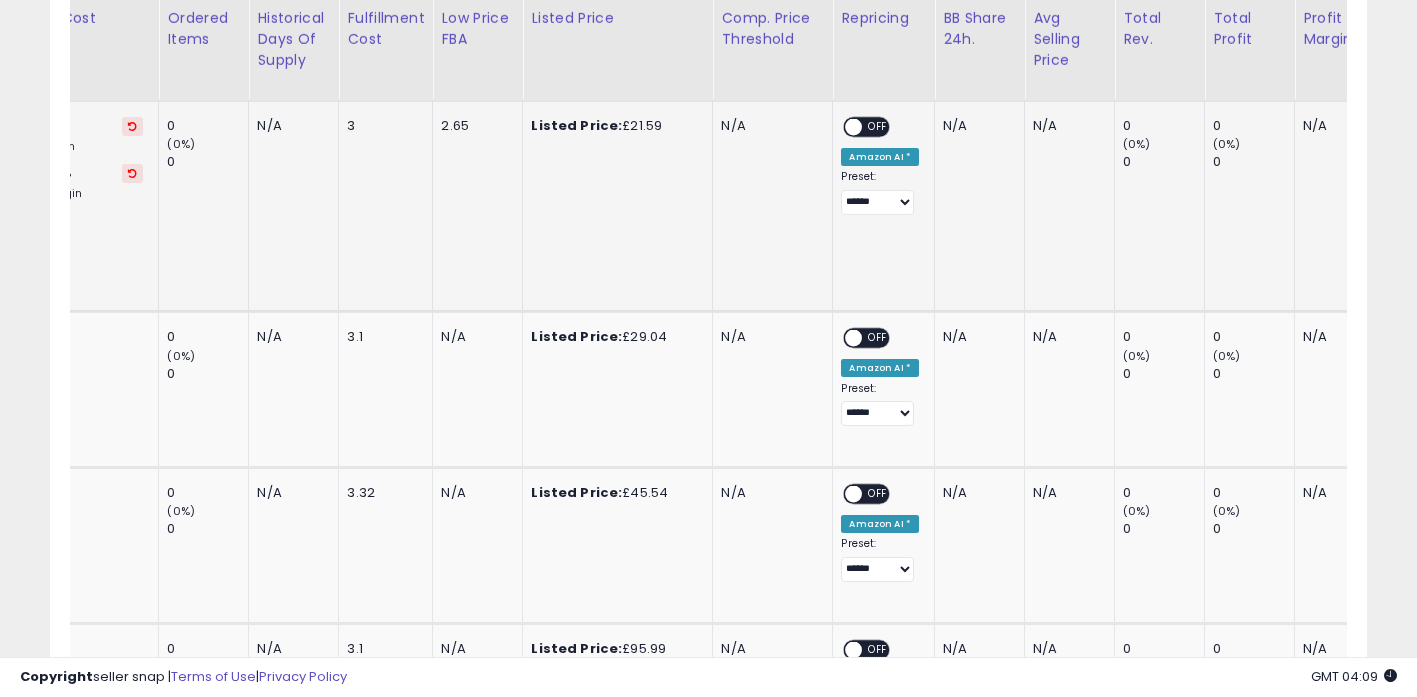 click on "ON   OFF" at bounding box center [866, 127] 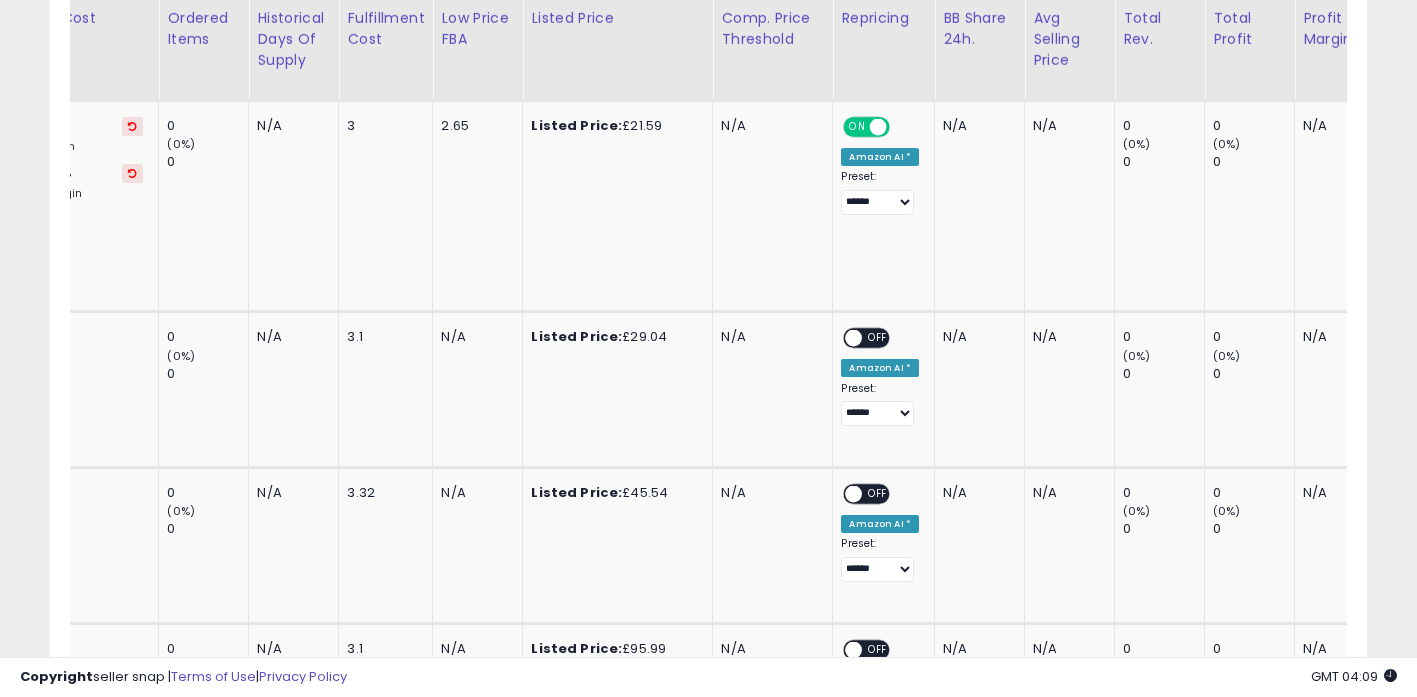 scroll, scrollTop: 0, scrollLeft: 1273, axis: horizontal 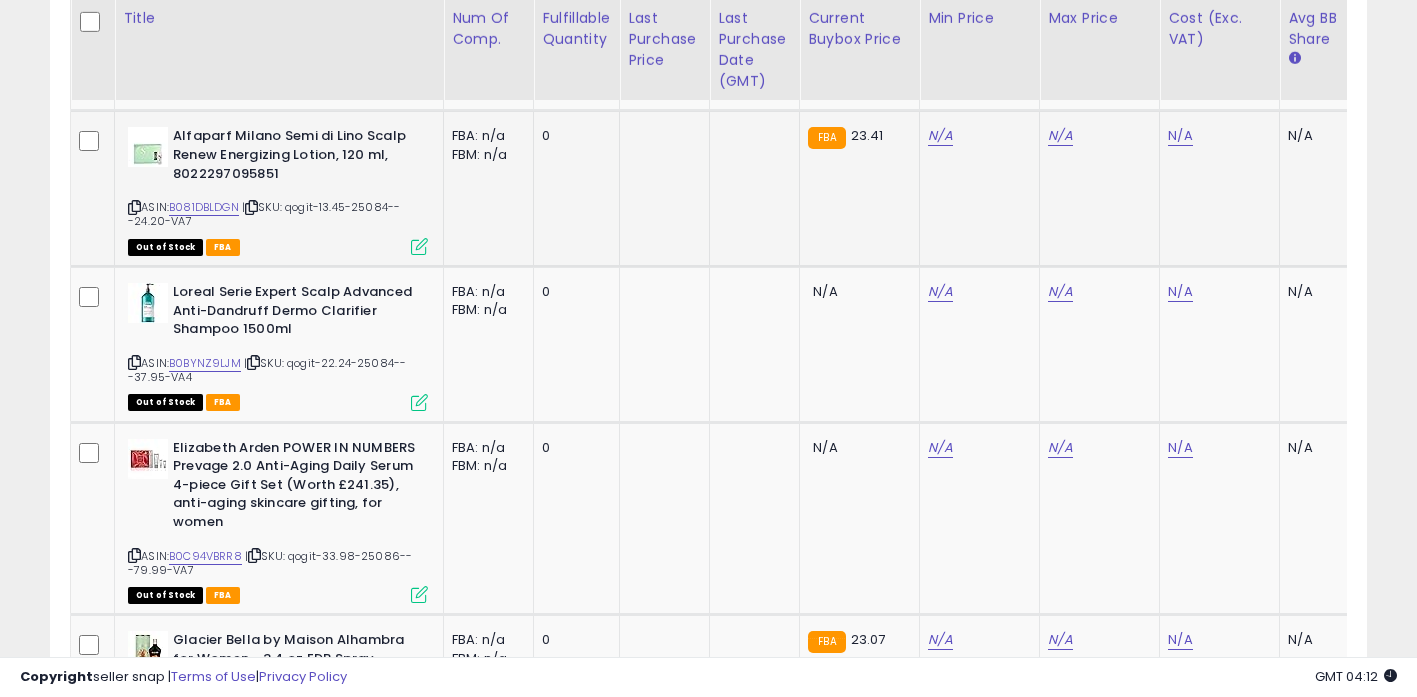 click at bounding box center [134, 207] 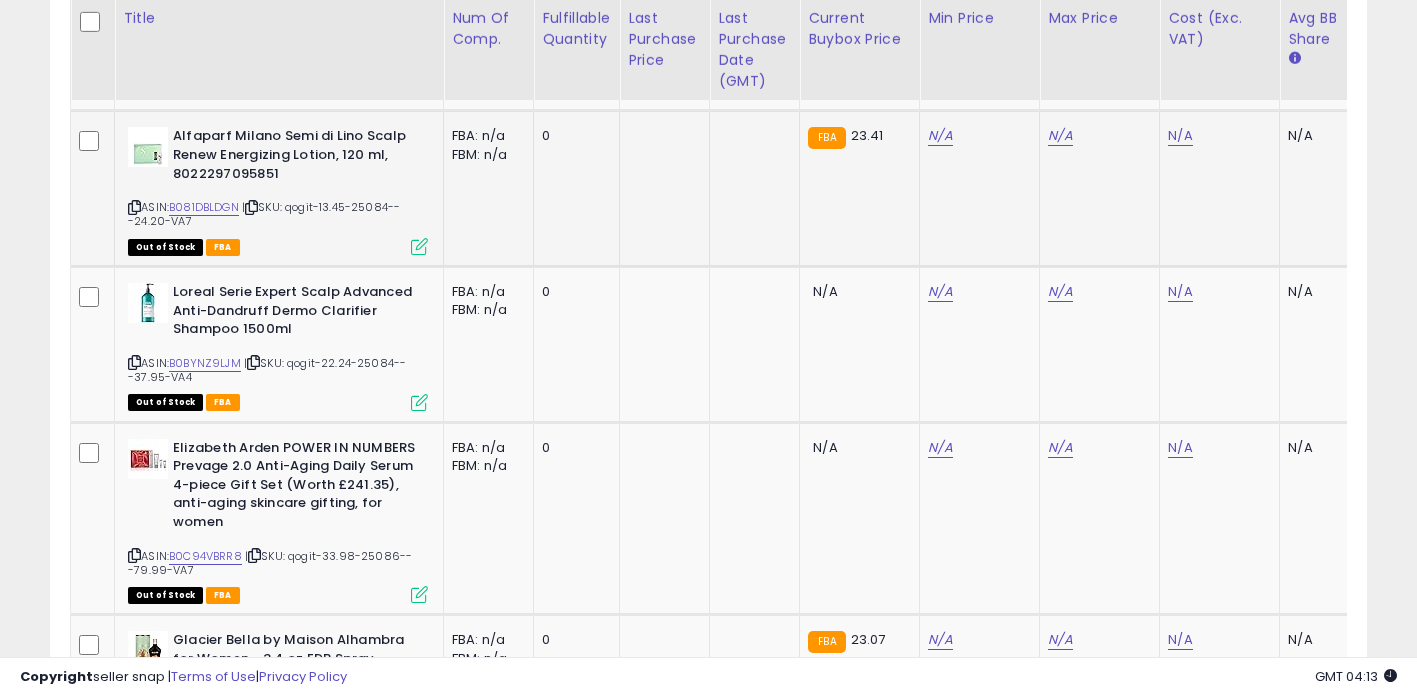 click at bounding box center [251, 207] 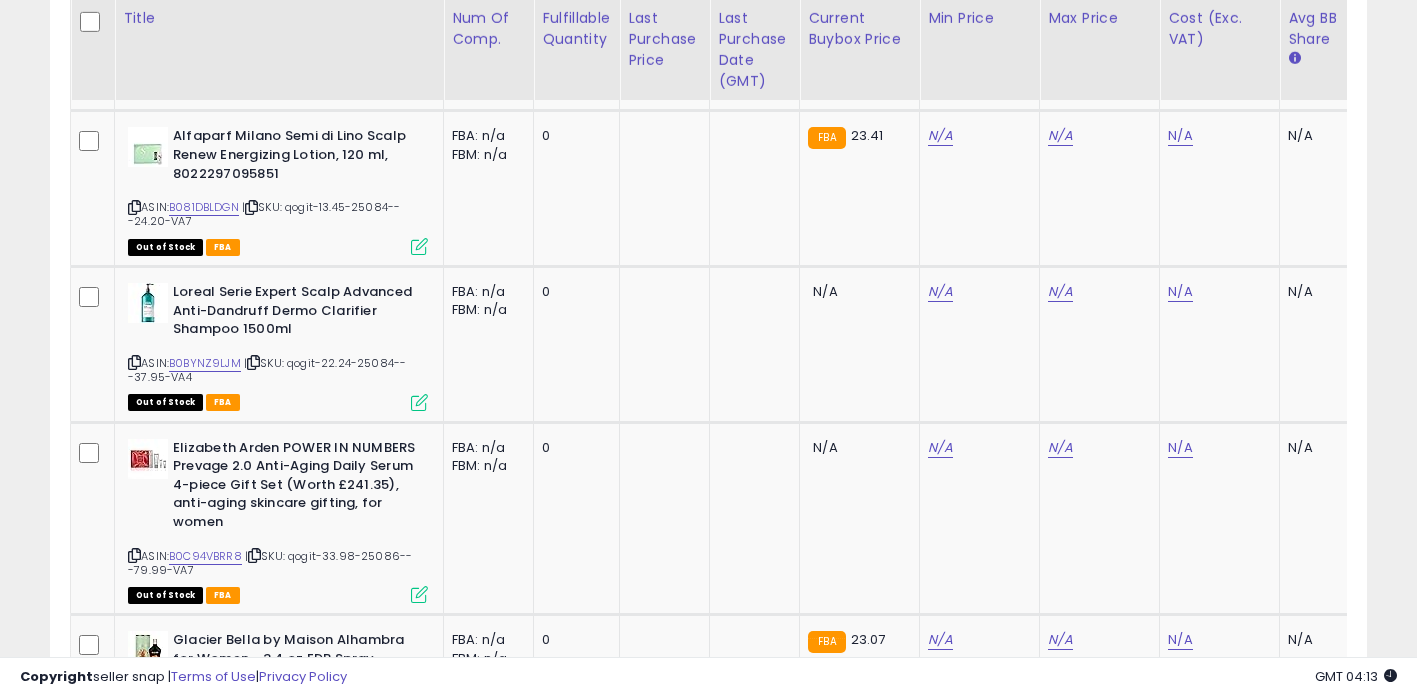 scroll, scrollTop: 0, scrollLeft: 328, axis: horizontal 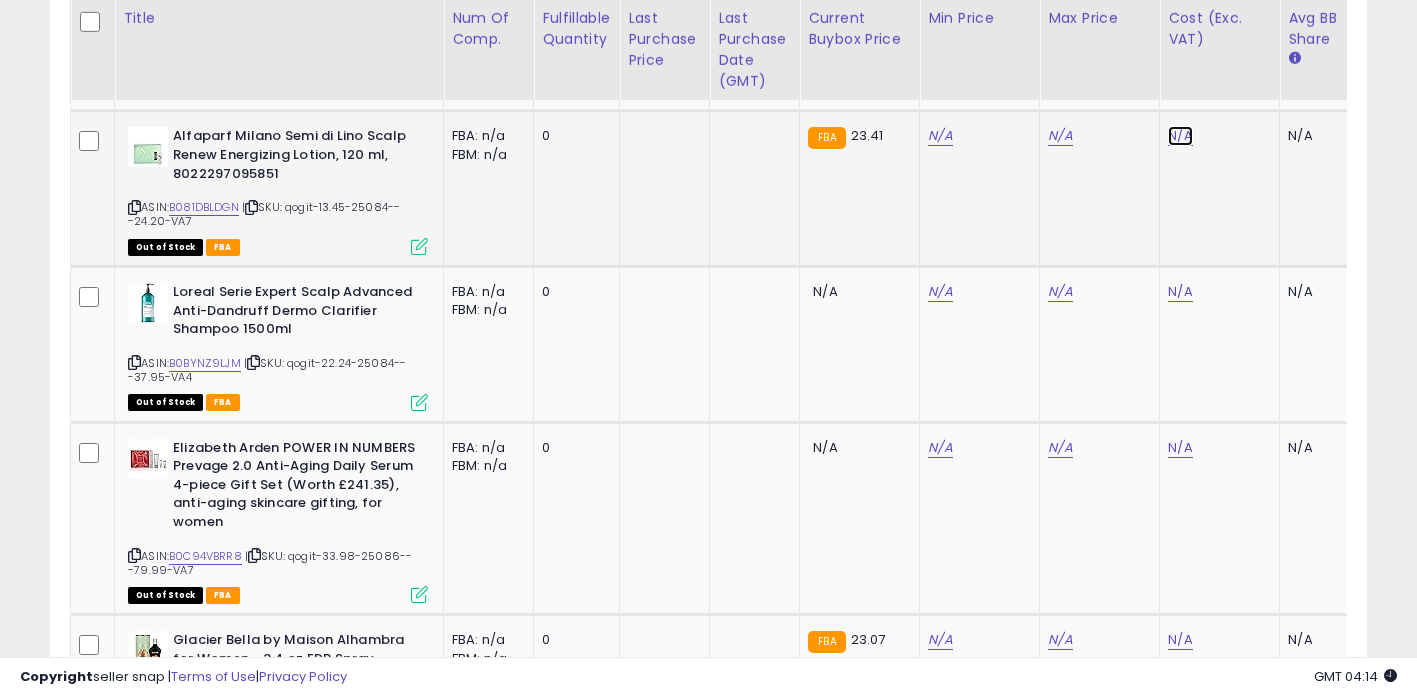 click on "N/A" at bounding box center [1180, -894] 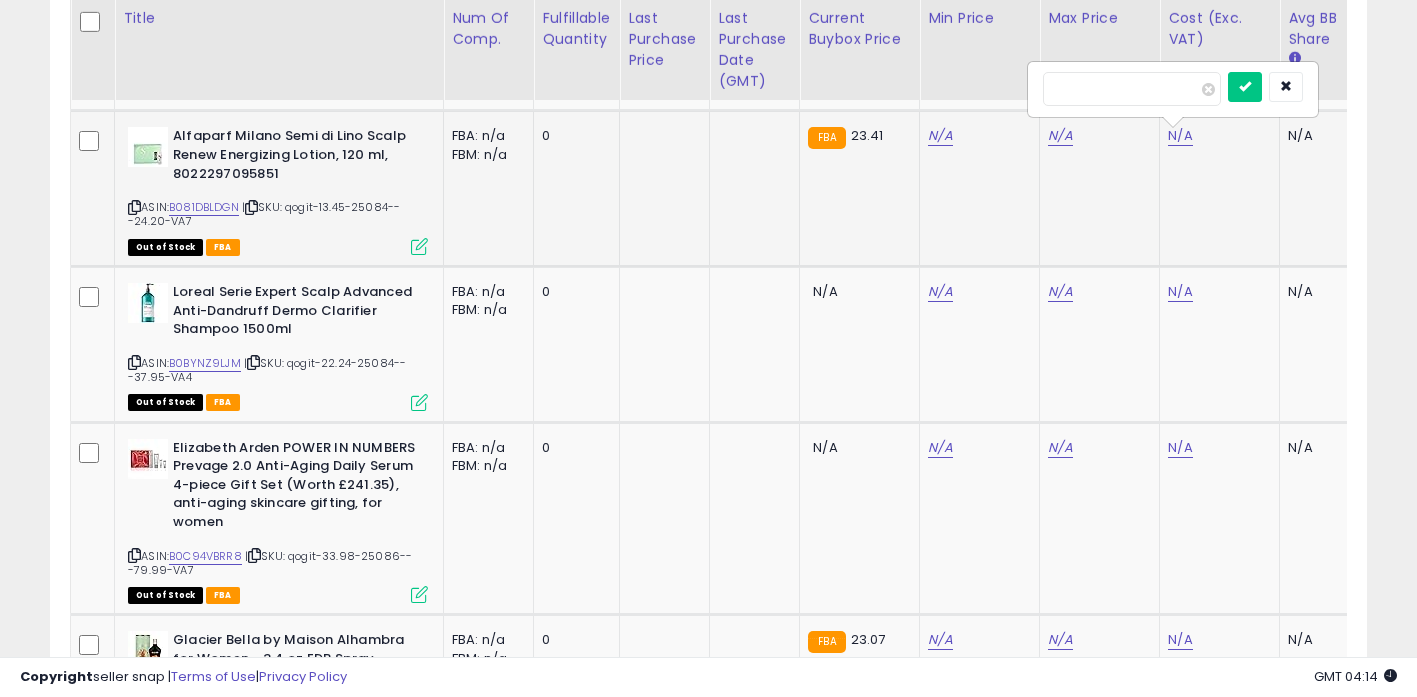 scroll, scrollTop: 0, scrollLeft: 15, axis: horizontal 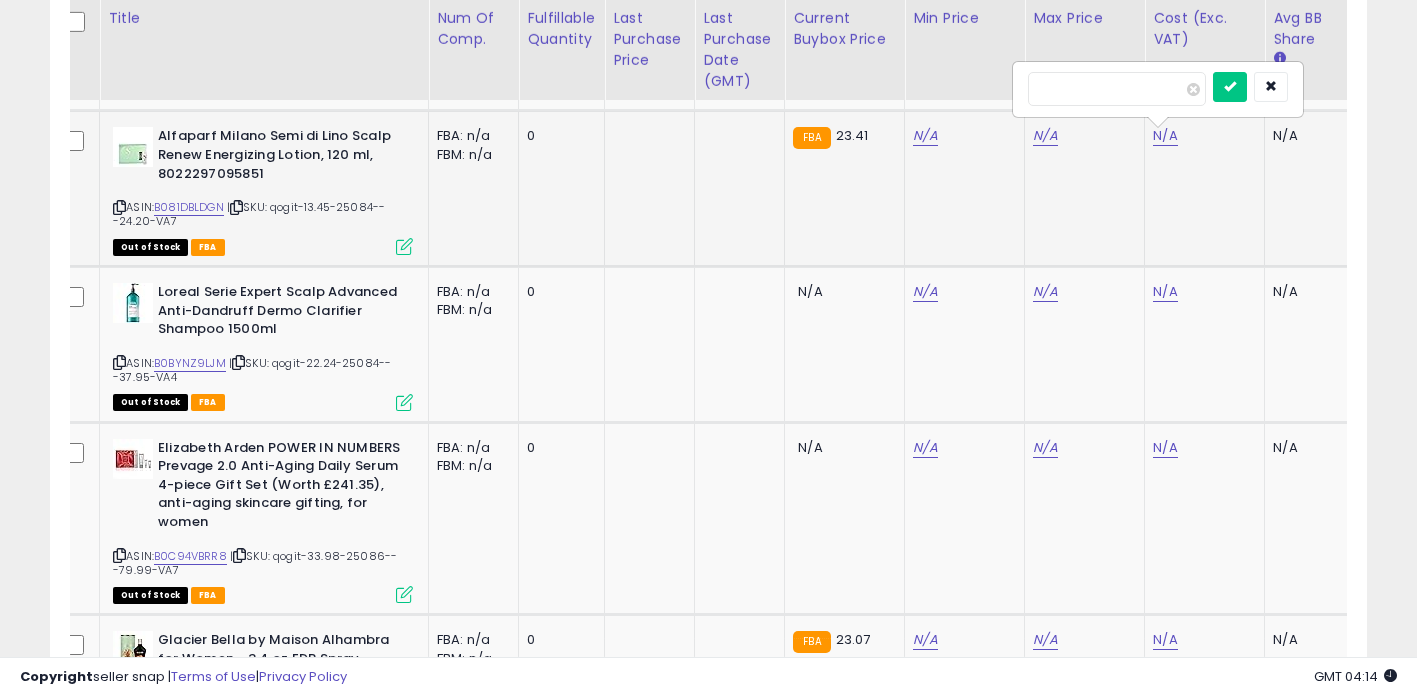 type on "*****" 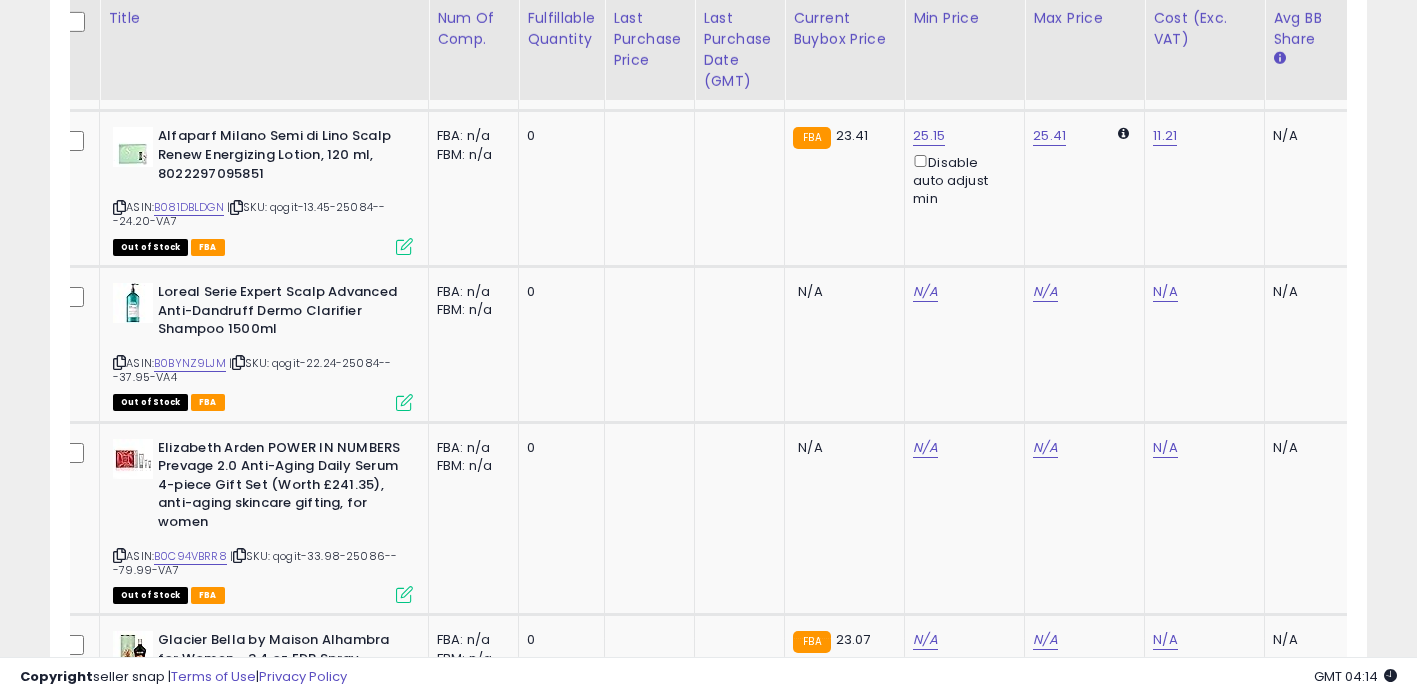 scroll, scrollTop: 0, scrollLeft: 548, axis: horizontal 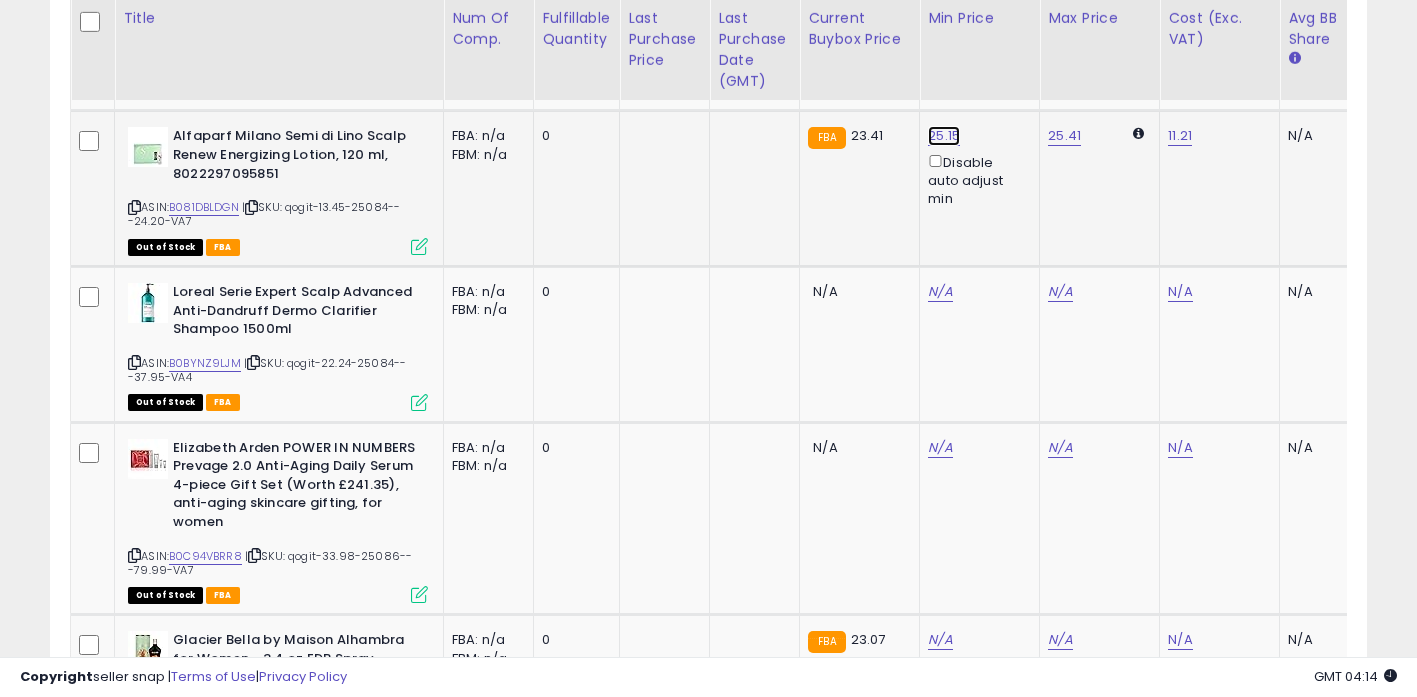 click on "25.15" at bounding box center (940, -1224) 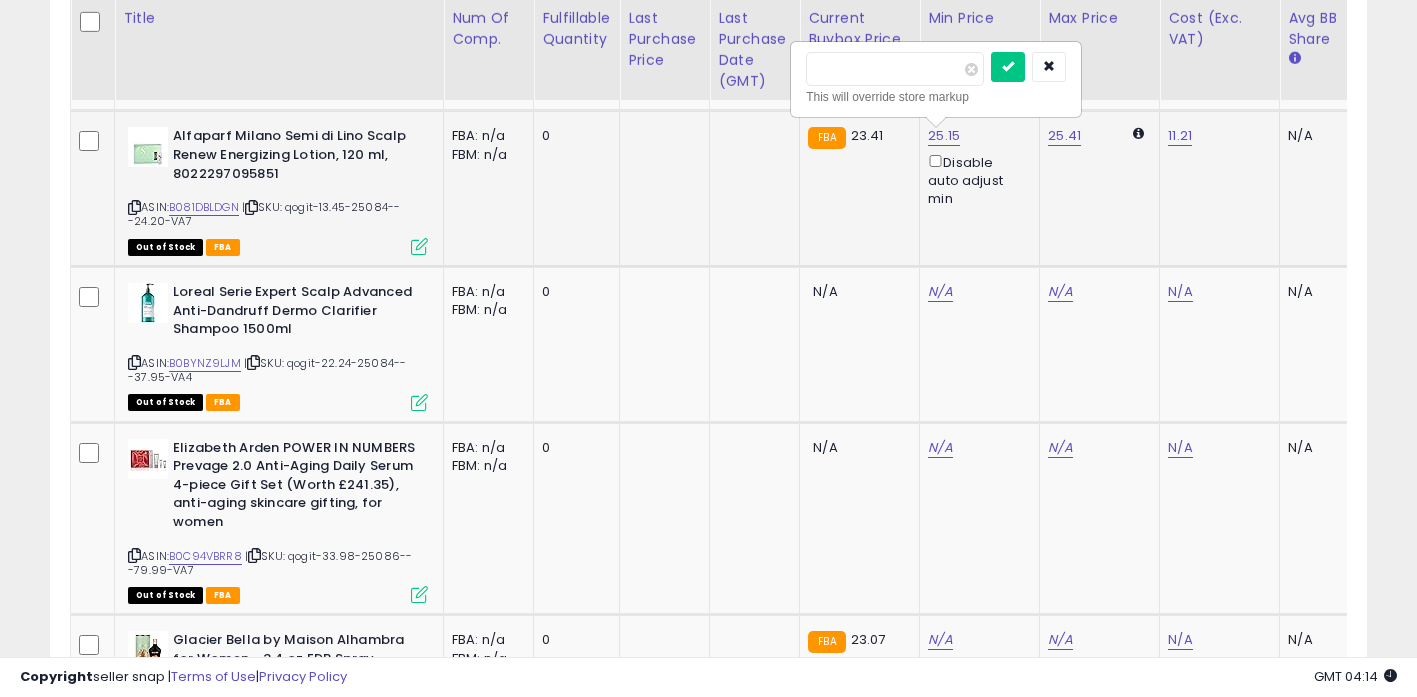 drag, startPoint x: 832, startPoint y: 71, endPoint x: 860, endPoint y: 65, distance: 28.635643 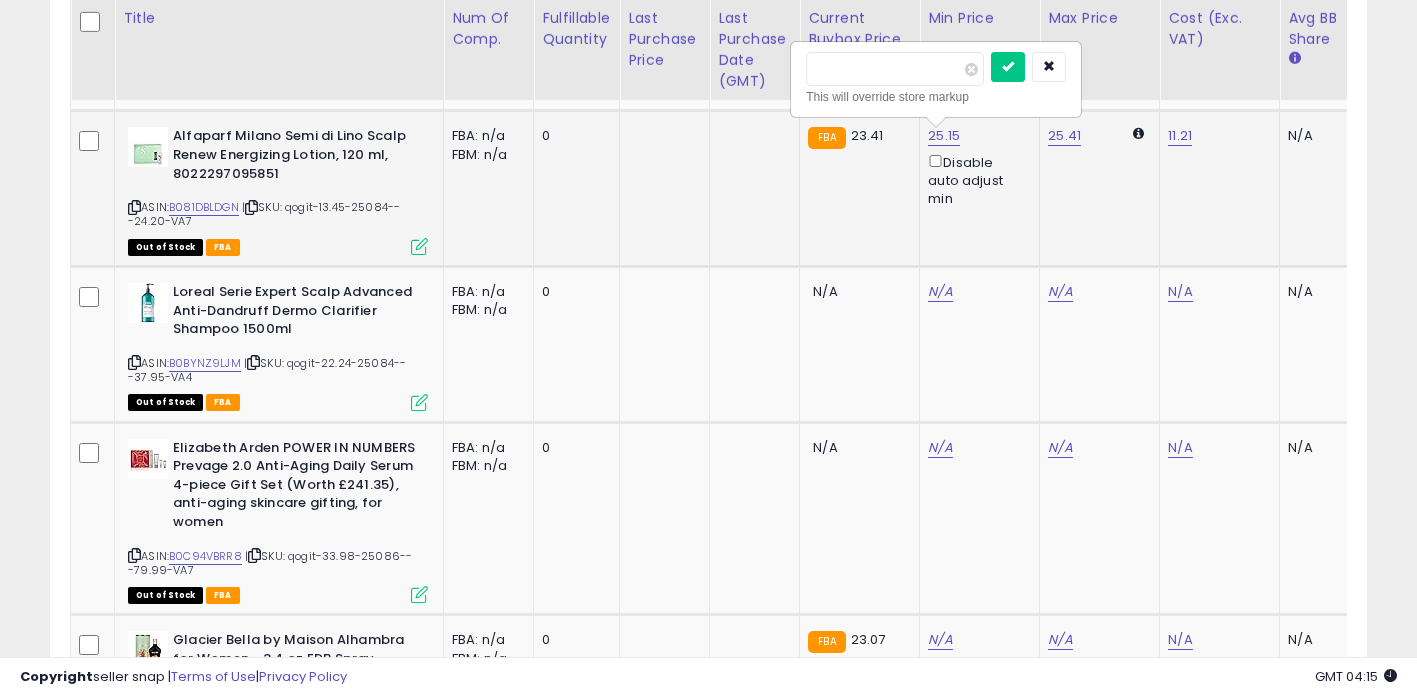 click at bounding box center (1008, 67) 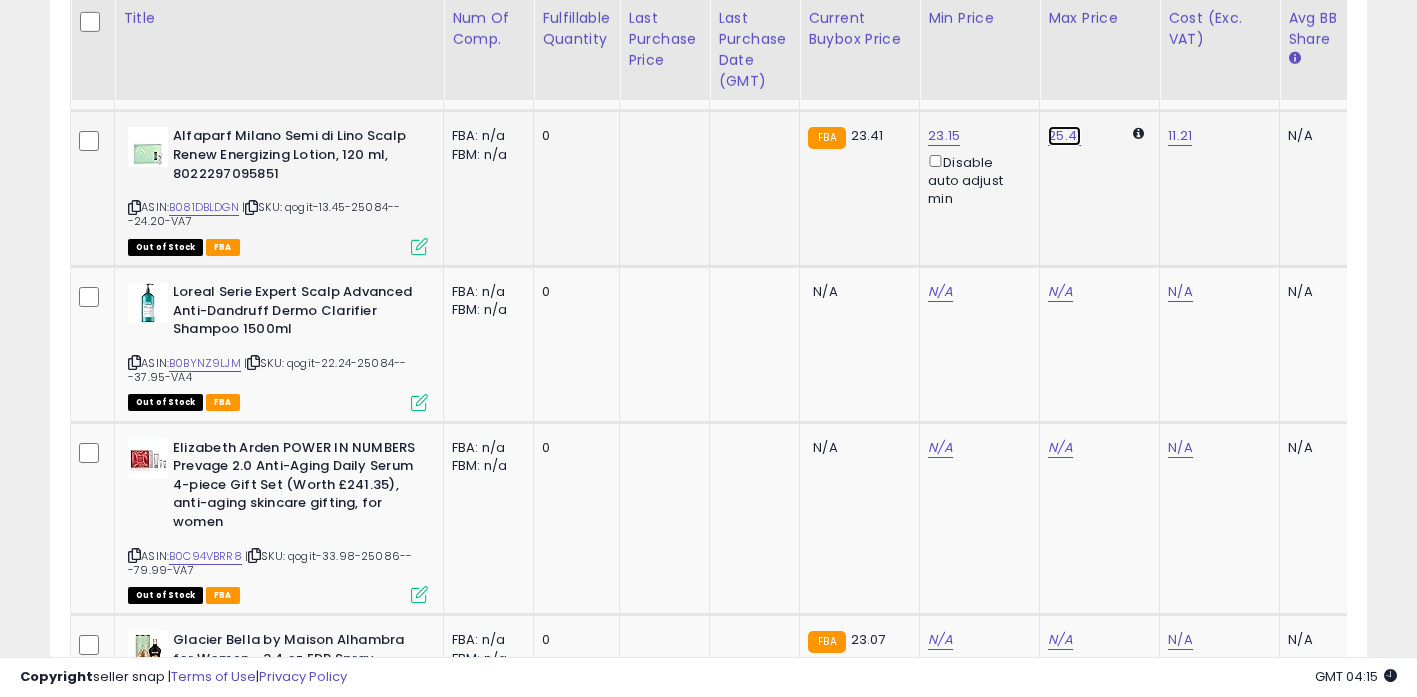 click on "25.41" at bounding box center (1060, -1224) 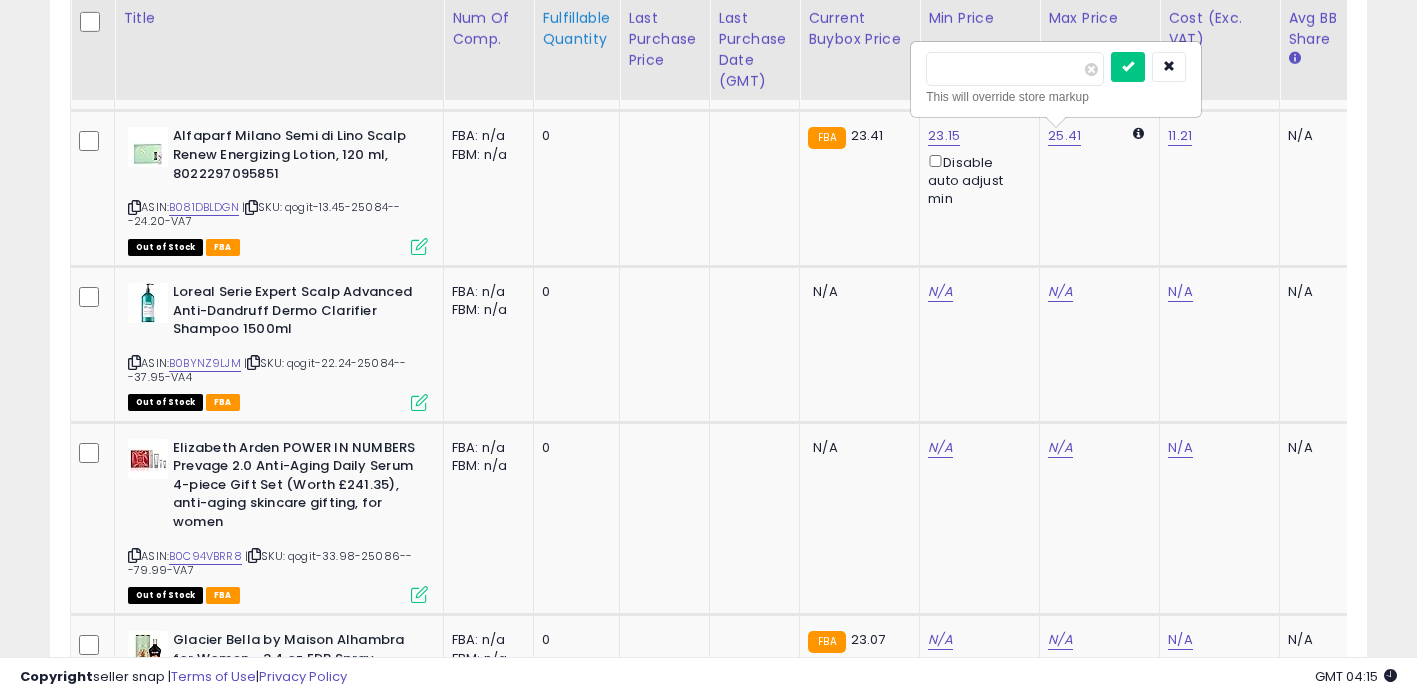 drag, startPoint x: 982, startPoint y: 68, endPoint x: 573, endPoint y: 68, distance: 409 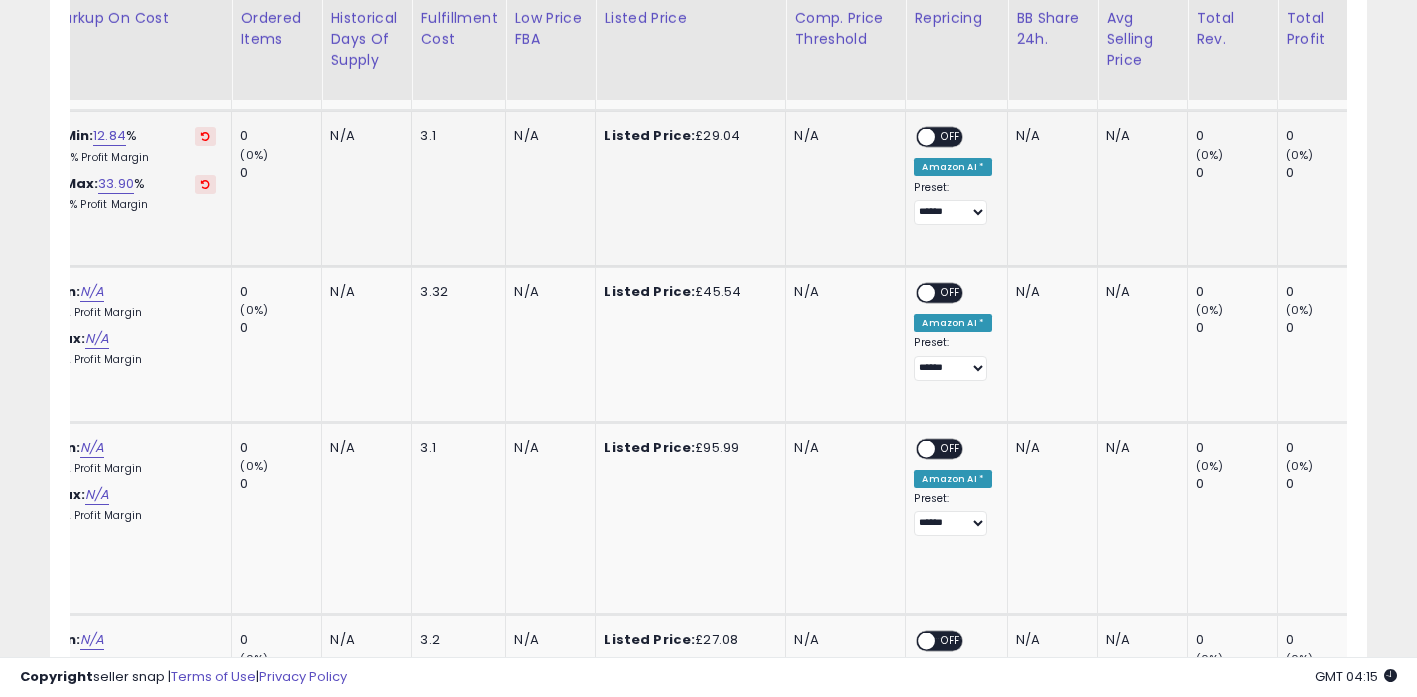 click on "OFF" at bounding box center (952, 137) 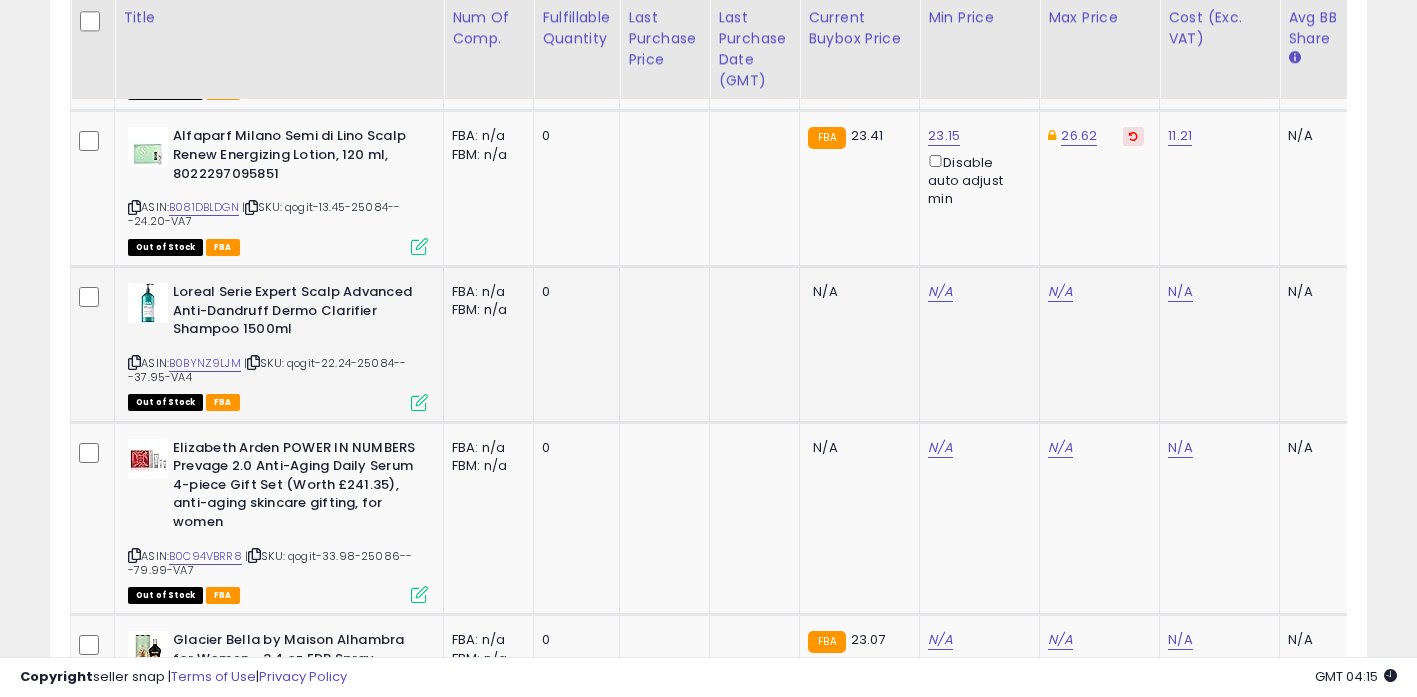 scroll, scrollTop: 2321, scrollLeft: 0, axis: vertical 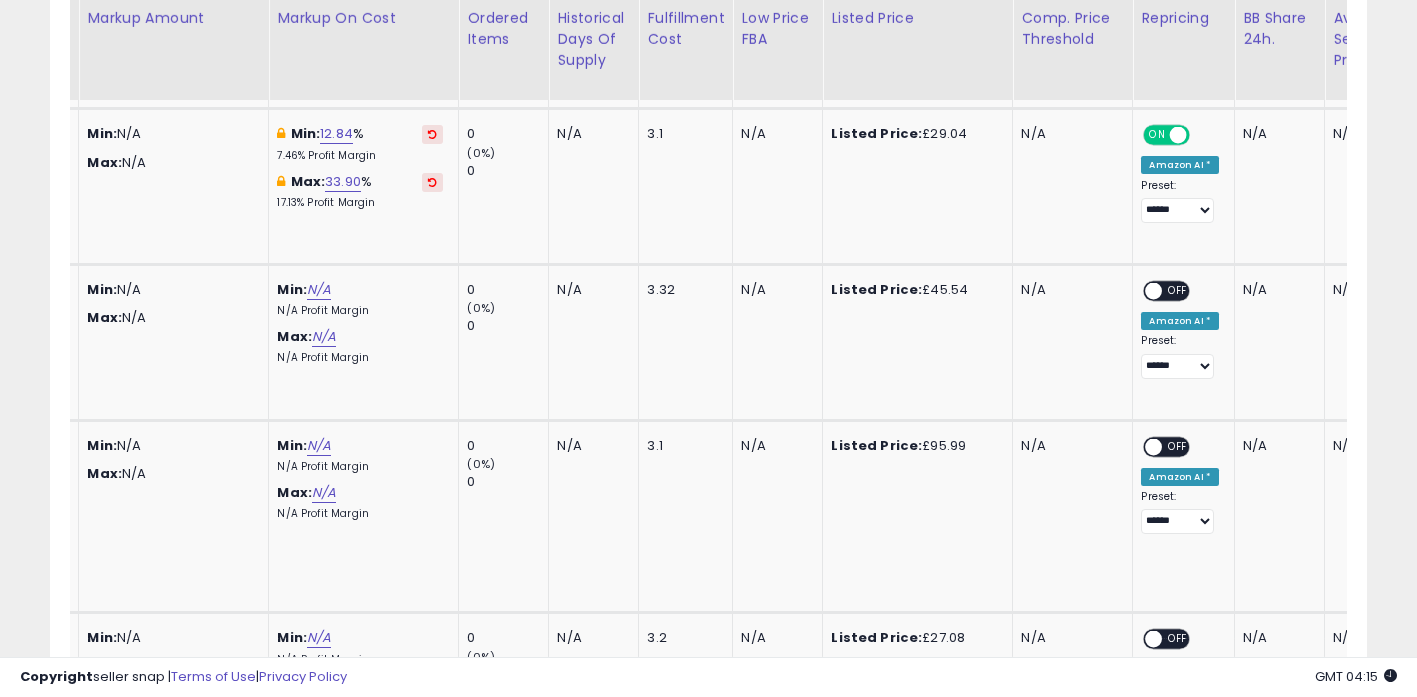 drag, startPoint x: 710, startPoint y: 668, endPoint x: 726, endPoint y: 668, distance: 16 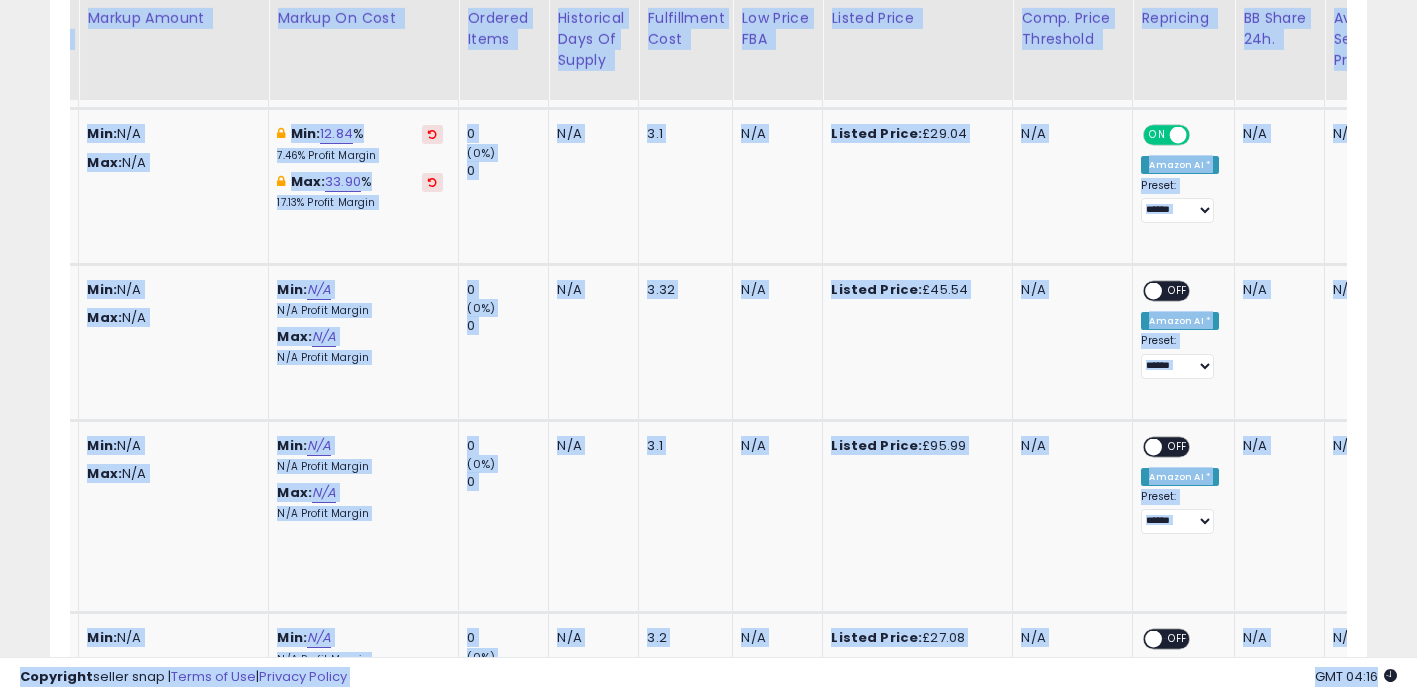 drag, startPoint x: 726, startPoint y: 668, endPoint x: 89, endPoint y: 638, distance: 637.70605 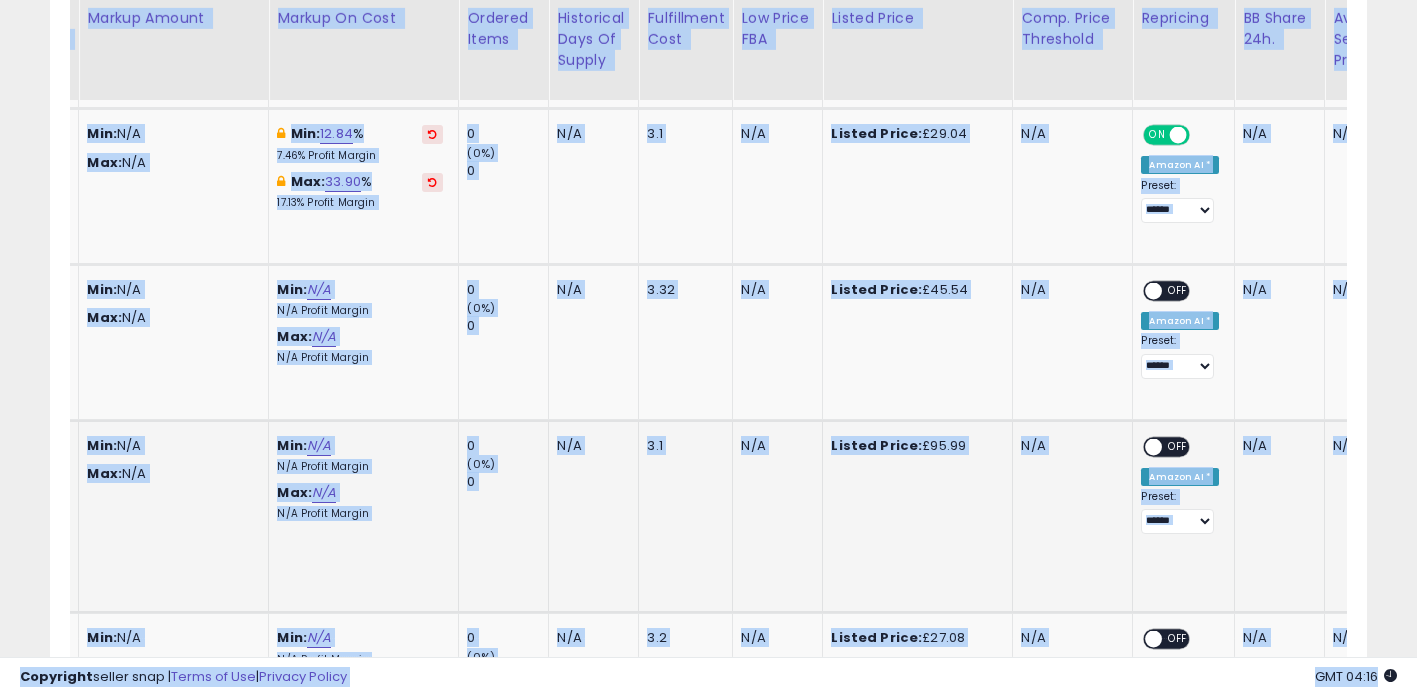 click on "3.1" 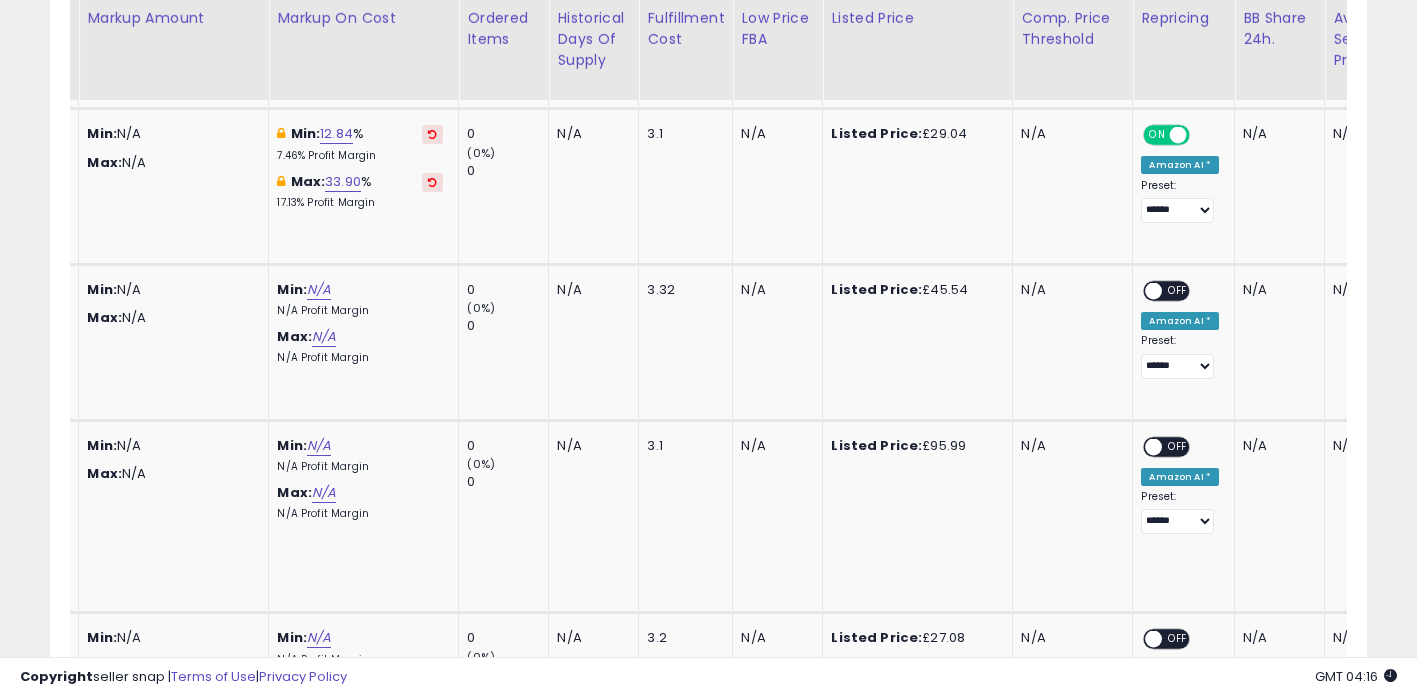 scroll, scrollTop: 0, scrollLeft: 951, axis: horizontal 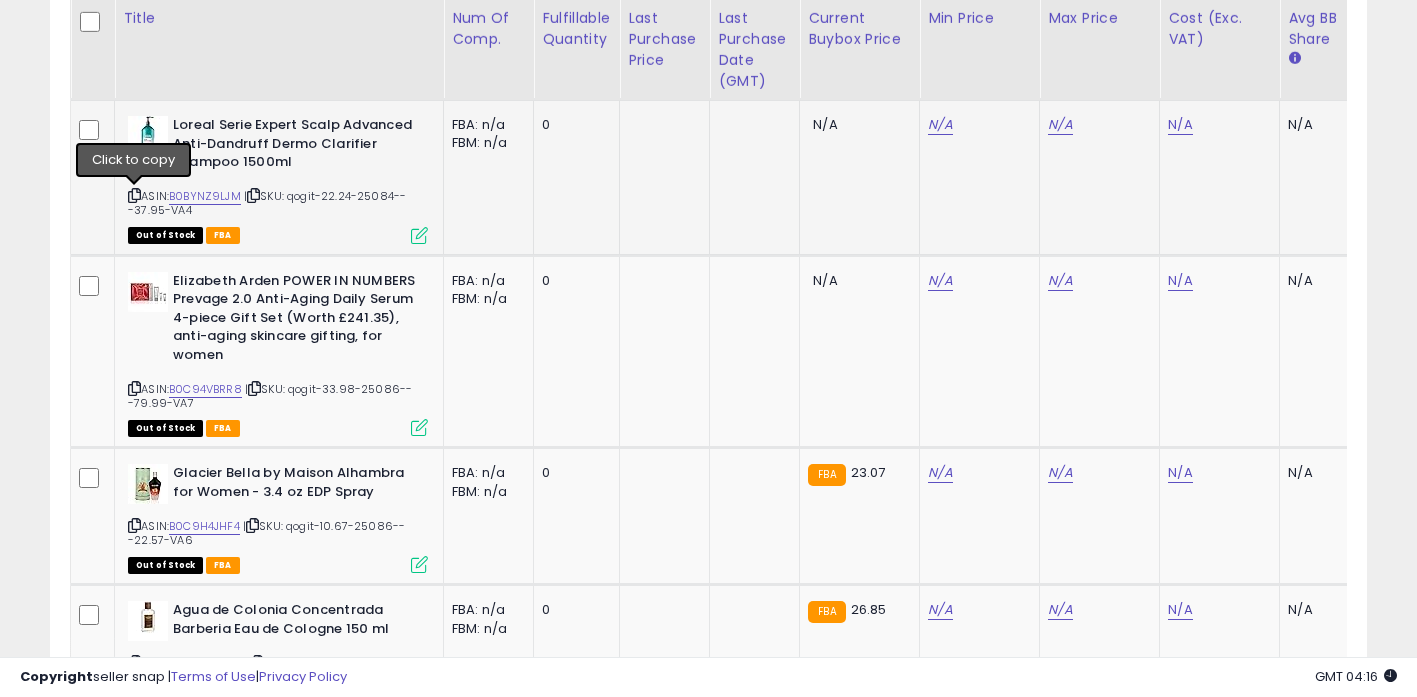 click at bounding box center [134, 195] 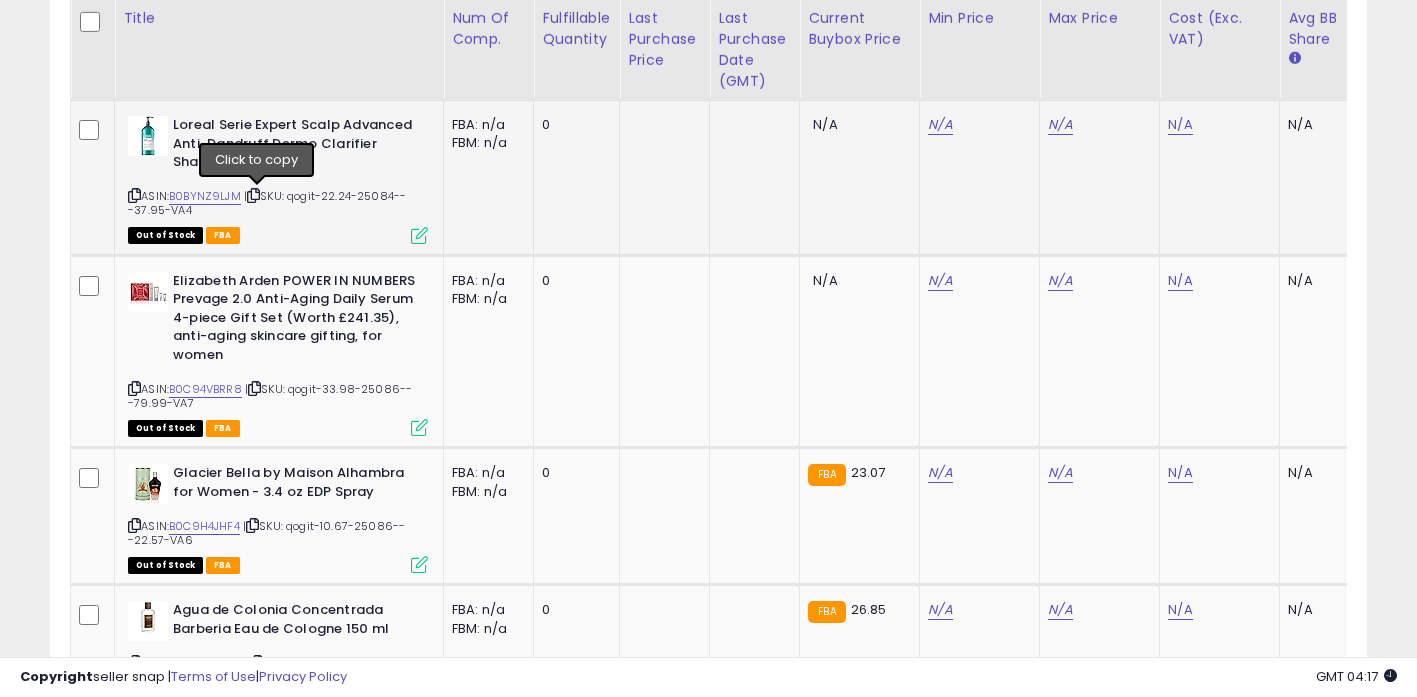click at bounding box center (253, 195) 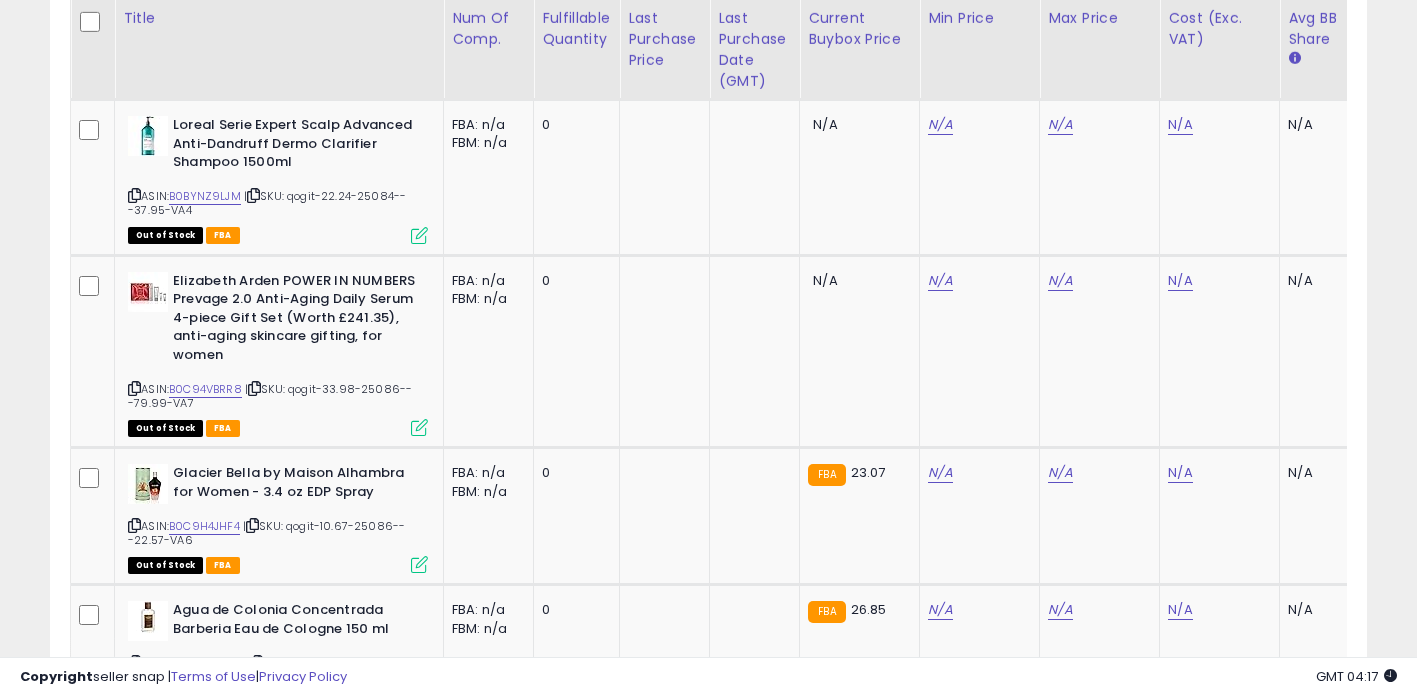 scroll, scrollTop: 0, scrollLeft: 496, axis: horizontal 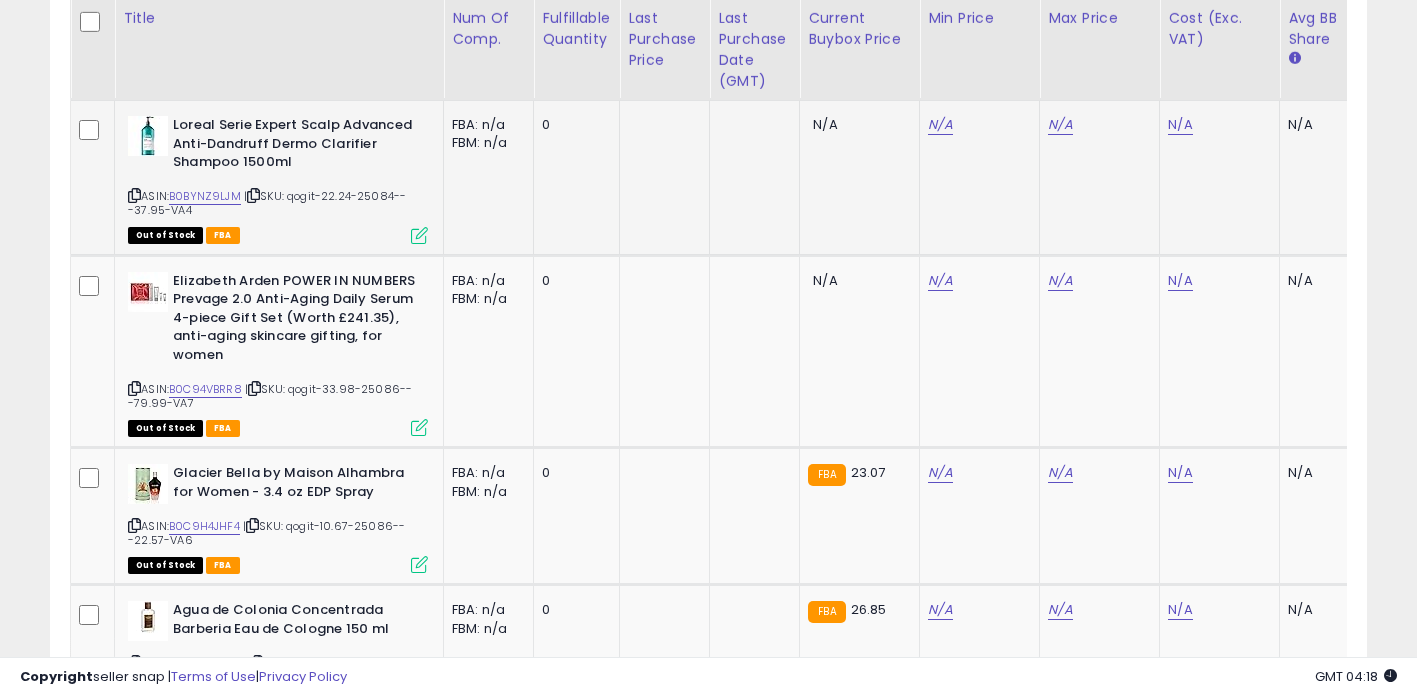 click on "N/A" 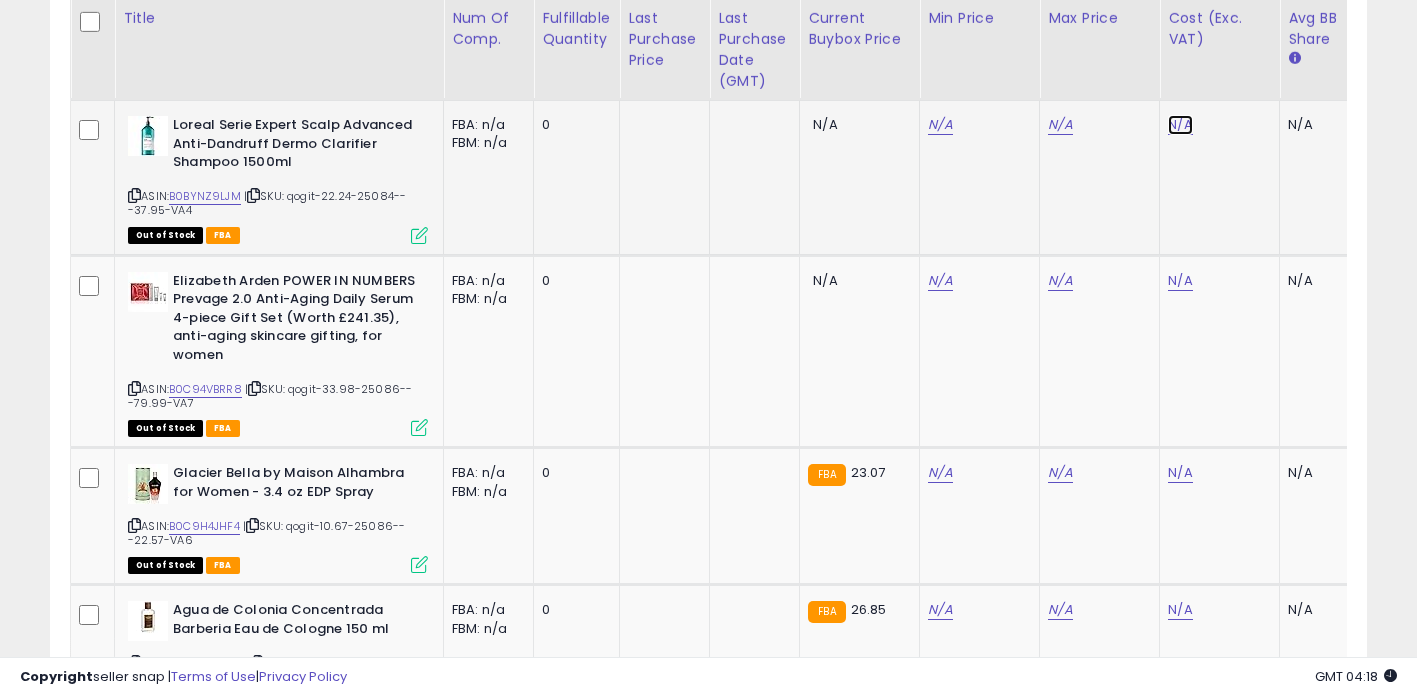 click on "N/A" at bounding box center (1180, -1061) 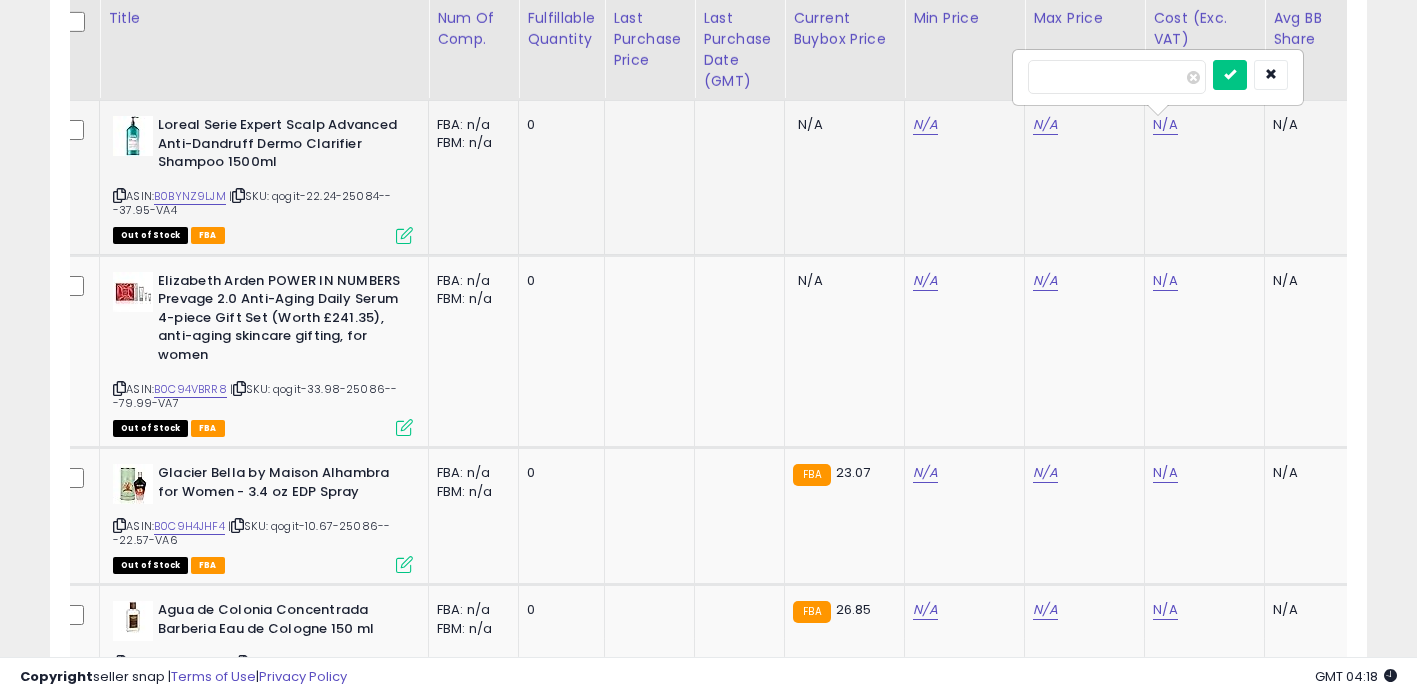 type on "*****" 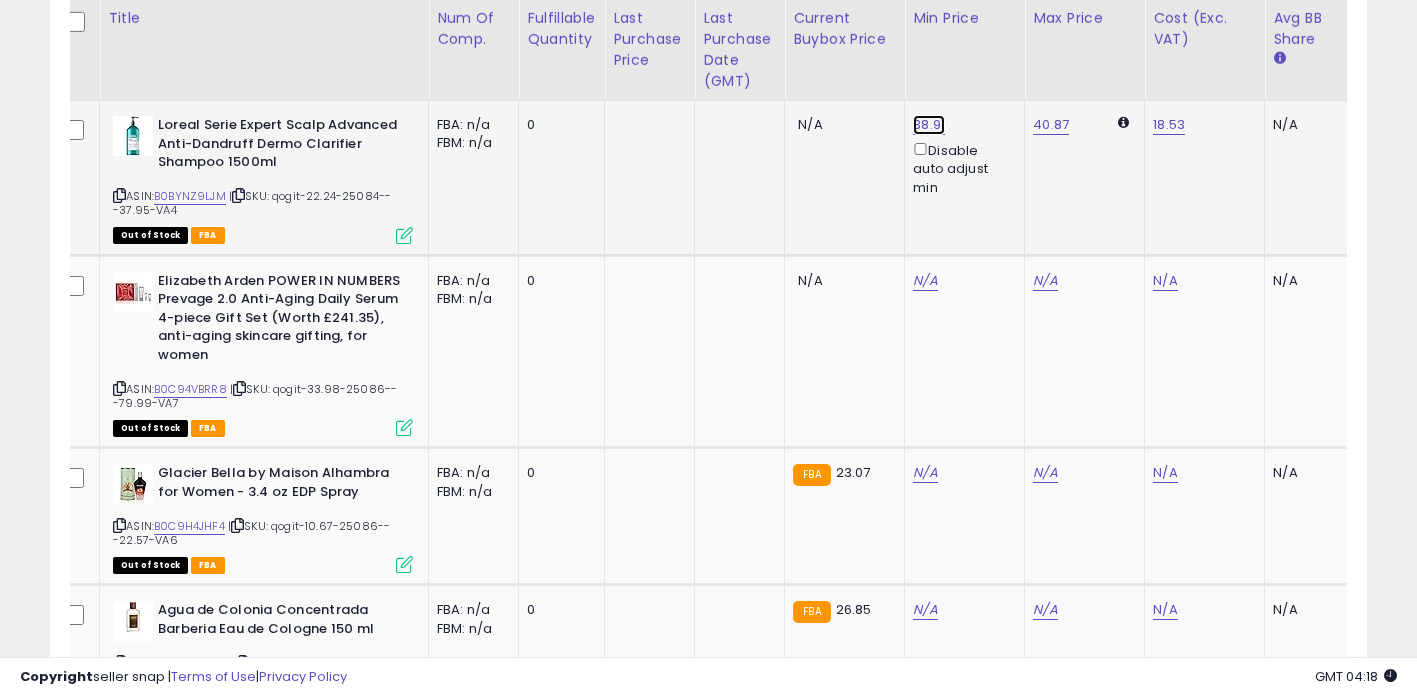 click on "38.91" at bounding box center (925, -1391) 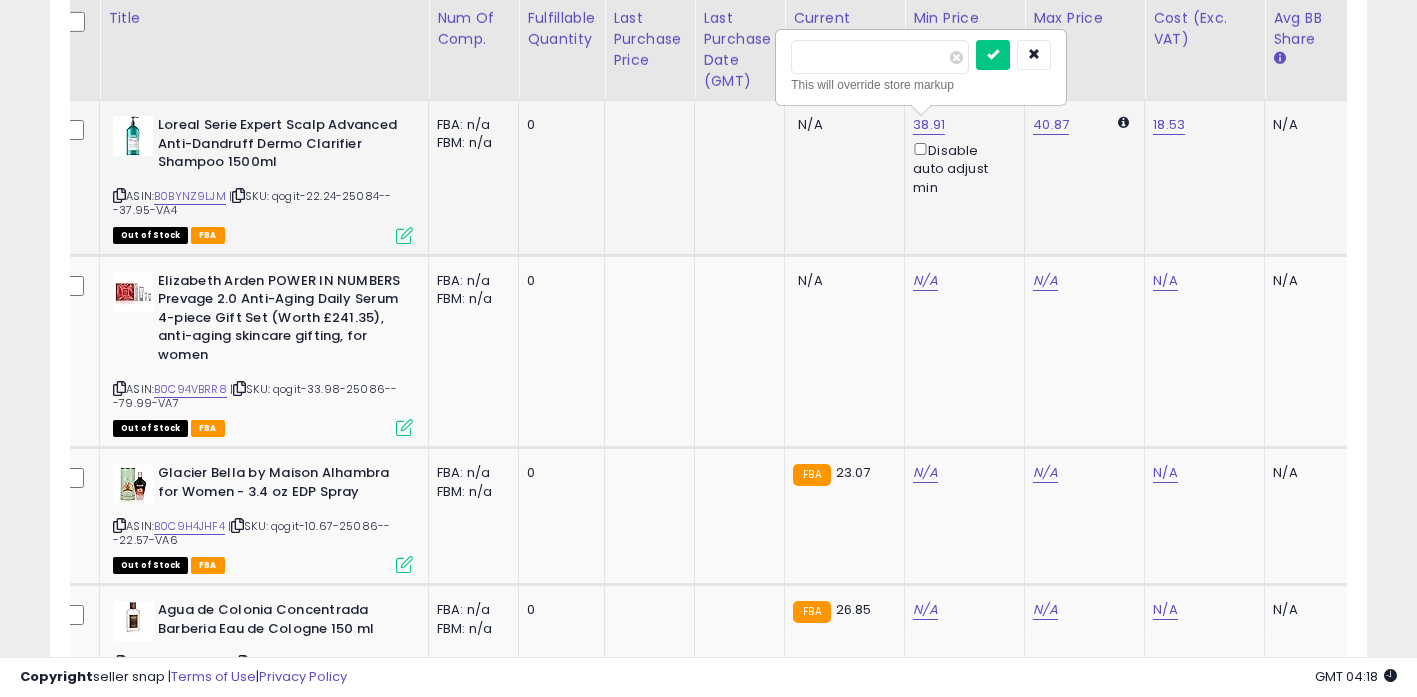 click on "*****" at bounding box center [880, 57] 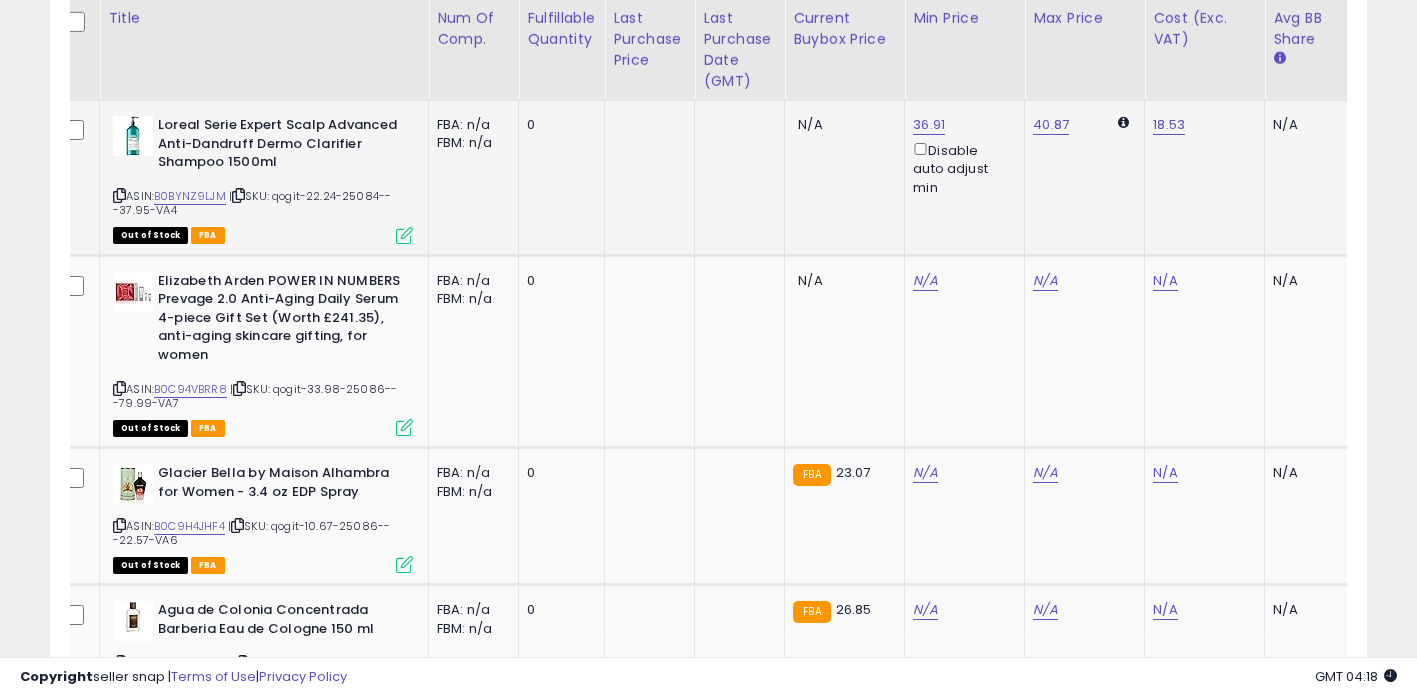 click on "40.87" 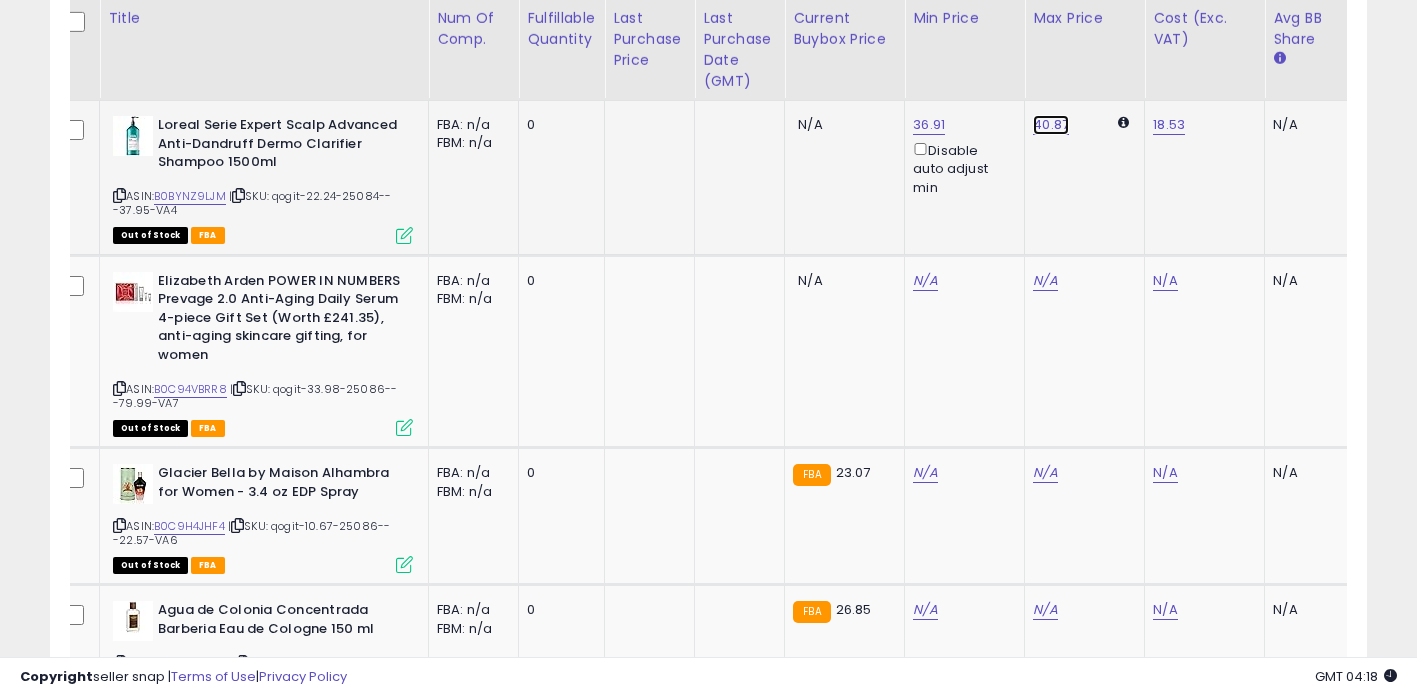 click on "40.87" at bounding box center [1045, -1391] 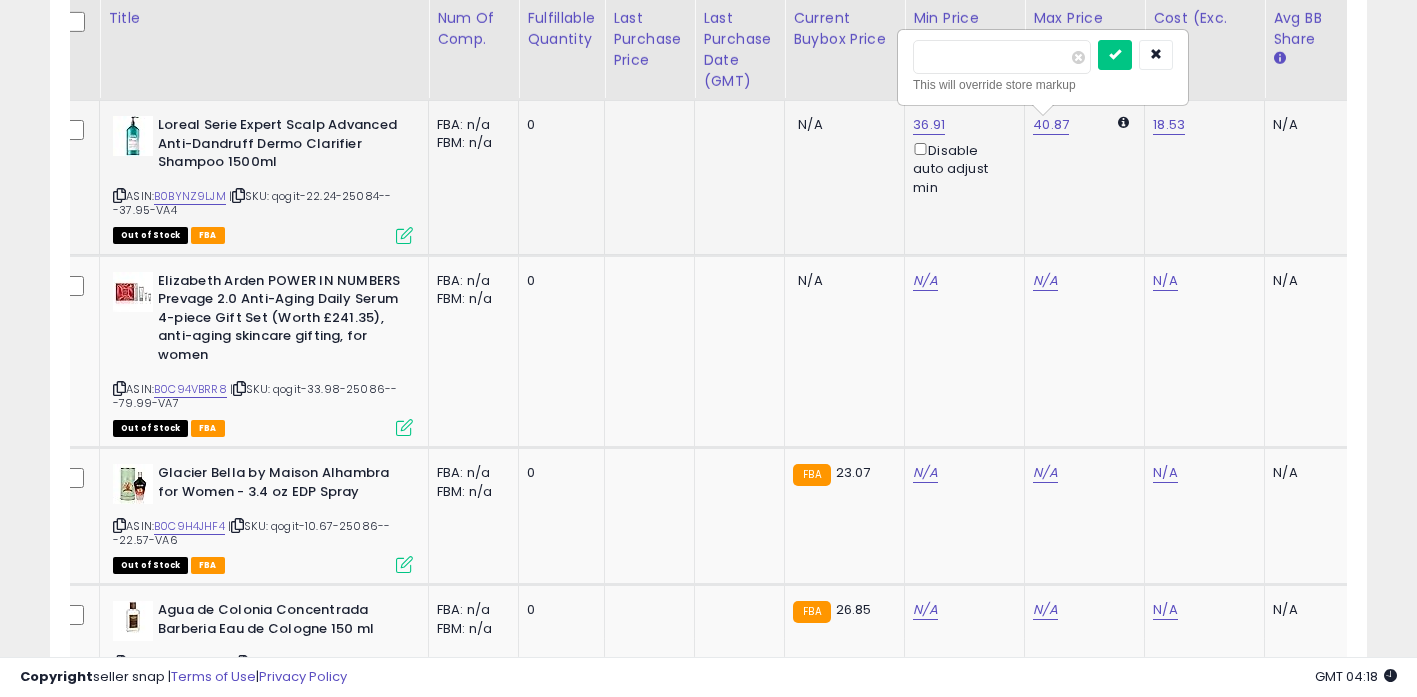type on "*****" 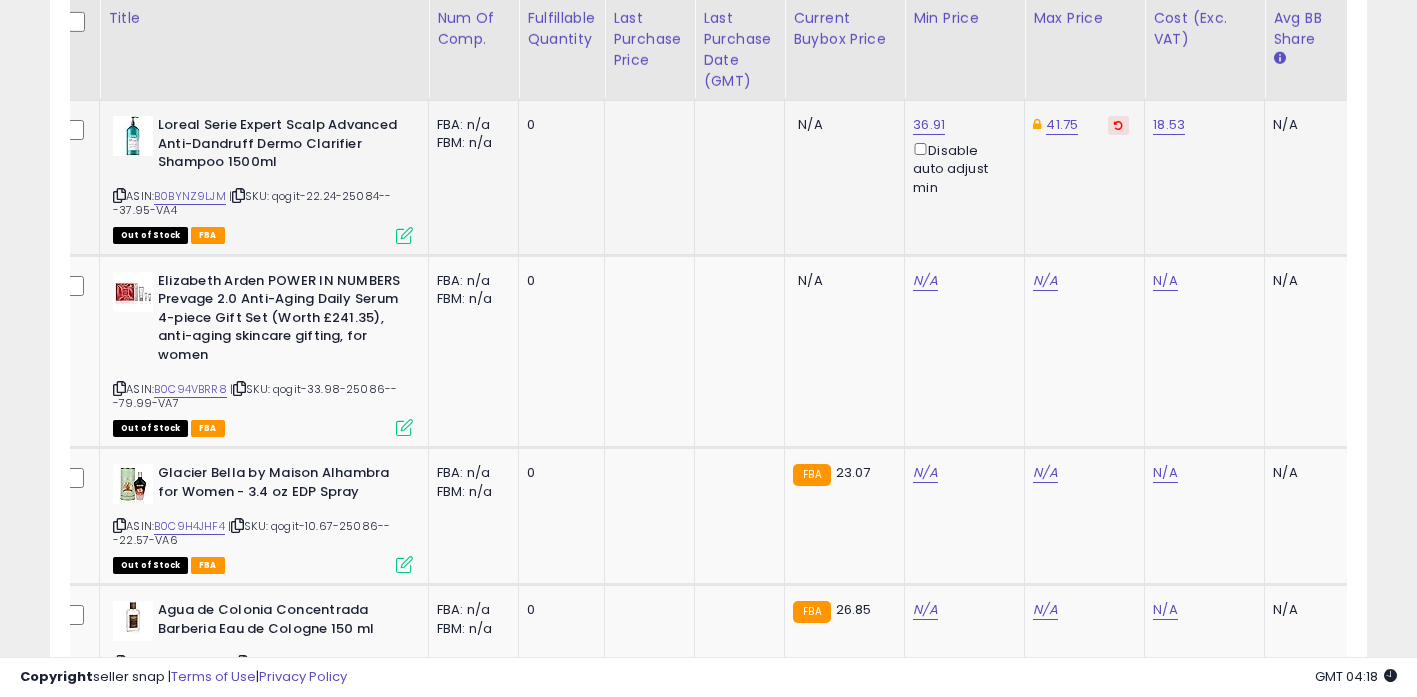 scroll, scrollTop: 0, scrollLeft: 272, axis: horizontal 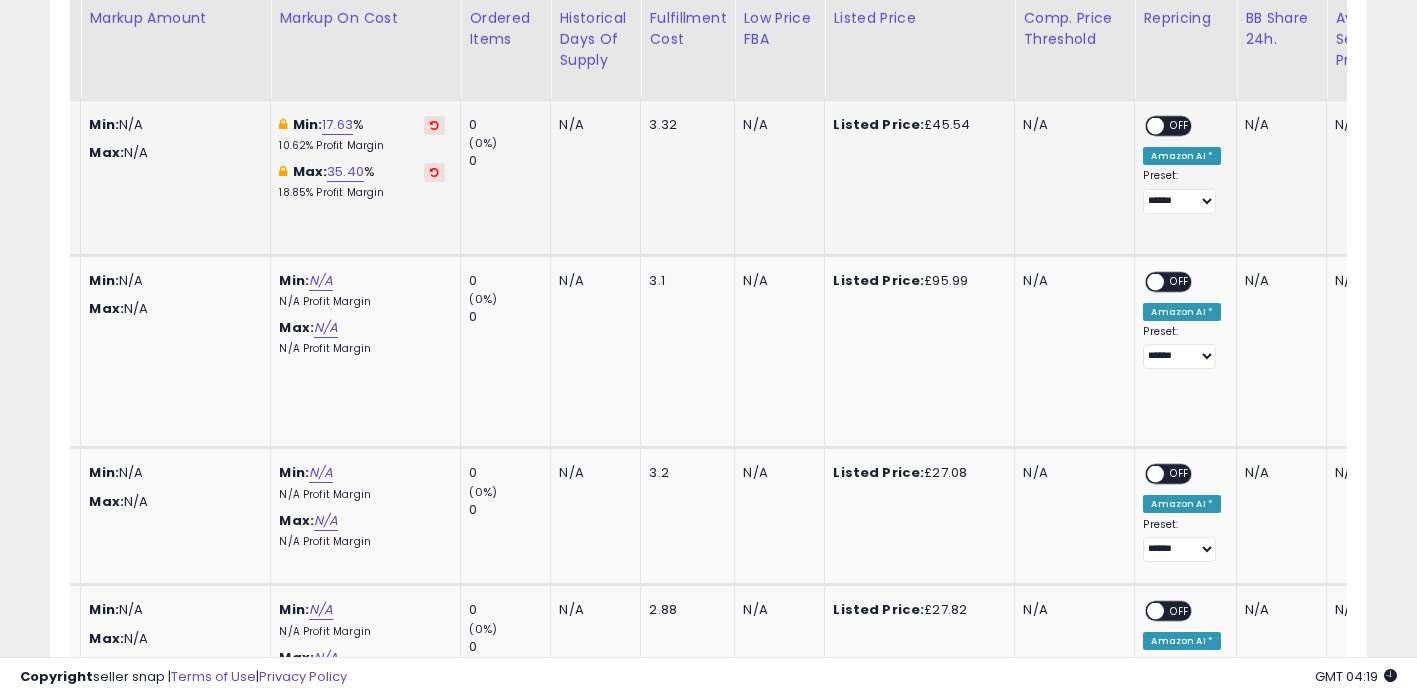 click on "ON   OFF" at bounding box center [1168, 126] 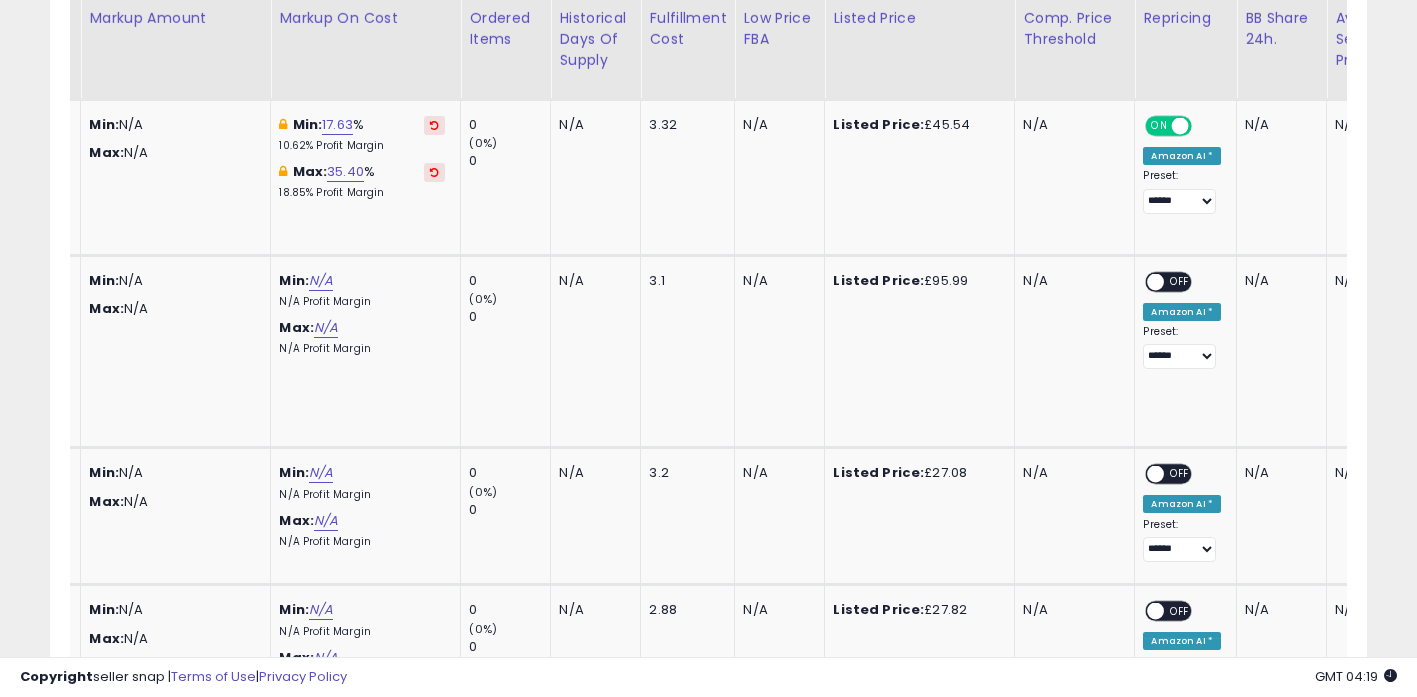 scroll, scrollTop: 0, scrollLeft: 1478, axis: horizontal 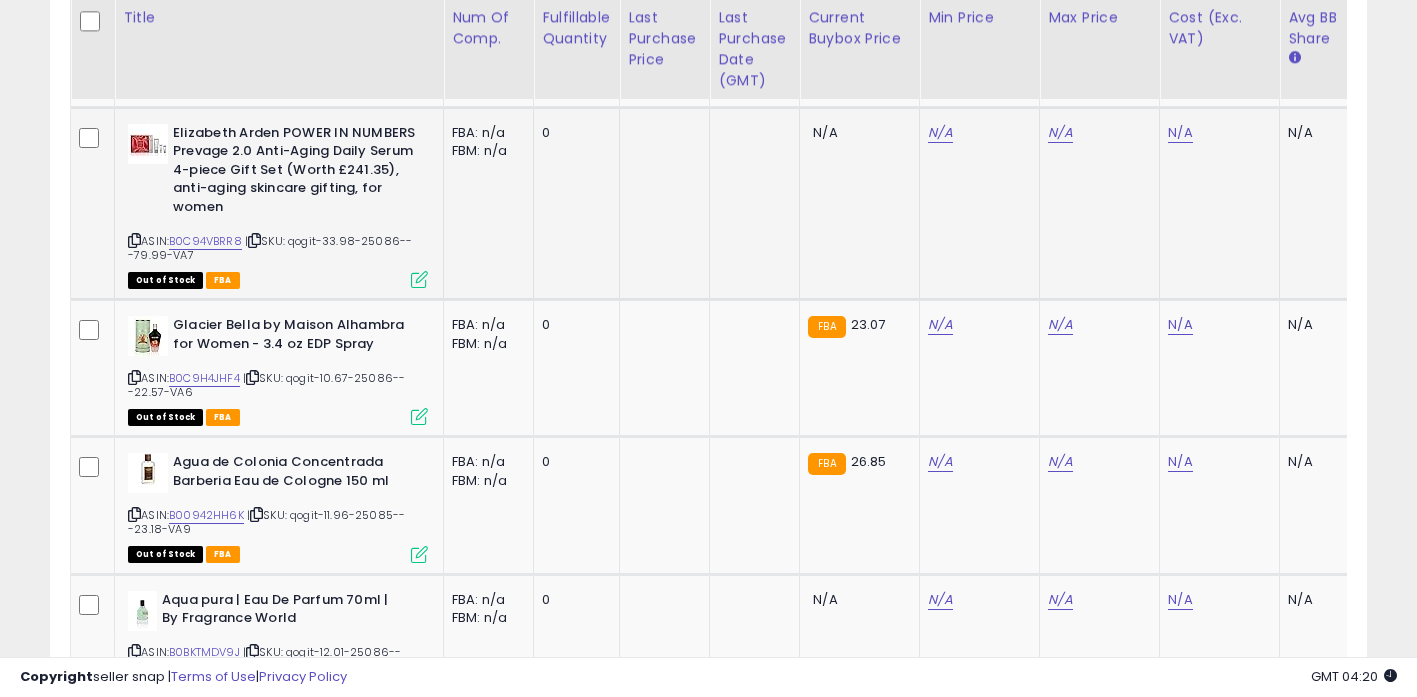 click at bounding box center [134, 240] 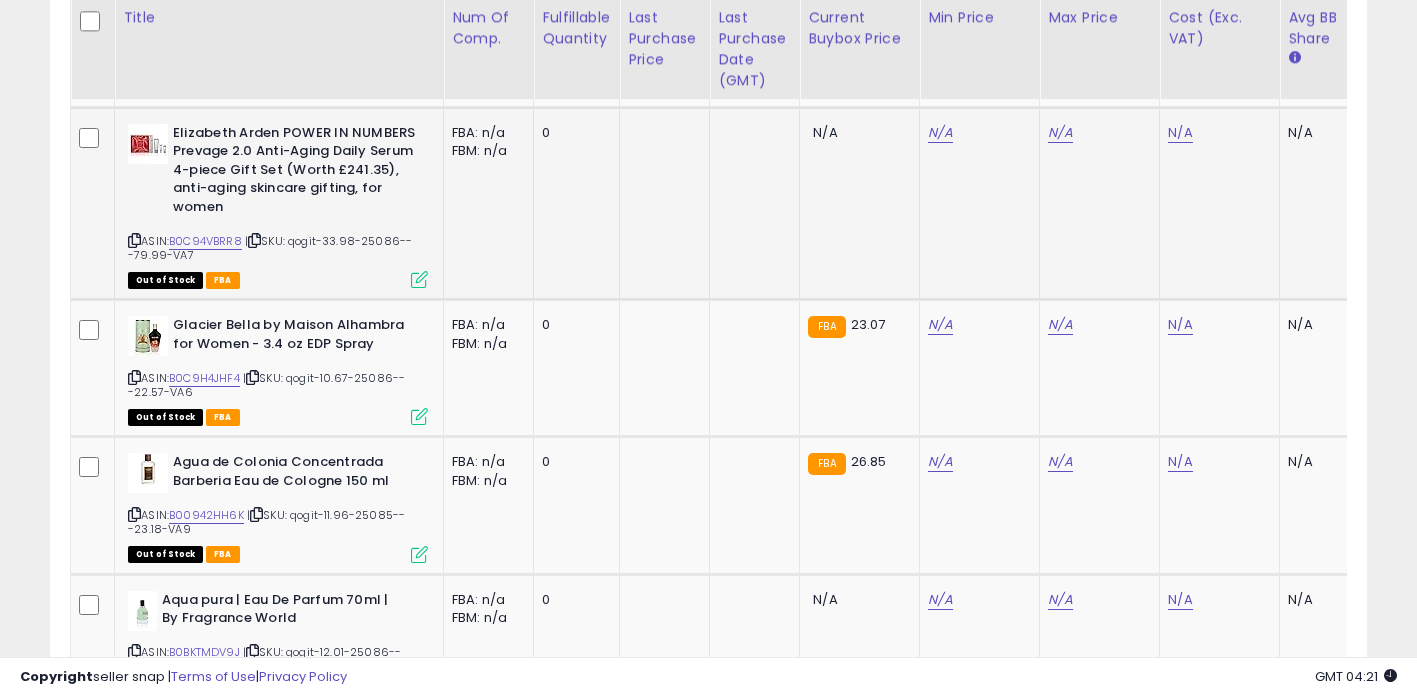 click at bounding box center [254, 240] 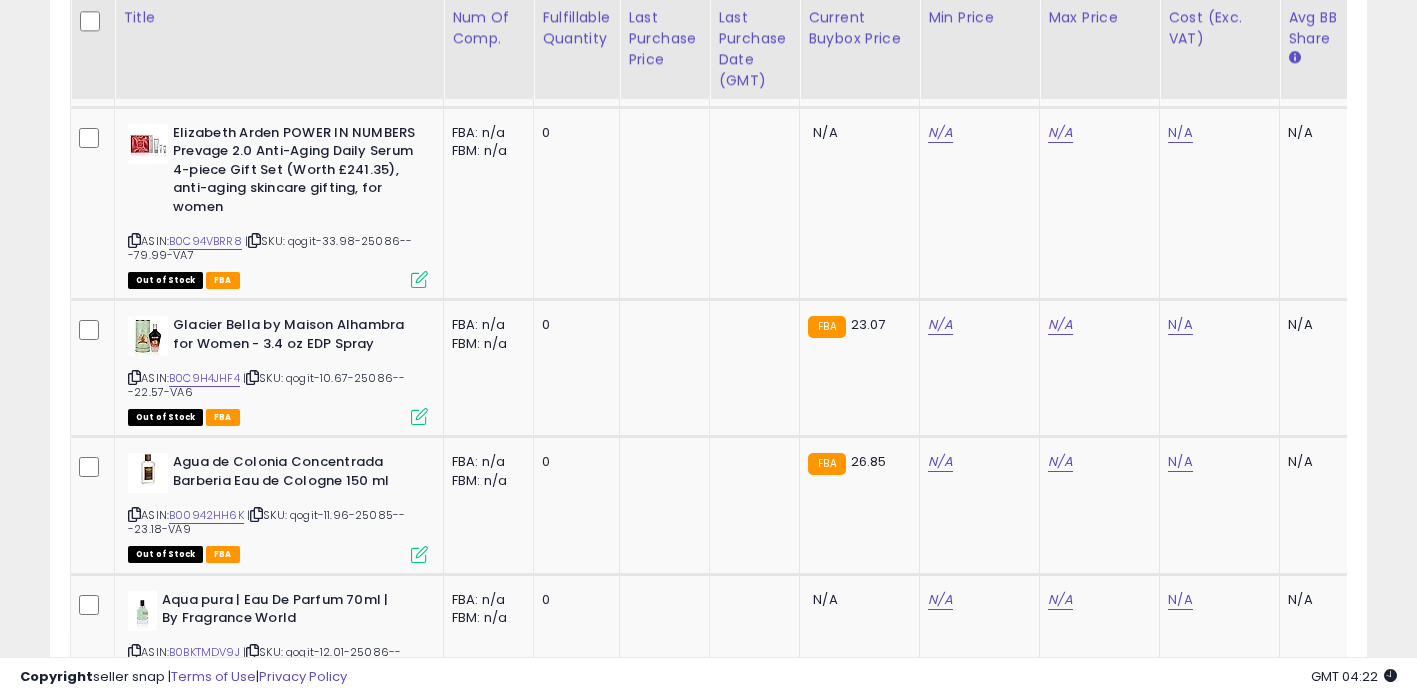 scroll, scrollTop: 0, scrollLeft: 268, axis: horizontal 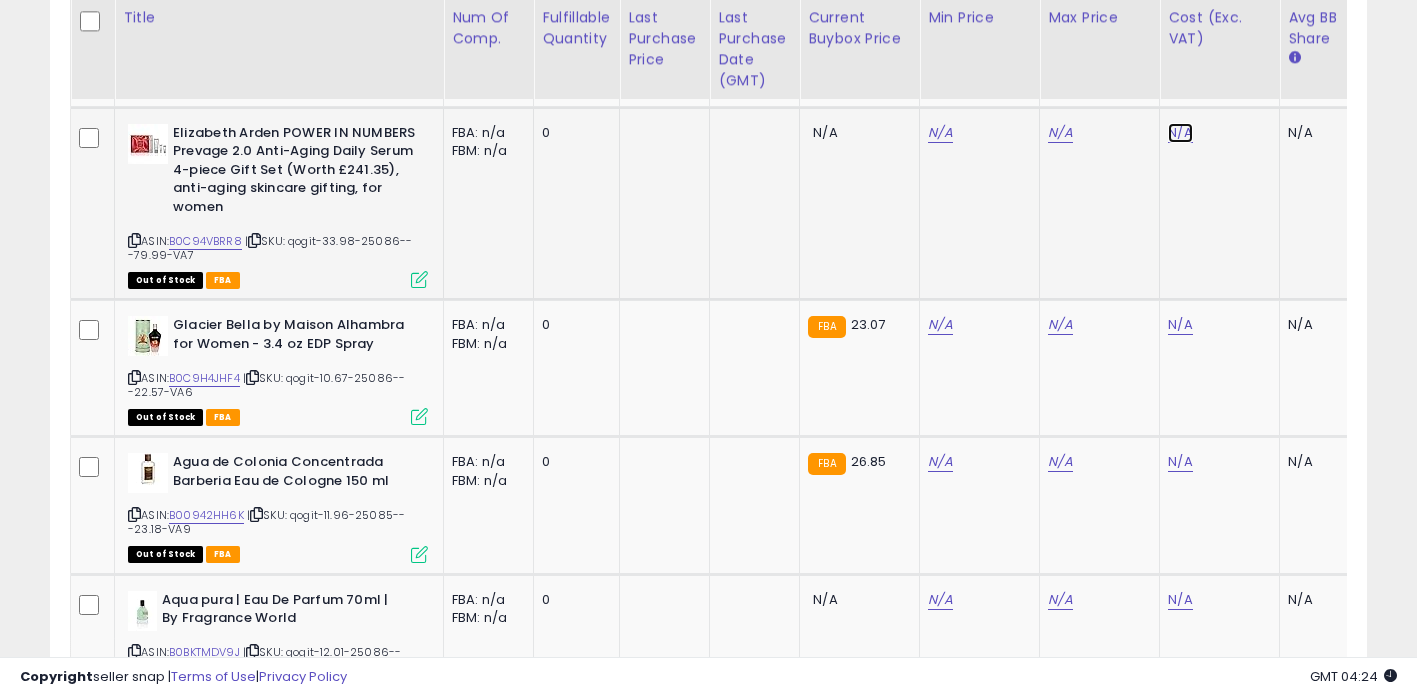 click on "N/A" at bounding box center [1180, -1209] 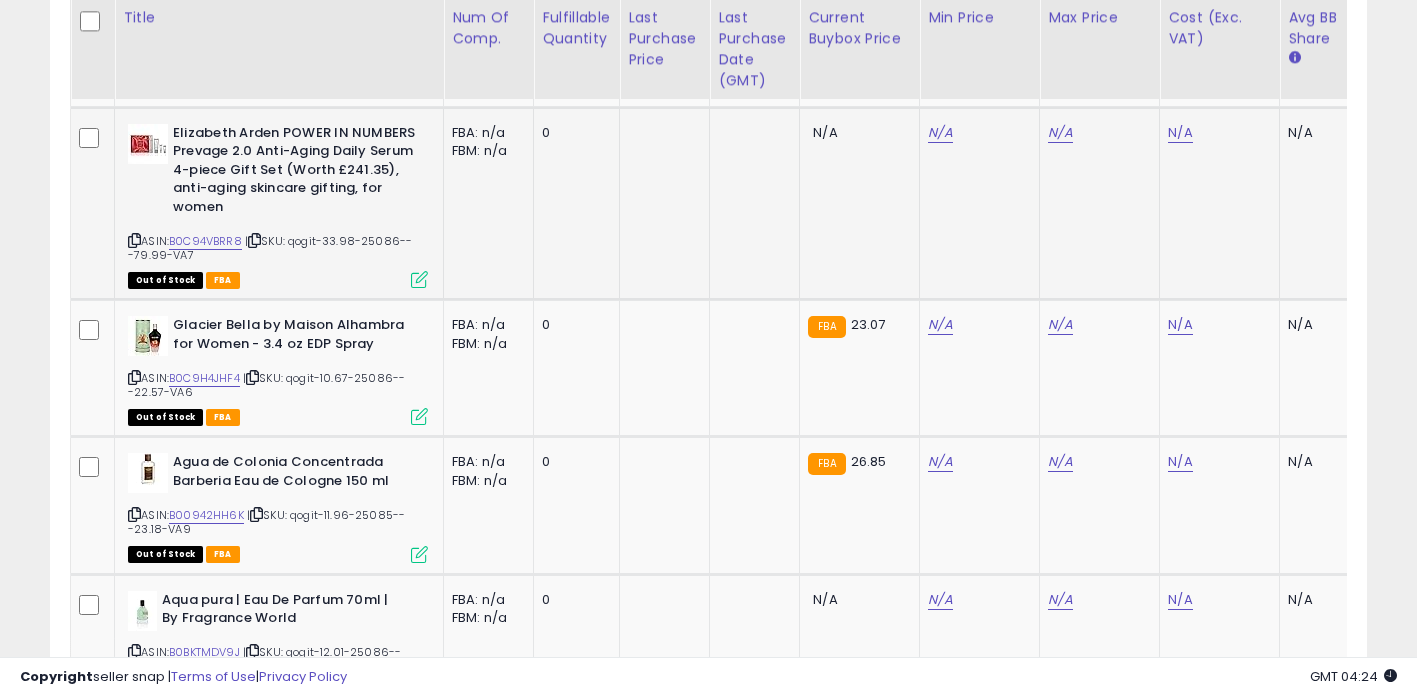 scroll, scrollTop: 0, scrollLeft: 15, axis: horizontal 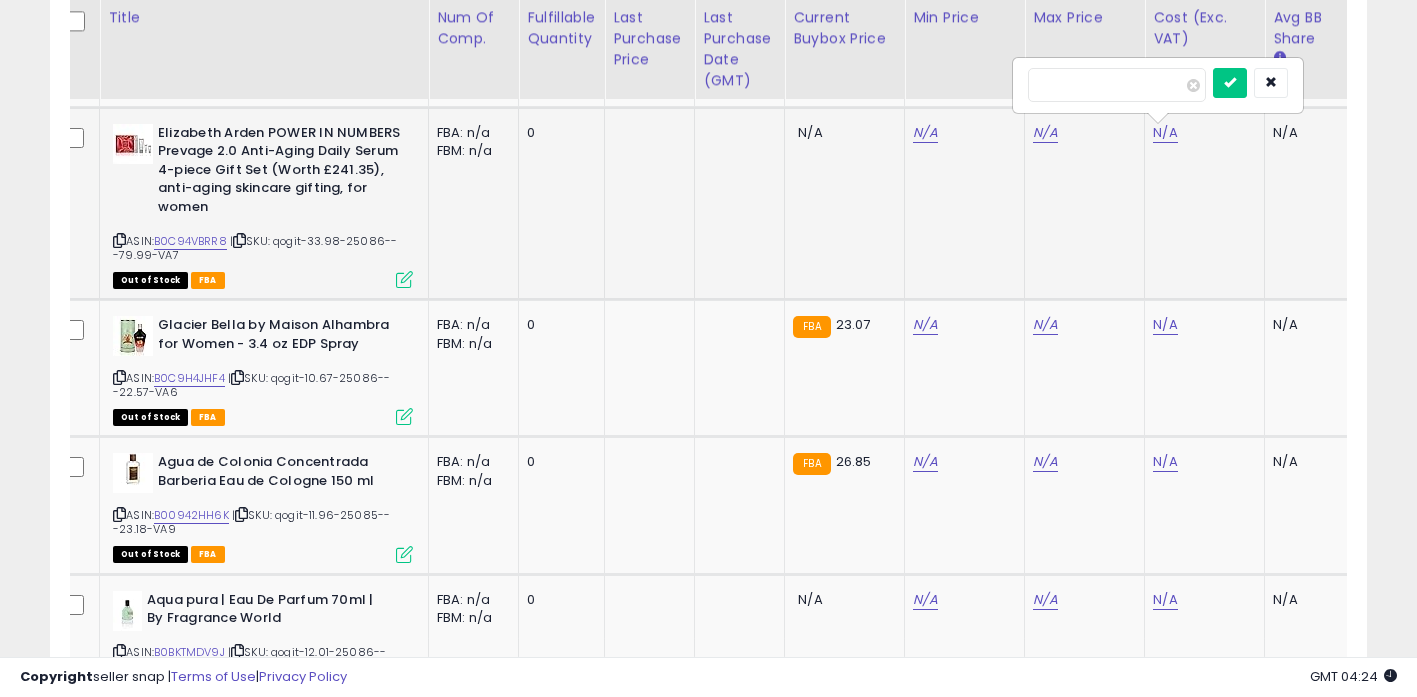 type on "*****" 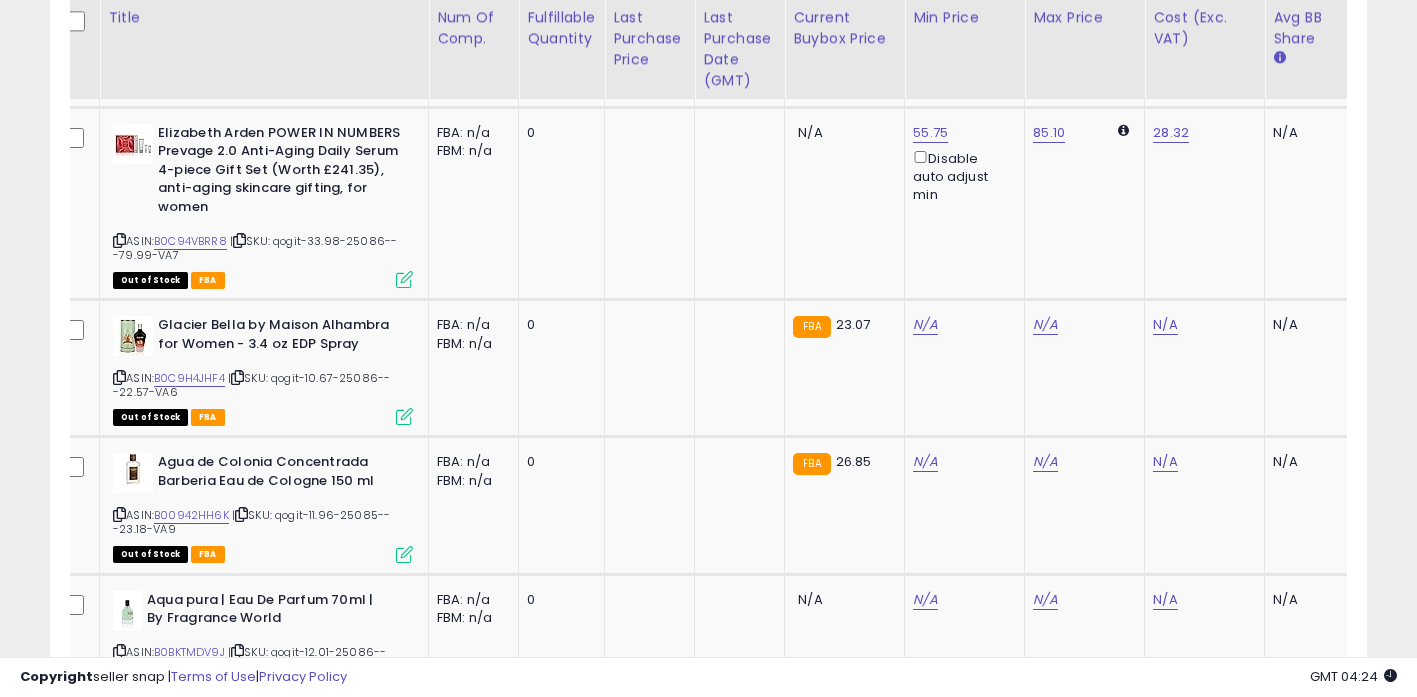 scroll, scrollTop: 0, scrollLeft: 121, axis: horizontal 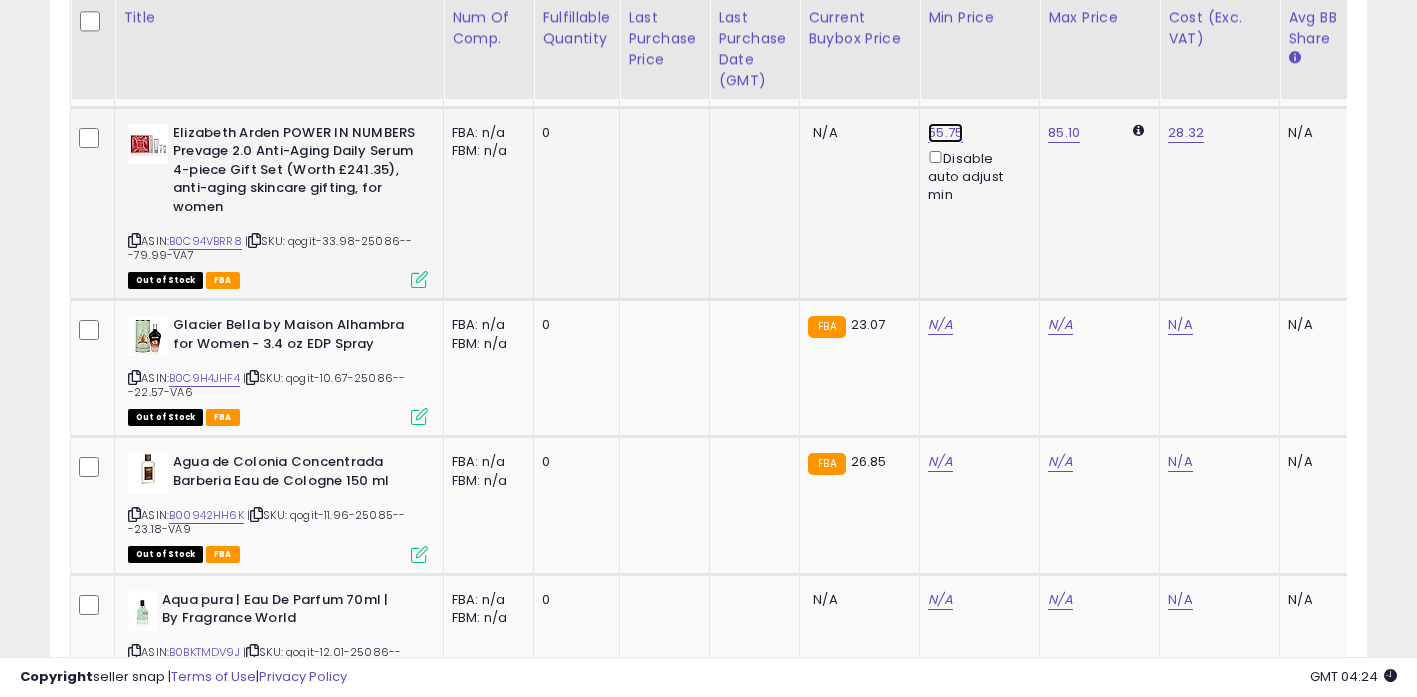 click on "55.75" at bounding box center (940, -1539) 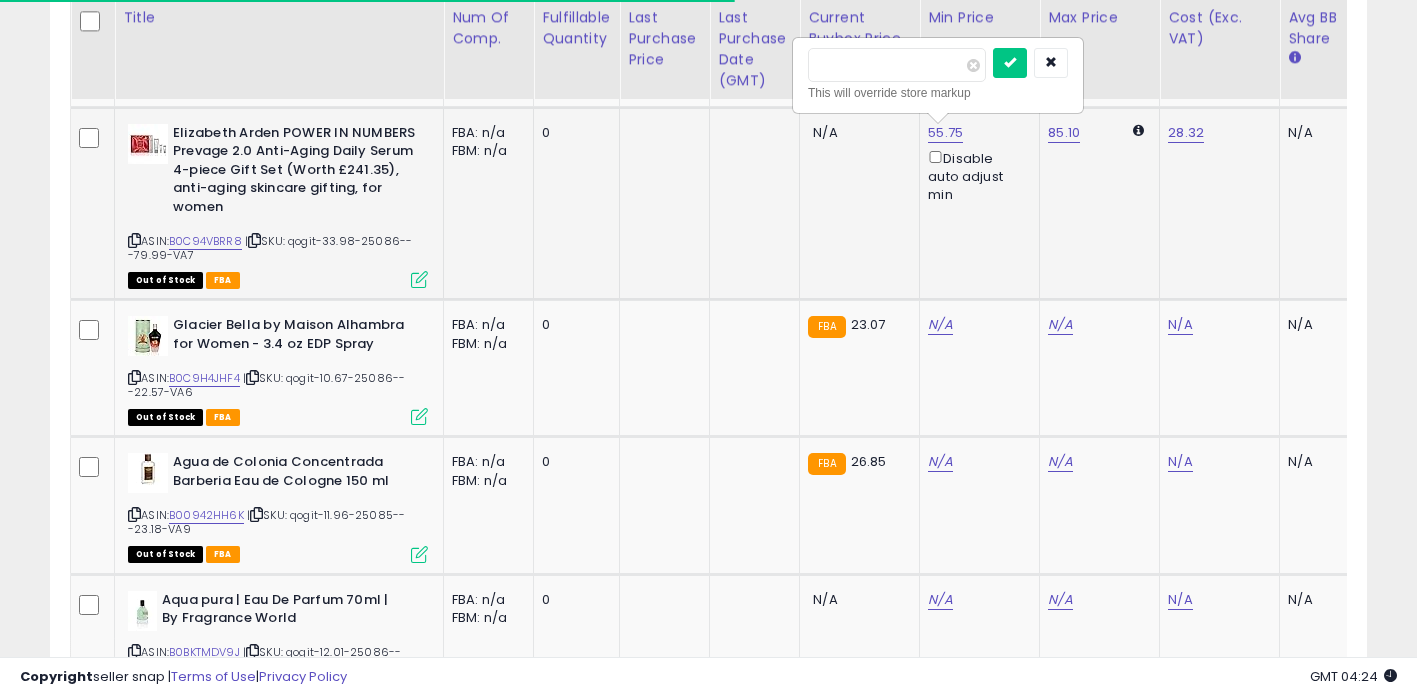 click on "85.10" 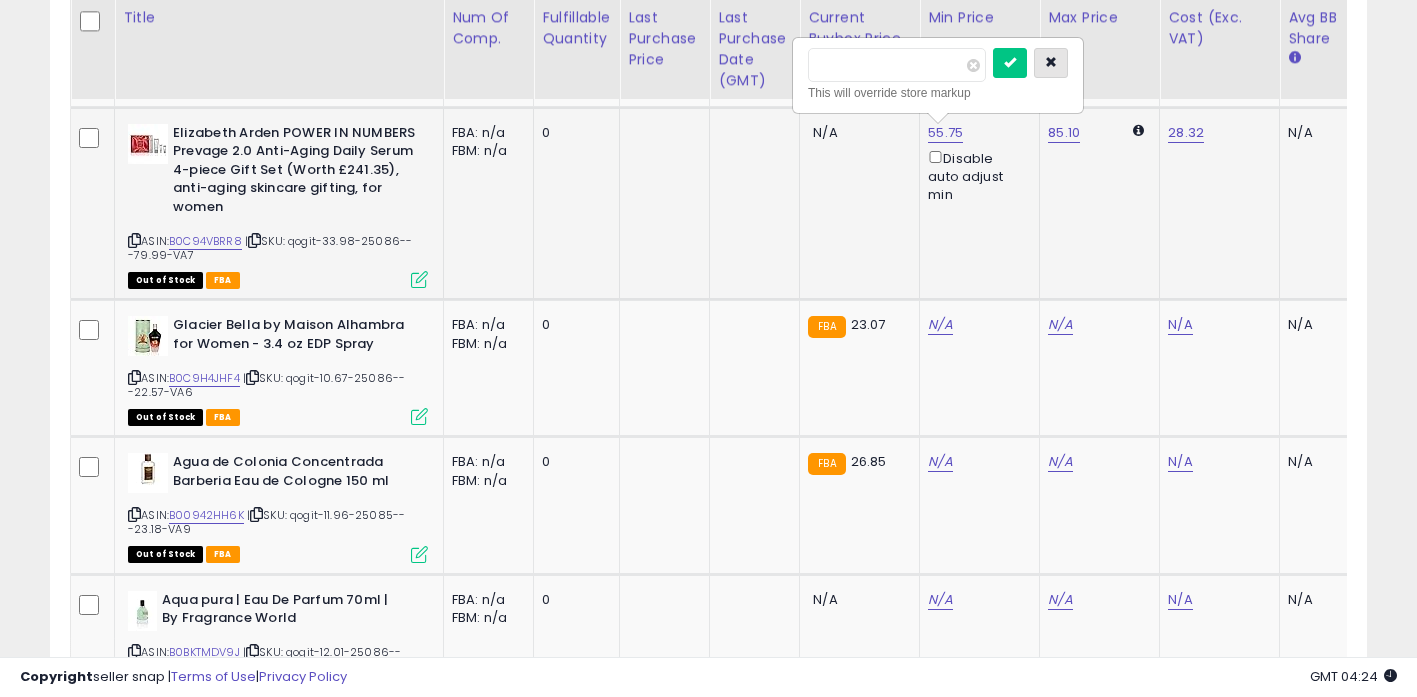 click at bounding box center [1051, 63] 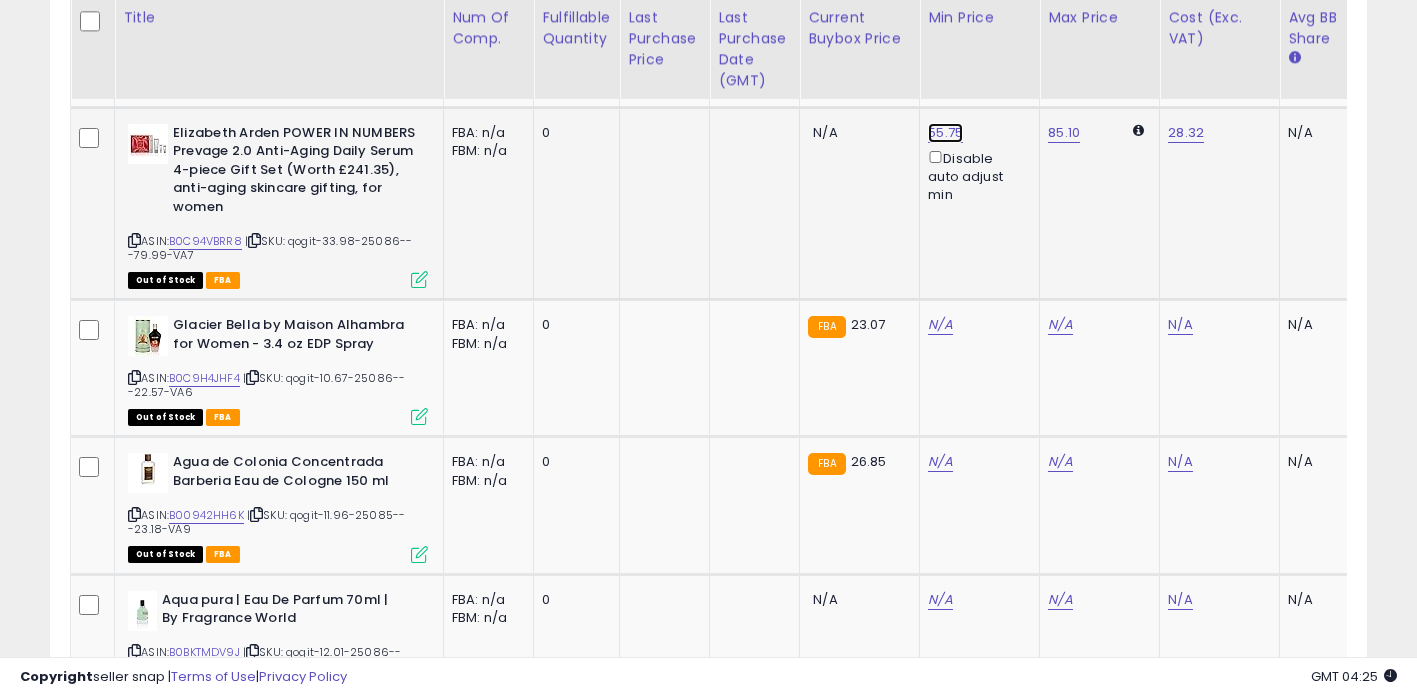 click on "55.75" at bounding box center (940, -1539) 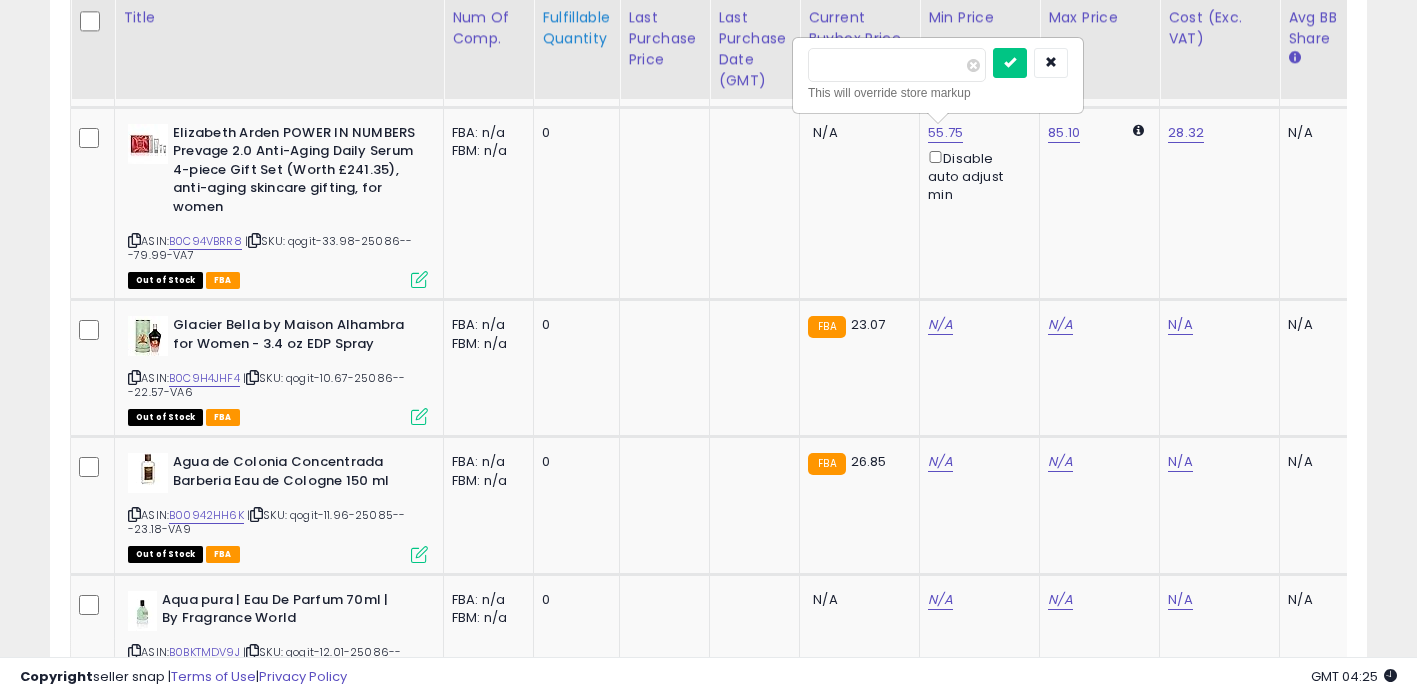 drag, startPoint x: 837, startPoint y: 68, endPoint x: 580, endPoint y: 65, distance: 257.01752 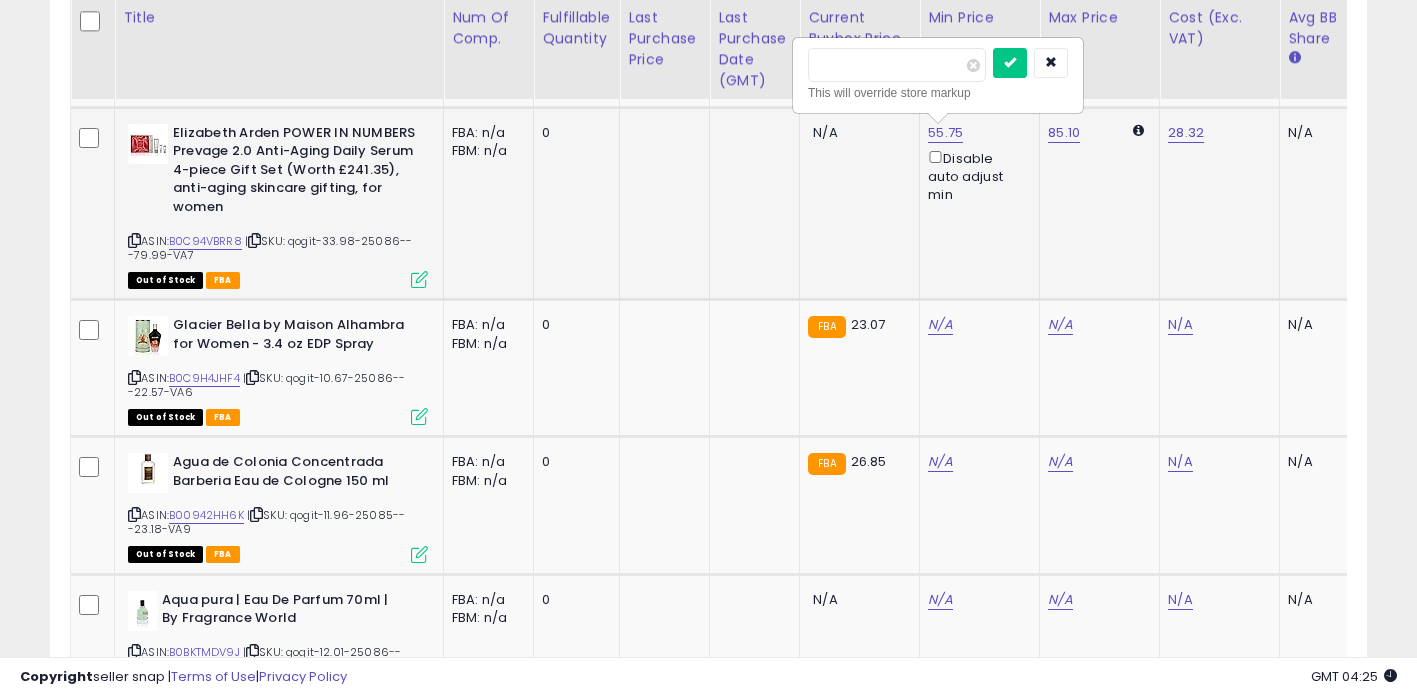 type on "*****" 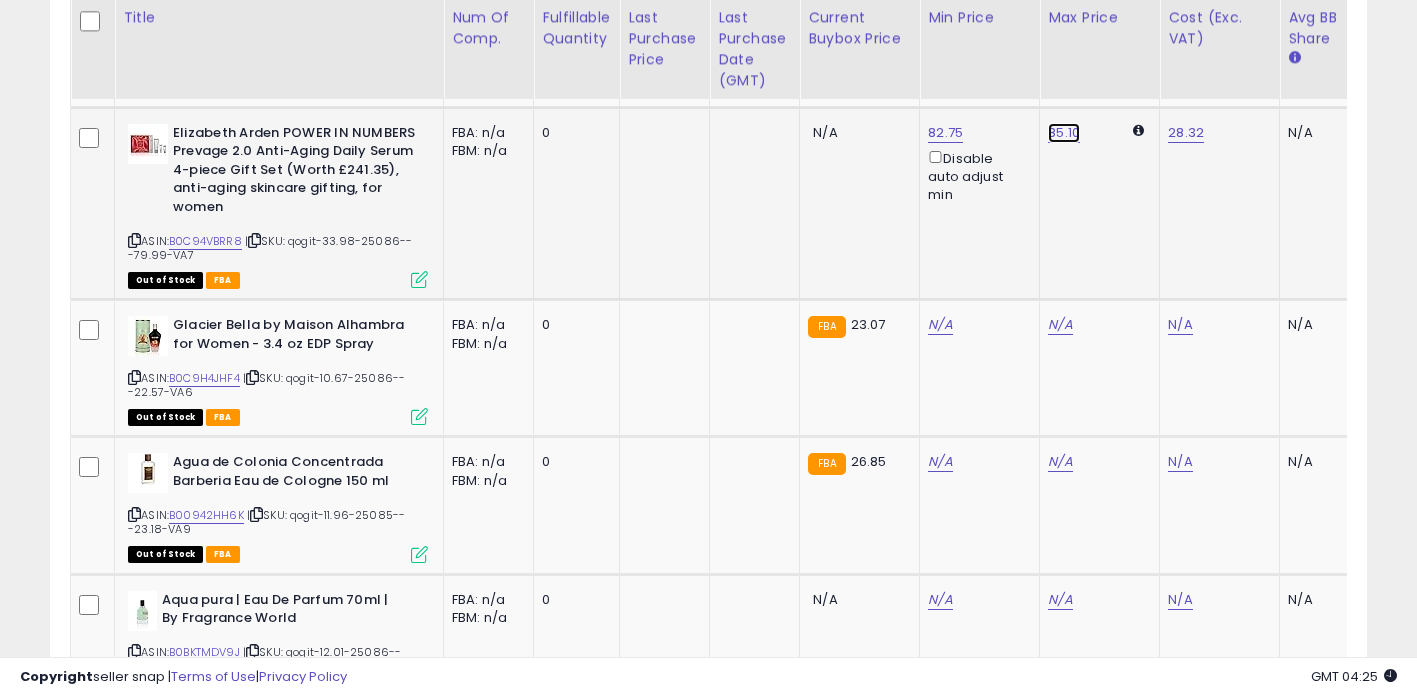 click on "85.10" at bounding box center (1060, -1539) 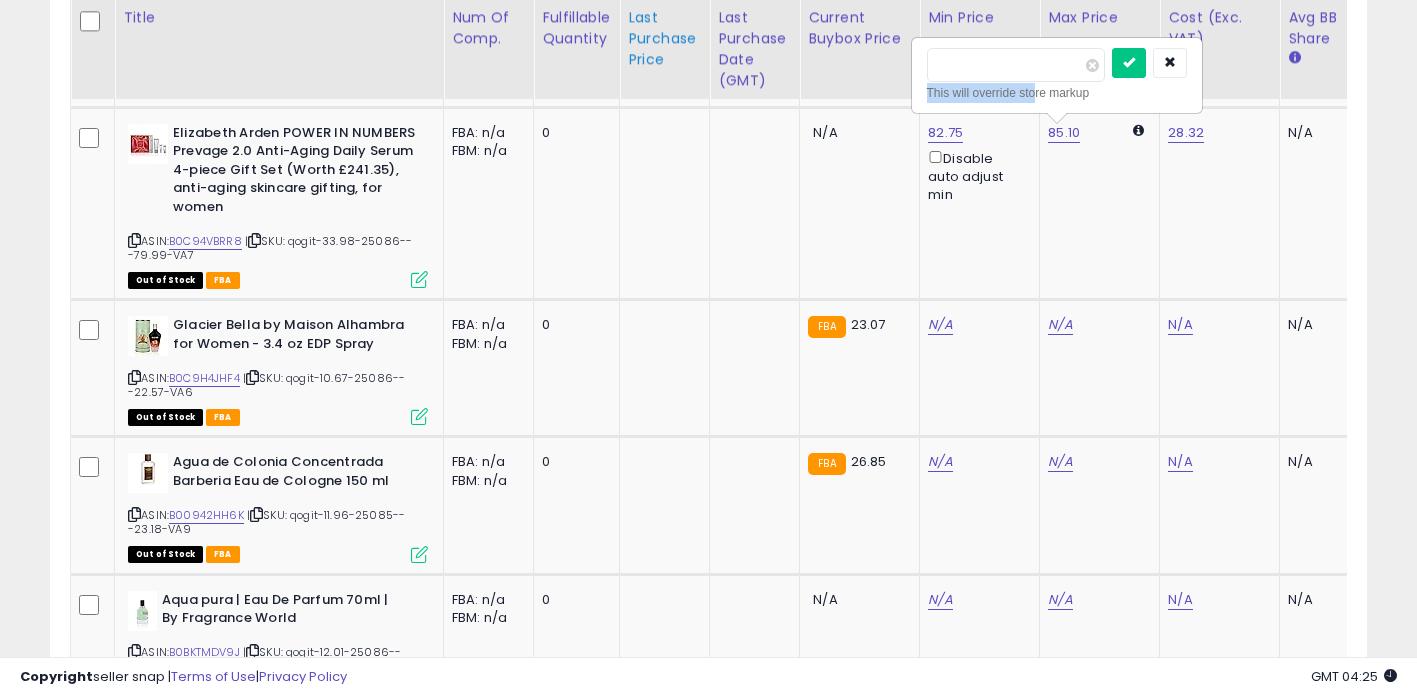 drag, startPoint x: 1033, startPoint y: 84, endPoint x: 663, endPoint y: 69, distance: 370.30392 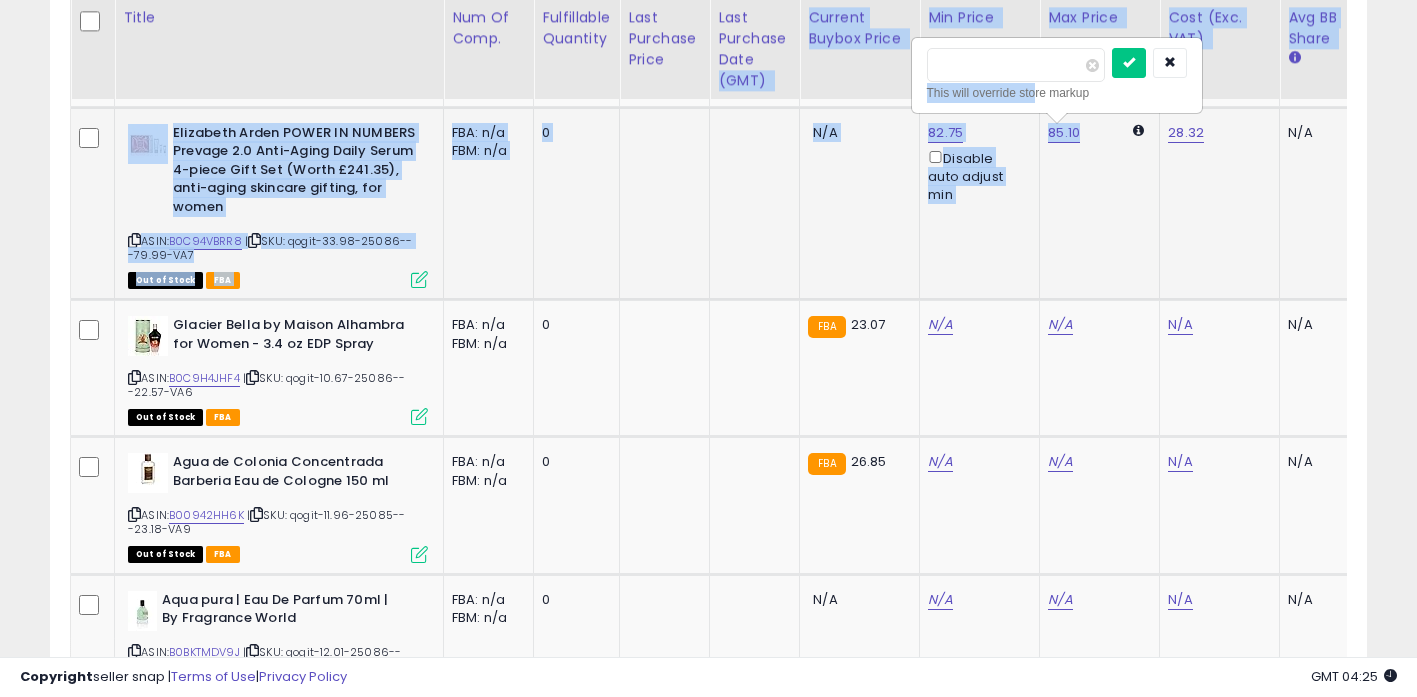 drag, startPoint x: 1021, startPoint y: 83, endPoint x: 1016, endPoint y: 73, distance: 11.18034 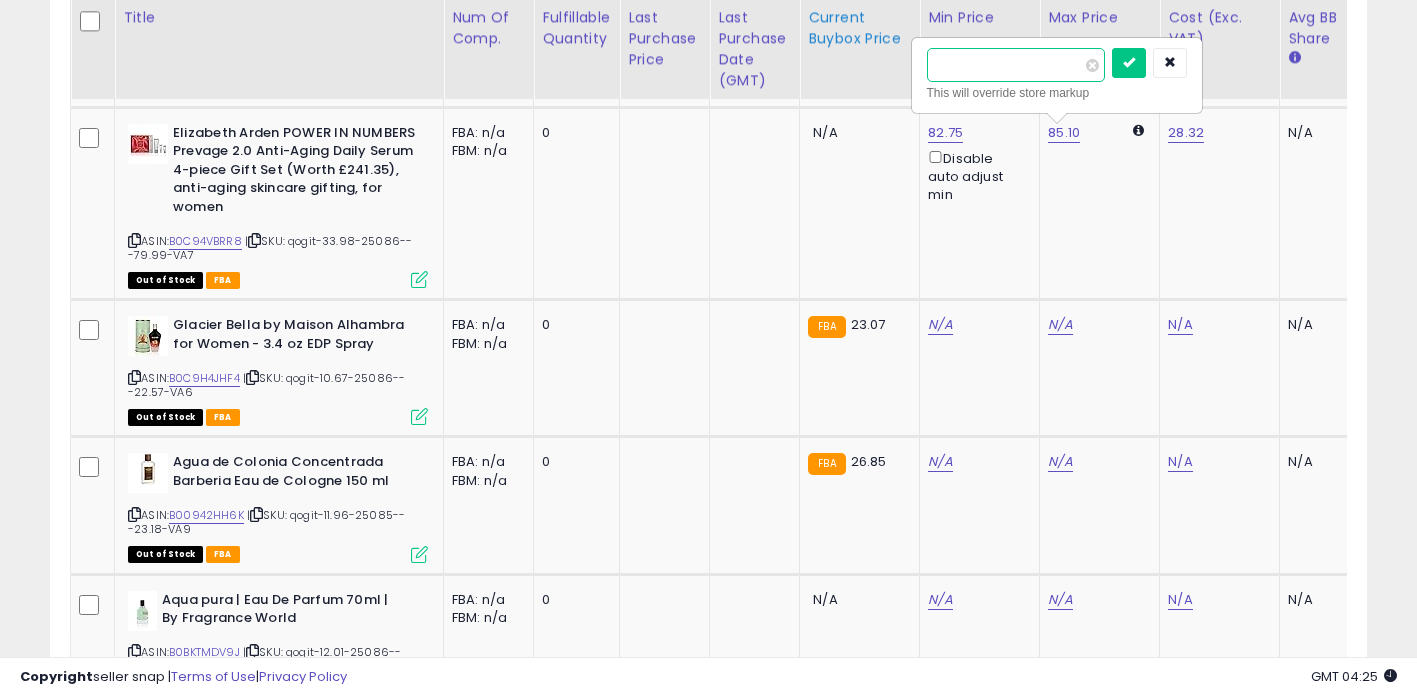 click on "Title
Num of Comp." at bounding box center (2604, 218) 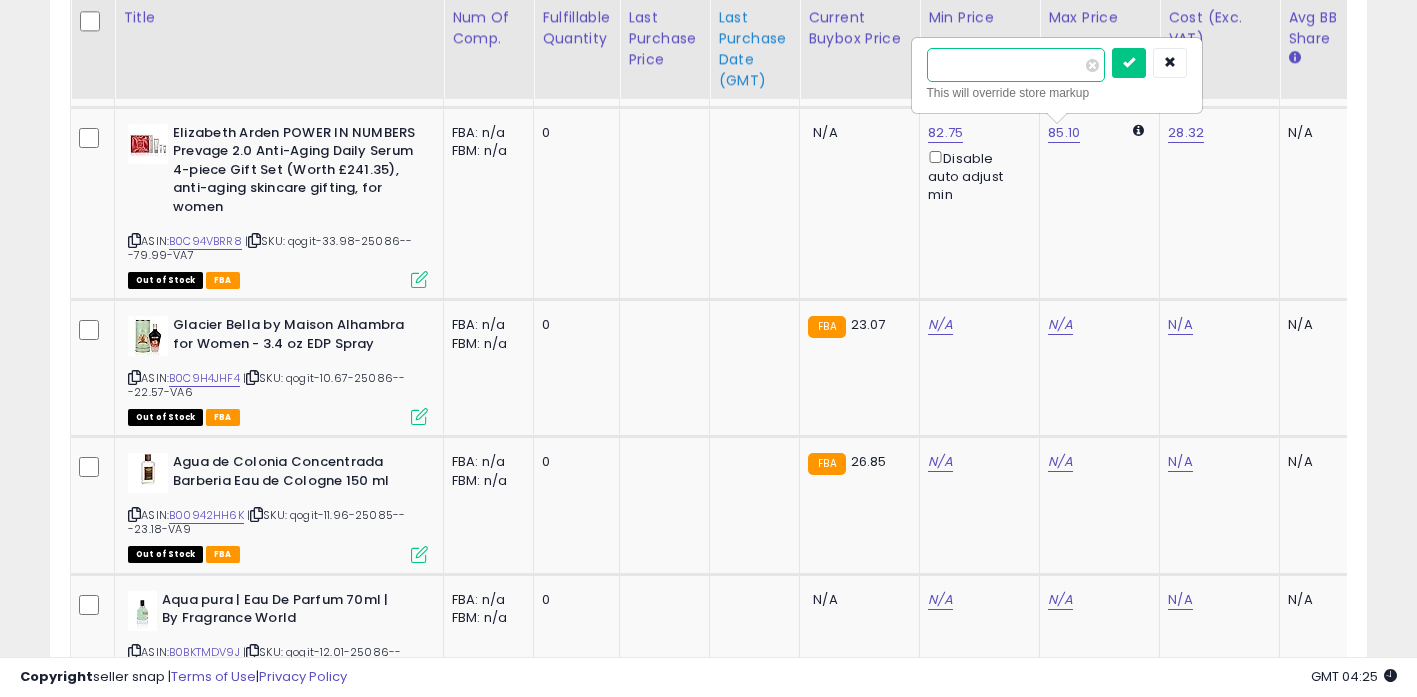 type on "*****" 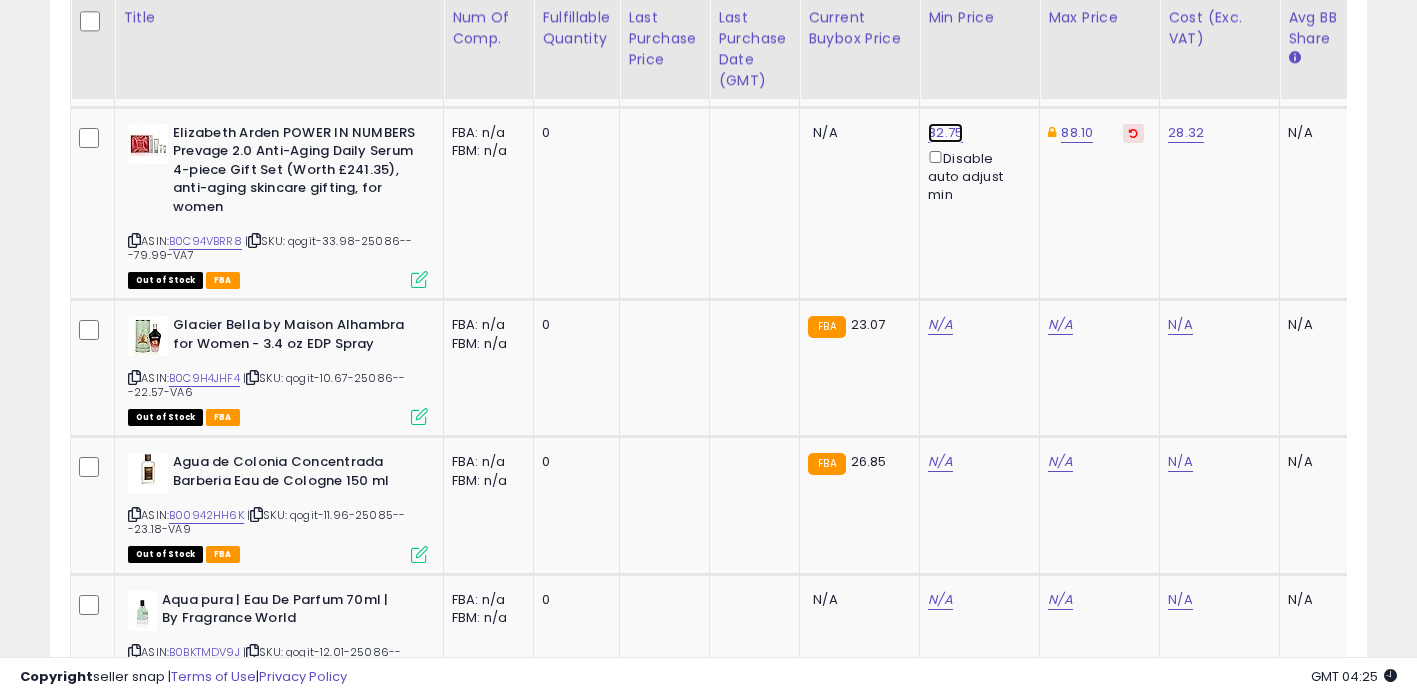 click on "82.75" at bounding box center [940, -1539] 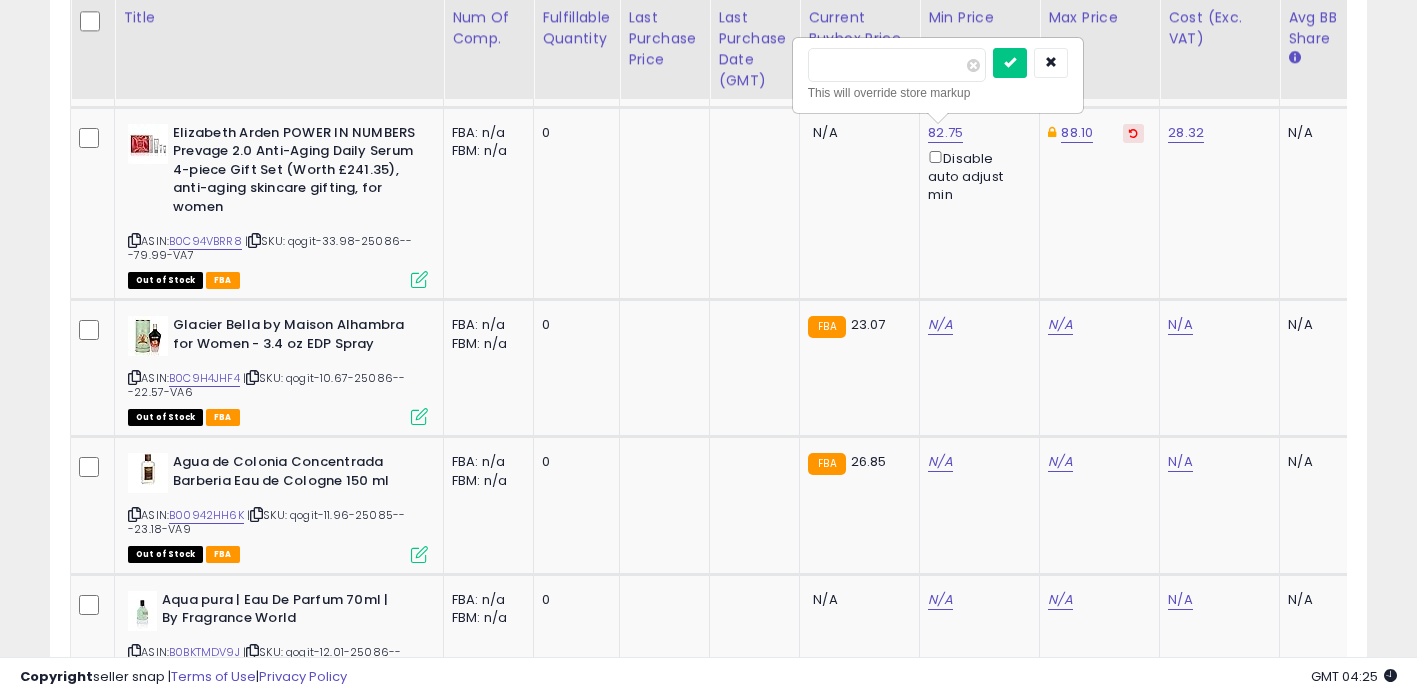 click on "*****" at bounding box center (897, 65) 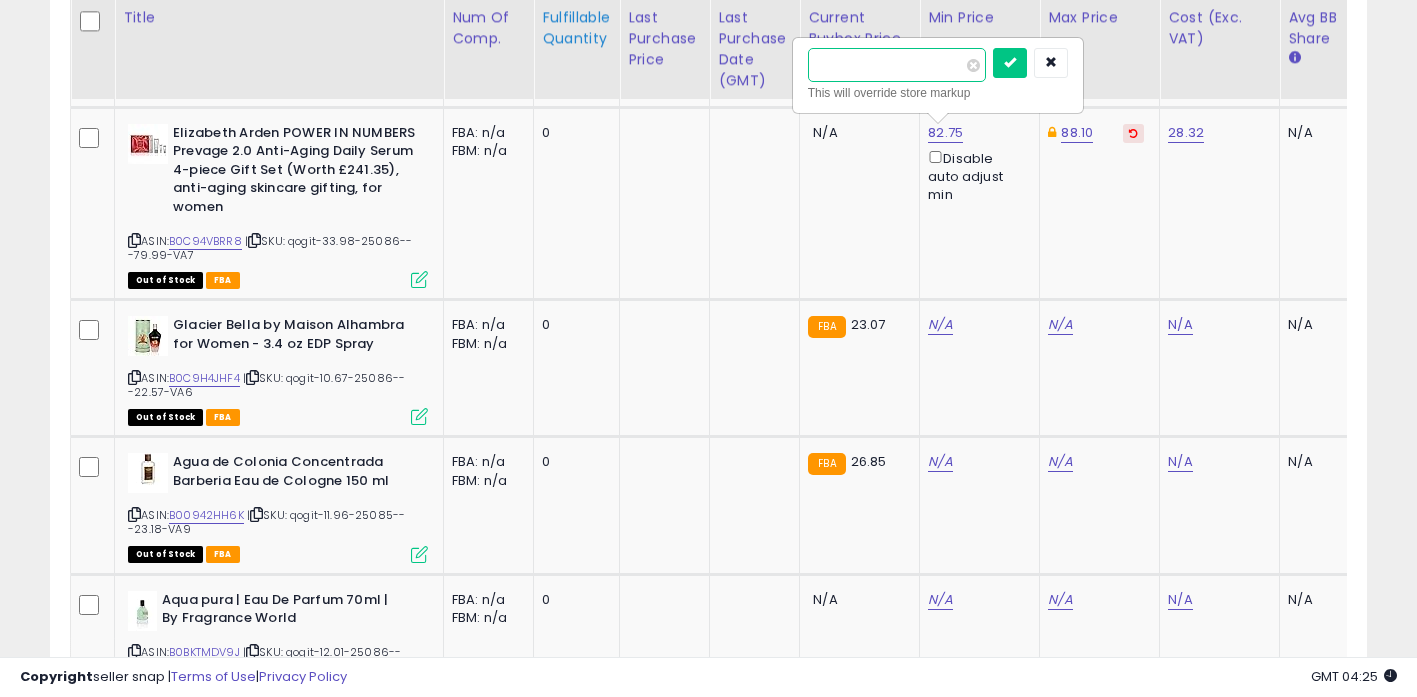 drag, startPoint x: 859, startPoint y: 60, endPoint x: 600, endPoint y: 22, distance: 261.7728 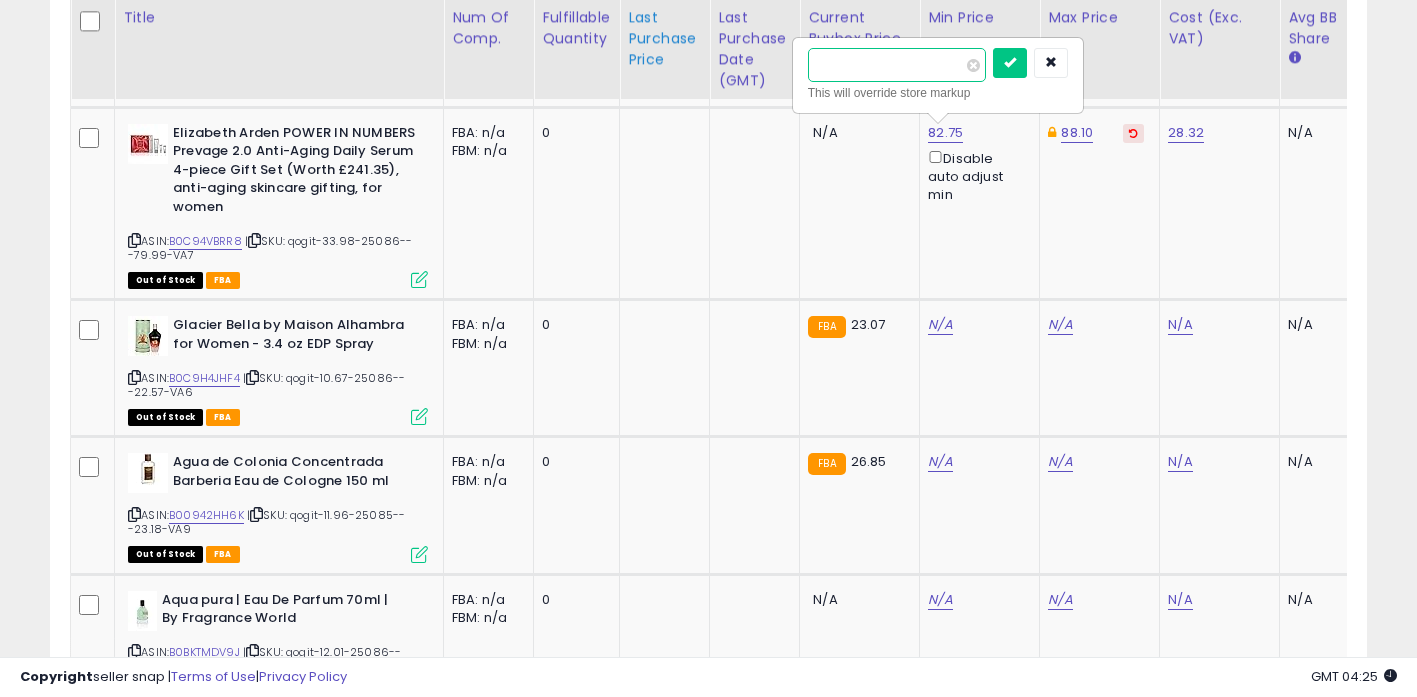 type on "*****" 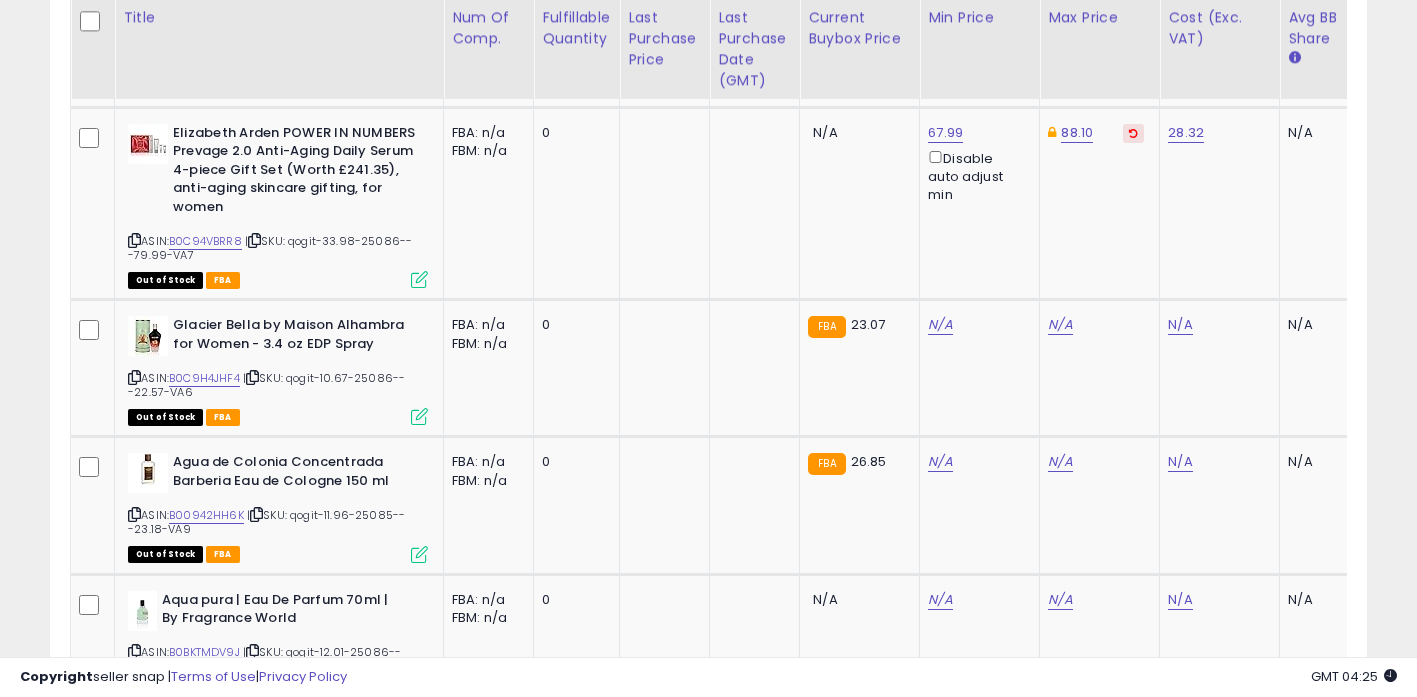 scroll, scrollTop: 0, scrollLeft: 1289, axis: horizontal 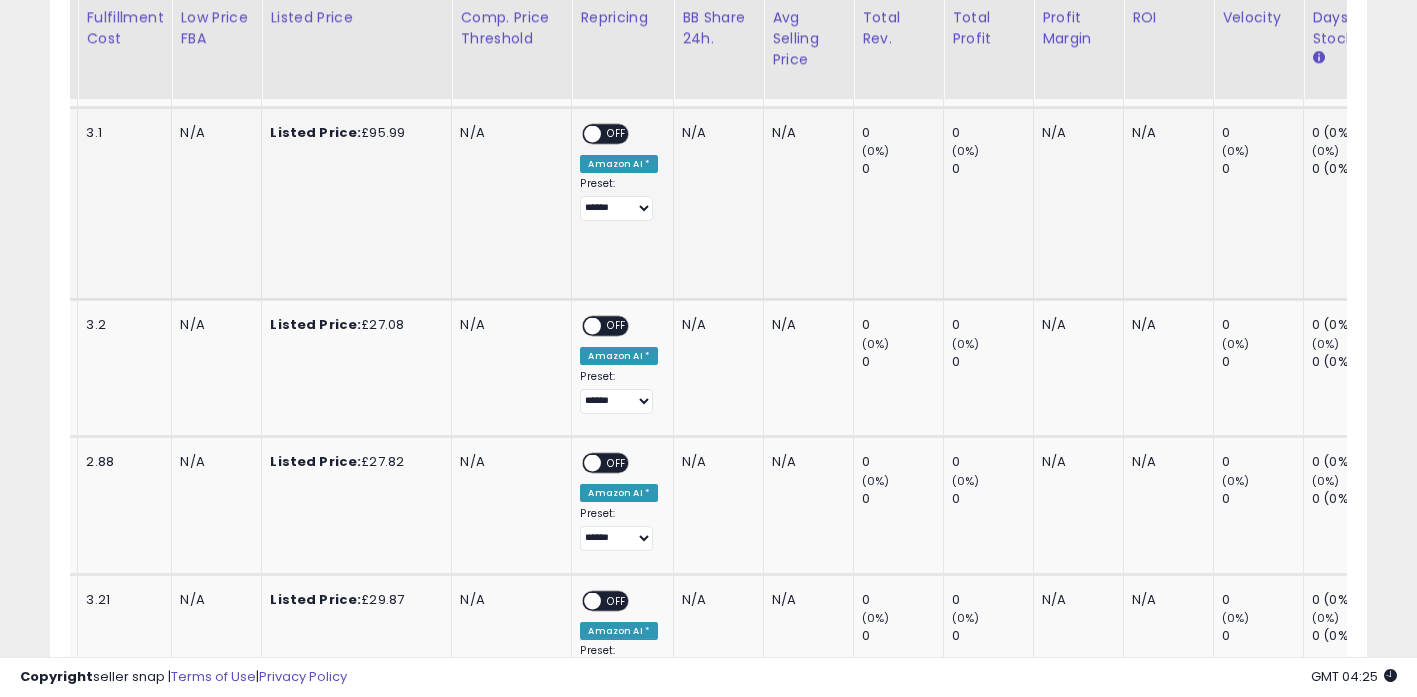 click on "OFF" at bounding box center [618, 133] 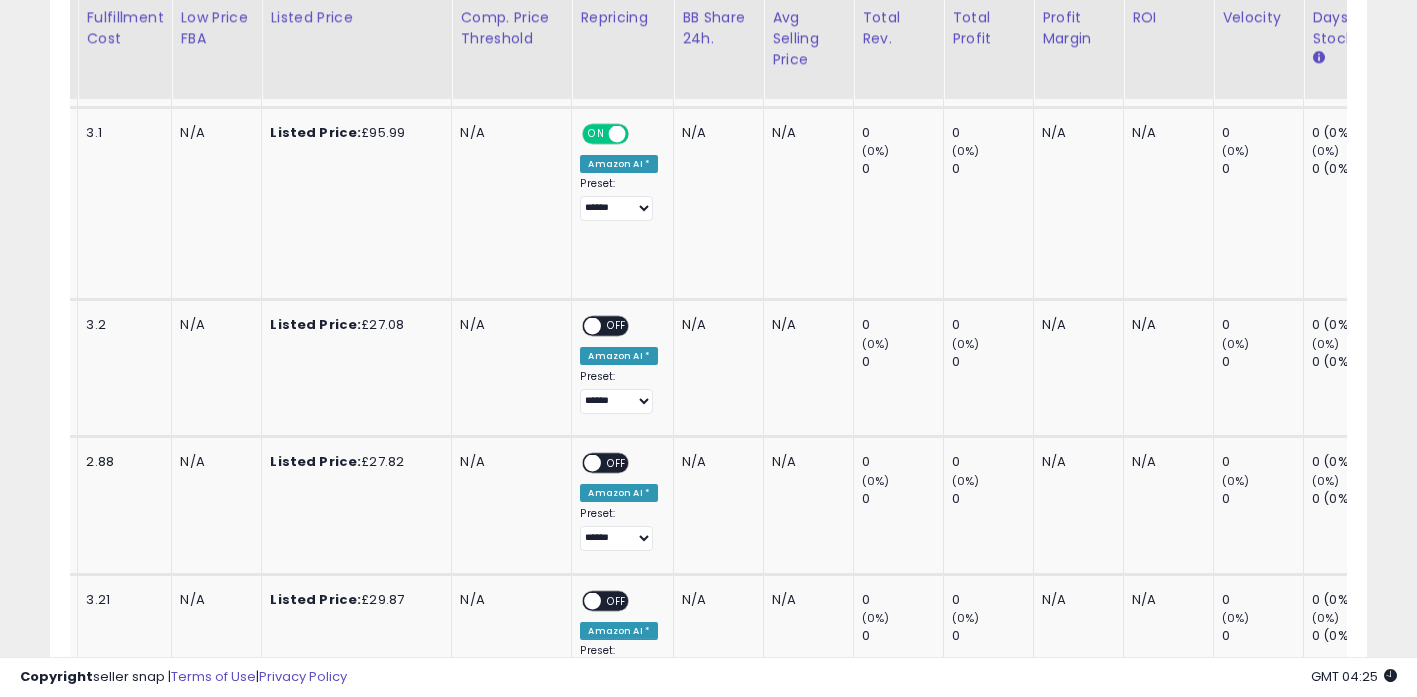 scroll, scrollTop: 0, scrollLeft: 1800, axis: horizontal 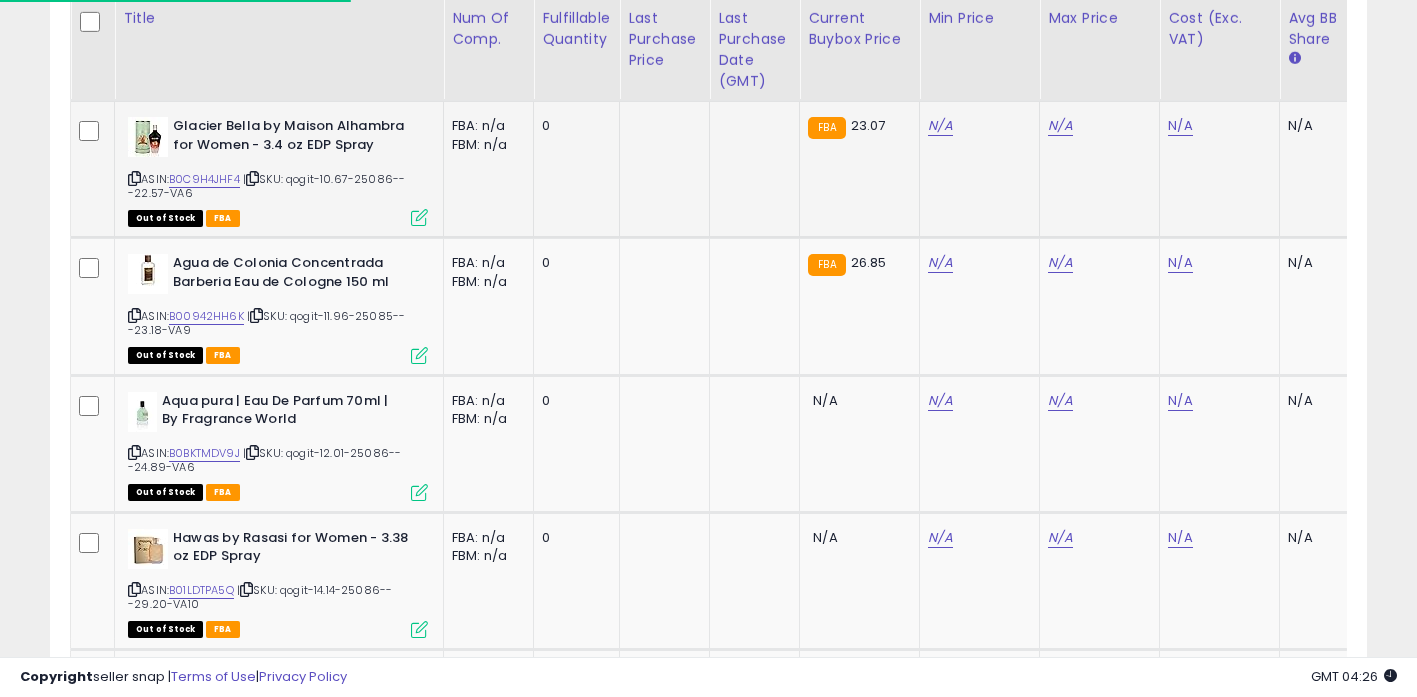 click at bounding box center (134, 178) 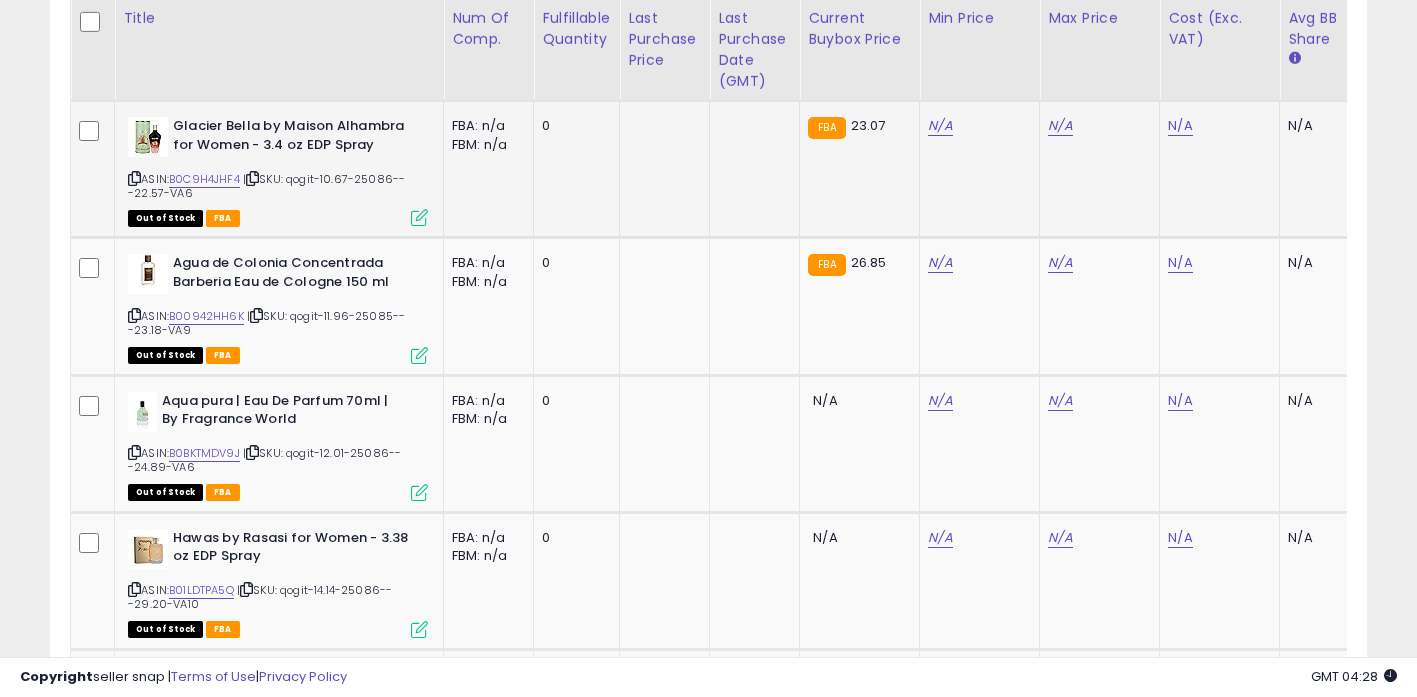 click at bounding box center [134, 178] 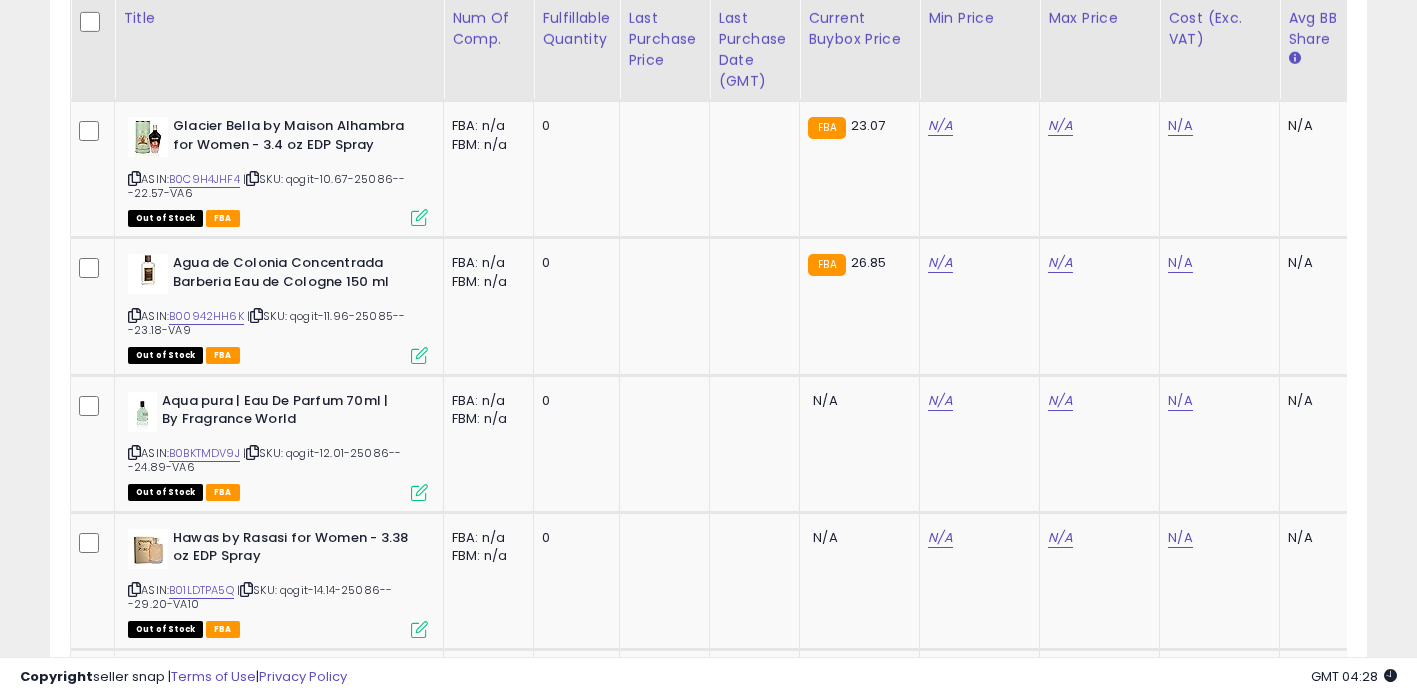 scroll, scrollTop: 0, scrollLeft: 1237, axis: horizontal 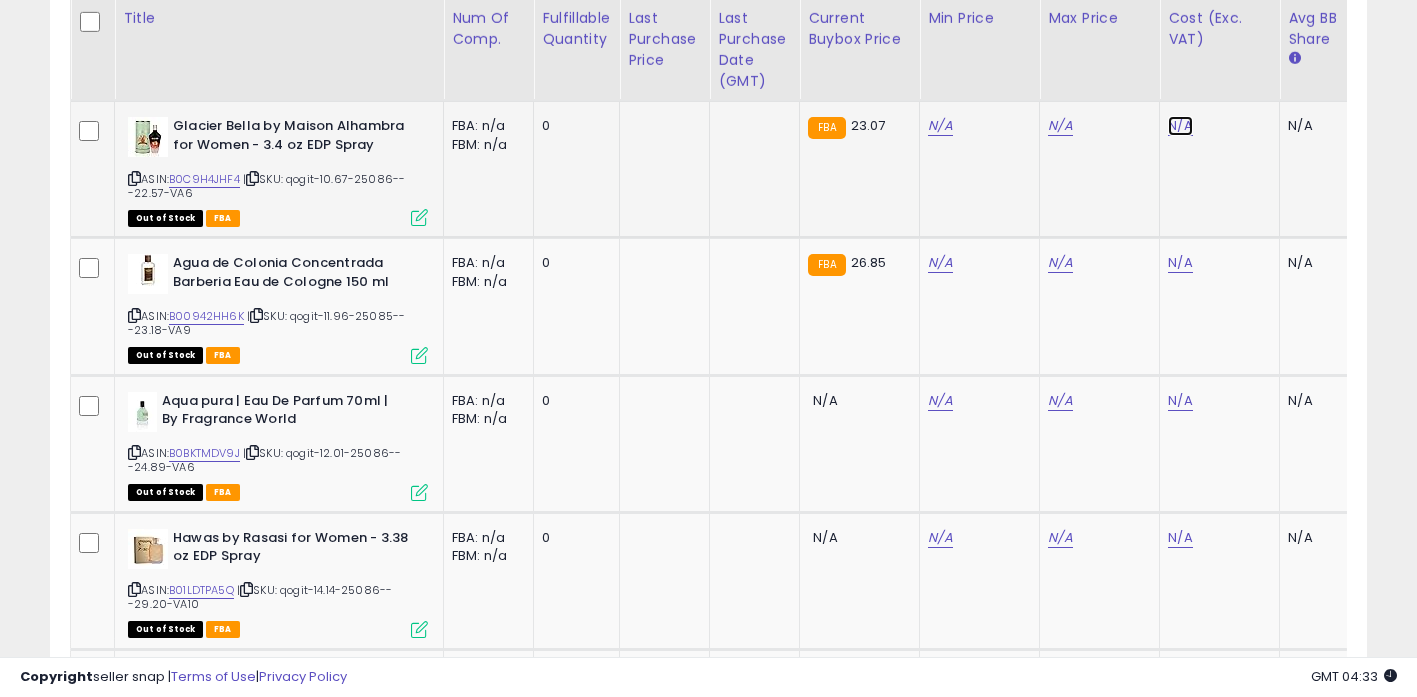 click on "N/A" at bounding box center (1180, -1408) 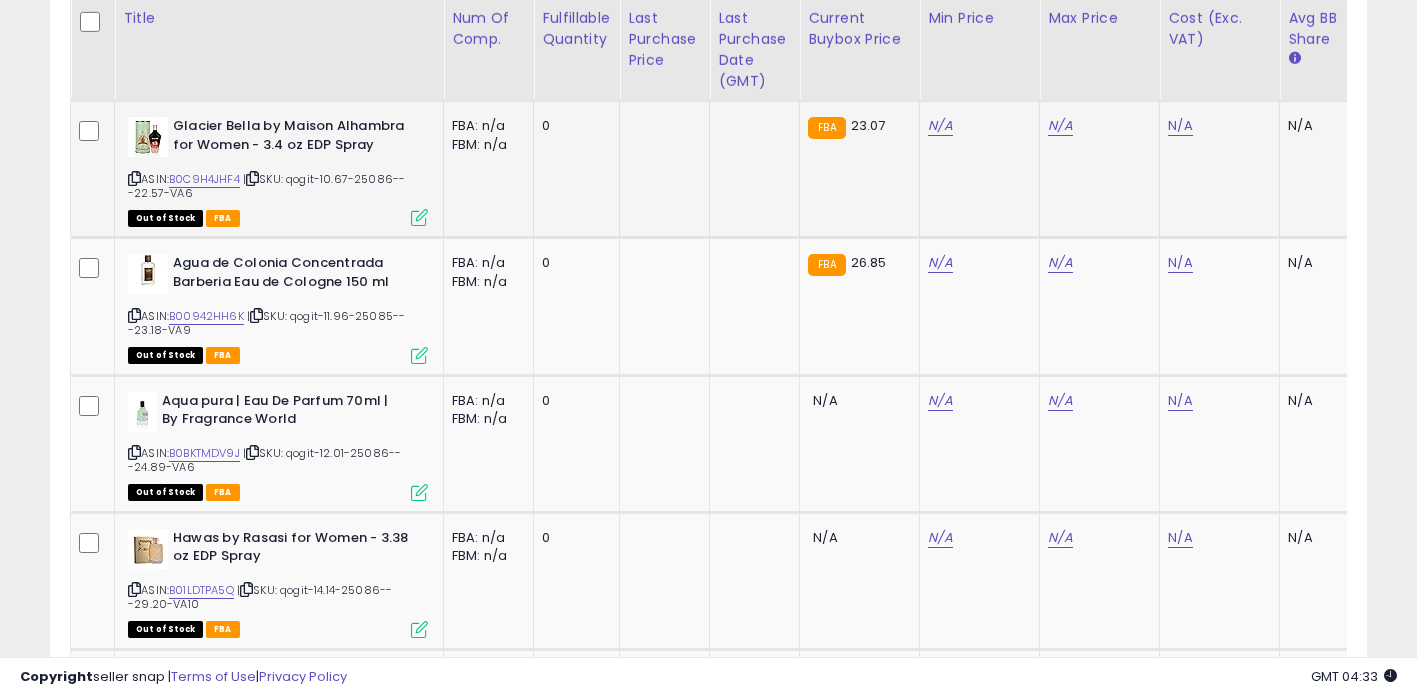 scroll, scrollTop: 0, scrollLeft: 15, axis: horizontal 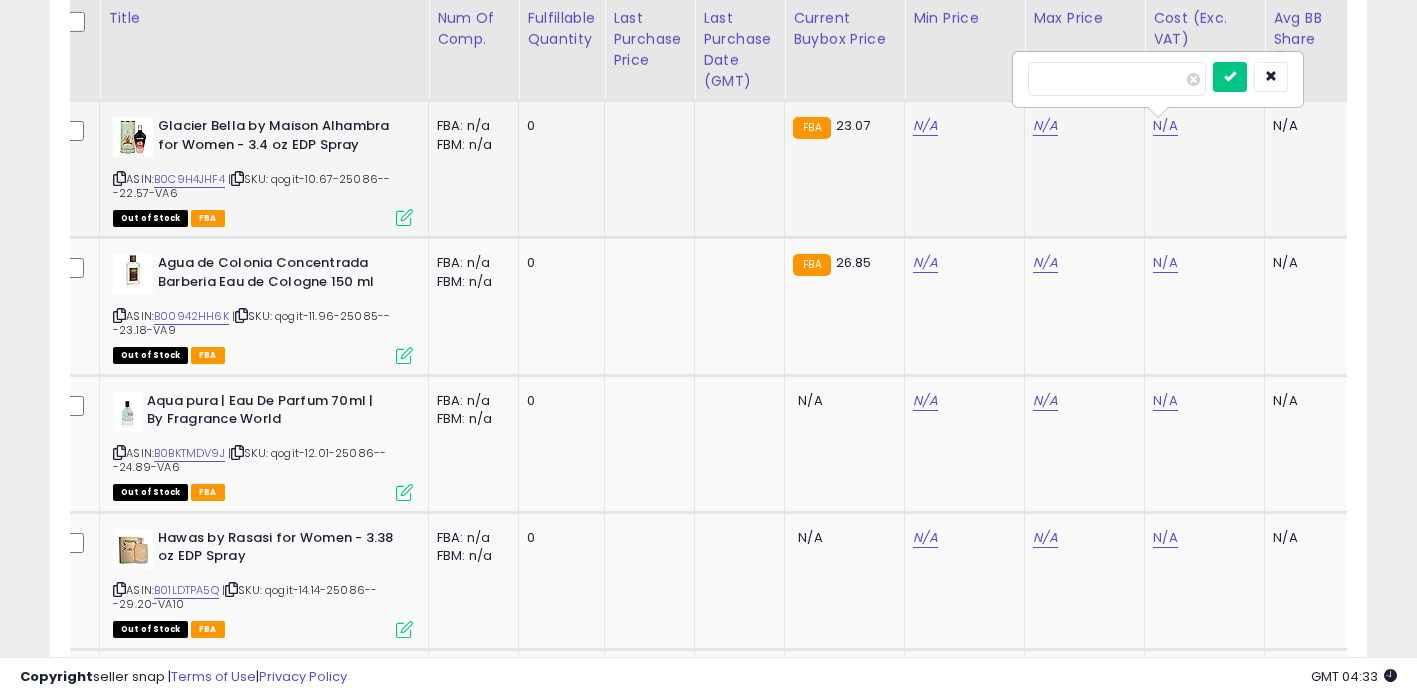 type on "****" 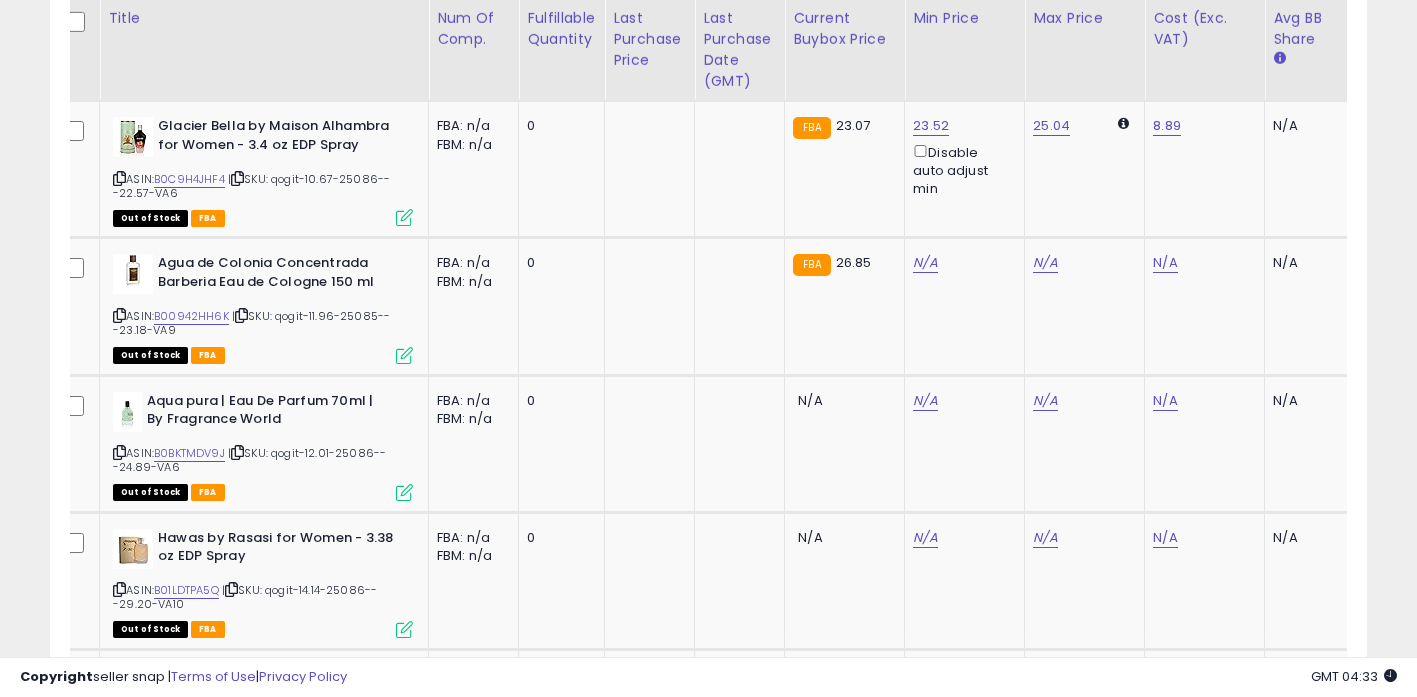 scroll, scrollTop: 0, scrollLeft: 830, axis: horizontal 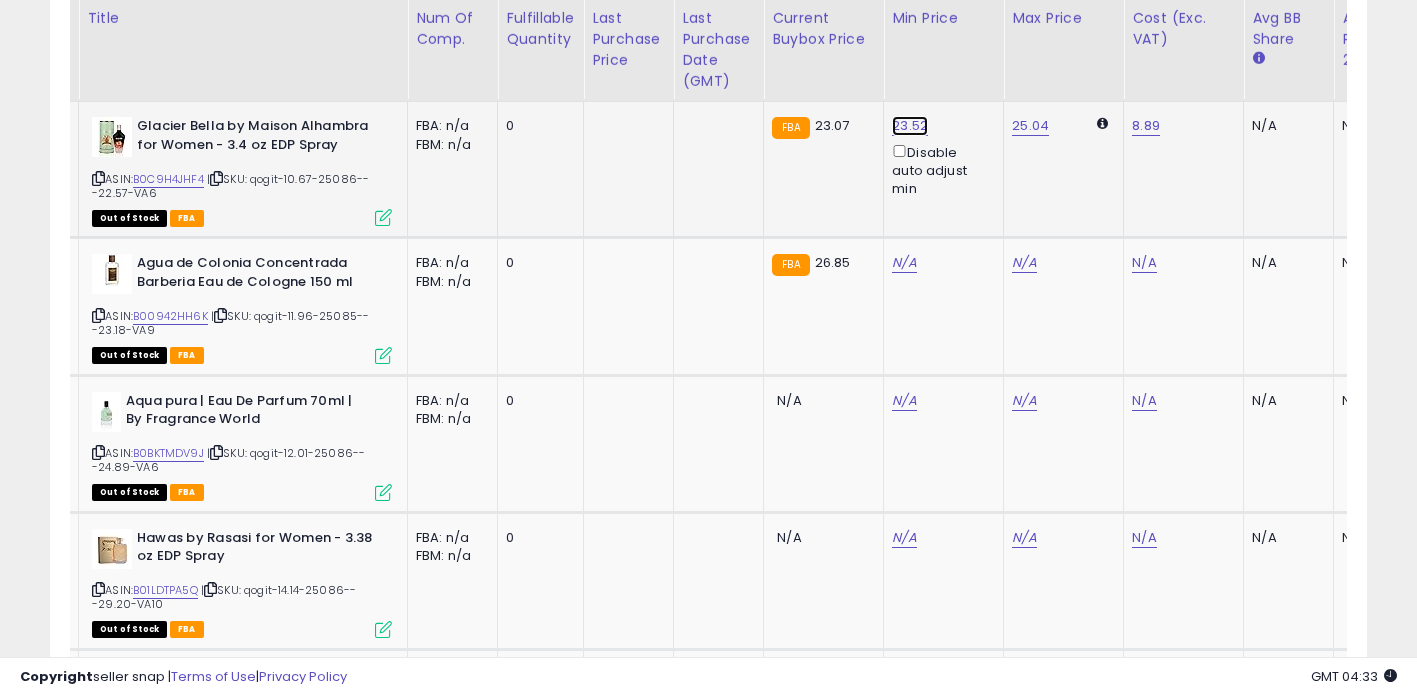 click on "23.52" at bounding box center [904, -1738] 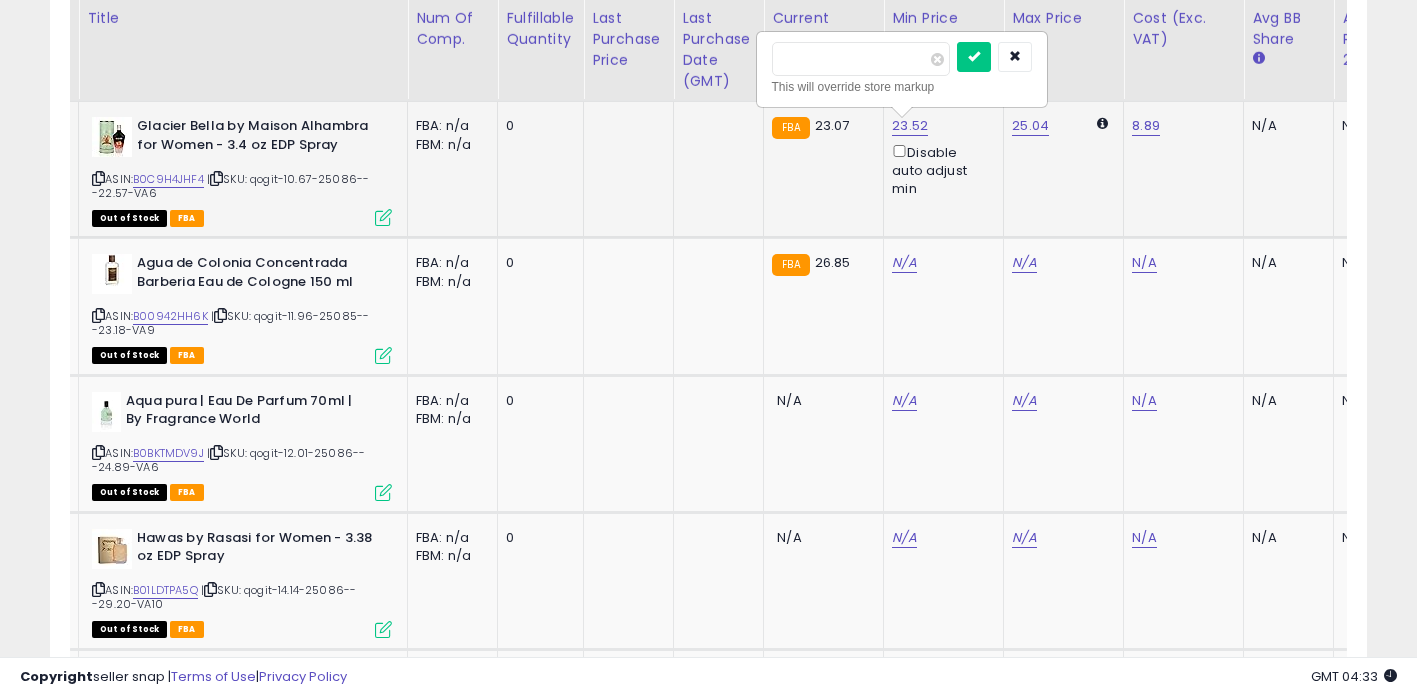 click on "*****" at bounding box center (861, 59) 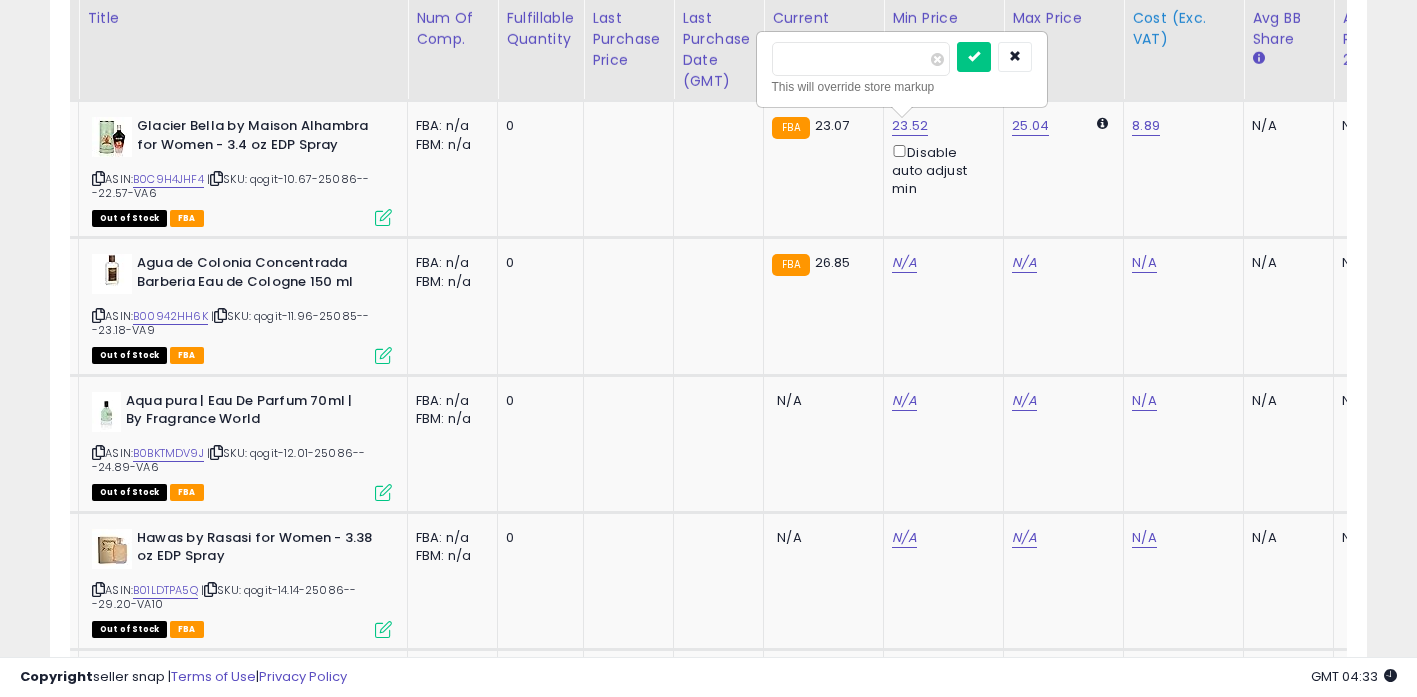 type on "*****" 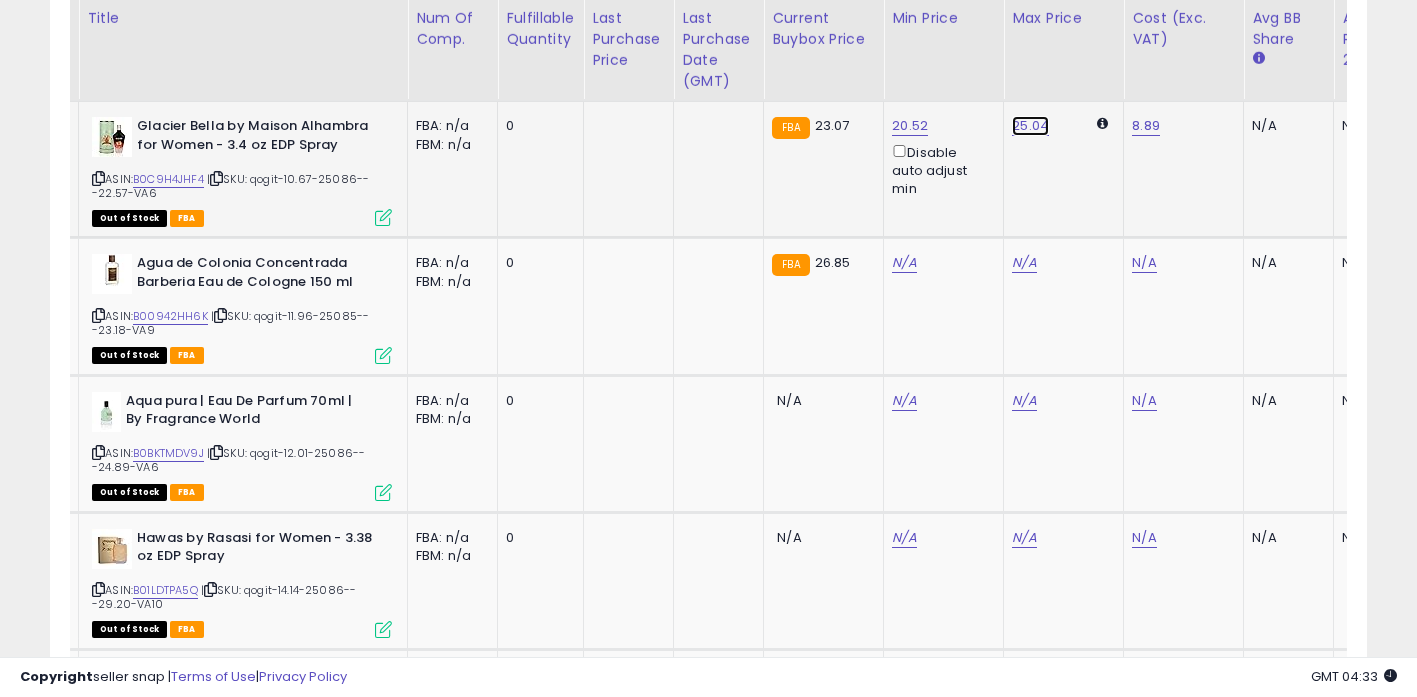 click on "25.04" at bounding box center [1024, -1738] 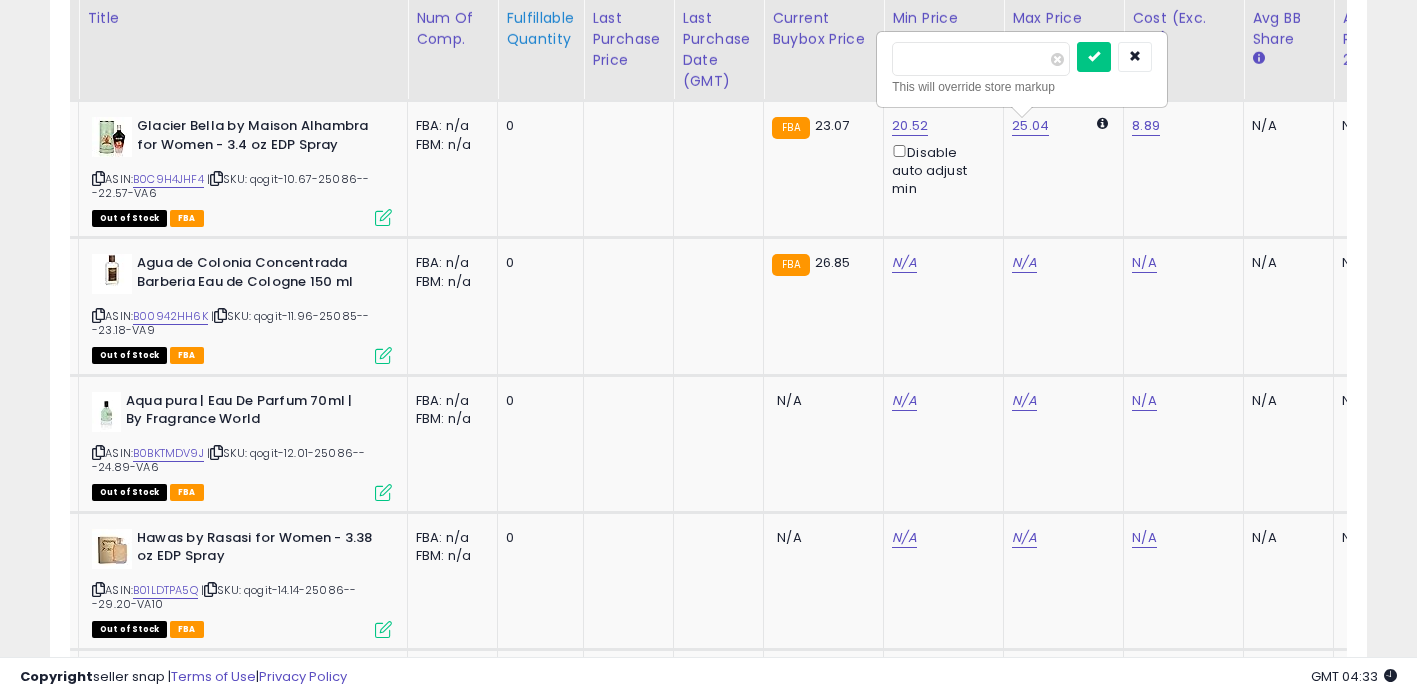 click on "Title
Num of Comp." at bounding box center [2568, 19] 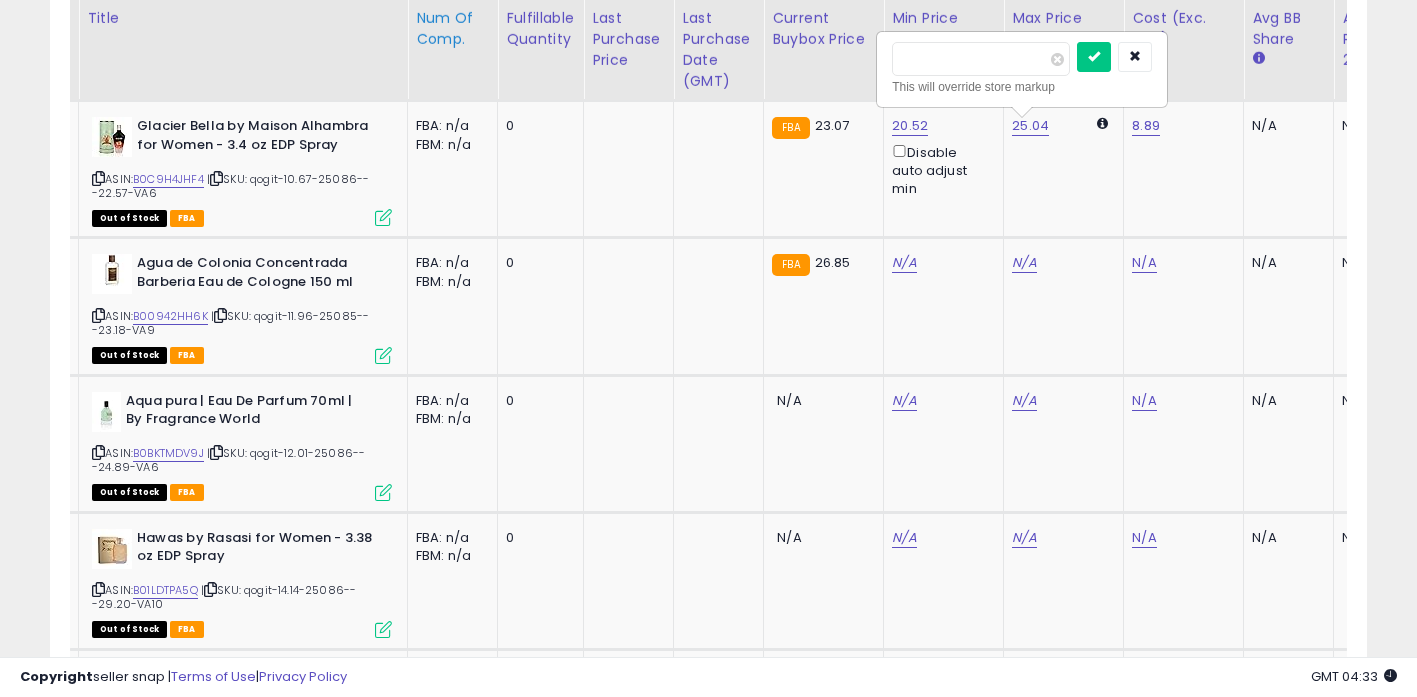 type on "*****" 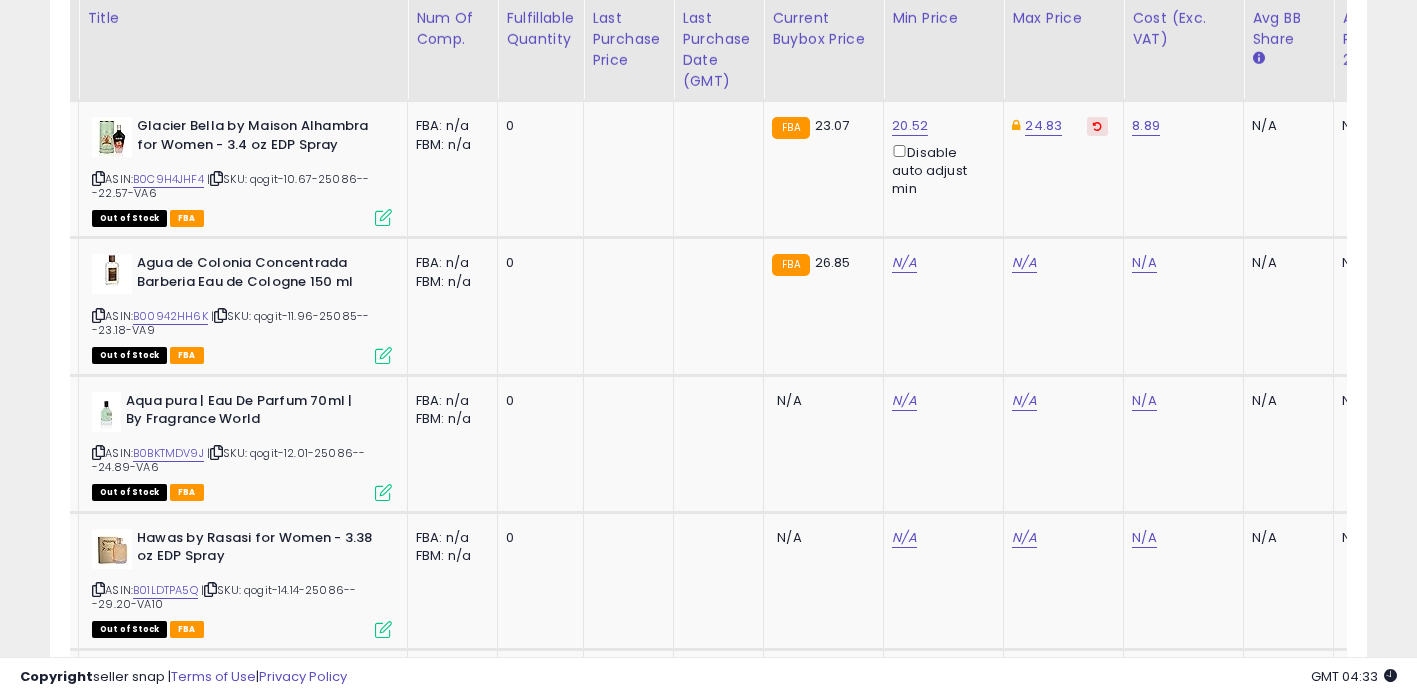 scroll, scrollTop: 0, scrollLeft: 639, axis: horizontal 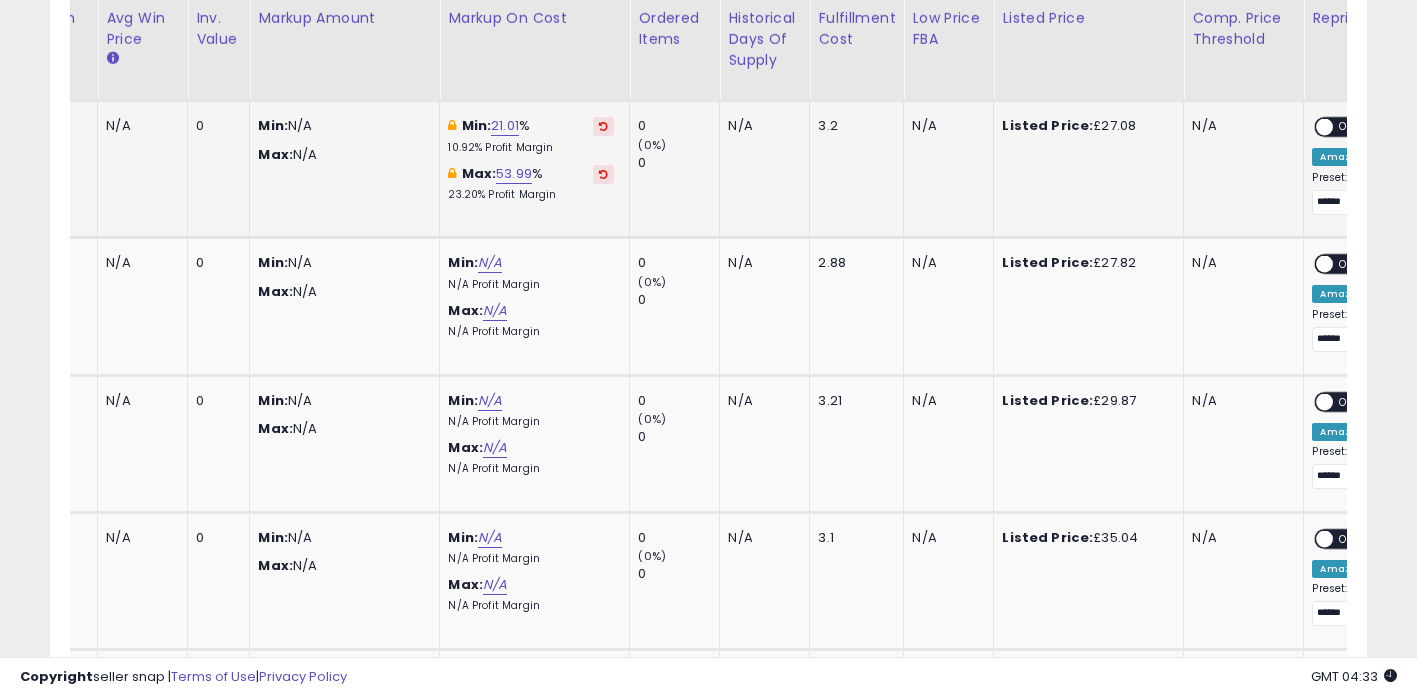 click on "OFF" at bounding box center [1350, 127] 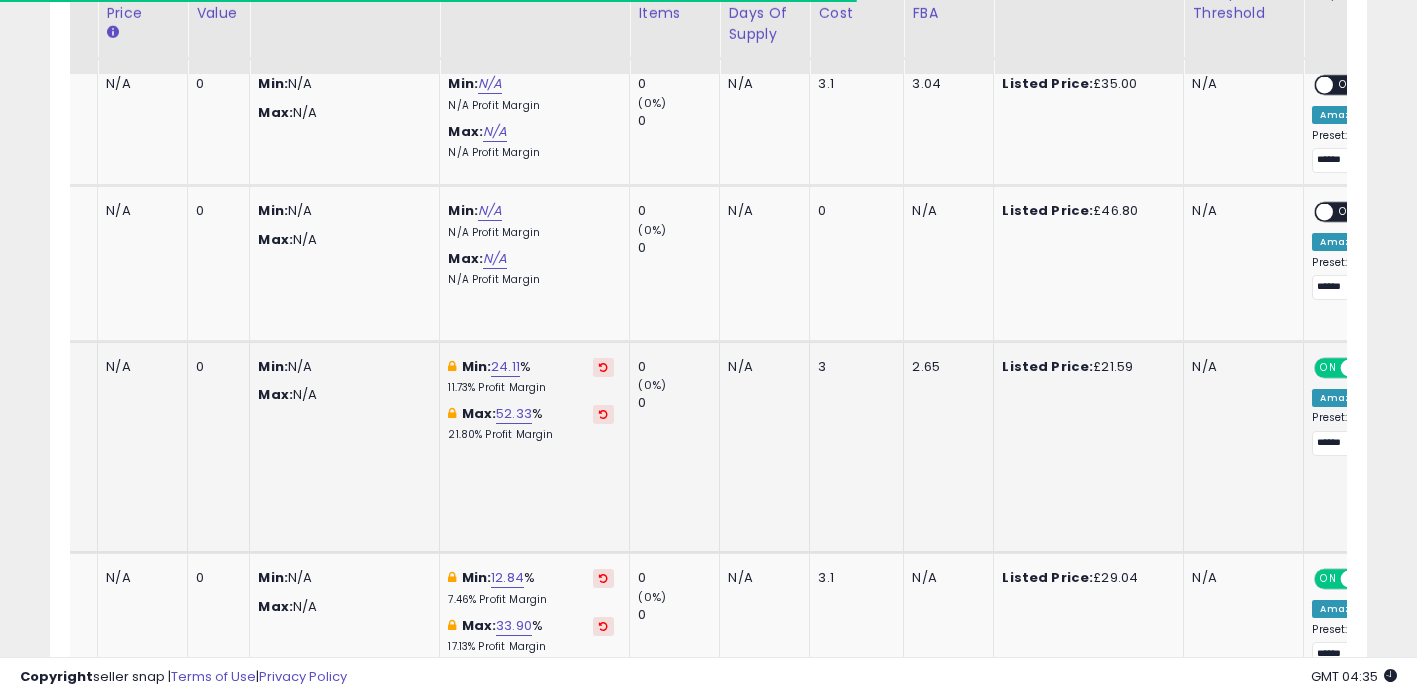 scroll, scrollTop: 2141, scrollLeft: 0, axis: vertical 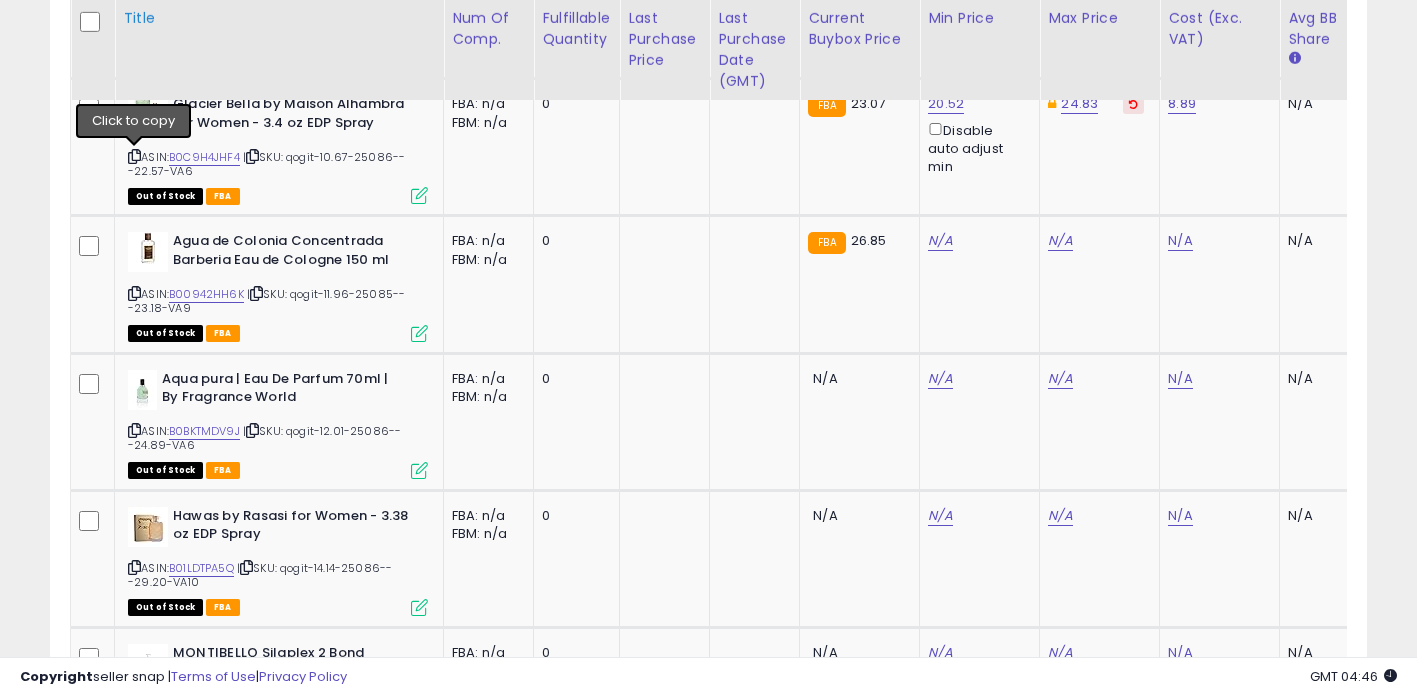 drag, startPoint x: 133, startPoint y: 161, endPoint x: 251, endPoint y: 71, distance: 148.40485 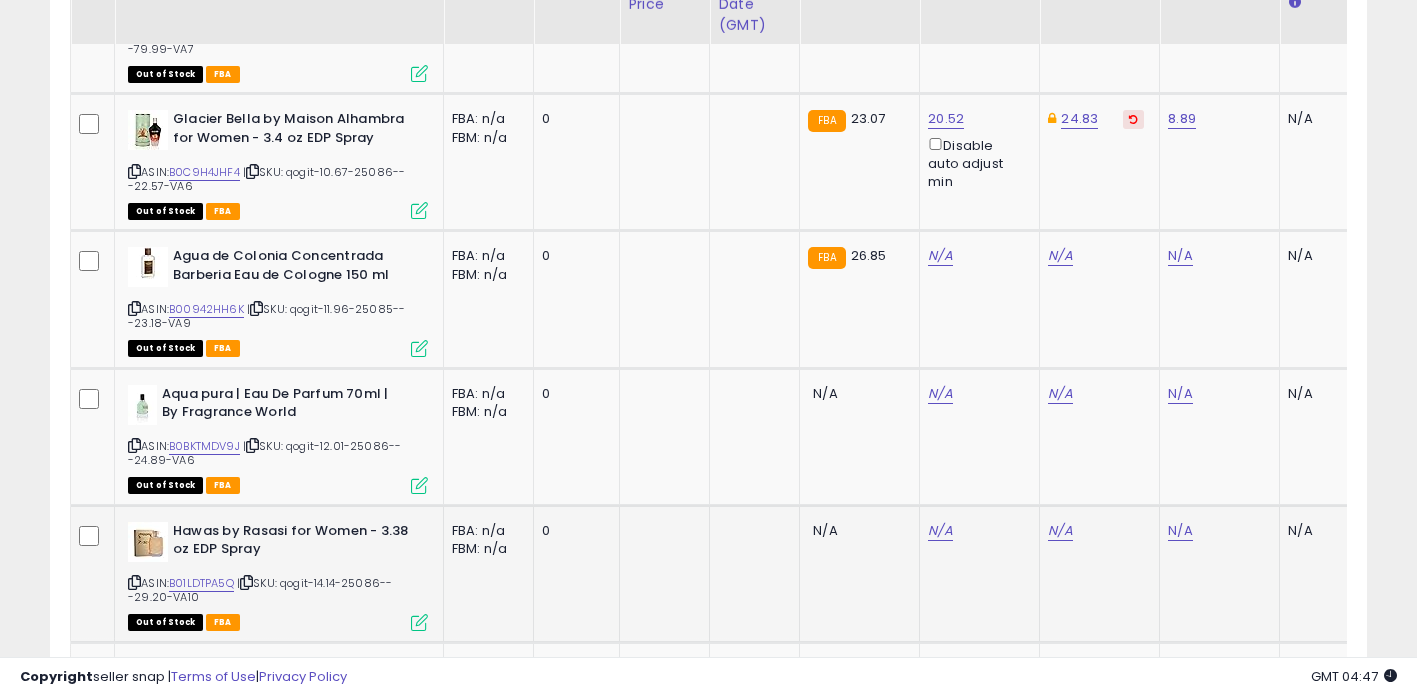 scroll, scrollTop: 2784, scrollLeft: 0, axis: vertical 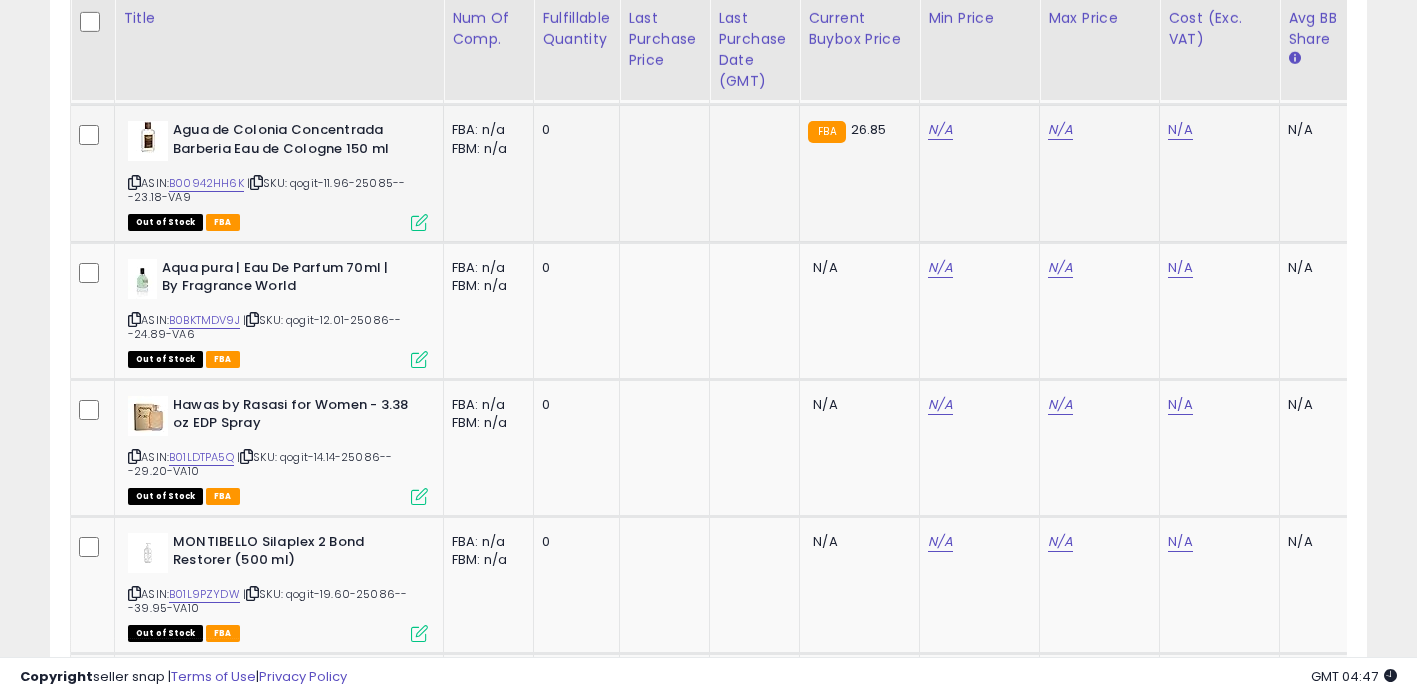 click at bounding box center (134, 182) 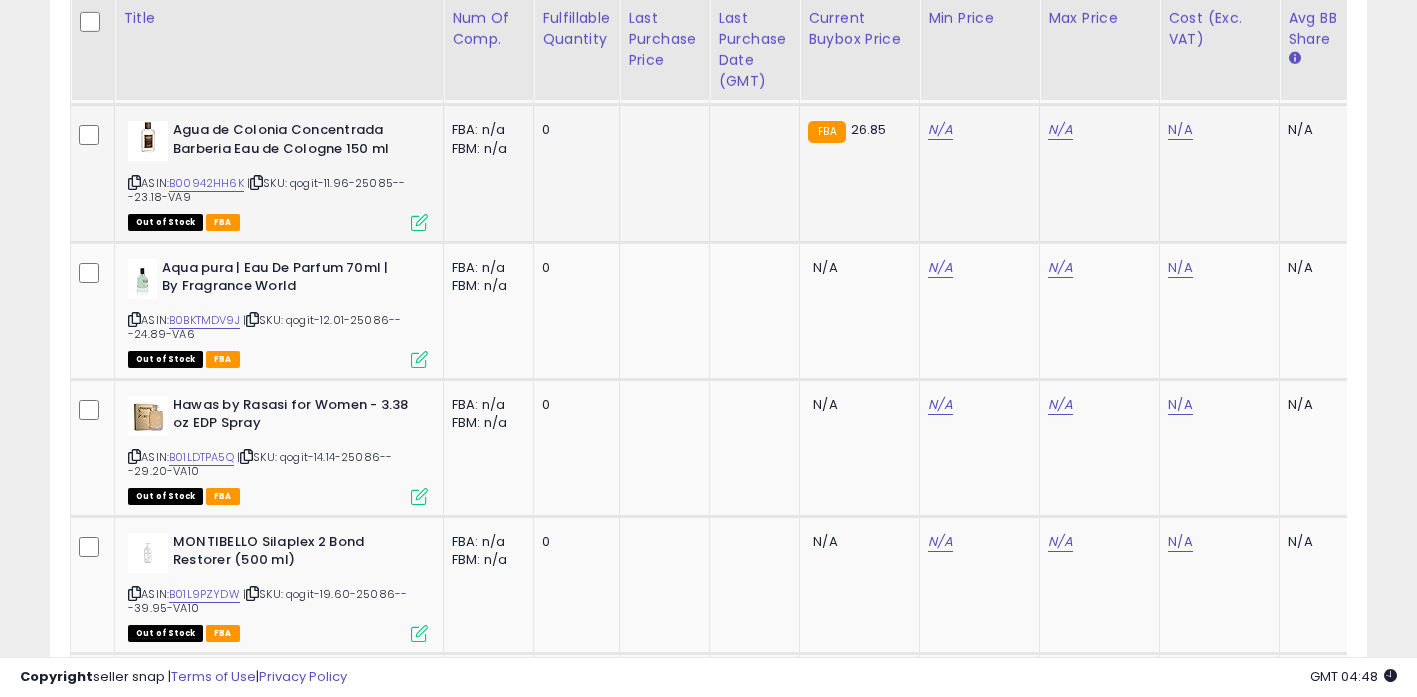 click at bounding box center [256, 182] 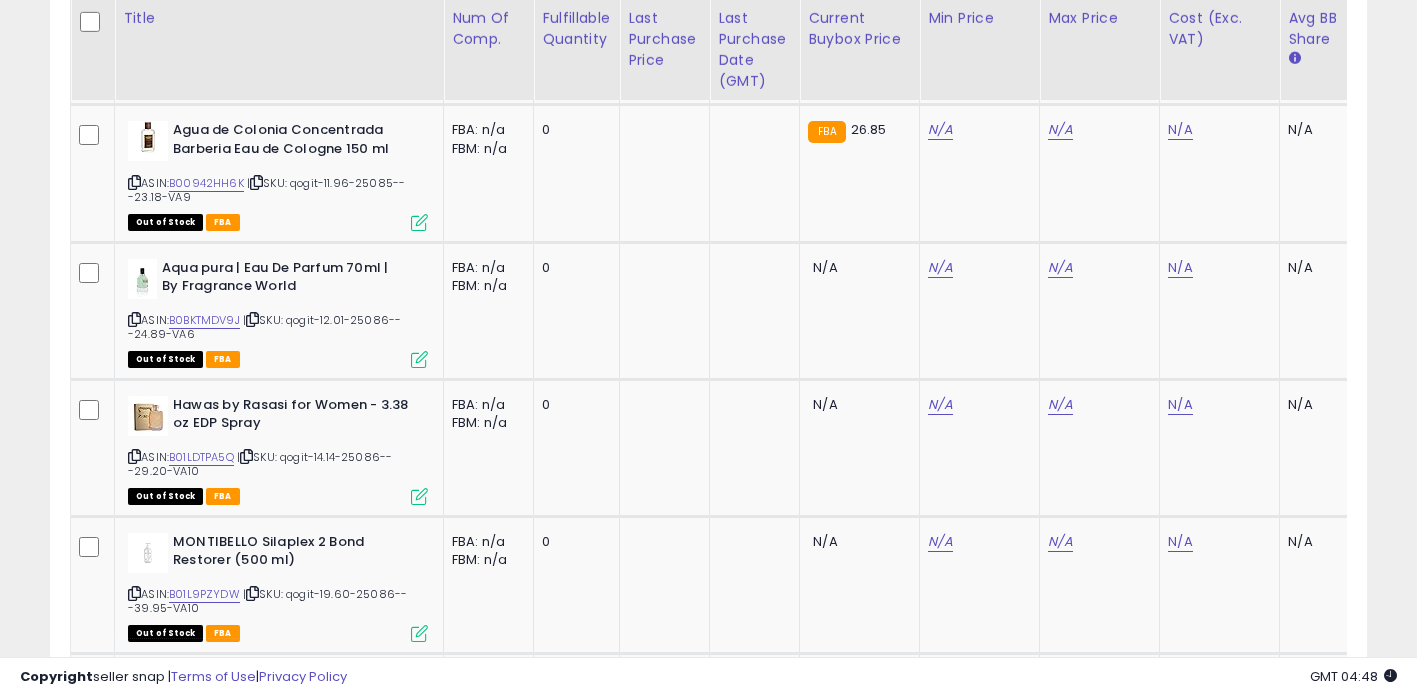 scroll, scrollTop: 0, scrollLeft: 774, axis: horizontal 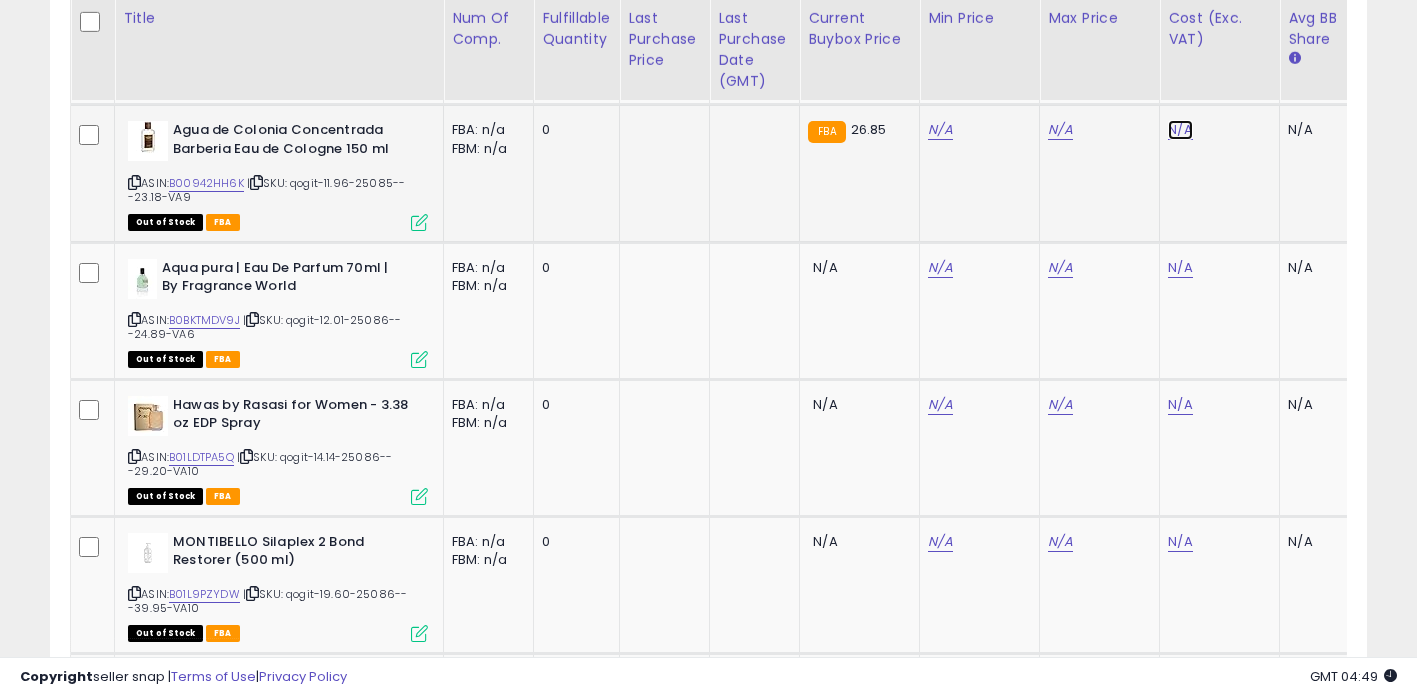 click on "N/A" at bounding box center [1180, -1541] 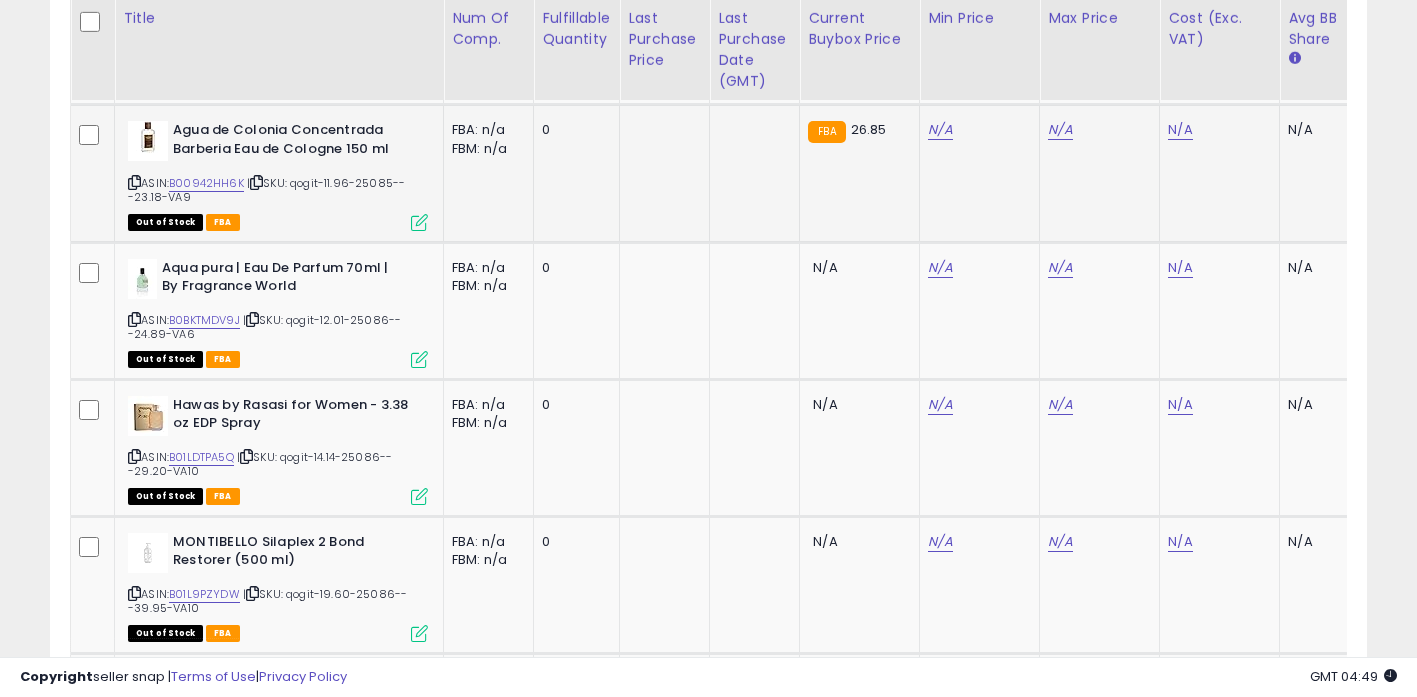 scroll, scrollTop: 0, scrollLeft: 15, axis: horizontal 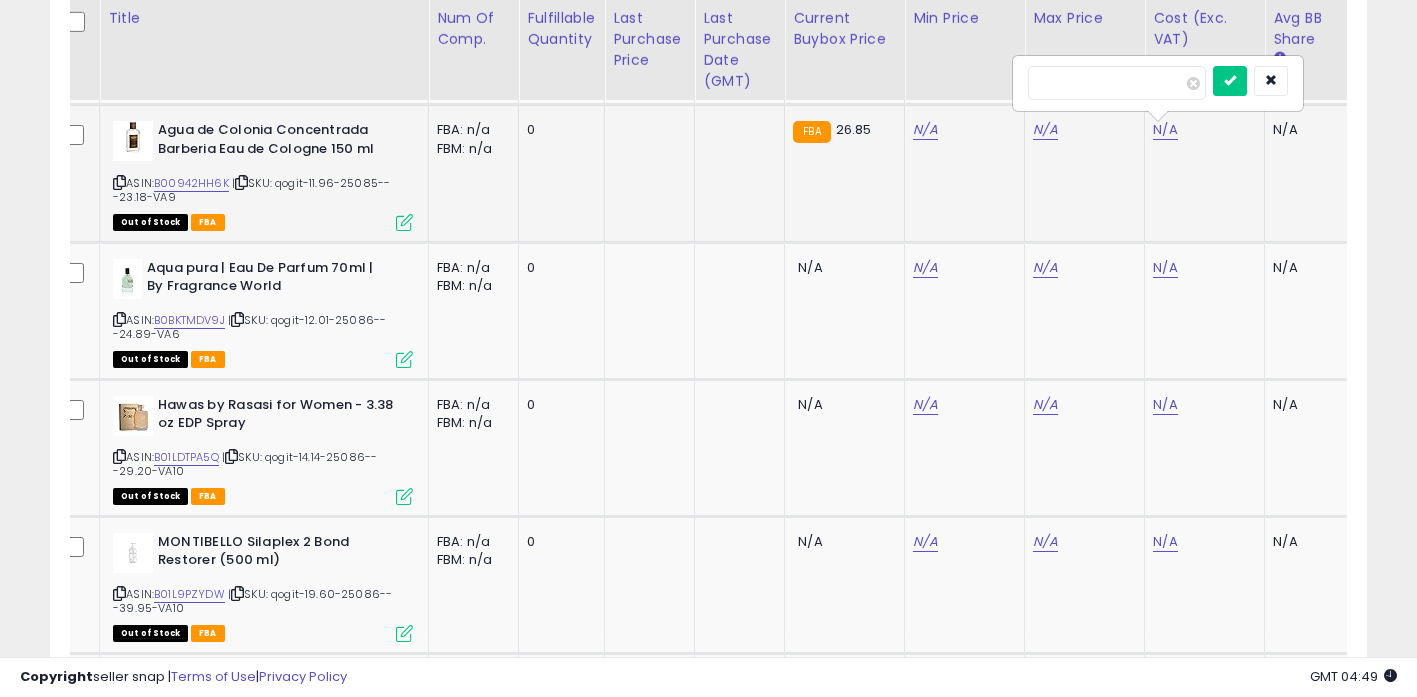 type on "****" 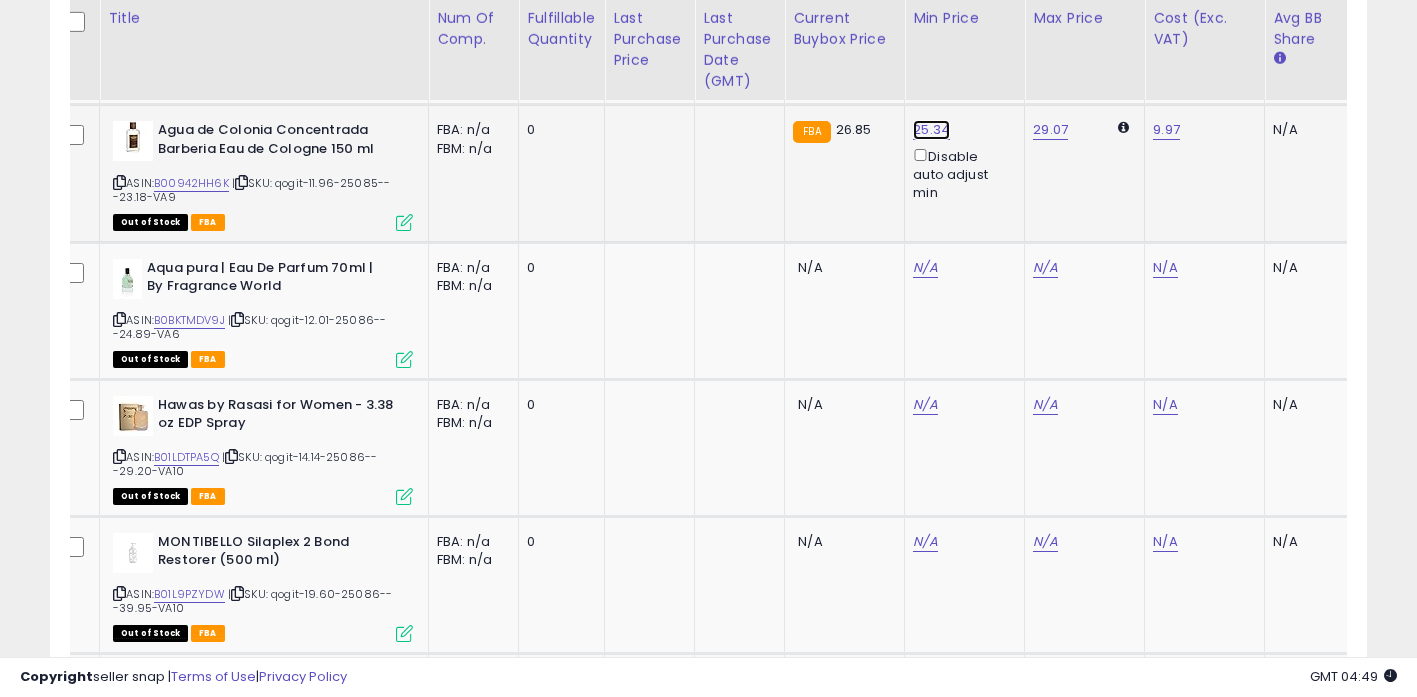 click on "25.34" at bounding box center [925, -1871] 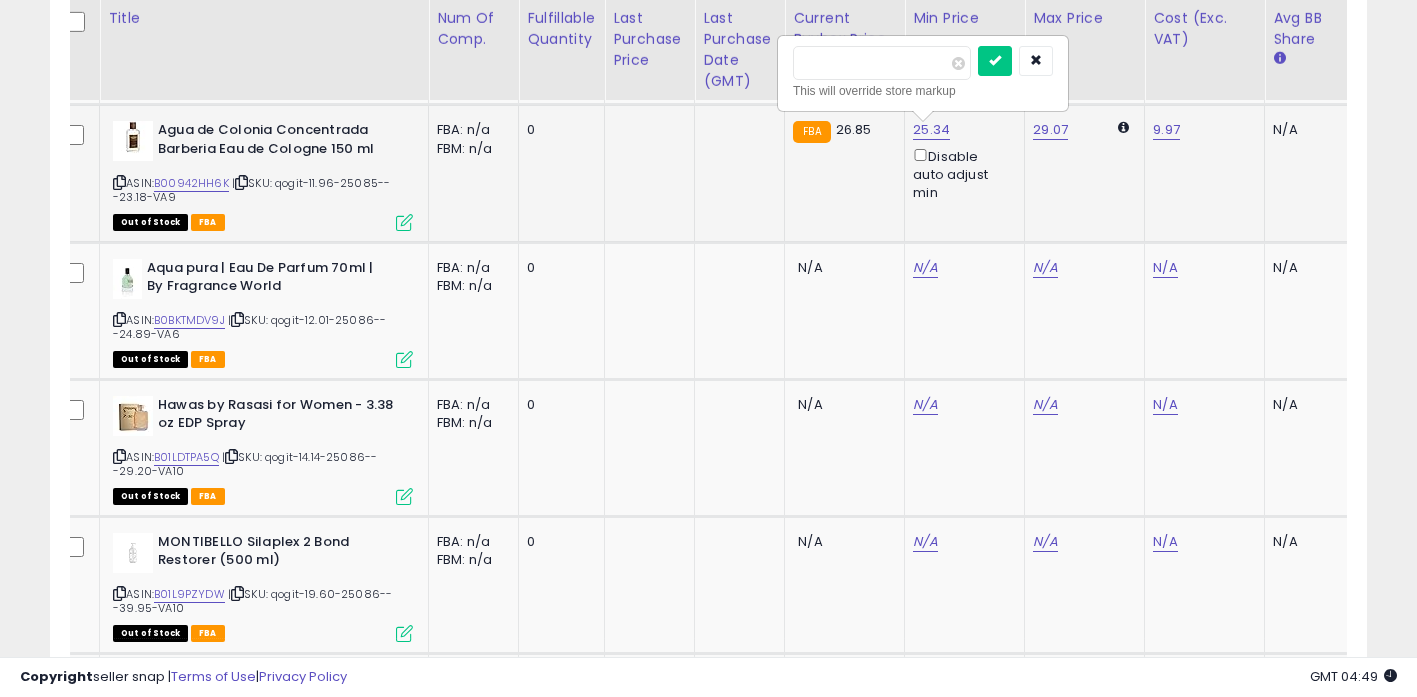 click on "*****" at bounding box center (882, 63) 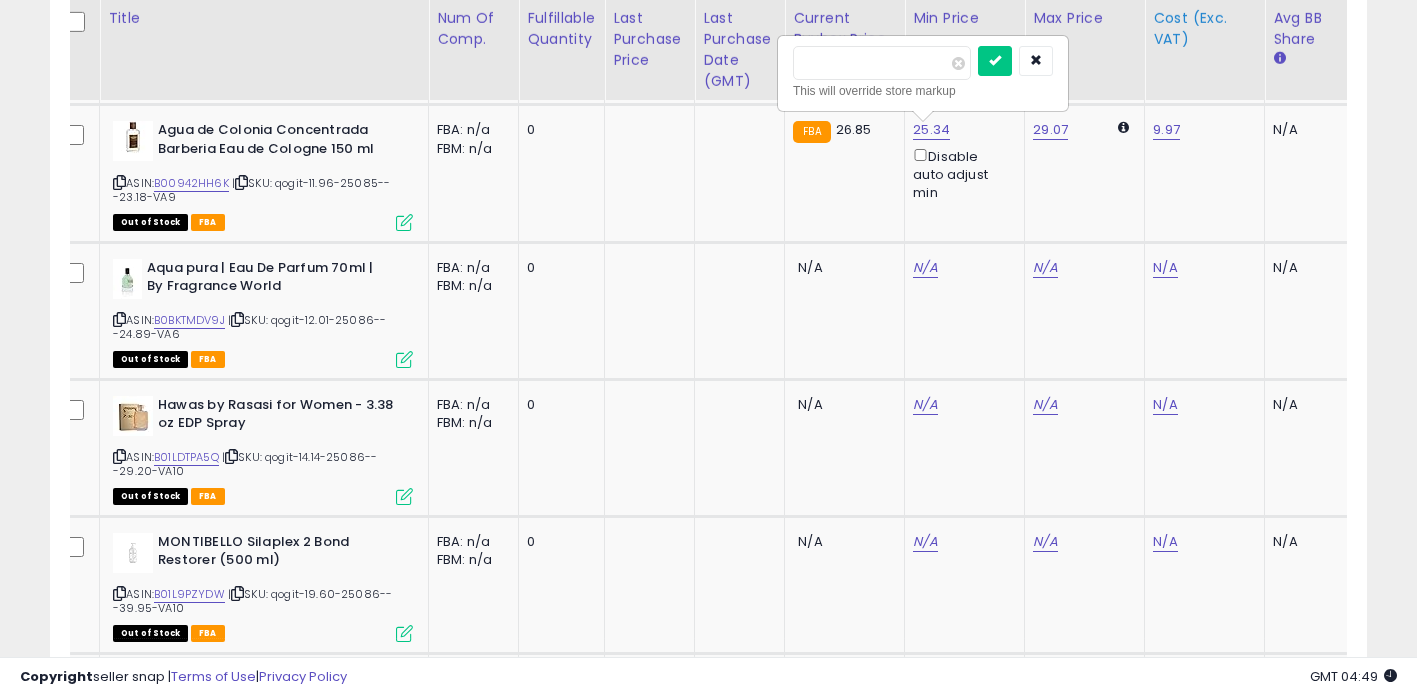 type on "*****" 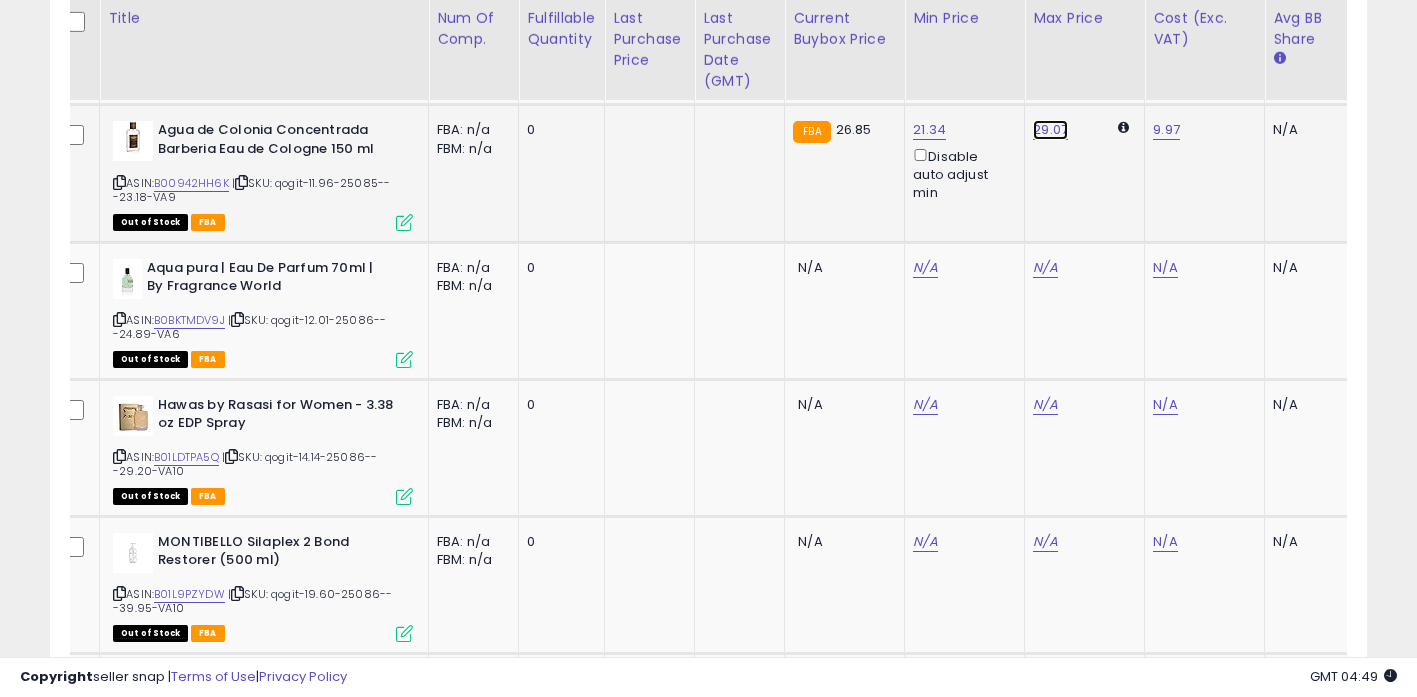 click on "29.07" at bounding box center (1045, -1871) 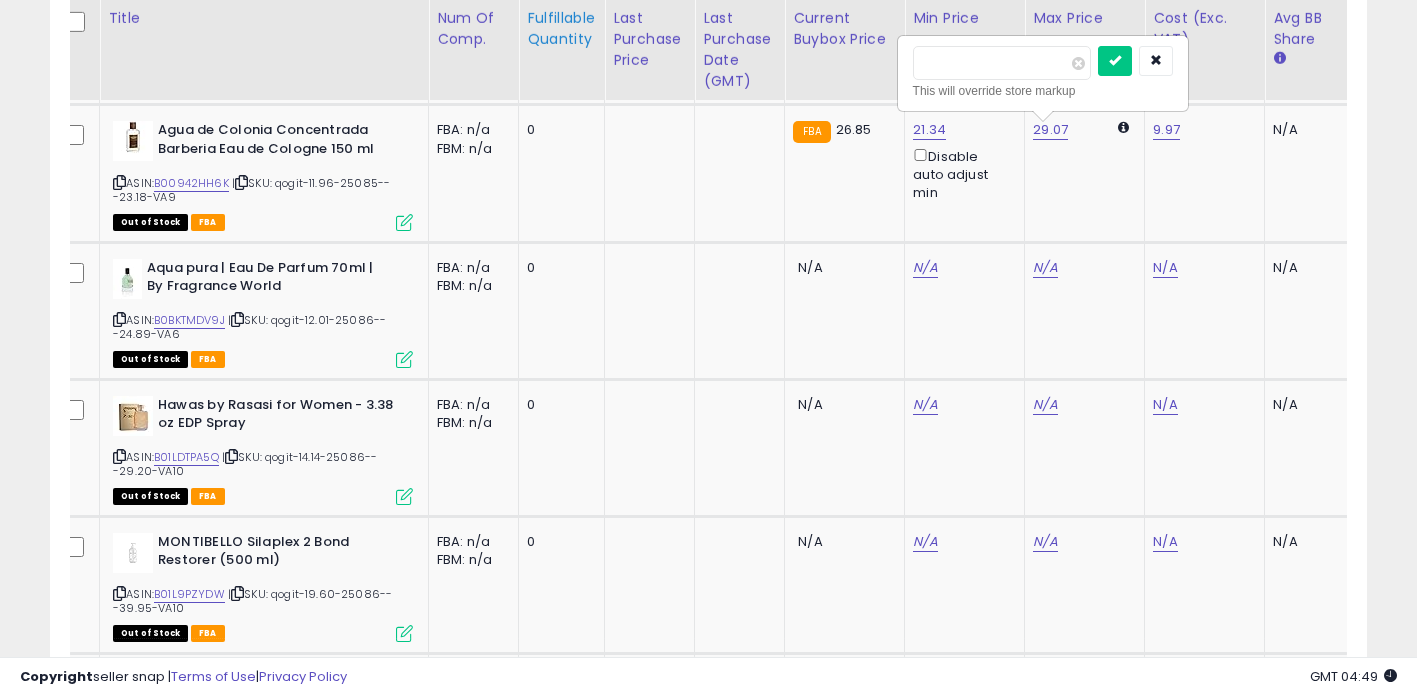 drag, startPoint x: 594, startPoint y: 13, endPoint x: 528, endPoint y: 4, distance: 66.61081 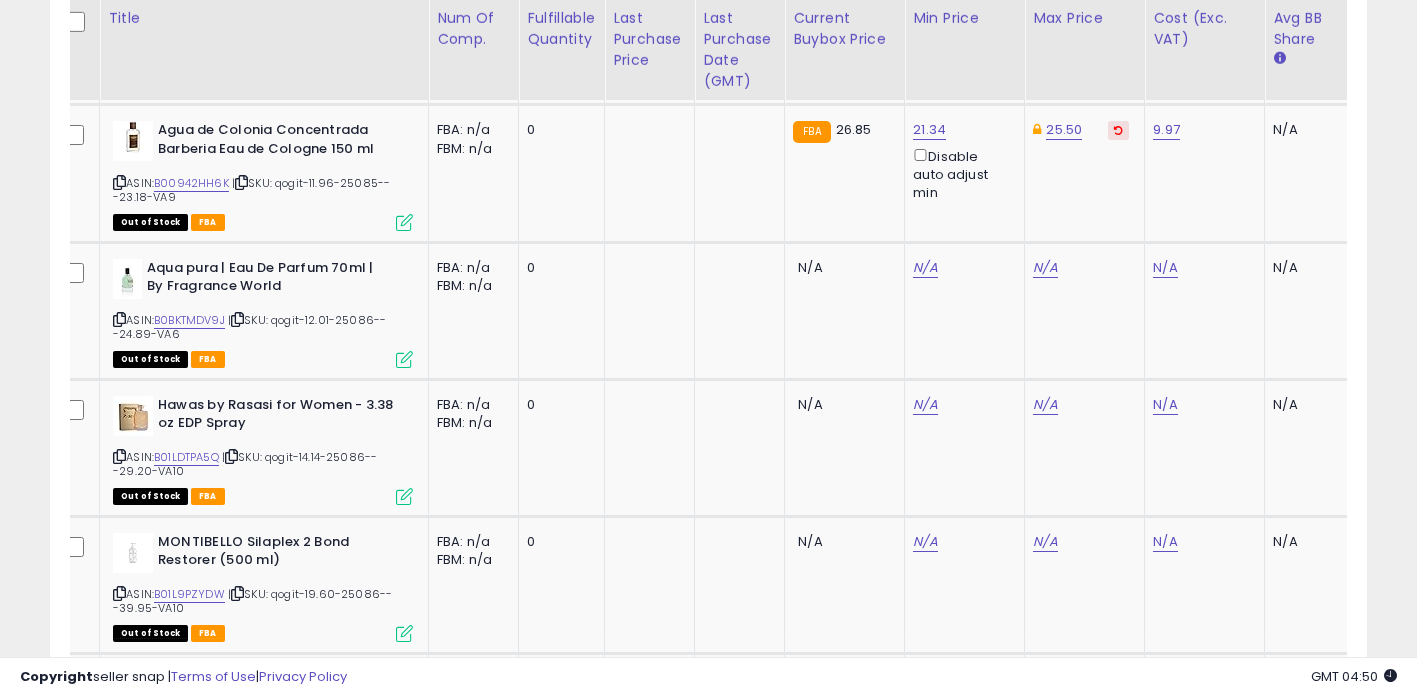 scroll, scrollTop: 0, scrollLeft: 780, axis: horizontal 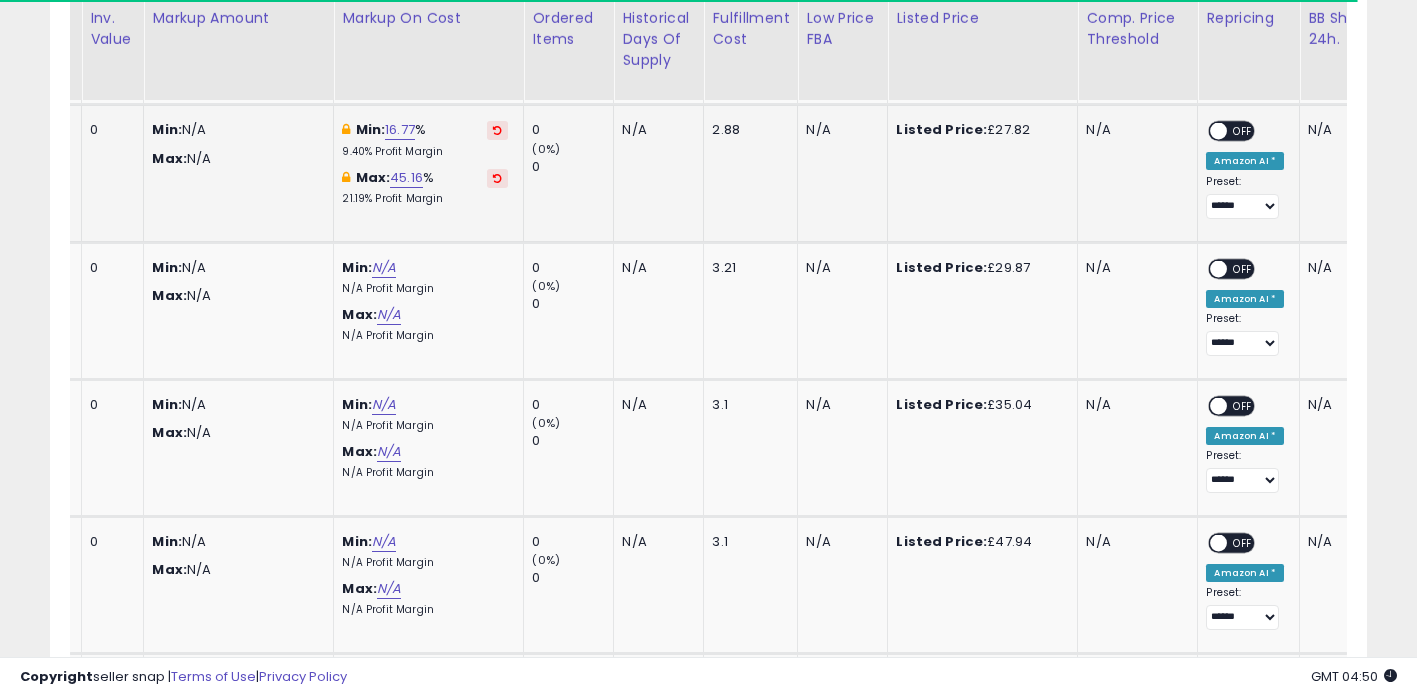 click on "ON   OFF" at bounding box center (1231, 131) 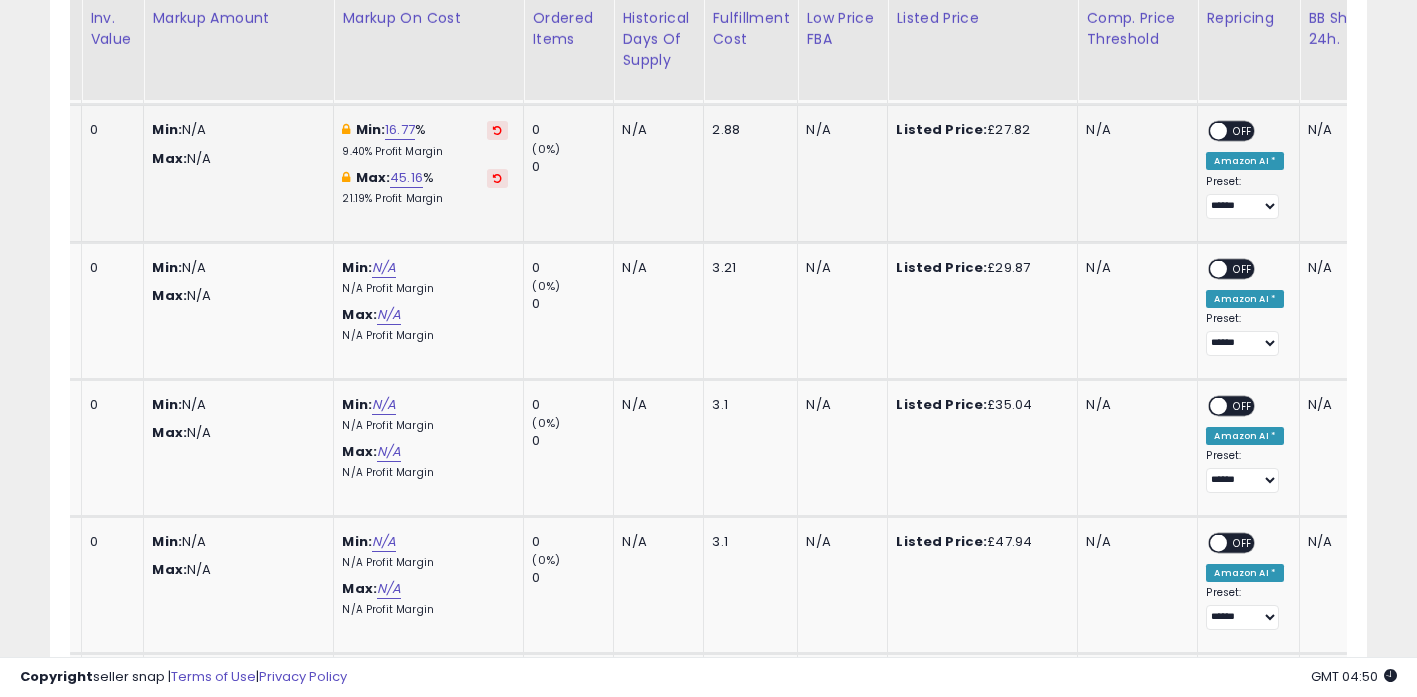 click on "ON   OFF" at bounding box center (1231, 131) 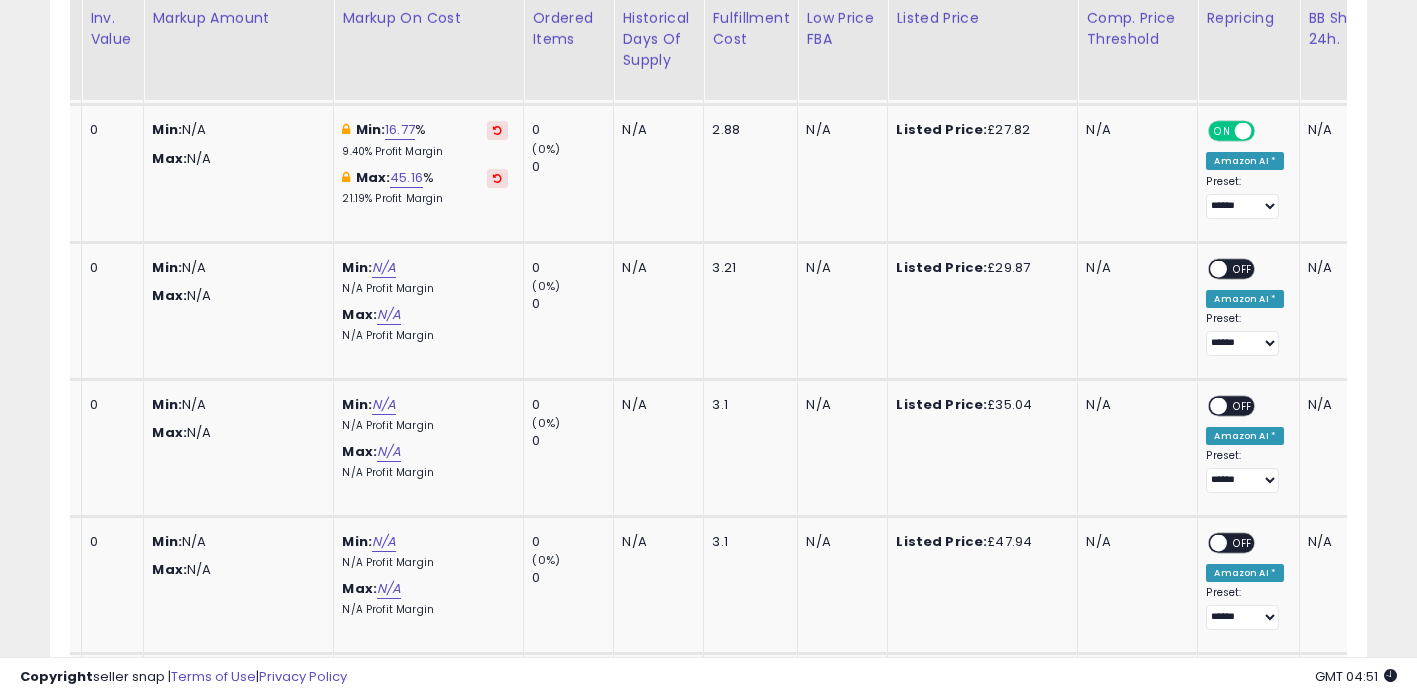 scroll, scrollTop: 0, scrollLeft: 522, axis: horizontal 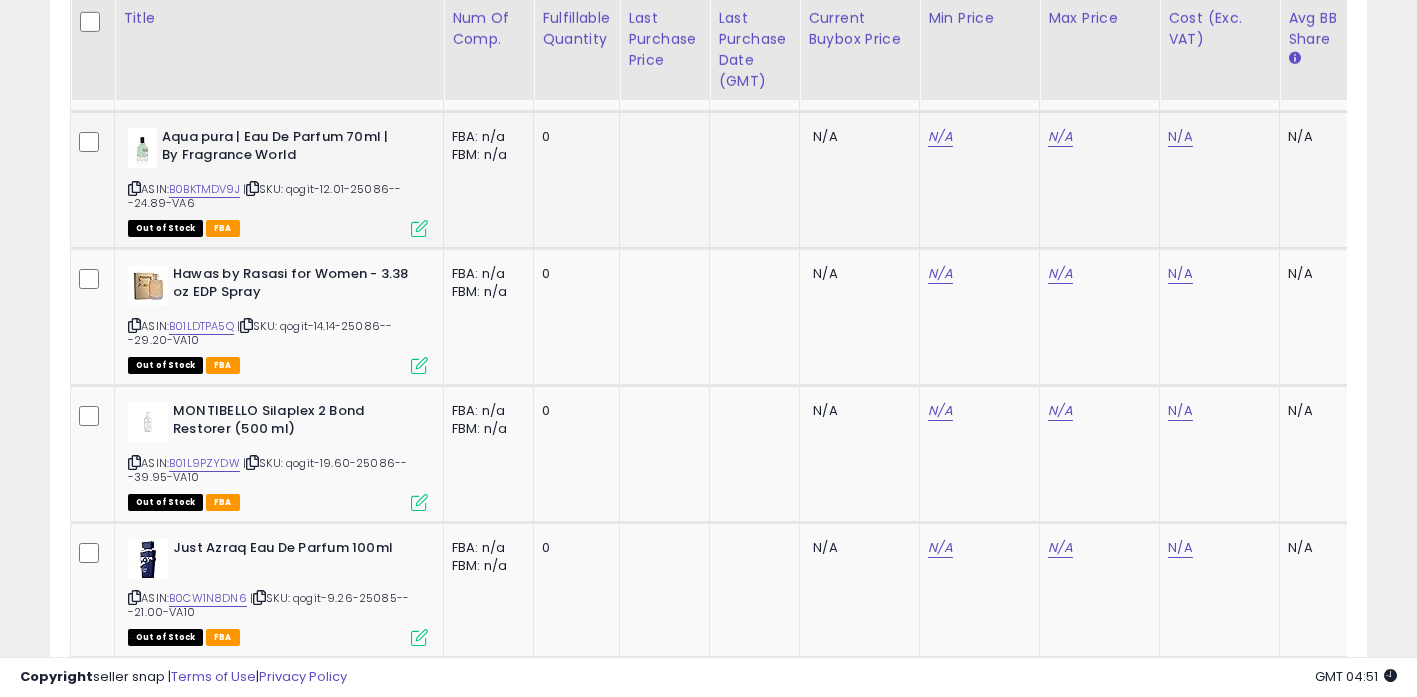 click at bounding box center (134, 188) 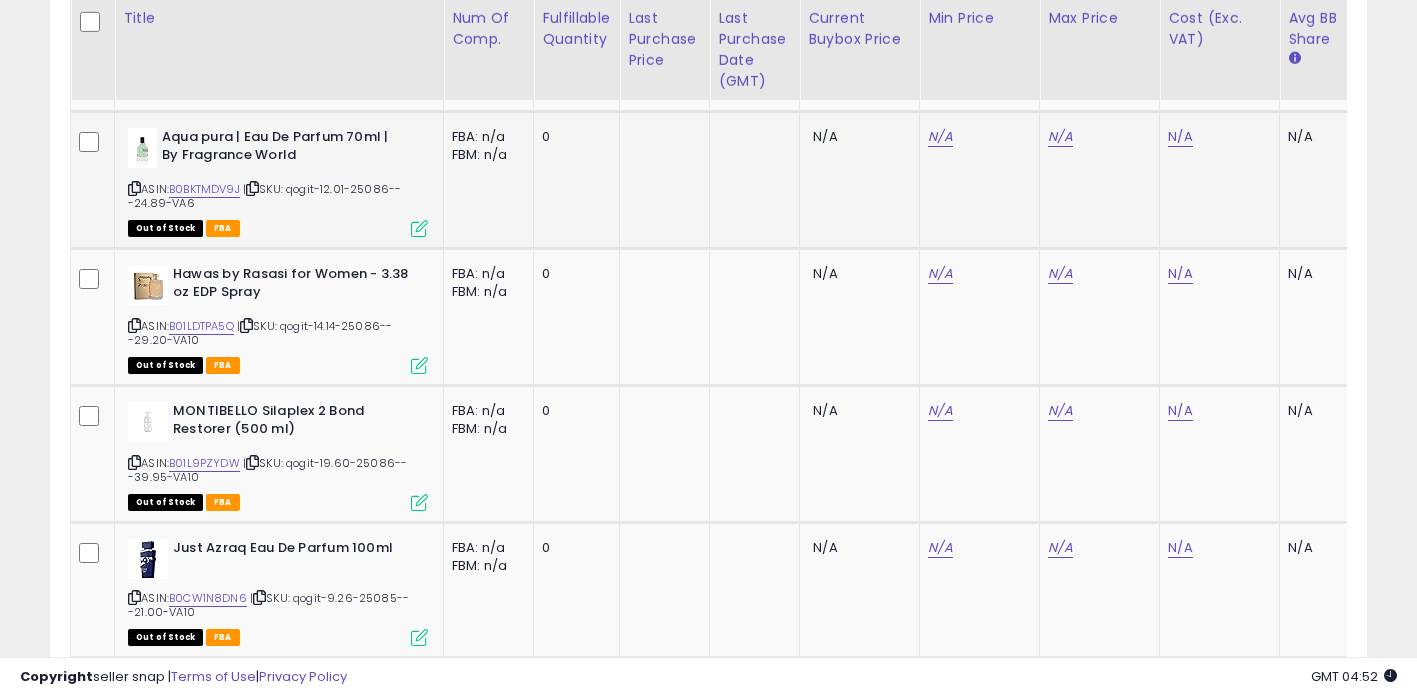 click on "|   SKU: qogit-12.01-25086---24.89-VA6" at bounding box center (264, 196) 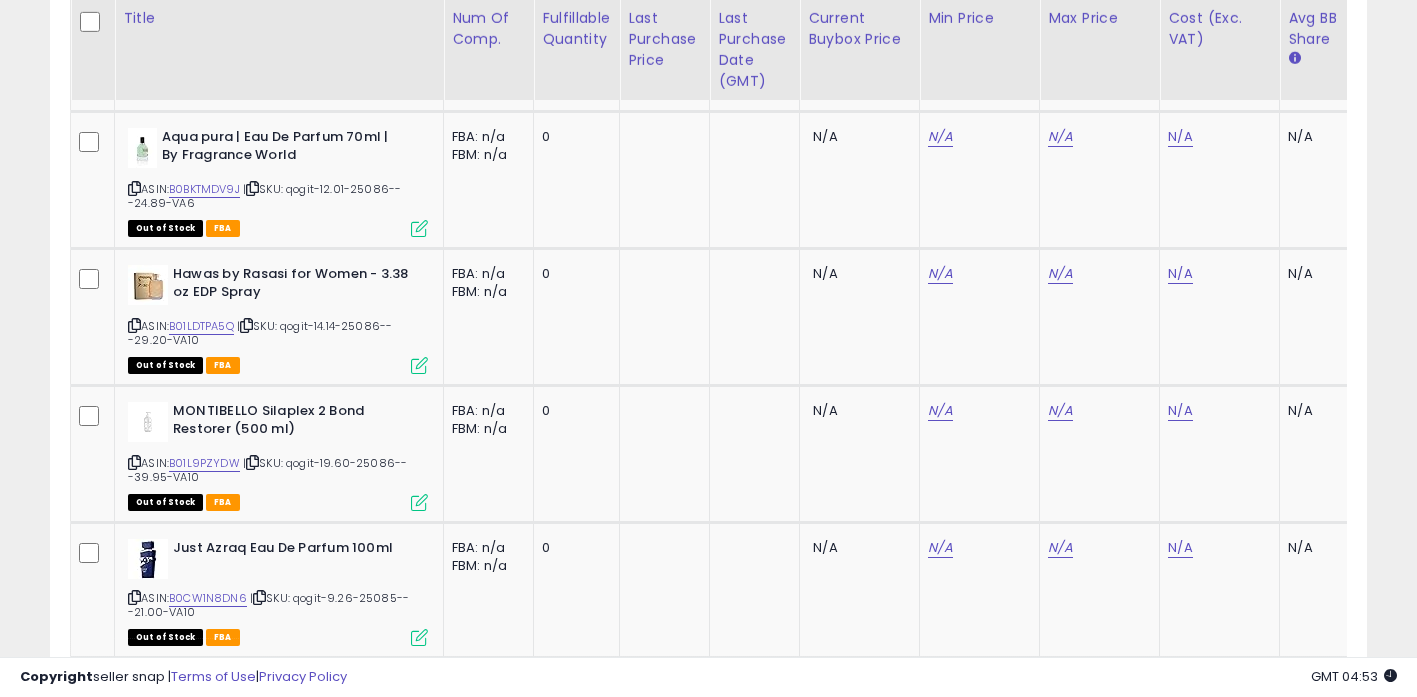 scroll, scrollTop: 0, scrollLeft: 691, axis: horizontal 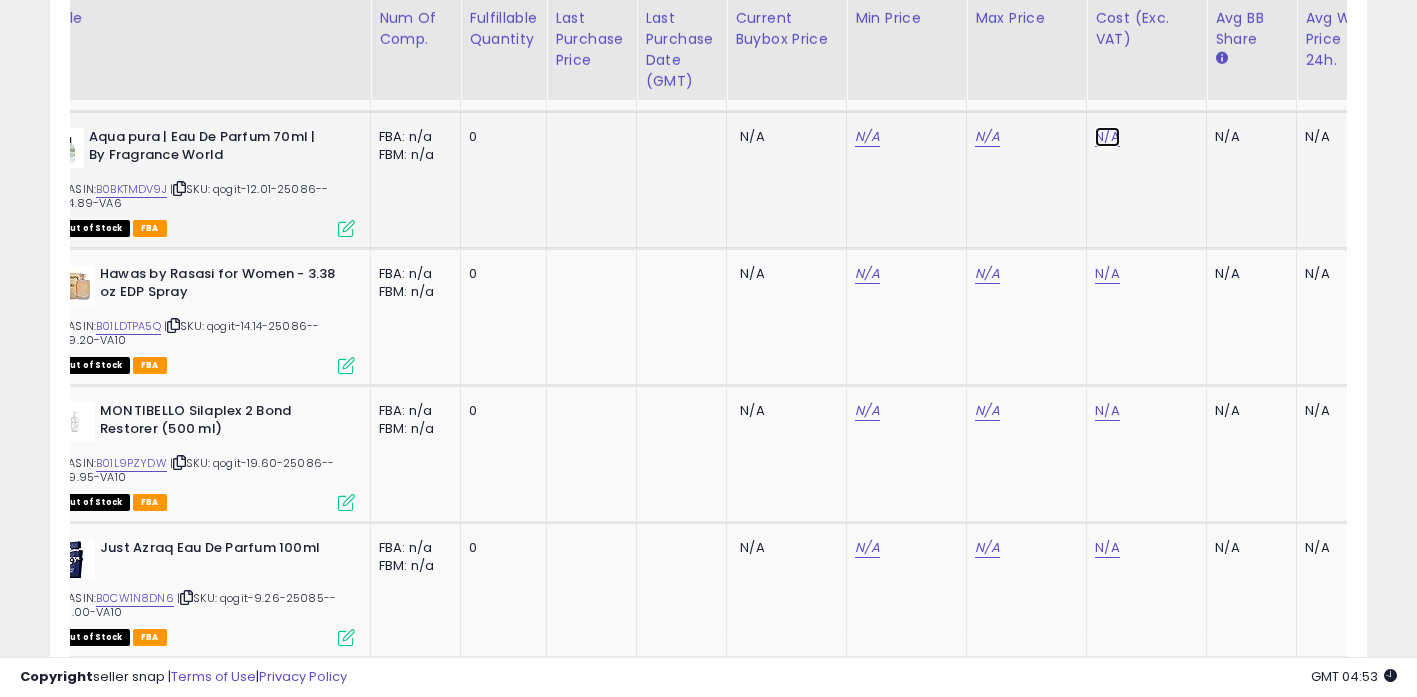 click on "N/A" at bounding box center (1107, -1672) 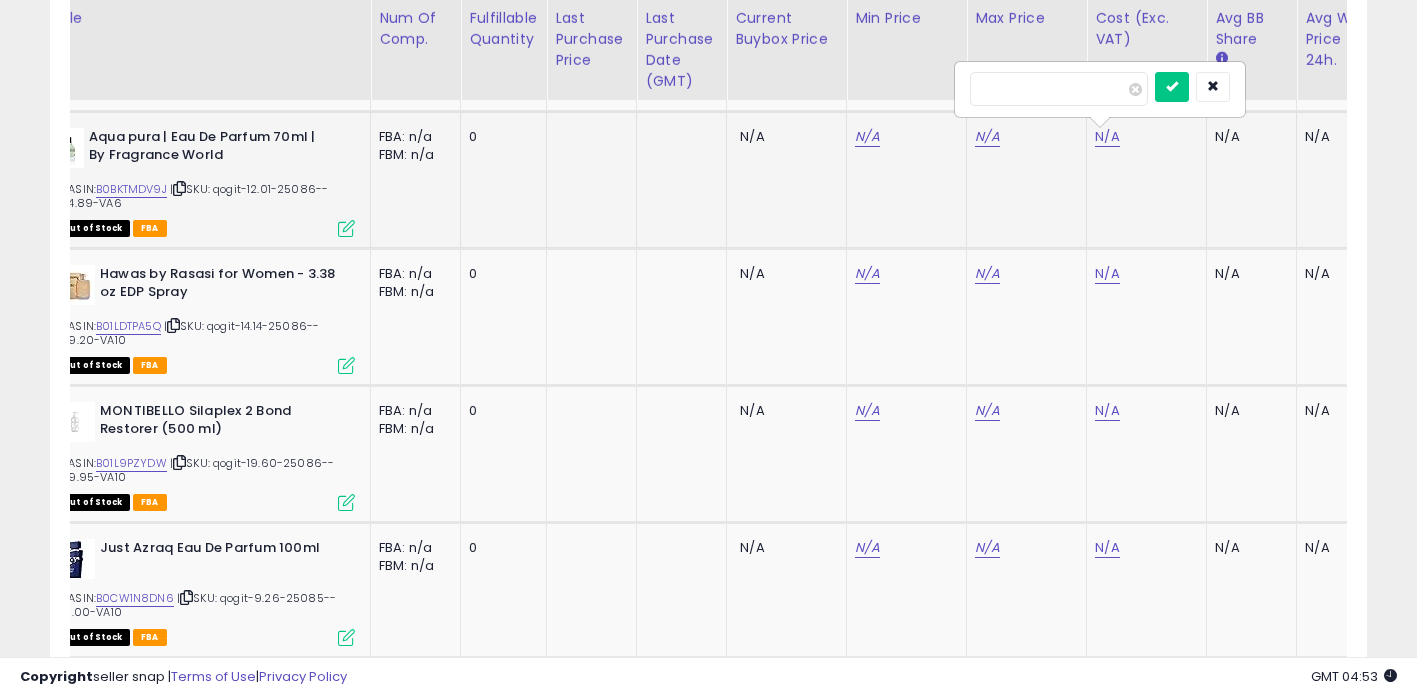 type on "**" 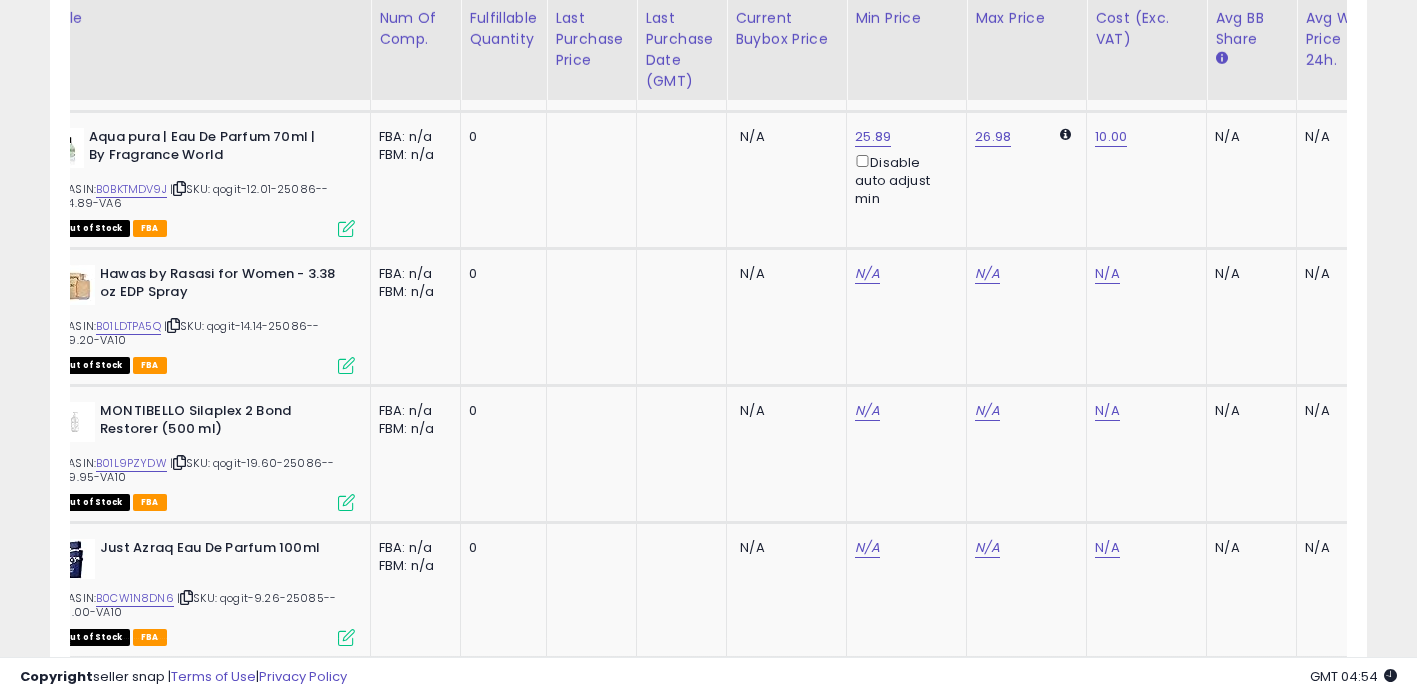 scroll, scrollTop: 0, scrollLeft: 0, axis: both 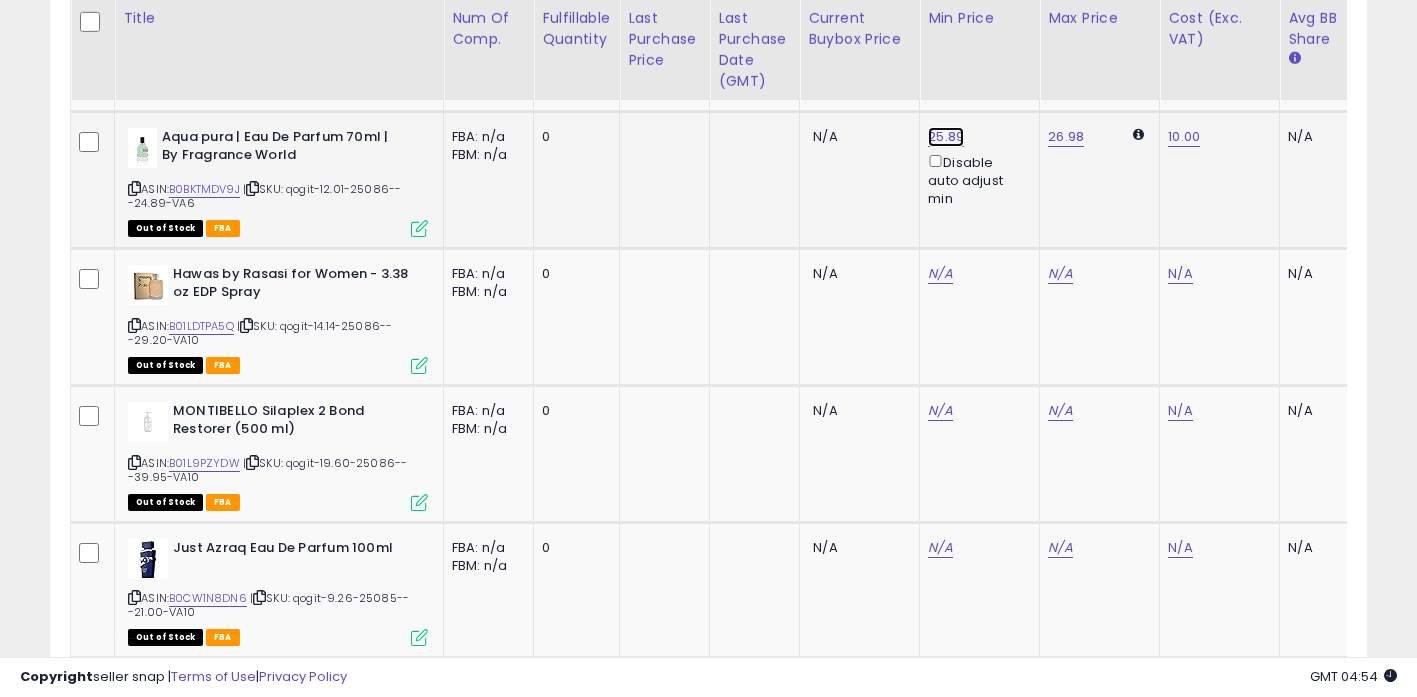 click on "25.89" at bounding box center (940, -2002) 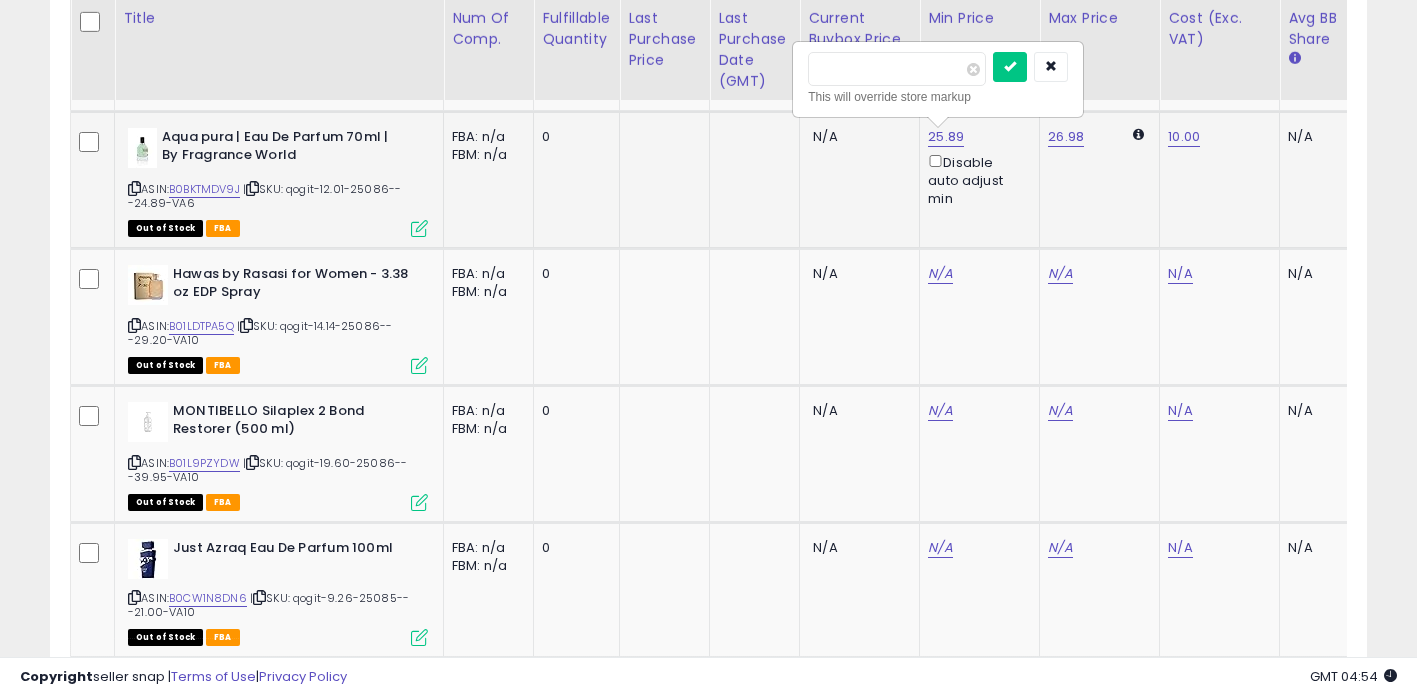 click on "*****" at bounding box center [897, 69] 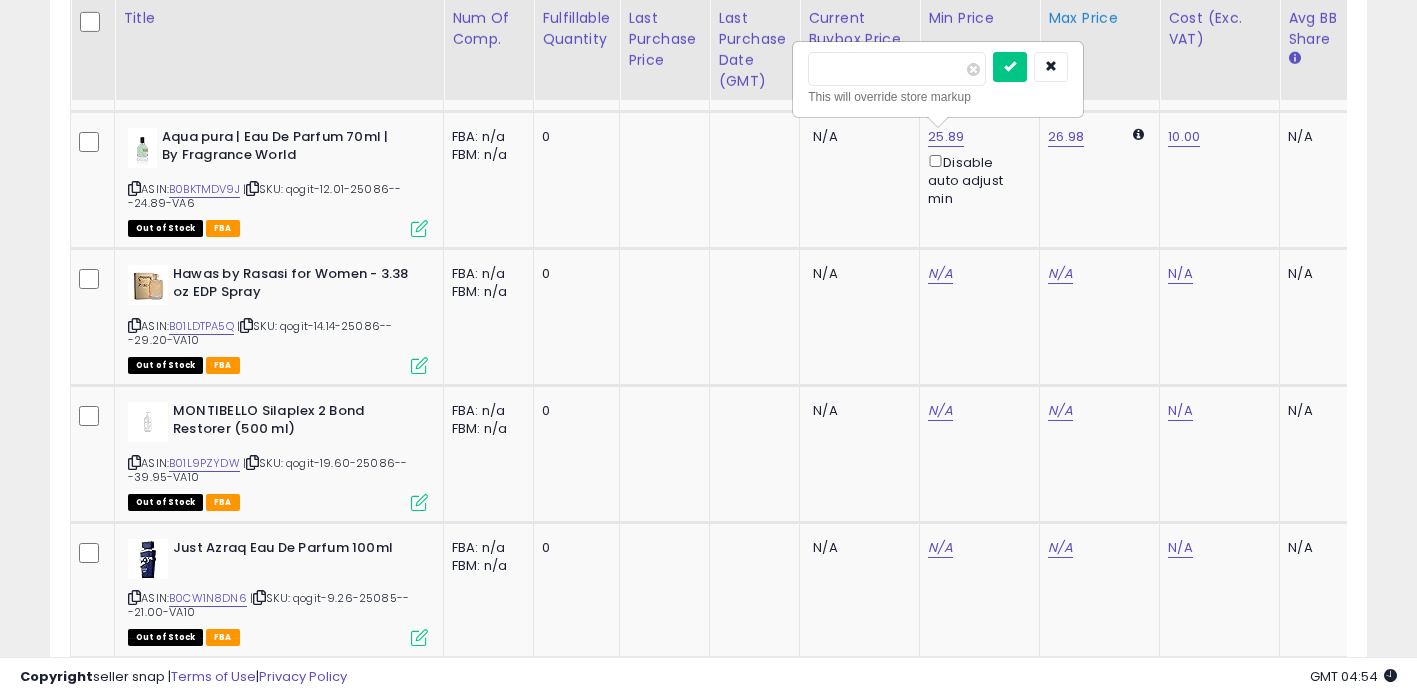 type on "*****" 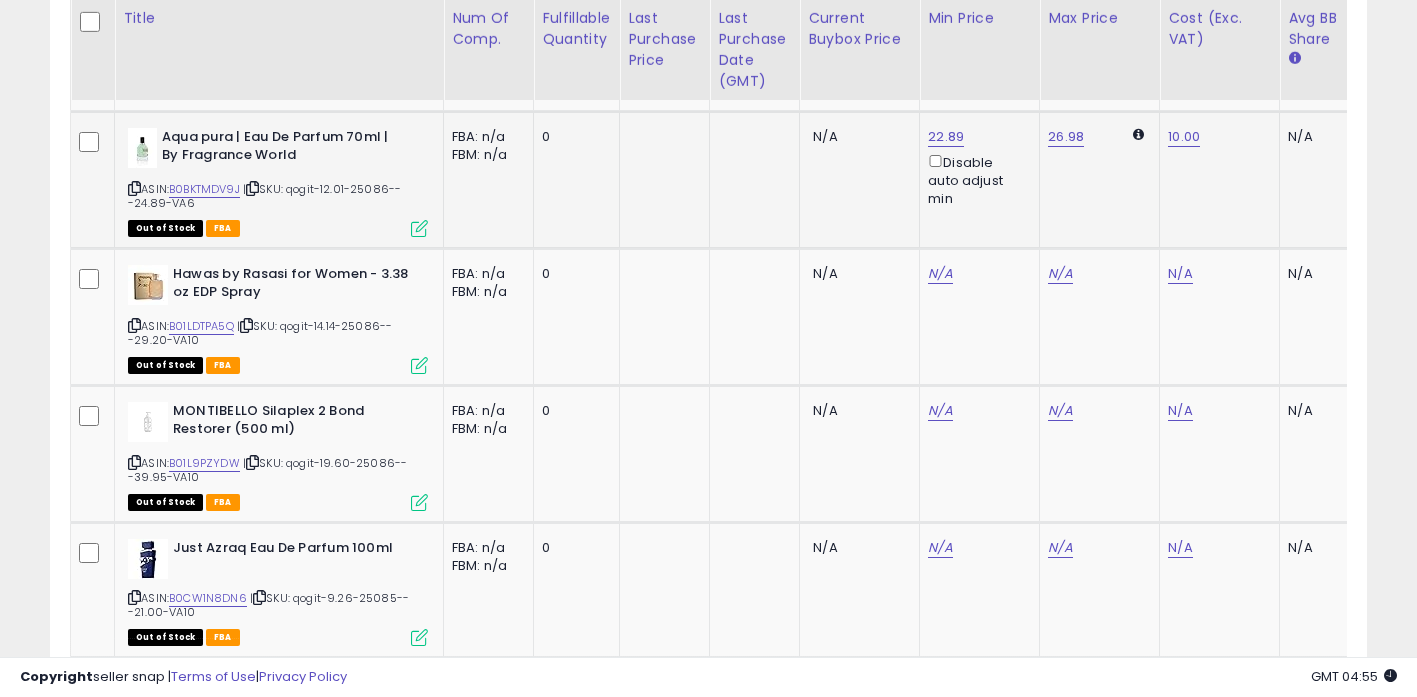 click on "26.98" 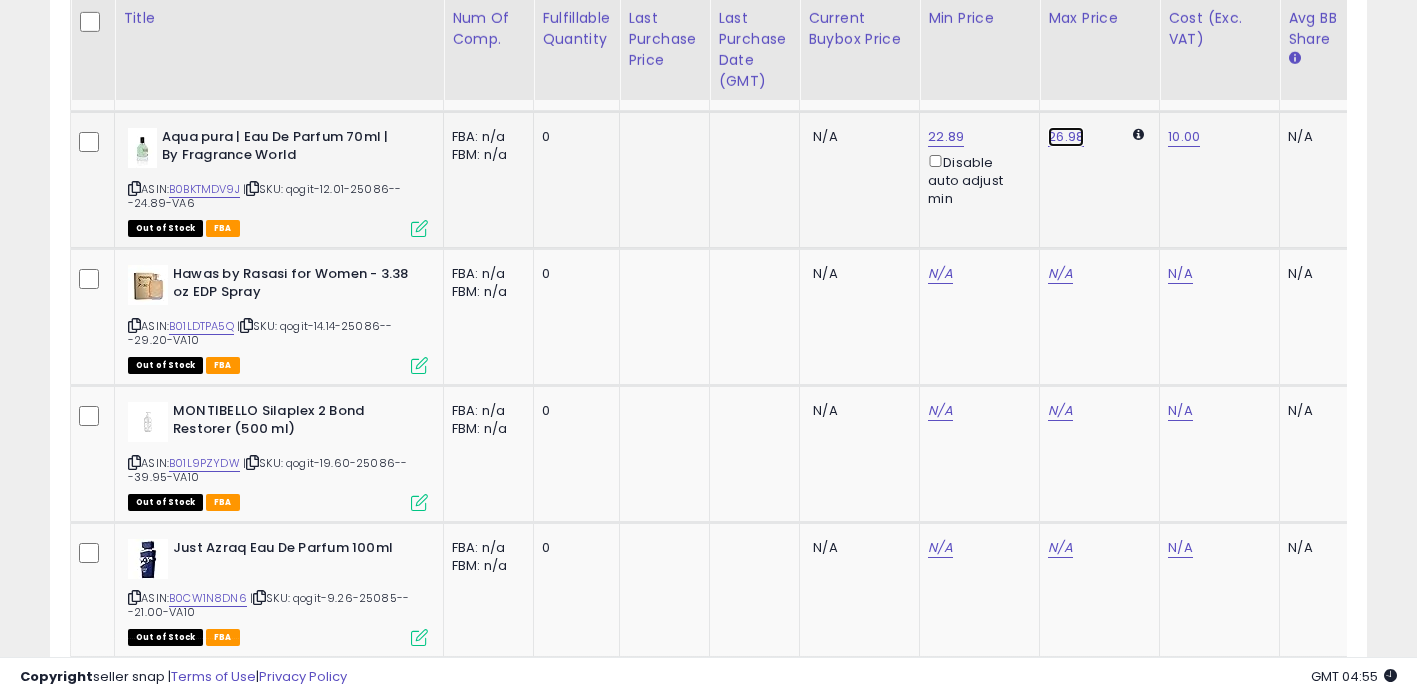 click on "26.98" at bounding box center [1060, -2002] 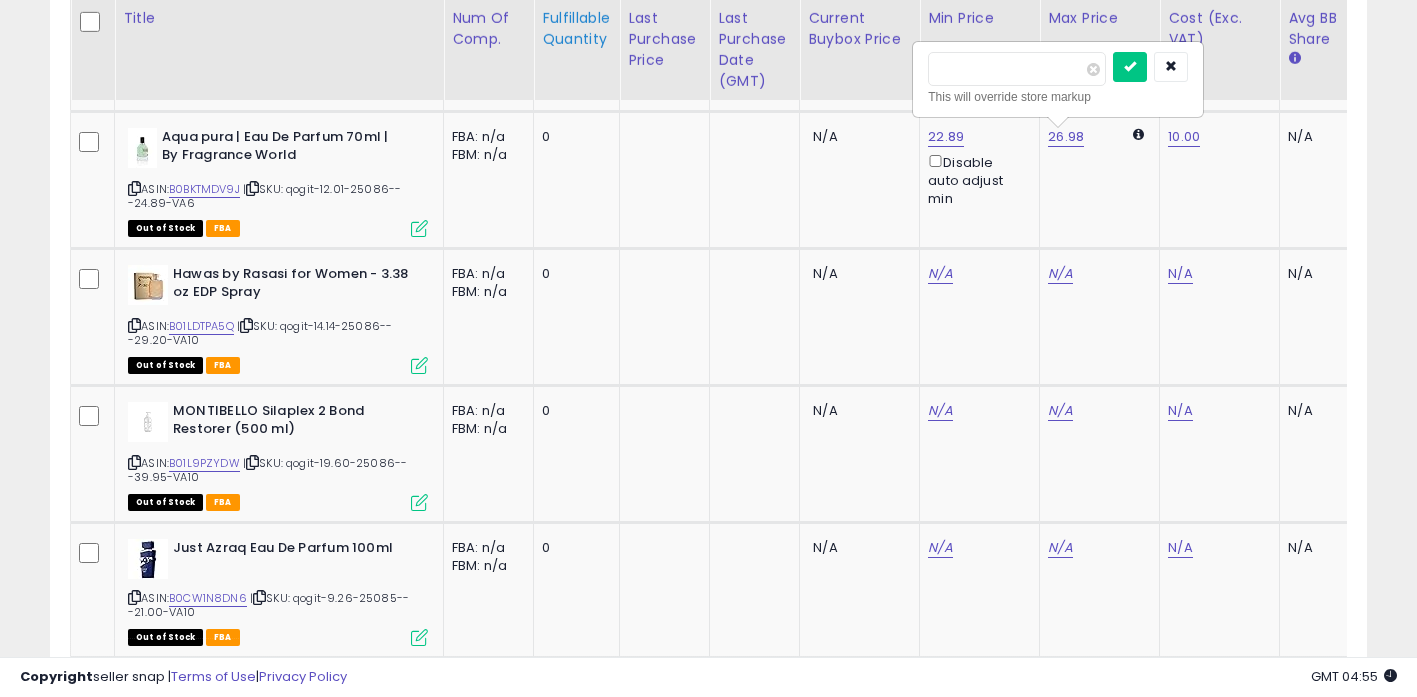 drag, startPoint x: 996, startPoint y: 75, endPoint x: 546, endPoint y: 67, distance: 450.0711 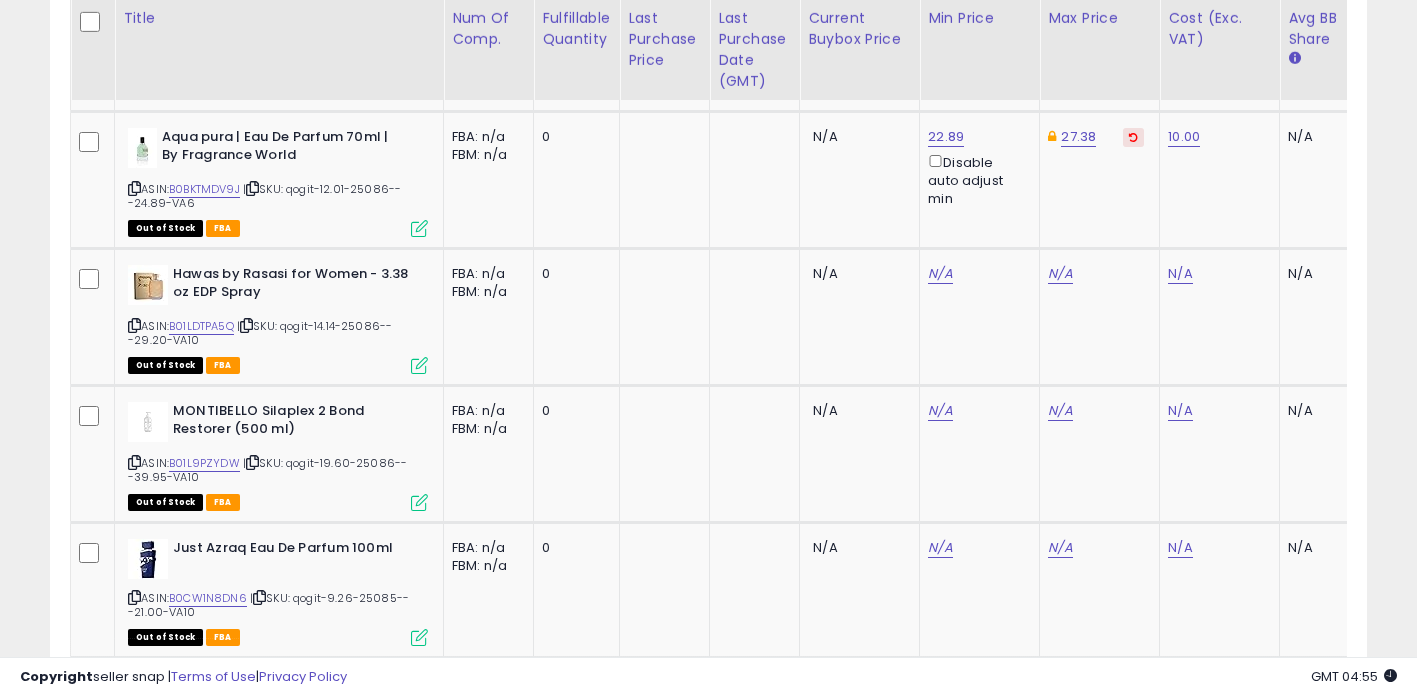 scroll, scrollTop: 0, scrollLeft: 834, axis: horizontal 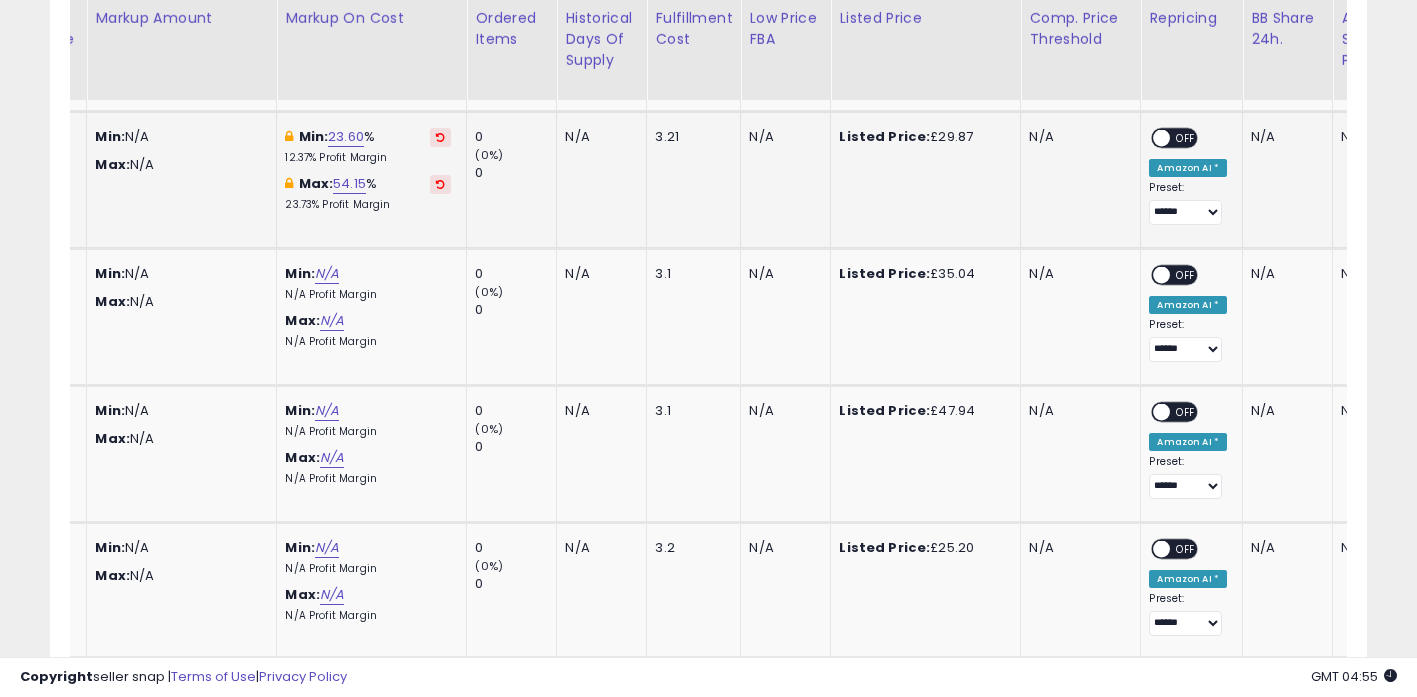 click on "ON   OFF" at bounding box center (1152, 137) 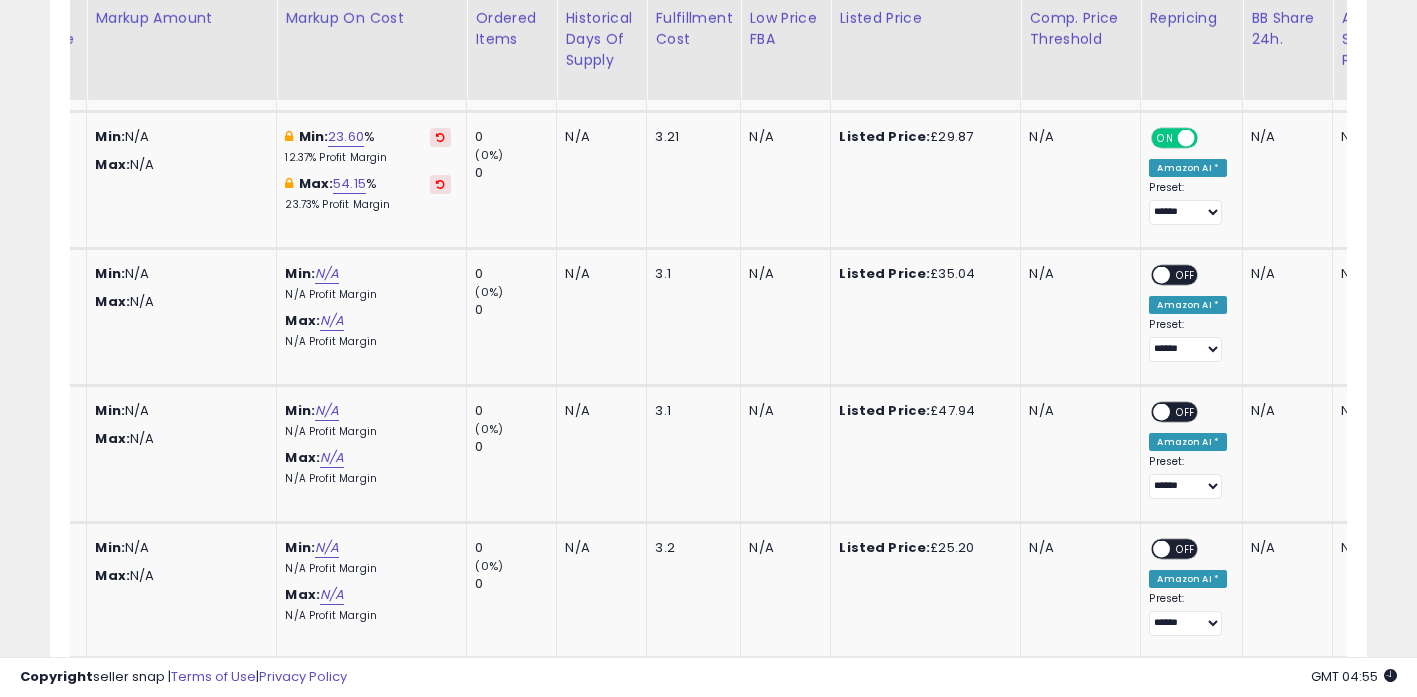 scroll, scrollTop: 0, scrollLeft: 1774, axis: horizontal 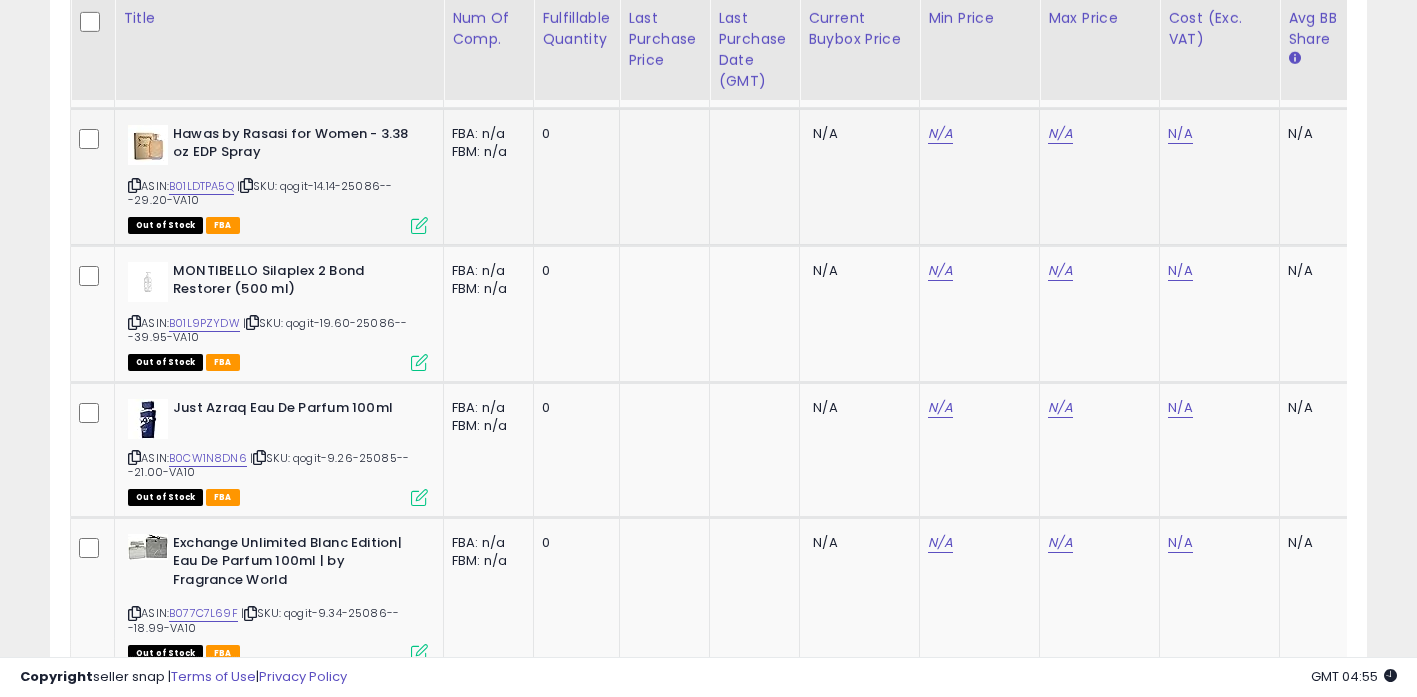 click at bounding box center [134, 185] 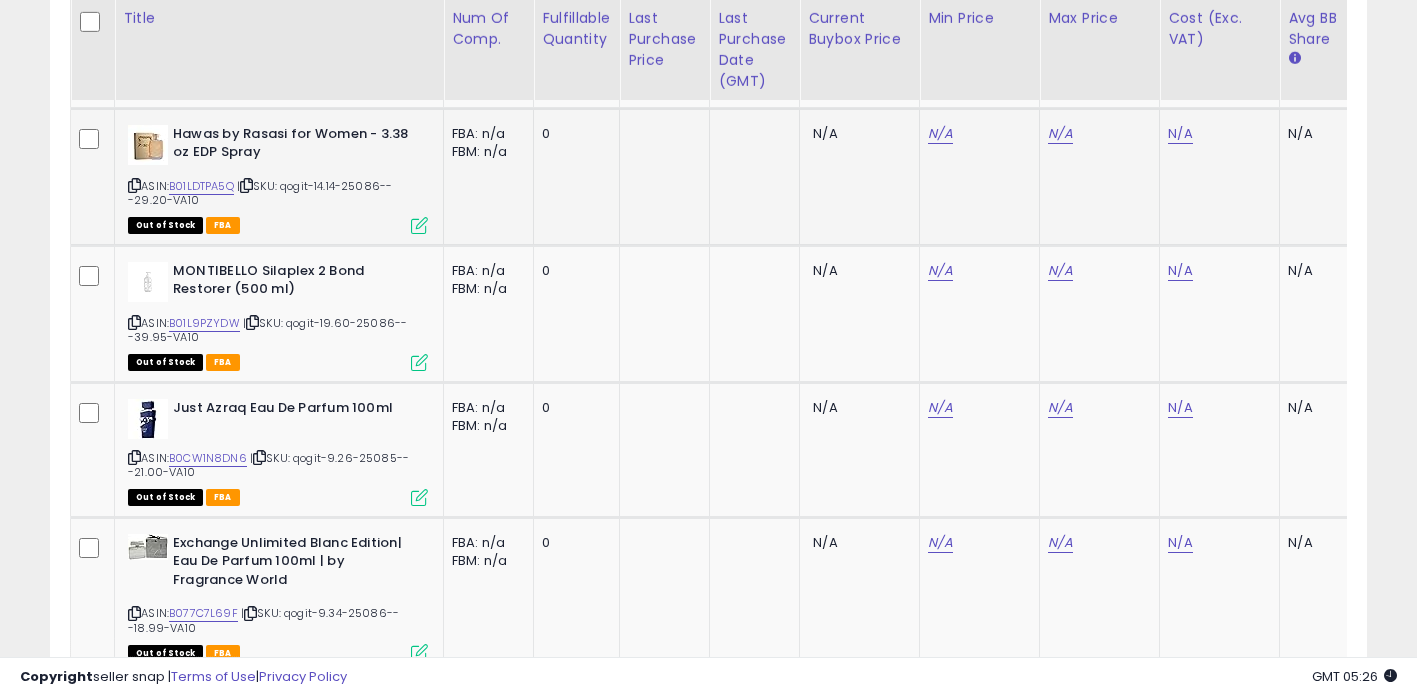 click at bounding box center [246, 185] 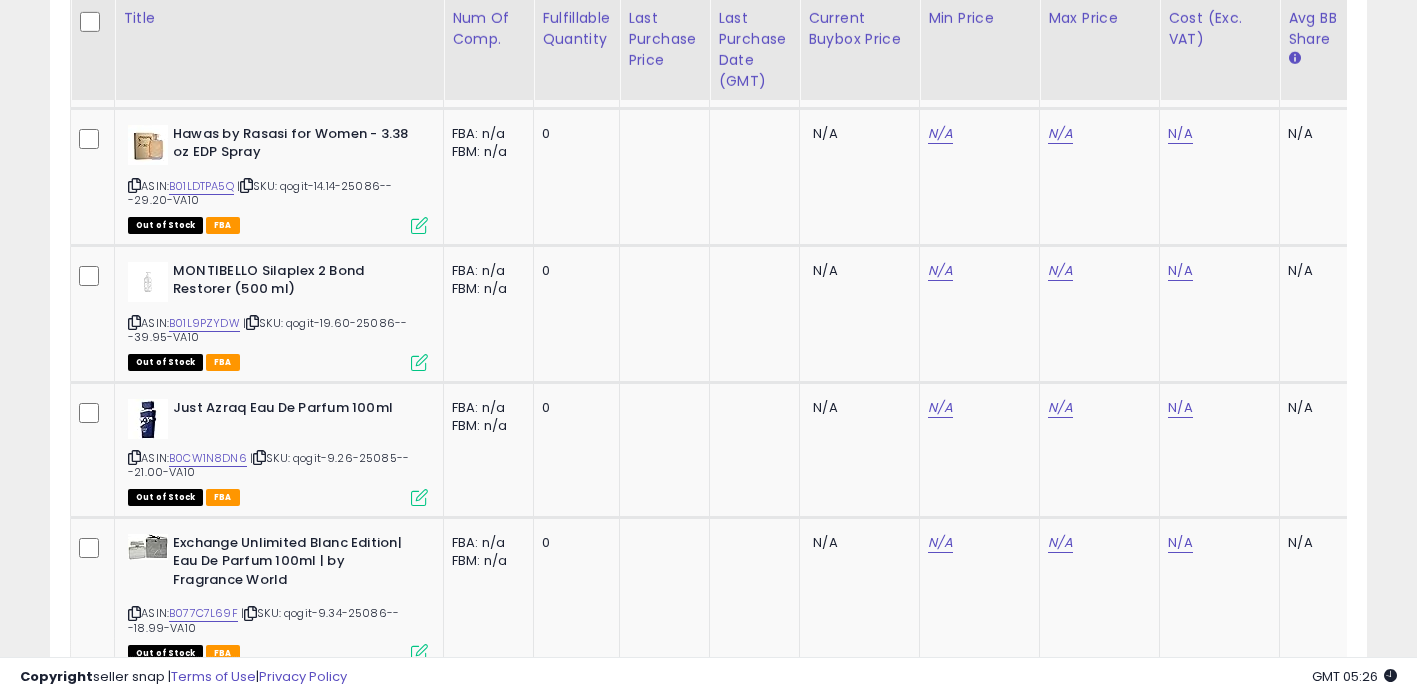 scroll, scrollTop: 0, scrollLeft: 526, axis: horizontal 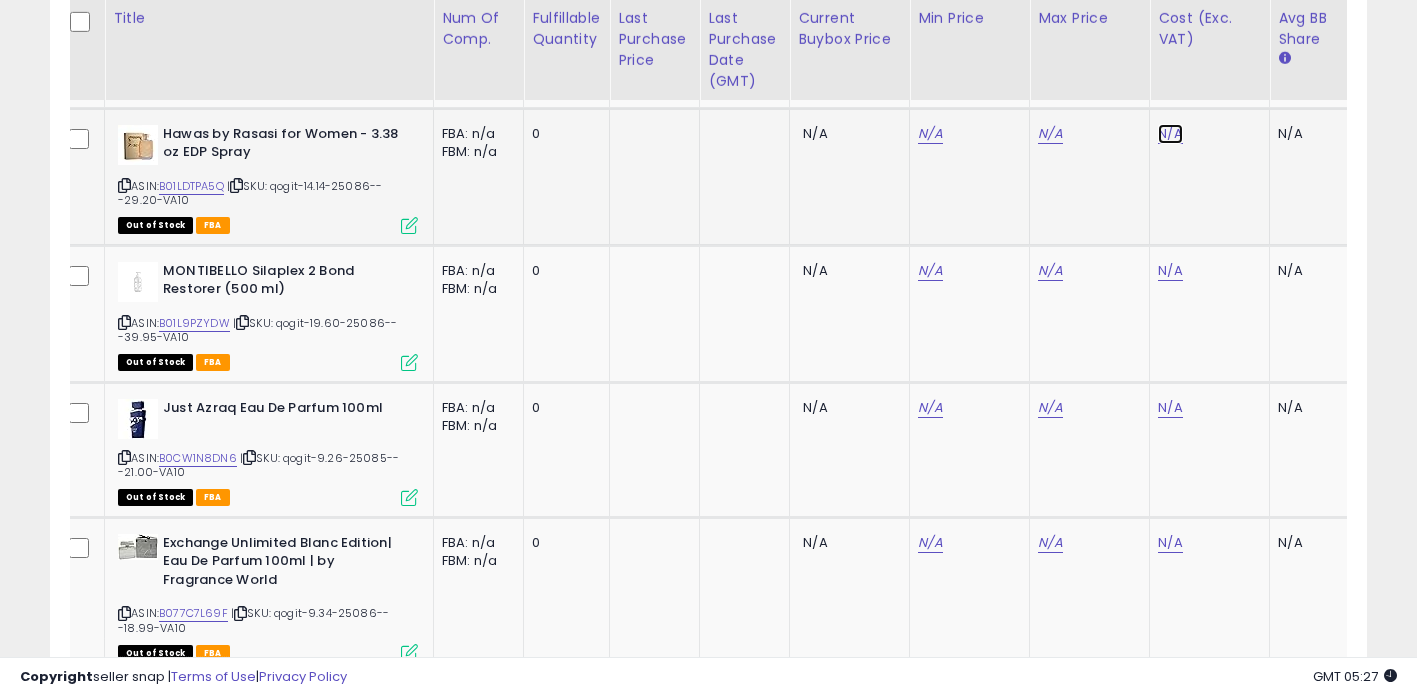 click on "N/A" at bounding box center [1170, -1812] 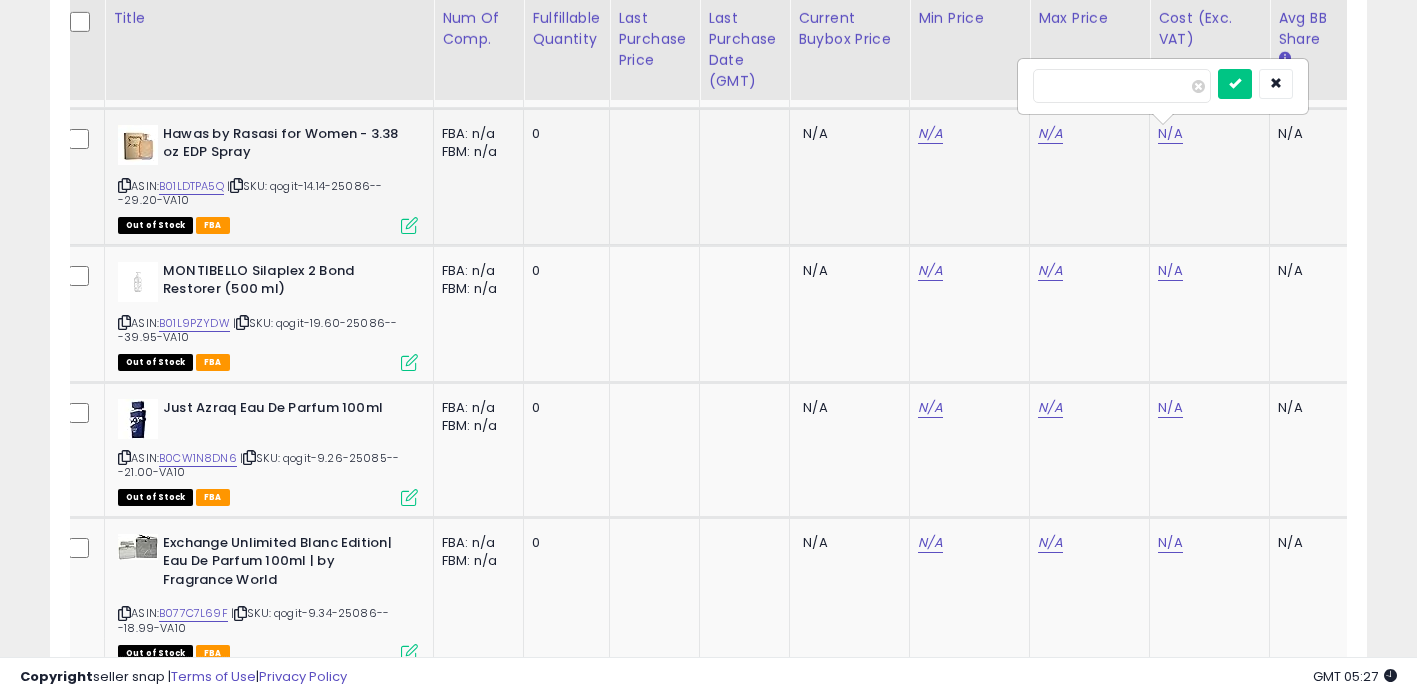 scroll, scrollTop: 0, scrollLeft: 15, axis: horizontal 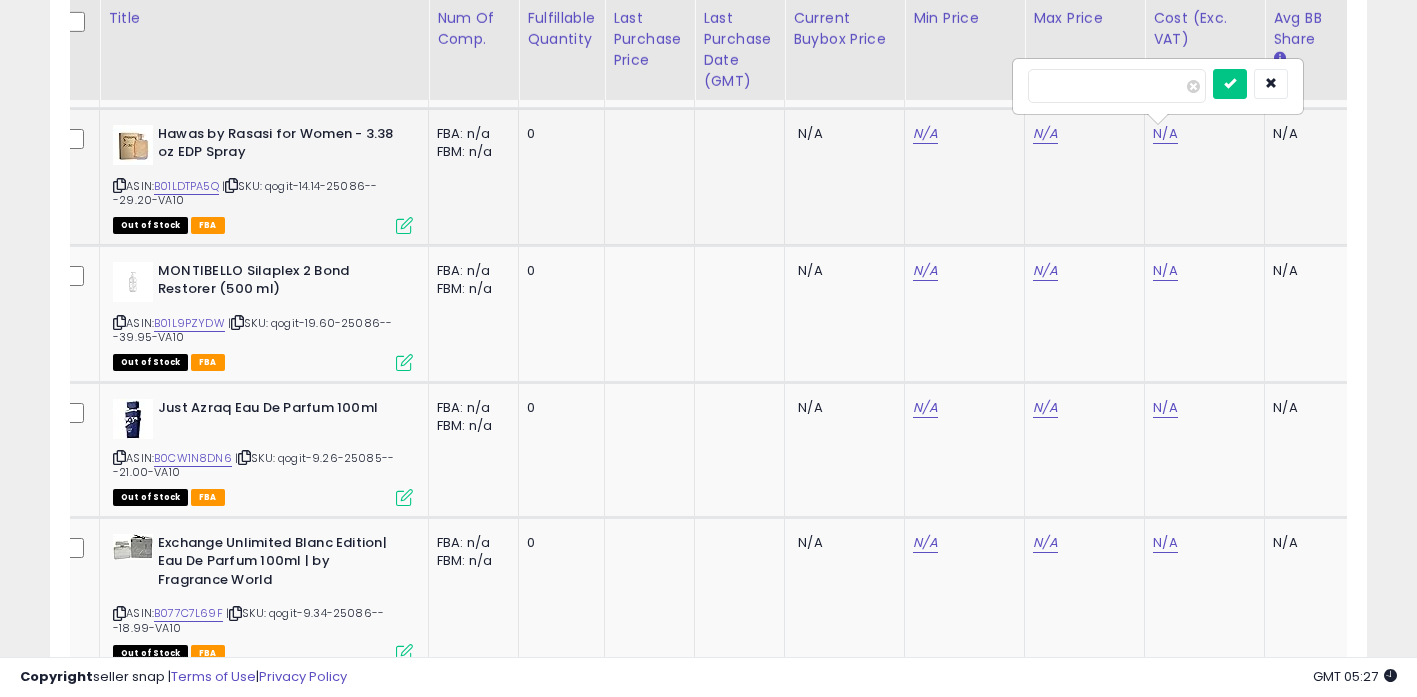type on "*****" 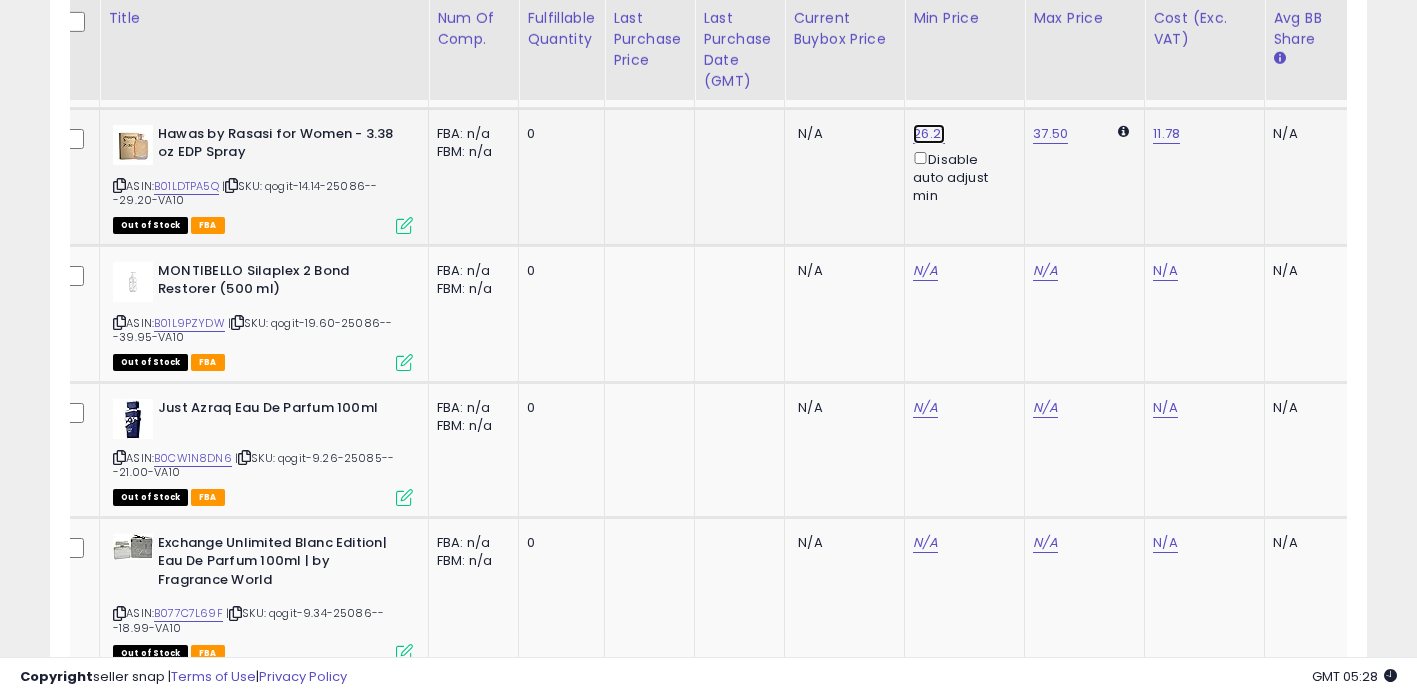 click on "26.21" at bounding box center [925, -2142] 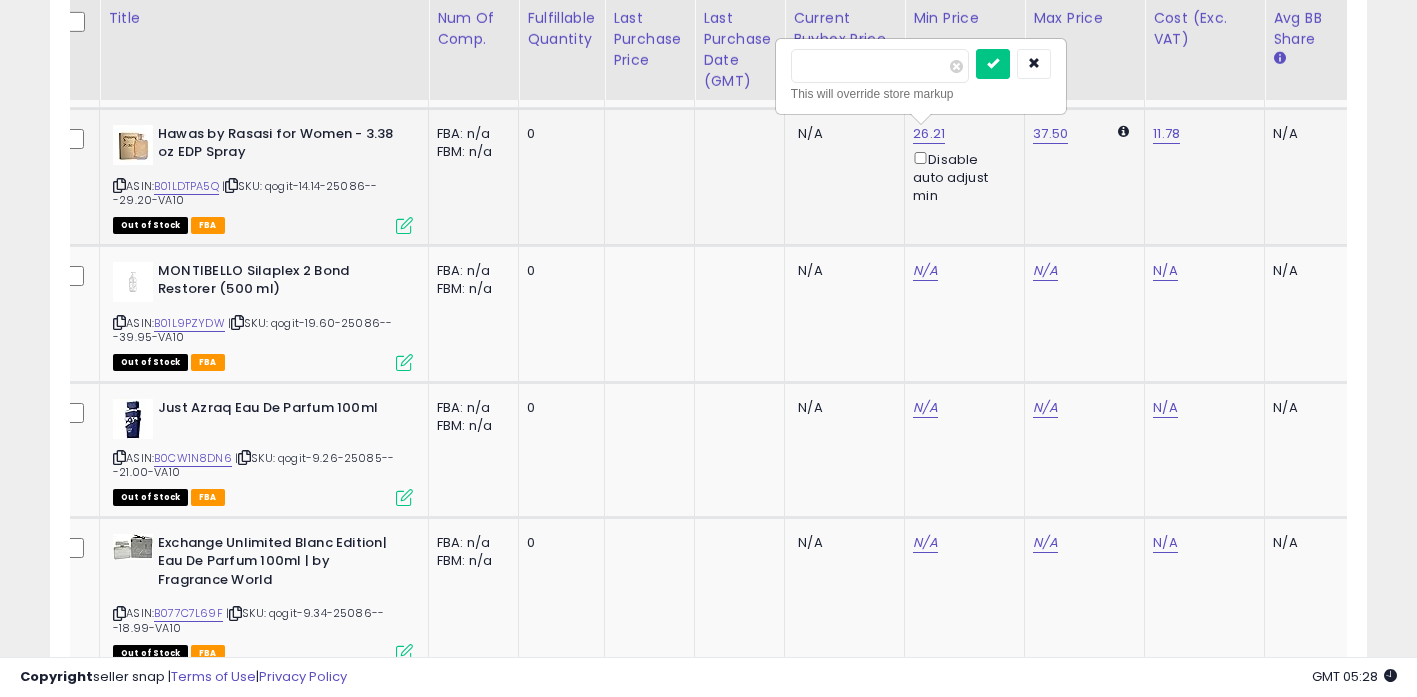 type on "*" 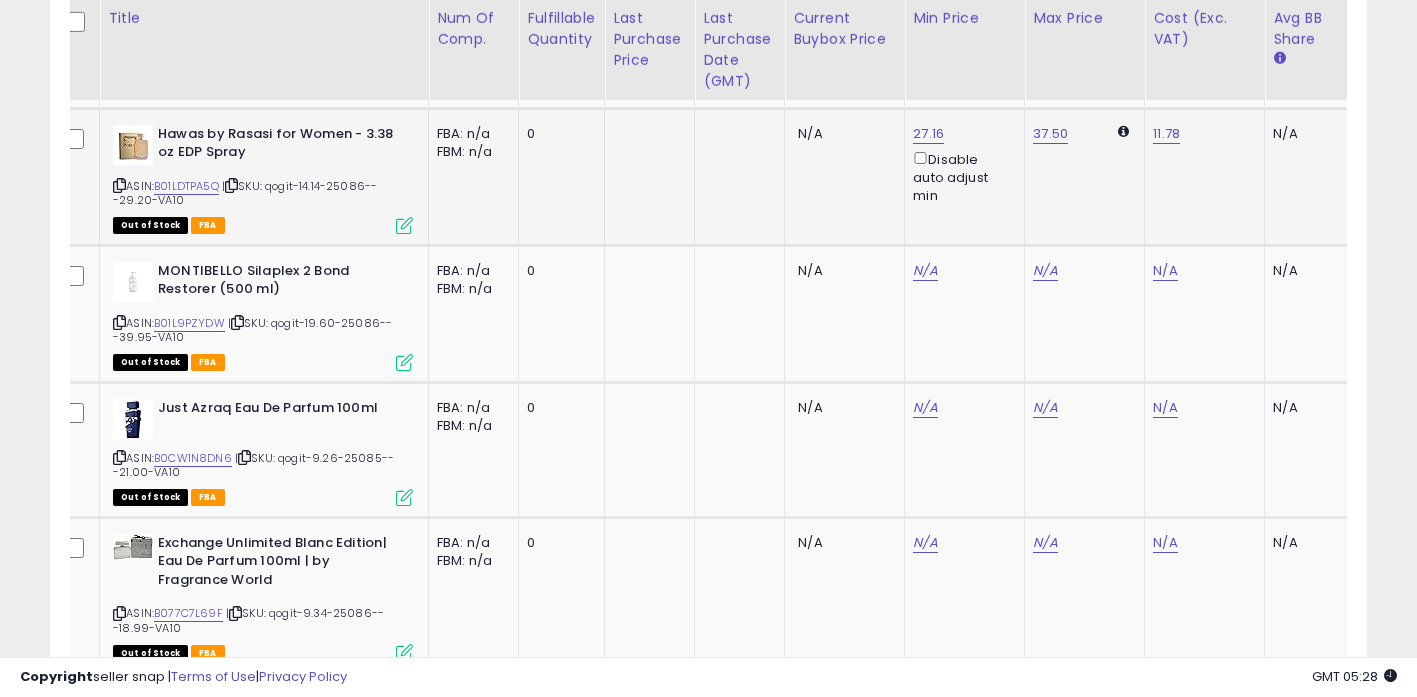 click on "37.50" 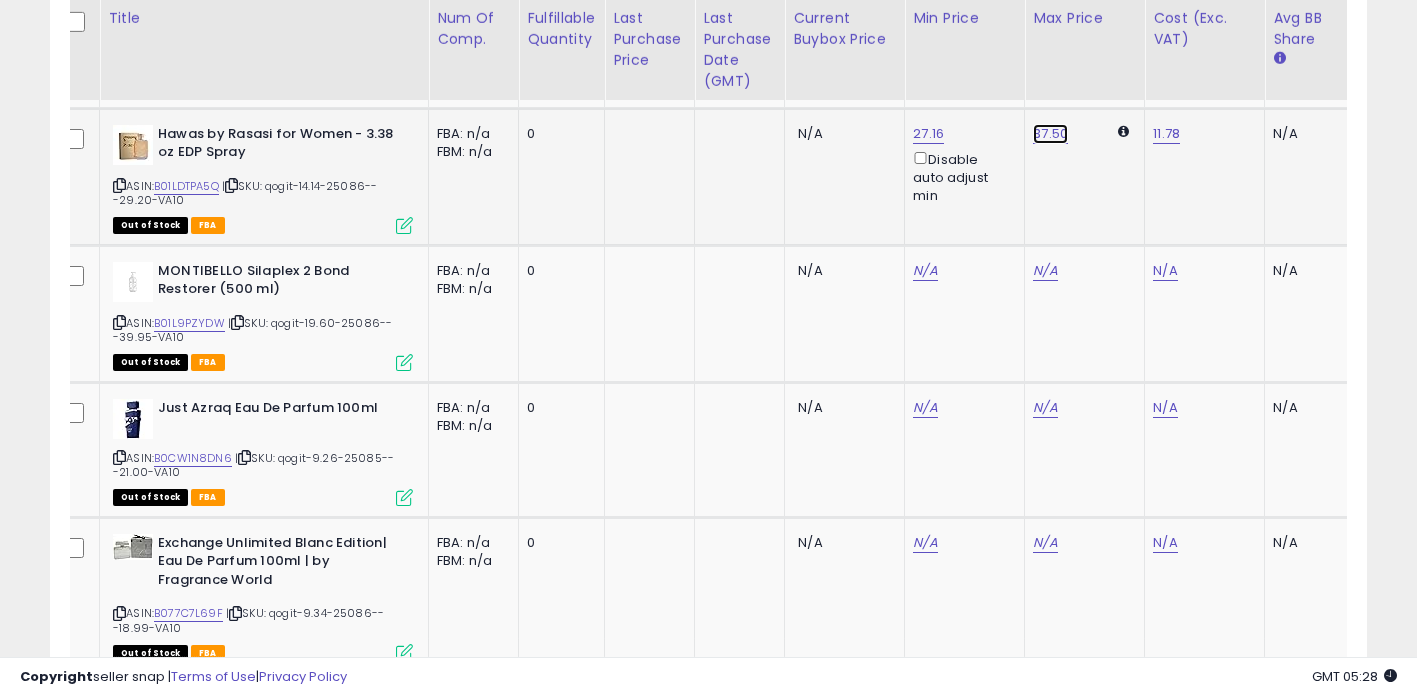 click on "37.50" at bounding box center [1045, -2142] 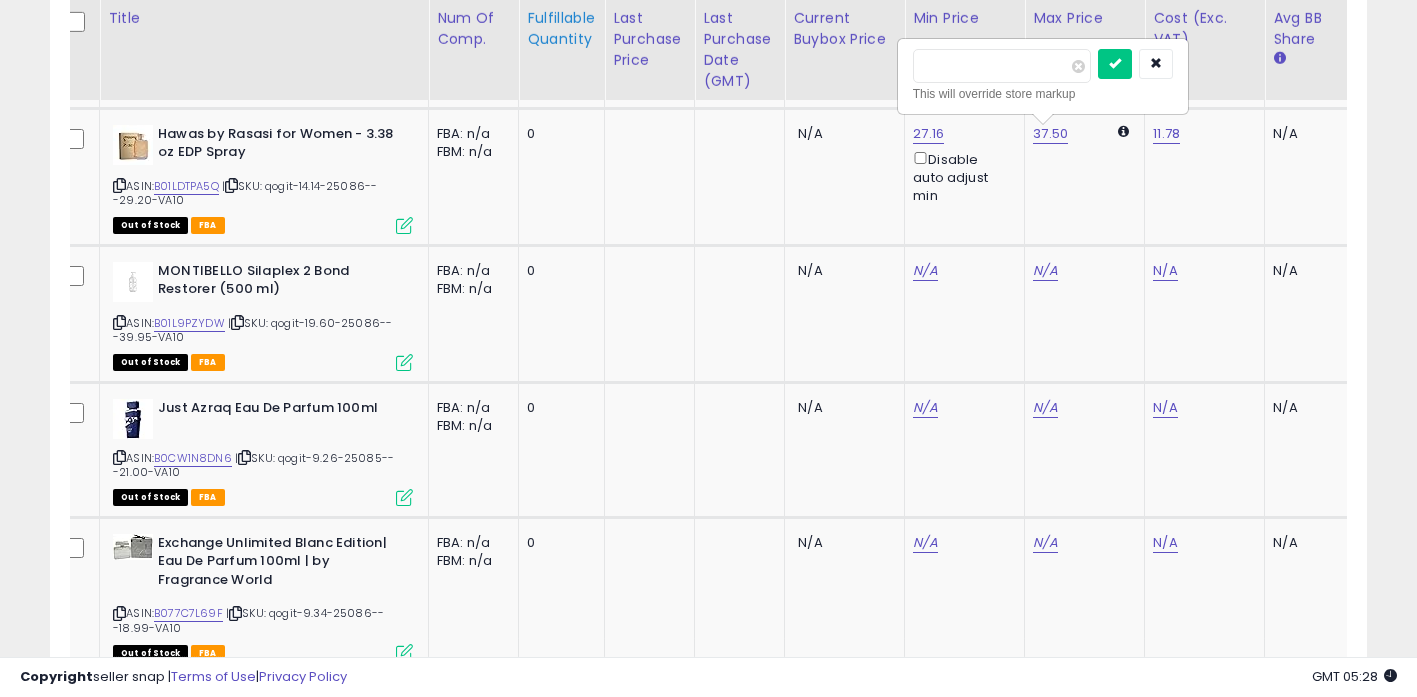 drag, startPoint x: 924, startPoint y: 65, endPoint x: 519, endPoint y: 15, distance: 408.07474 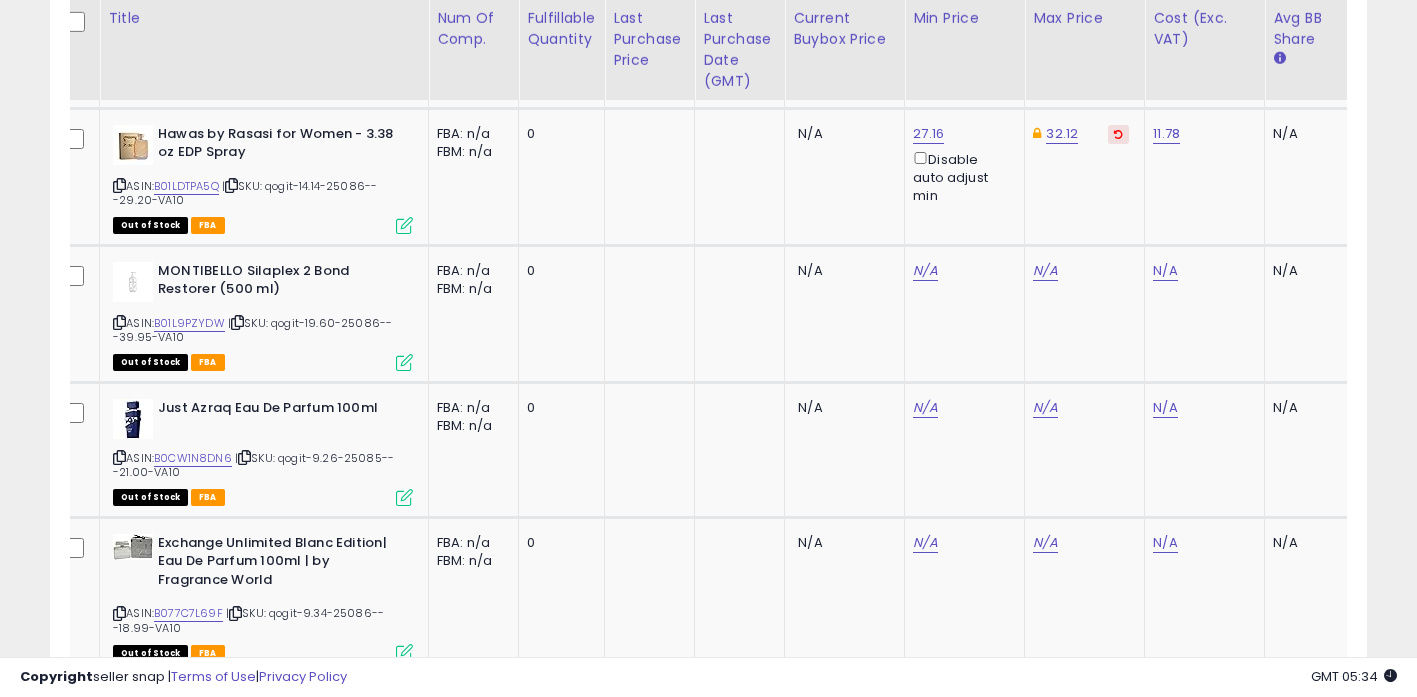 scroll, scrollTop: 0, scrollLeft: 179, axis: horizontal 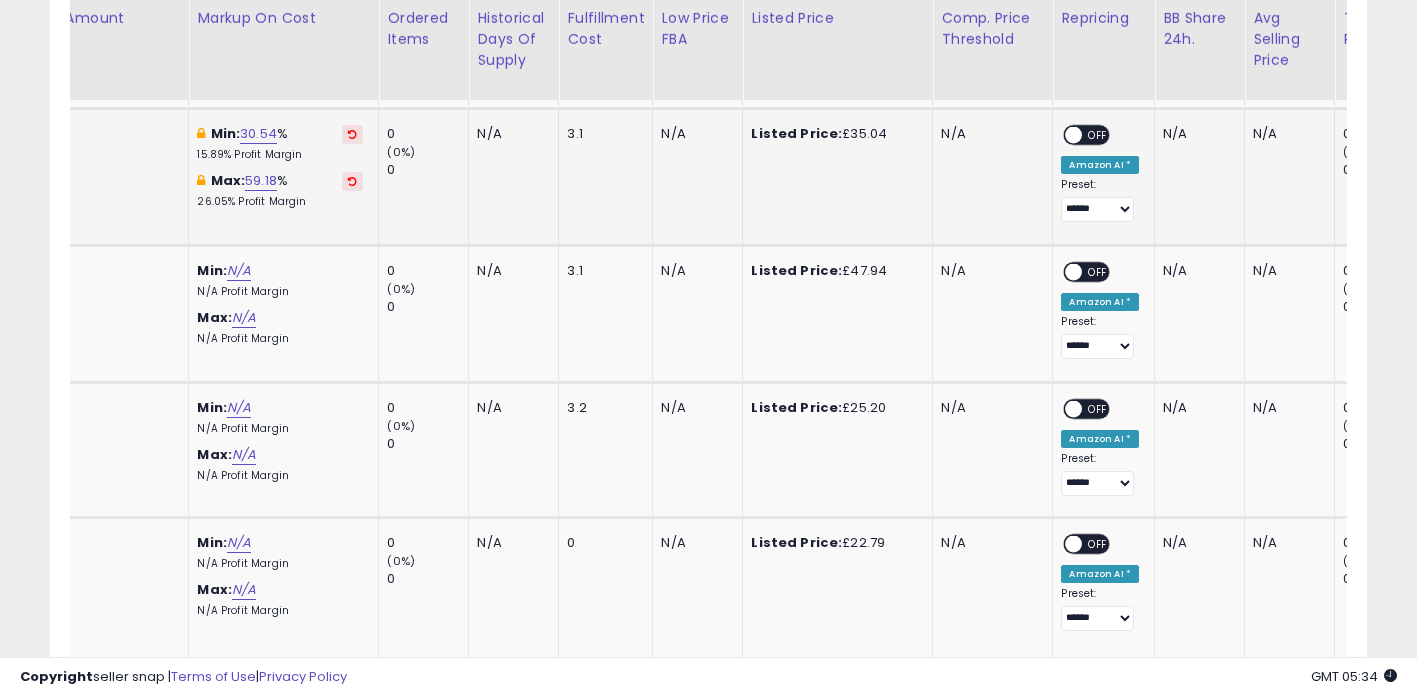 click on "OFF" at bounding box center [1099, 134] 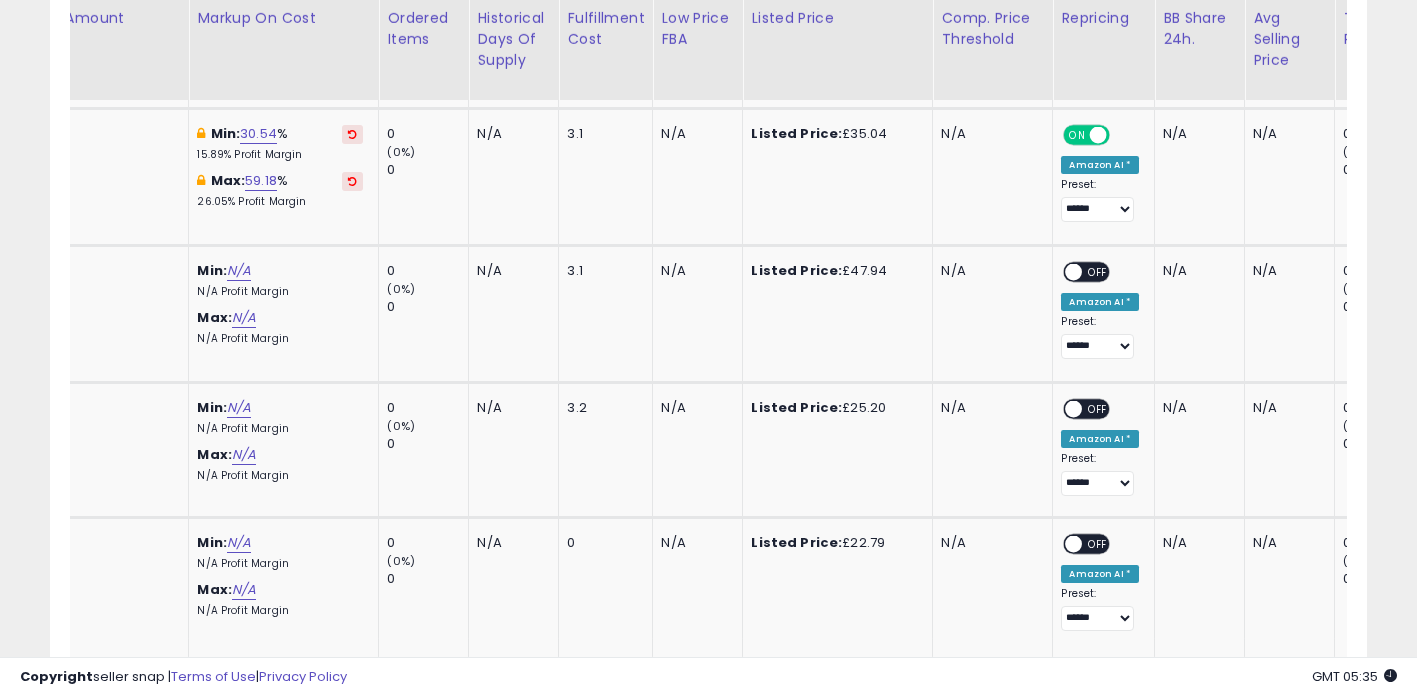 scroll, scrollTop: 0, scrollLeft: 538, axis: horizontal 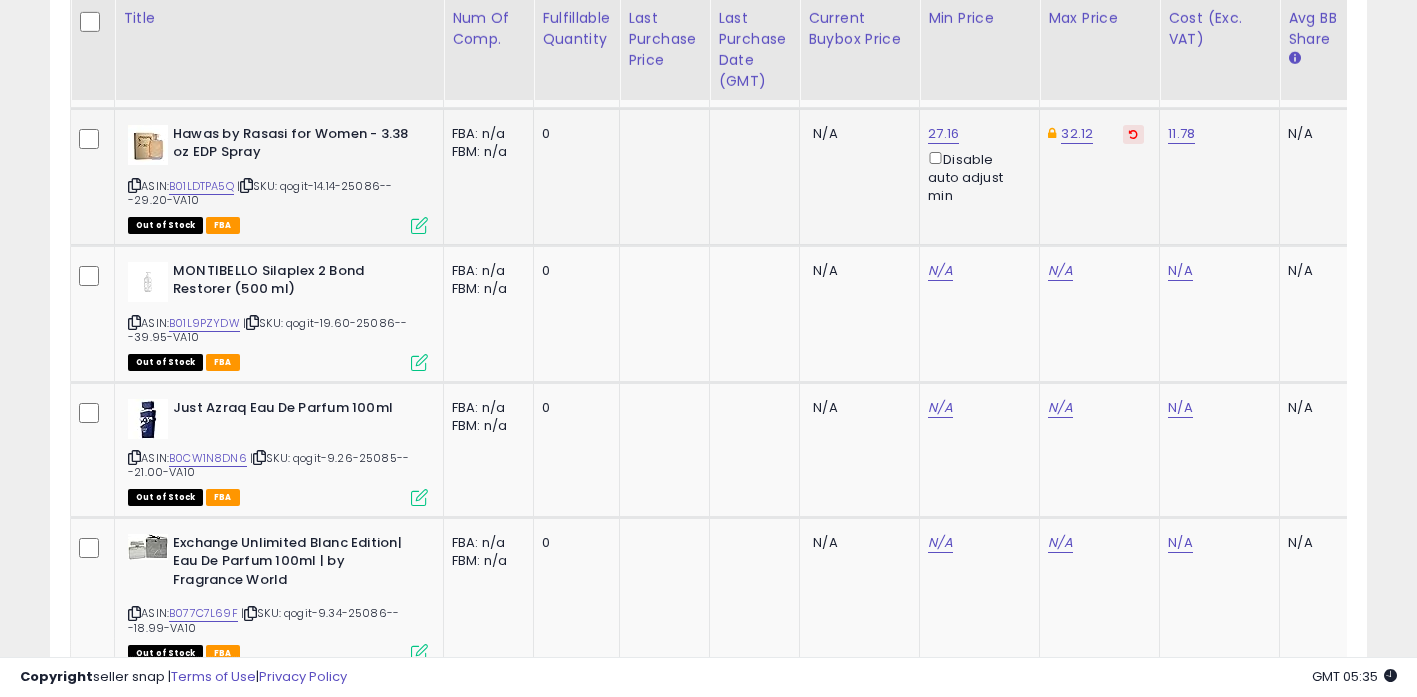 click on "|   SKU: qogit-14.14-25086---29.20-VA10" at bounding box center (260, 193) 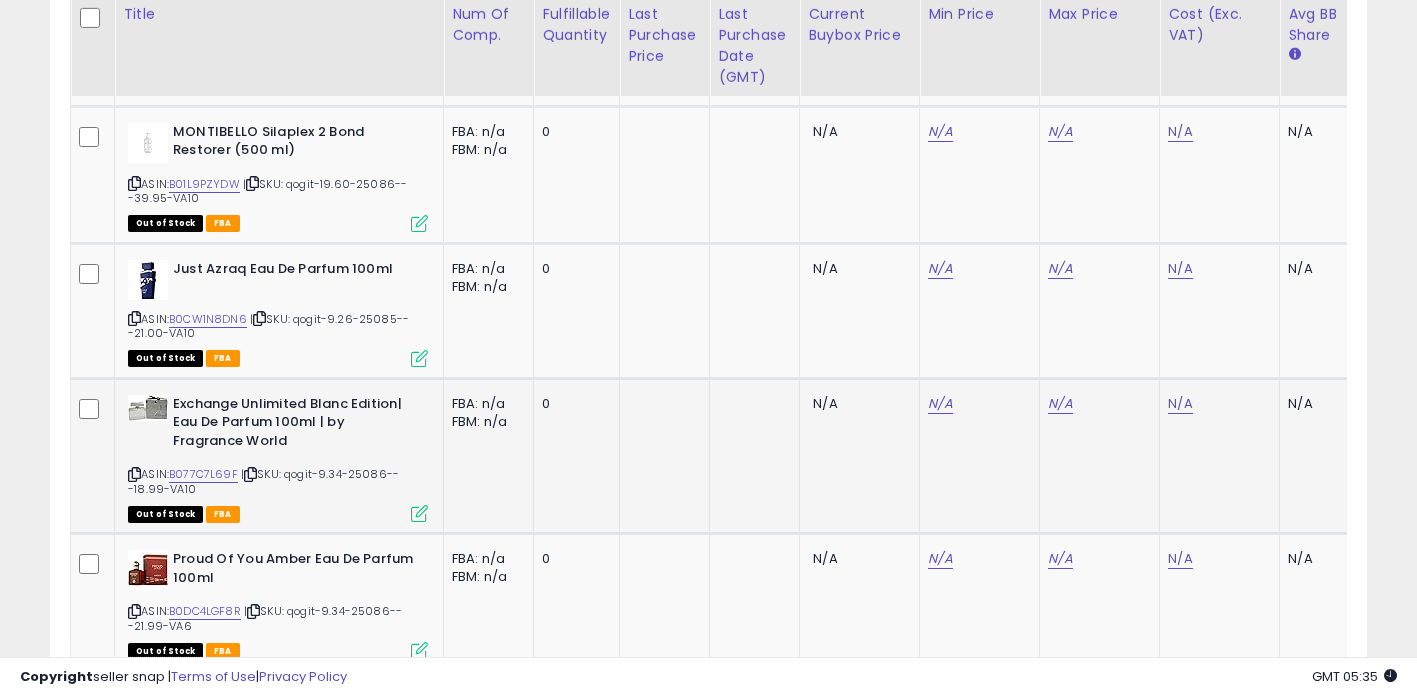 scroll, scrollTop: 3376, scrollLeft: 0, axis: vertical 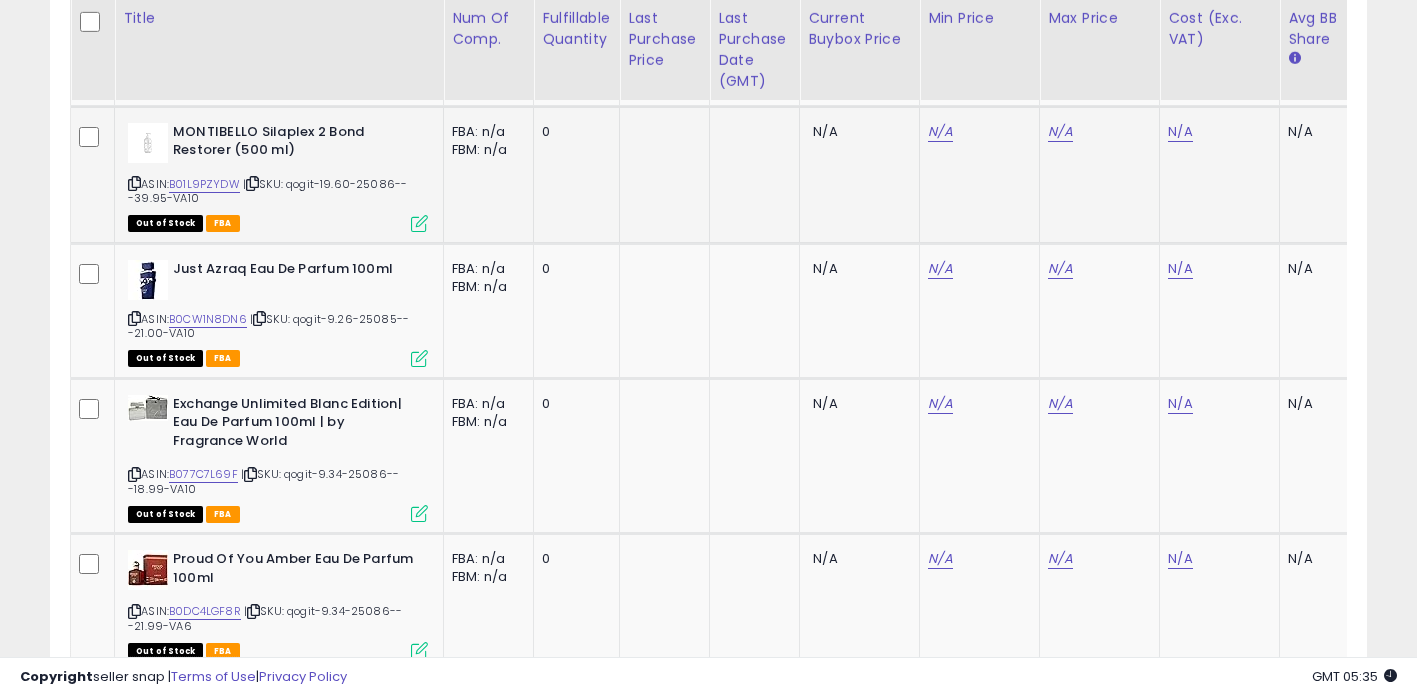 click on "ASIN:  B01L9PZYDW    |   SKU: qogit-19.60-25086---39.95-VA10 Out of Stock FBA" at bounding box center (278, 176) 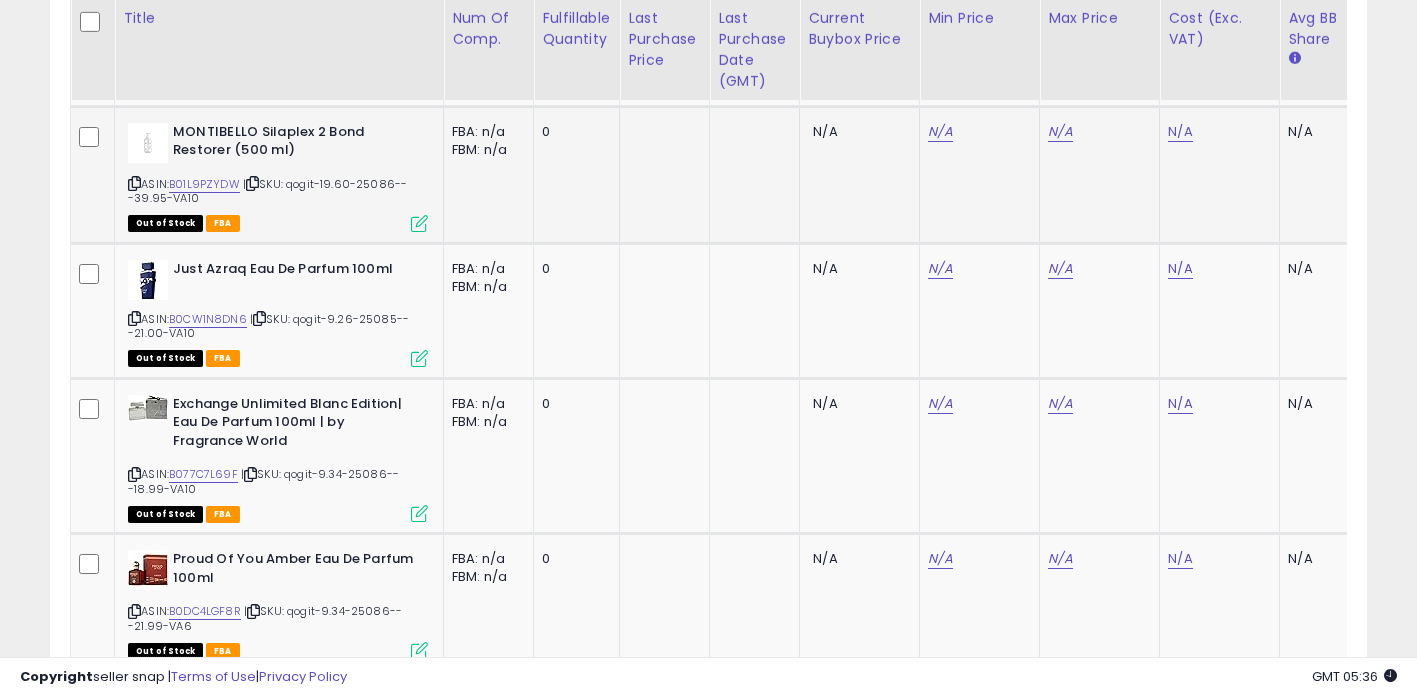 click at bounding box center [252, 183] 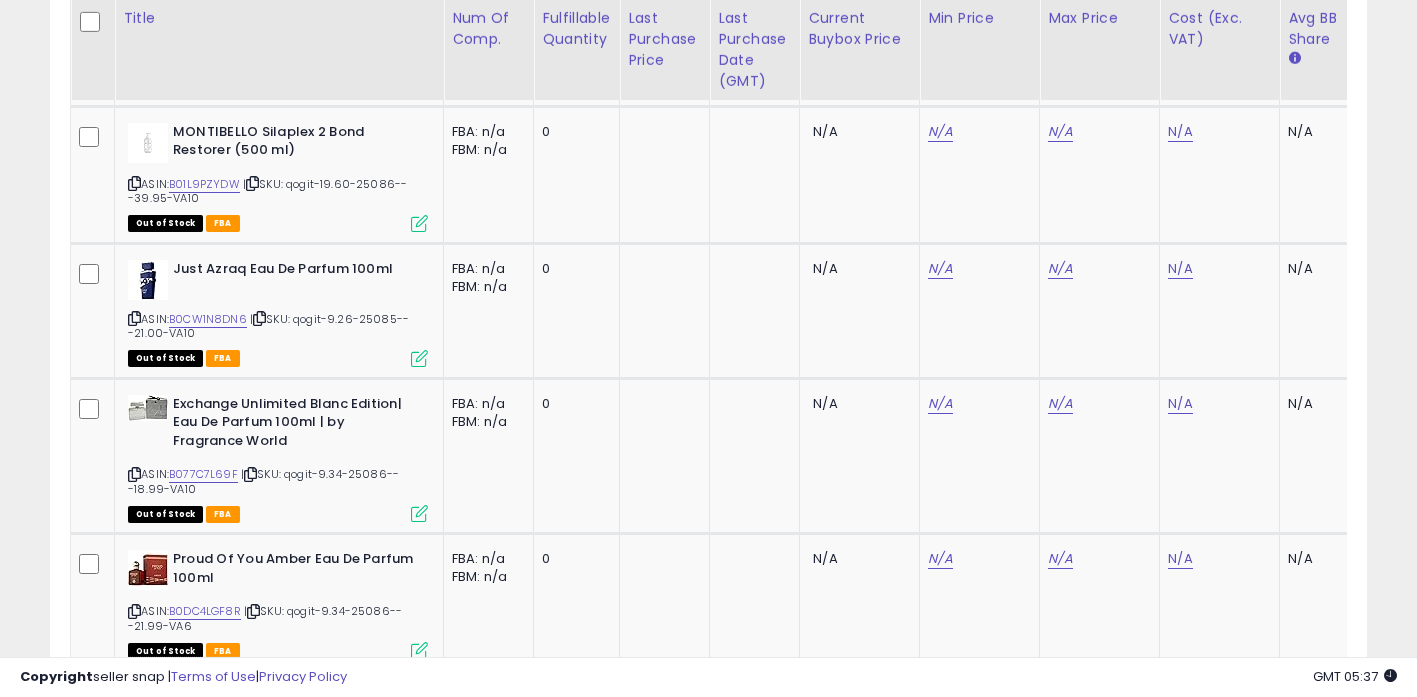 scroll, scrollTop: 0, scrollLeft: 687, axis: horizontal 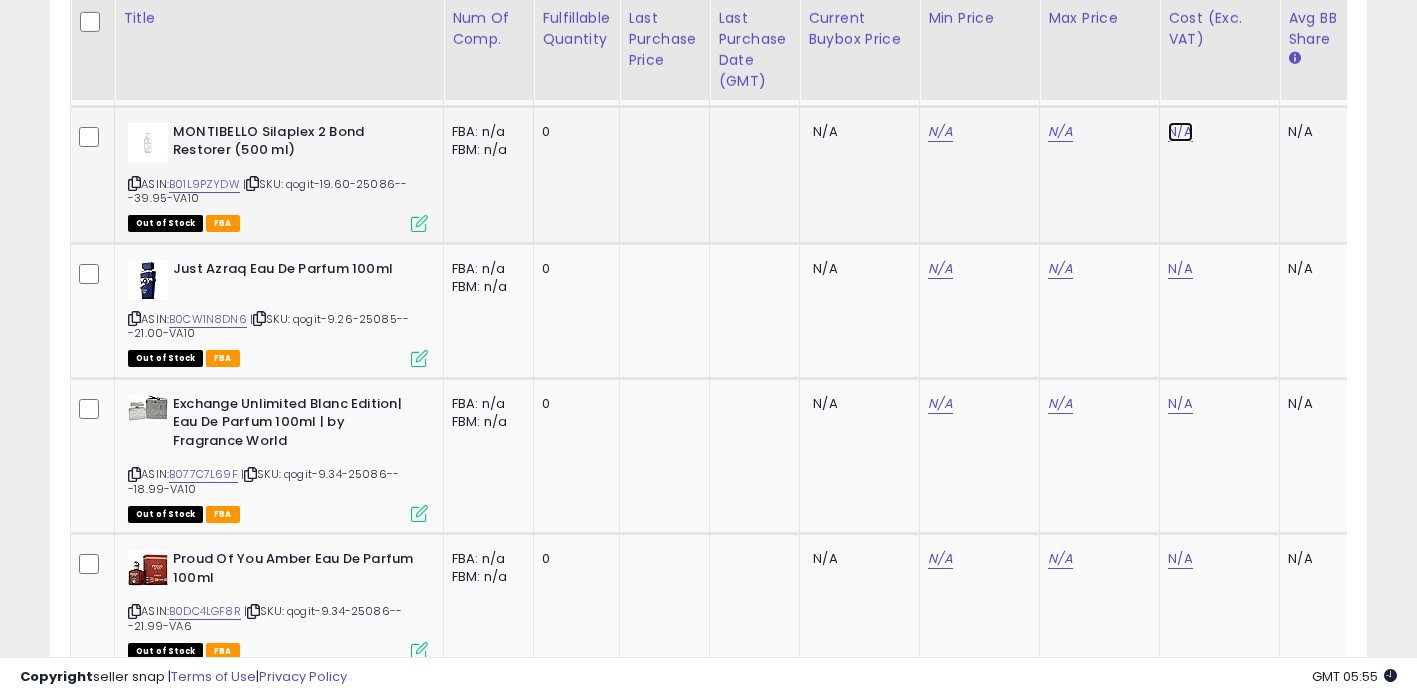 click on "N/A" at bounding box center [1180, -1951] 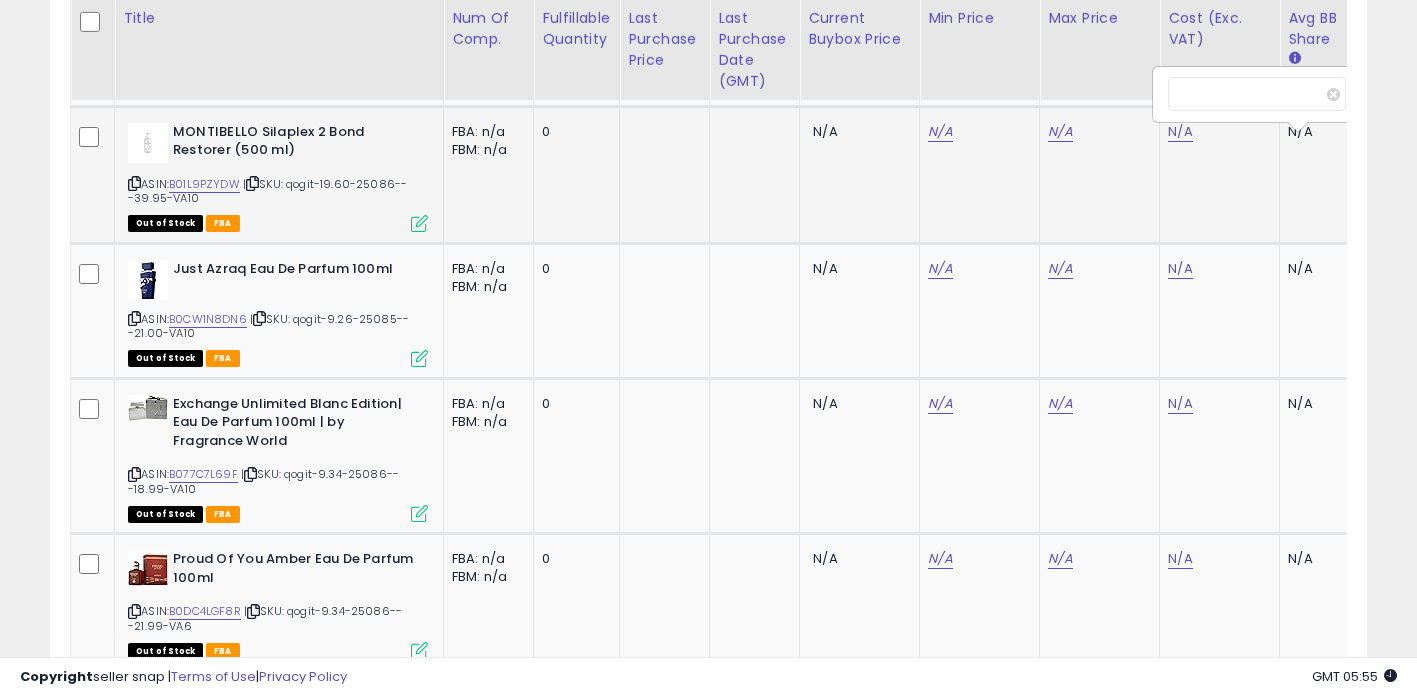 scroll, scrollTop: 0, scrollLeft: 15, axis: horizontal 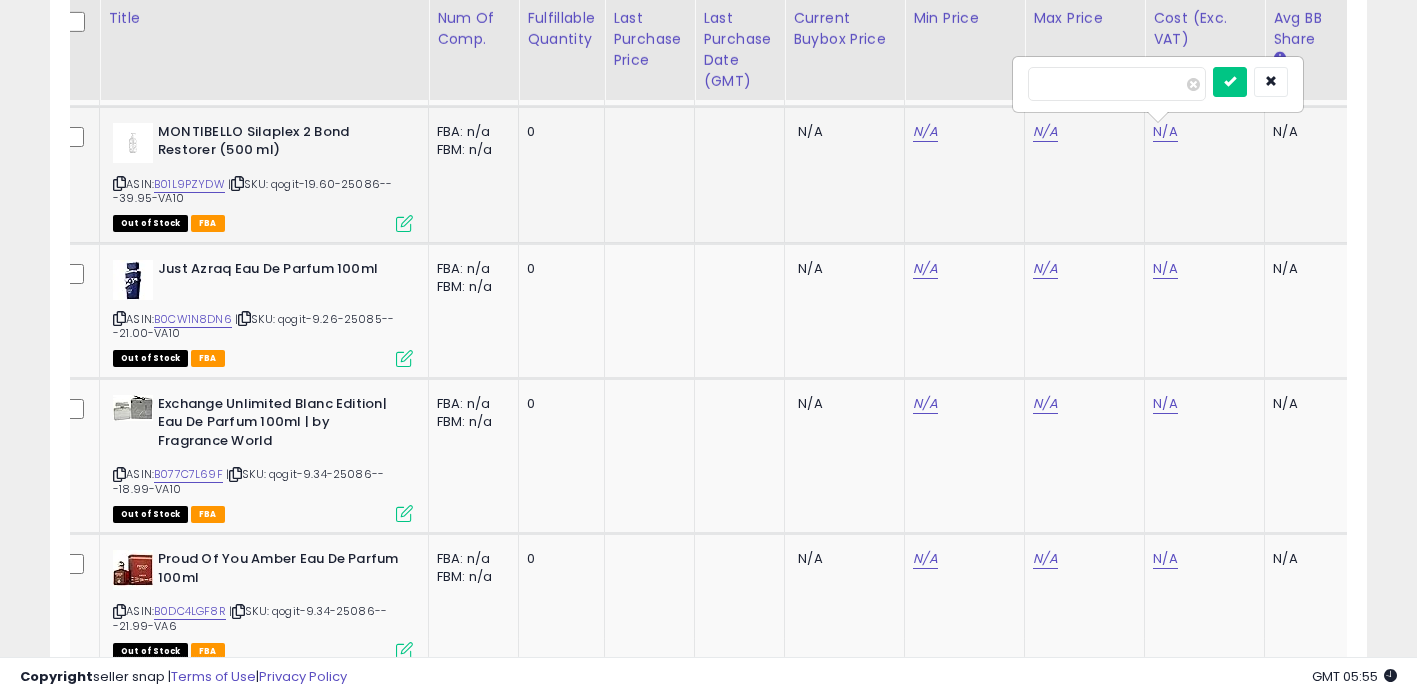 type on "*****" 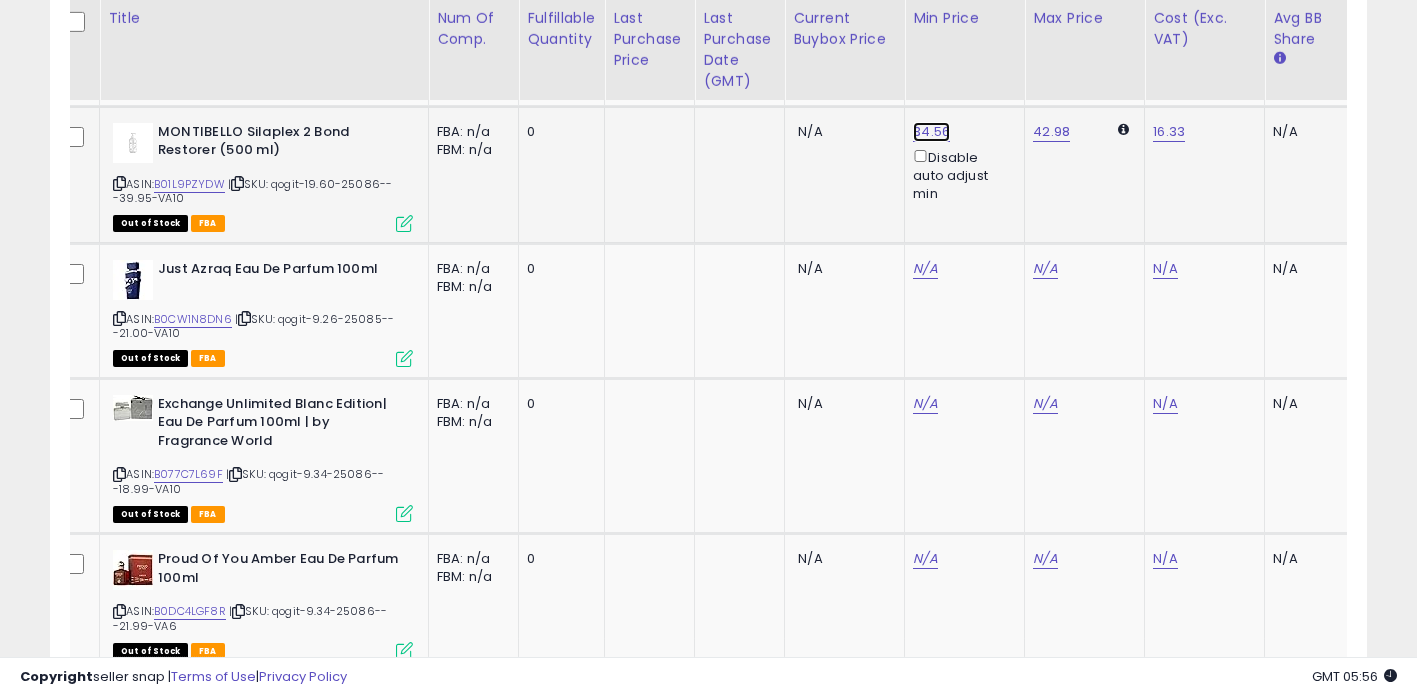 click on "34.56" at bounding box center [925, -2281] 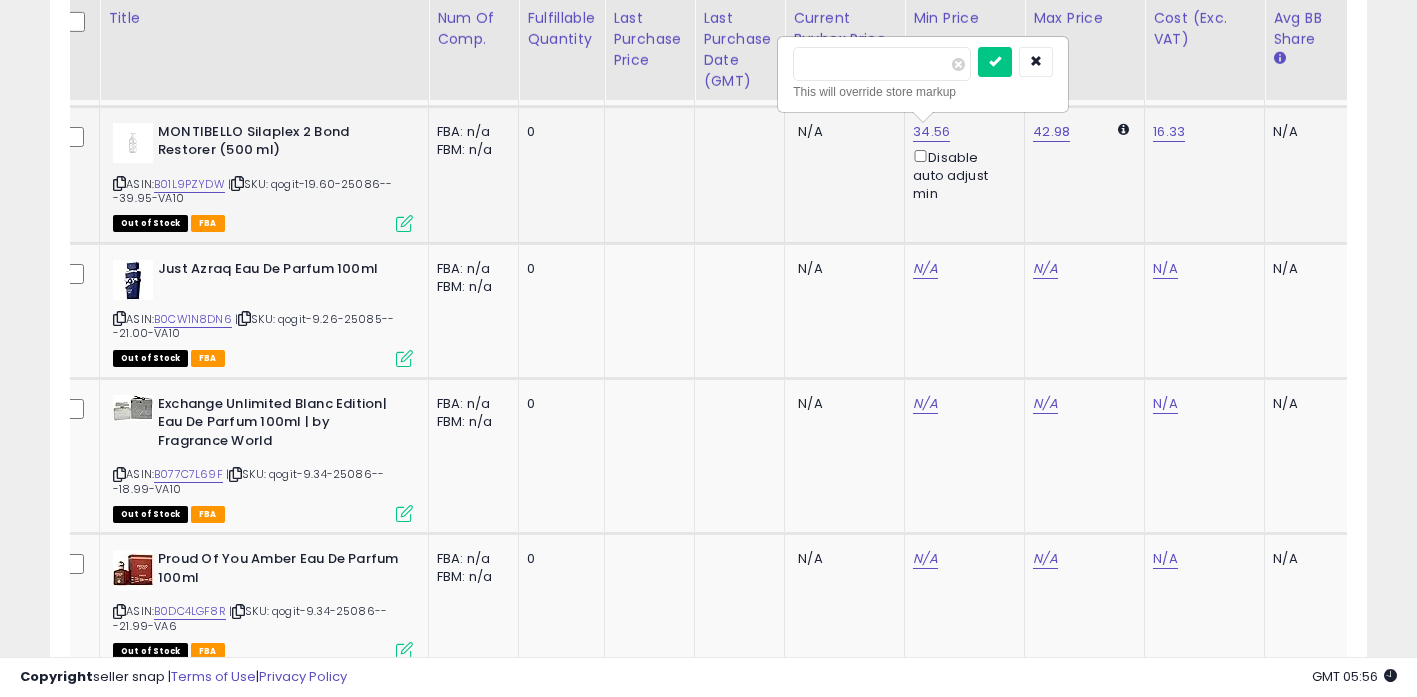 click on "*****" at bounding box center [882, 64] 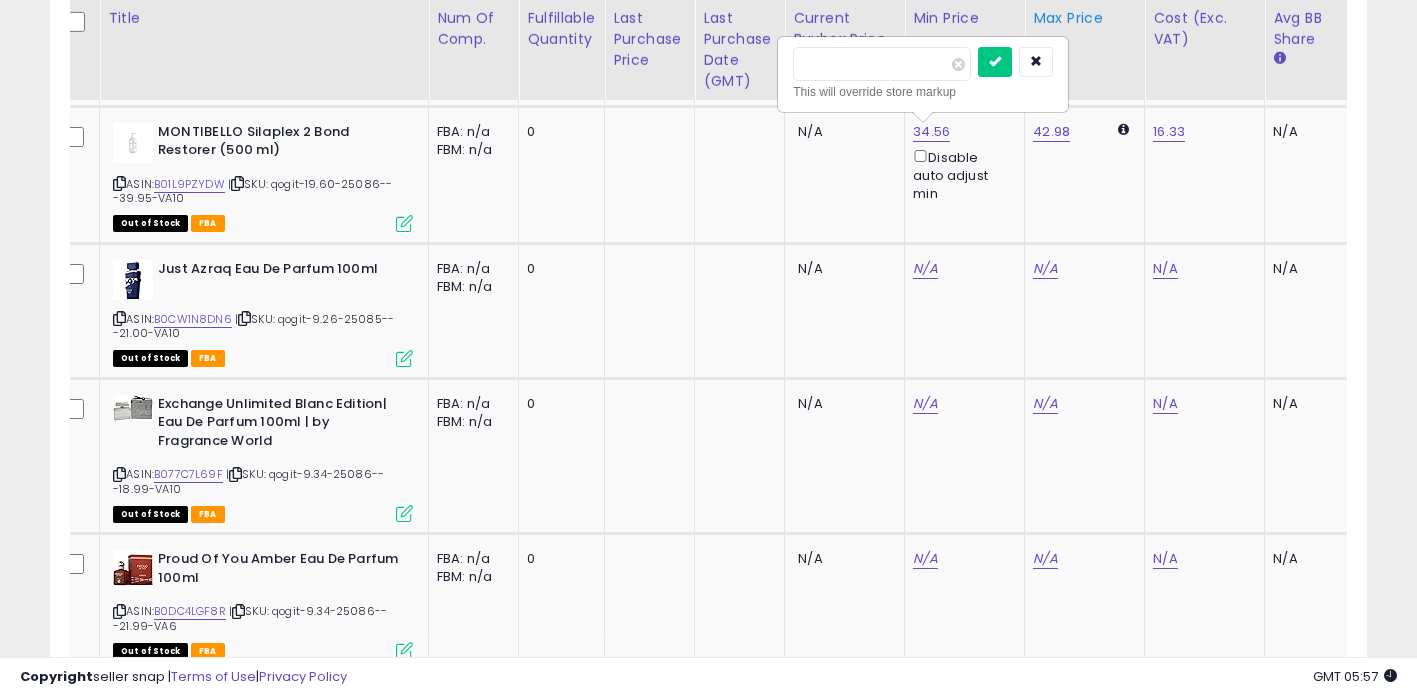 type on "*****" 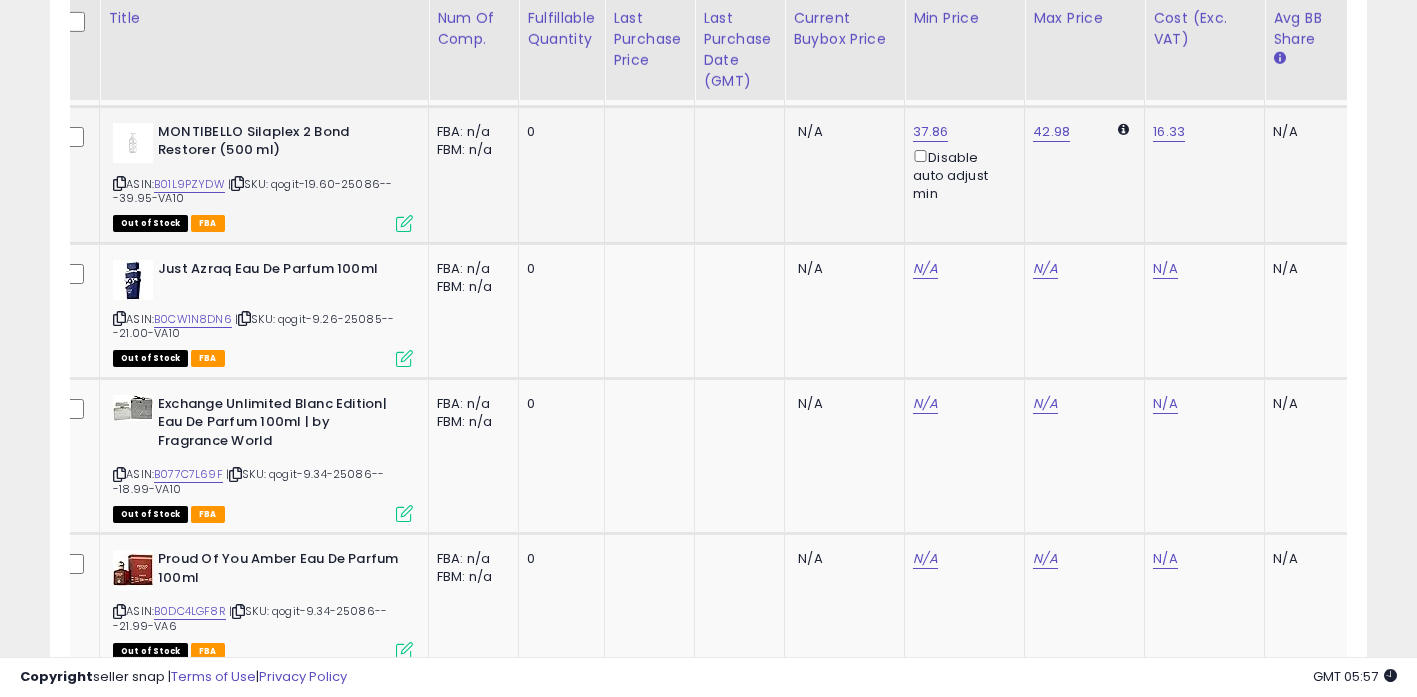 click on "42.98" 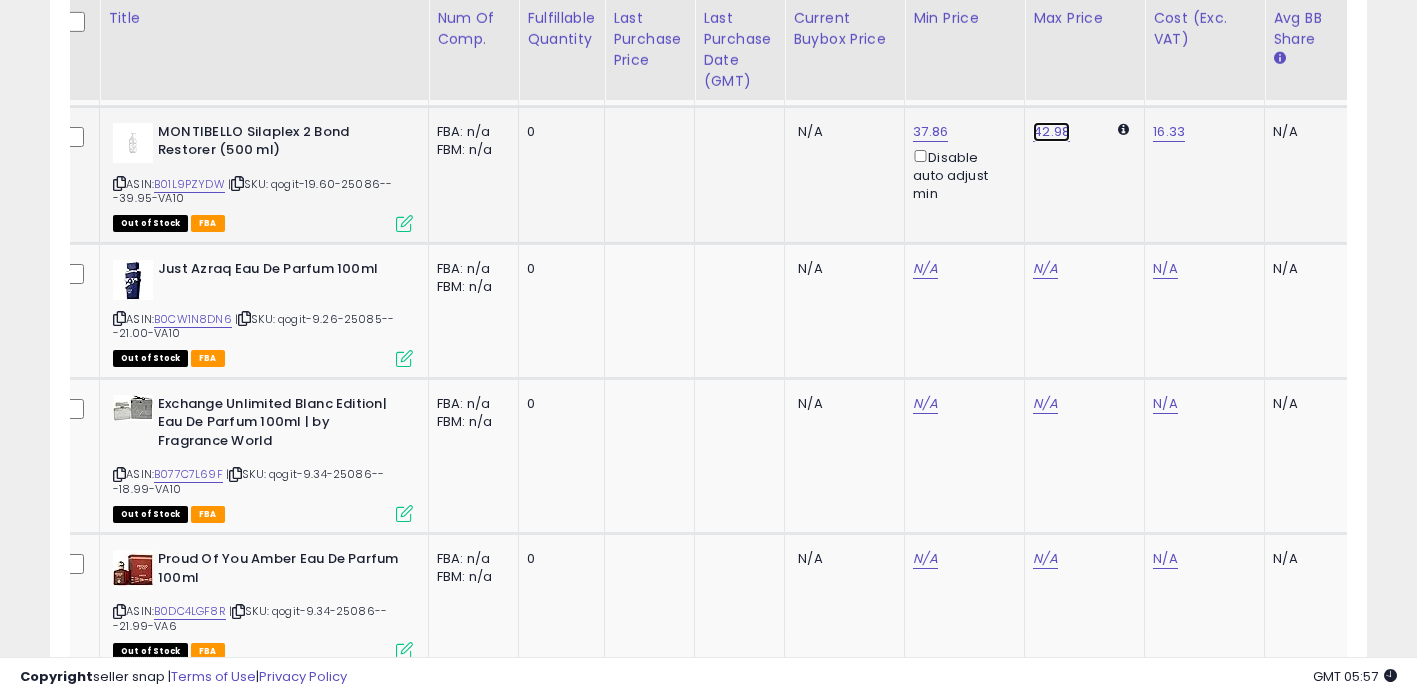 click on "42.98" at bounding box center (1045, -2281) 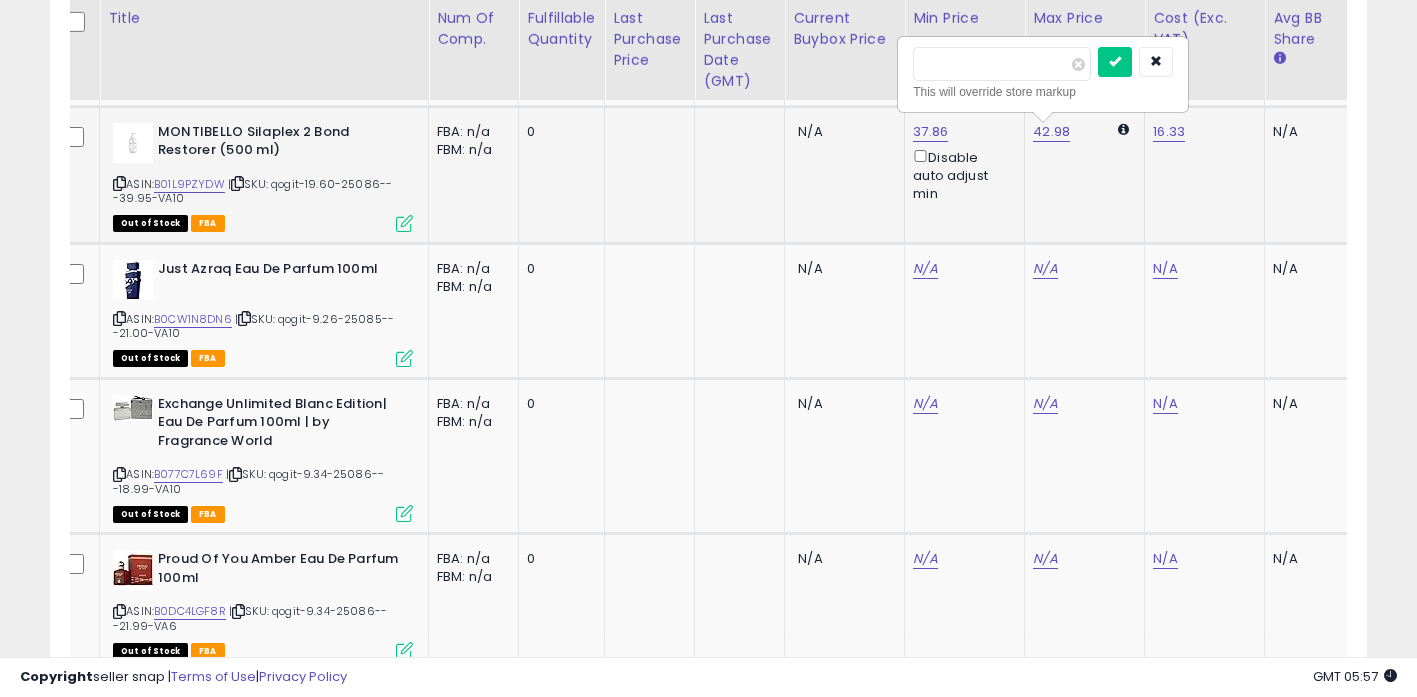 type on "*" 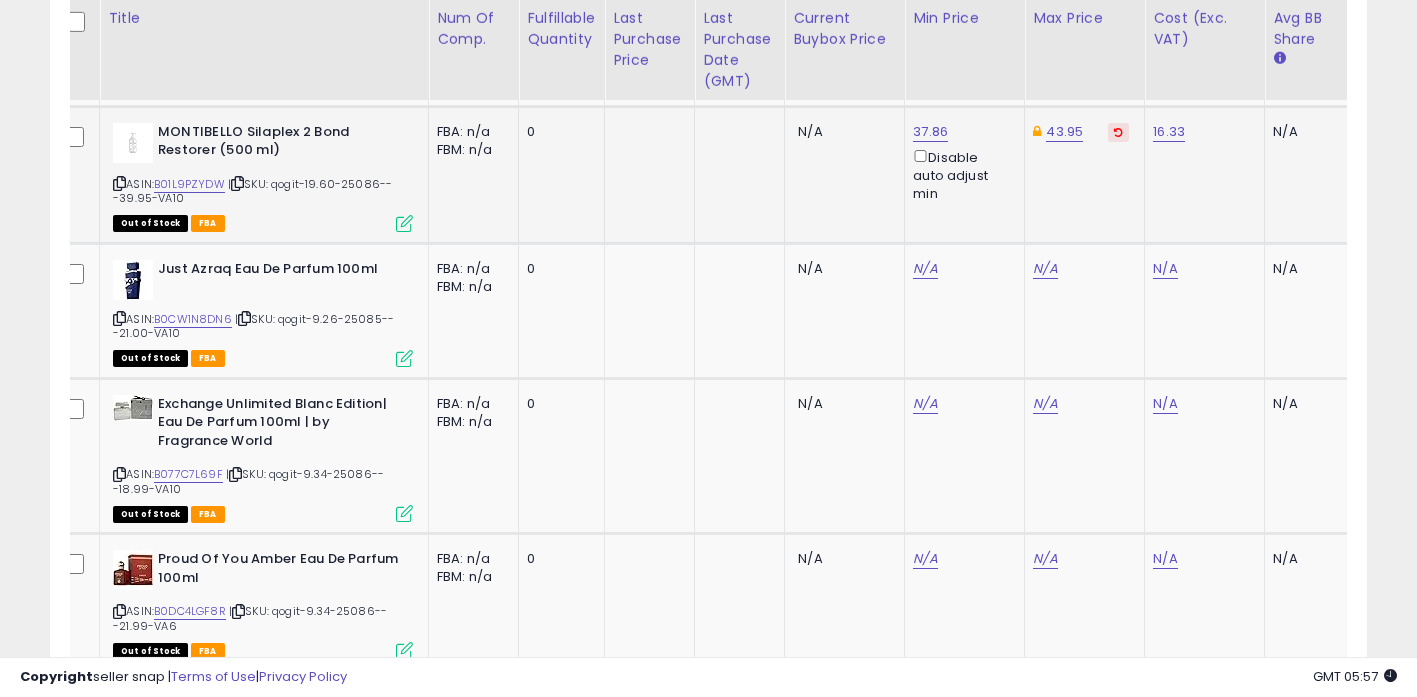 scroll, scrollTop: 0, scrollLeft: 292, axis: horizontal 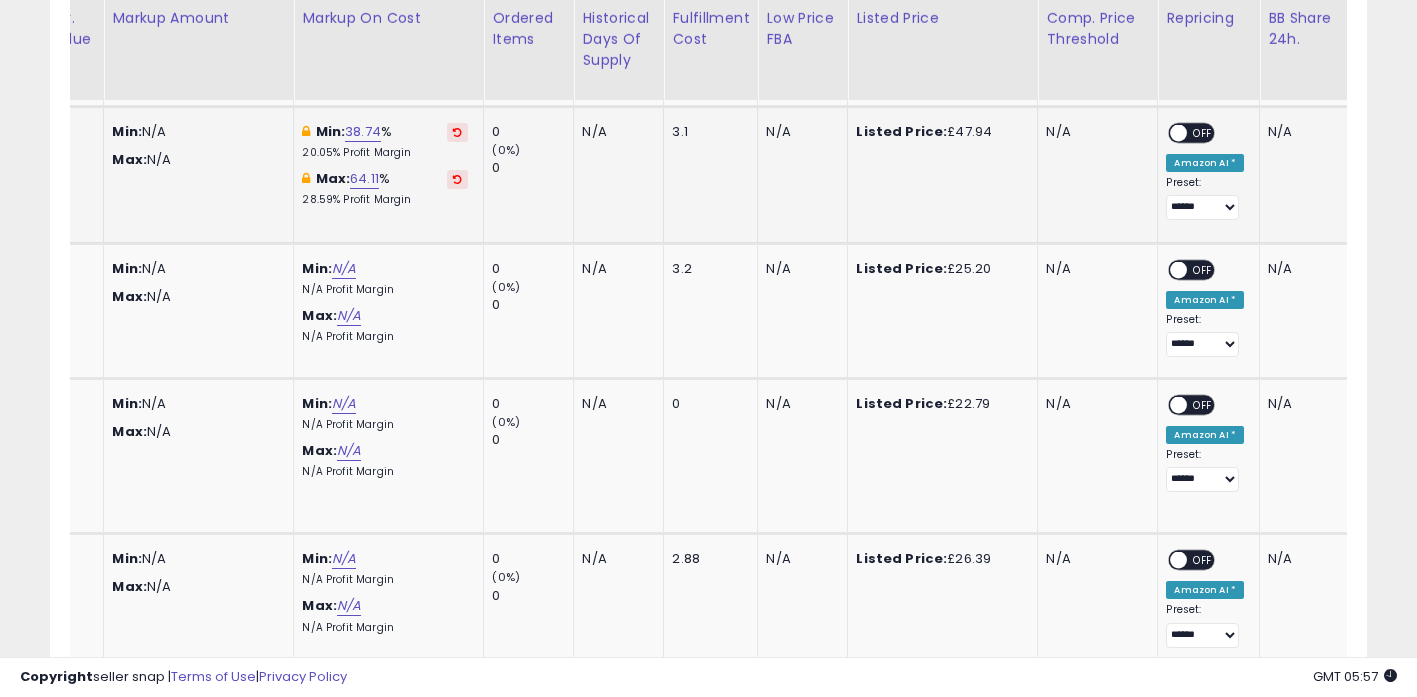 click on "OFF" at bounding box center [1204, 132] 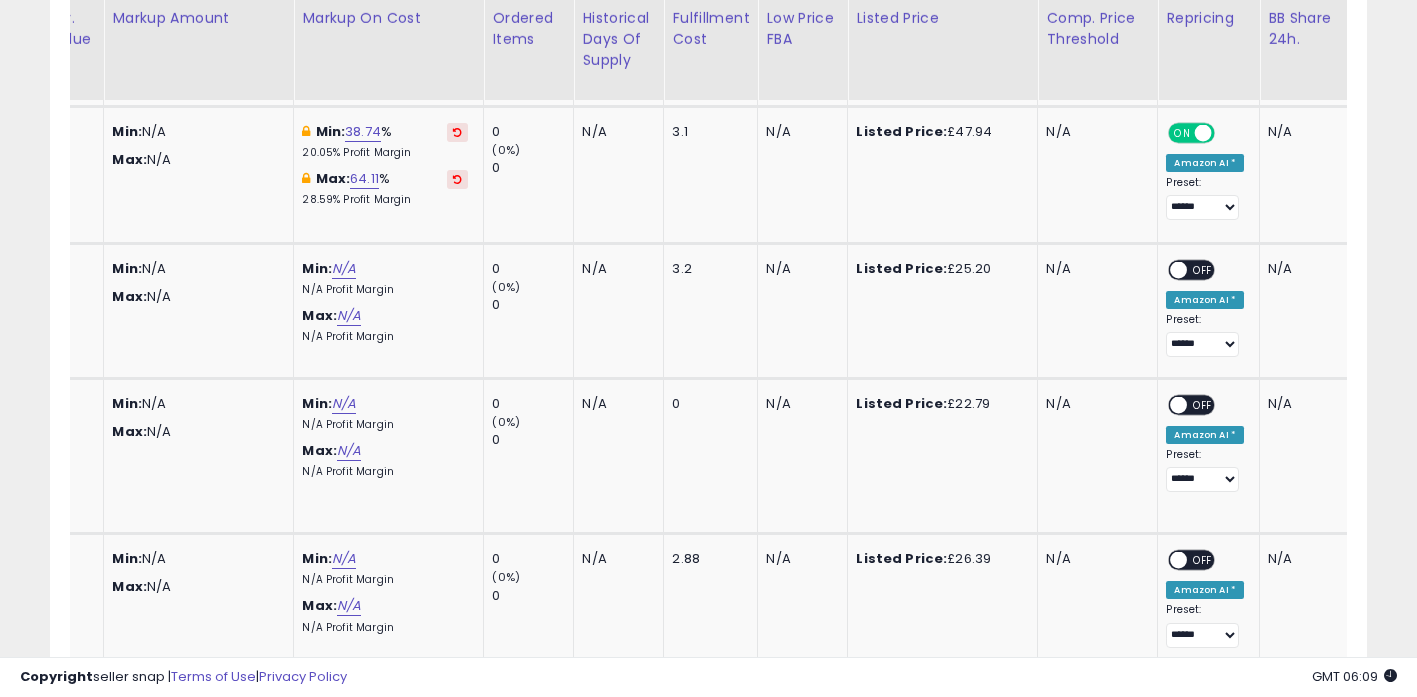 scroll, scrollTop: 0, scrollLeft: 0, axis: both 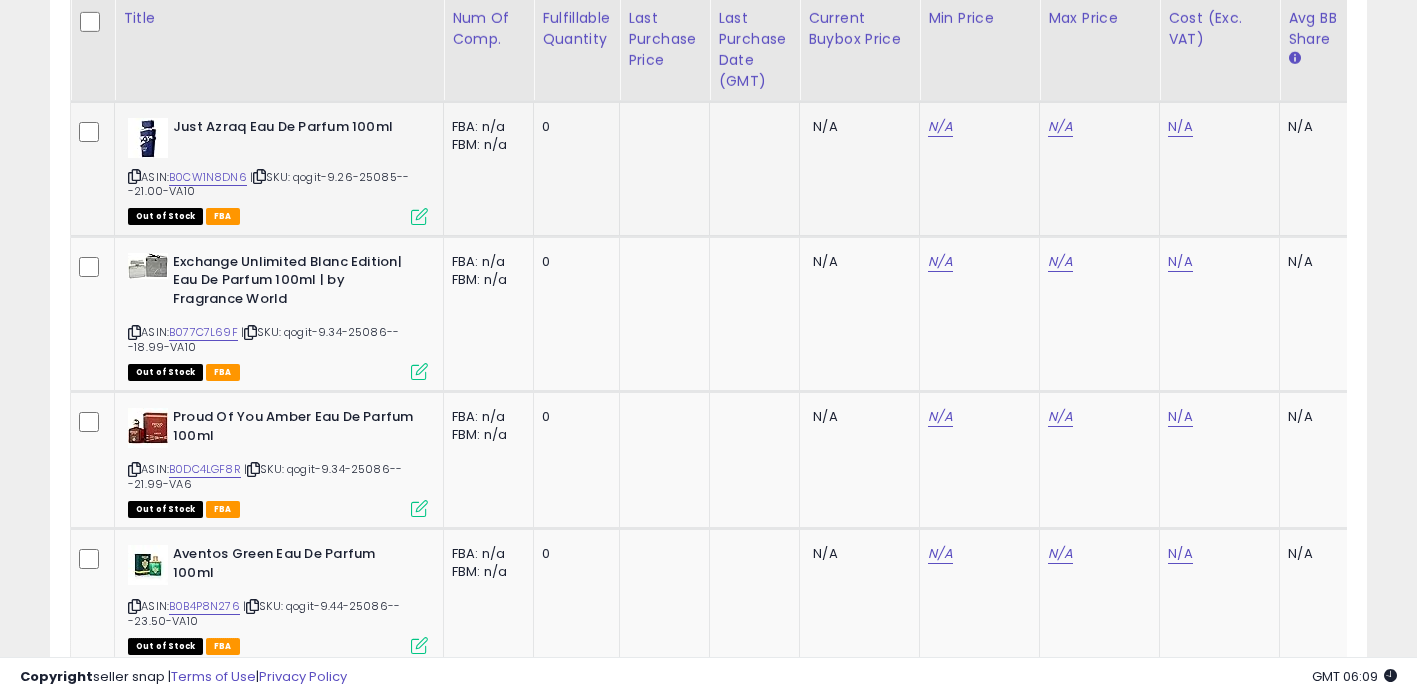 click at bounding box center (134, 176) 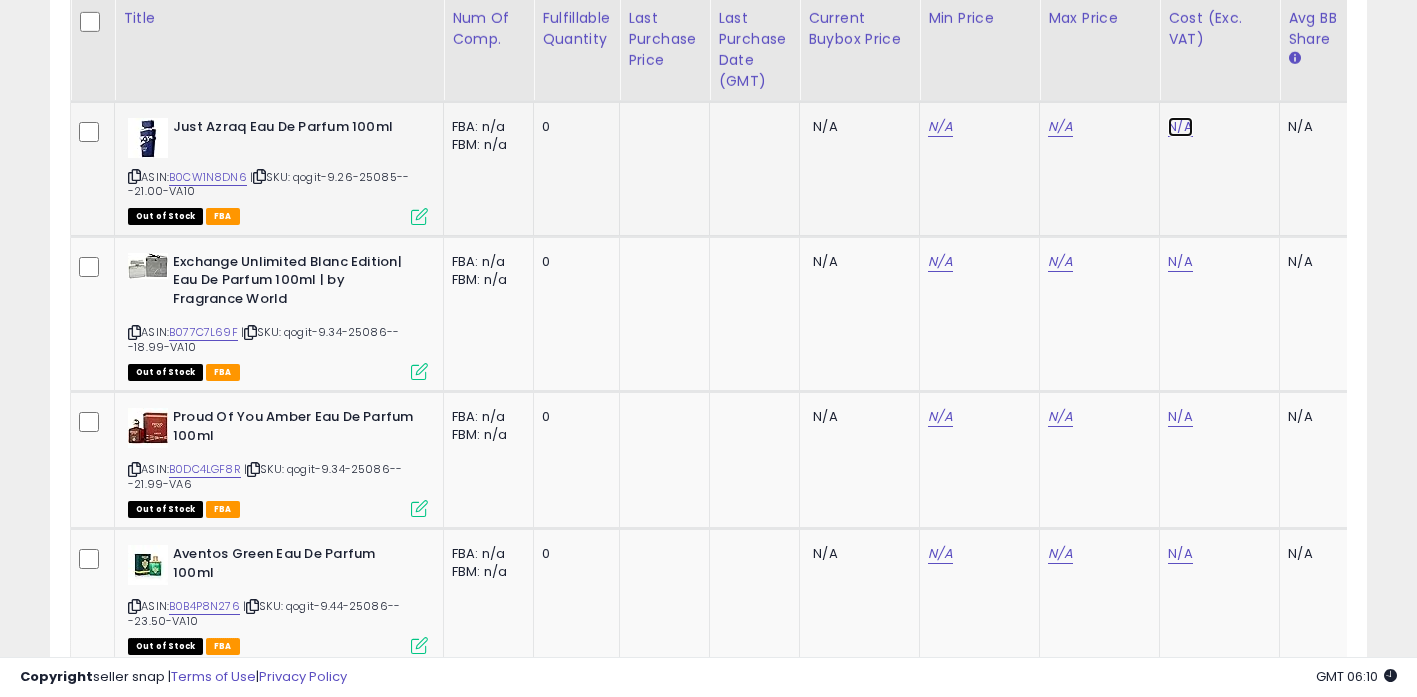 click on "N/A" at bounding box center [1180, -2093] 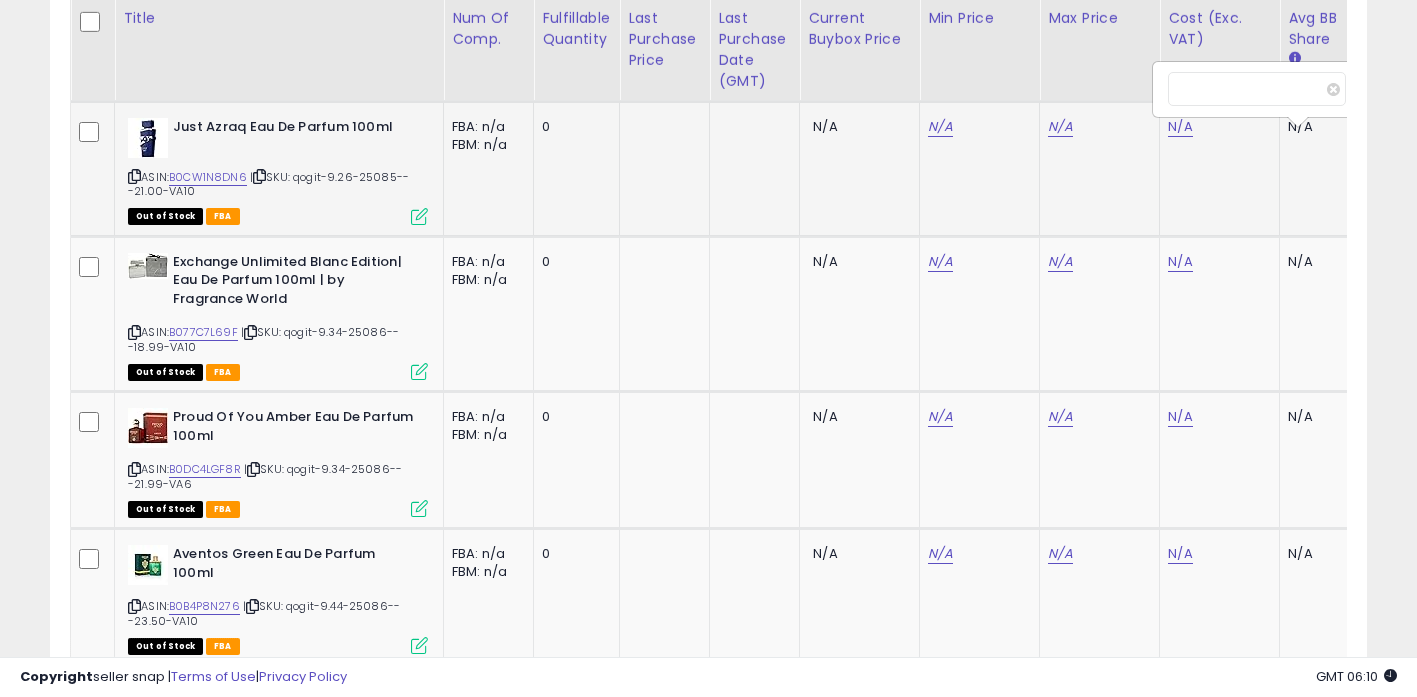 scroll, scrollTop: 0, scrollLeft: 15, axis: horizontal 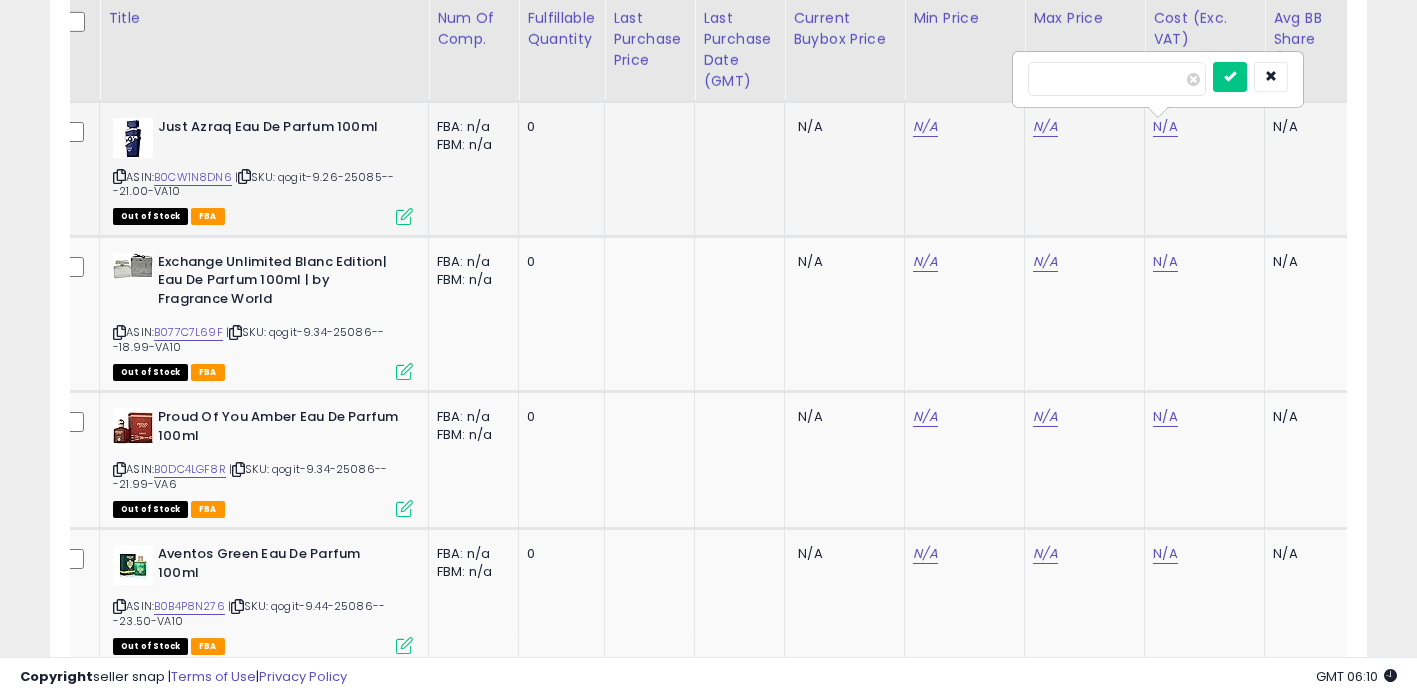 type on "****" 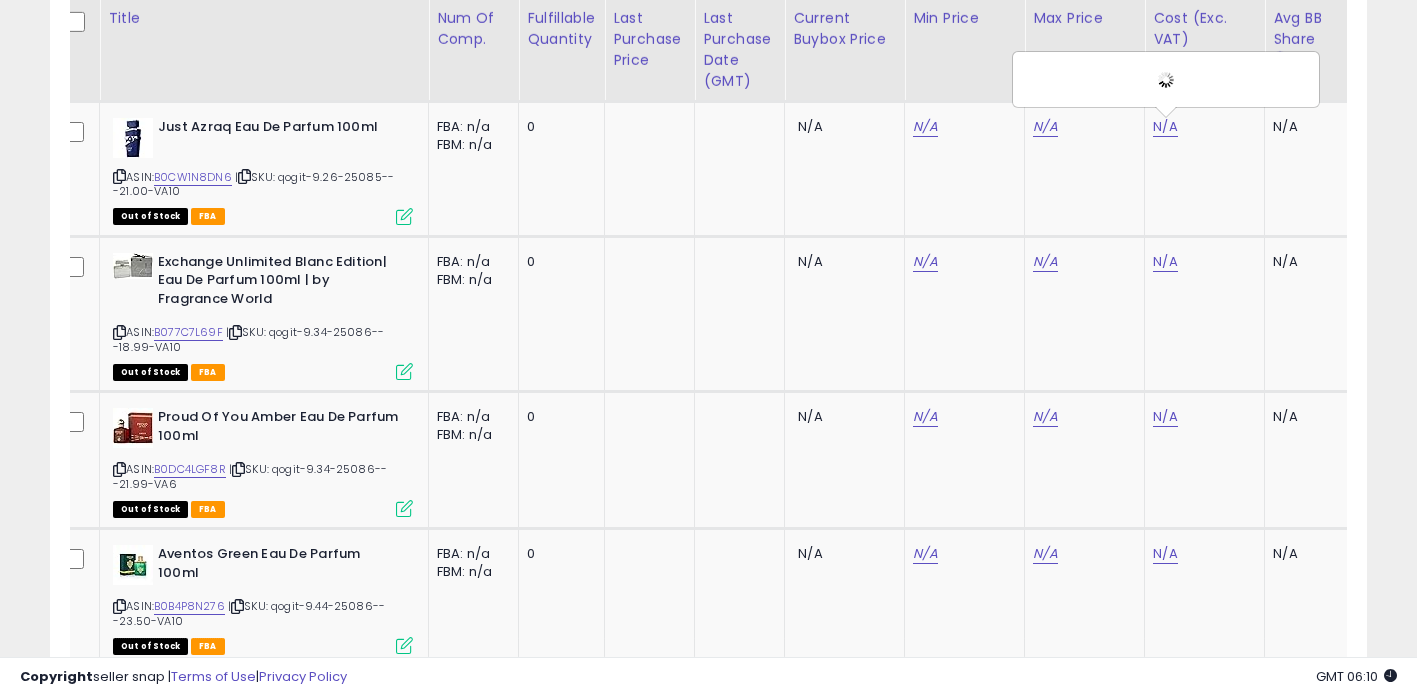 scroll, scrollTop: 0, scrollLeft: 327, axis: horizontal 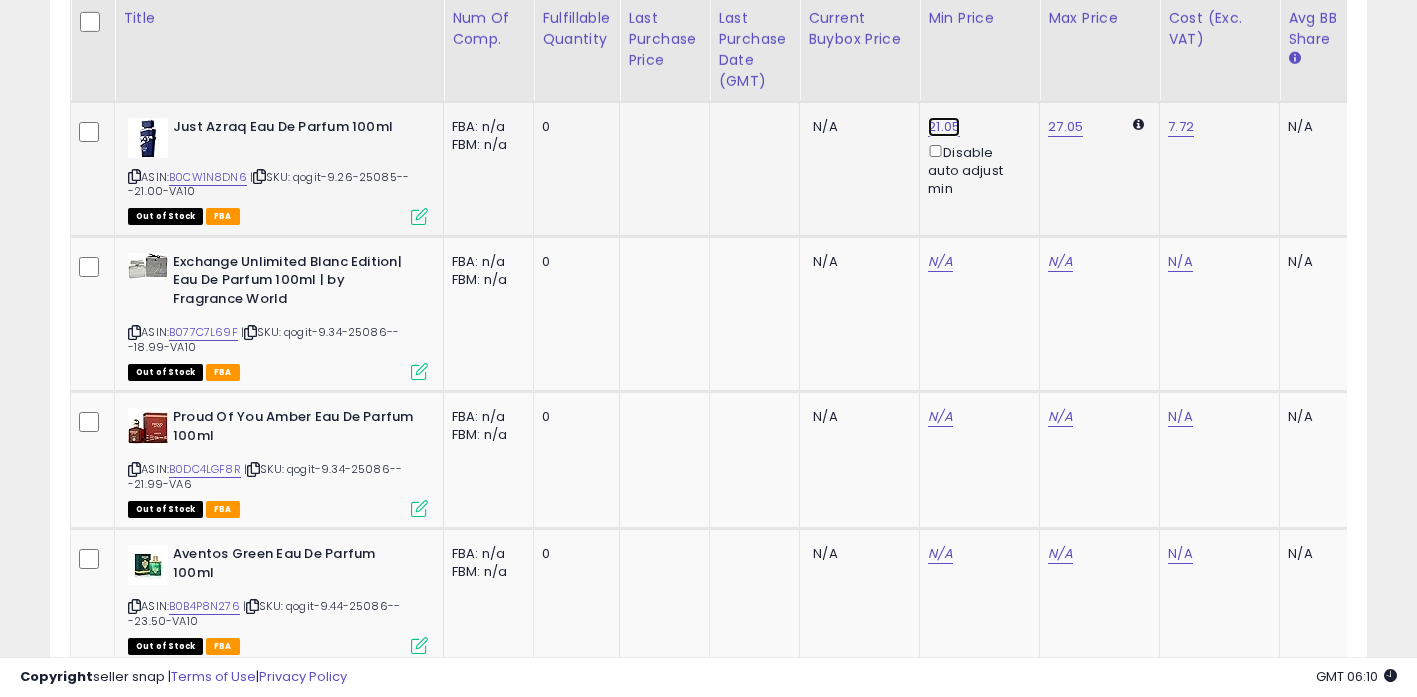 click on "21.05" at bounding box center [940, -2423] 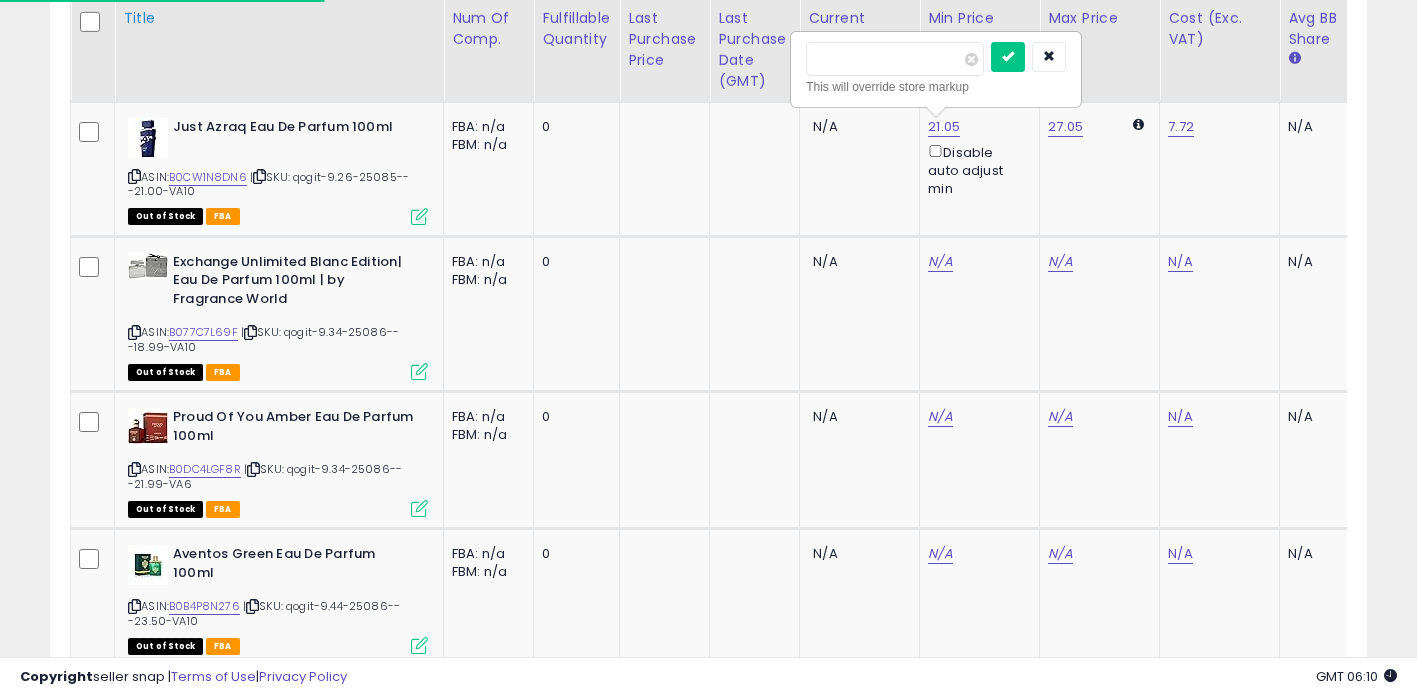 drag, startPoint x: 867, startPoint y: 59, endPoint x: 206, endPoint y: 36, distance: 661.4 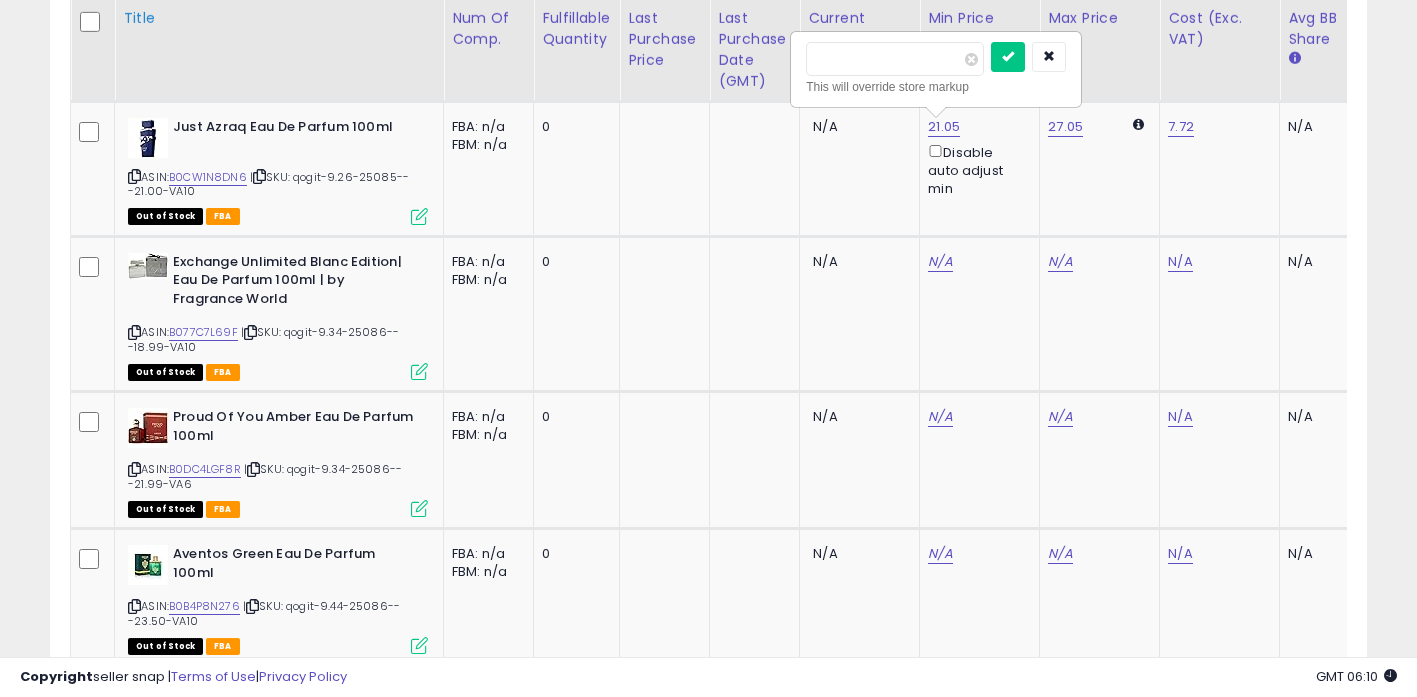 type on "*****" 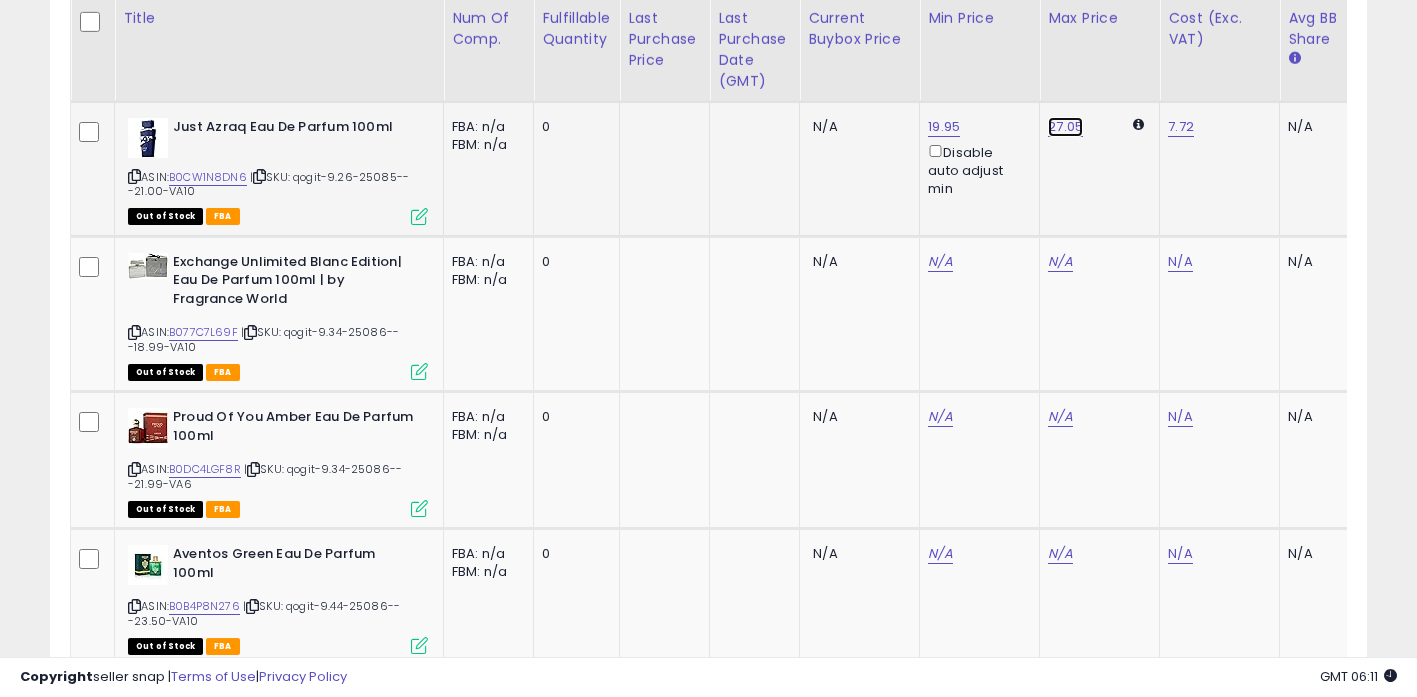 click on "27.05" at bounding box center (1060, -2423) 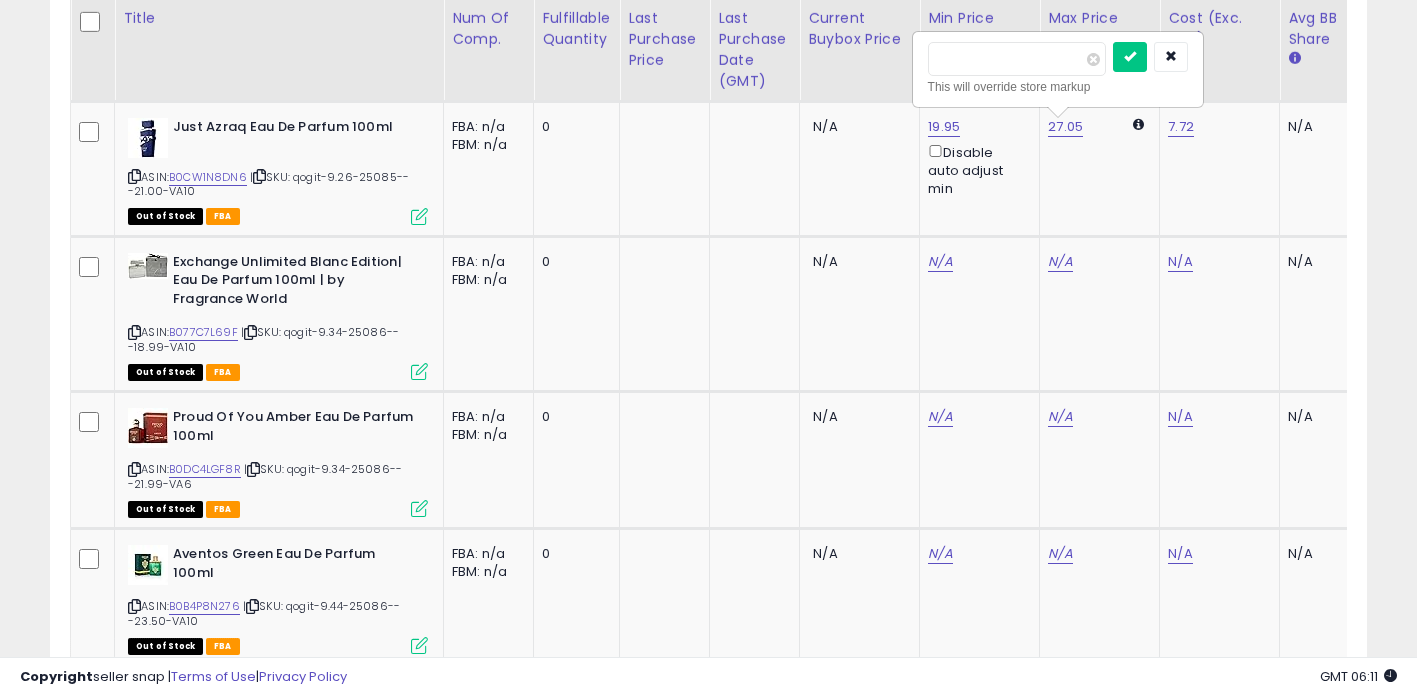 drag, startPoint x: 691, startPoint y: 27, endPoint x: 440, endPoint y: -10, distance: 253.71243 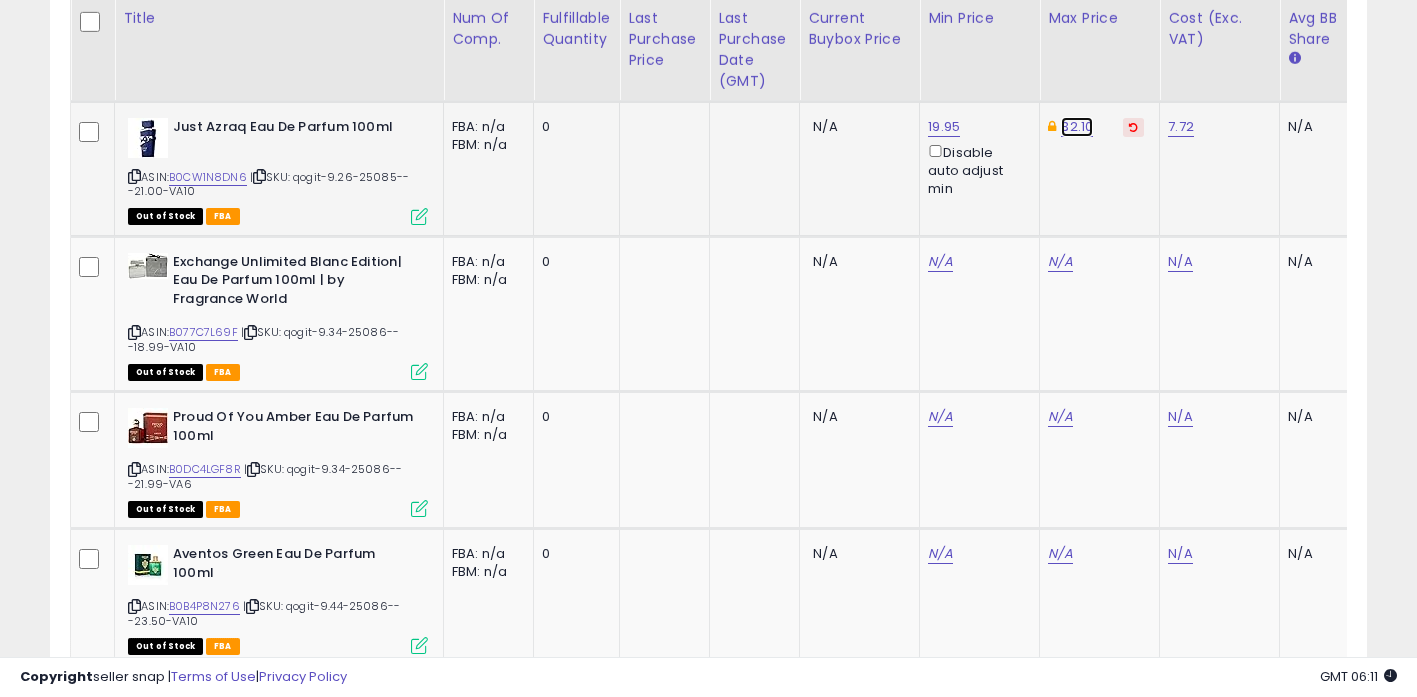 click on "32.10" at bounding box center (1077, -1966) 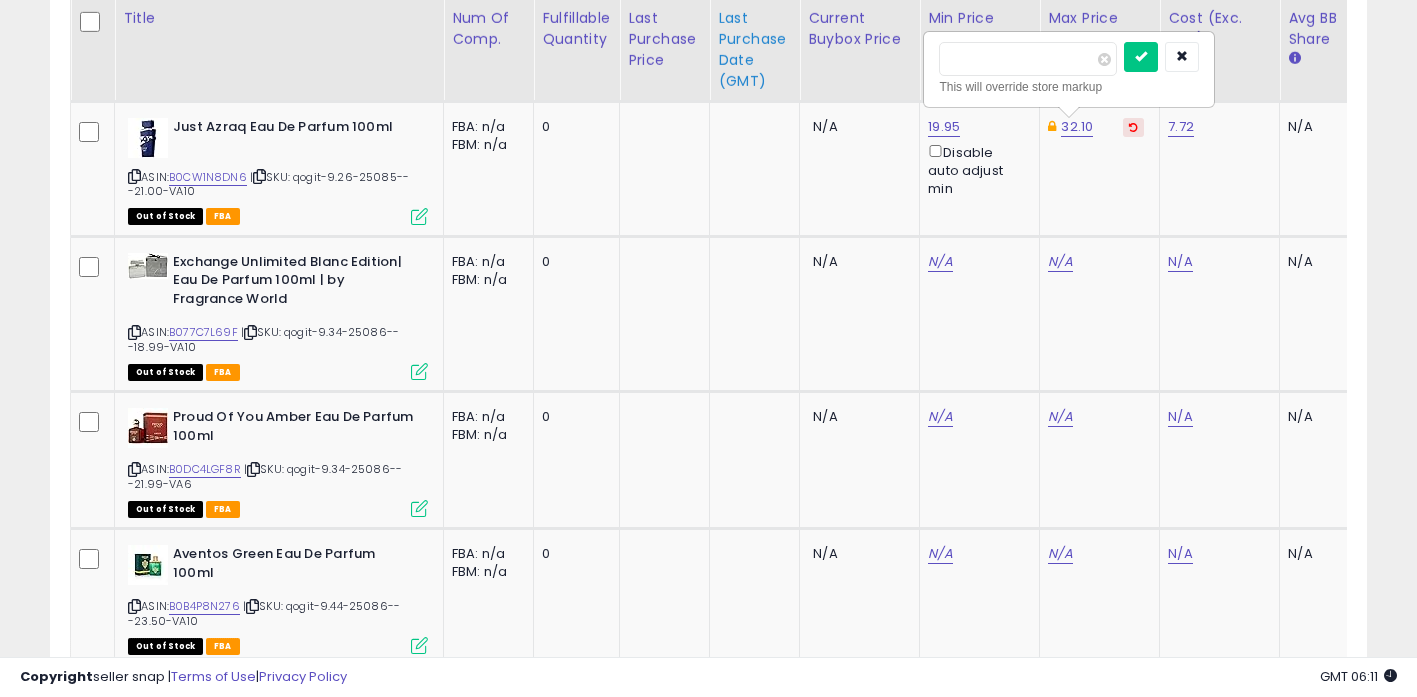 click on "Title
Num of Comp." at bounding box center [2604, -666] 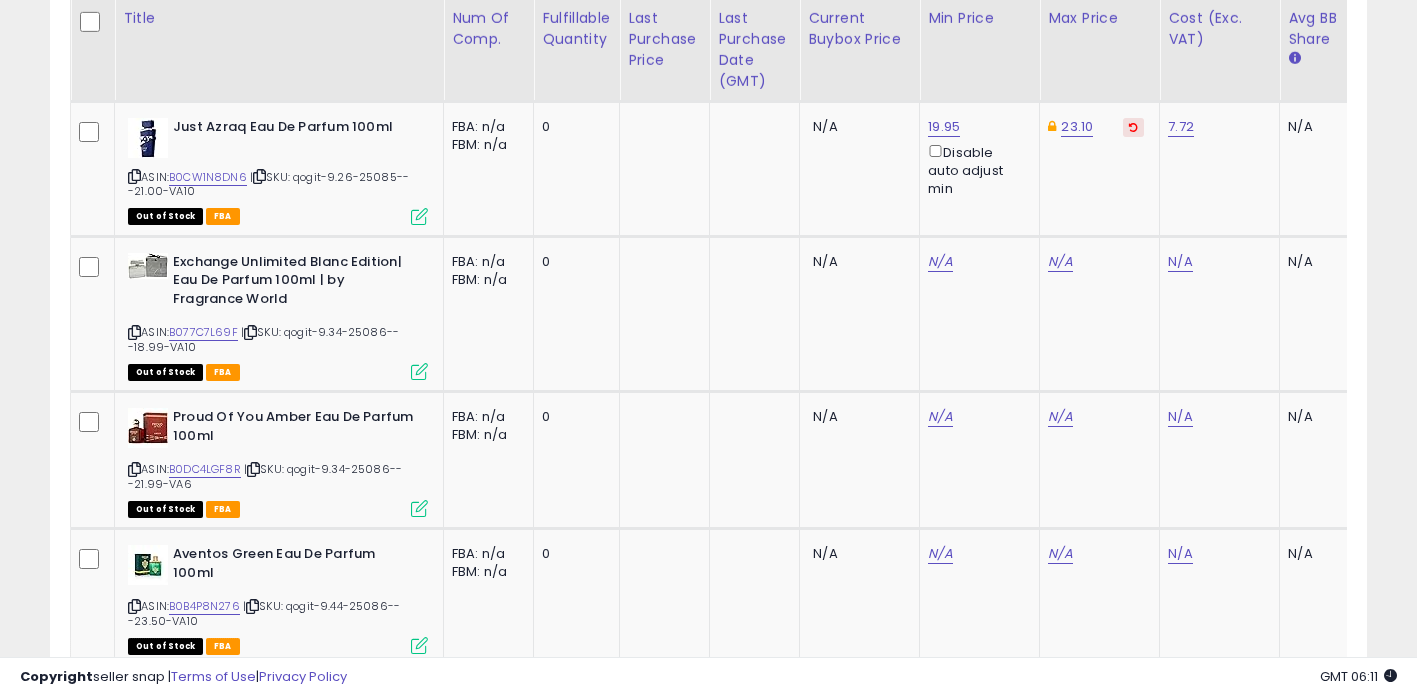 scroll, scrollTop: 0, scrollLeft: 254, axis: horizontal 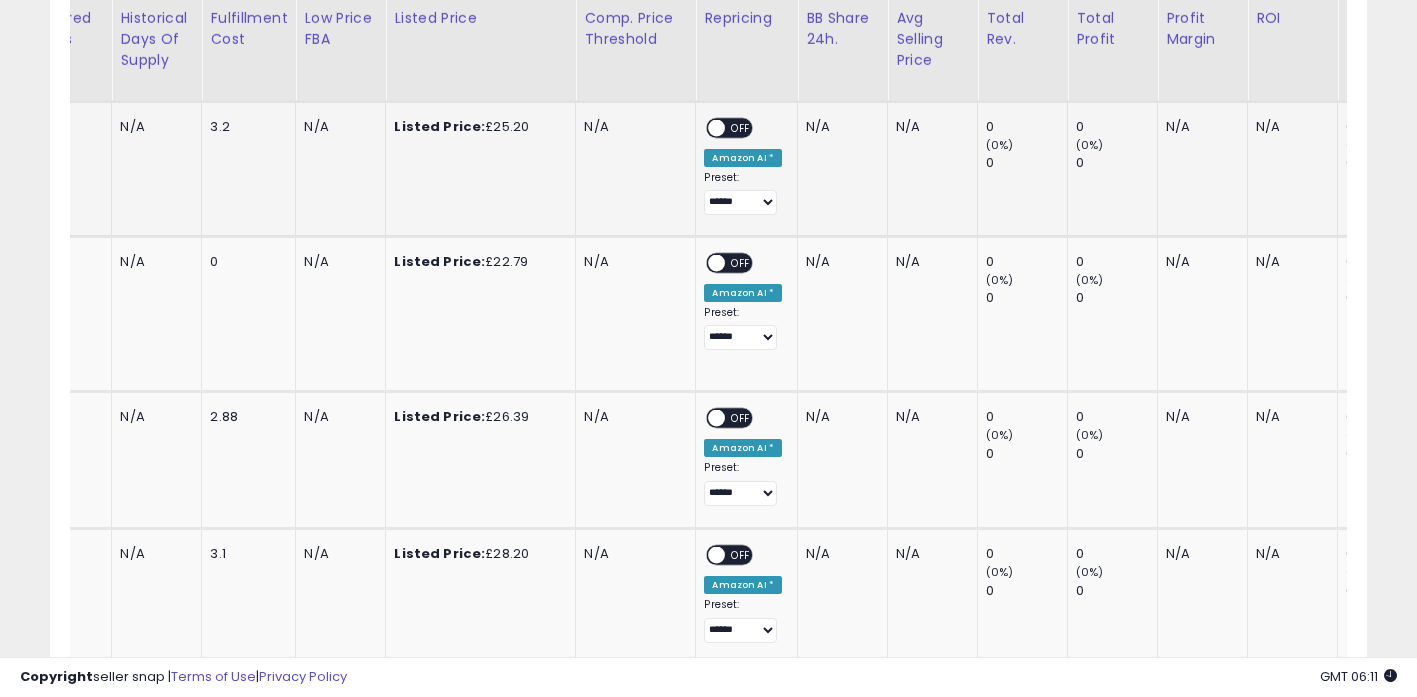 click on "OFF" at bounding box center [742, 127] 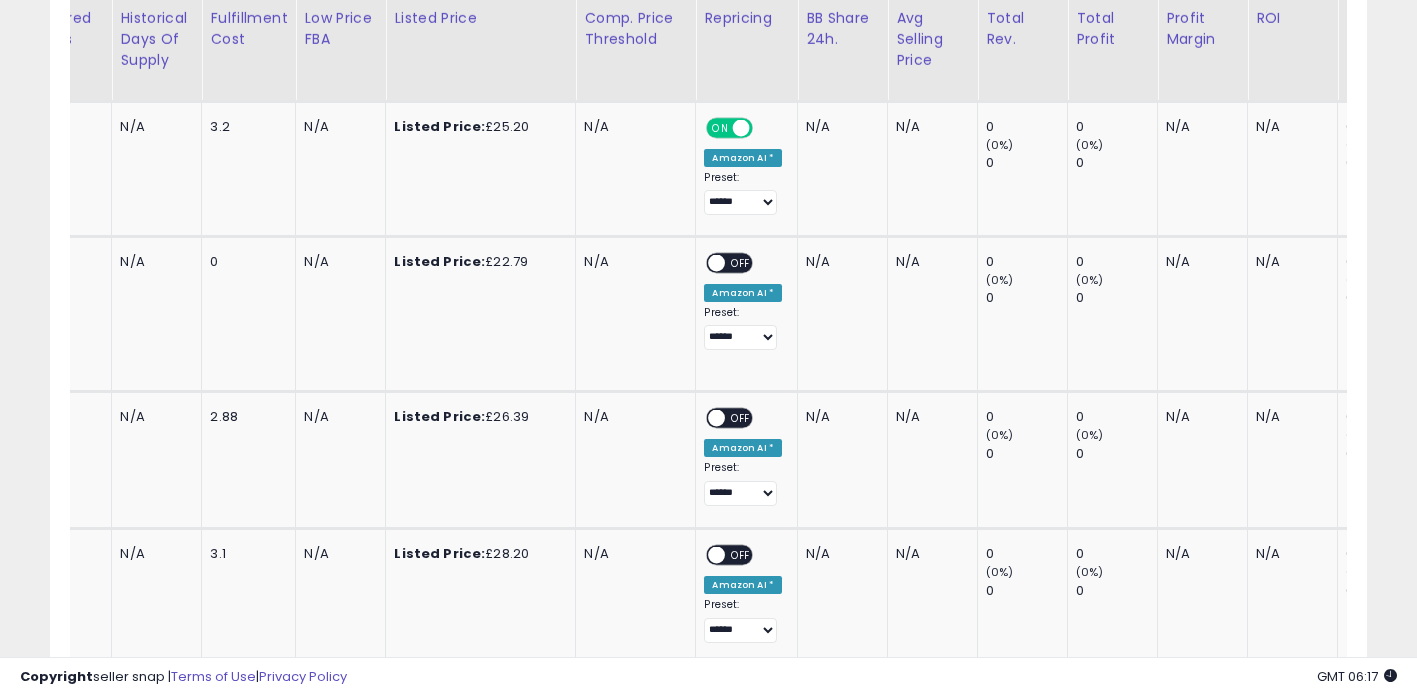 scroll, scrollTop: 0, scrollLeft: 0, axis: both 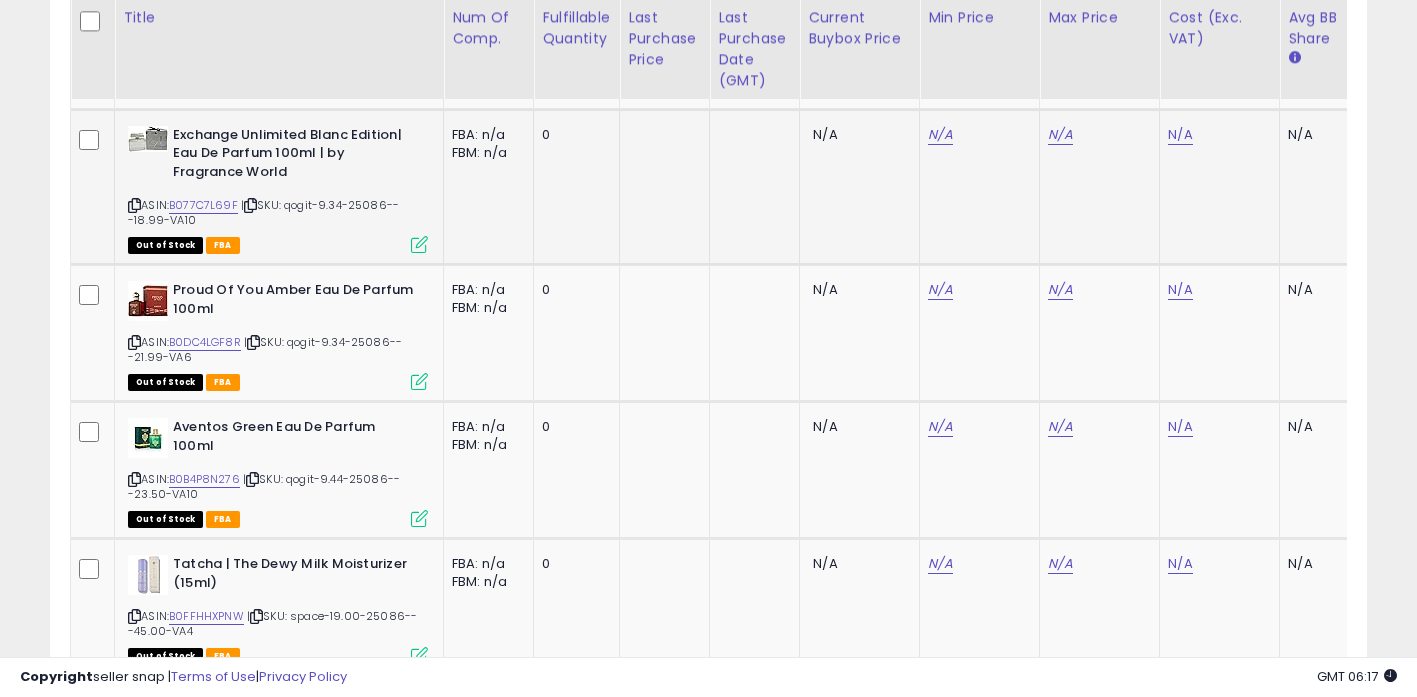 click at bounding box center (134, 205) 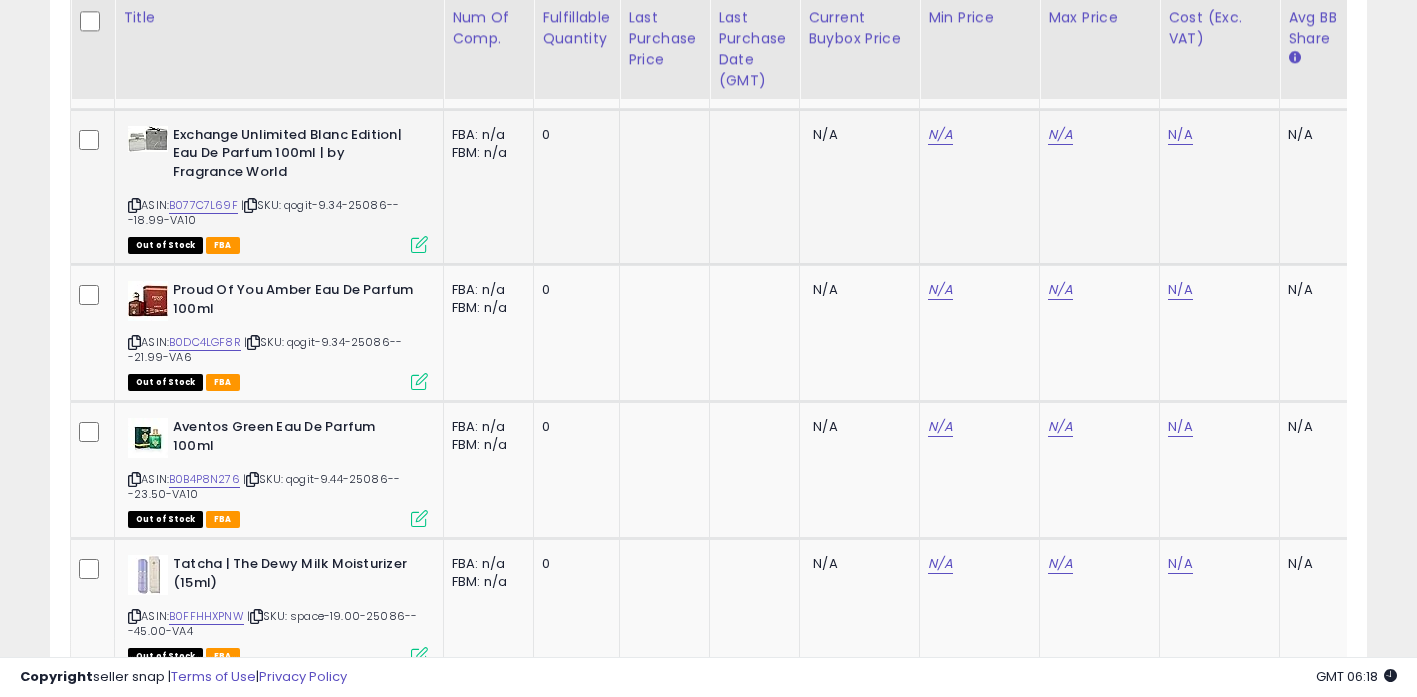 click at bounding box center [250, 205] 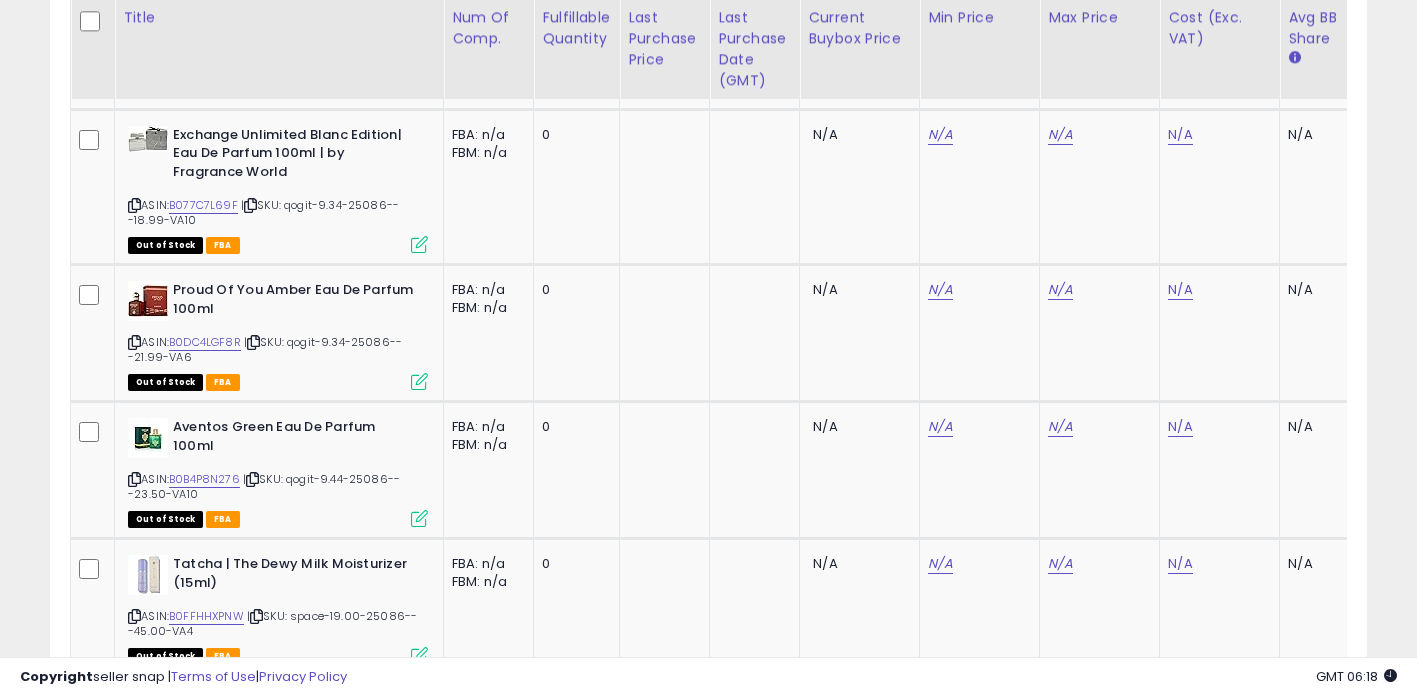 scroll, scrollTop: 0, scrollLeft: 1416, axis: horizontal 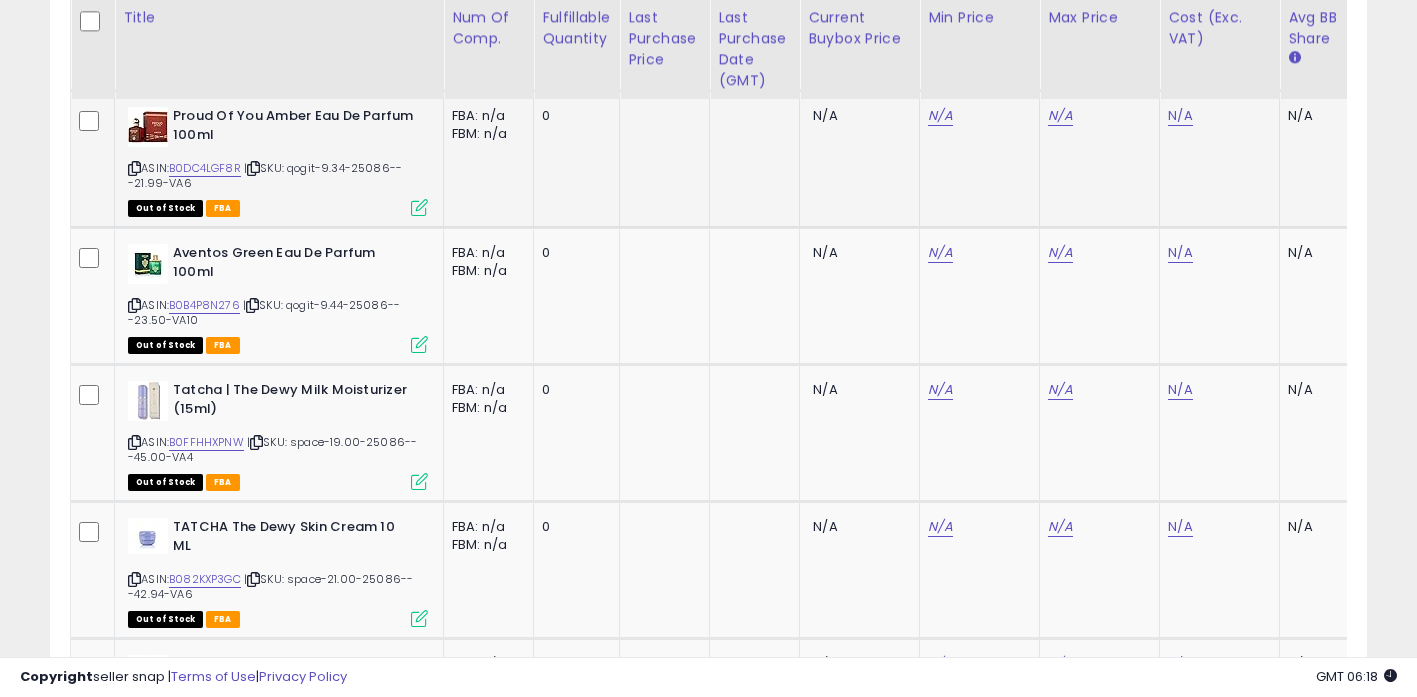 click at bounding box center (134, 168) 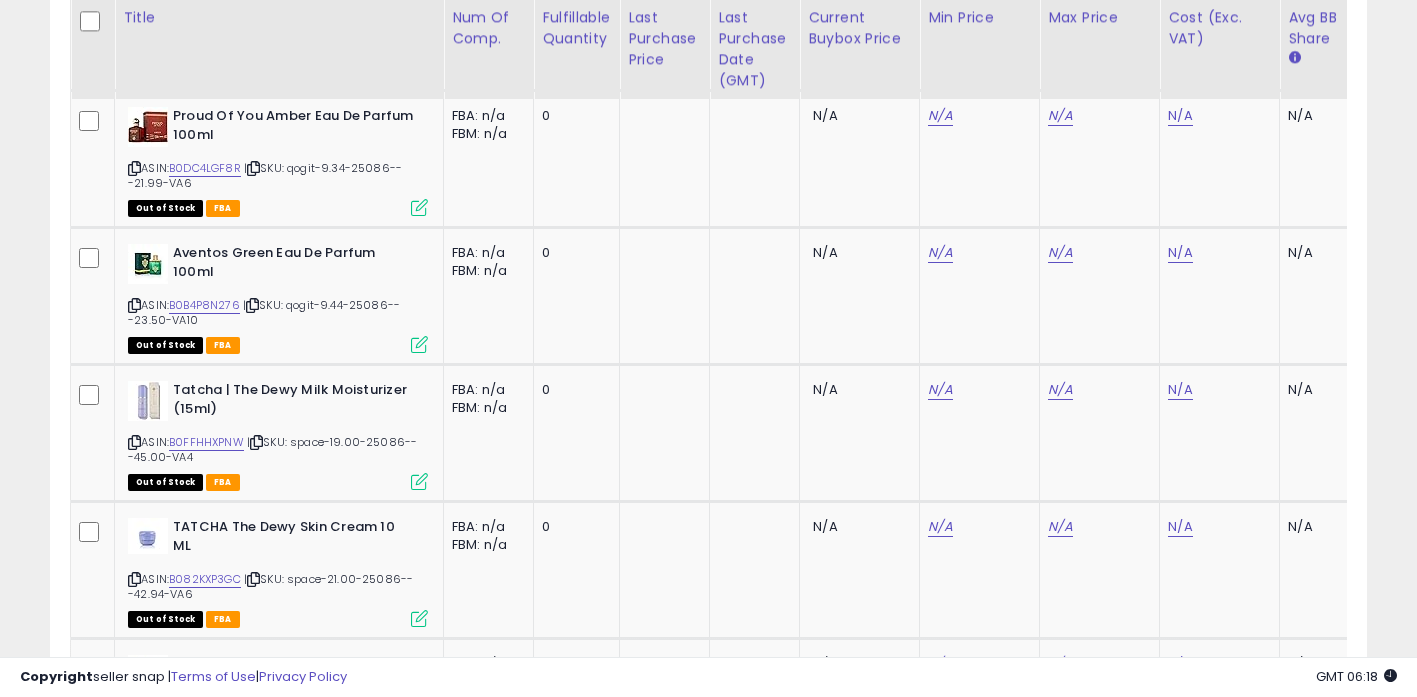 scroll, scrollTop: 0, scrollLeft: 832, axis: horizontal 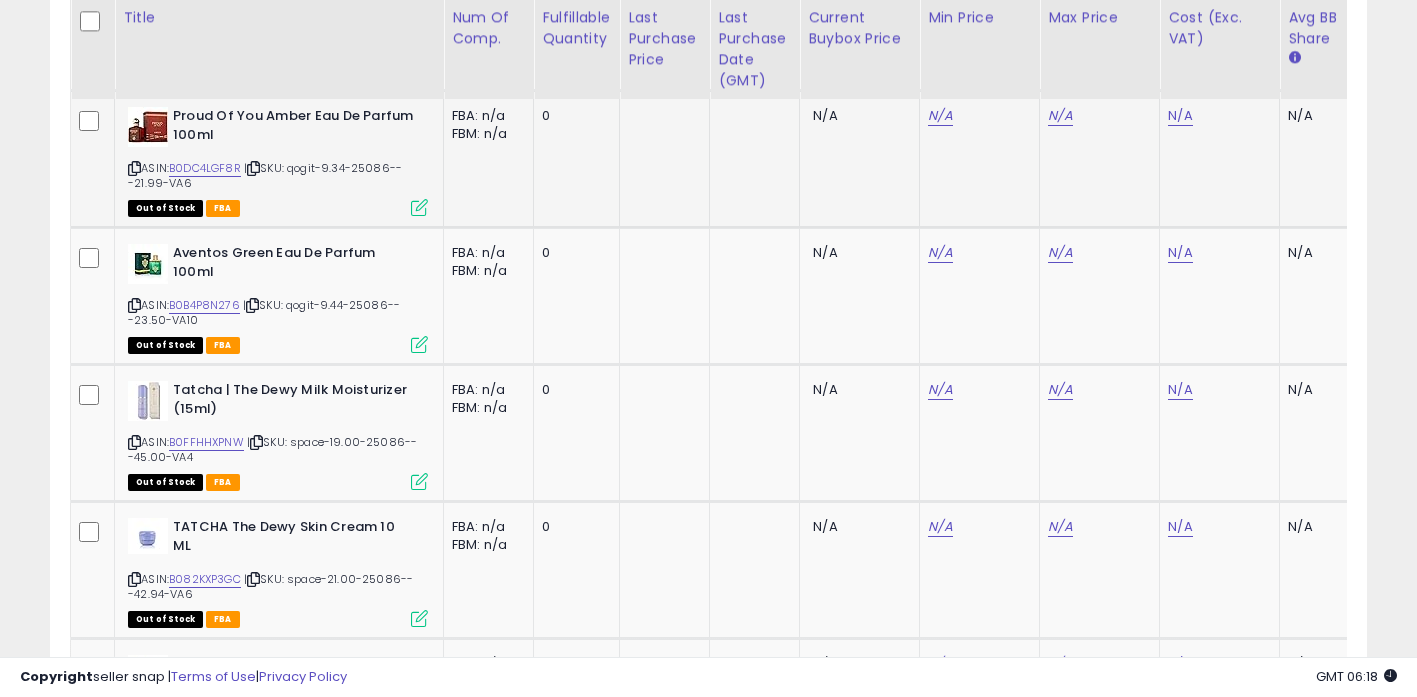 click at bounding box center [253, 168] 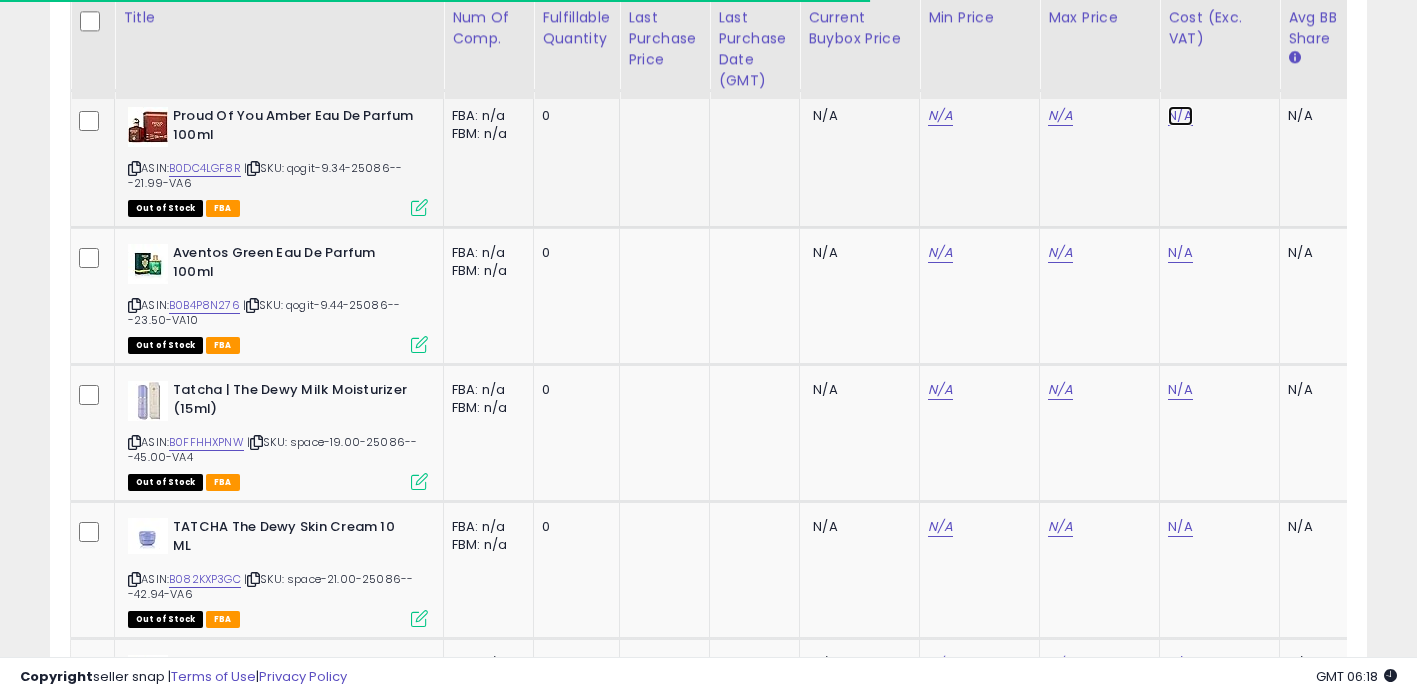 click on "N/A" at bounding box center (1180, -2394) 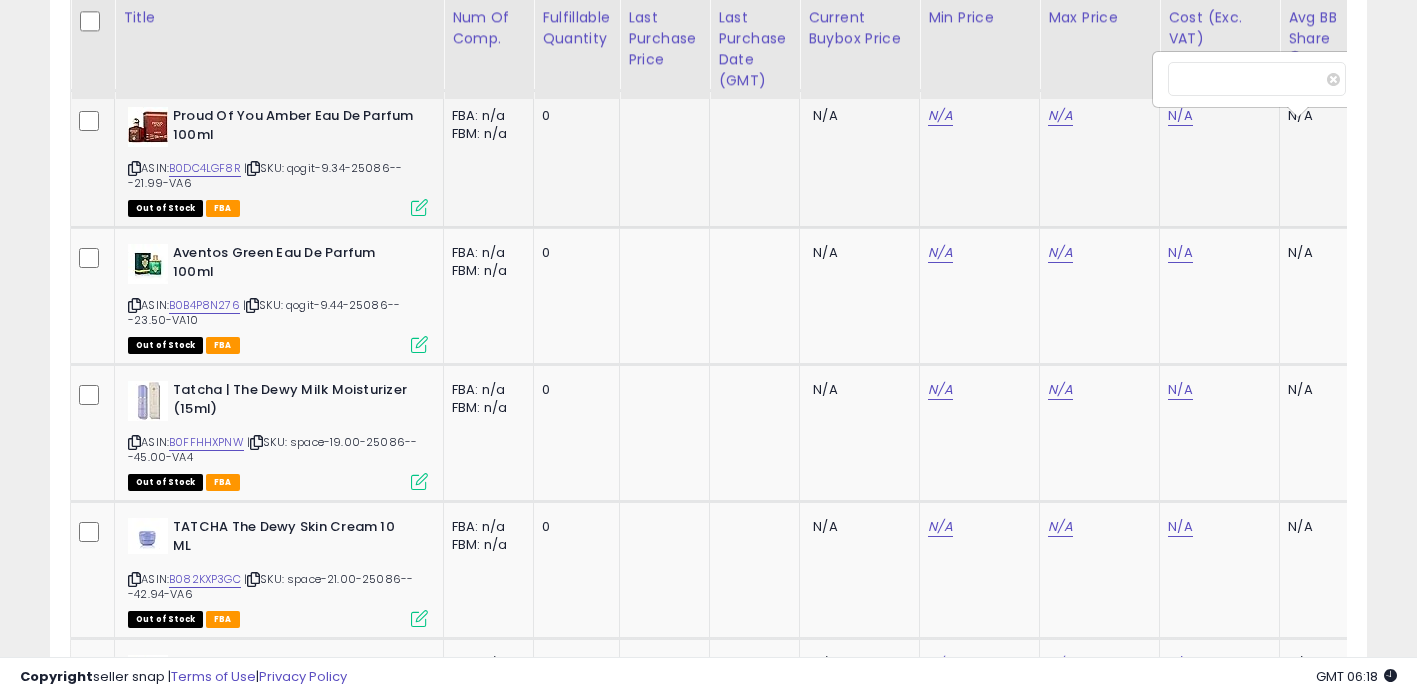 scroll, scrollTop: 0, scrollLeft: 15, axis: horizontal 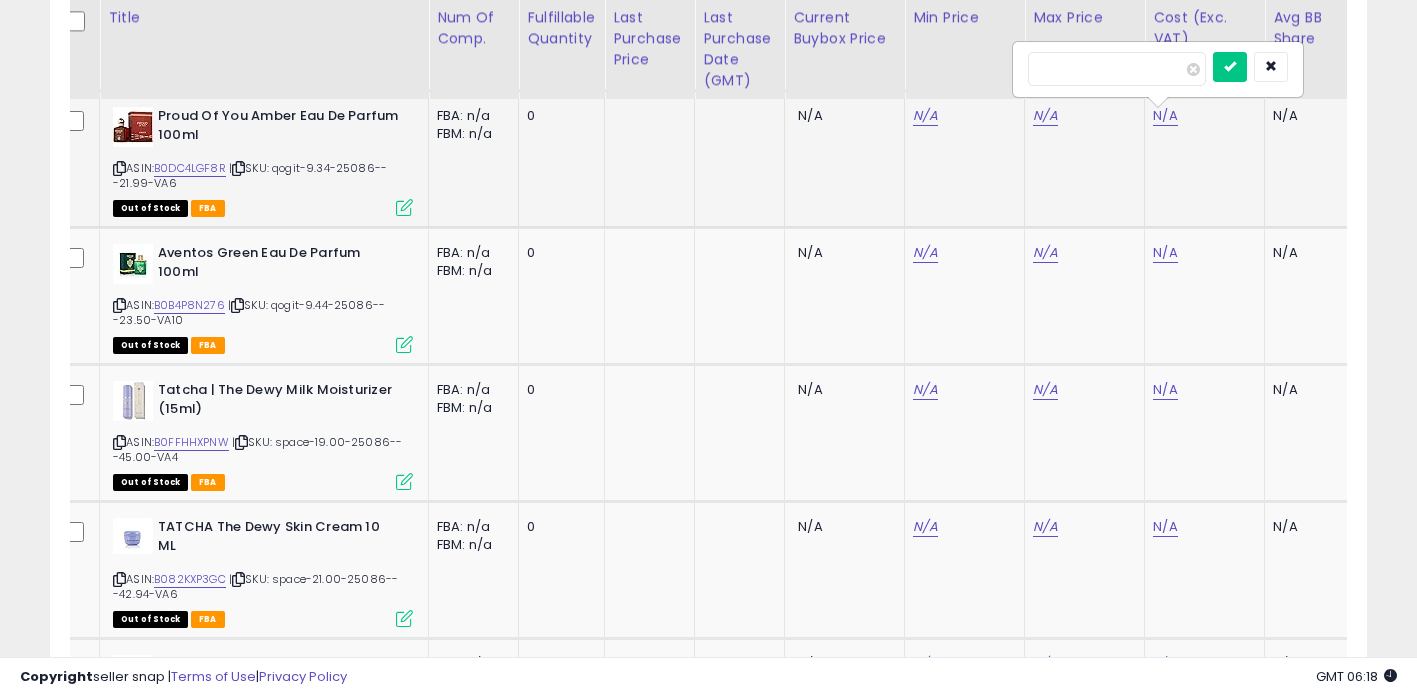 type on "****" 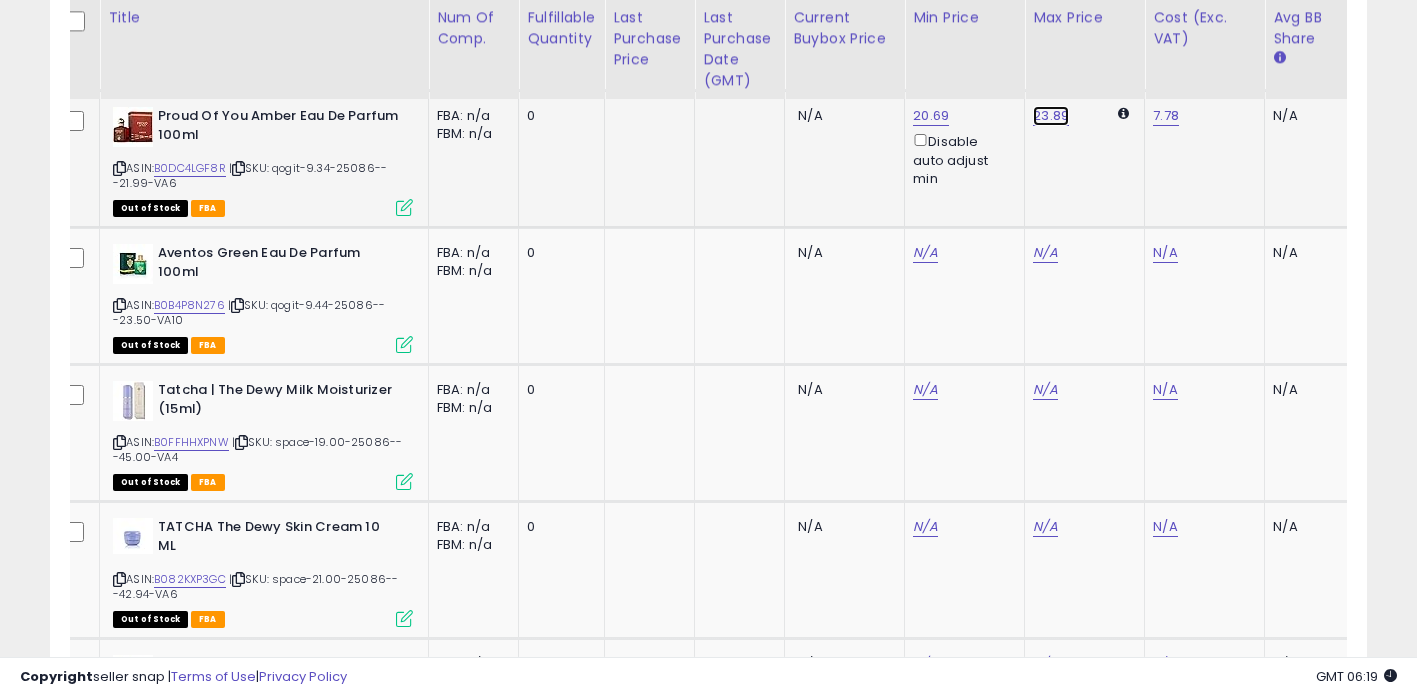 click on "23.89" at bounding box center [1045, -2724] 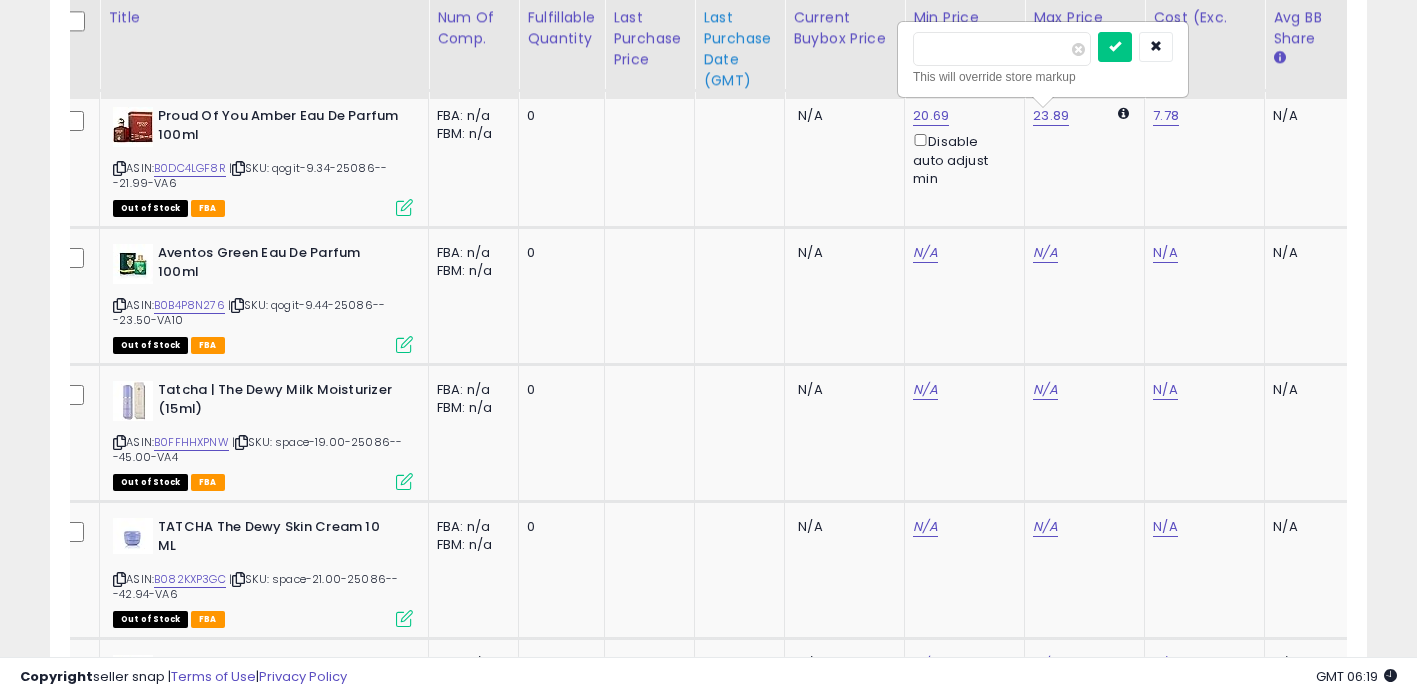 click on "Title
Num of Comp." at bounding box center (2589, -967) 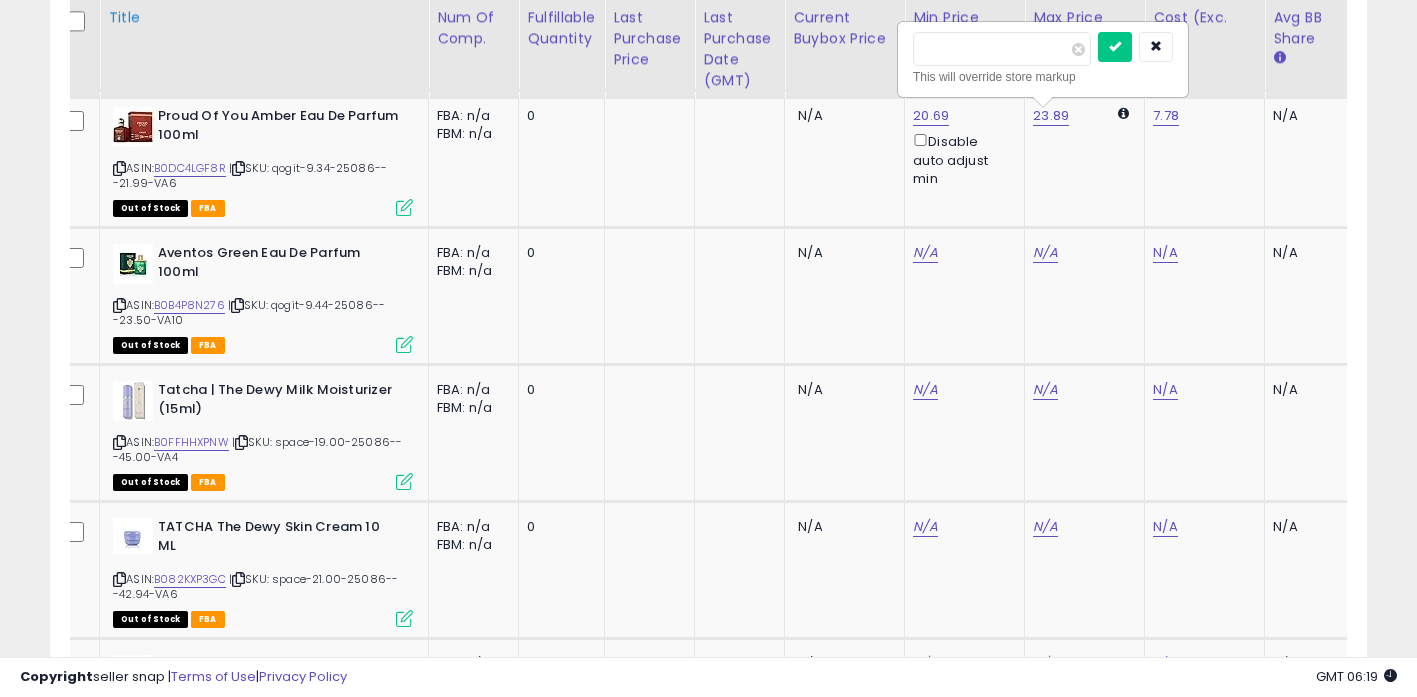 type on "*****" 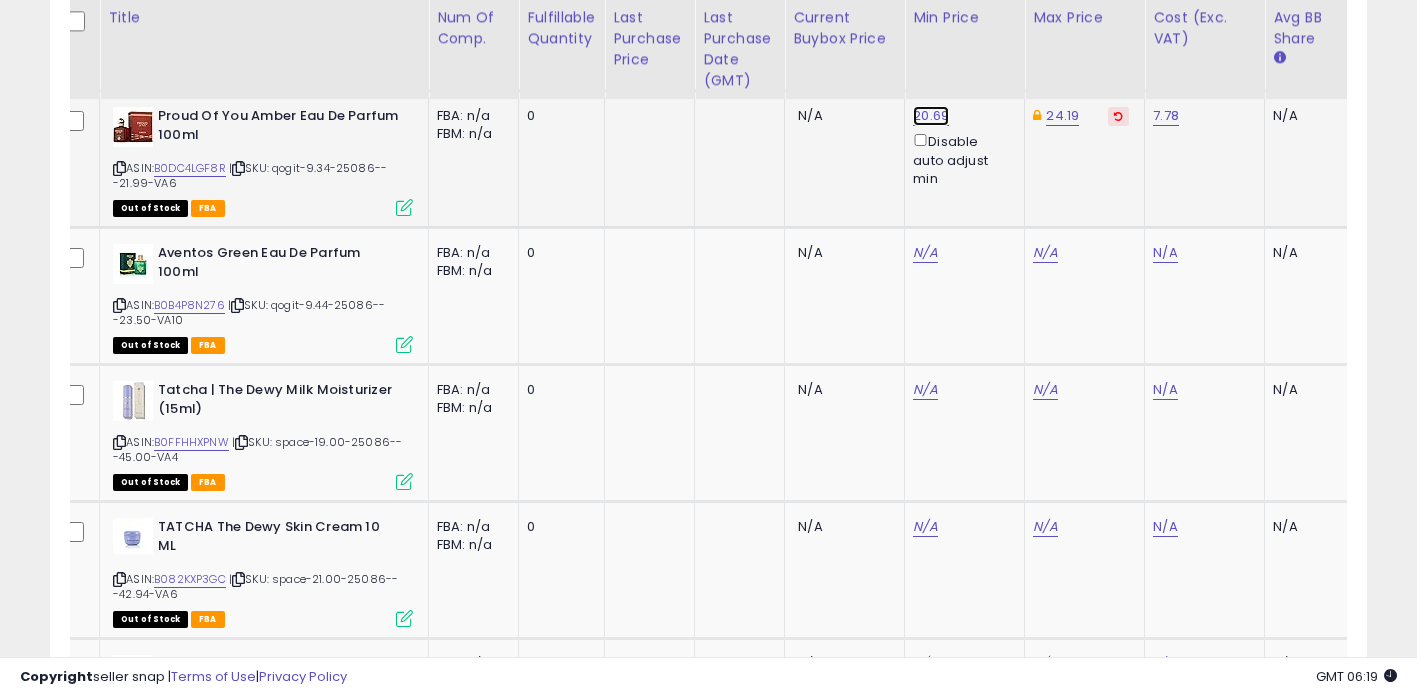 click on "20.69" at bounding box center (925, -2724) 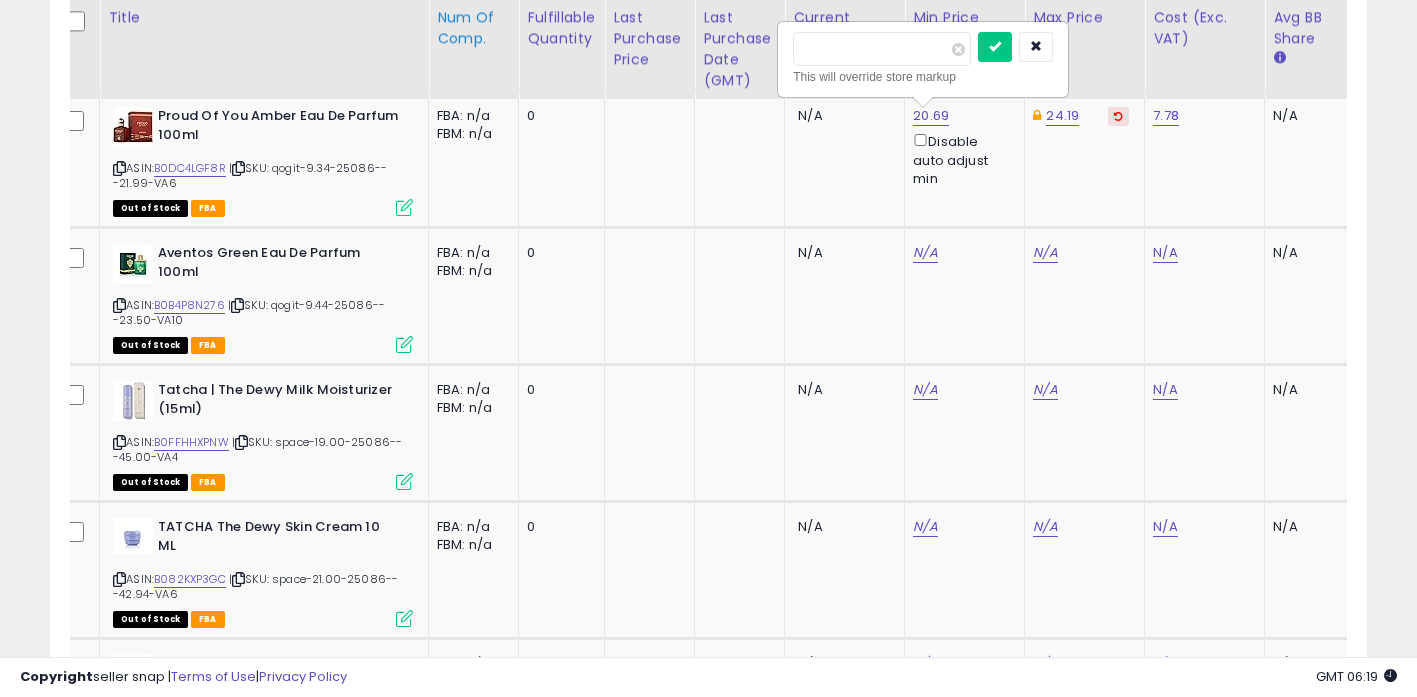 drag, startPoint x: 833, startPoint y: 38, endPoint x: 474, endPoint y: 36, distance: 359.00558 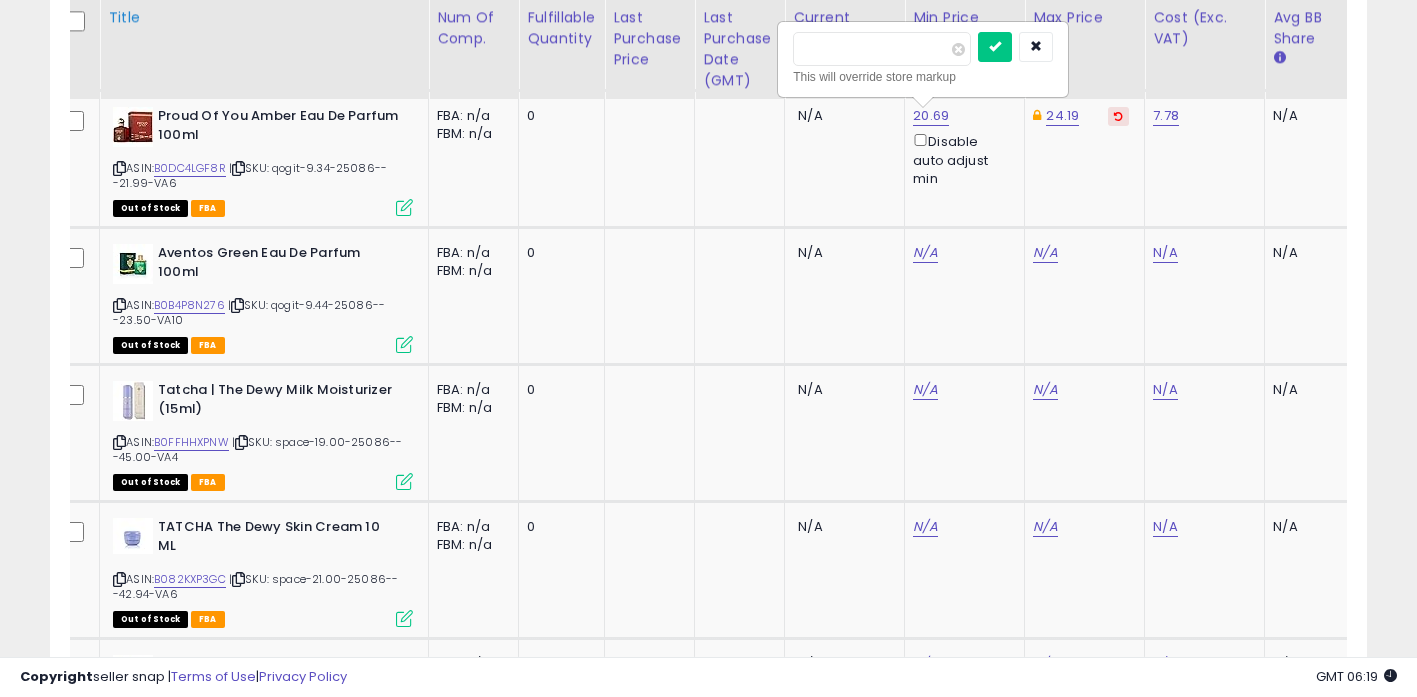 type on "*" 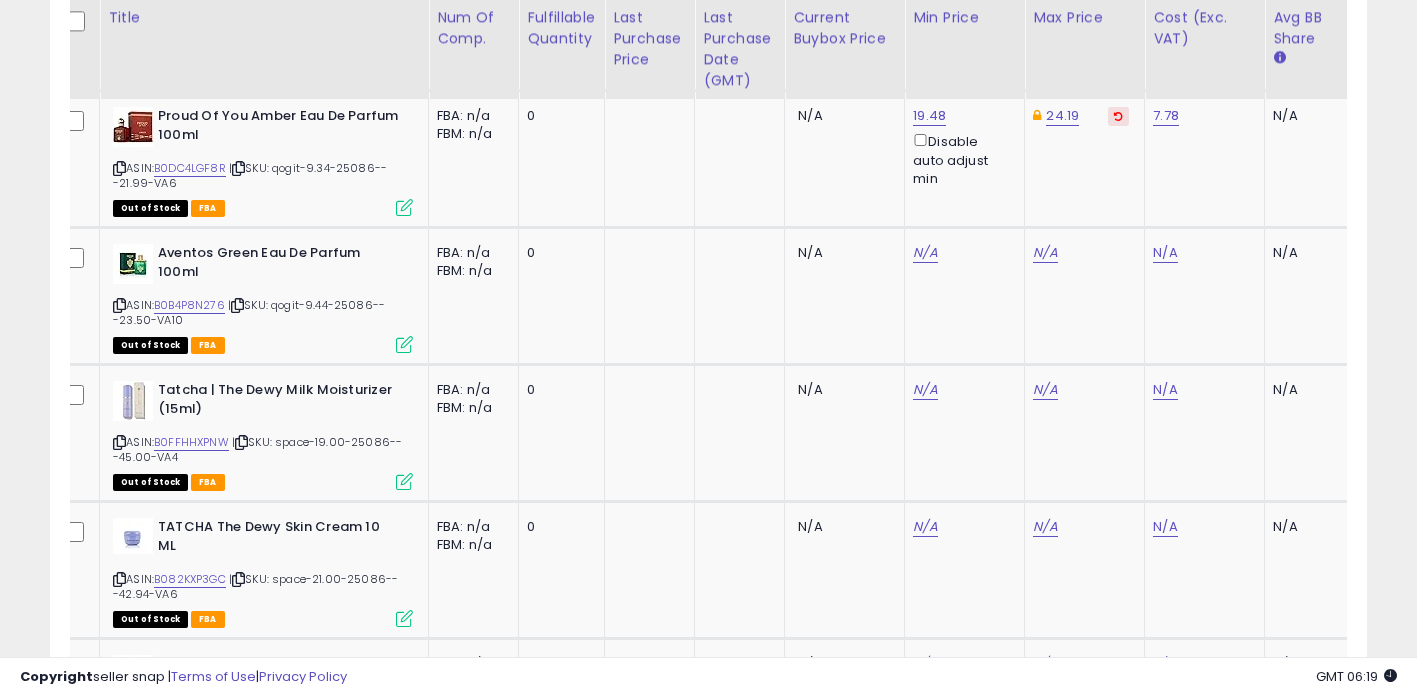 scroll, scrollTop: 0, scrollLeft: 61, axis: horizontal 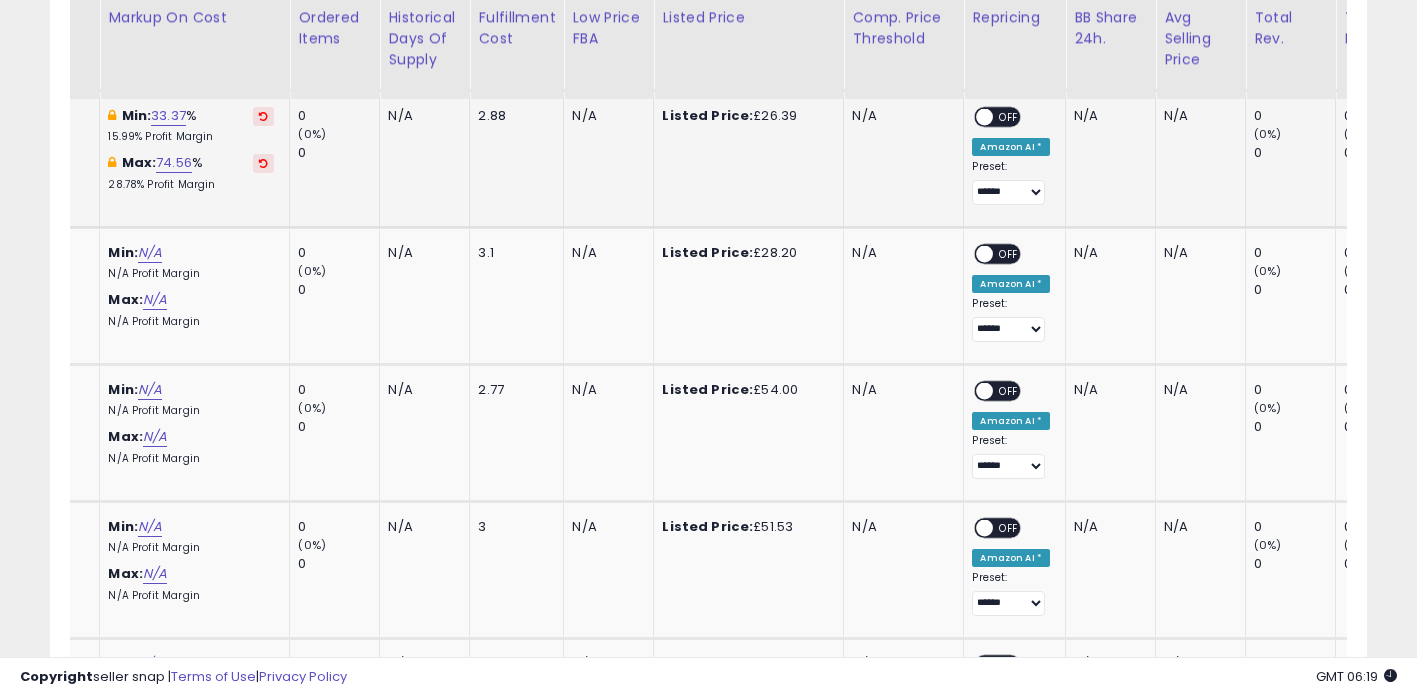 click on "**********" at bounding box center [1011, 156] 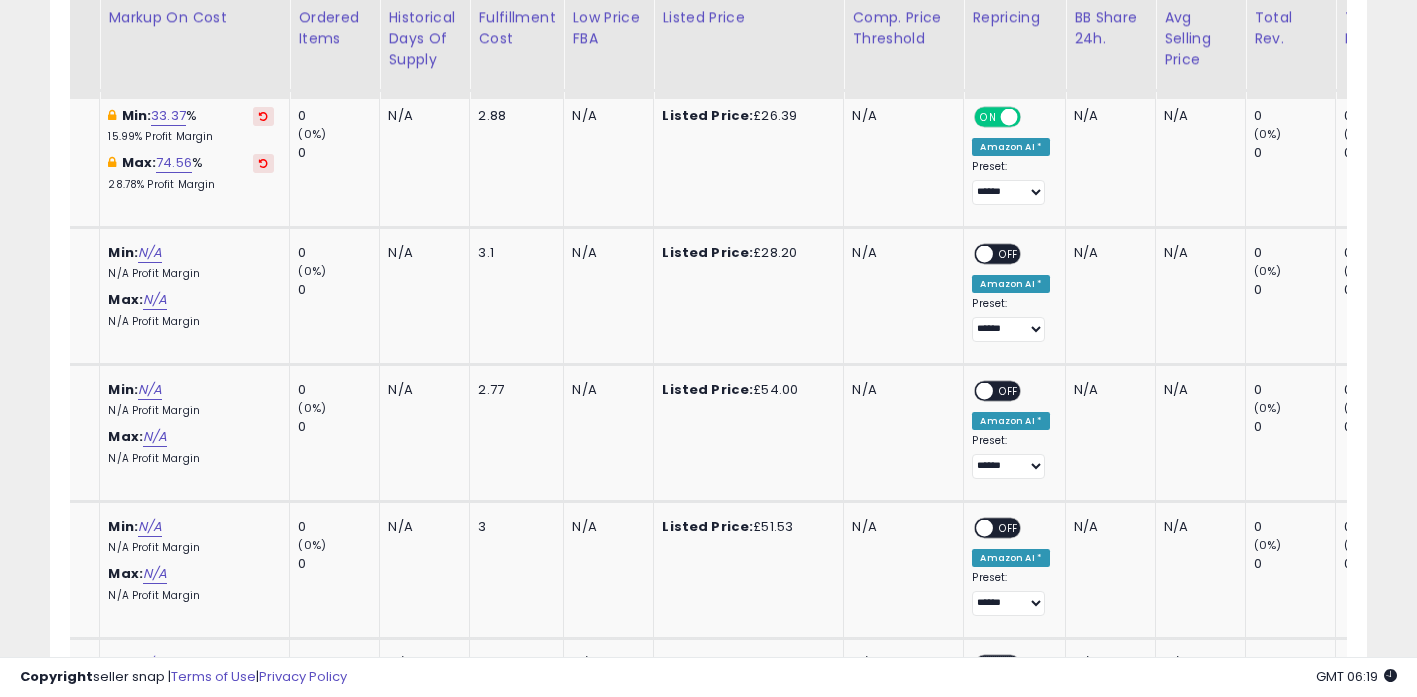 scroll, scrollTop: 0, scrollLeft: 1450, axis: horizontal 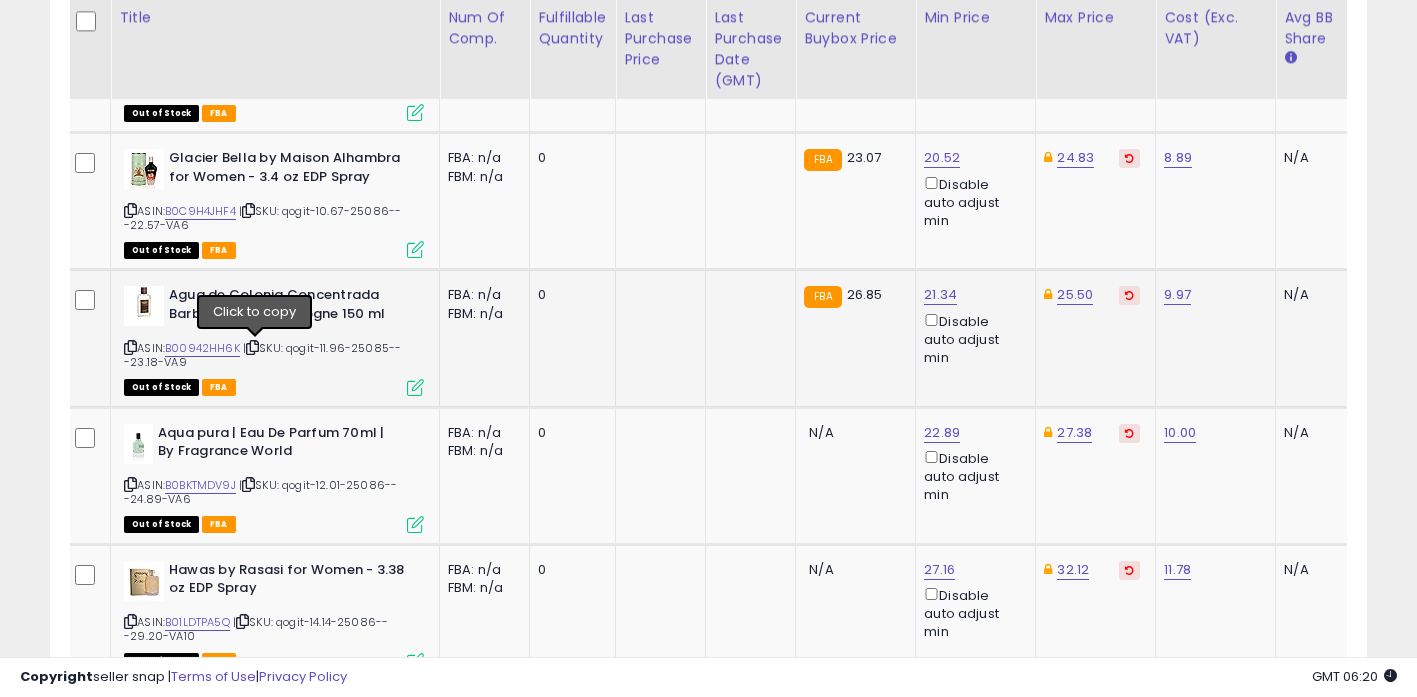 click at bounding box center (252, 347) 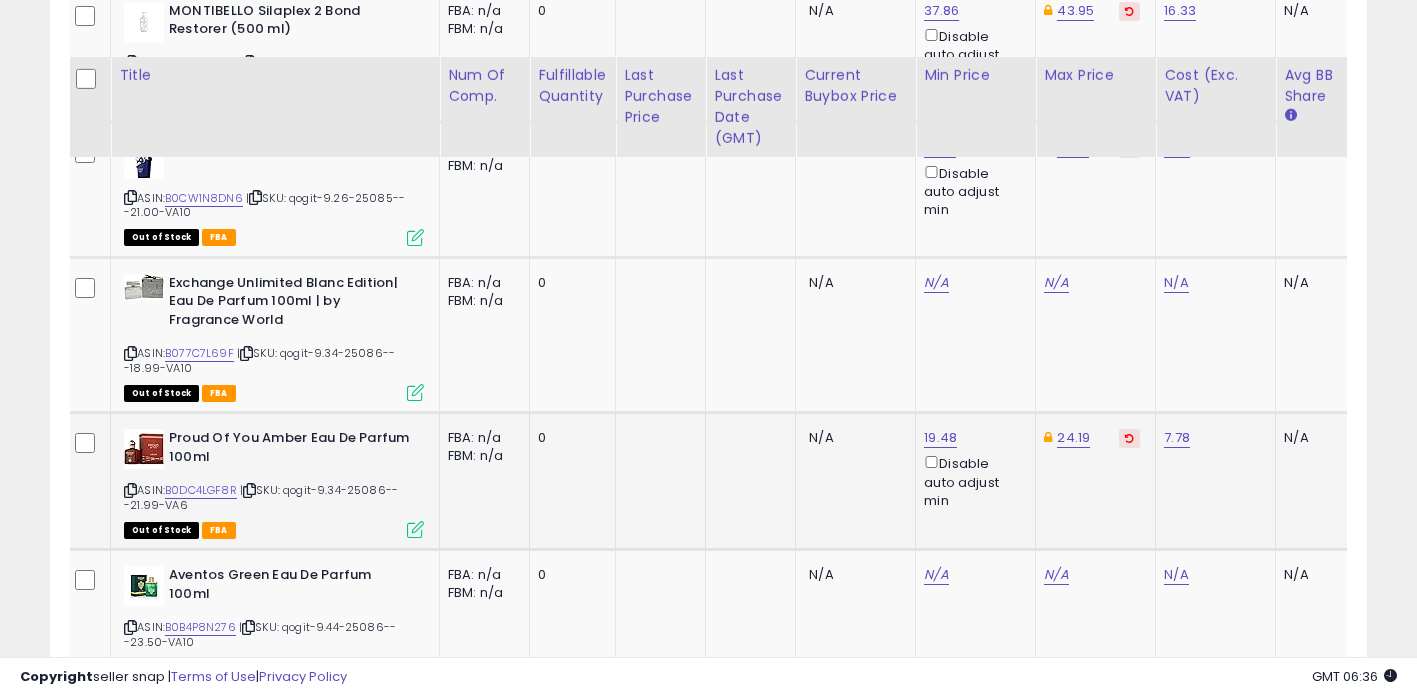 scroll, scrollTop: 3586, scrollLeft: 0, axis: vertical 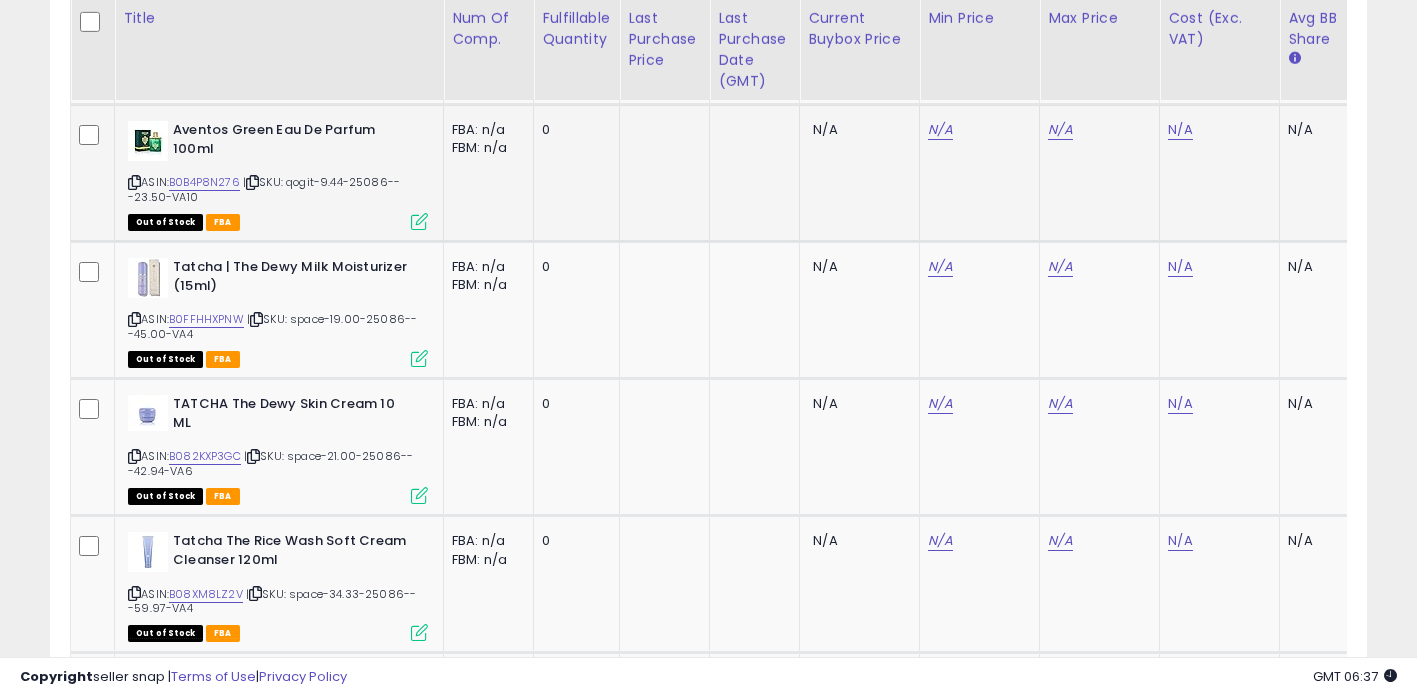 click at bounding box center (134, 182) 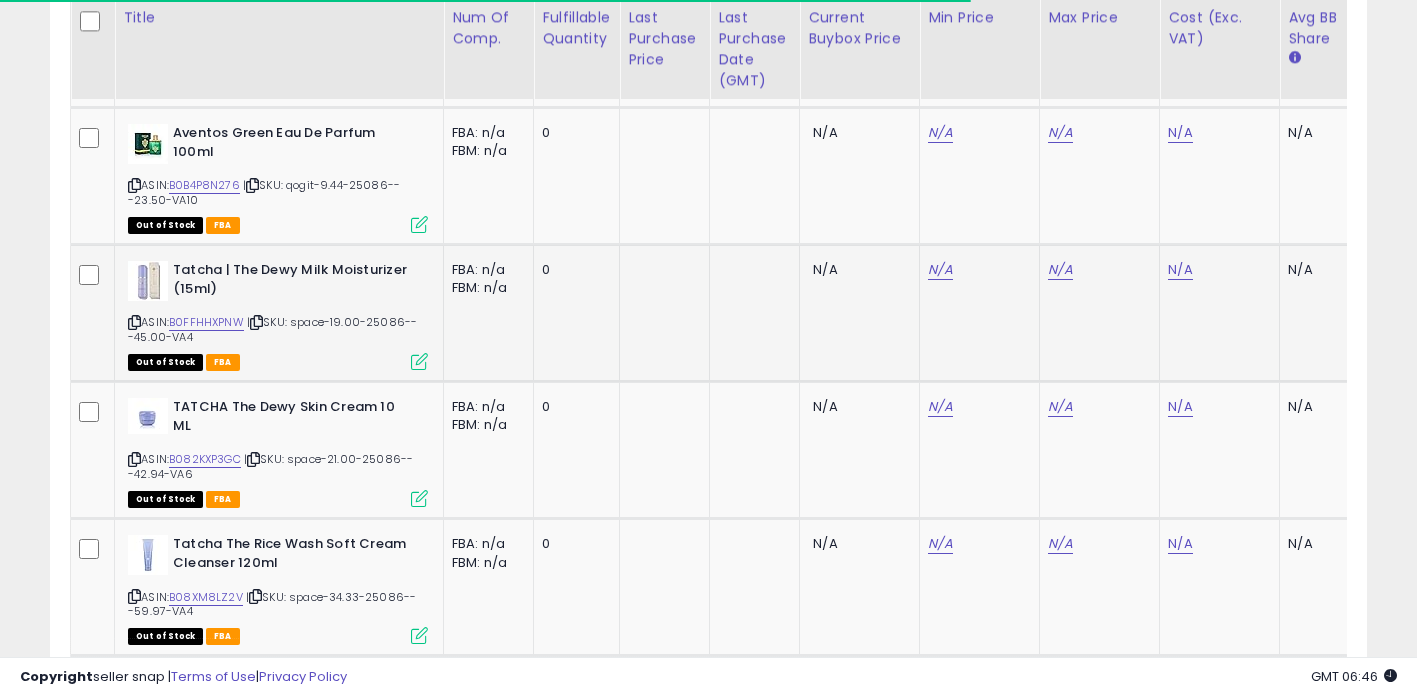 scroll, scrollTop: 3938, scrollLeft: 0, axis: vertical 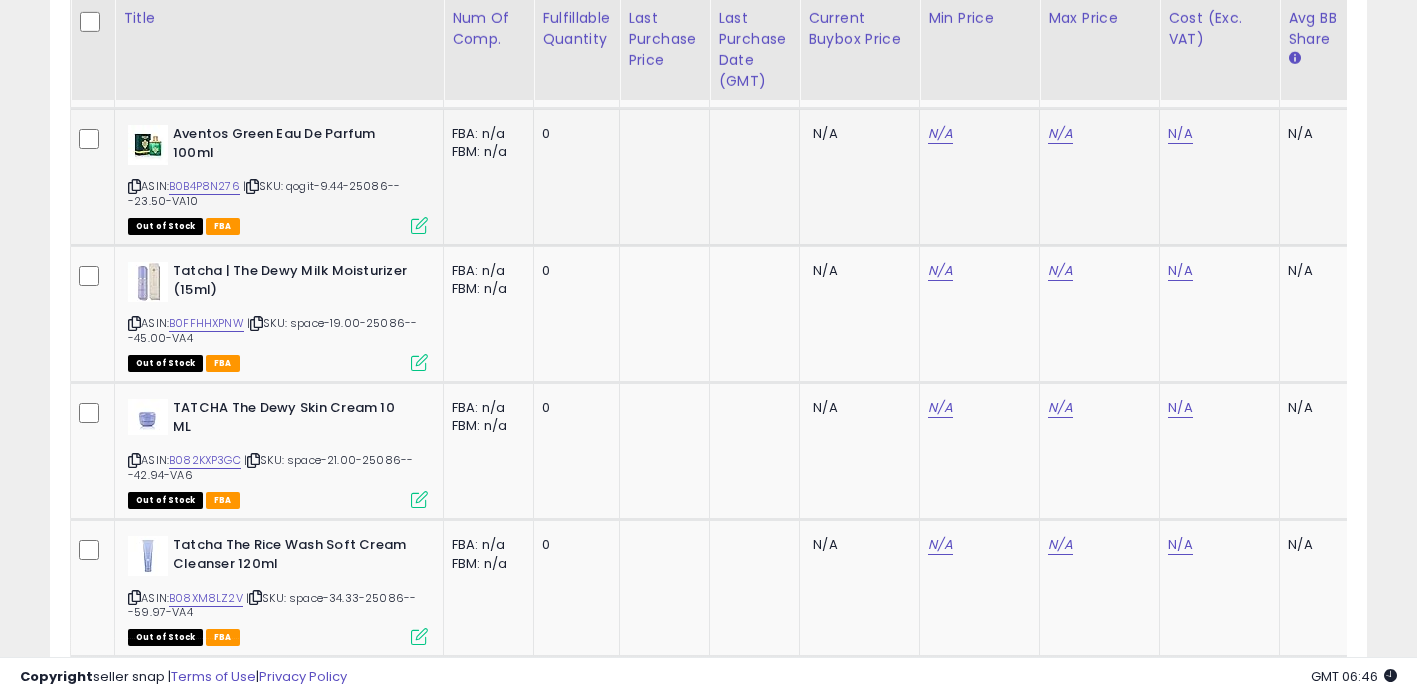 click at bounding box center [134, 186] 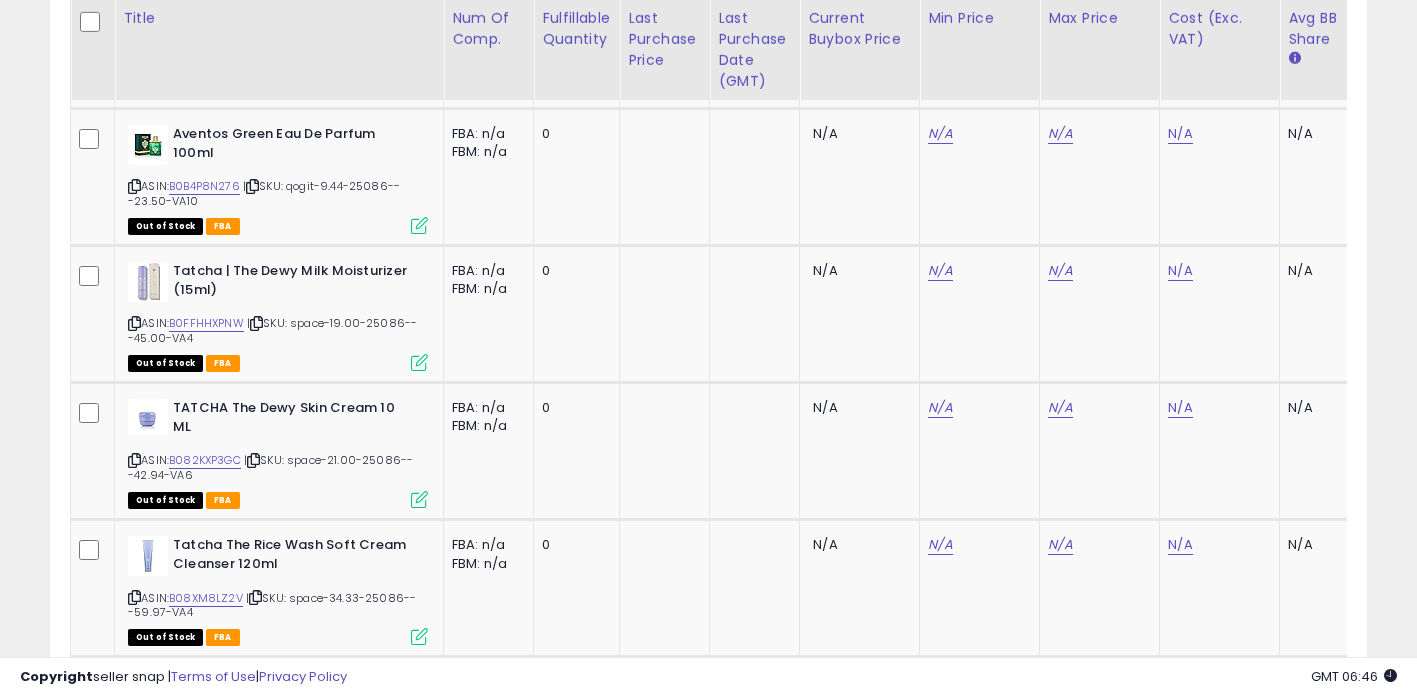 scroll, scrollTop: 0, scrollLeft: 961, axis: horizontal 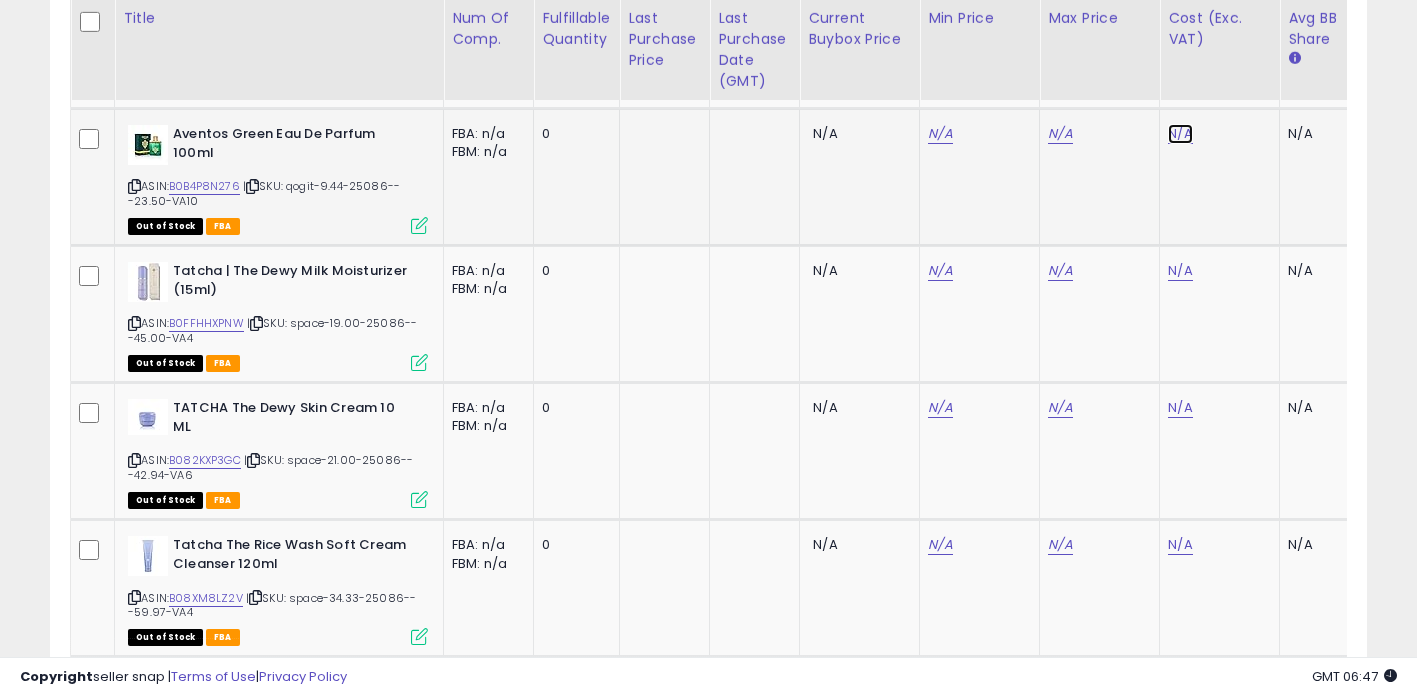click on "N/A" at bounding box center (1180, -2513) 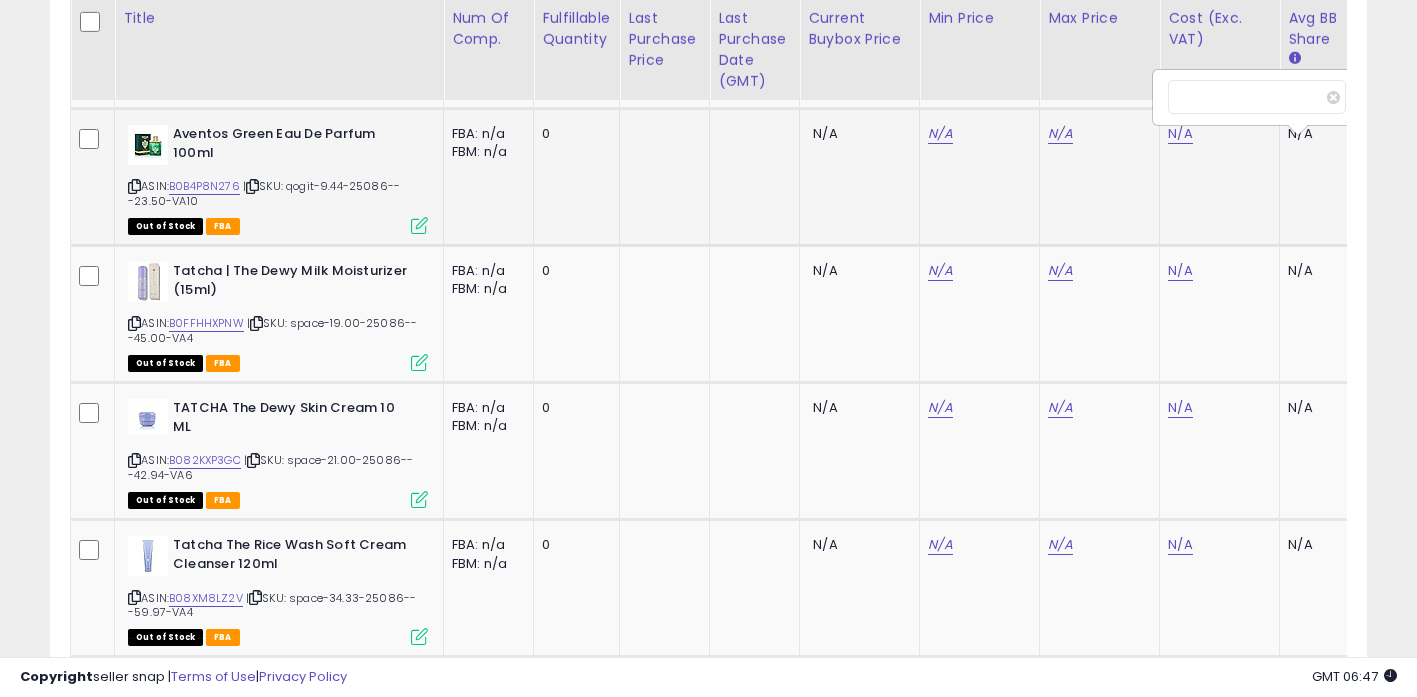 scroll, scrollTop: 0, scrollLeft: 15, axis: horizontal 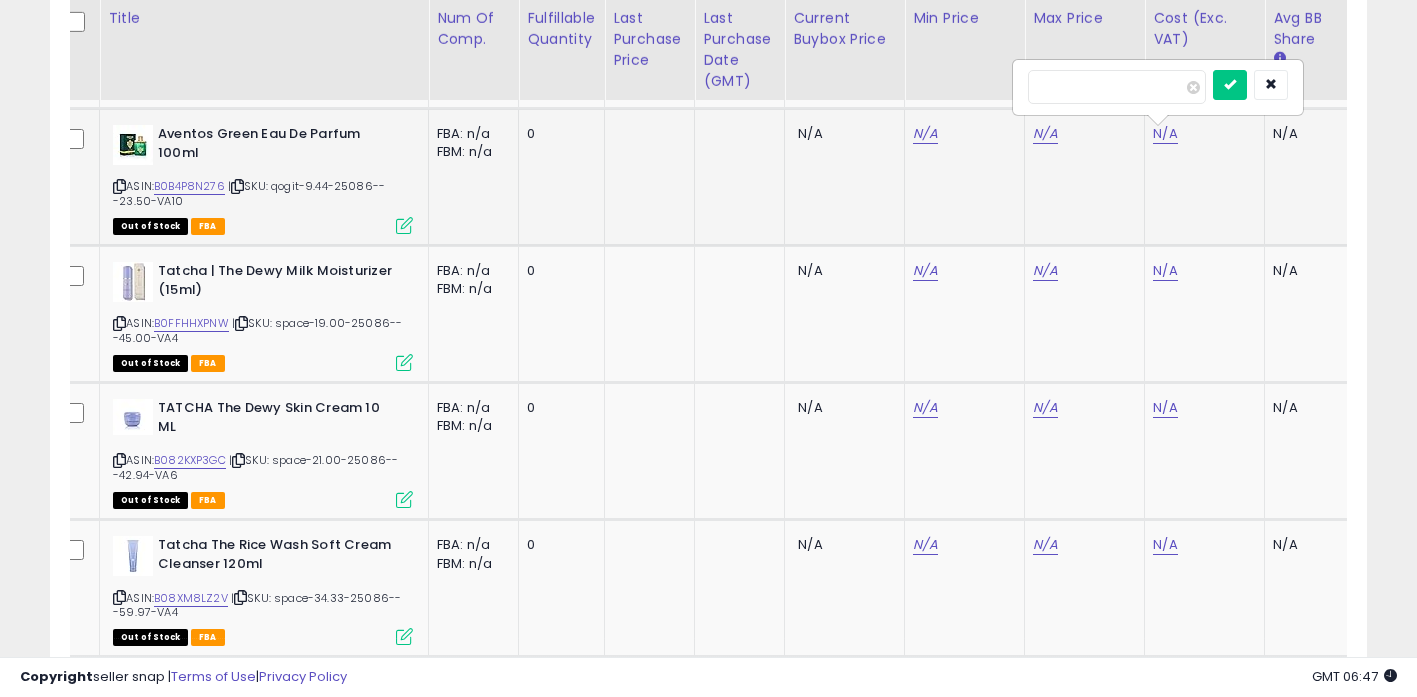 type on "****" 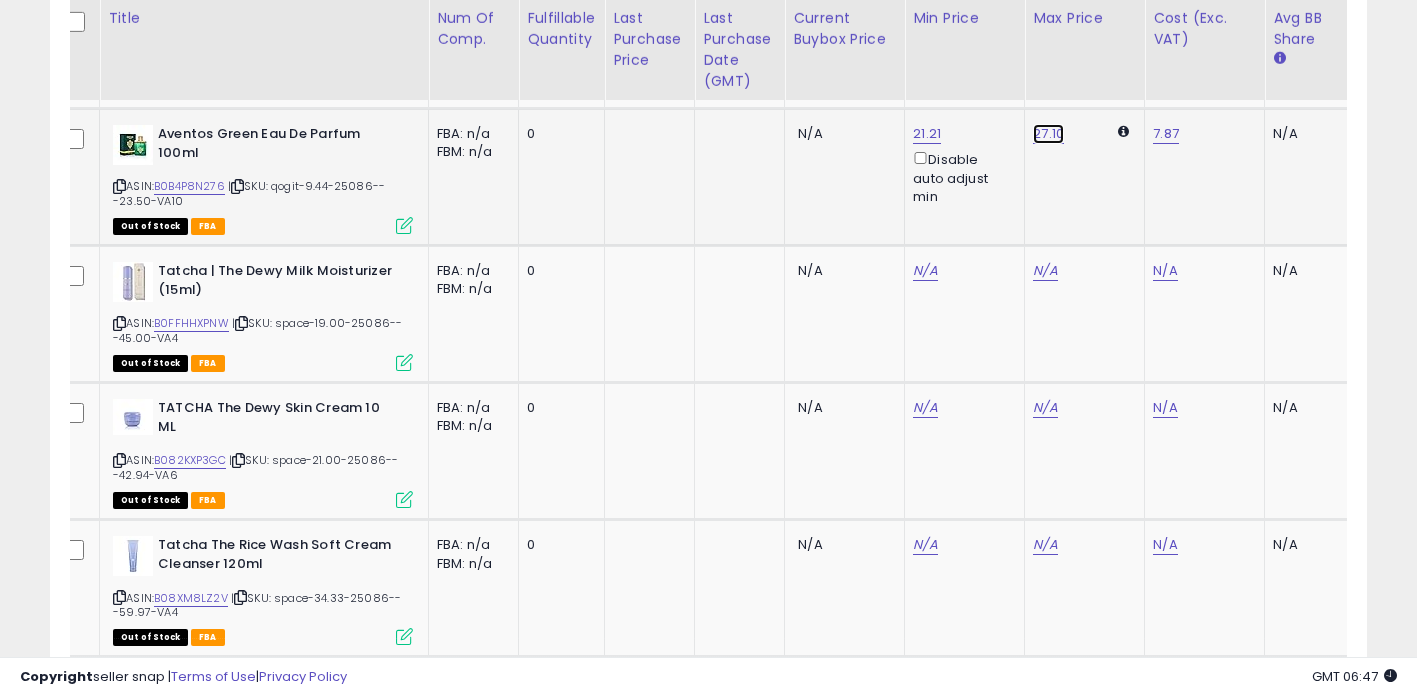 click on "27.10" at bounding box center (1045, -2843) 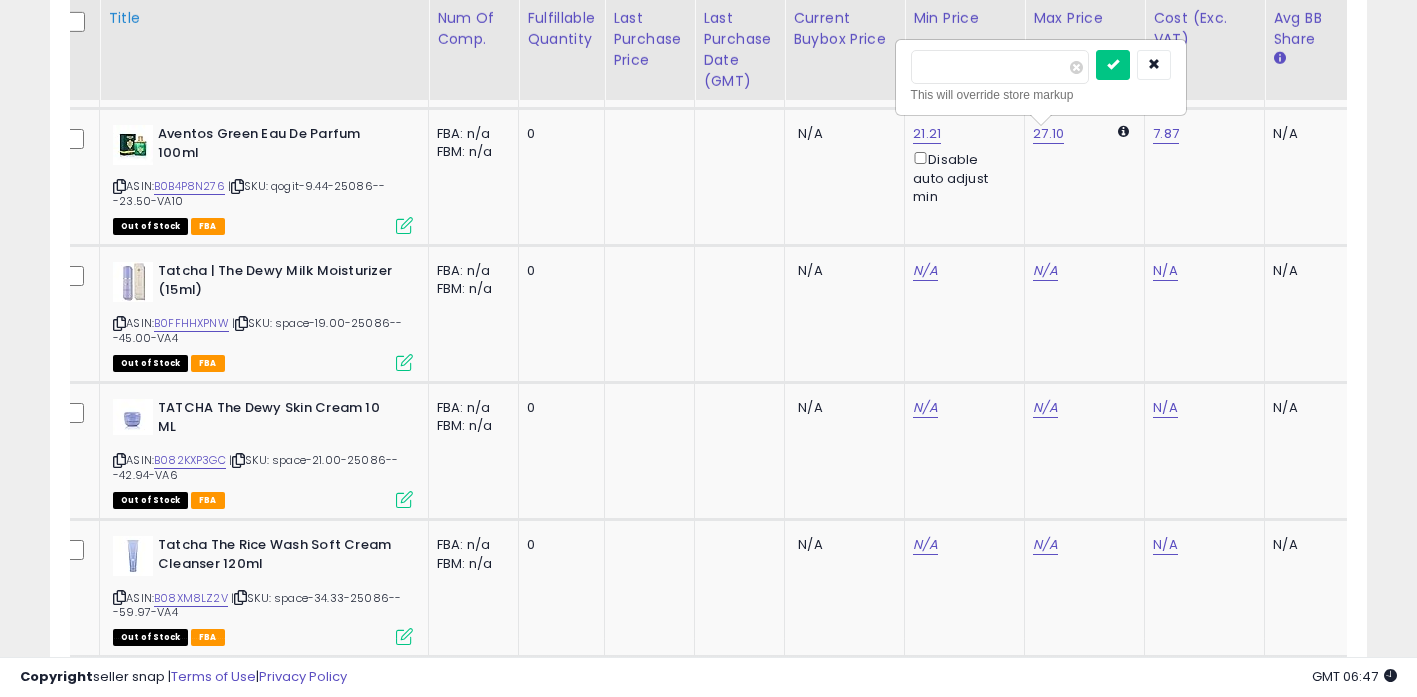 drag, startPoint x: 989, startPoint y: 68, endPoint x: 244, endPoint y: 38, distance: 745.60376 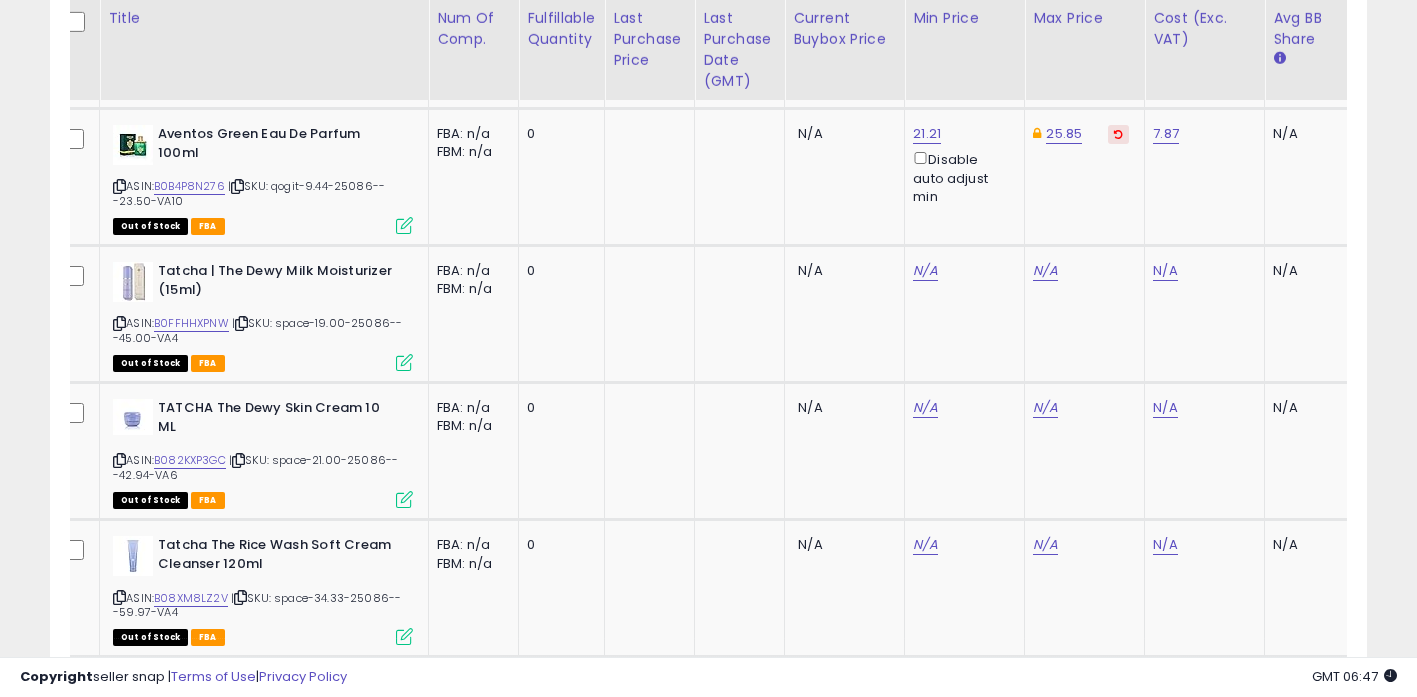 scroll, scrollTop: 0, scrollLeft: 602, axis: horizontal 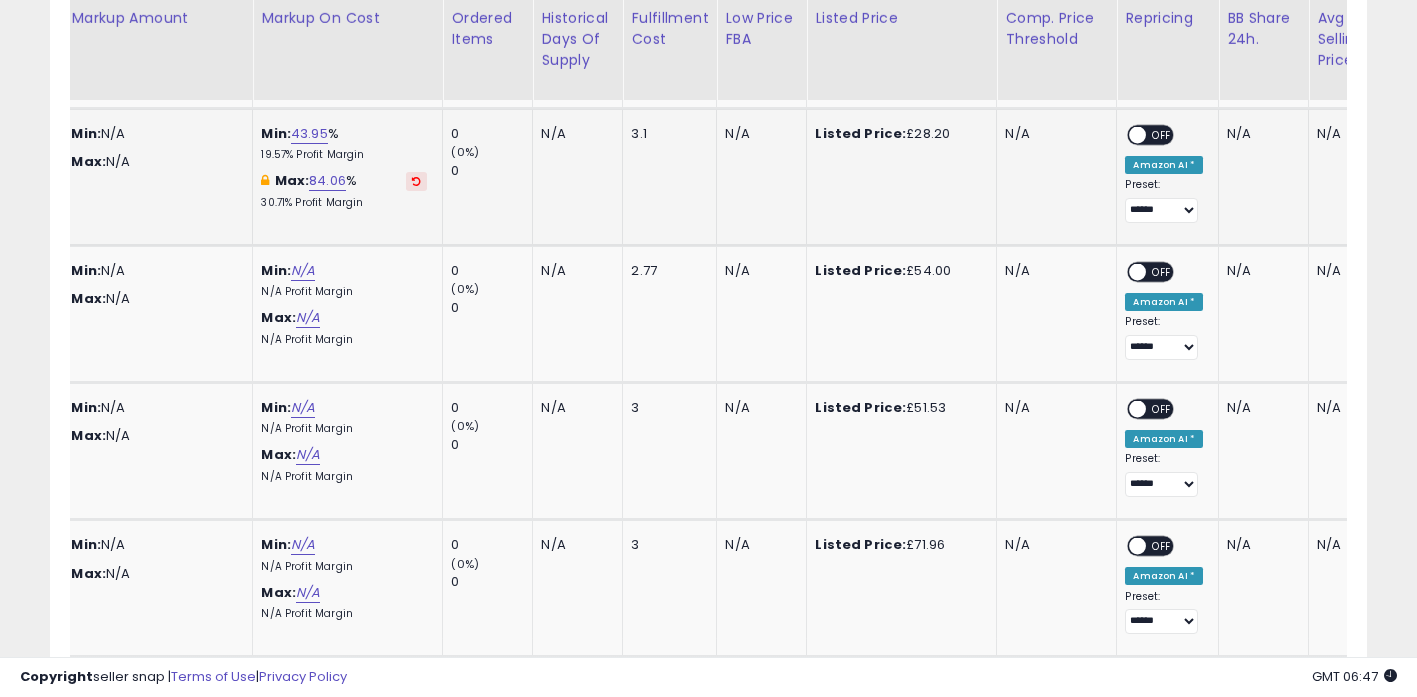 click on "ON   OFF" at bounding box center (1150, 135) 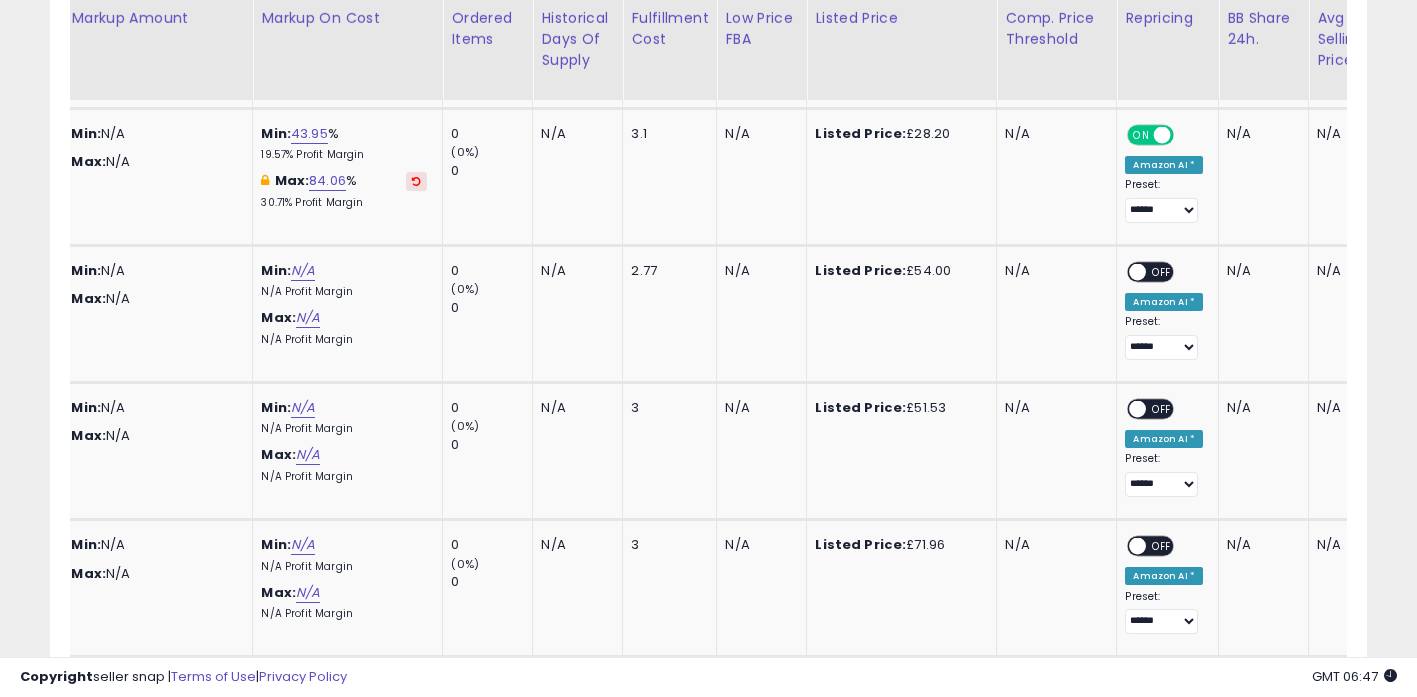 scroll, scrollTop: 0, scrollLeft: 552, axis: horizontal 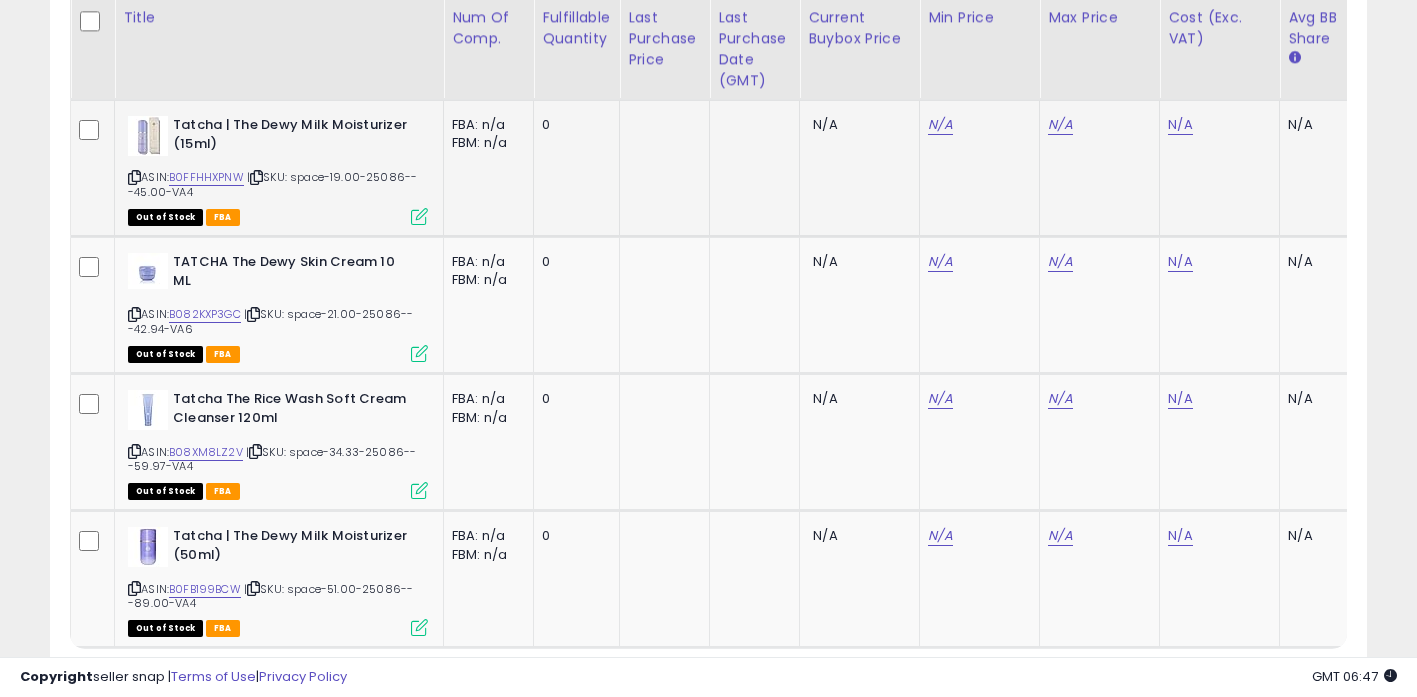 click at bounding box center [134, 177] 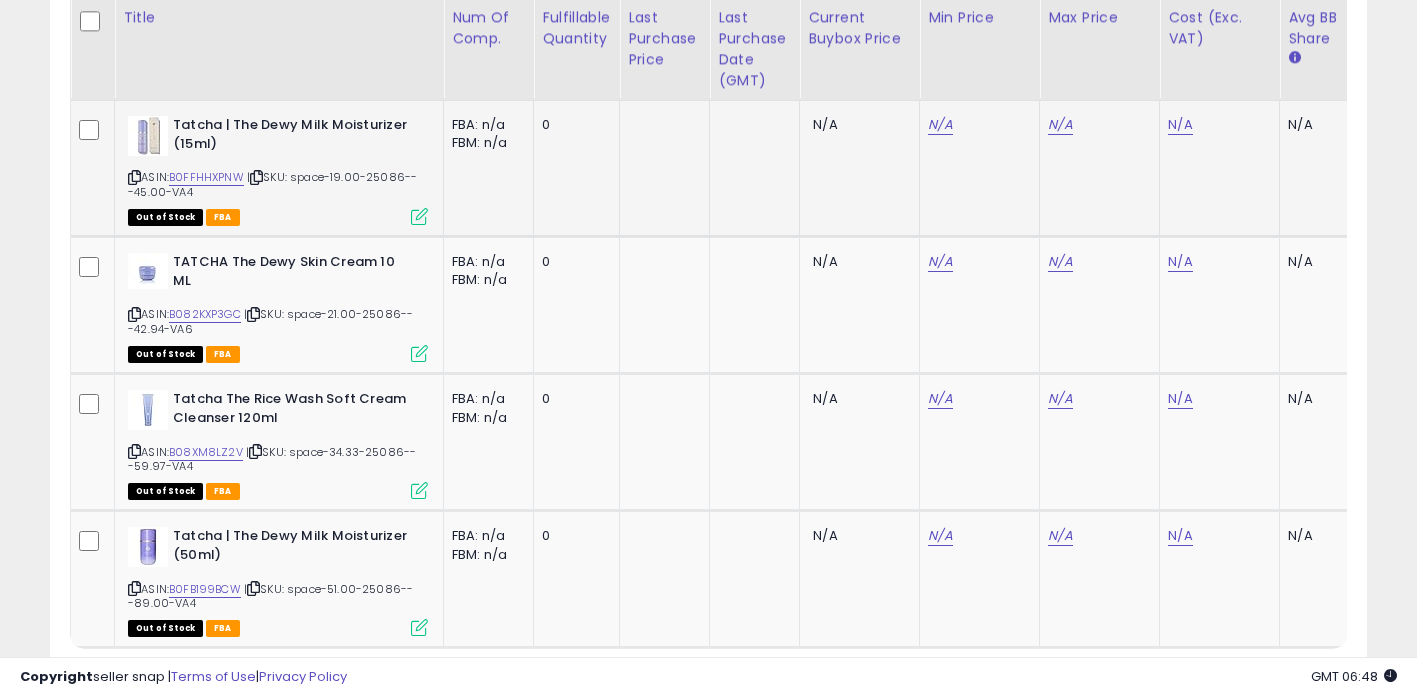 click at bounding box center [134, 177] 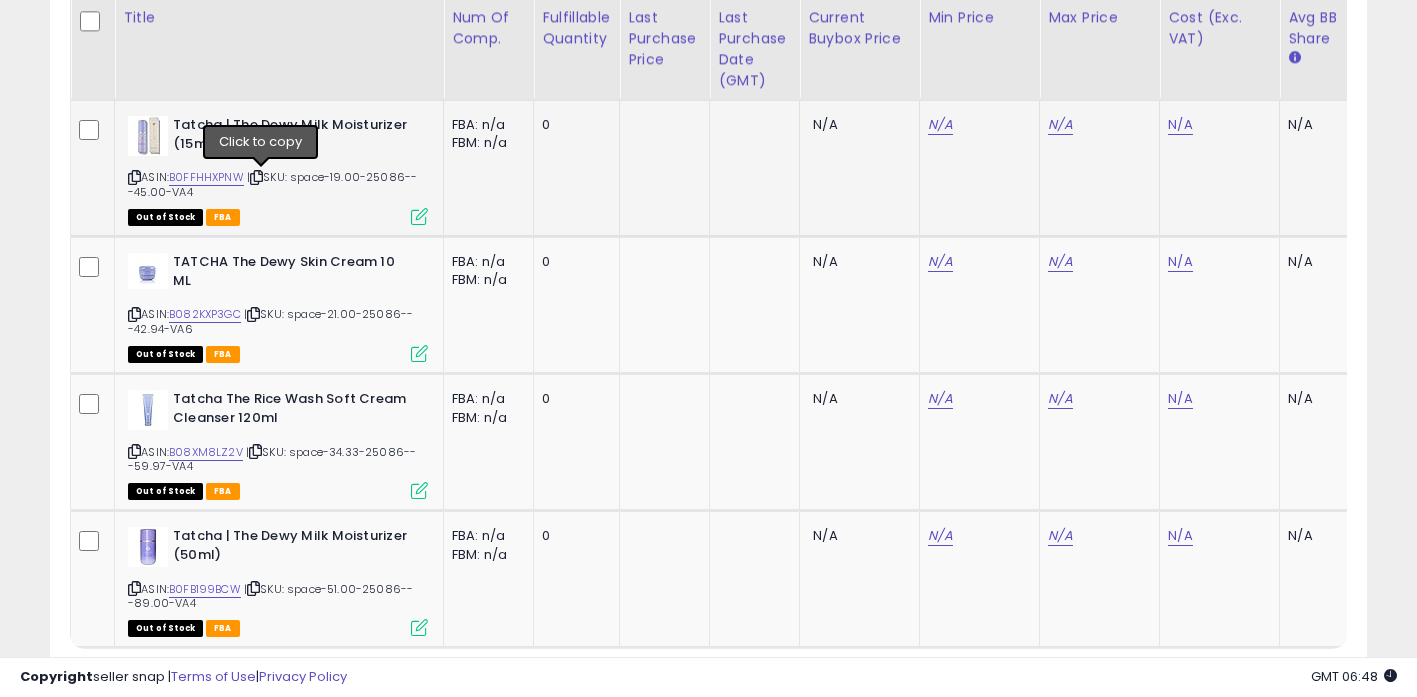 click at bounding box center (256, 177) 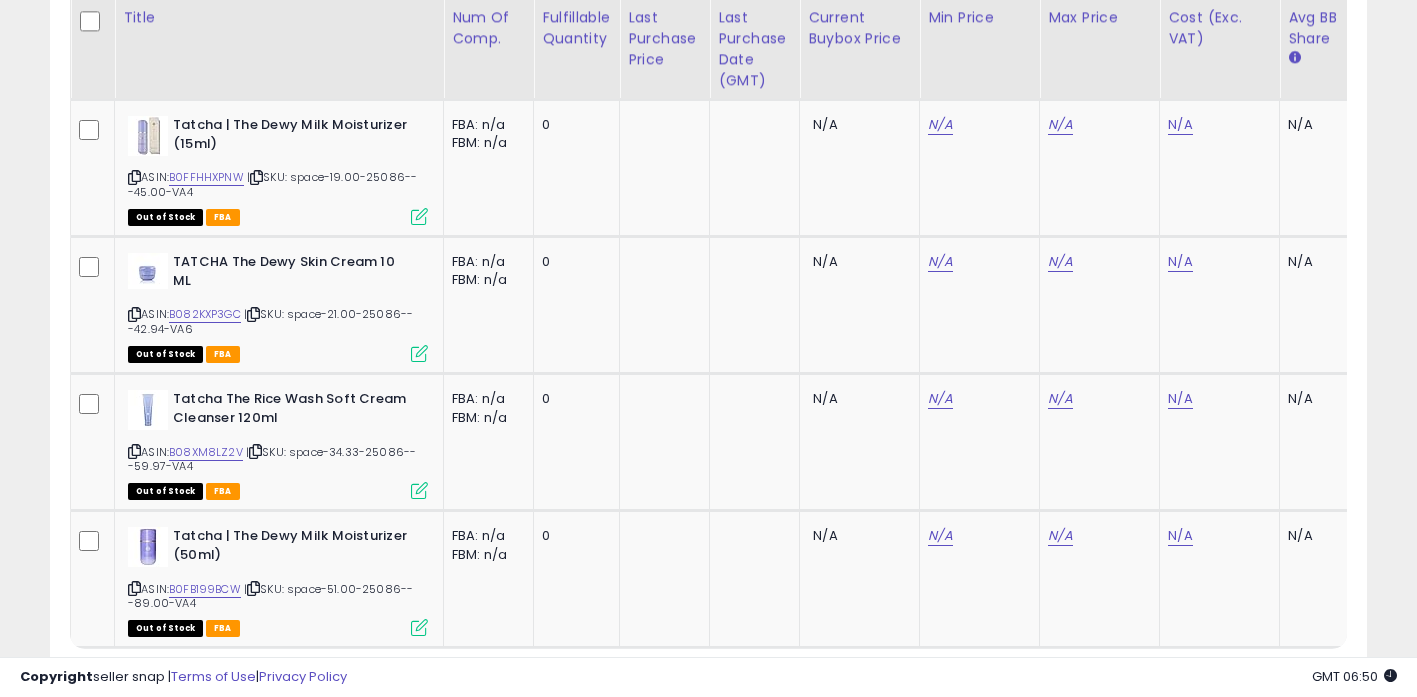 scroll, scrollTop: 0, scrollLeft: 346, axis: horizontal 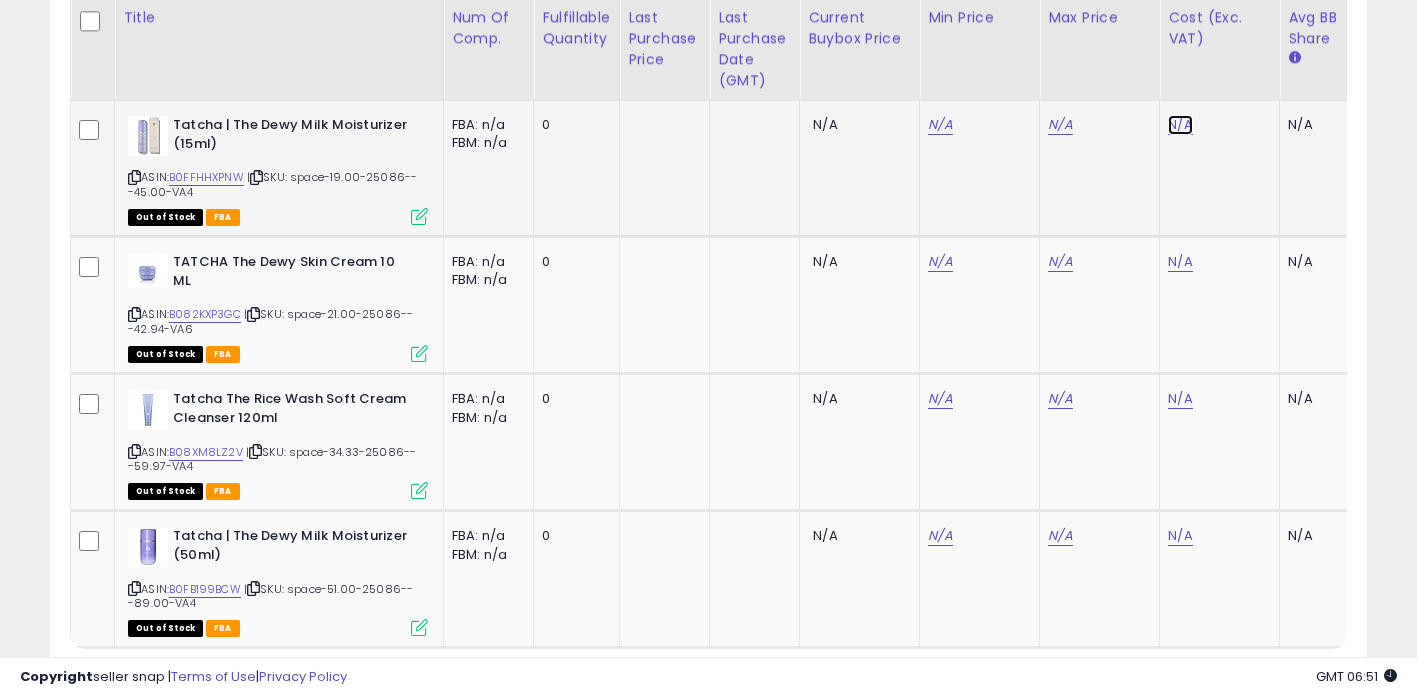 click on "N/A" at bounding box center [1180, -2659] 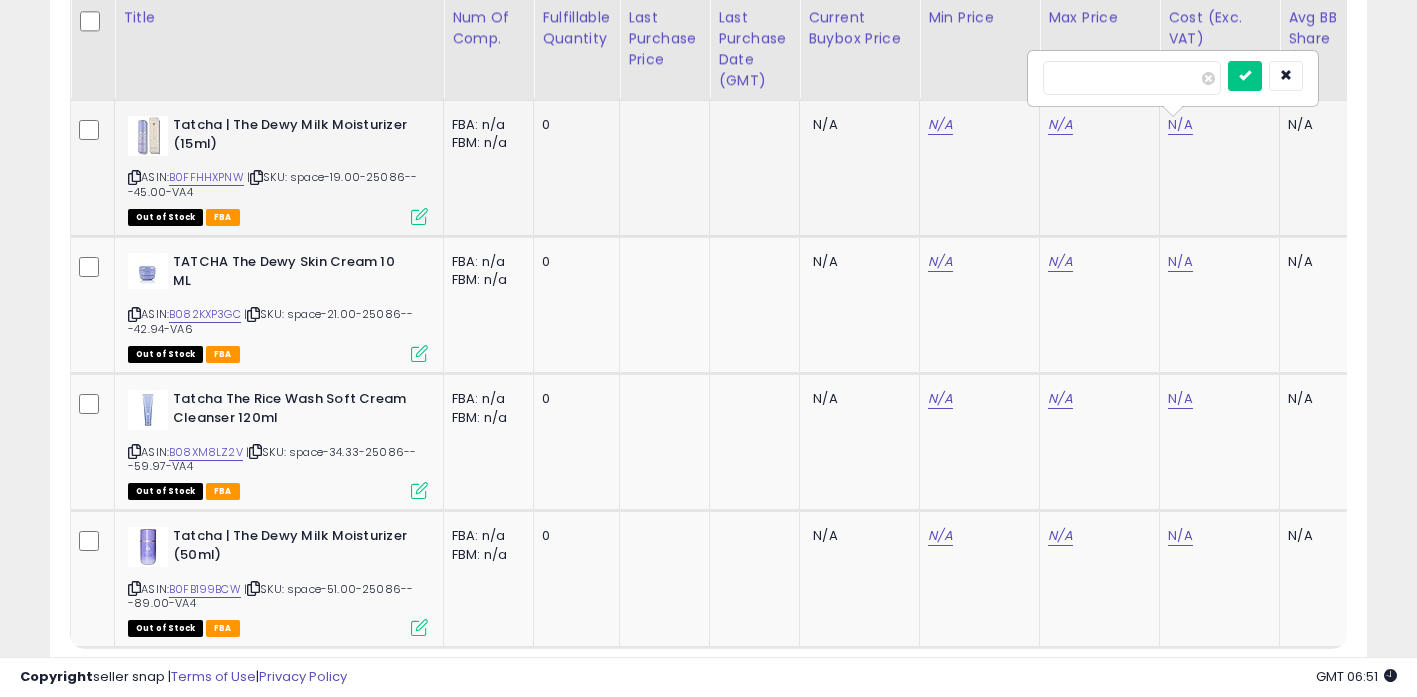 scroll, scrollTop: 0, scrollLeft: 15, axis: horizontal 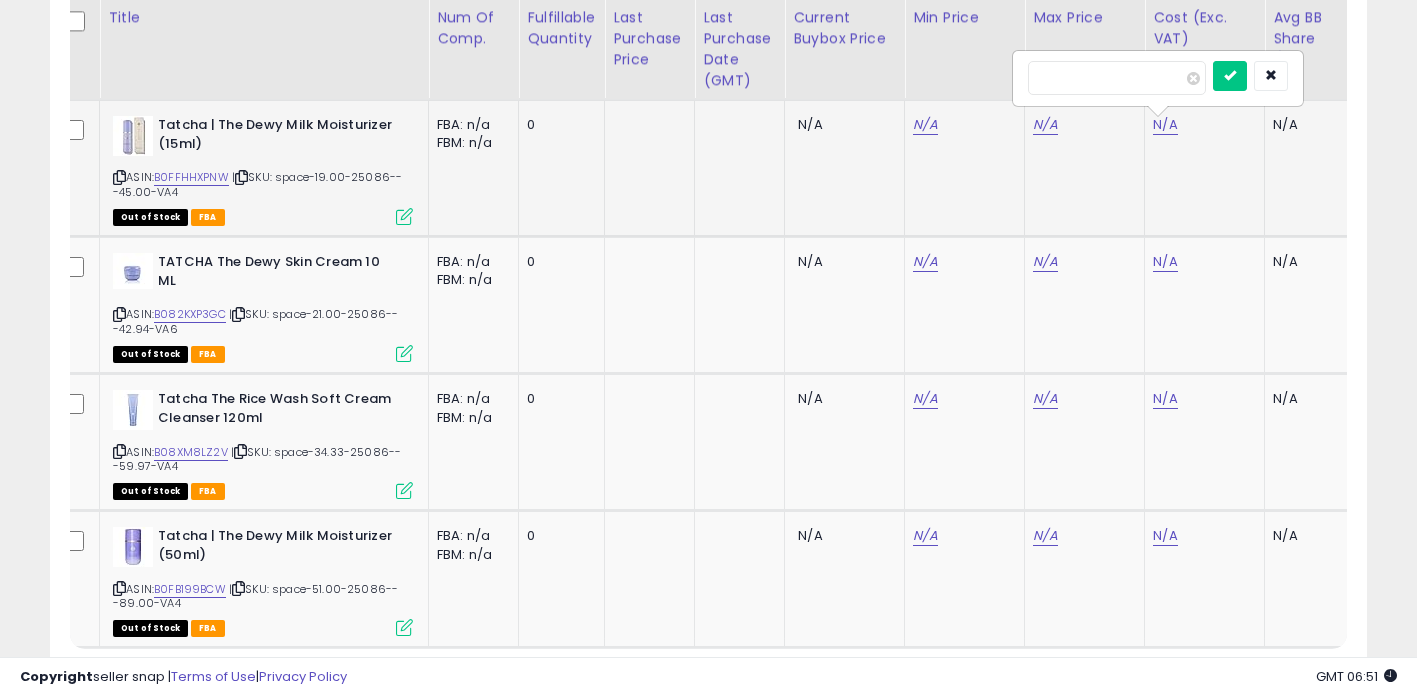 type on "*****" 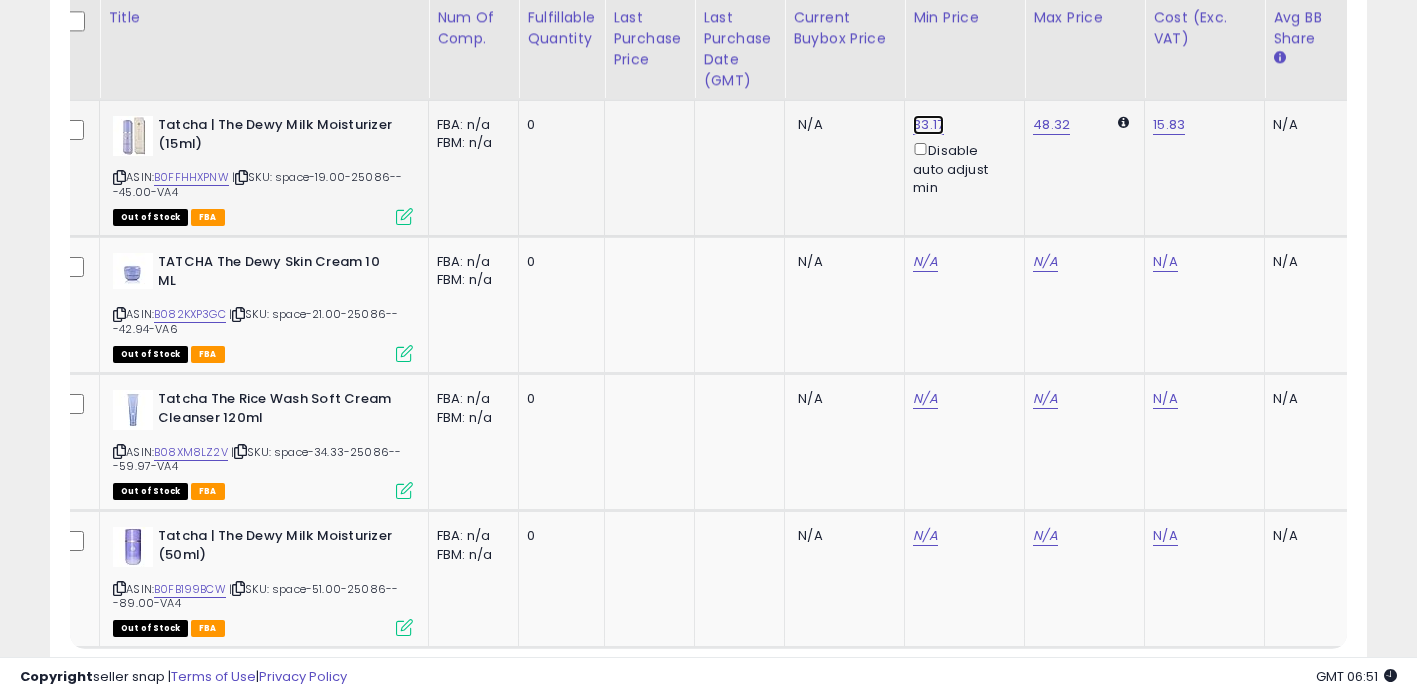 click on "33.17" at bounding box center (925, -2989) 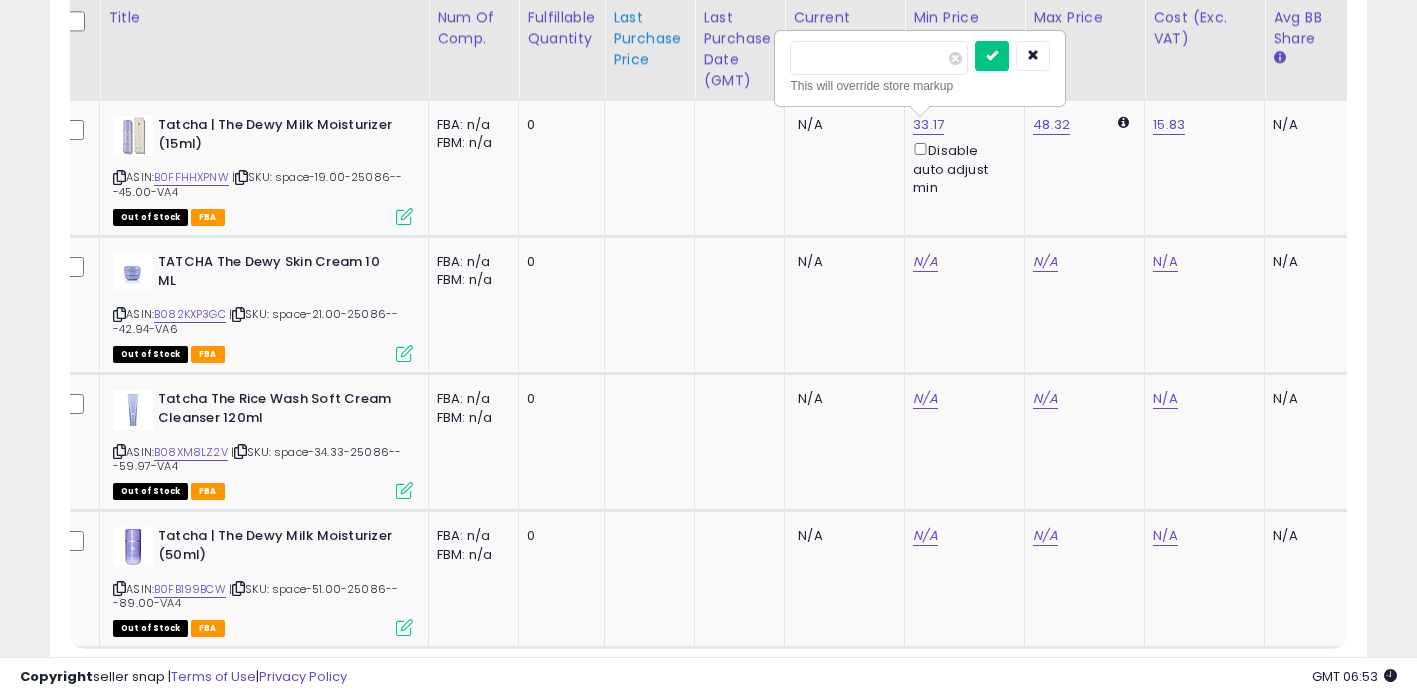 drag, startPoint x: 916, startPoint y: 68, endPoint x: 682, endPoint y: 23, distance: 238.28764 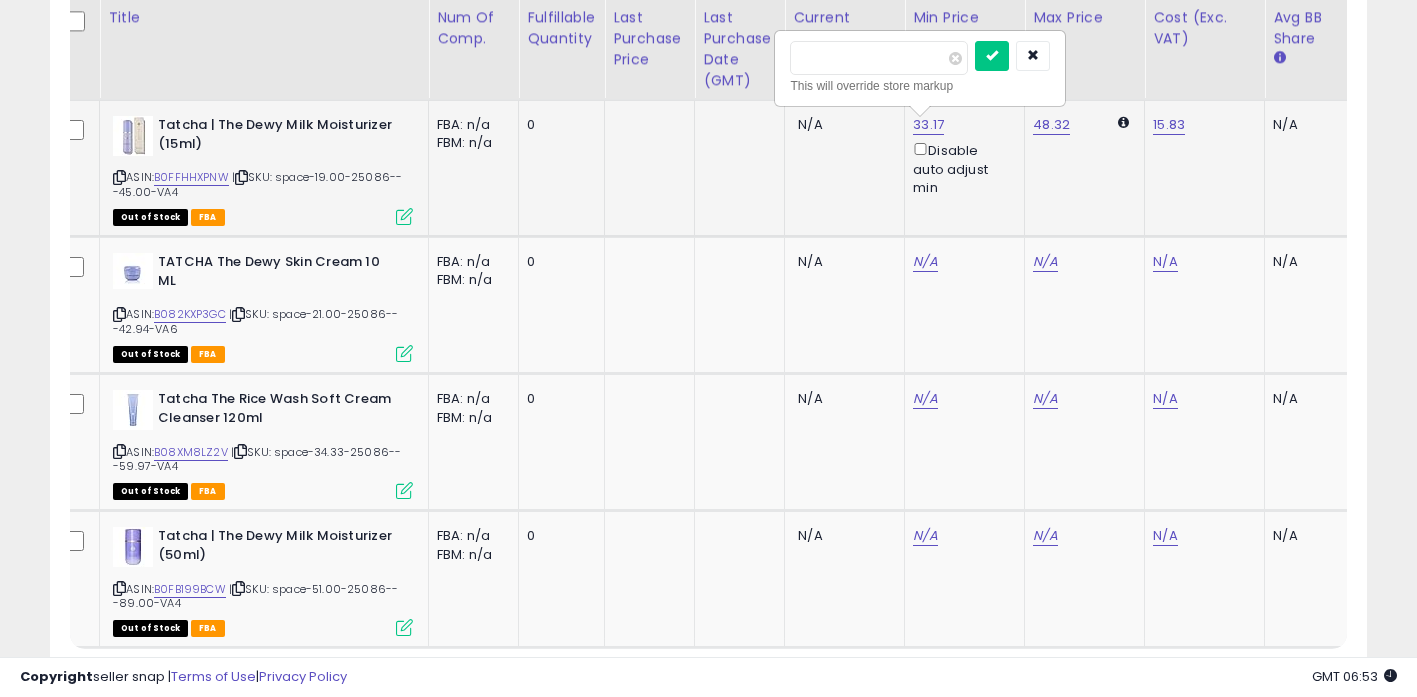 type on "*****" 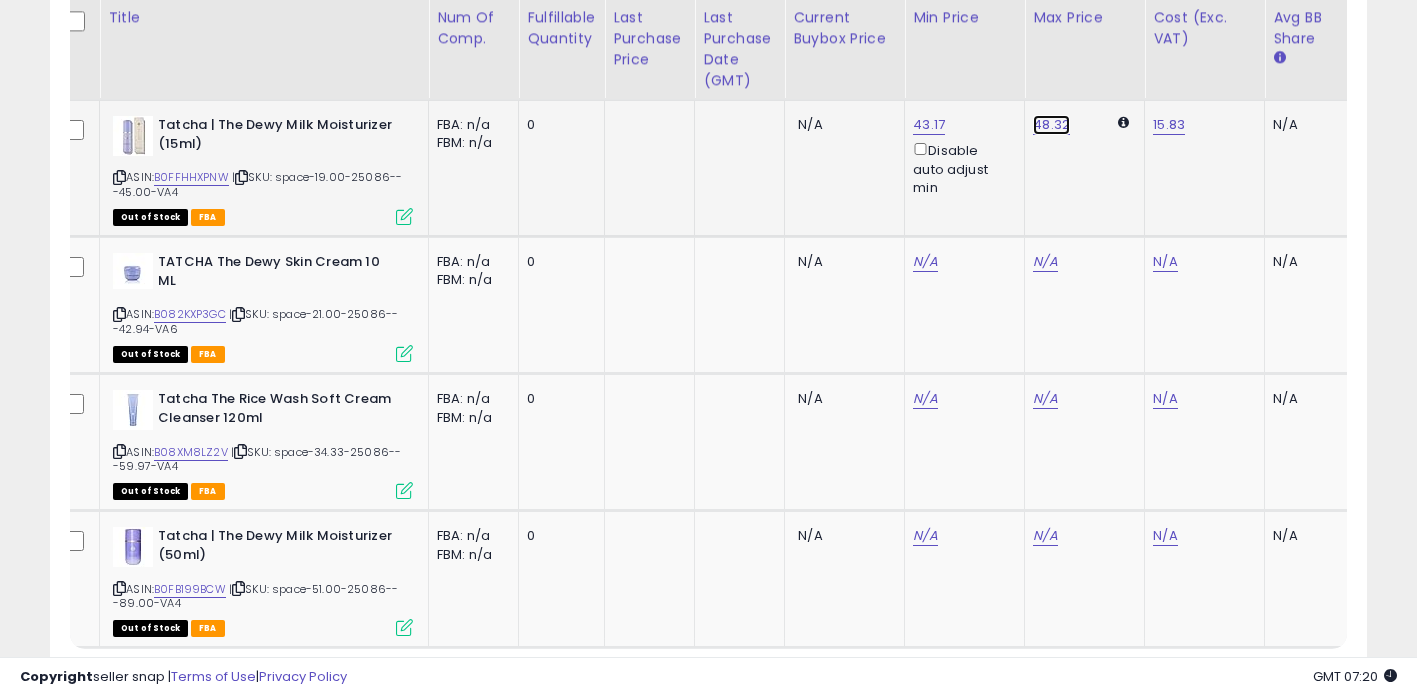click on "48.32" at bounding box center (1045, -2989) 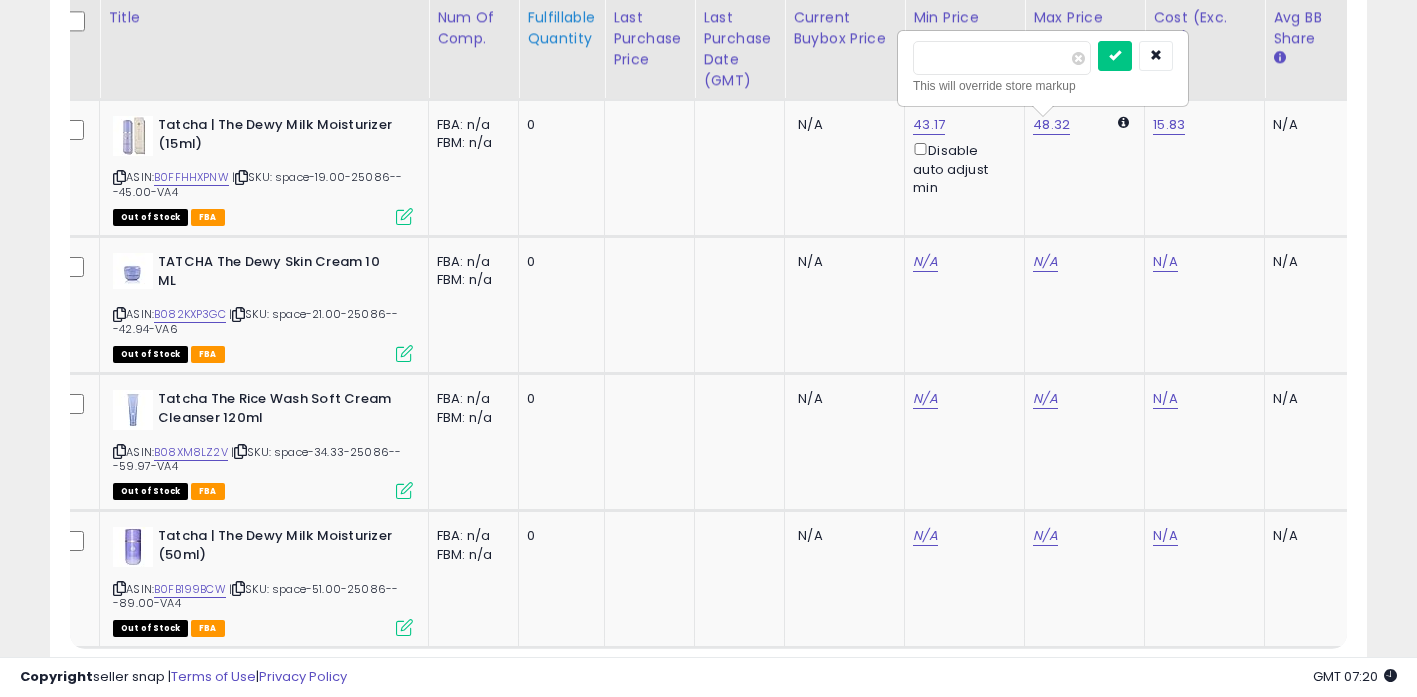 click on "Title
Num of Comp." at bounding box center (2589, -1232) 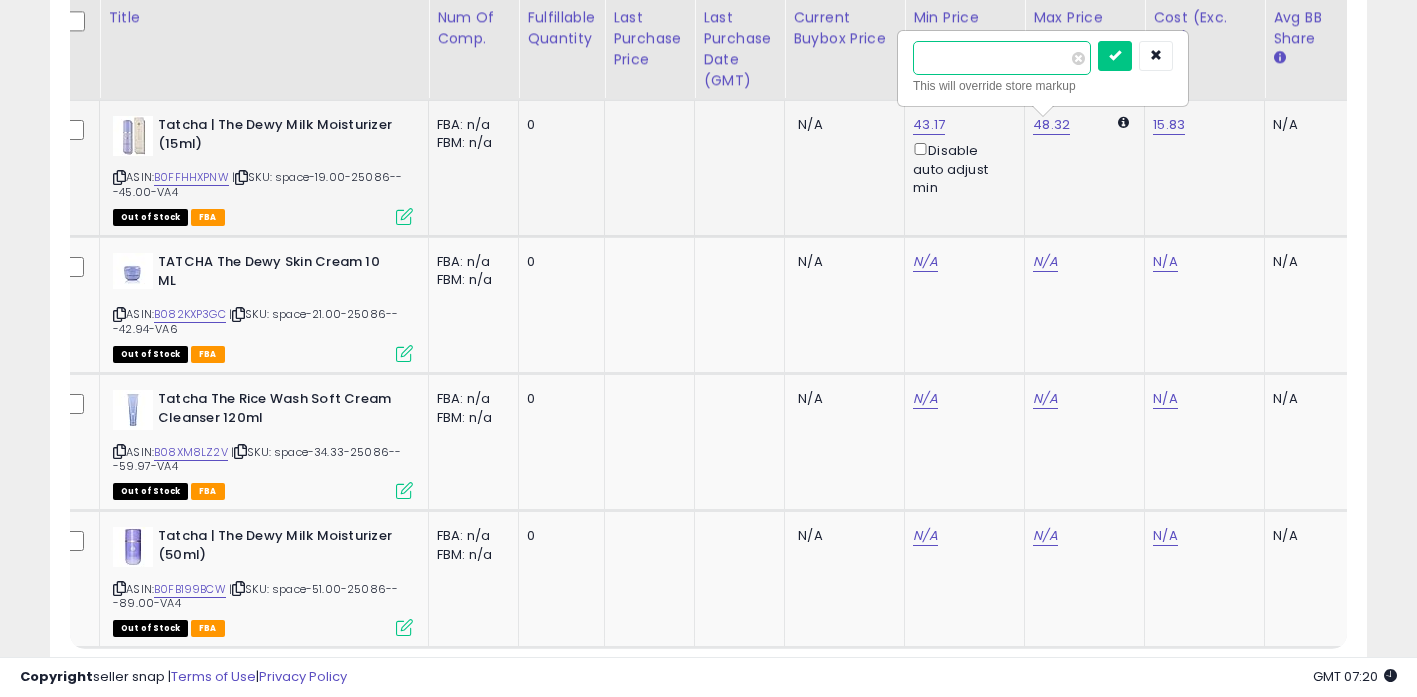 click on "*****" at bounding box center [1002, 58] 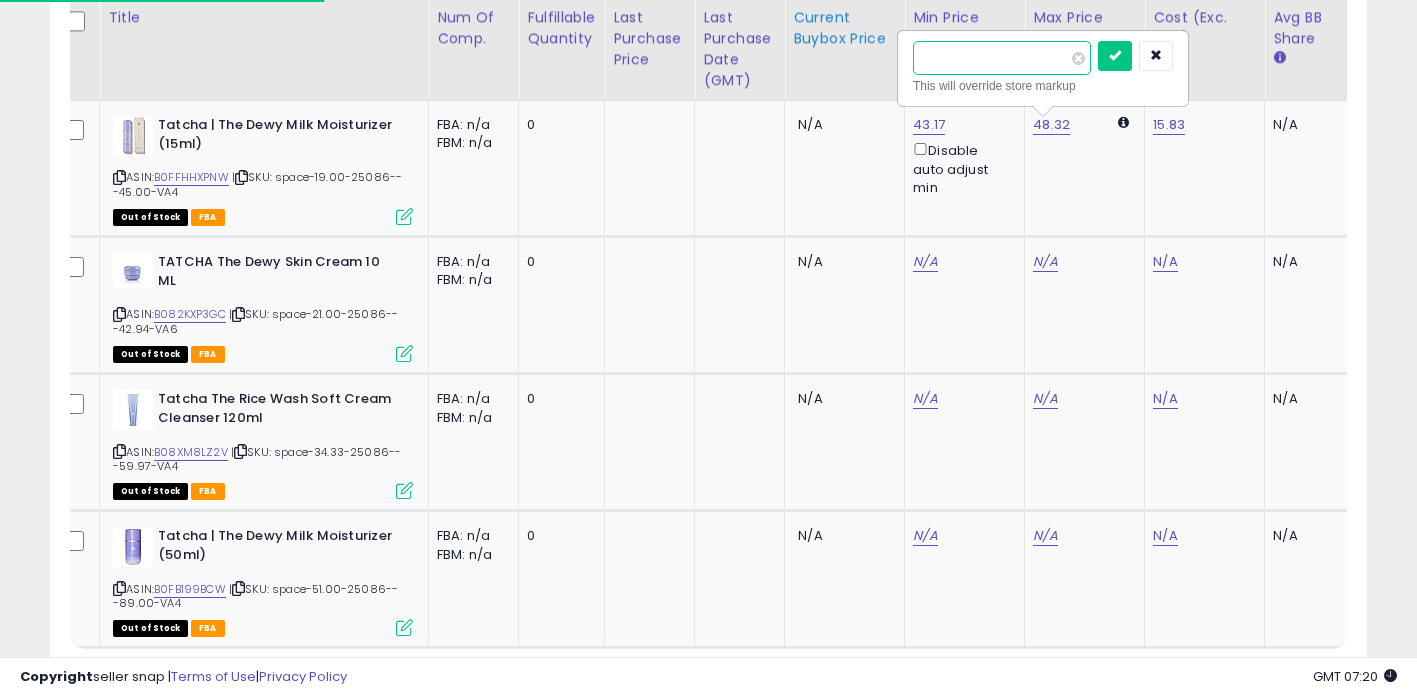 click on "Title
Num of Comp." at bounding box center (2589, -1232) 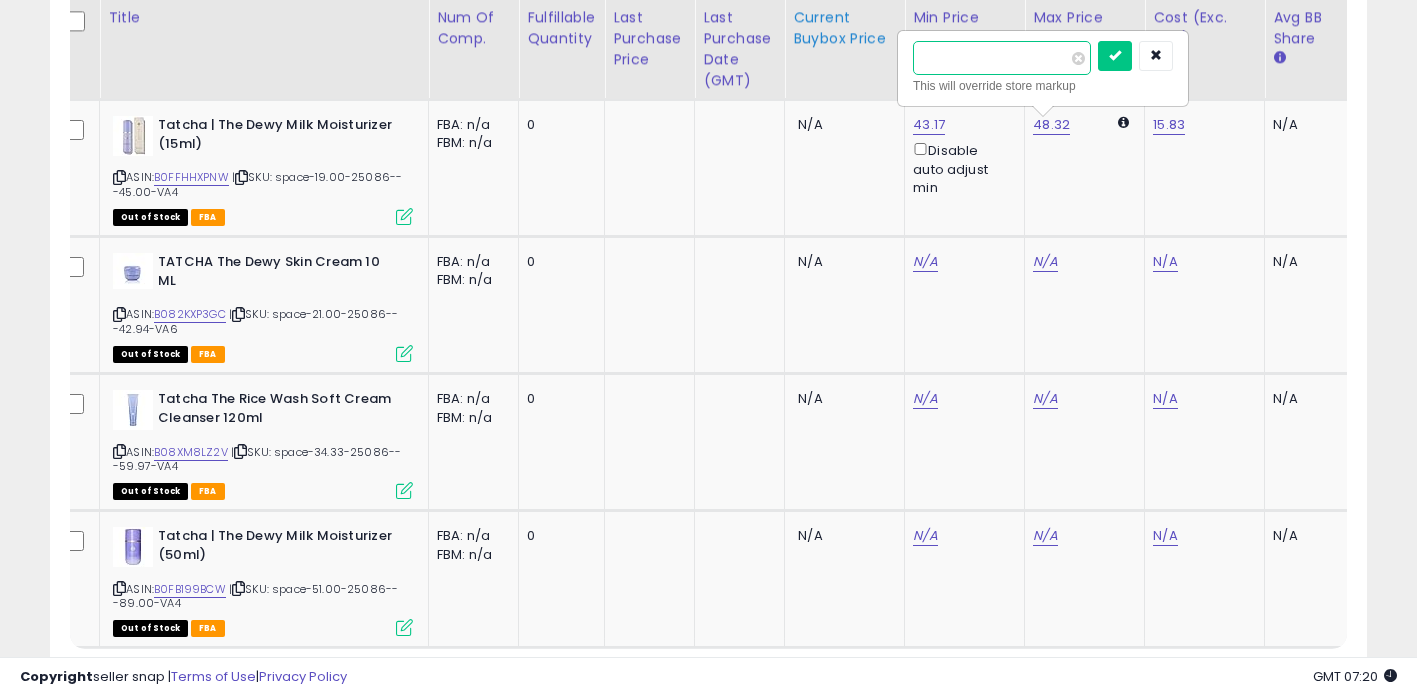 type on "****" 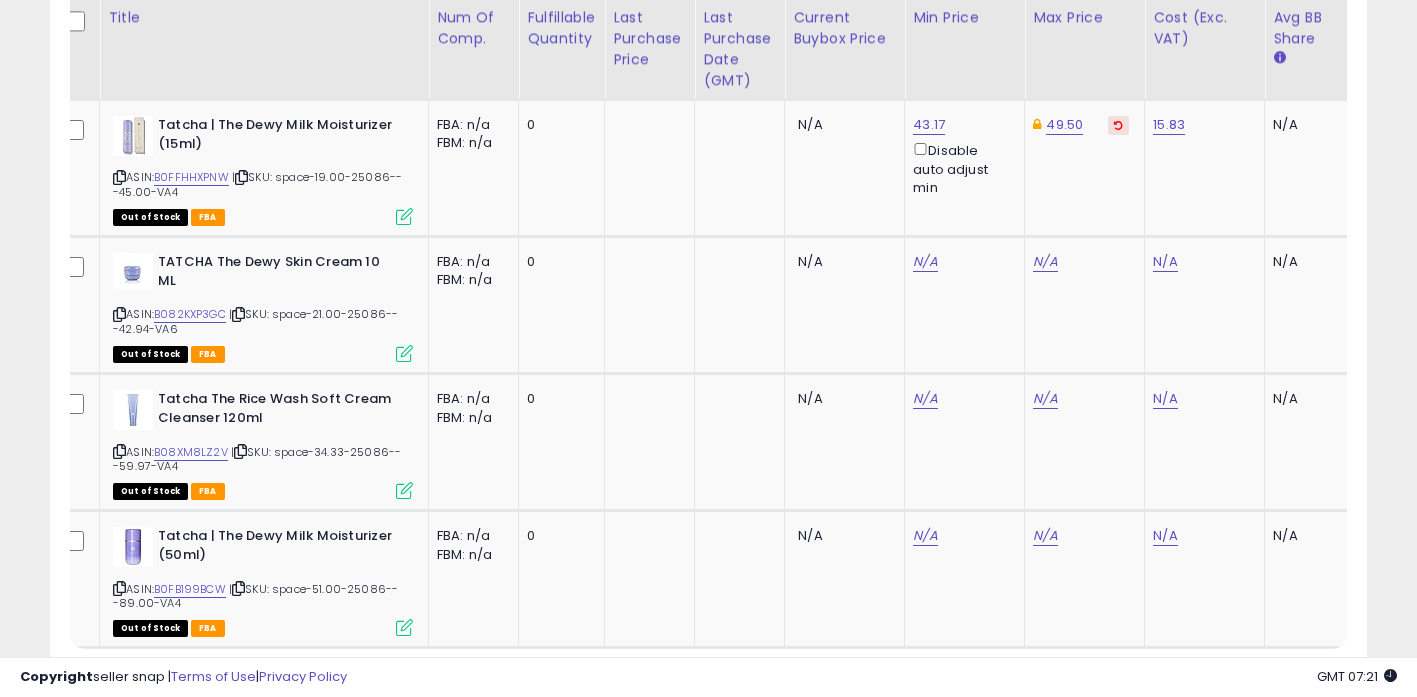 scroll, scrollTop: 0, scrollLeft: 530, axis: horizontal 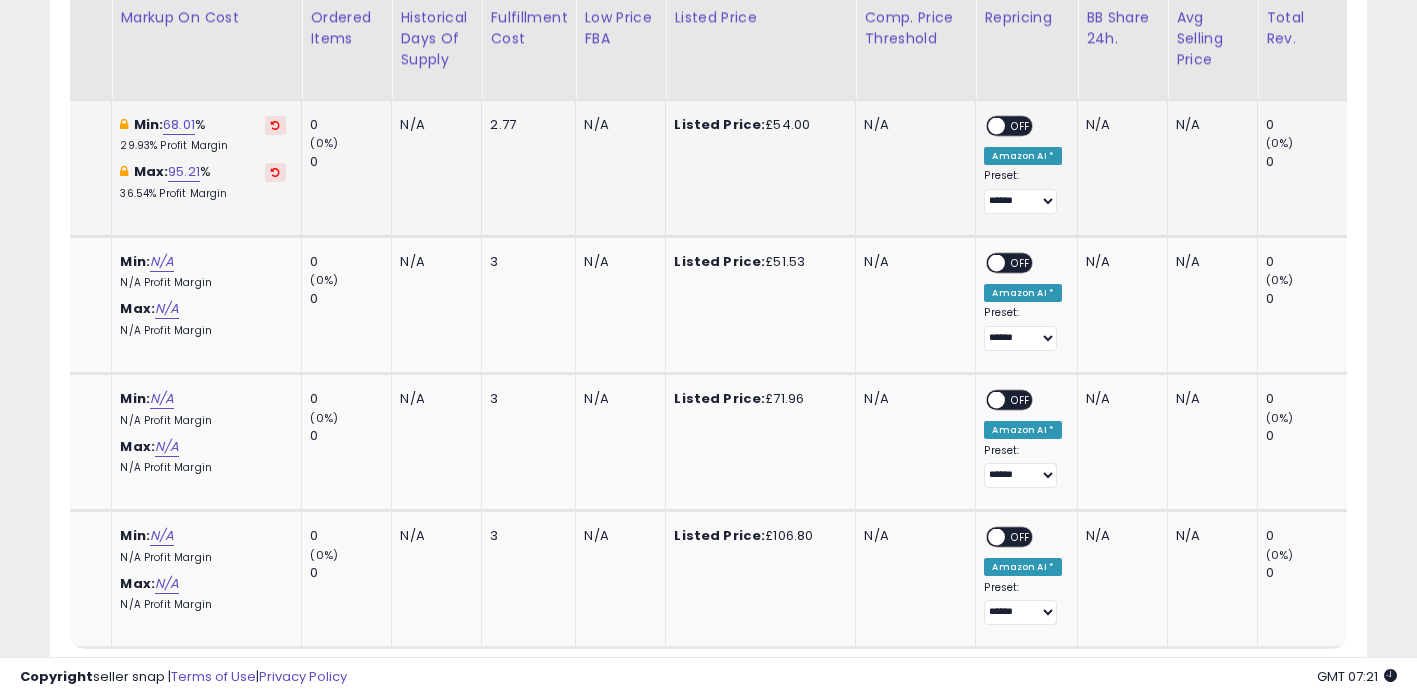 click on "OFF" at bounding box center [1022, 126] 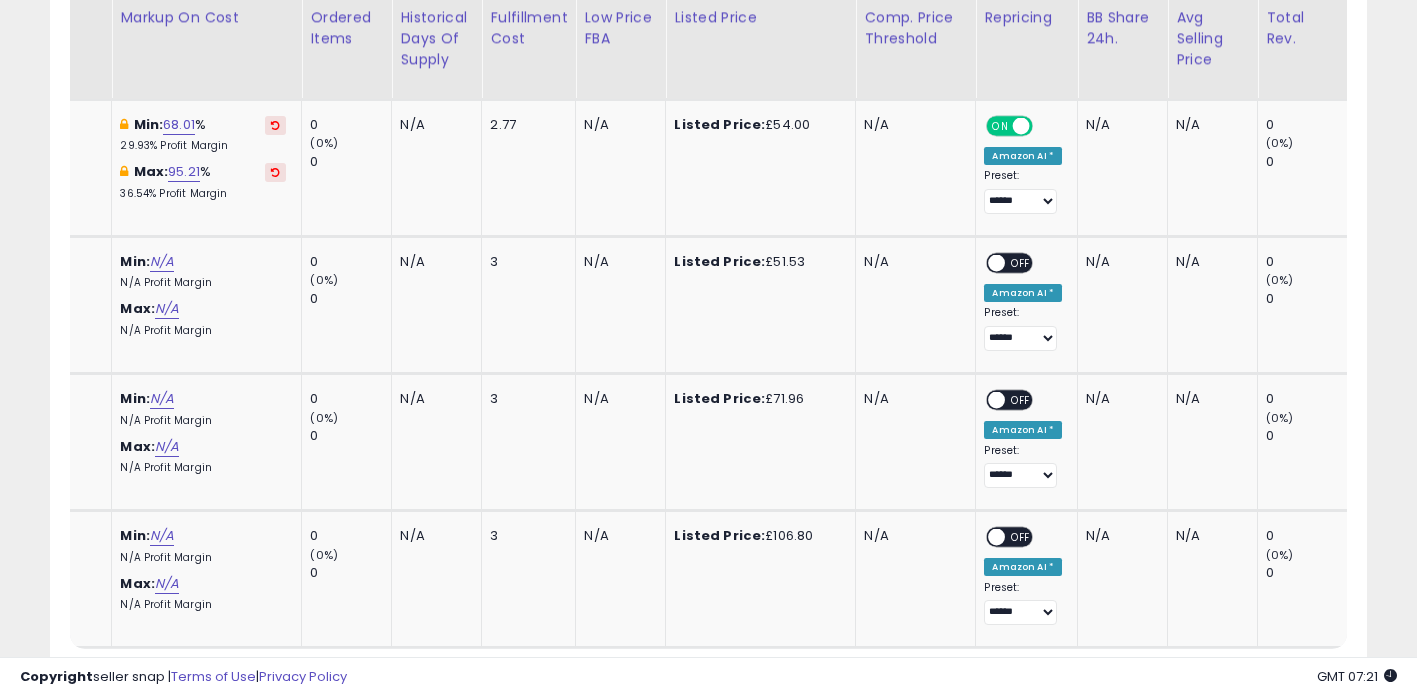 scroll, scrollTop: 0, scrollLeft: 1480, axis: horizontal 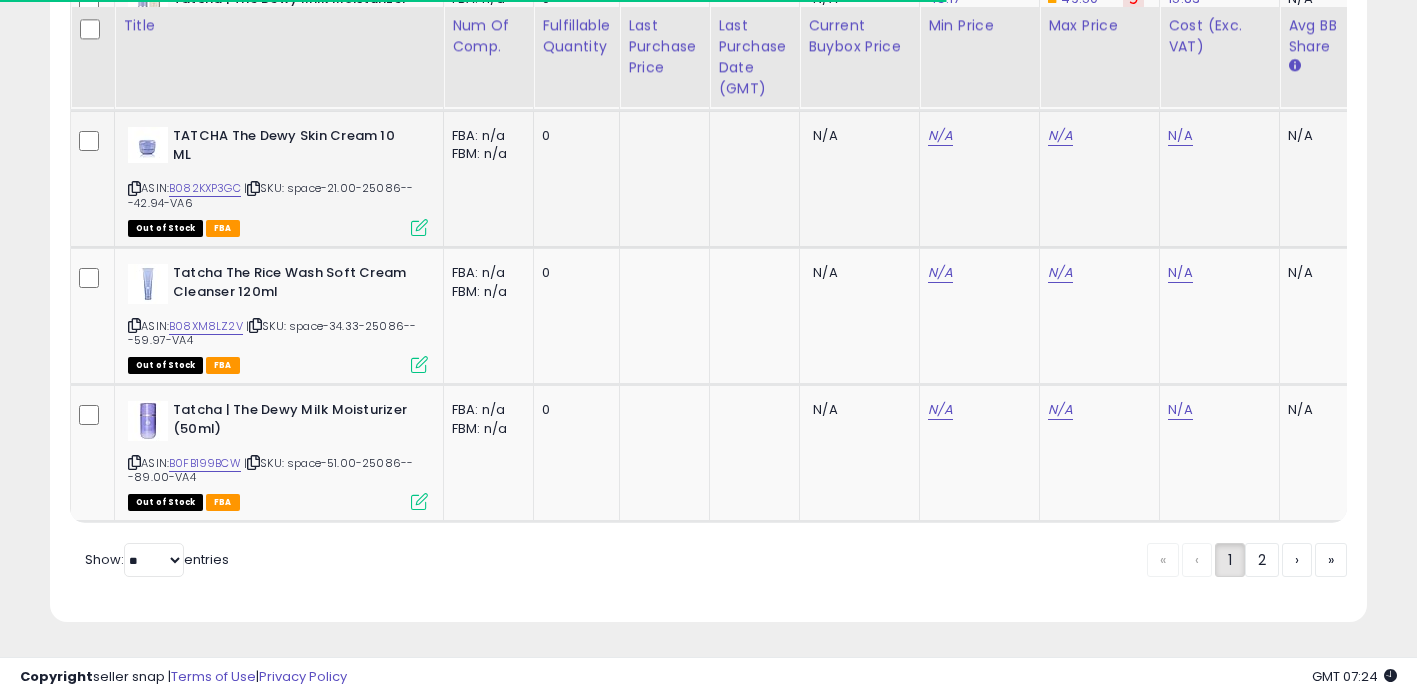 click at bounding box center [134, 188] 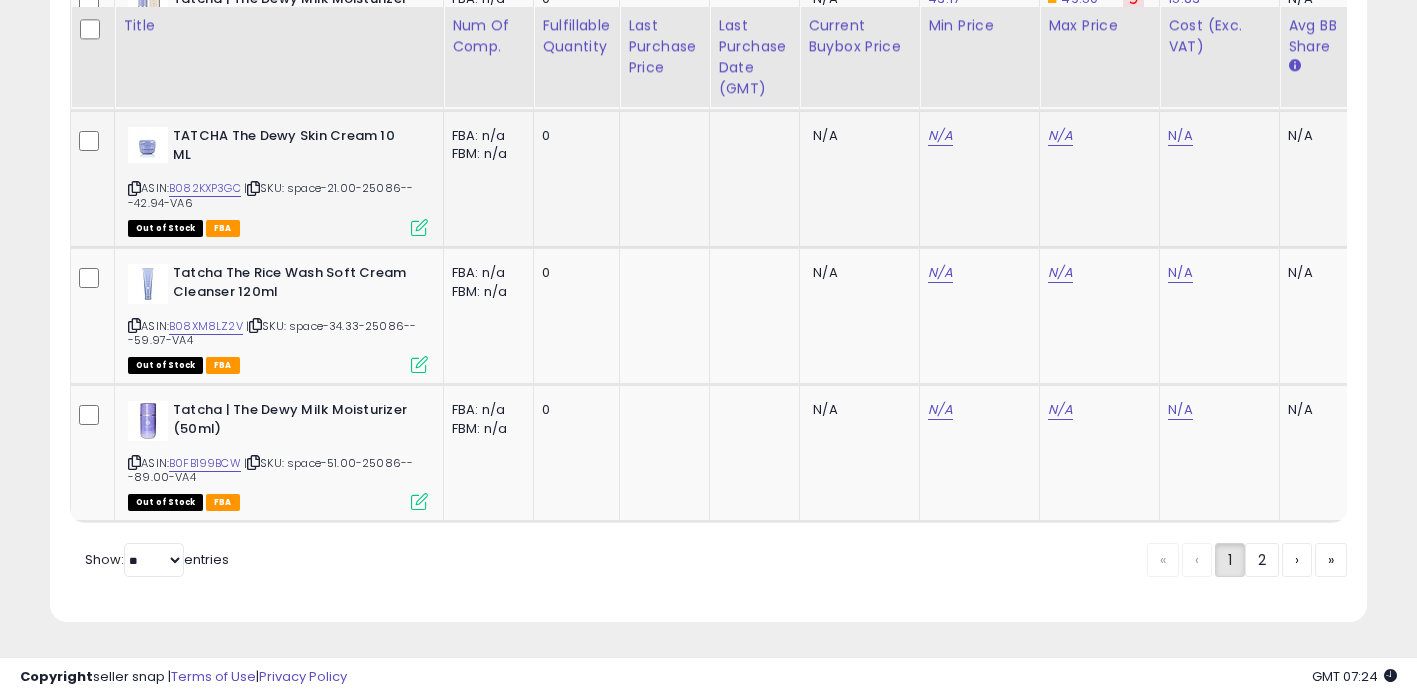 drag, startPoint x: 255, startPoint y: 177, endPoint x: 325, endPoint y: 131, distance: 83.761566 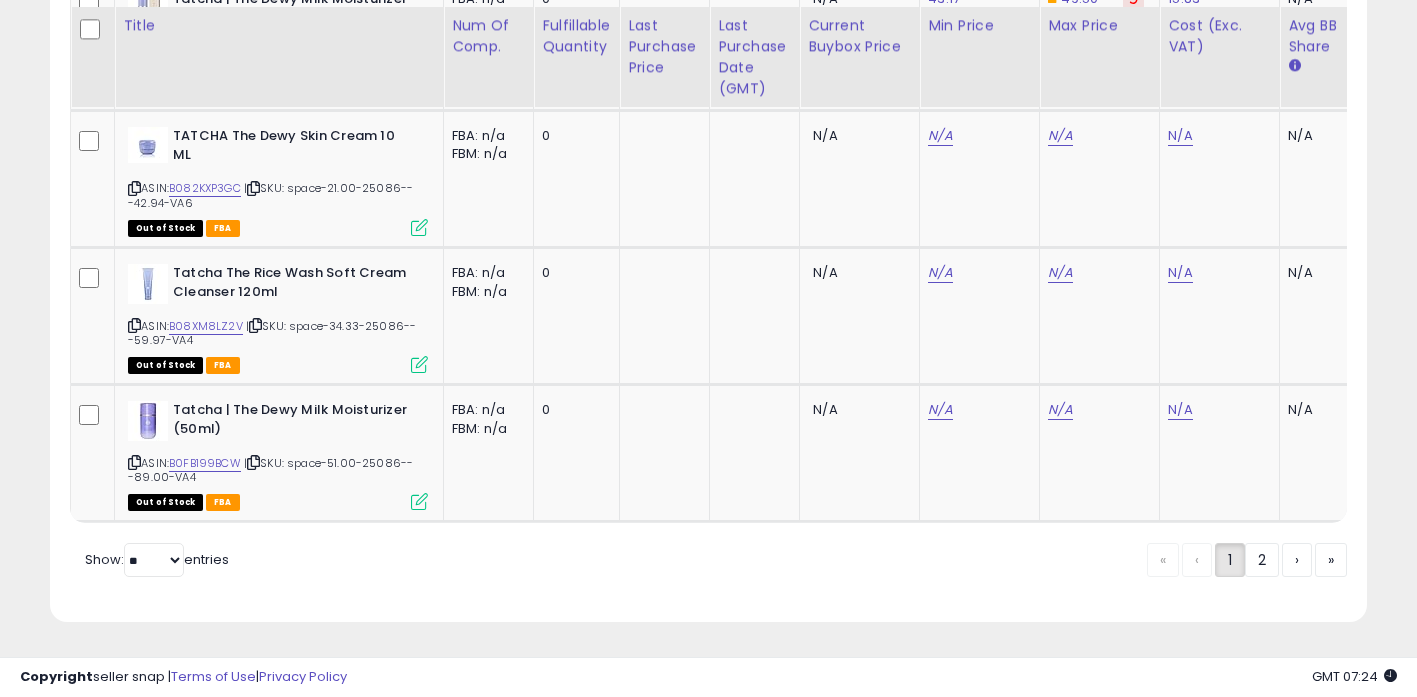 scroll, scrollTop: 0, scrollLeft: 667, axis: horizontal 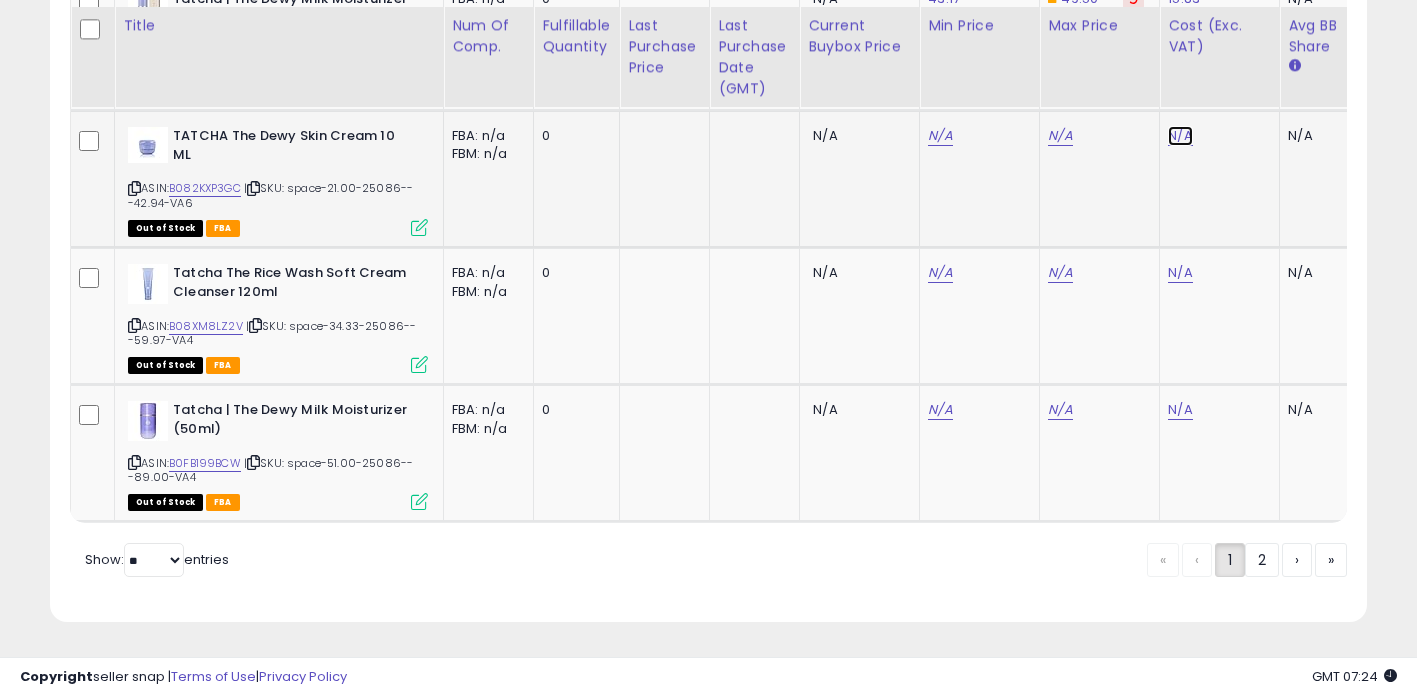 click on "N/A" at bounding box center (1180, -2785) 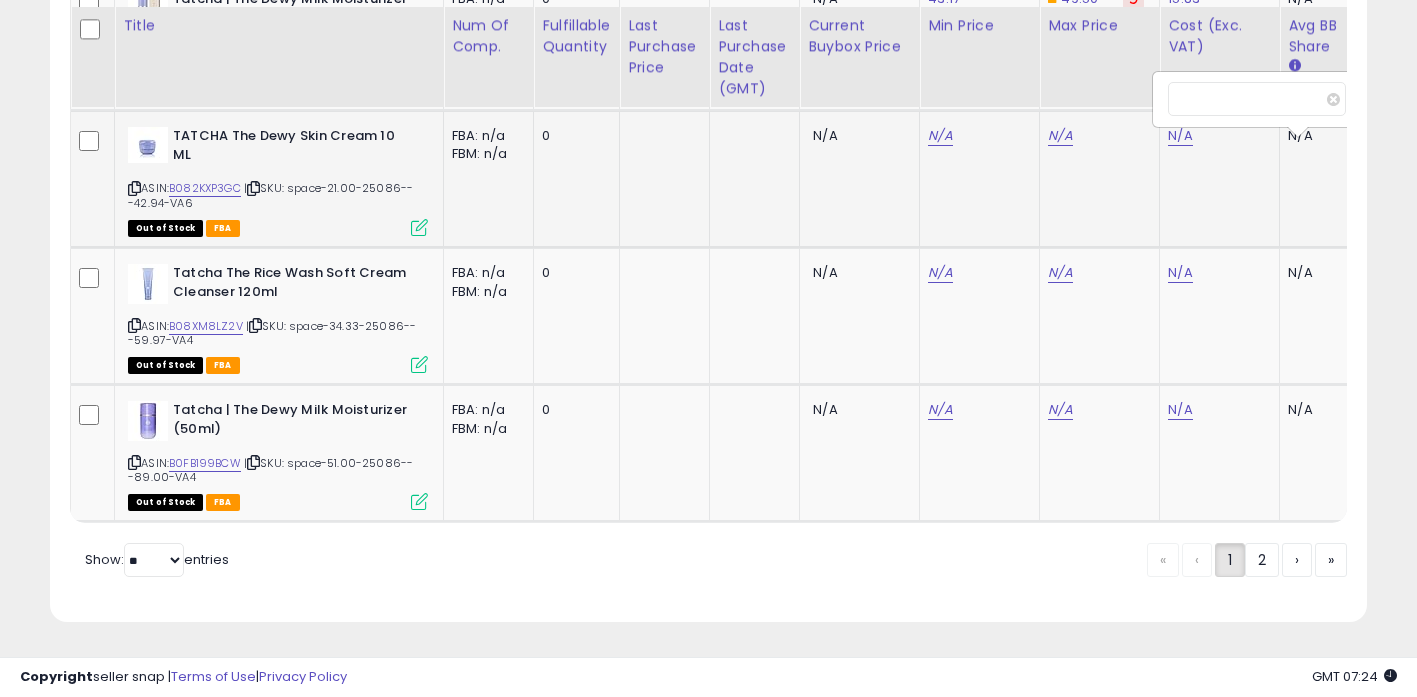 scroll, scrollTop: 0, scrollLeft: 15, axis: horizontal 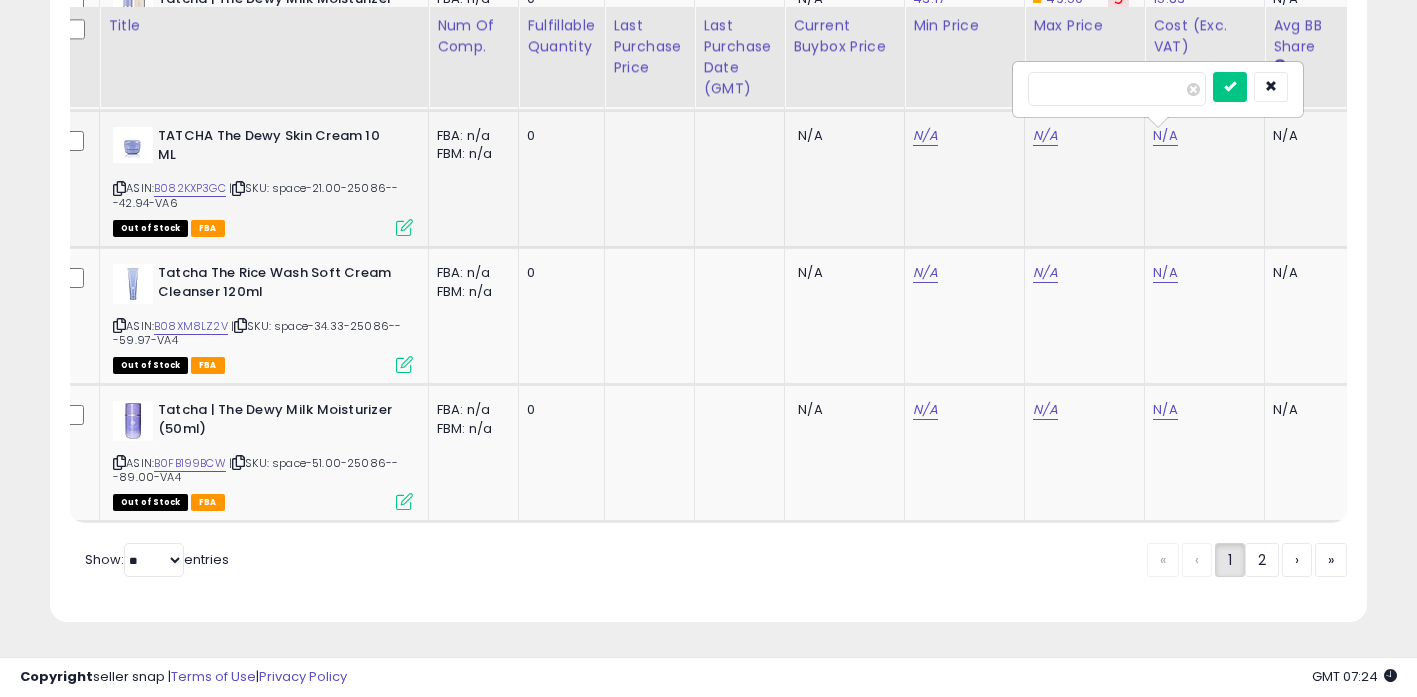 type on "****" 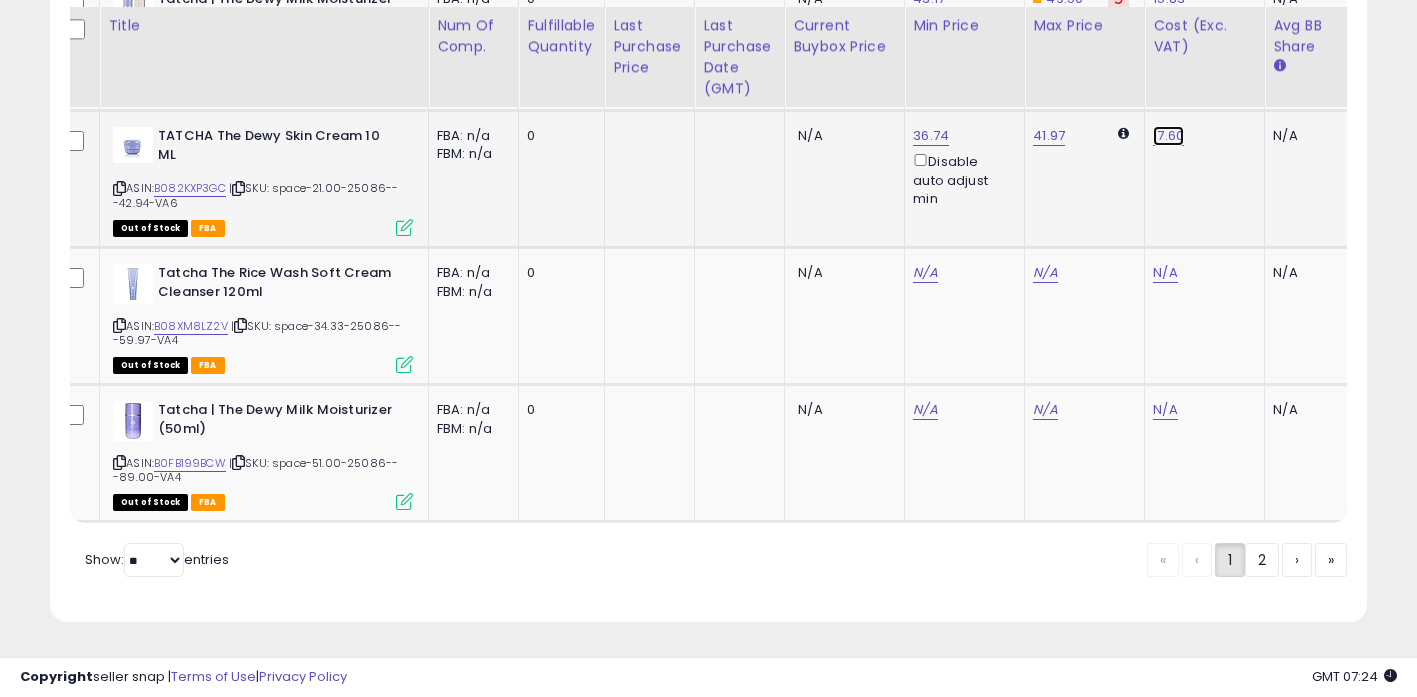 click on "17.60" at bounding box center [1168, 136] 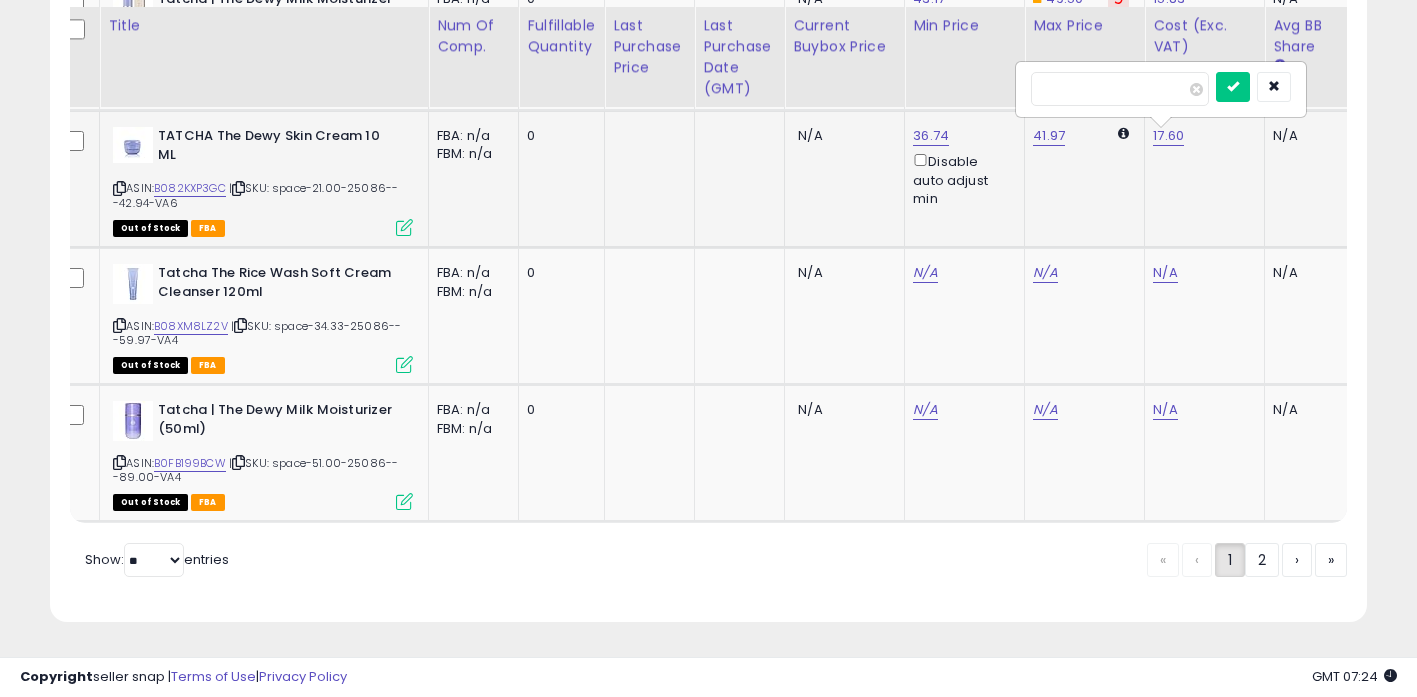 scroll, scrollTop: 0, scrollLeft: 18, axis: horizontal 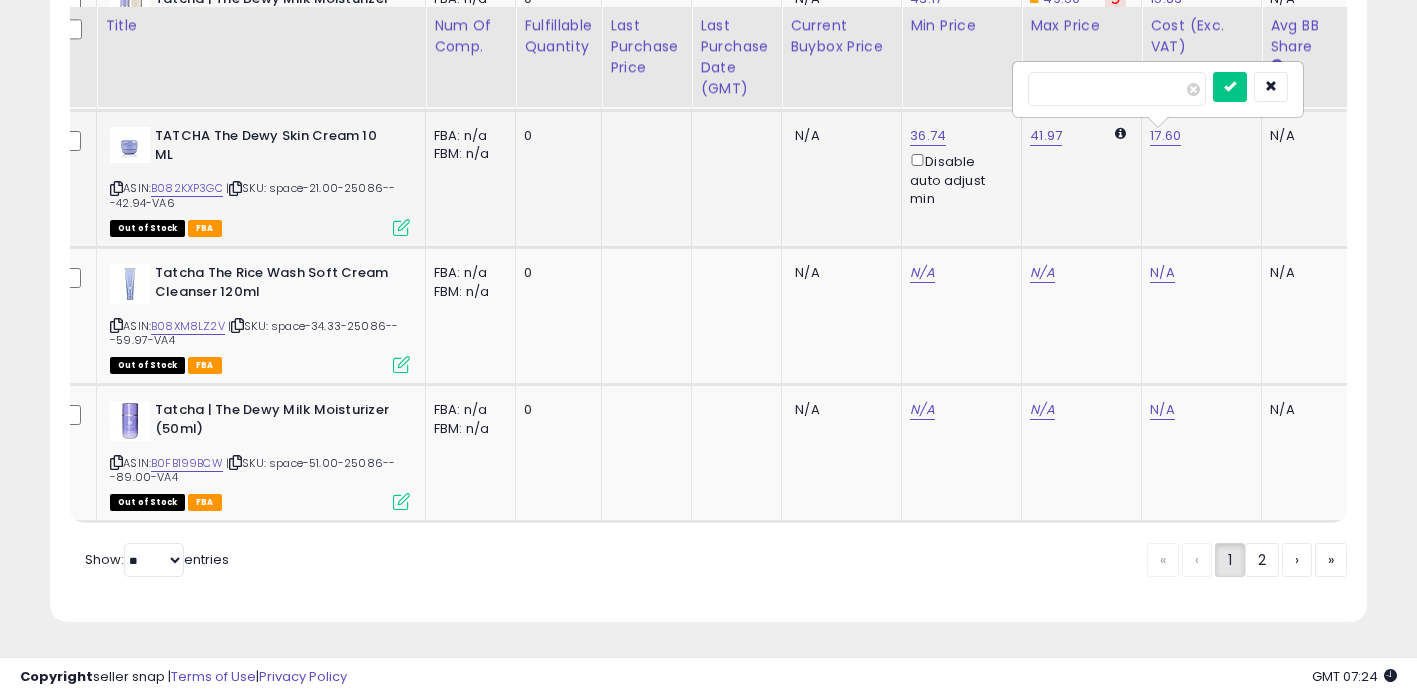 type on "****" 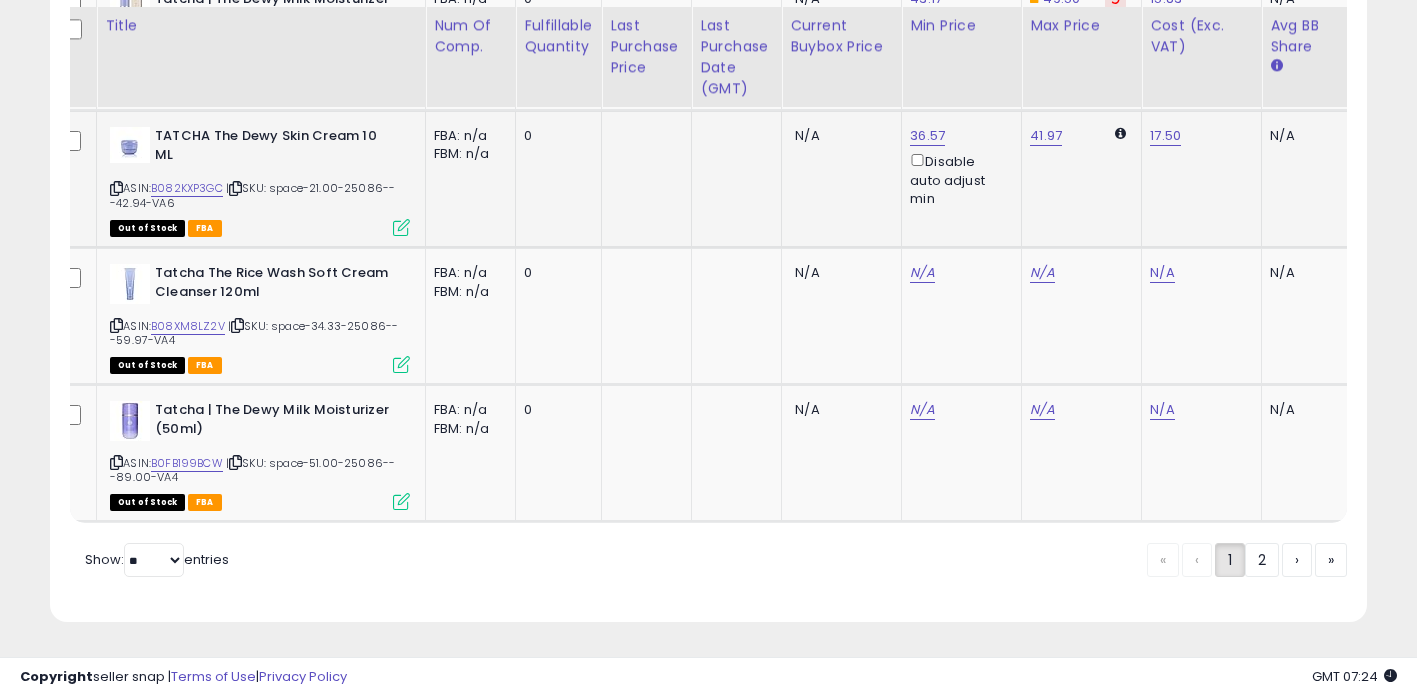 click on "36.57  Disable auto adjust min" at bounding box center [958, 167] 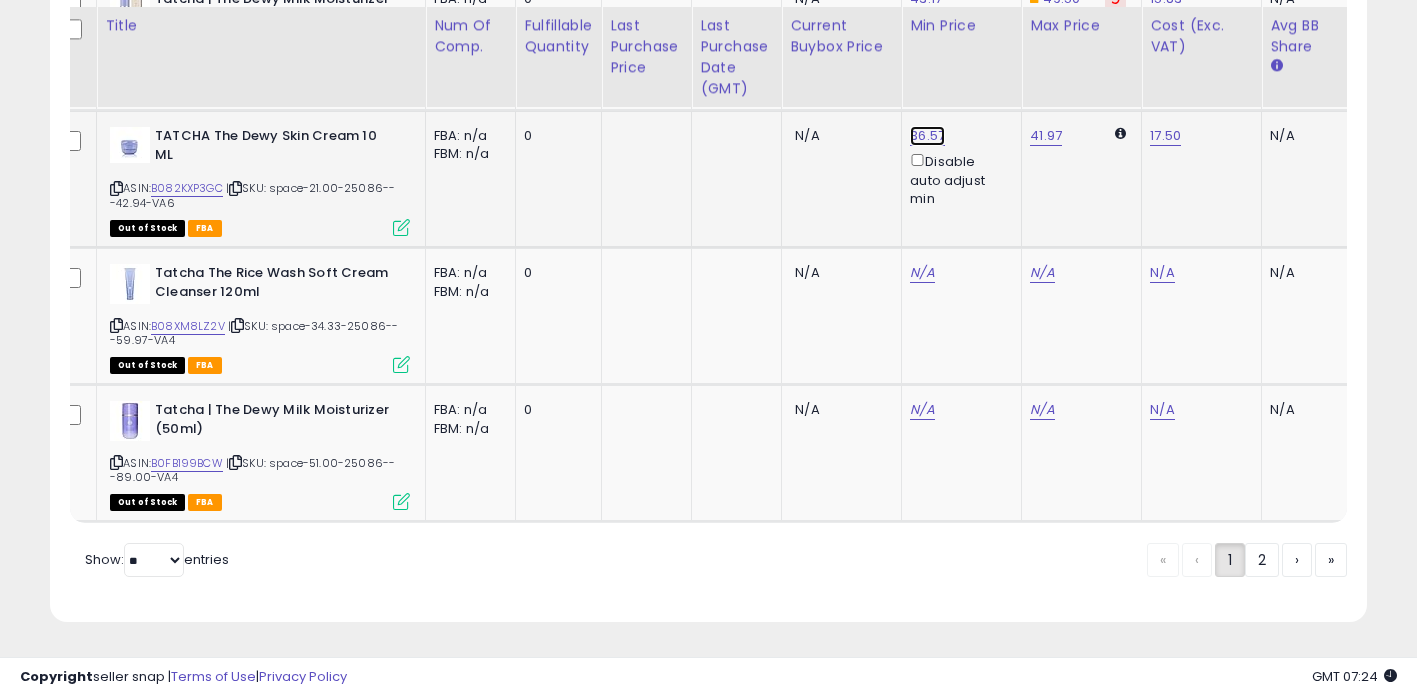 click on "36.57" at bounding box center [922, -3115] 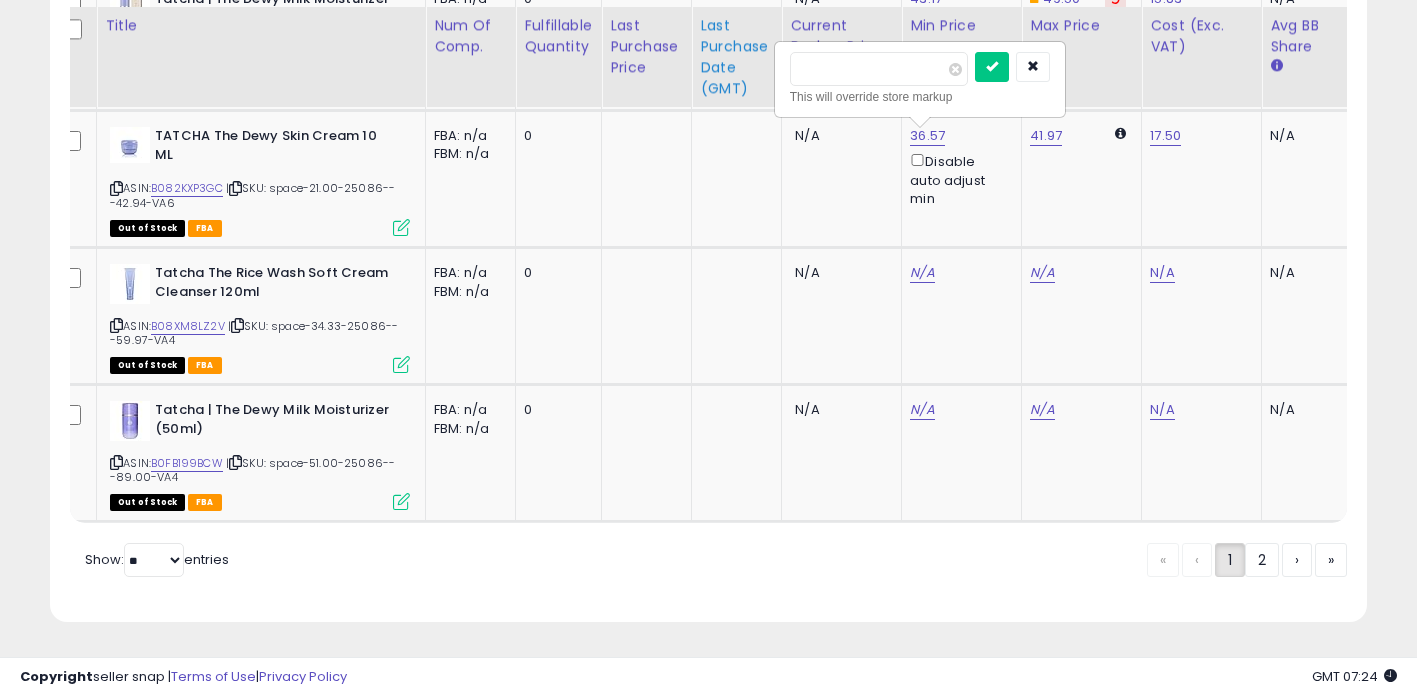 drag, startPoint x: 816, startPoint y: 63, endPoint x: 694, endPoint y: 63, distance: 122 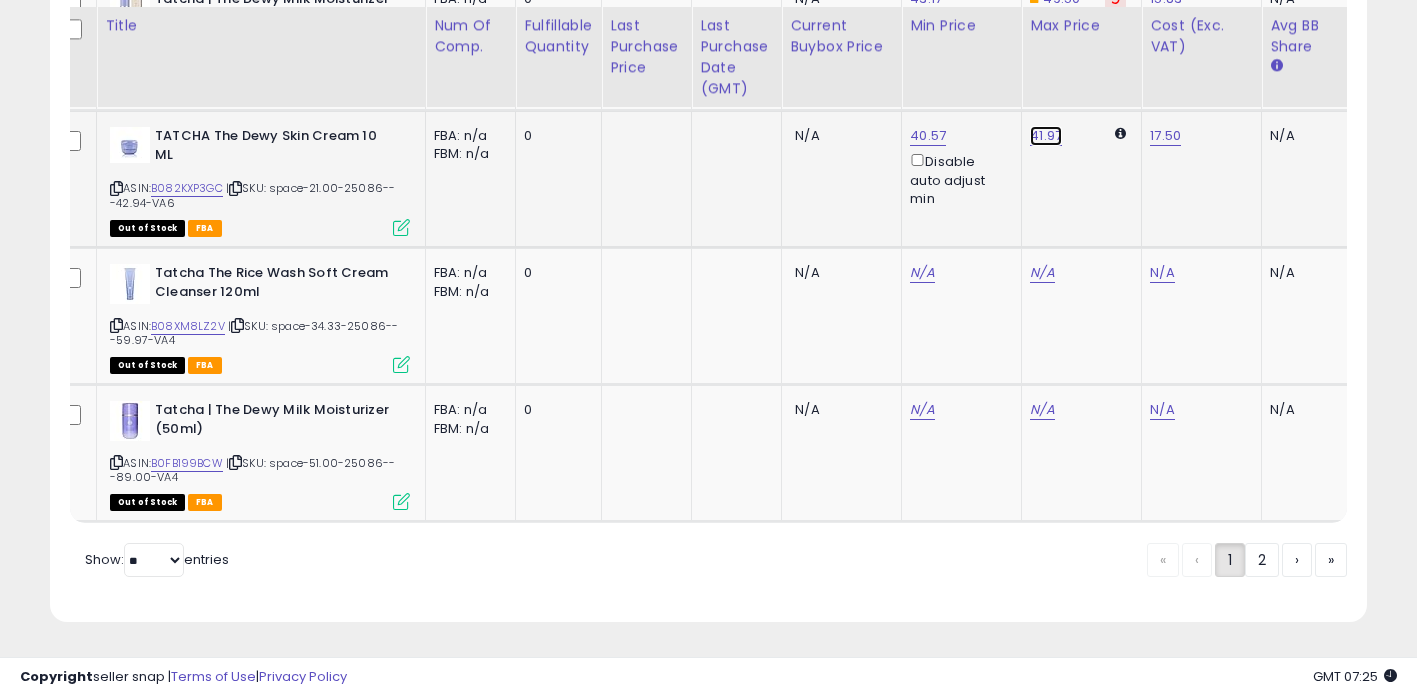 click on "41.97" at bounding box center (1042, -3115) 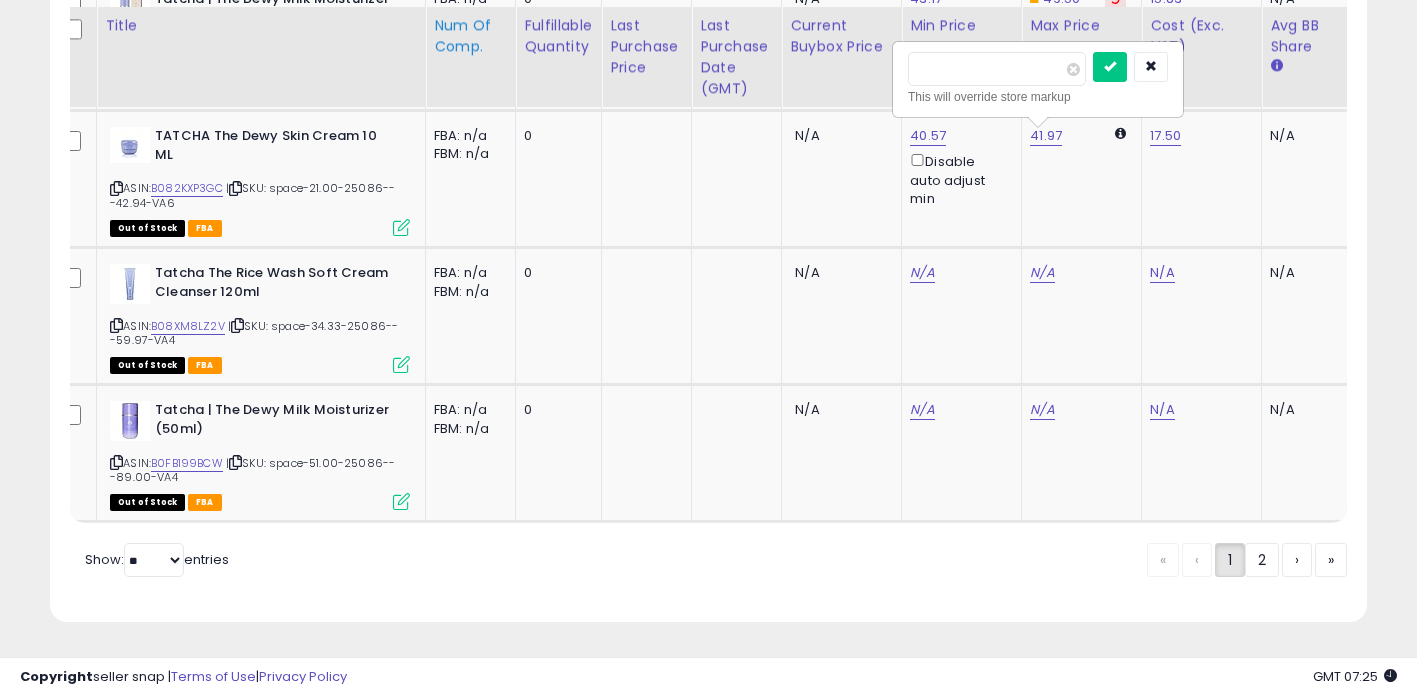 drag, startPoint x: 826, startPoint y: 54, endPoint x: 433, endPoint y: 63, distance: 393.10303 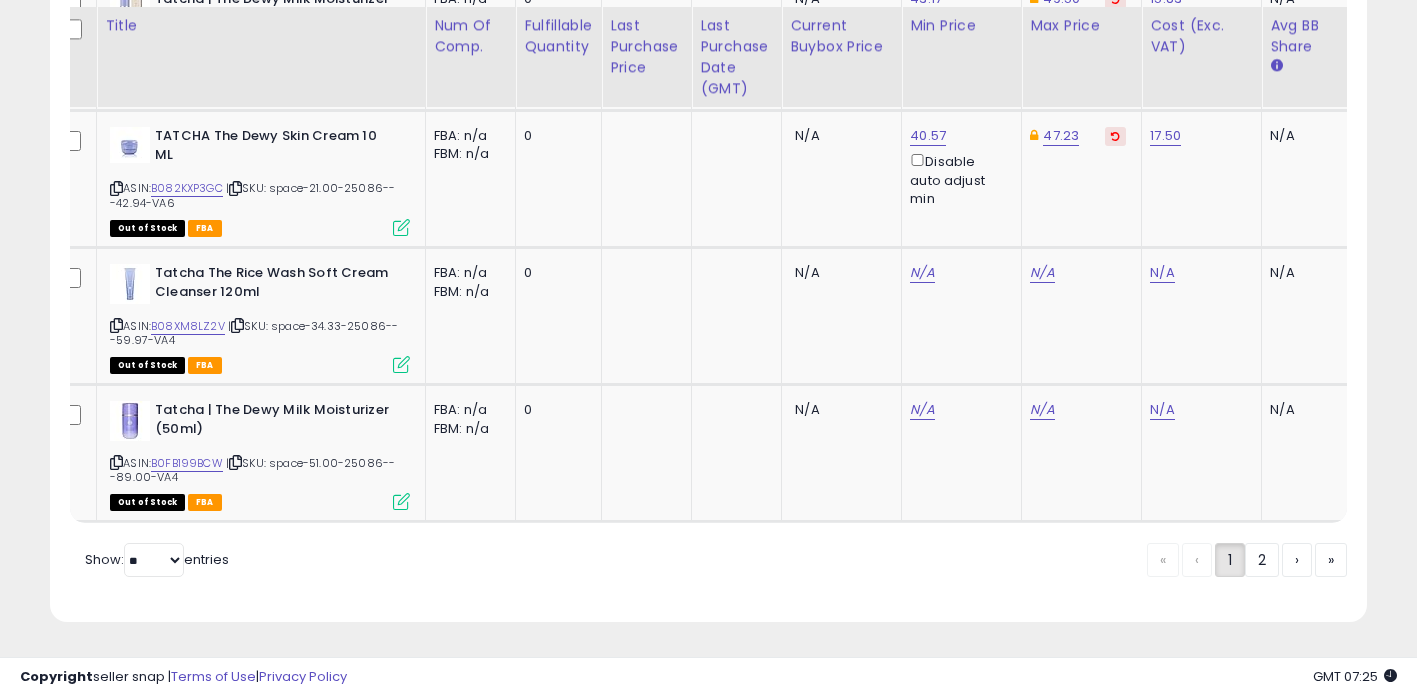 scroll, scrollTop: 0, scrollLeft: 605, axis: horizontal 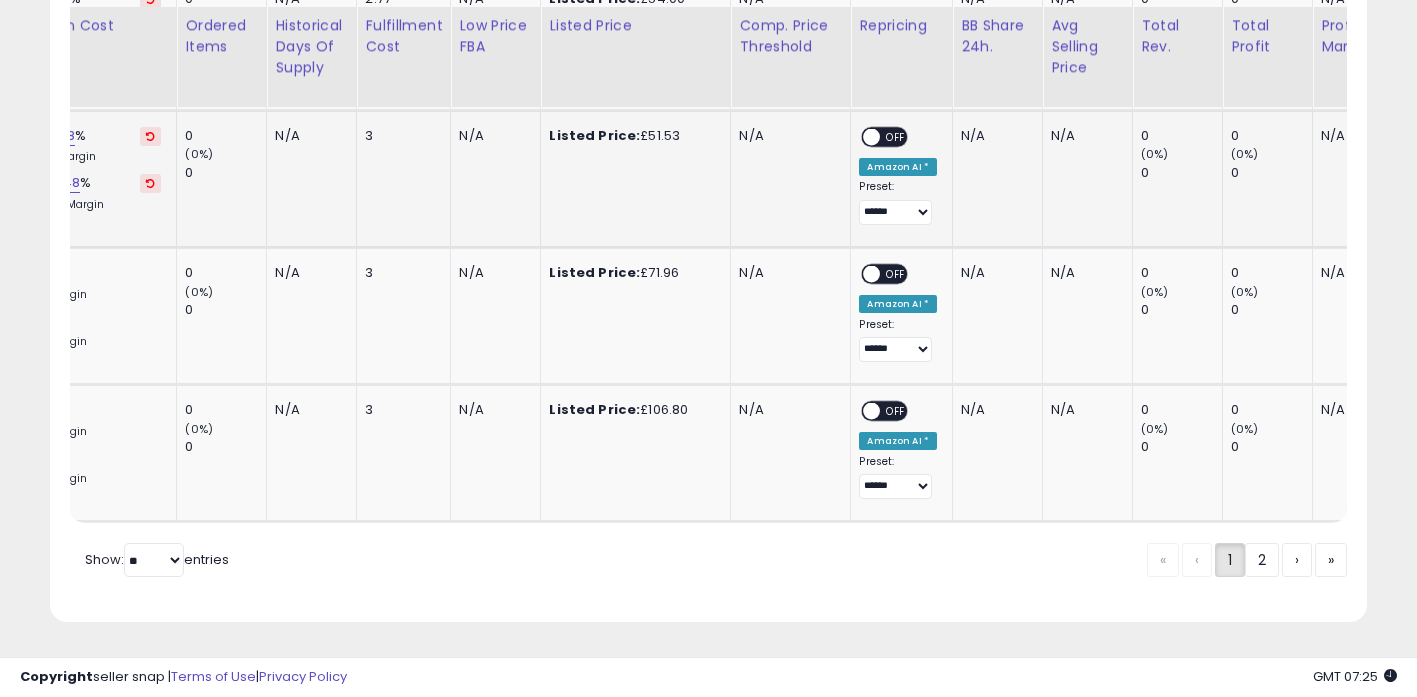 click on "OFF" at bounding box center (897, 137) 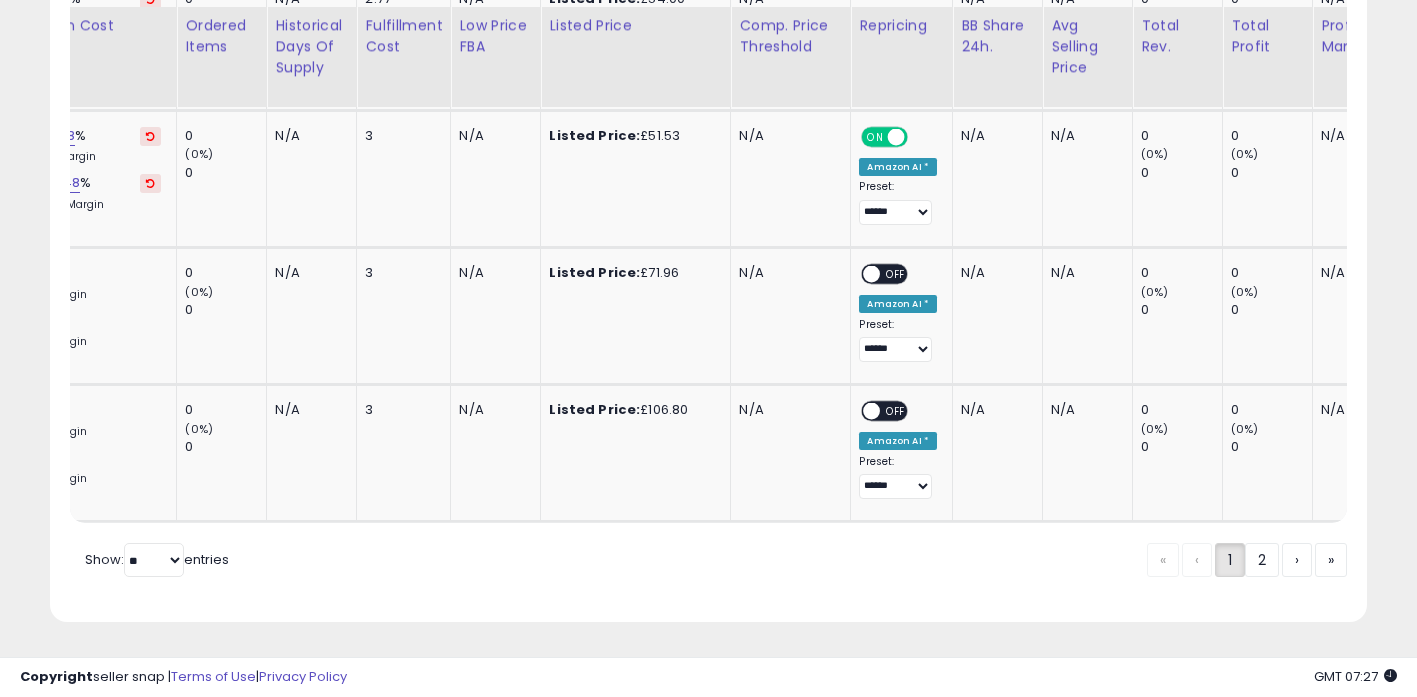 scroll, scrollTop: 0, scrollLeft: 0, axis: both 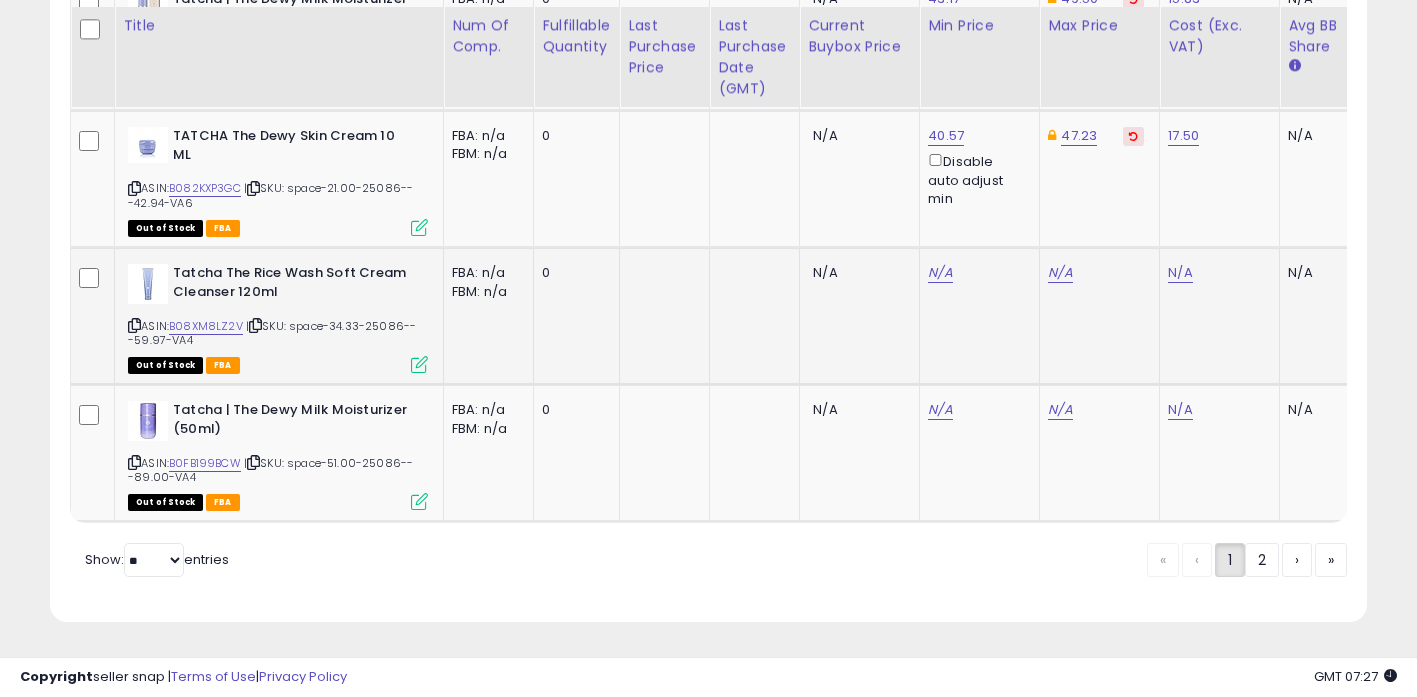 click at bounding box center [134, 325] 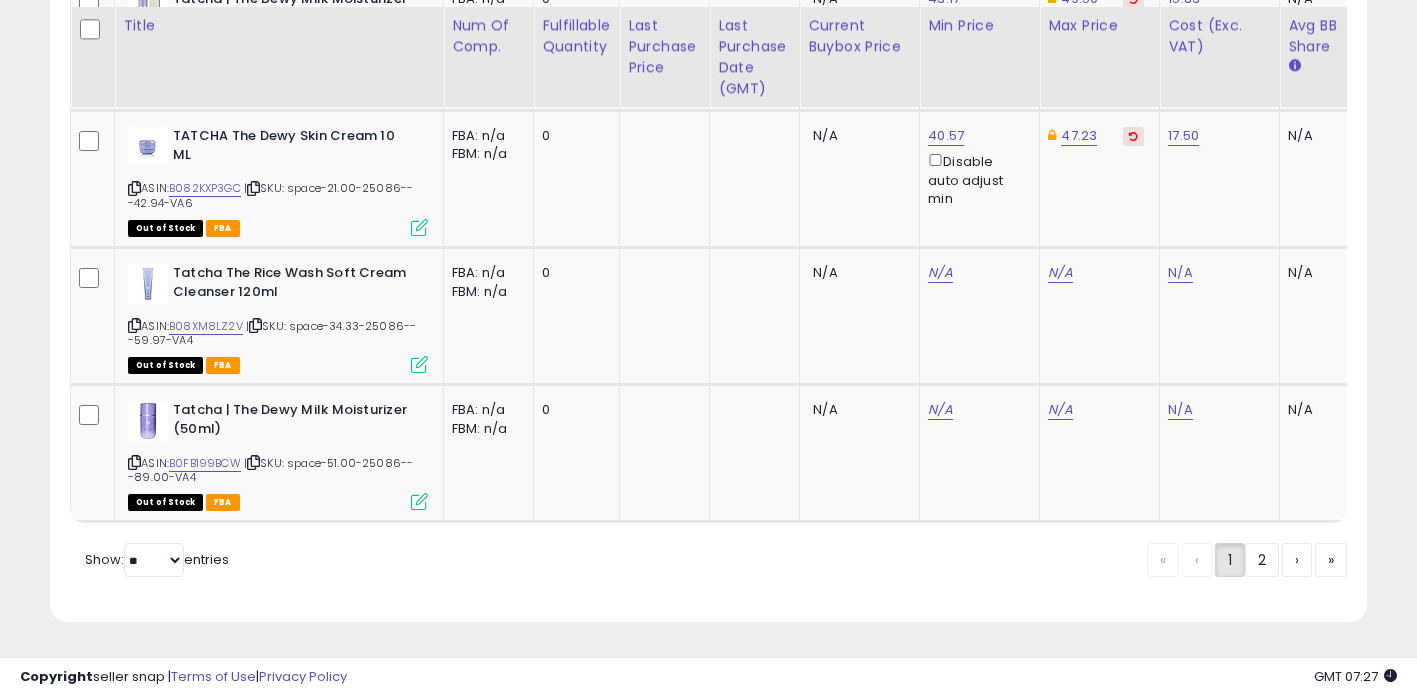 scroll, scrollTop: 0, scrollLeft: 533, axis: horizontal 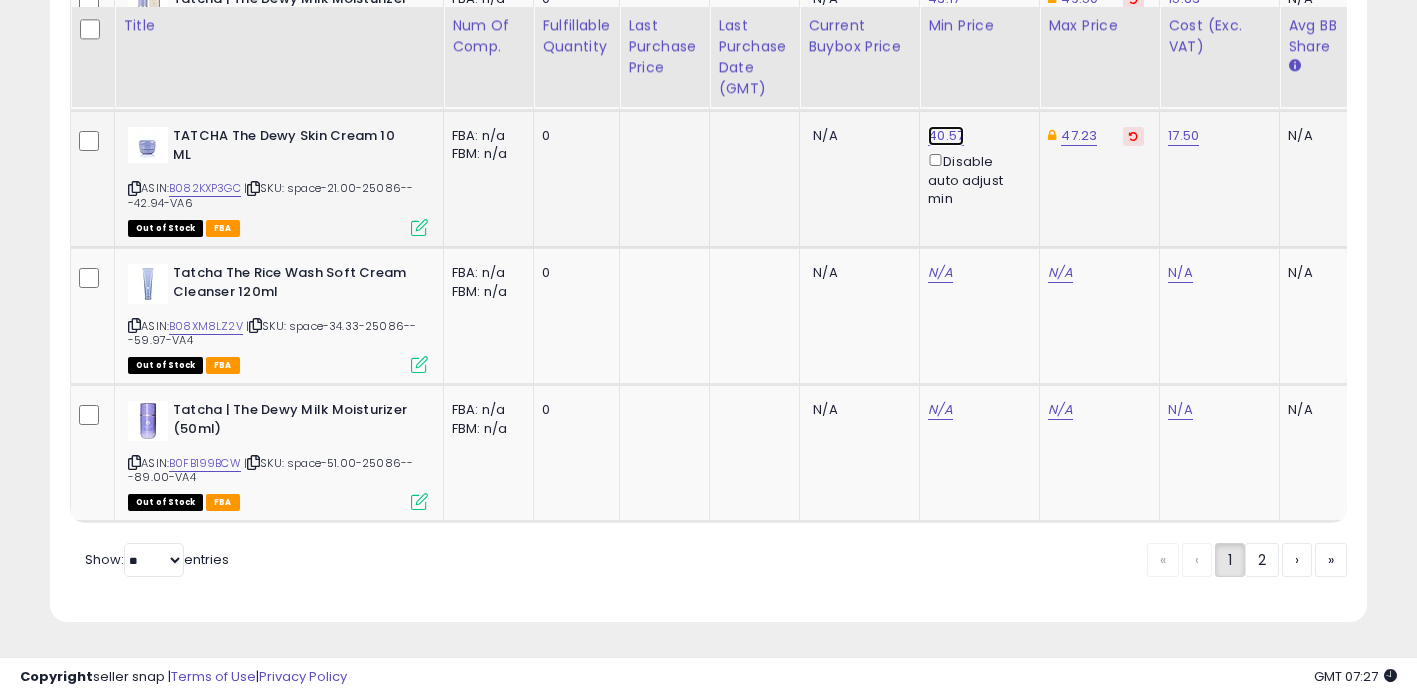 click on "40.57" at bounding box center (940, -3115) 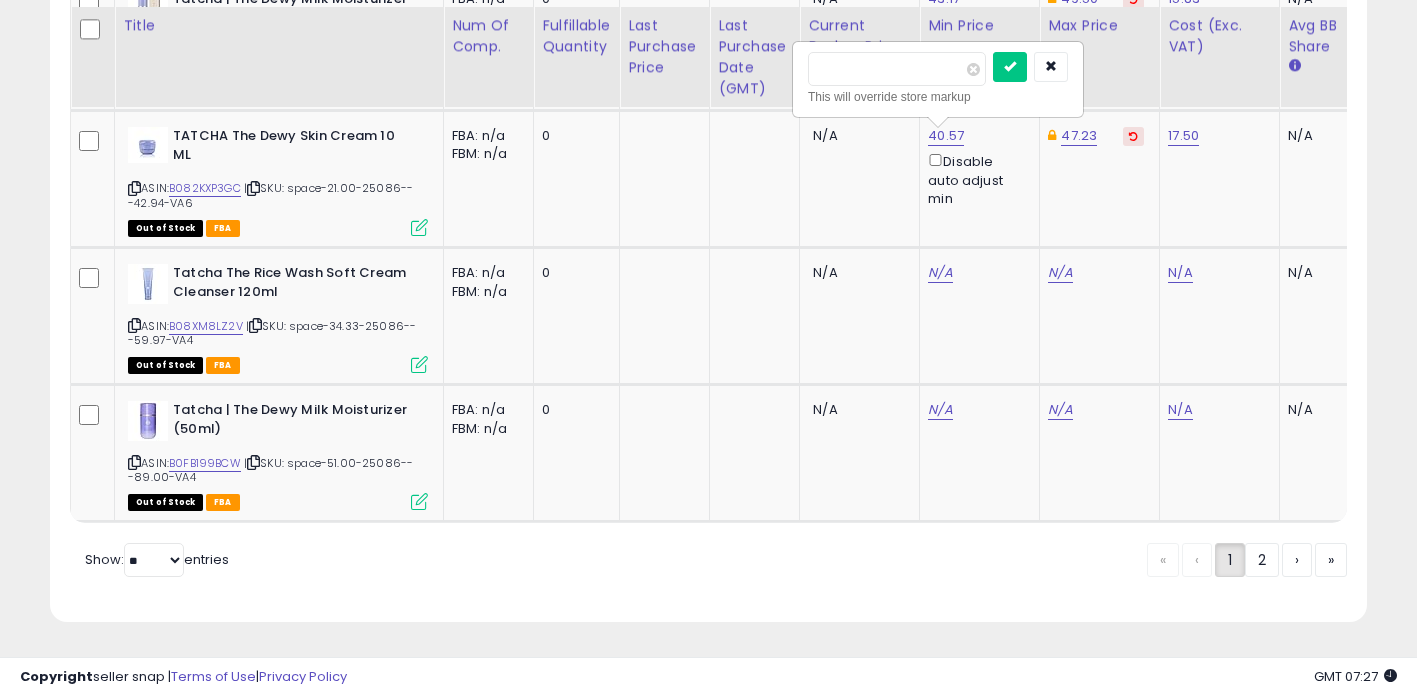 drag, startPoint x: 829, startPoint y: 55, endPoint x: 500, endPoint y: -3, distance: 334.07333 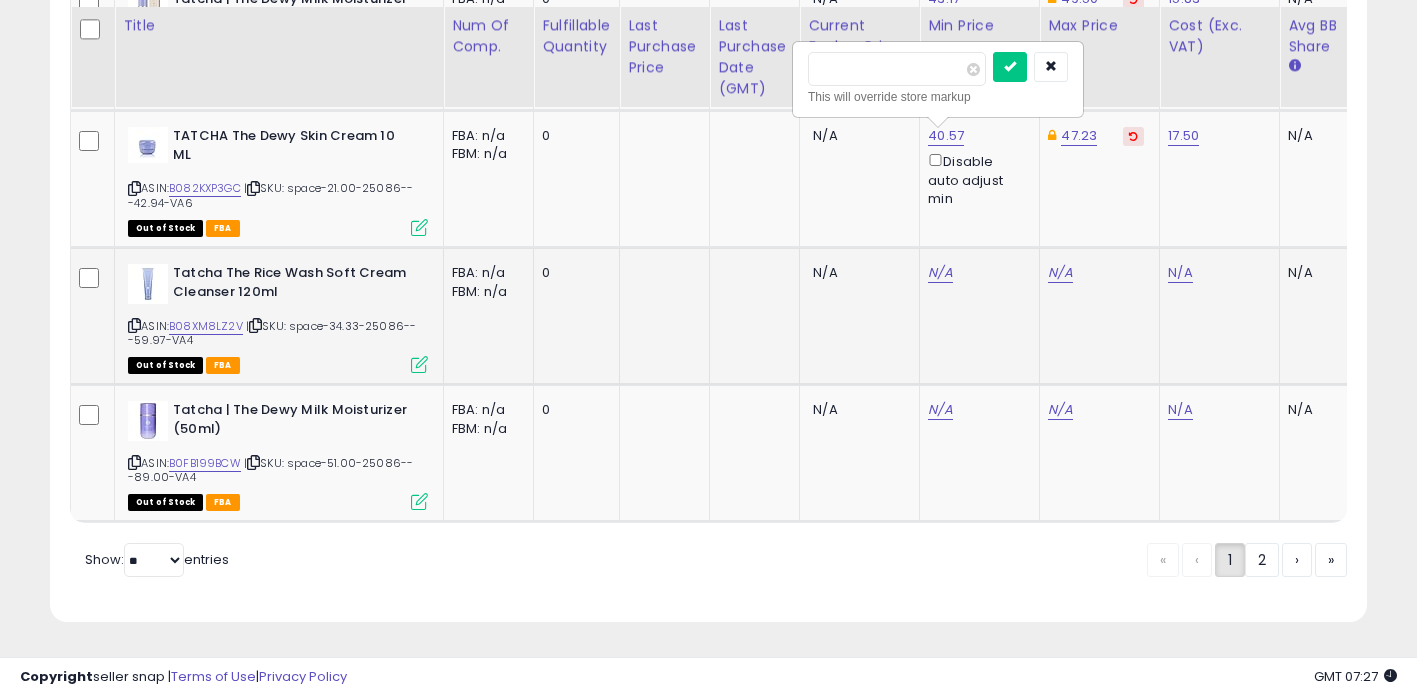 click on "N/A" 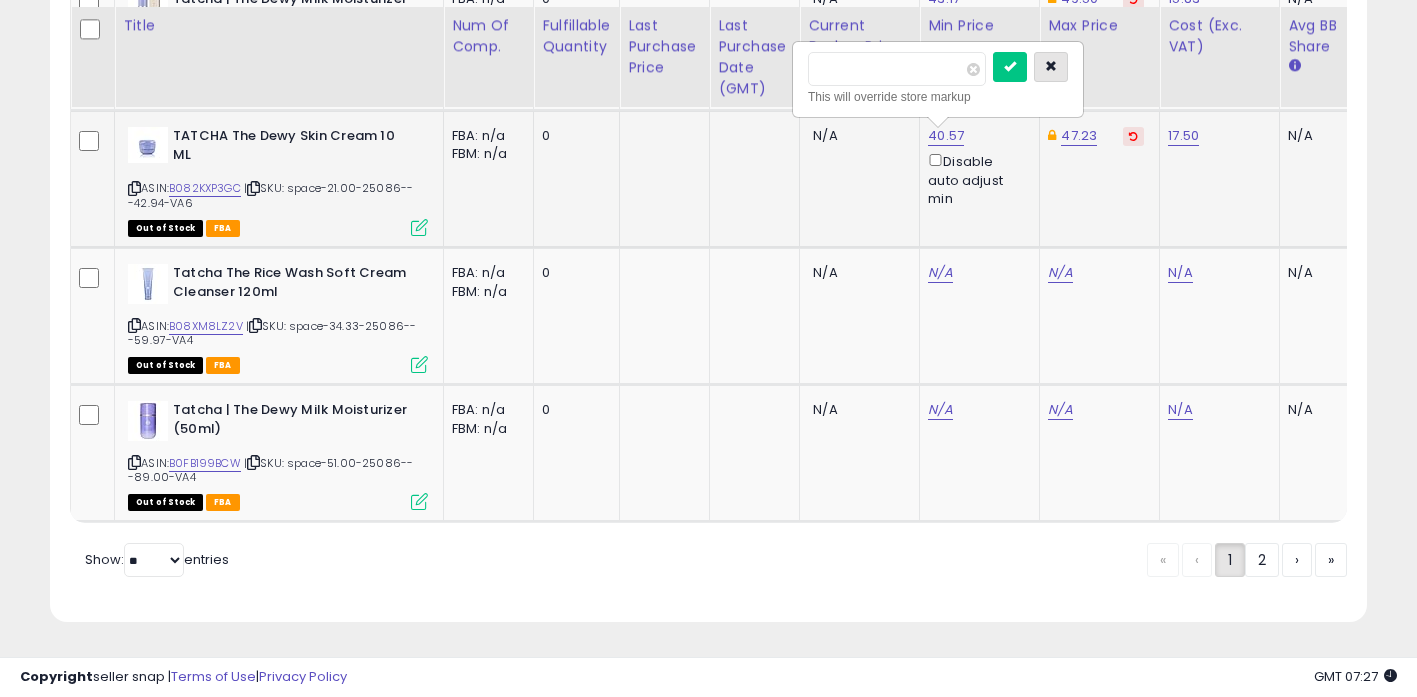 click at bounding box center (1051, 67) 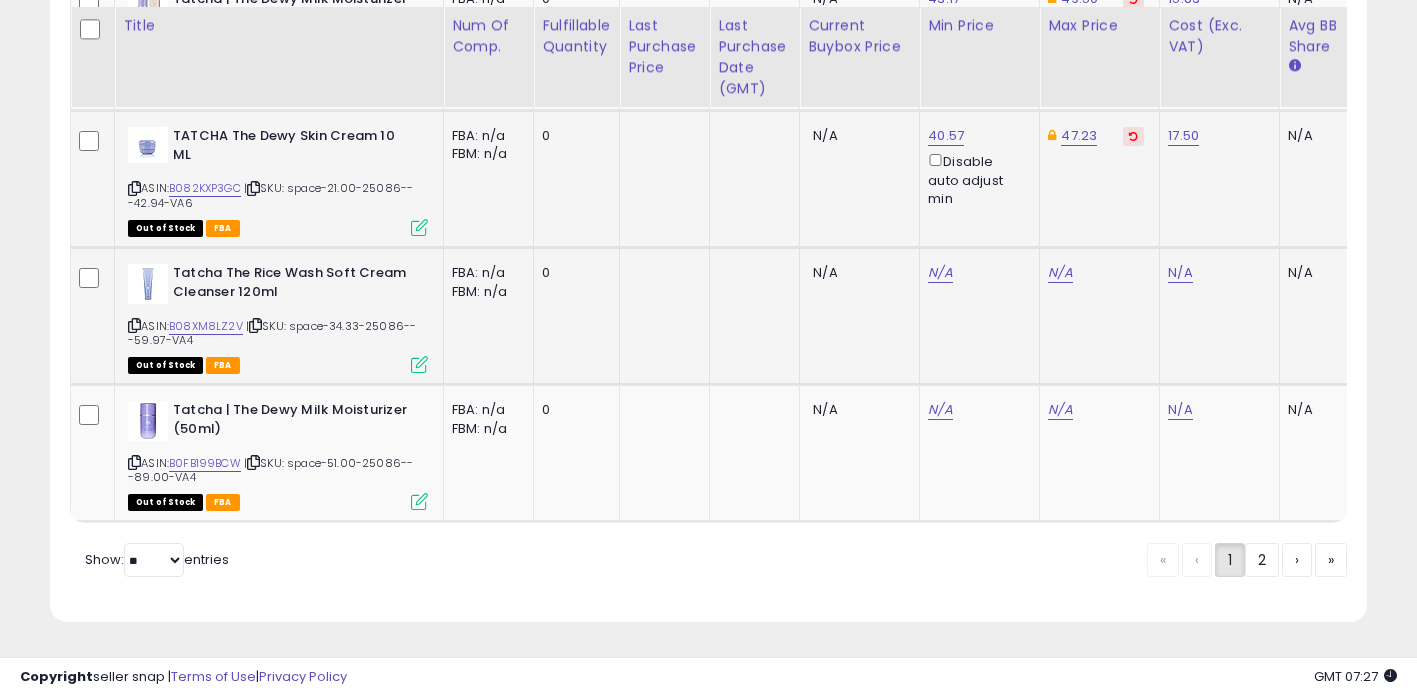 click on "N/A" 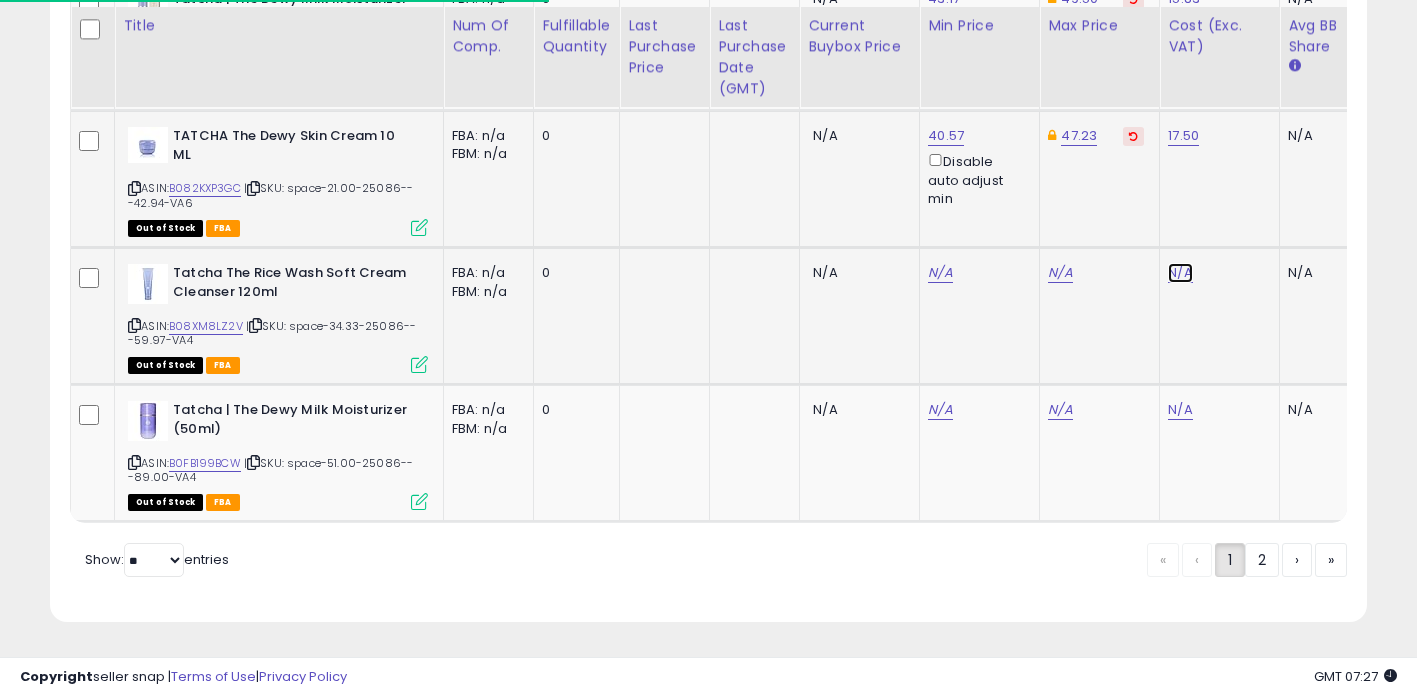 click on "N/A" at bounding box center (1180, -2785) 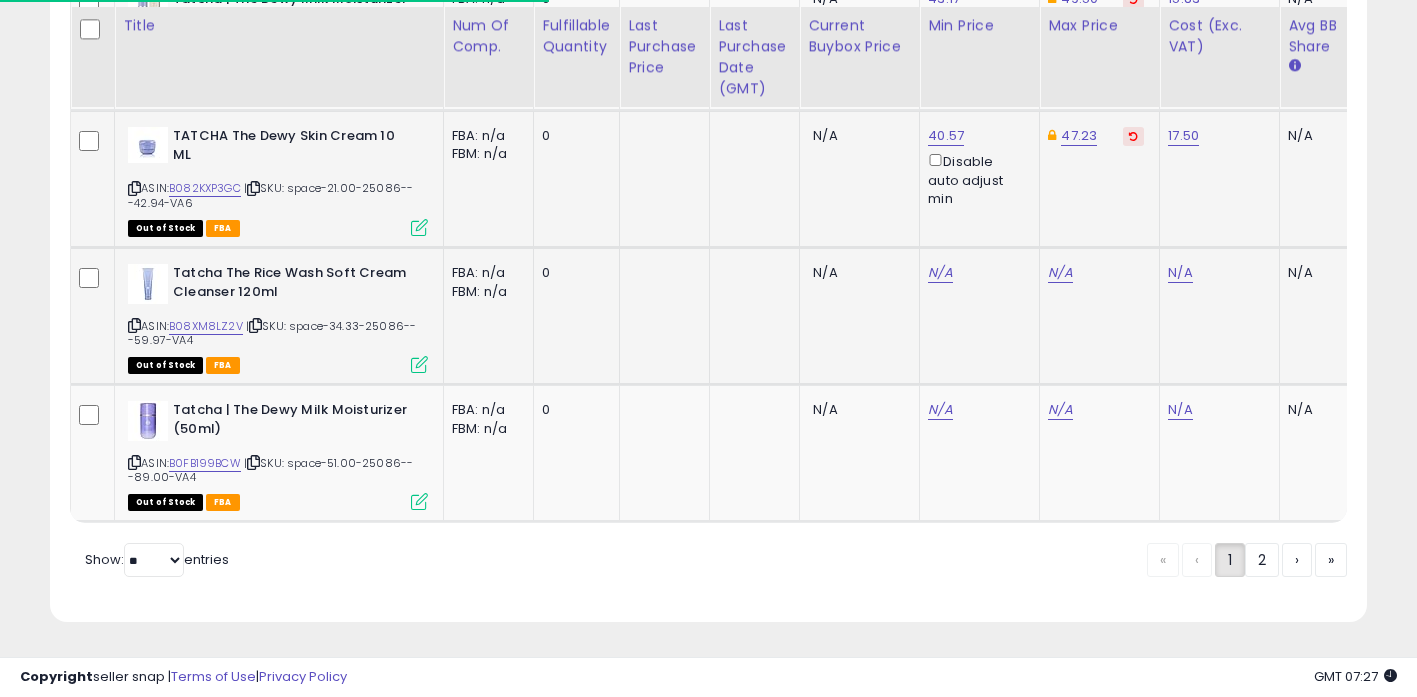 scroll, scrollTop: 0, scrollLeft: 15, axis: horizontal 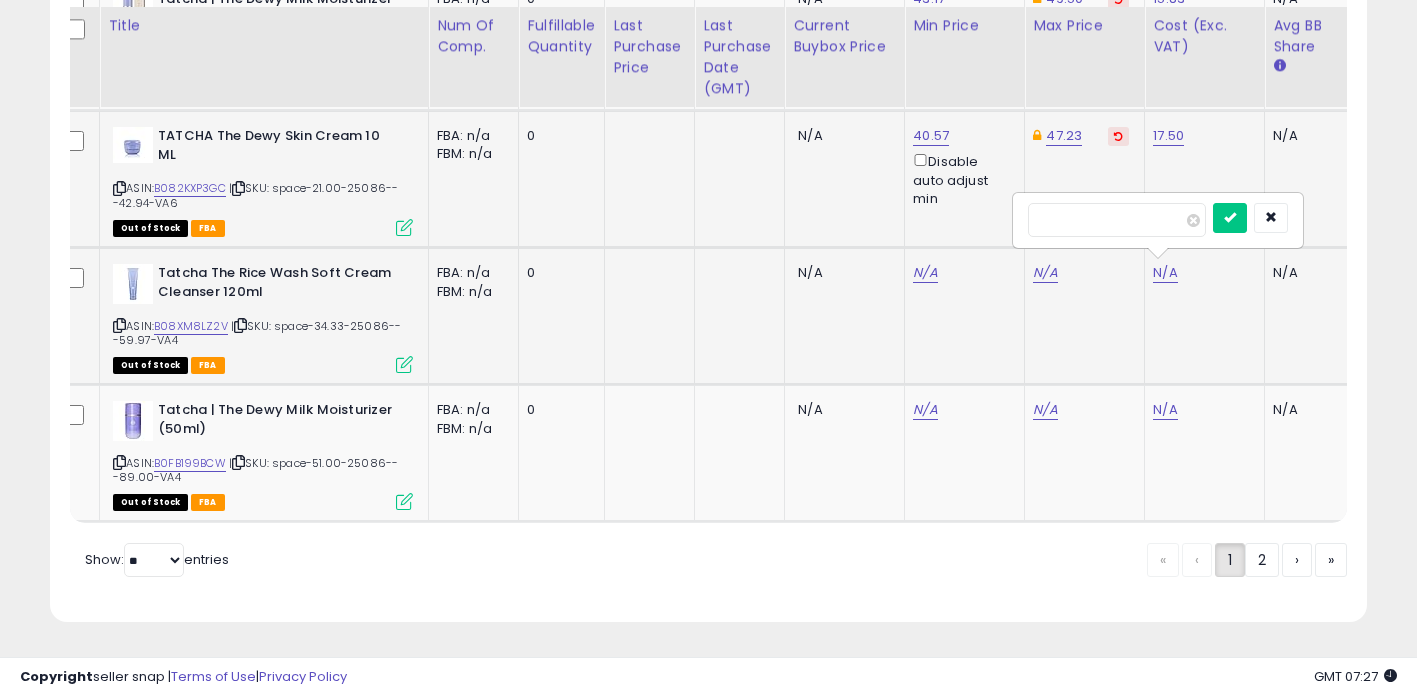 type on "*****" 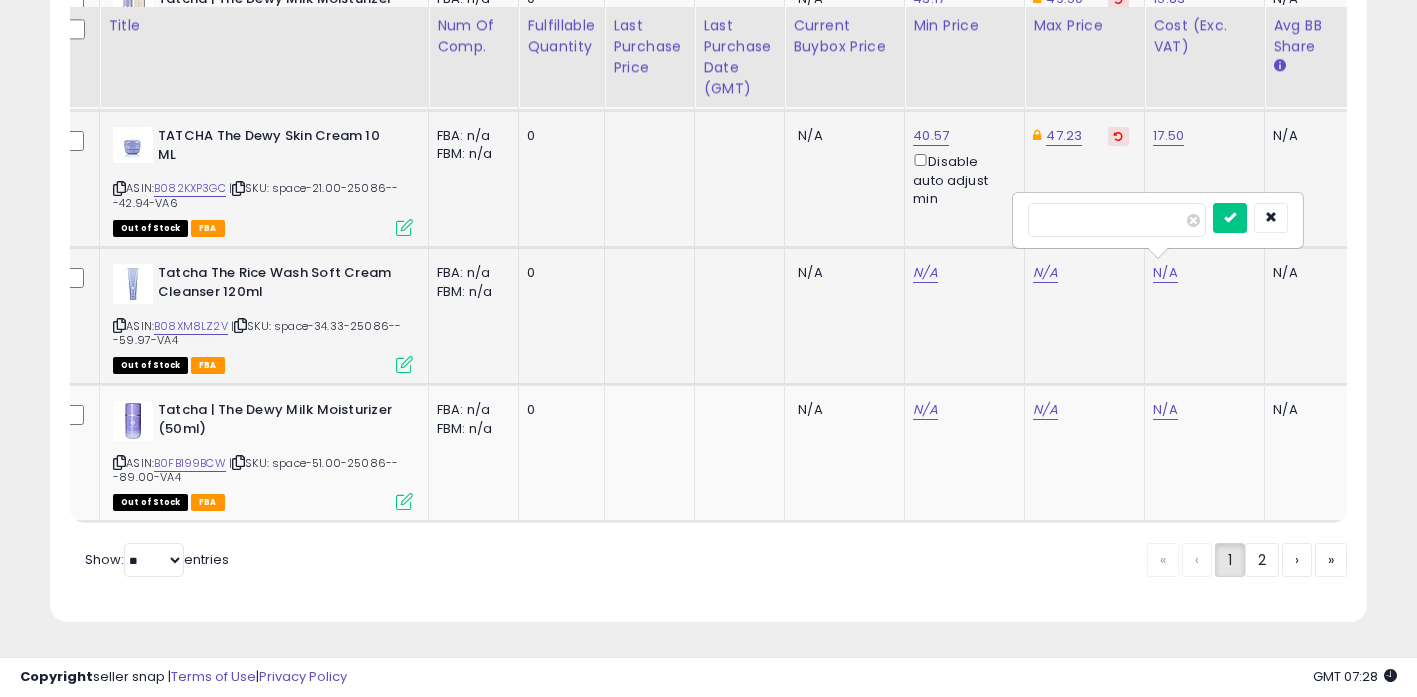 click at bounding box center [1230, 218] 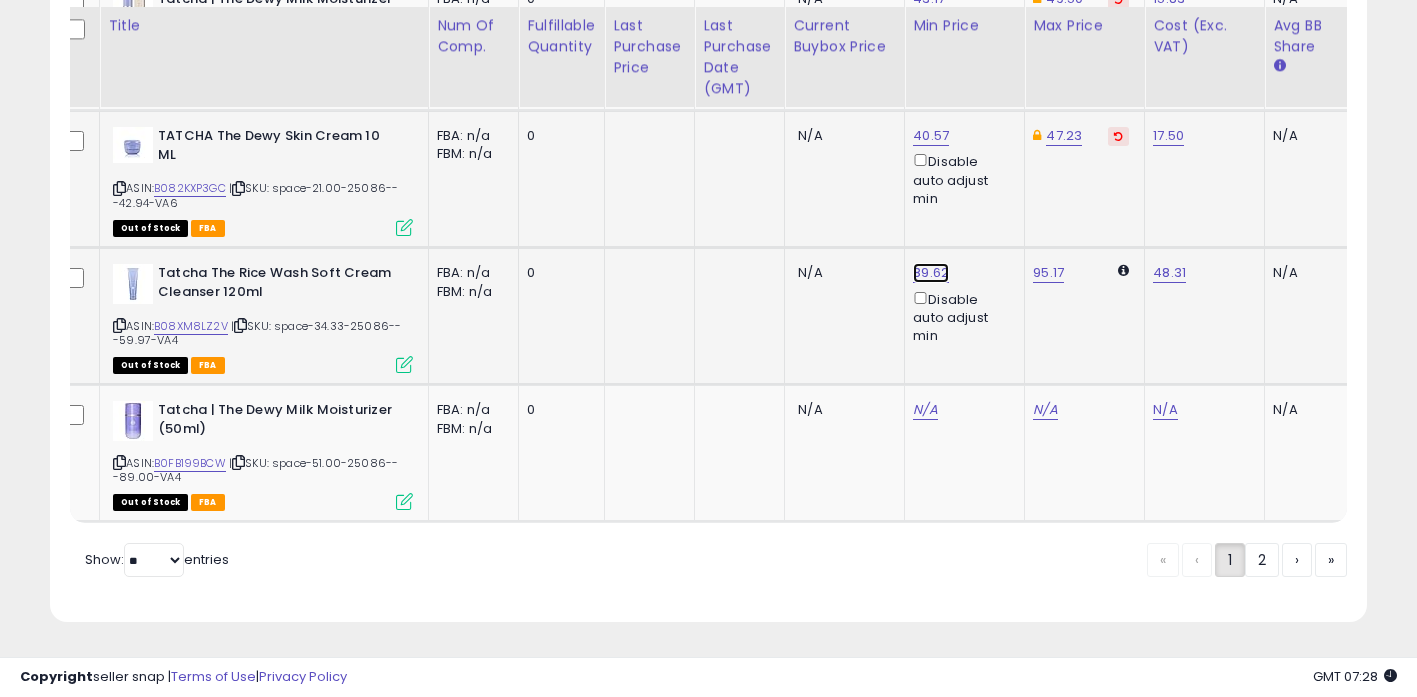 click on "89.62" at bounding box center [925, -3115] 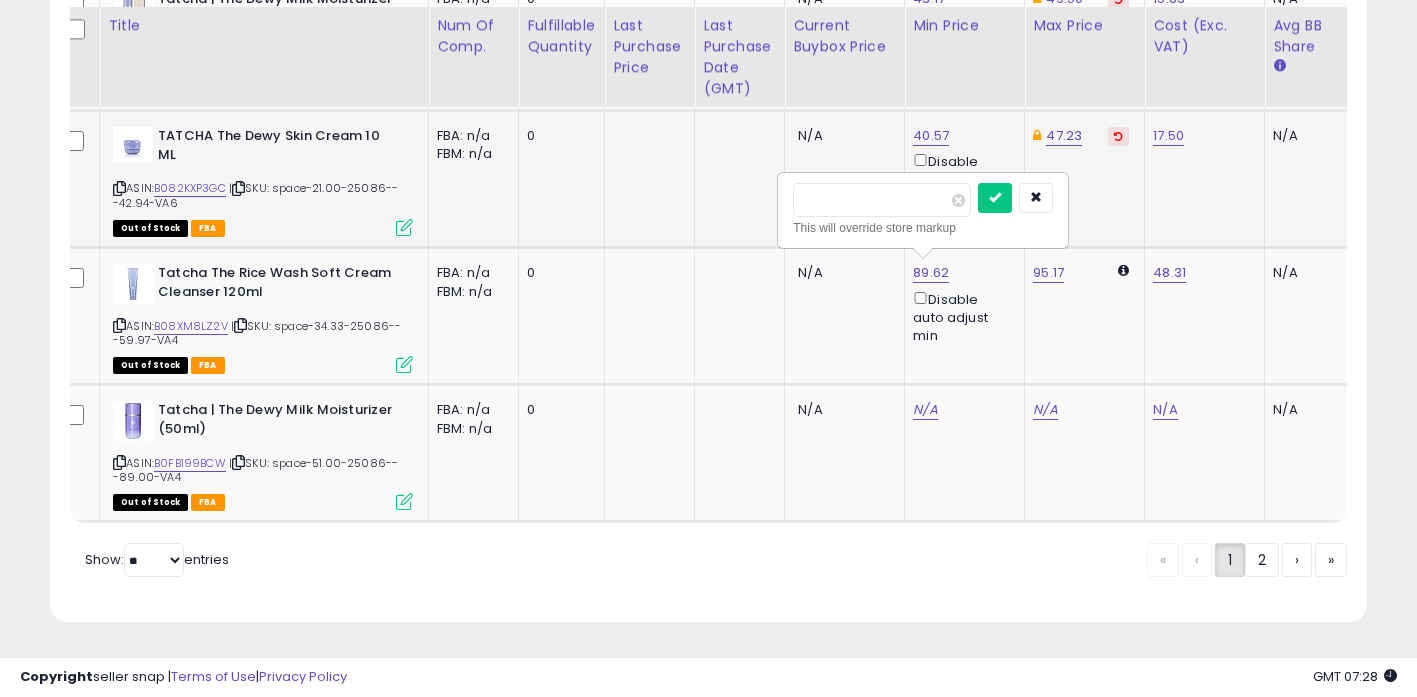 click on "Aveda Colour Conserve Strengthening Treatment (125ml)  ASIN:  B00H6P3AEK    |   SKU: qogit-9.92-24079---20.00-VA4 Out of Stock FBA
FBA: n/a
Low FBA: n/a
Low FBA Back Ordered: n/a
Low FBM: n/a
Low SFP: n/a
FBM: n/a" at bounding box center [2590, -1309] 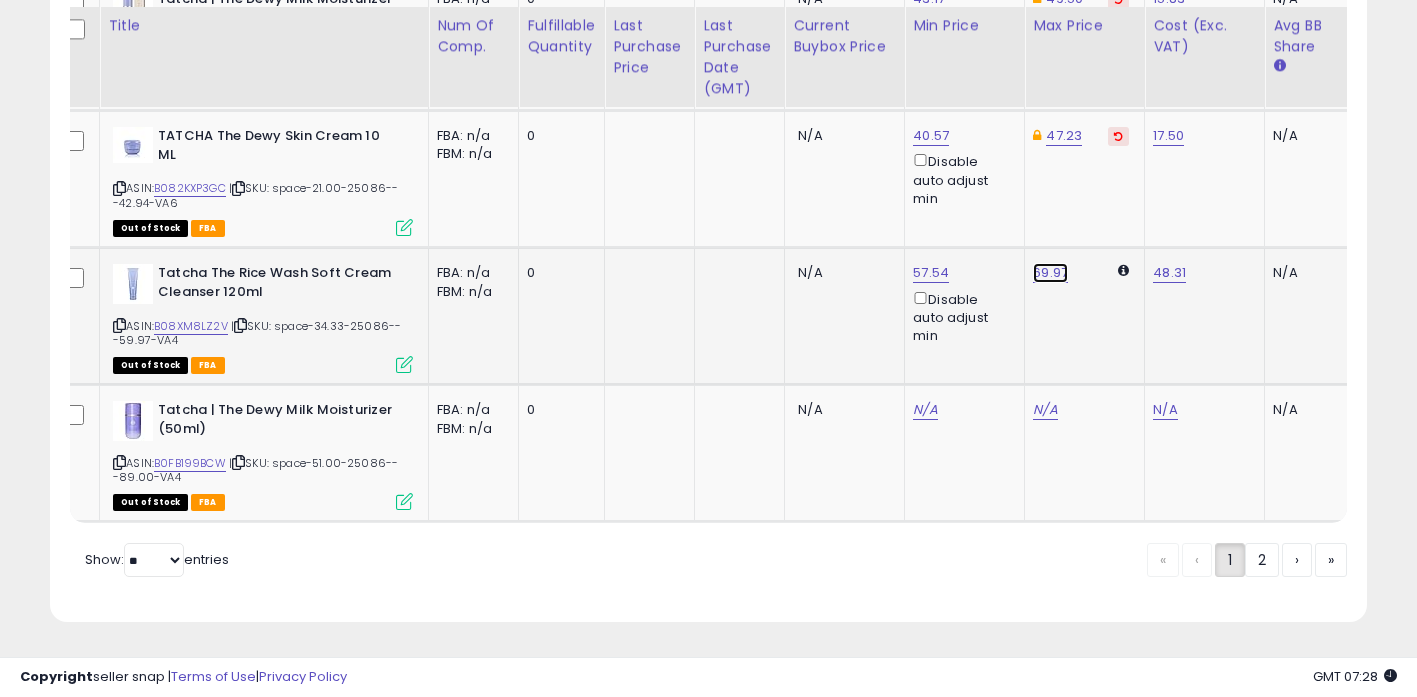 click on "69.97" at bounding box center (1045, -3115) 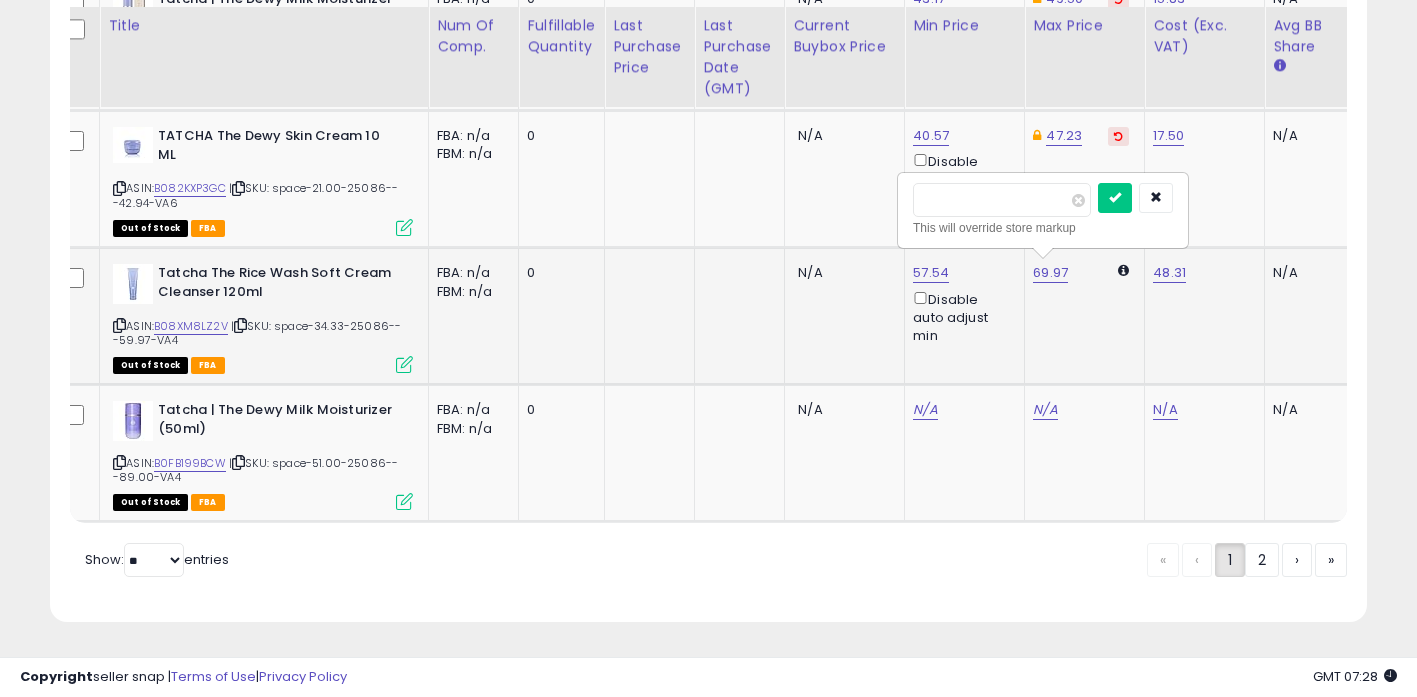drag, startPoint x: 997, startPoint y: 195, endPoint x: 957, endPoint y: 196, distance: 40.012497 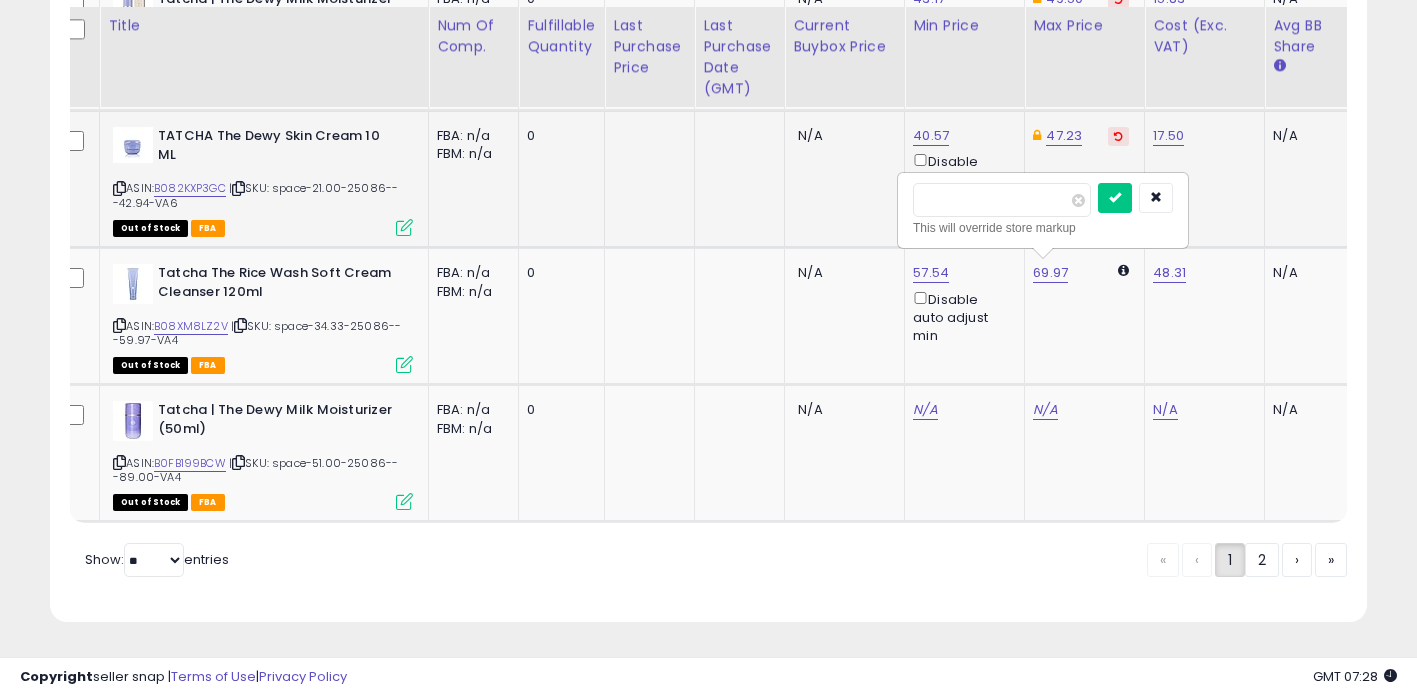 drag, startPoint x: 928, startPoint y: 195, endPoint x: 752, endPoint y: 199, distance: 176.04546 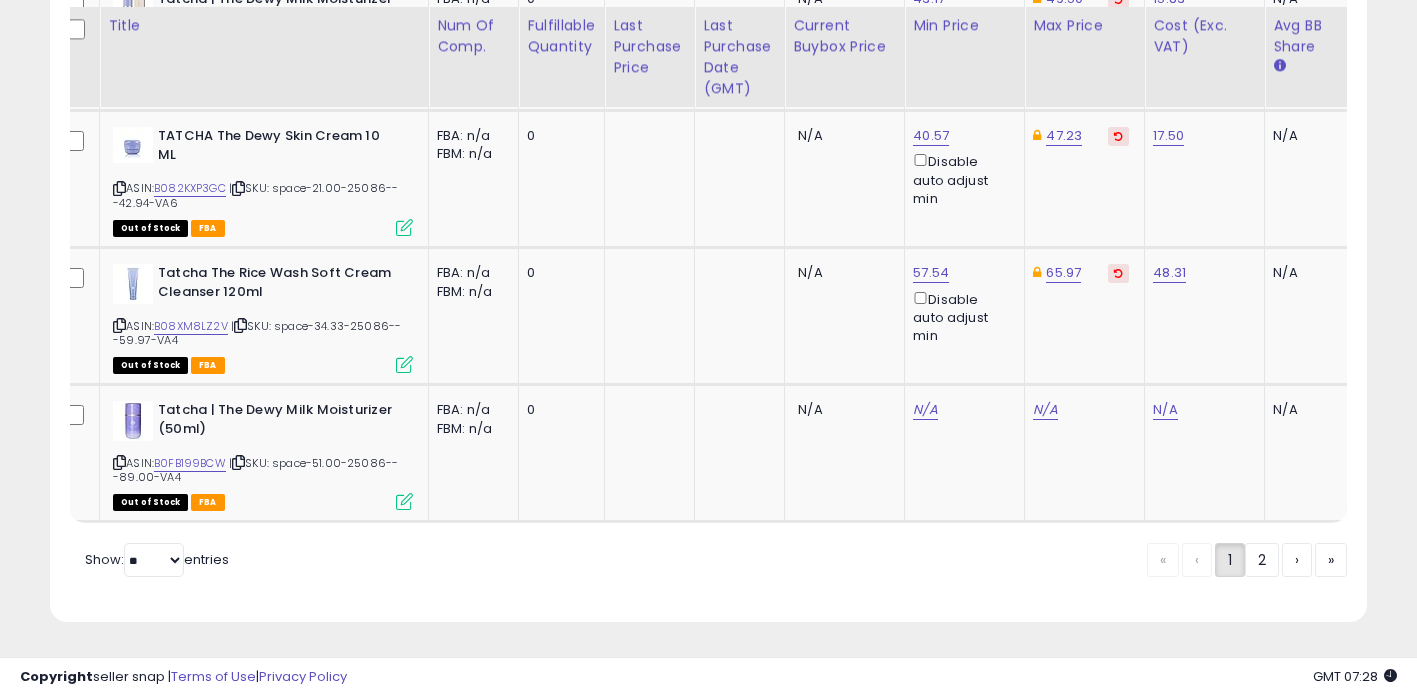 scroll, scrollTop: 0, scrollLeft: 382, axis: horizontal 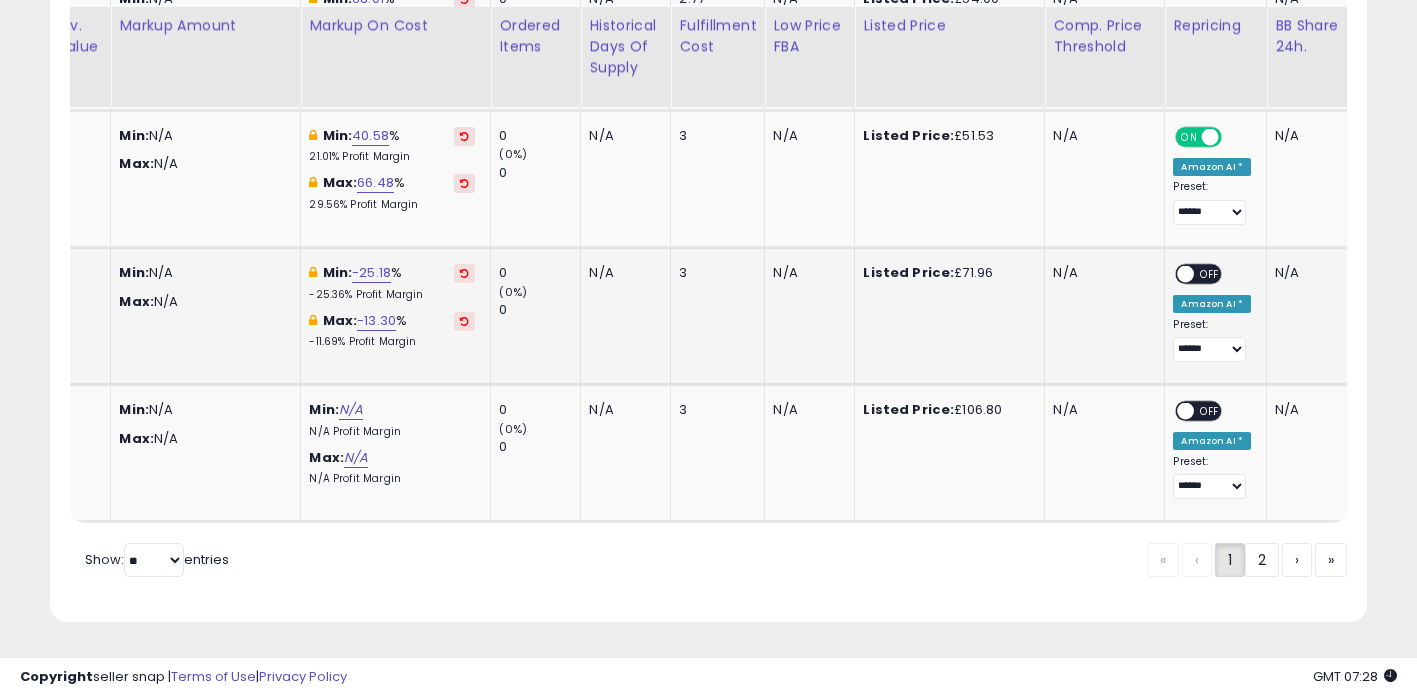 click on "OFF" at bounding box center [1211, 274] 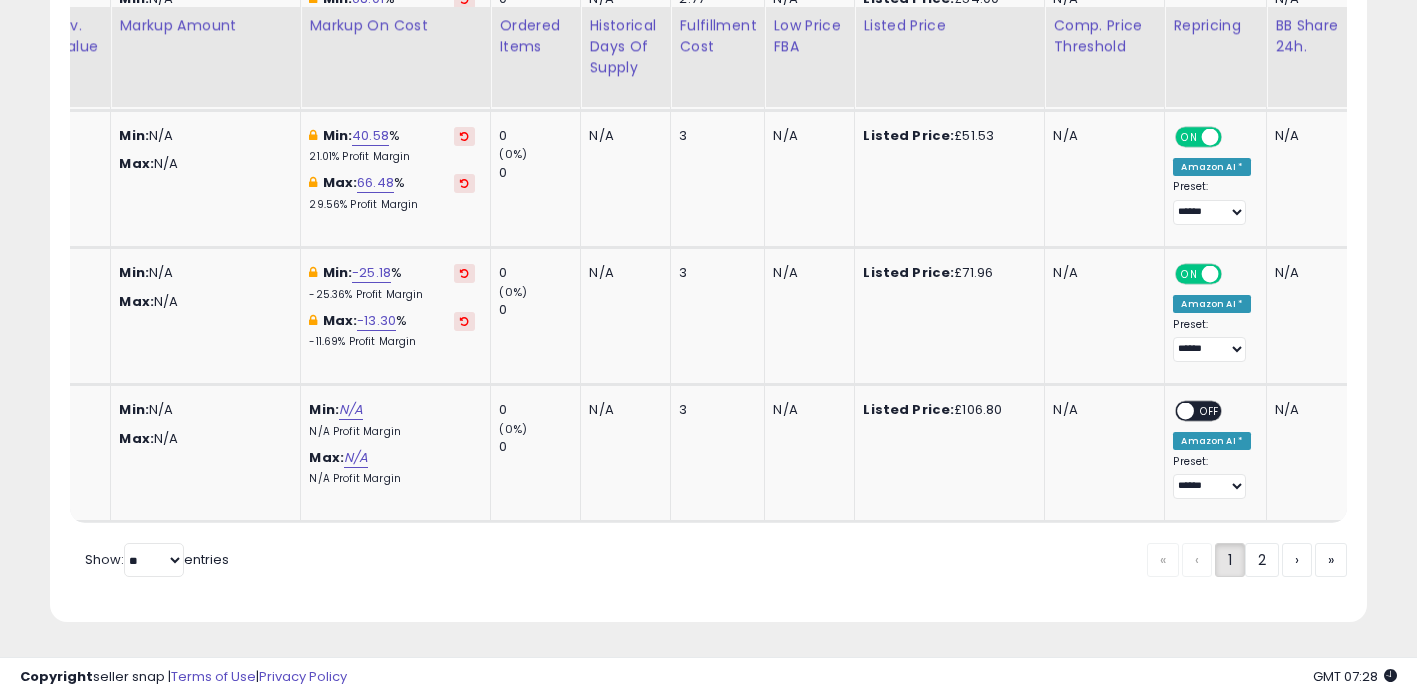 scroll, scrollTop: 0, scrollLeft: 0, axis: both 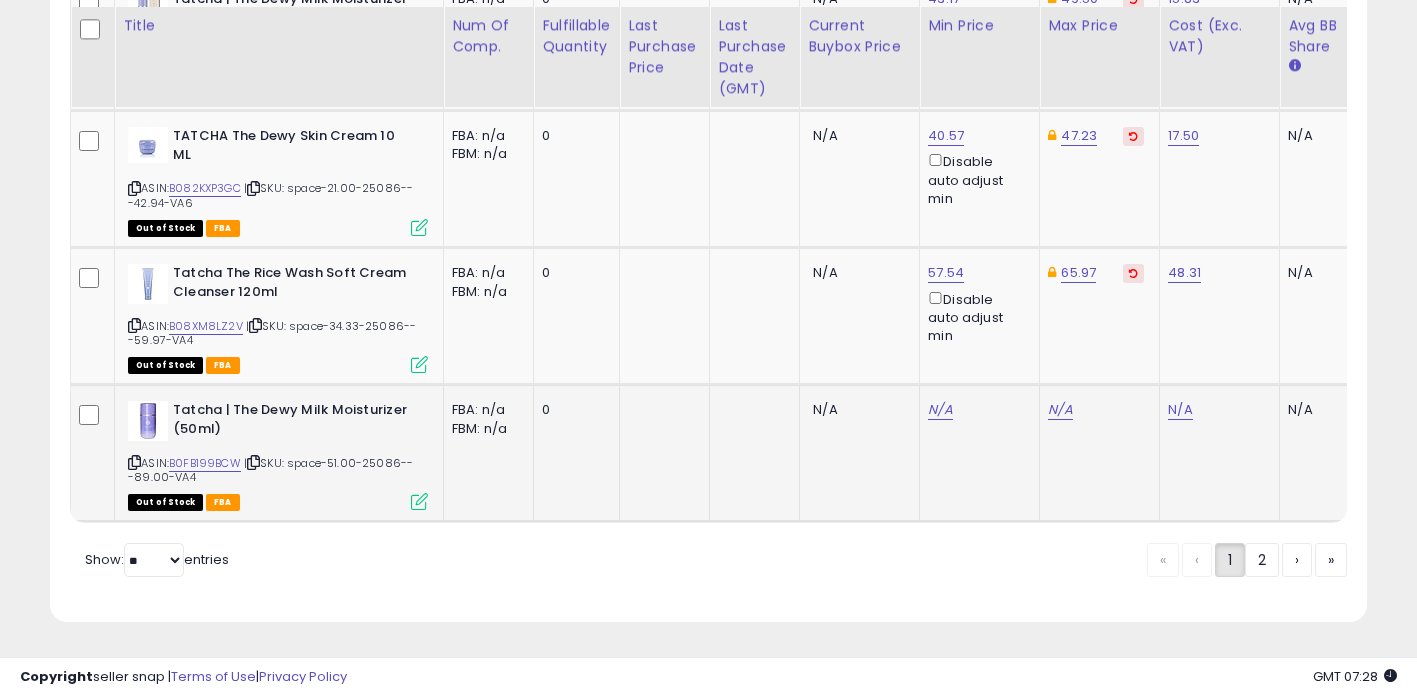 click at bounding box center [134, 462] 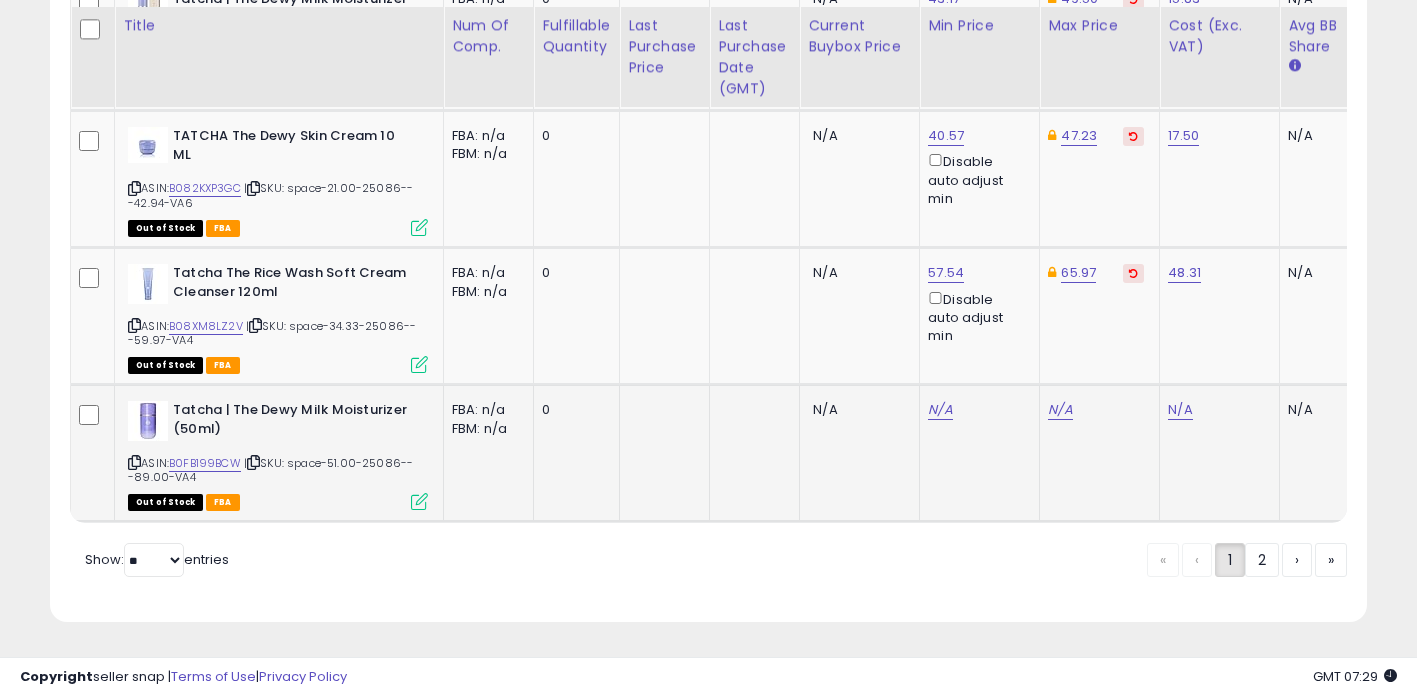 click on "N/A" 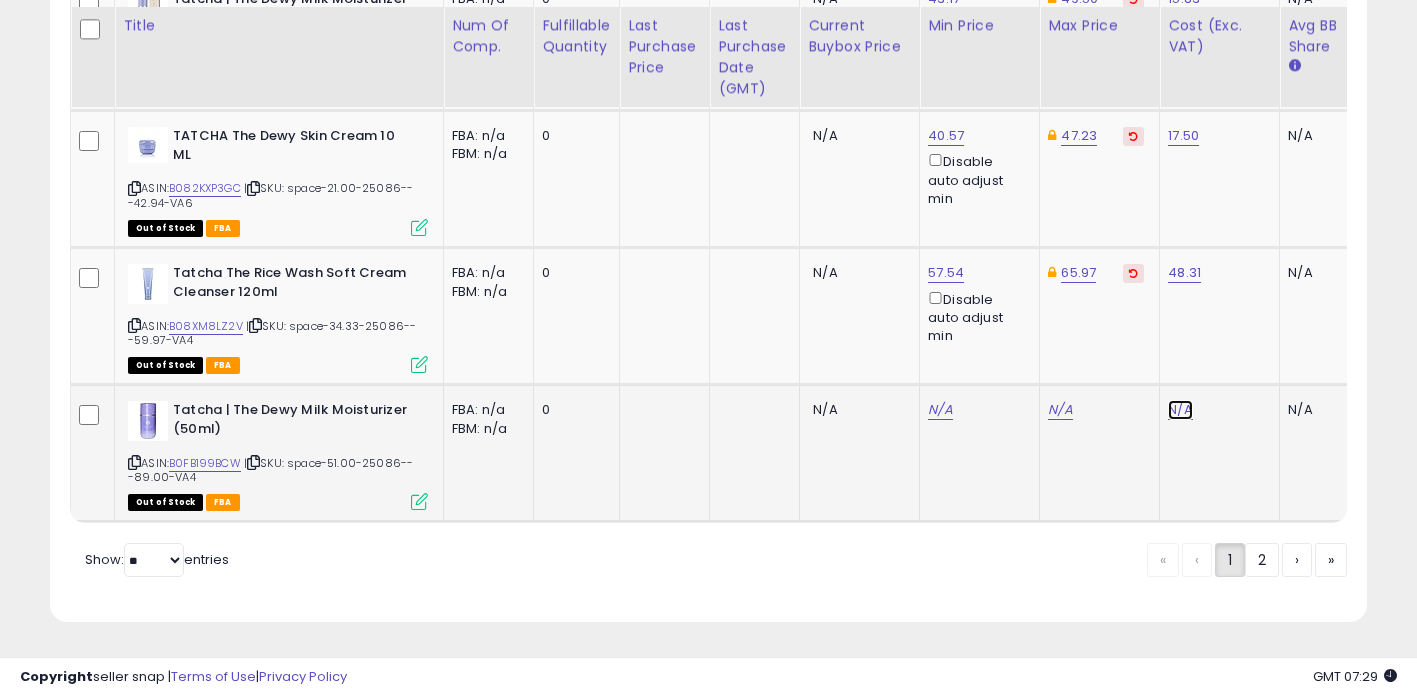 click on "N/A" at bounding box center (1180, -2785) 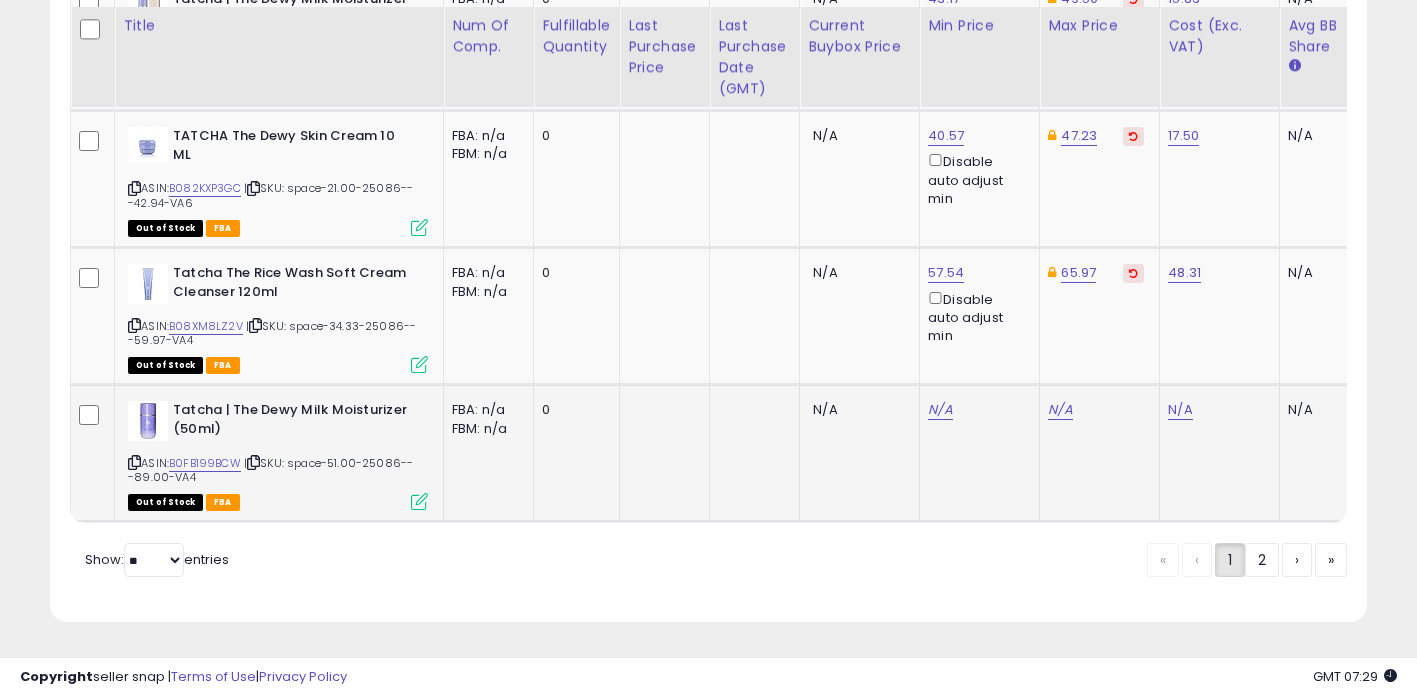 scroll, scrollTop: 0, scrollLeft: 15, axis: horizontal 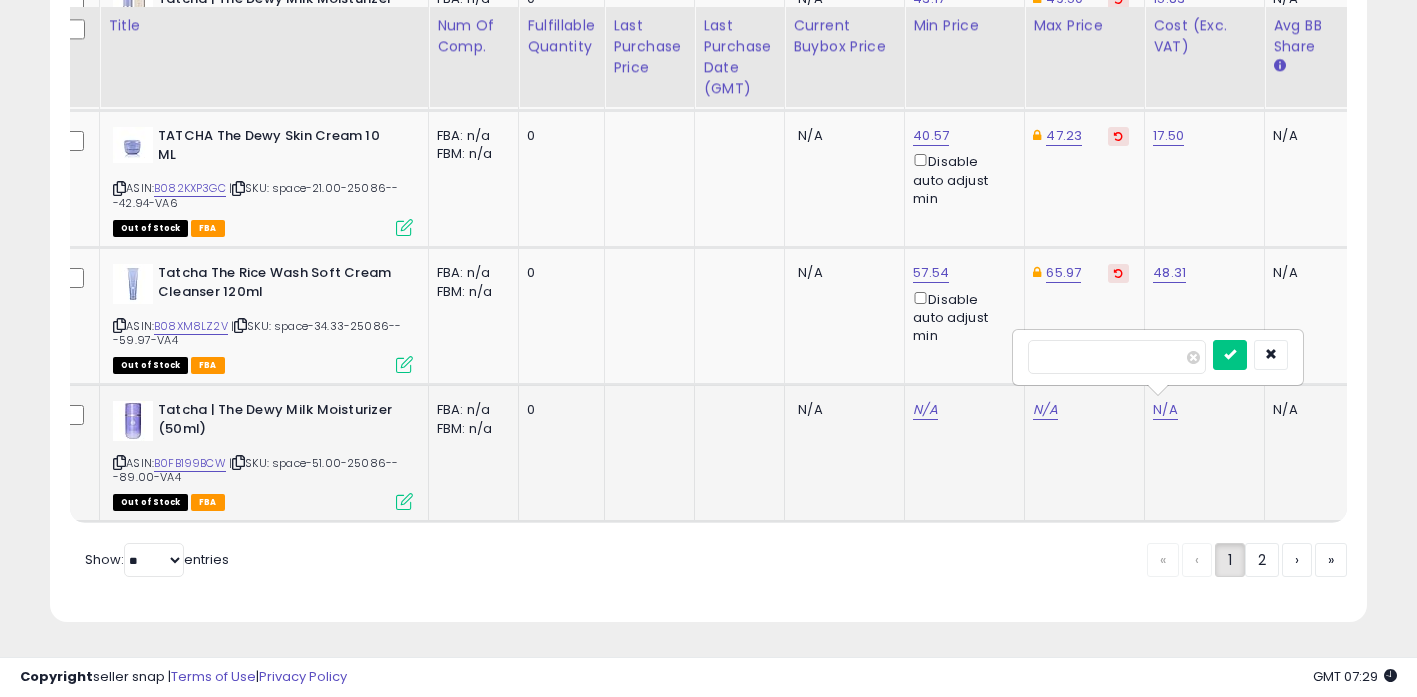 type on "****" 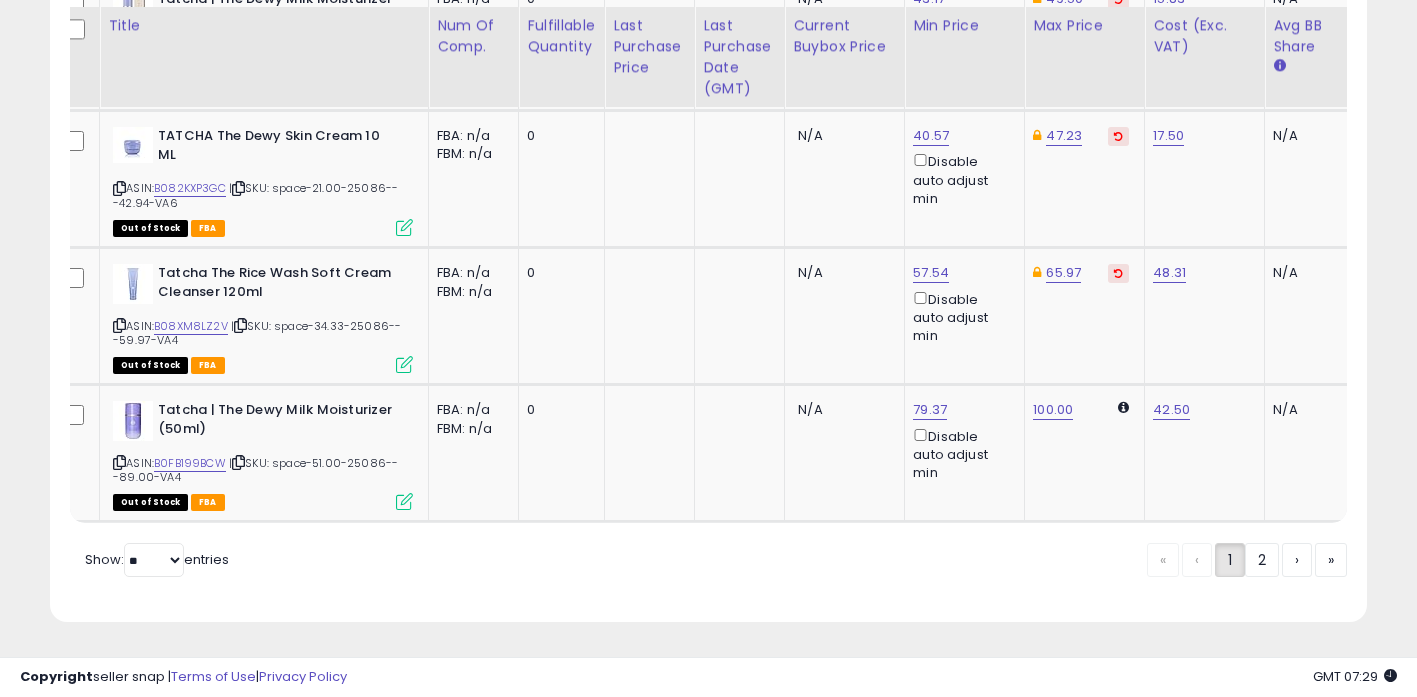 scroll, scrollTop: 0, scrollLeft: 541, axis: horizontal 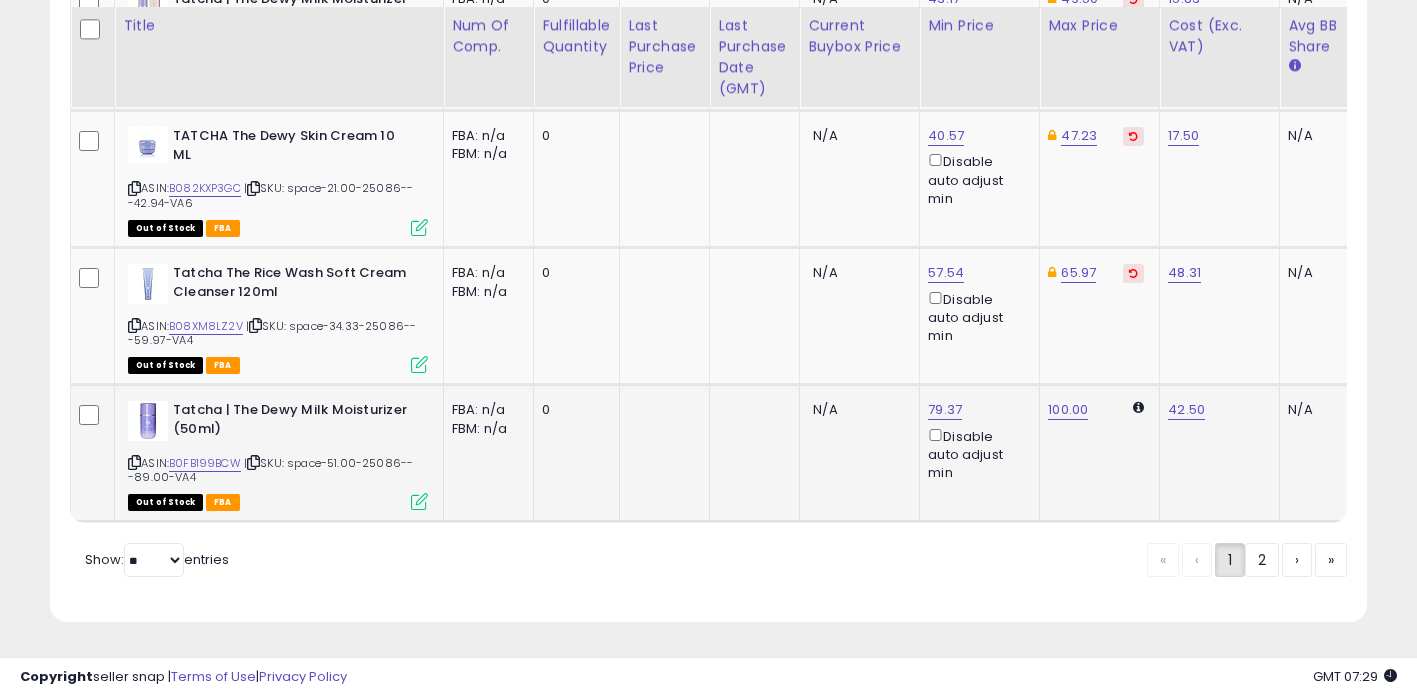 click at bounding box center (253, 462) 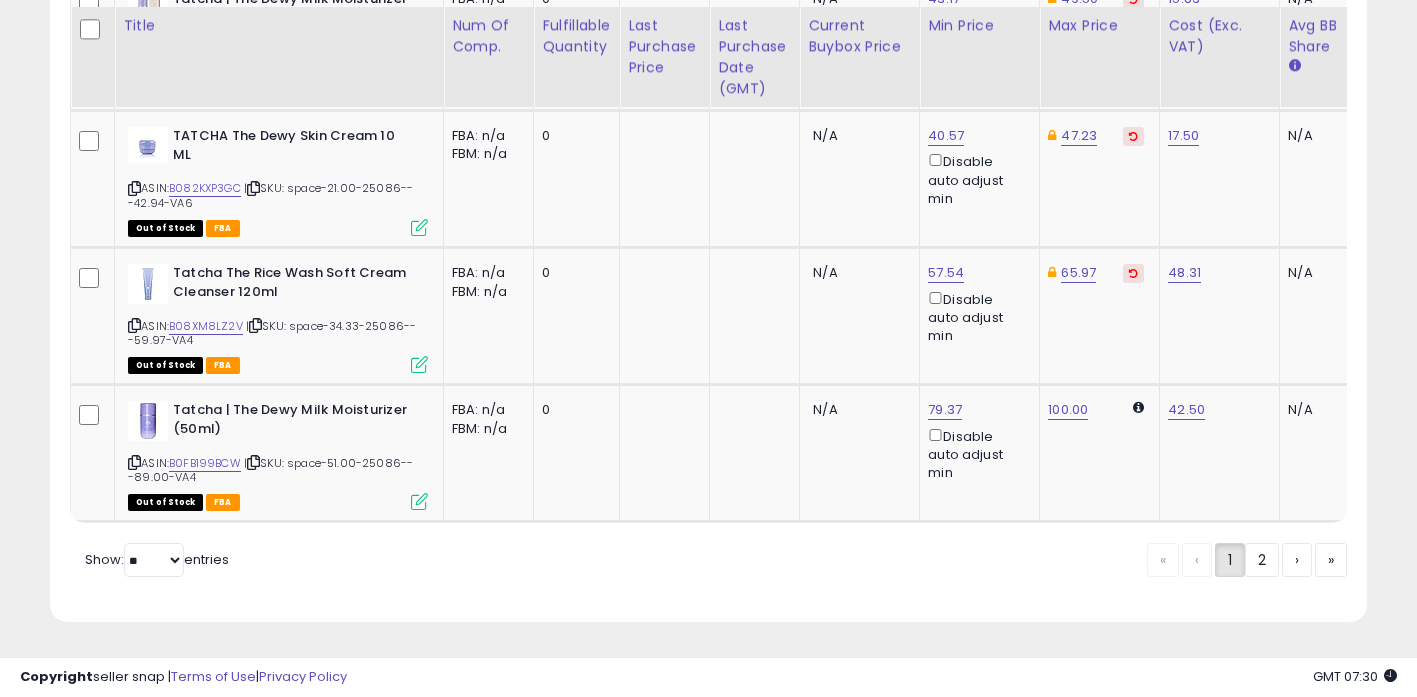 scroll, scrollTop: 0, scrollLeft: 898, axis: horizontal 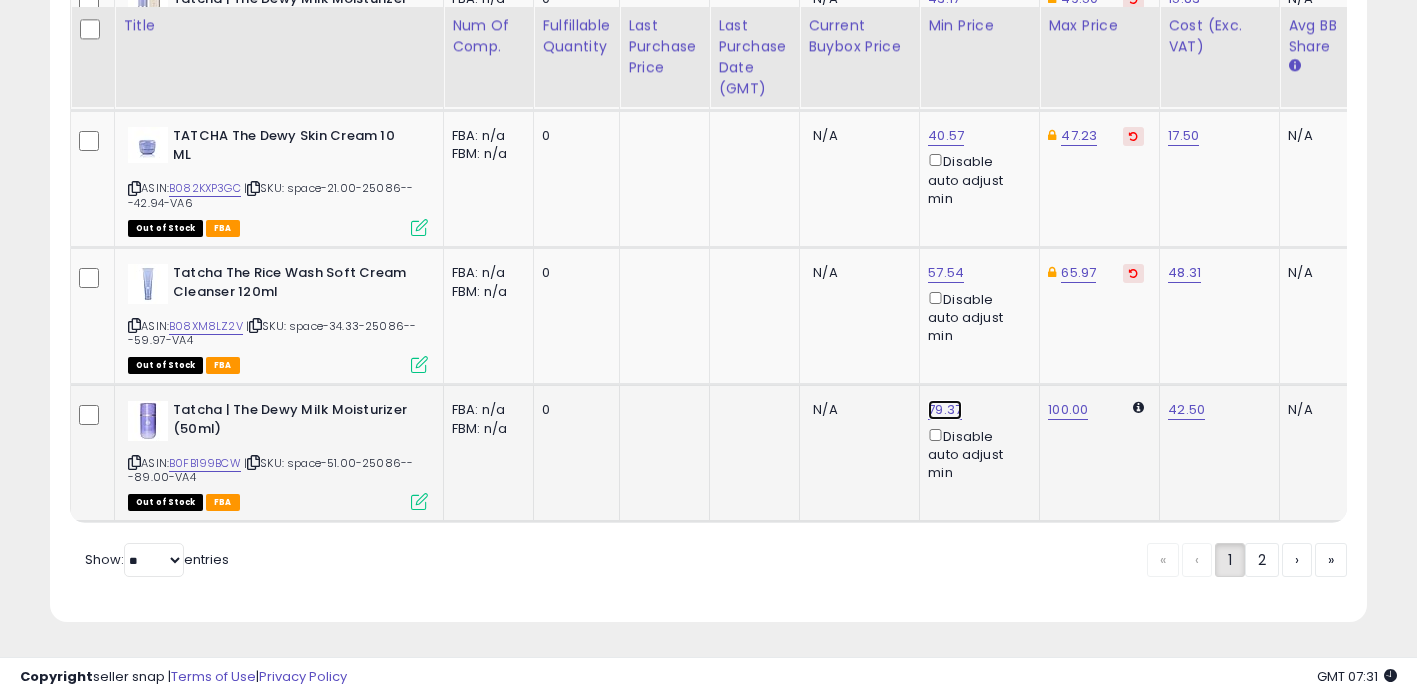 click on "79.37" at bounding box center [940, -3115] 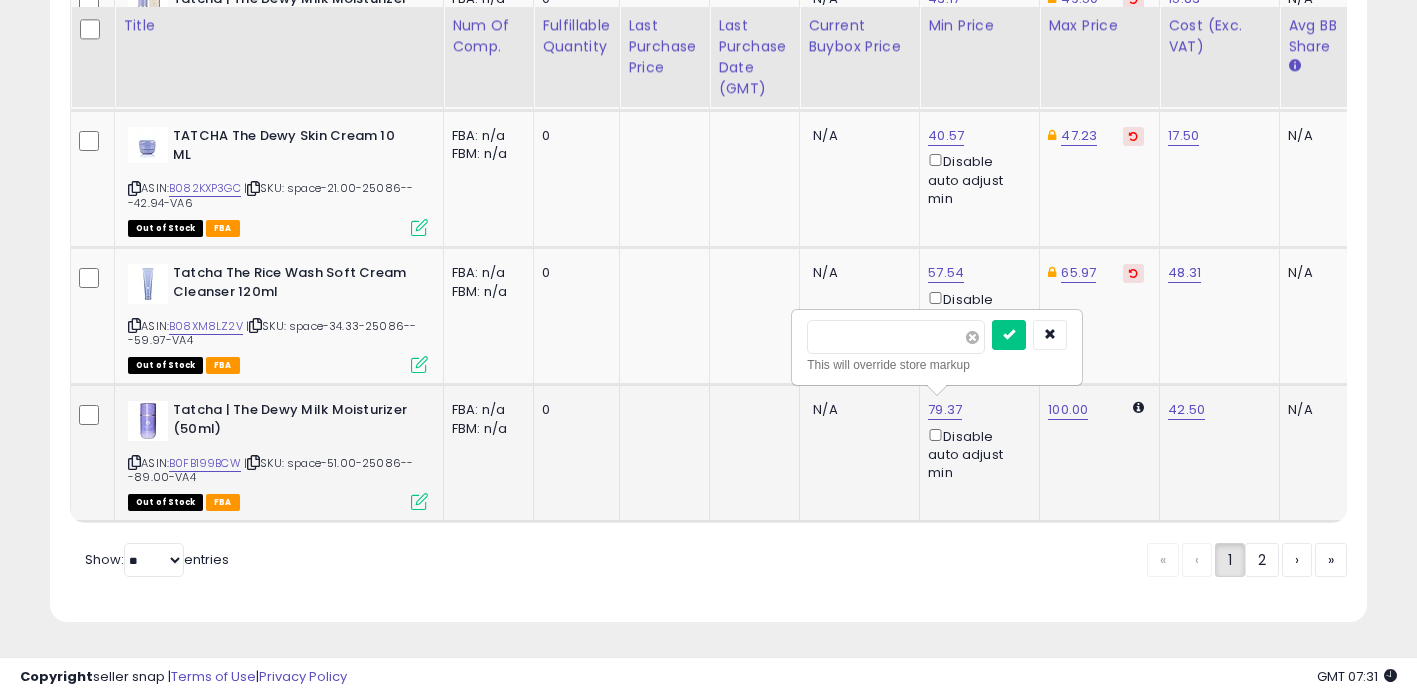drag, startPoint x: 833, startPoint y: 333, endPoint x: 993, endPoint y: 332, distance: 160.00313 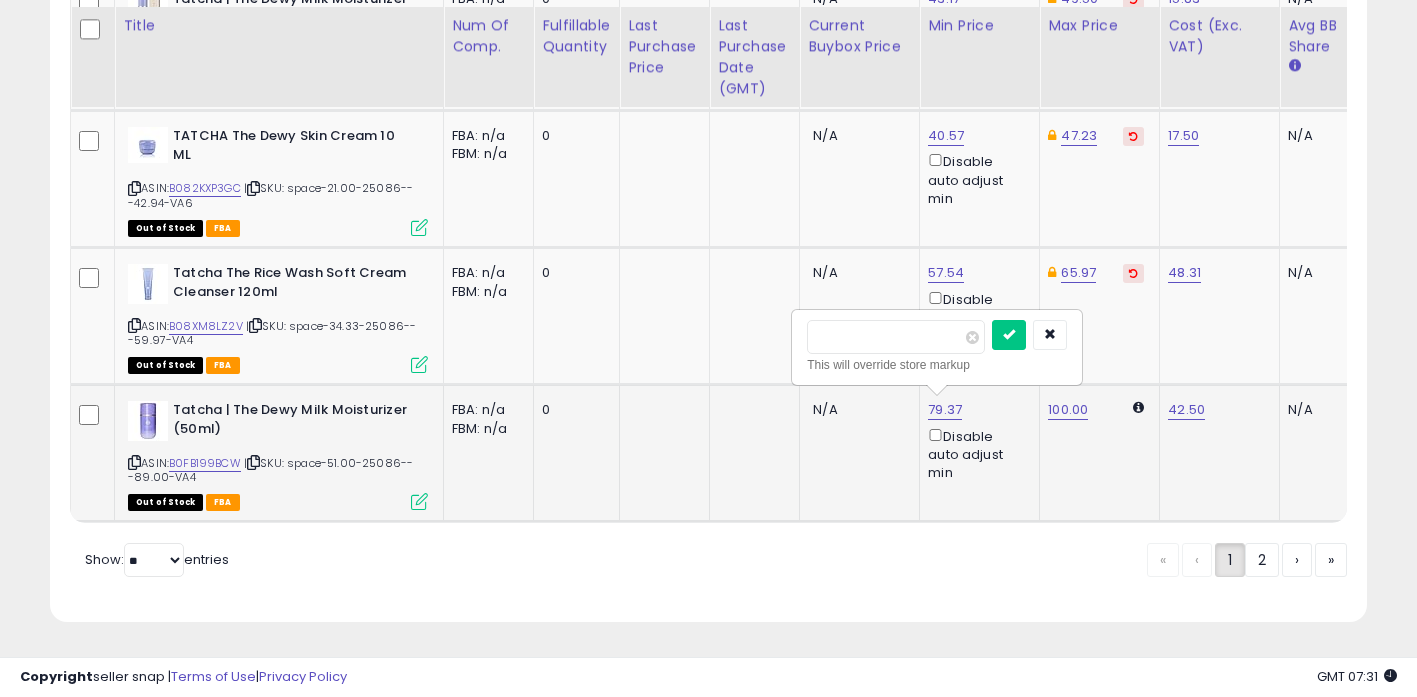 type on "*****" 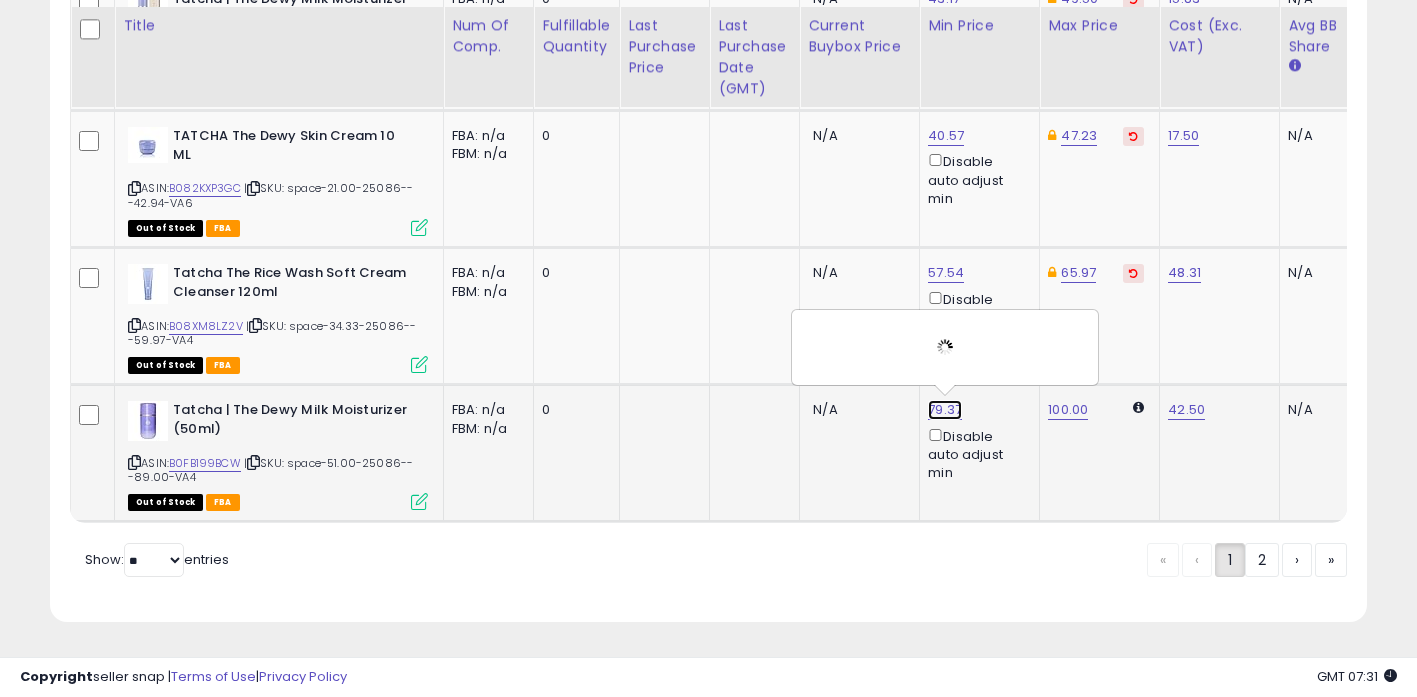click on "79.37" at bounding box center [945, 410] 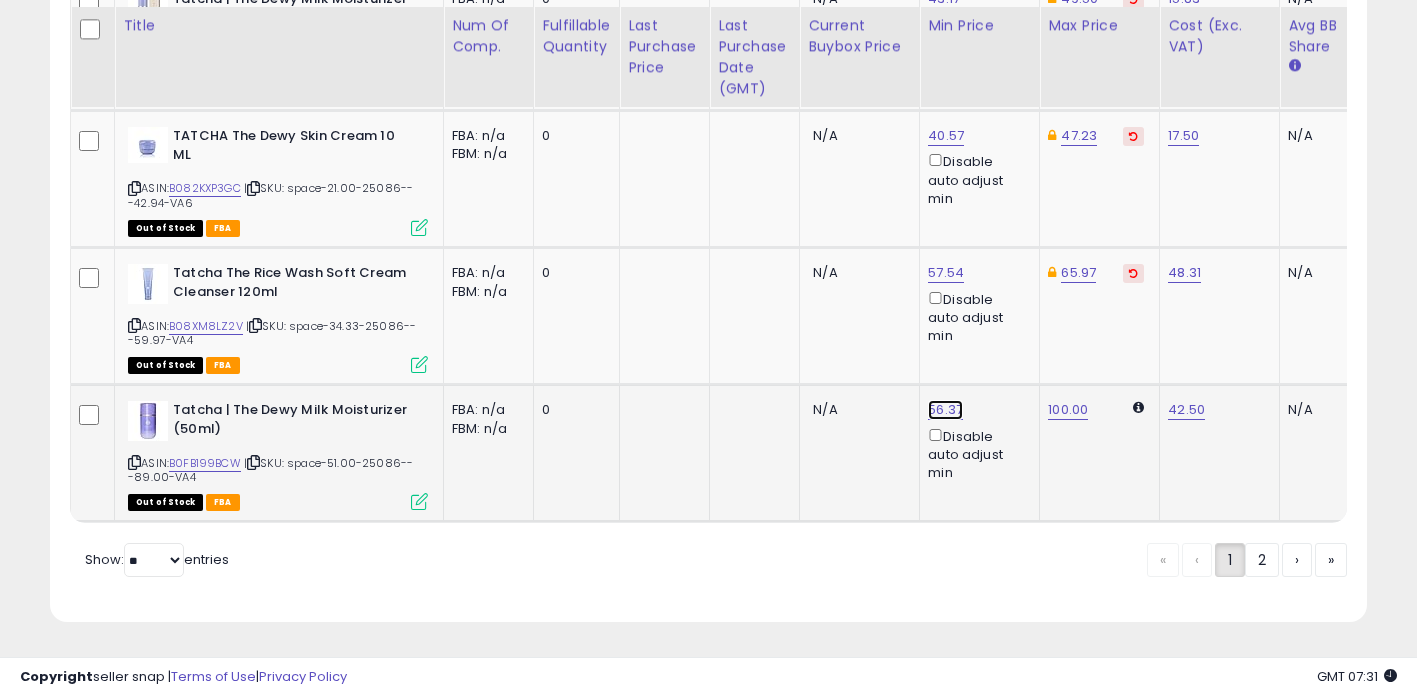 click on "56.37" at bounding box center [940, -3115] 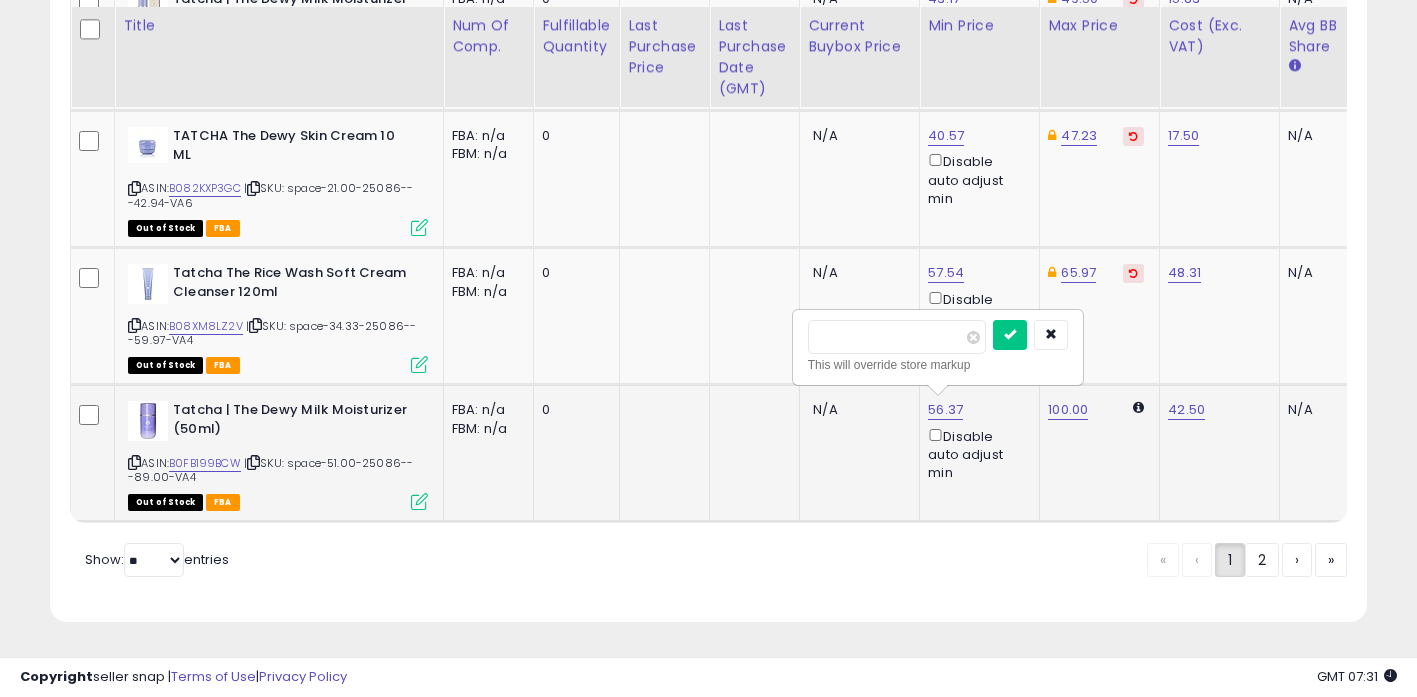 click on "*****" at bounding box center (897, 337) 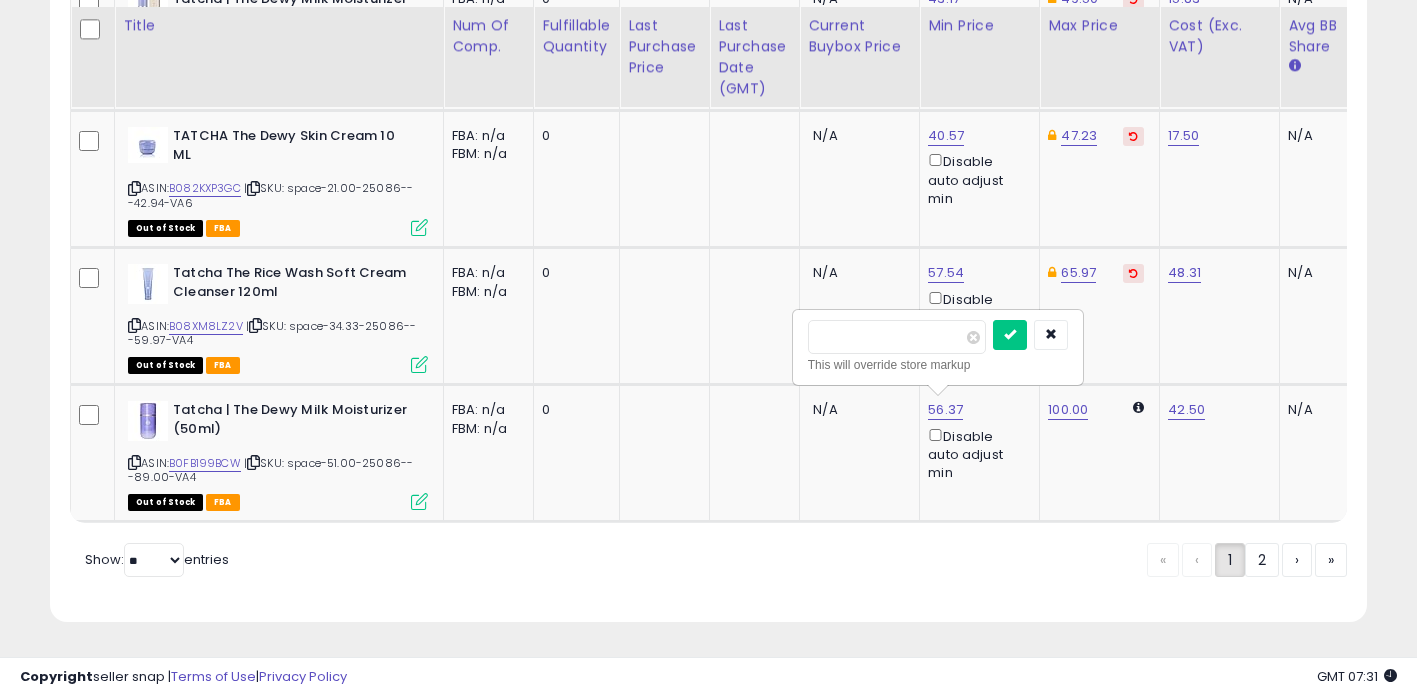 type on "*****" 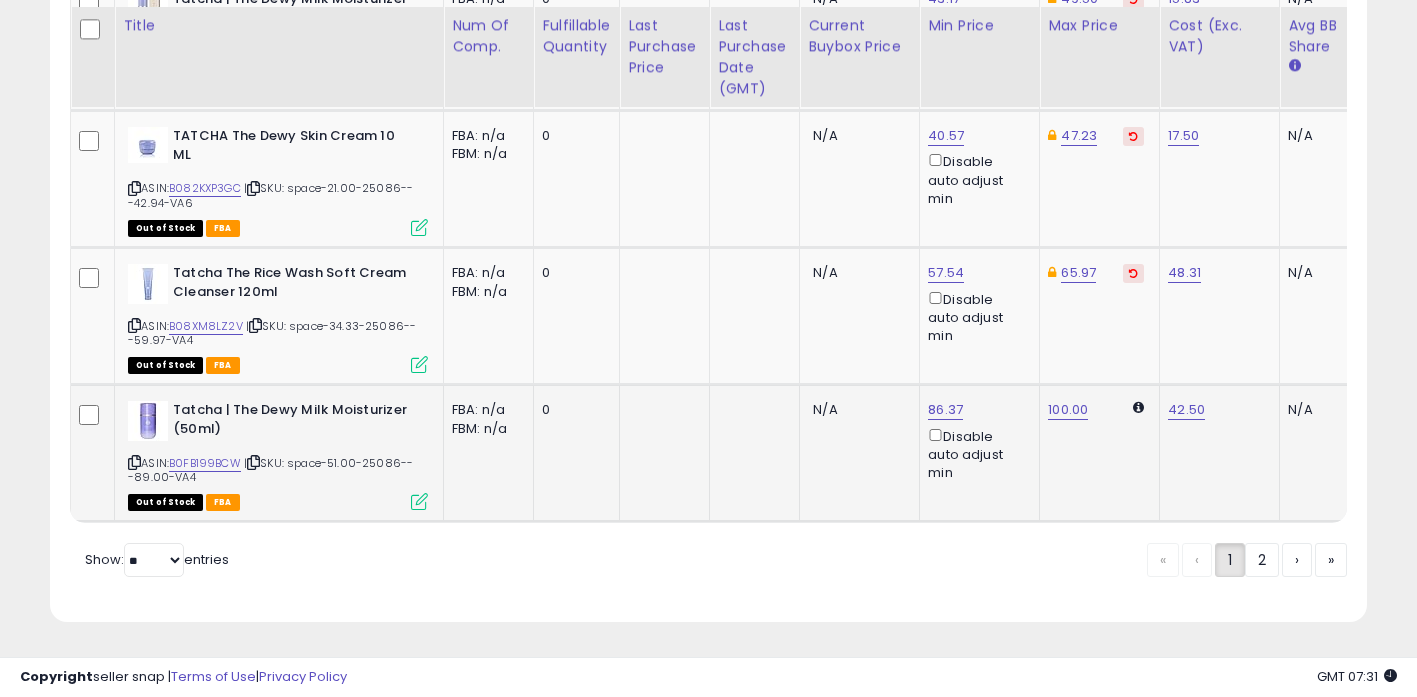 click on "100.00" 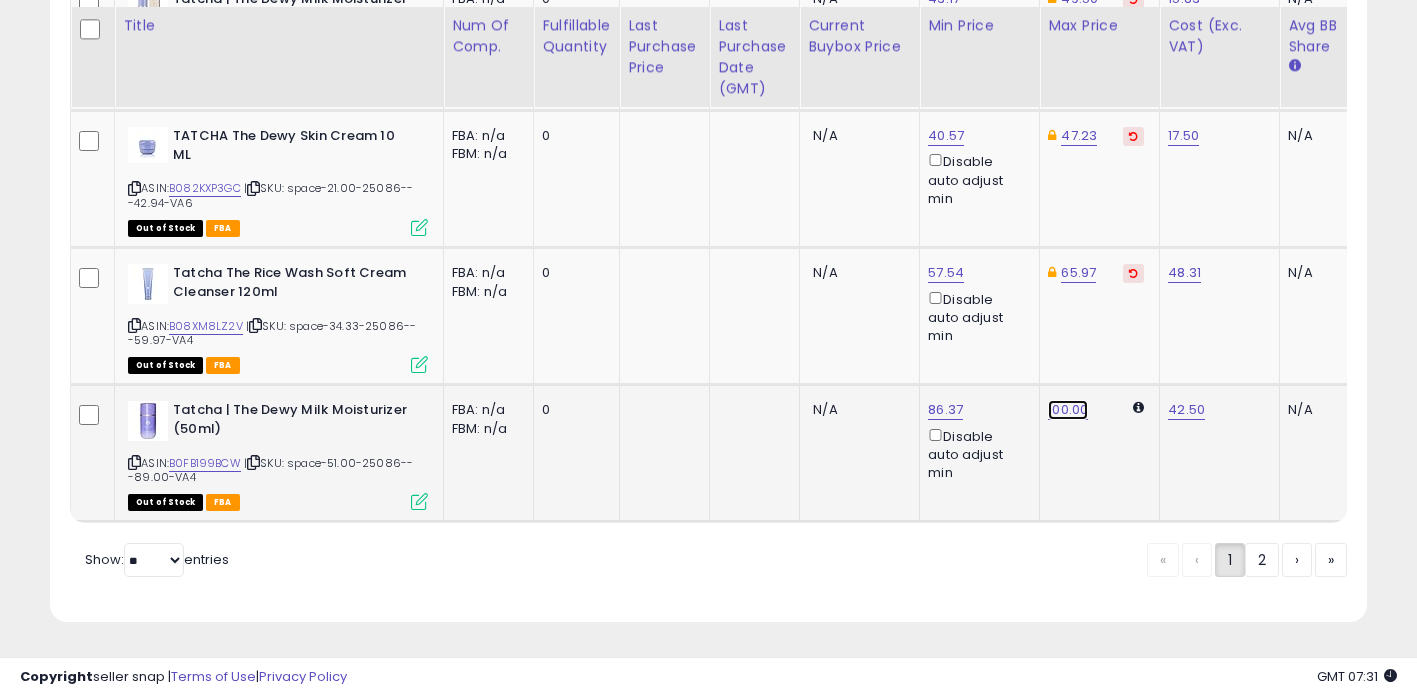 click on "100.00" at bounding box center [1060, -3115] 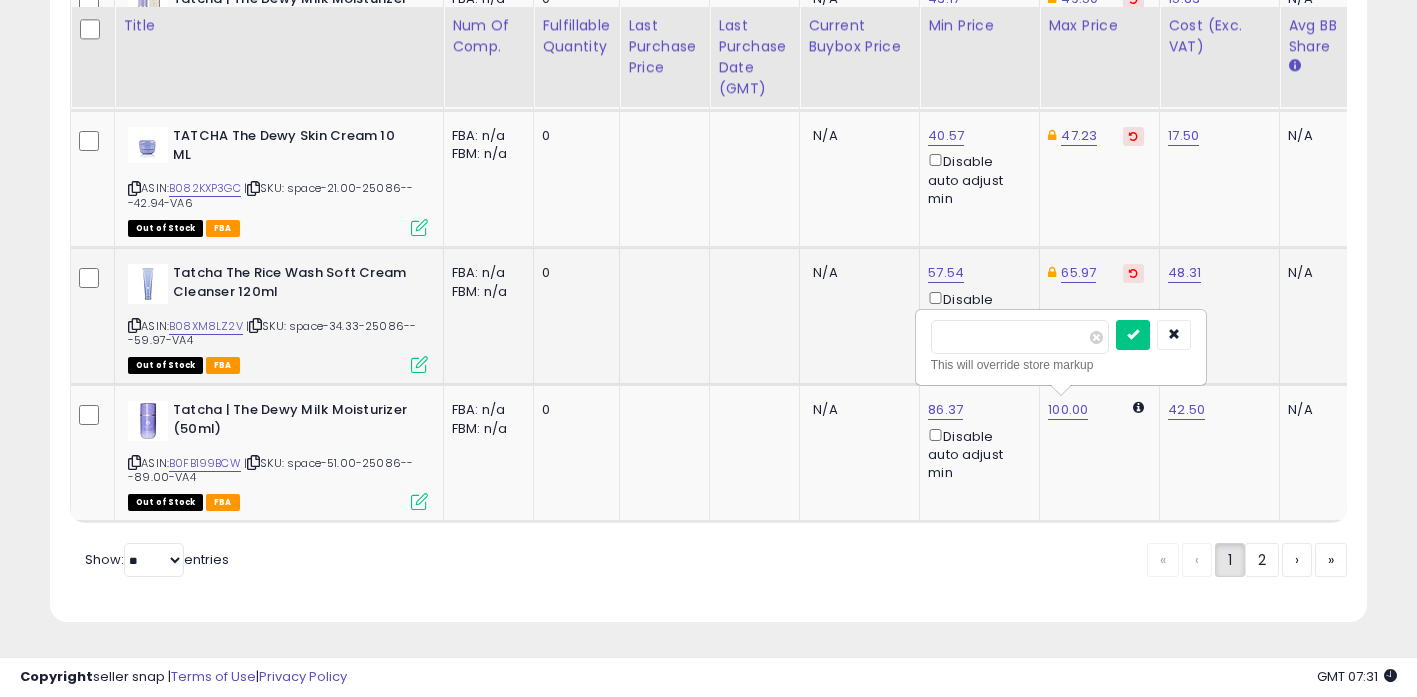 drag, startPoint x: 1024, startPoint y: 339, endPoint x: 348, endPoint y: 273, distance: 679.21423 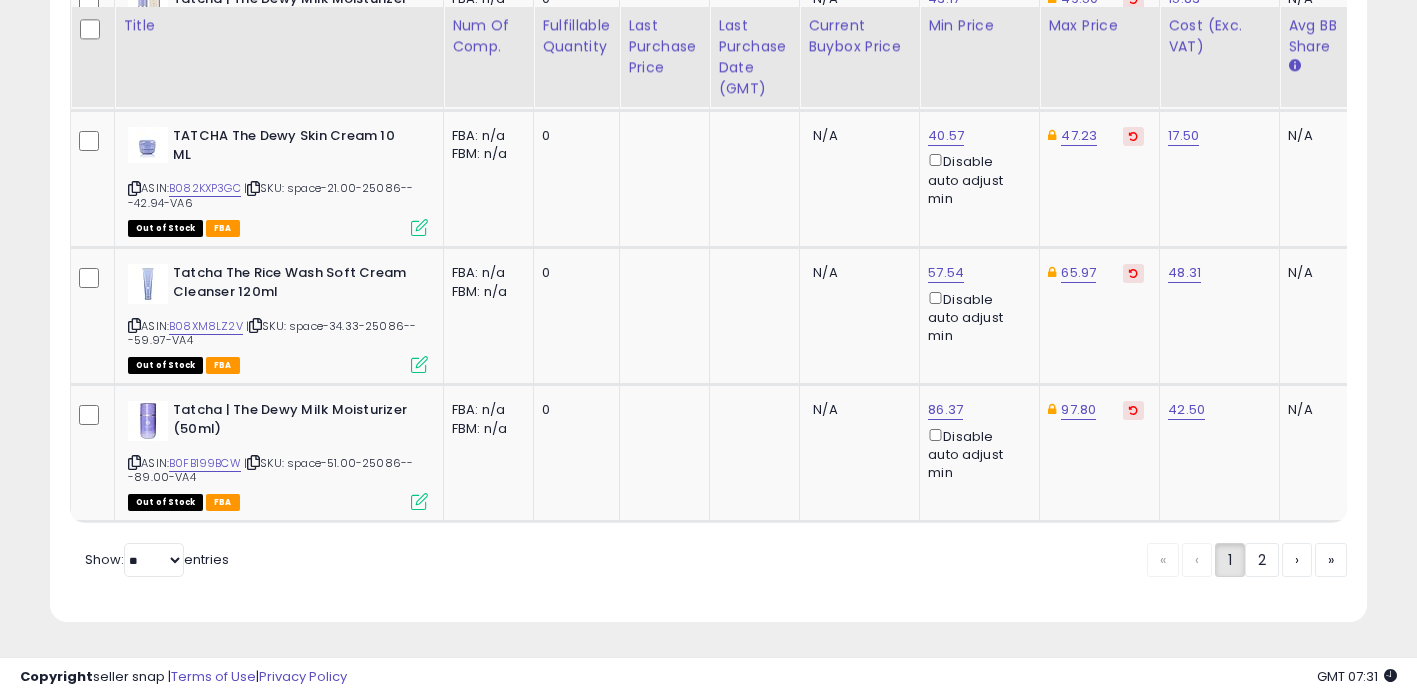 scroll, scrollTop: 0, scrollLeft: 156, axis: horizontal 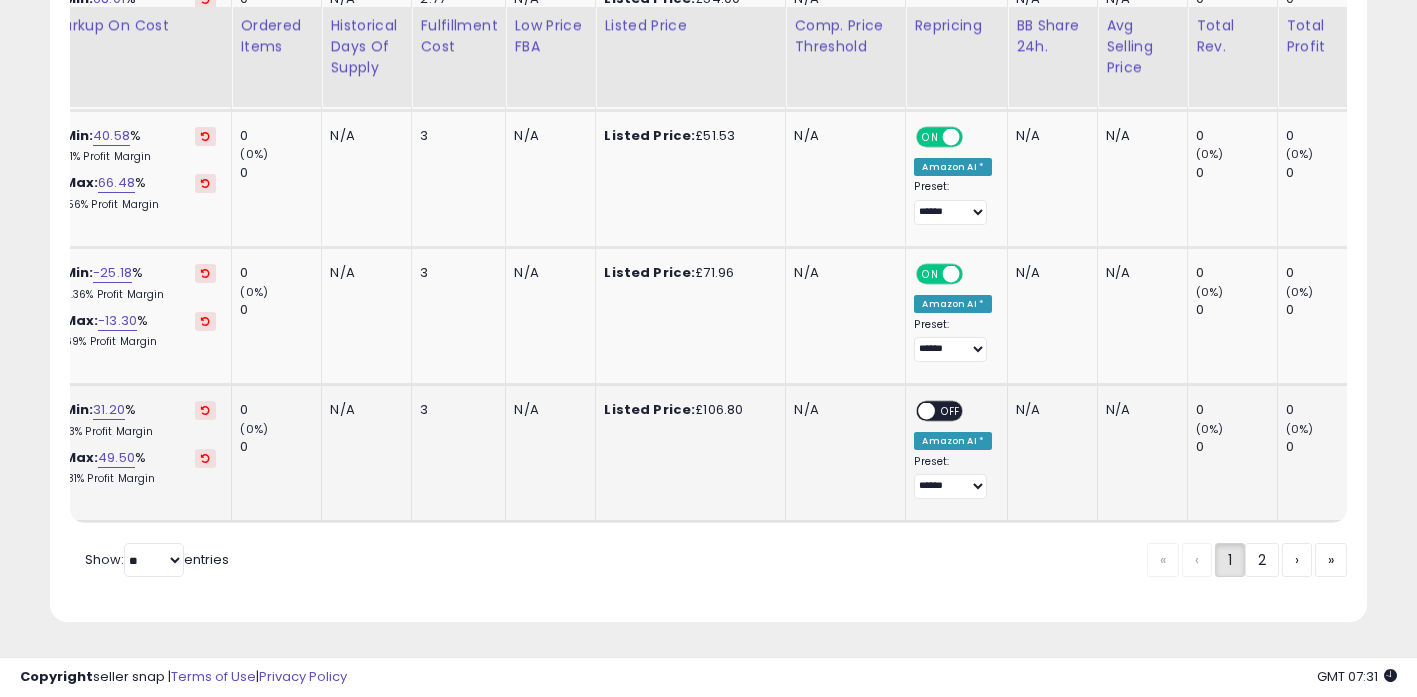 click on "OFF" at bounding box center [952, 411] 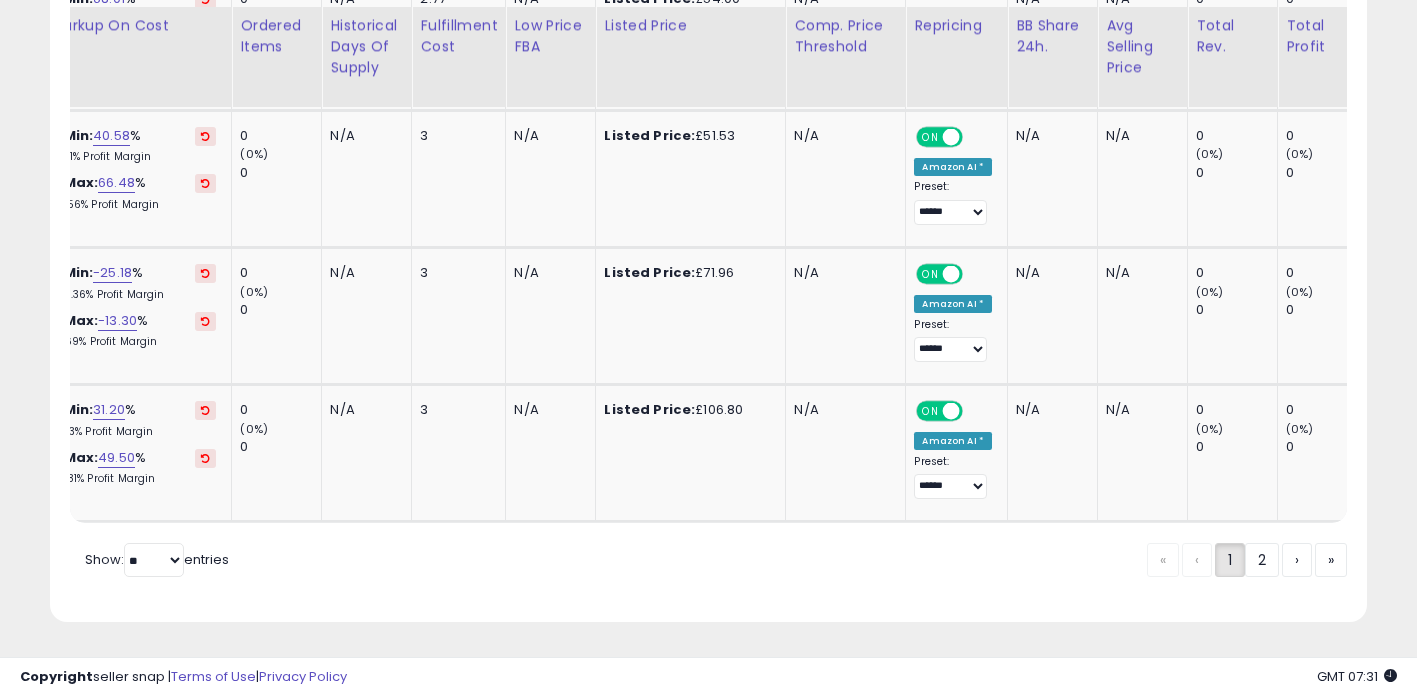 scroll, scrollTop: 0, scrollLeft: 54, axis: horizontal 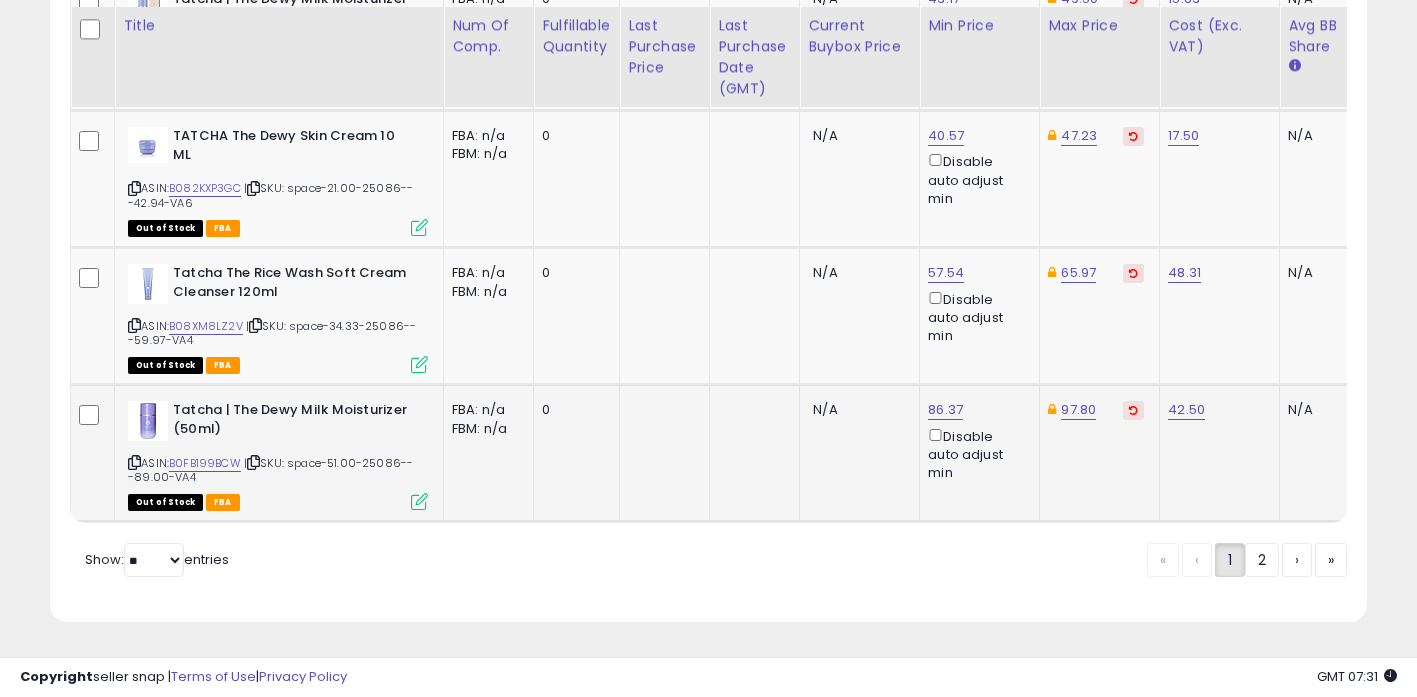 click on "97.80" at bounding box center [1096, 410] 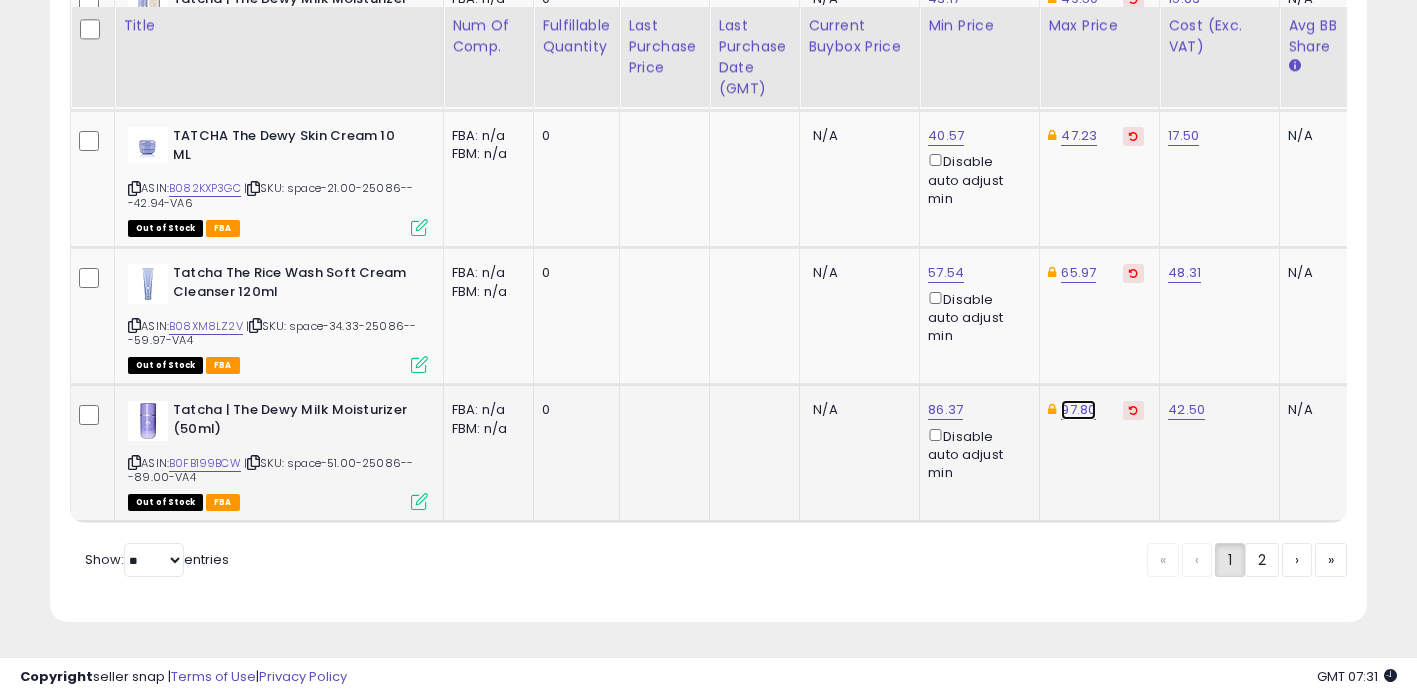 click on "97.80" at bounding box center [1077, -2658] 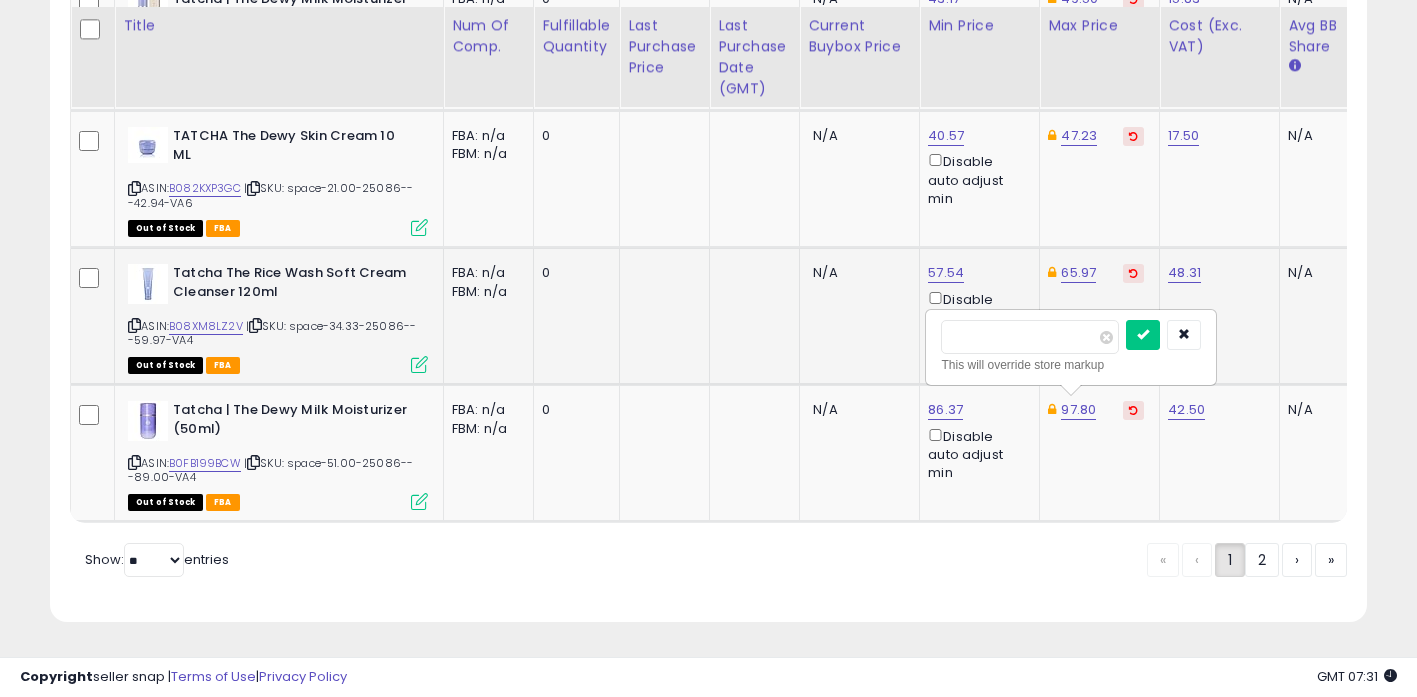 drag, startPoint x: 1008, startPoint y: 344, endPoint x: 649, endPoint y: 313, distance: 360.33597 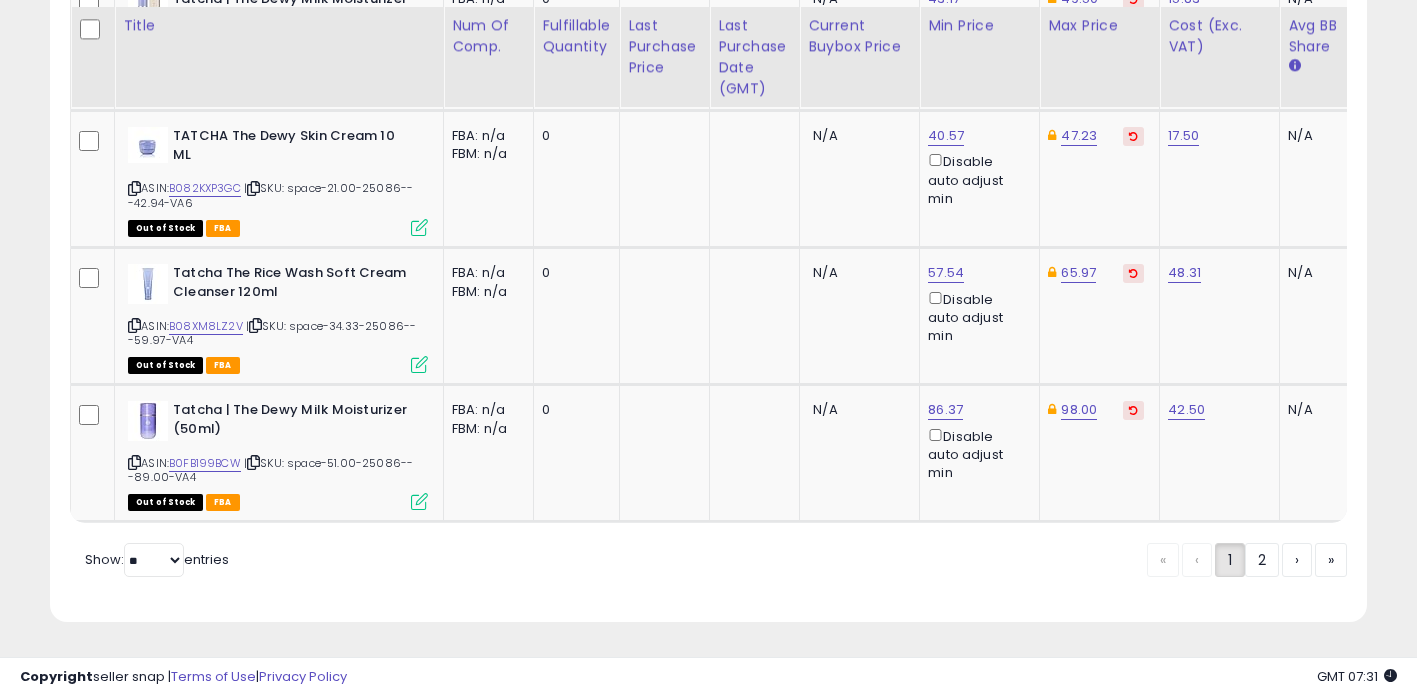 scroll, scrollTop: 0, scrollLeft: 1092, axis: horizontal 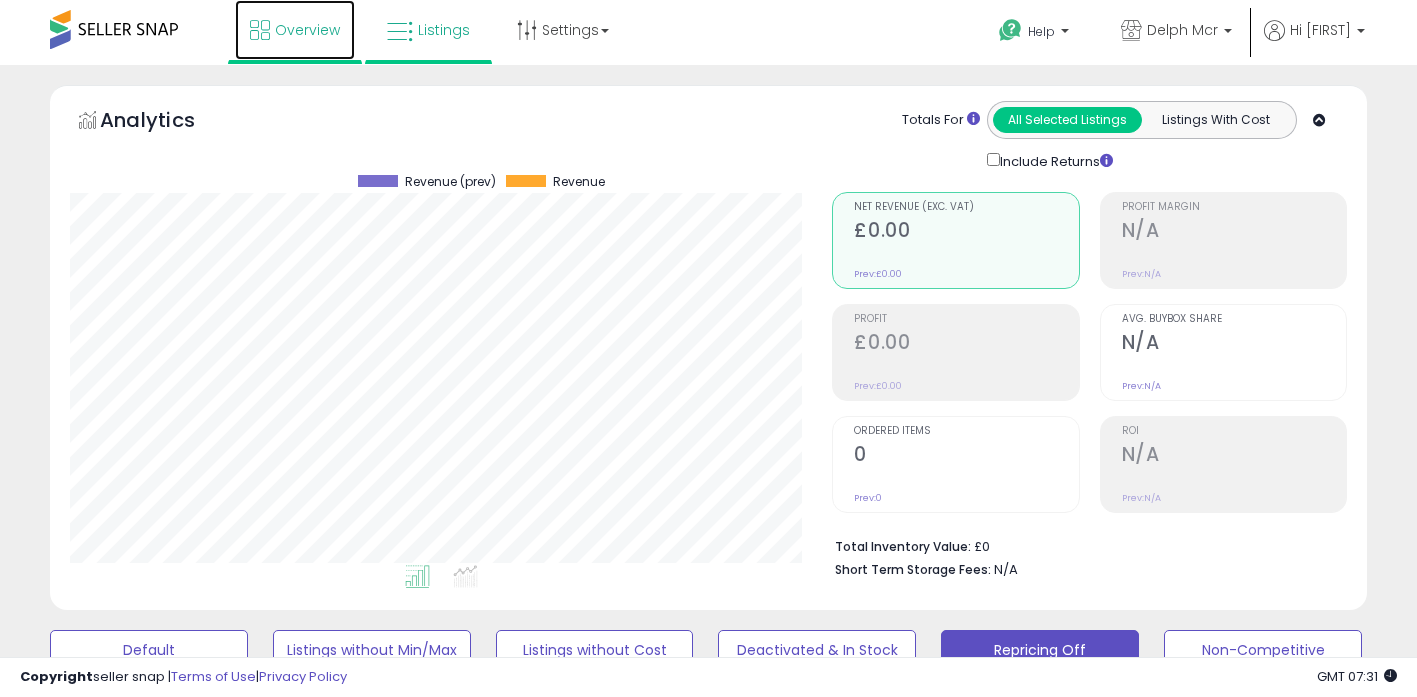 click on "Overview" at bounding box center (295, 30) 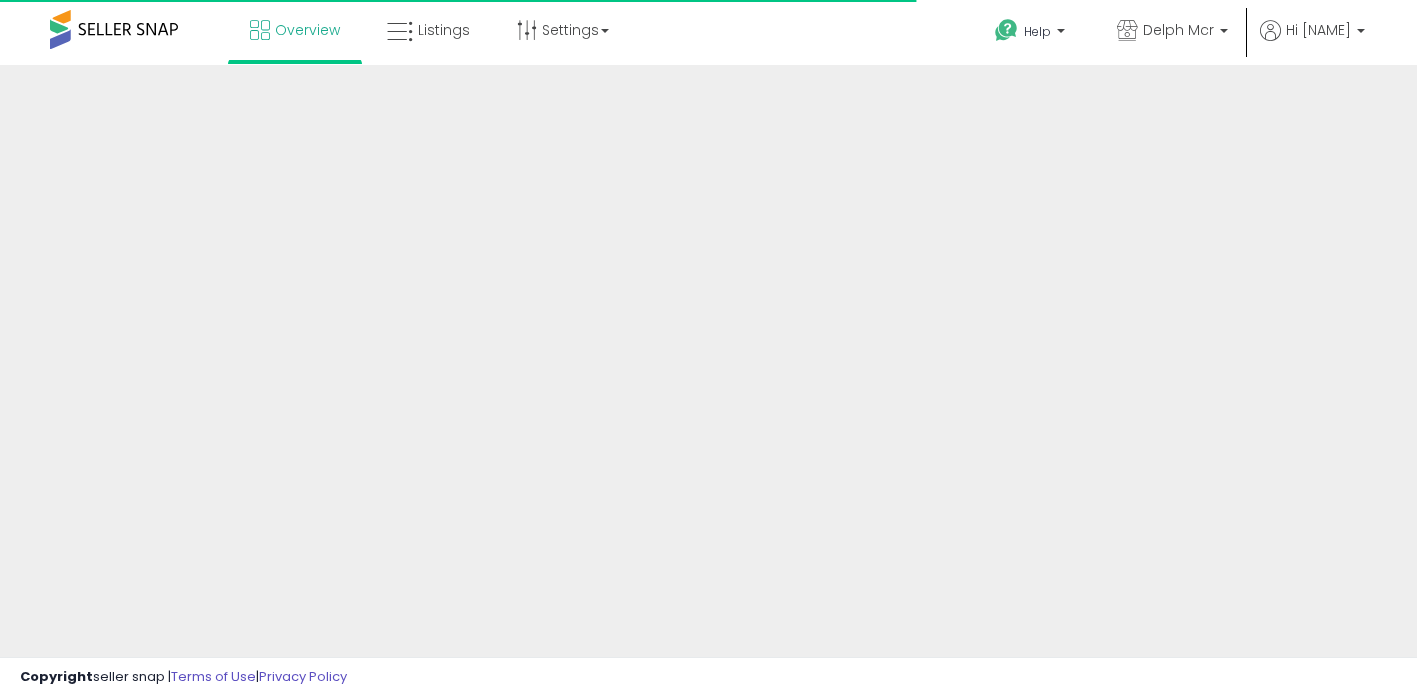 scroll, scrollTop: 0, scrollLeft: 0, axis: both 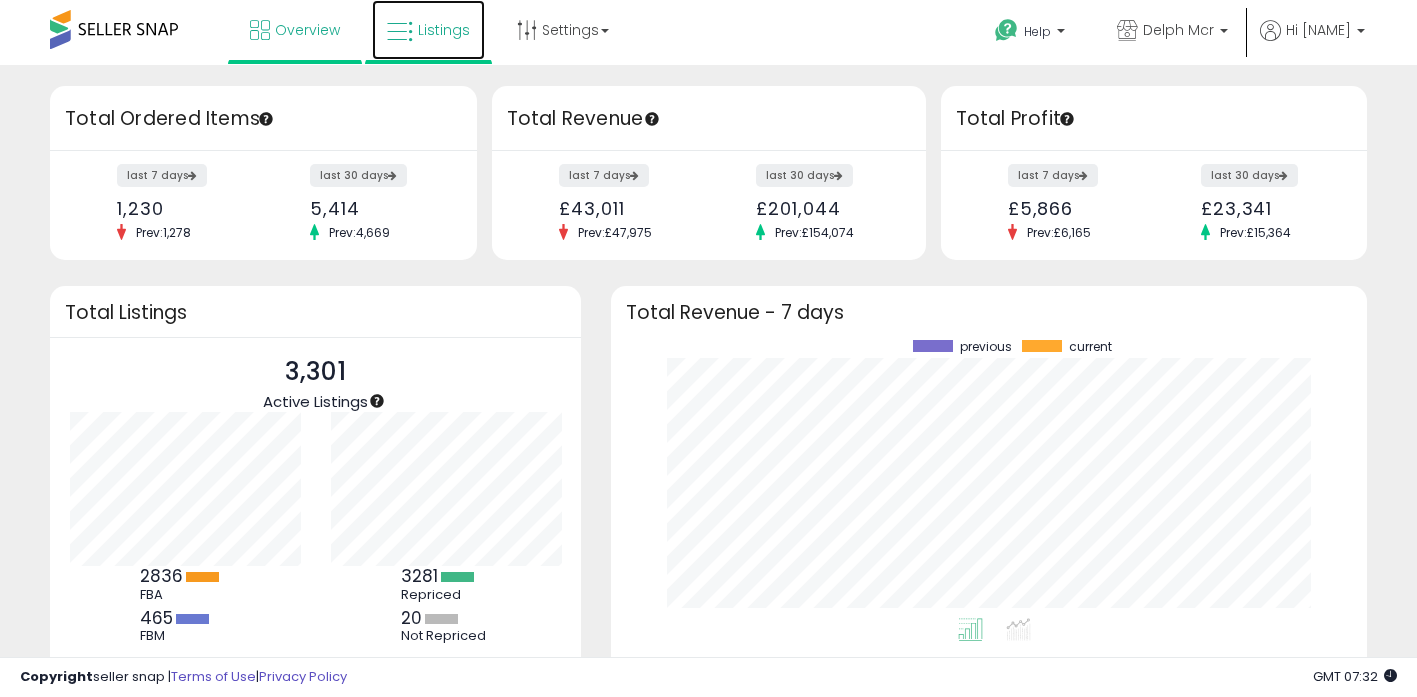 click on "Listings" at bounding box center (428, 30) 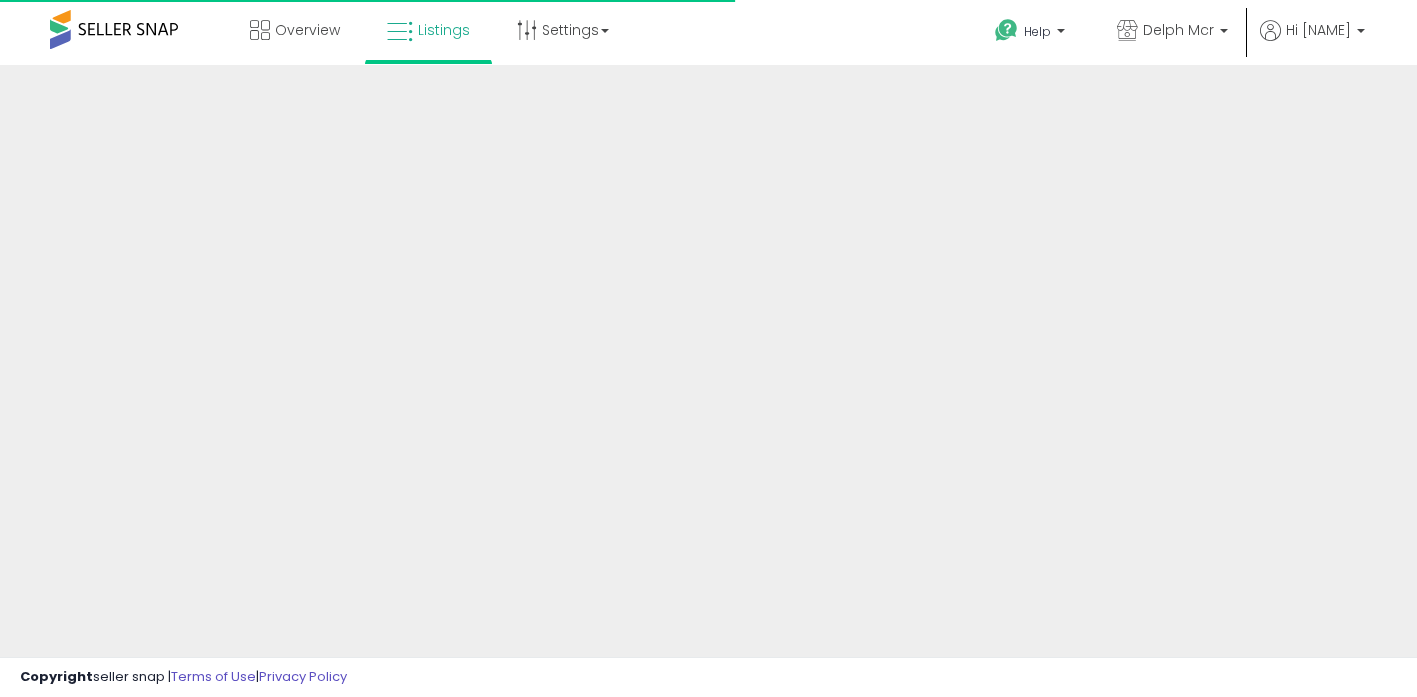 scroll, scrollTop: 0, scrollLeft: 0, axis: both 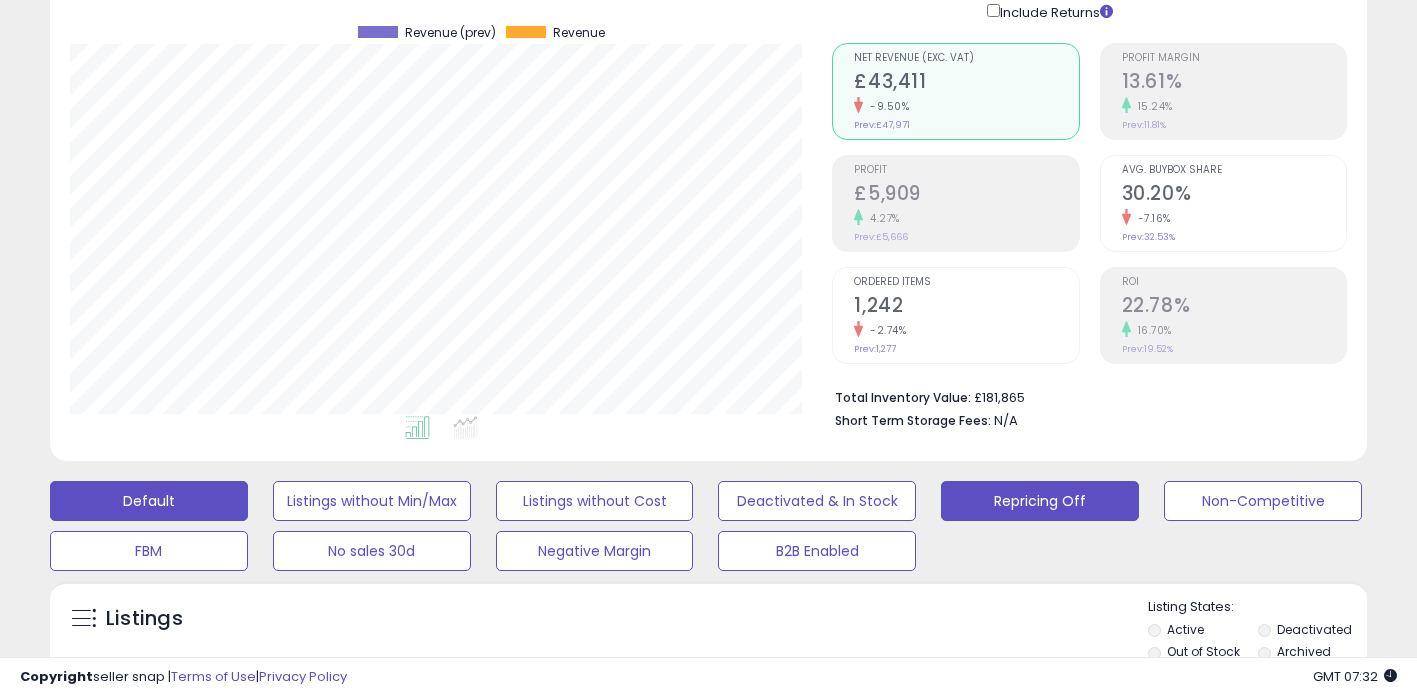 click on "Repricing Off" at bounding box center [372, 501] 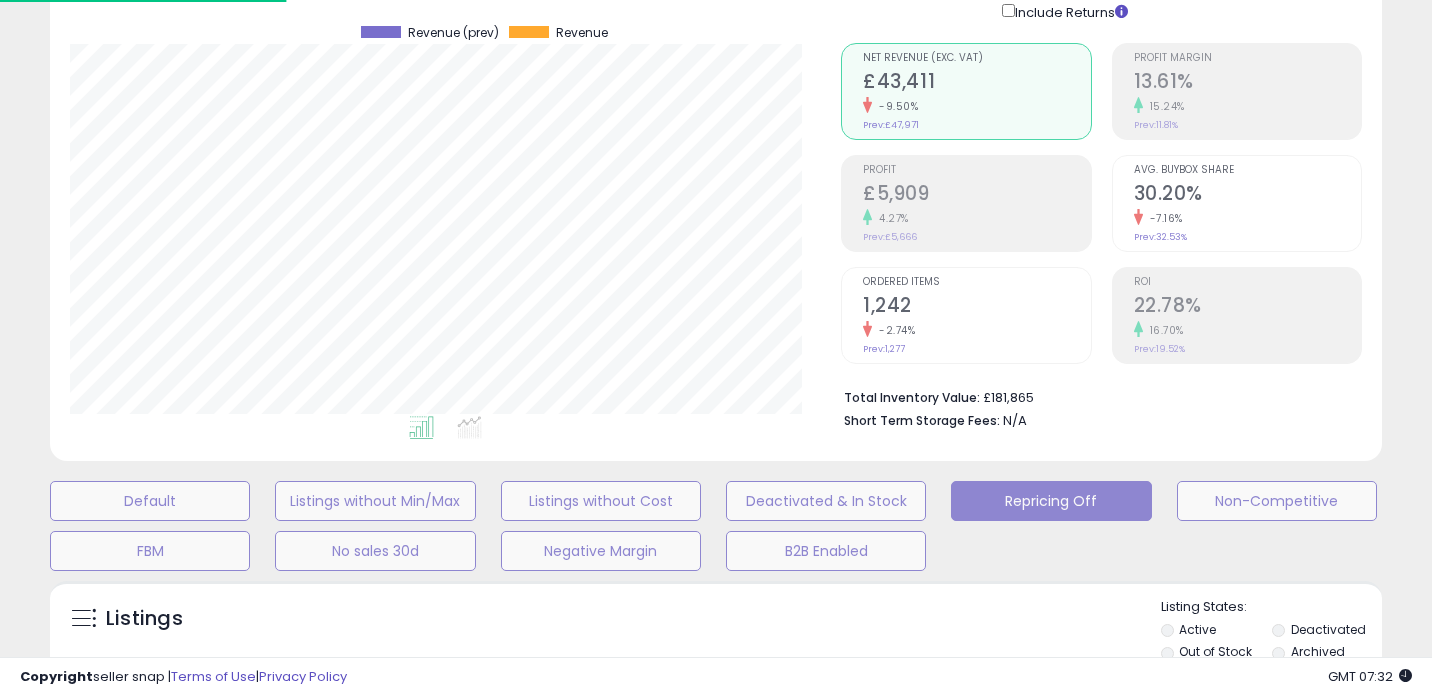 scroll, scrollTop: 999590, scrollLeft: 999229, axis: both 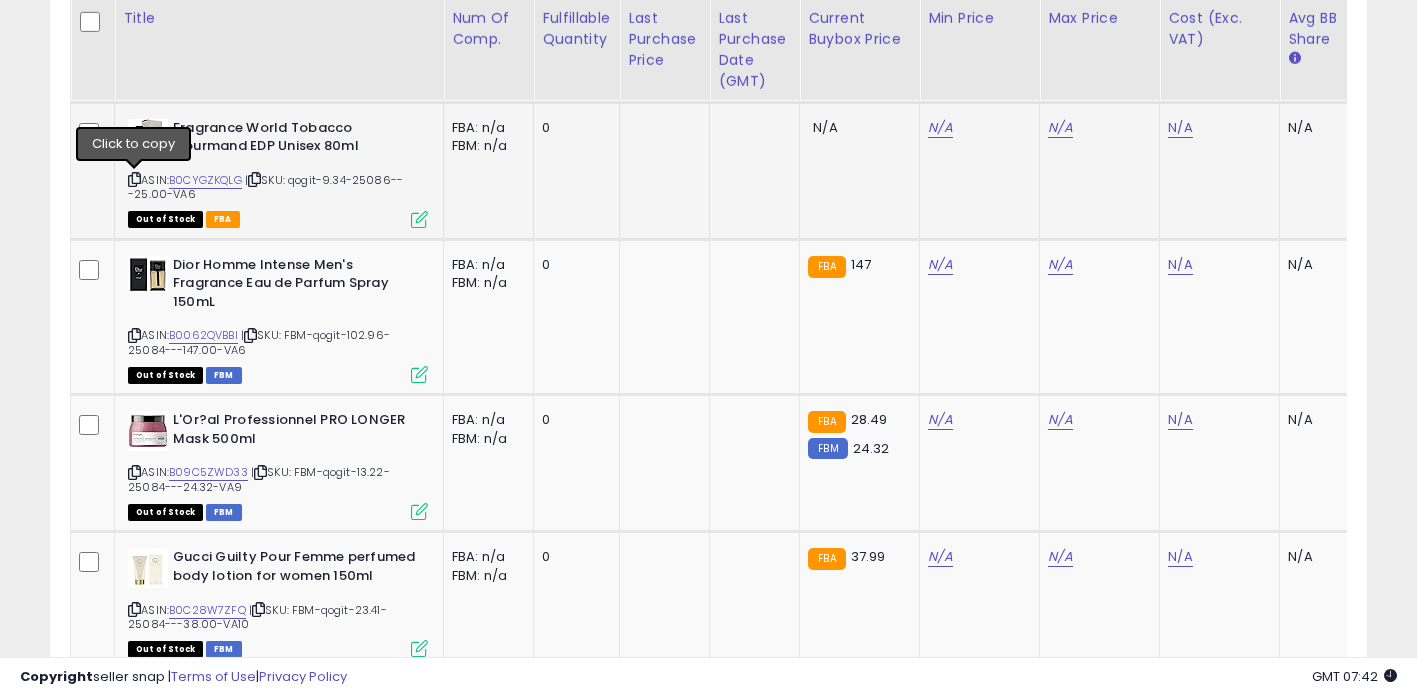 click at bounding box center [134, 179] 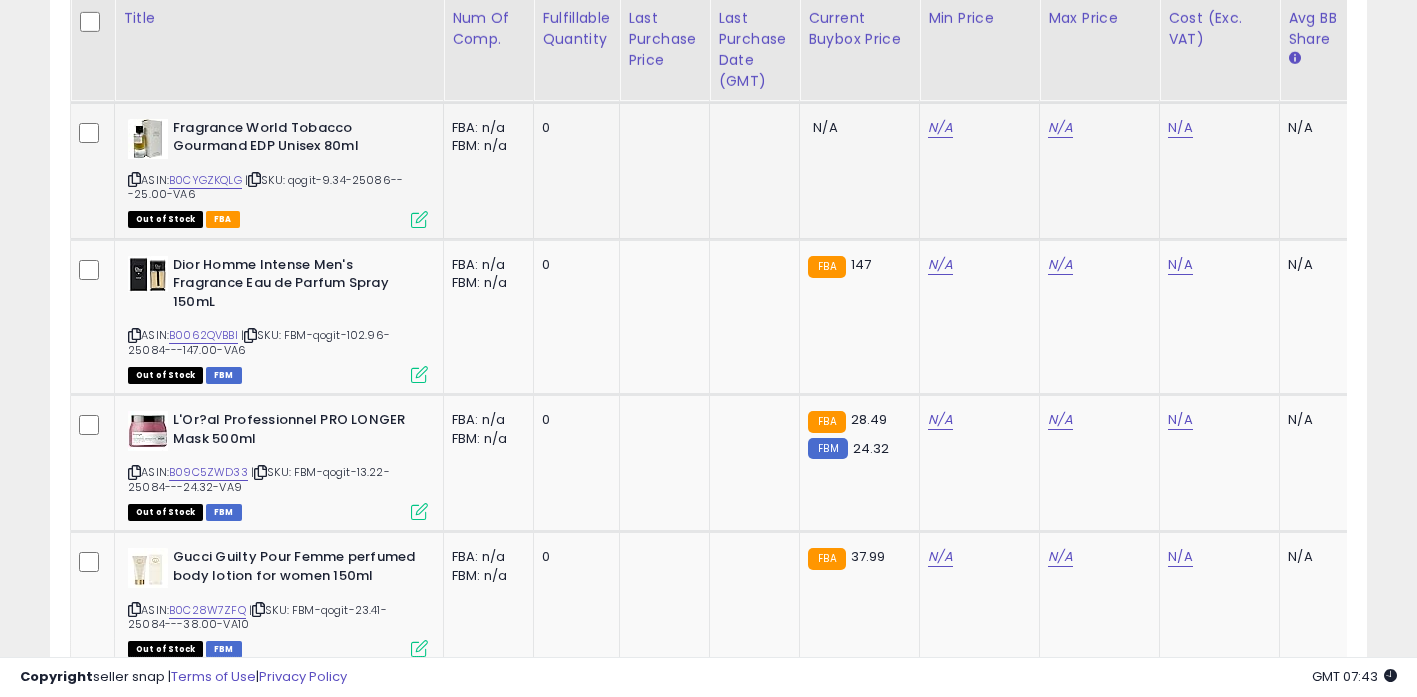 click at bounding box center [254, 179] 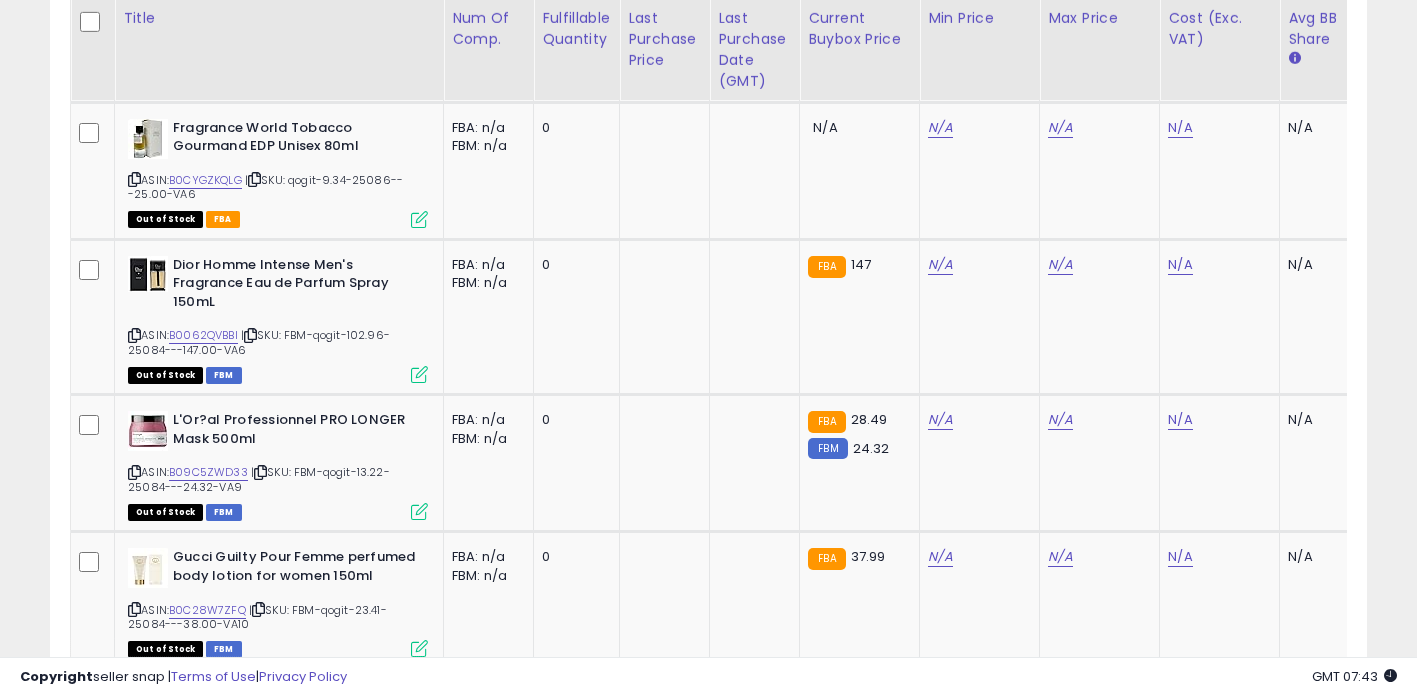 scroll, scrollTop: 0, scrollLeft: 1394, axis: horizontal 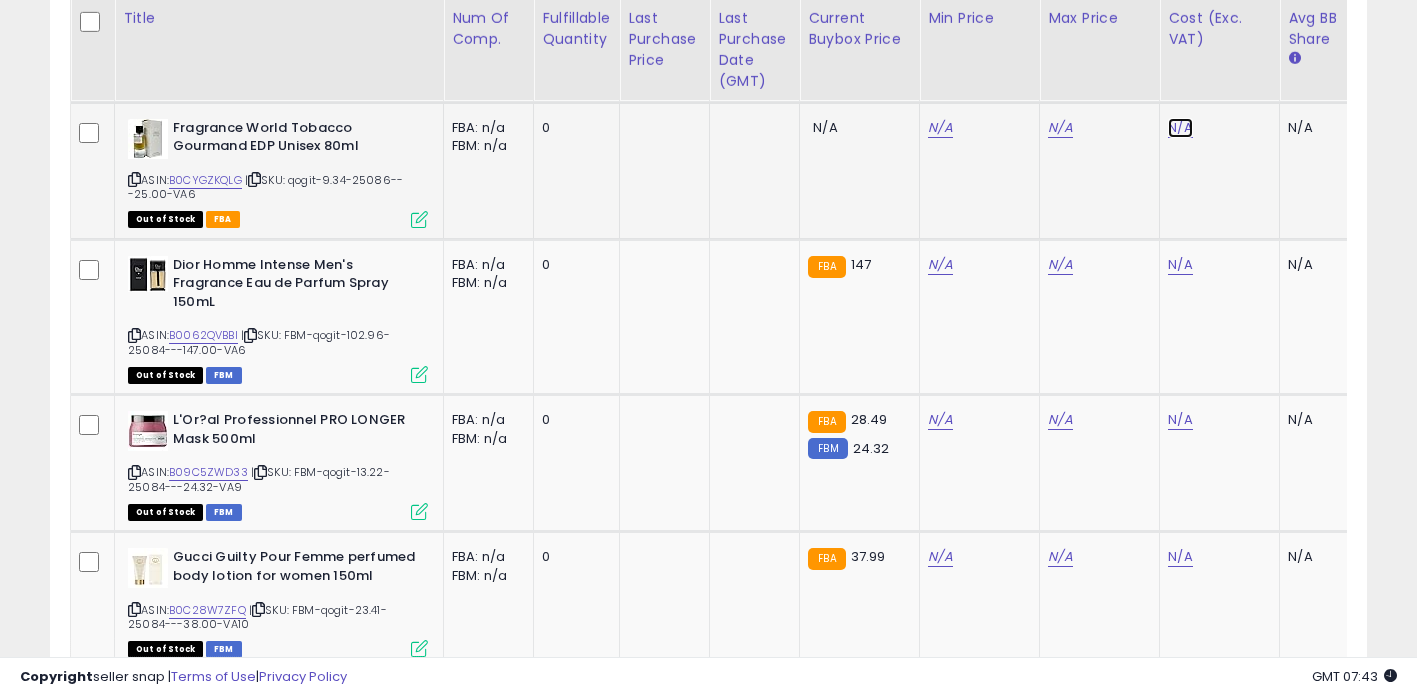 click on "N/A" at bounding box center [1180, -847] 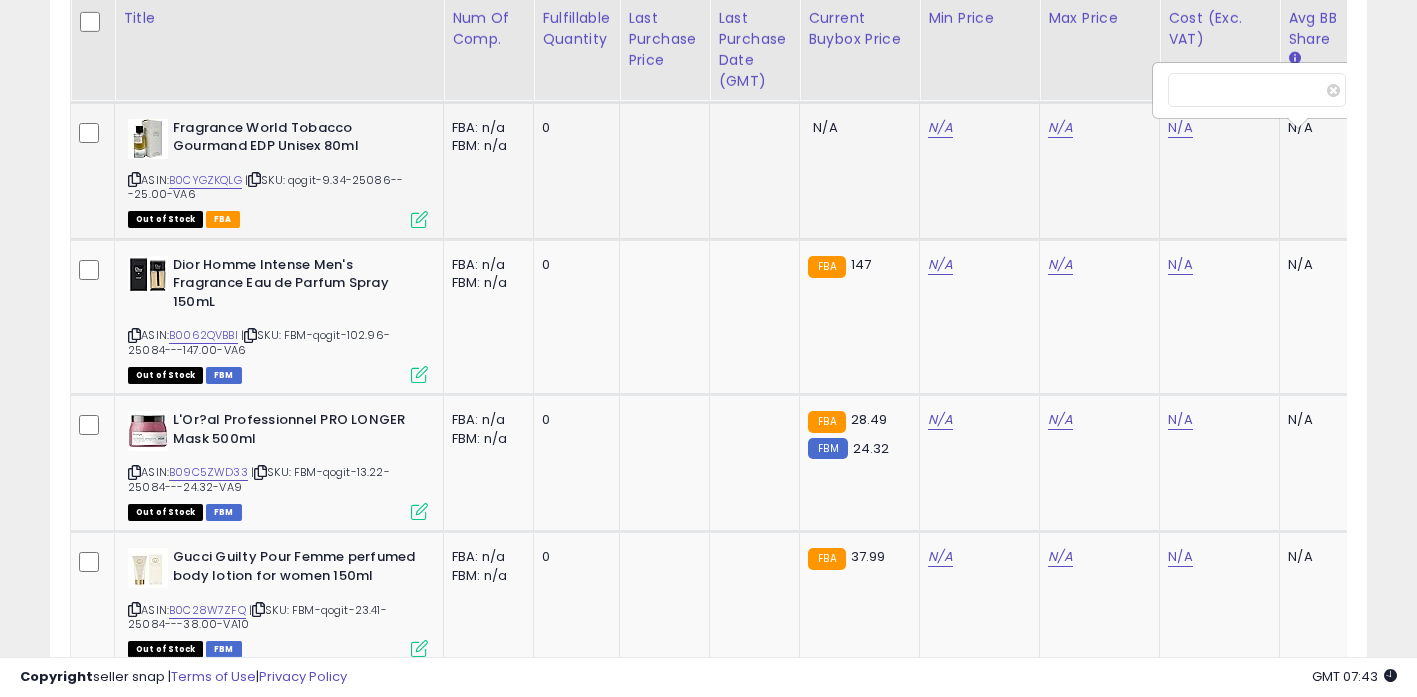 scroll, scrollTop: 0, scrollLeft: 15, axis: horizontal 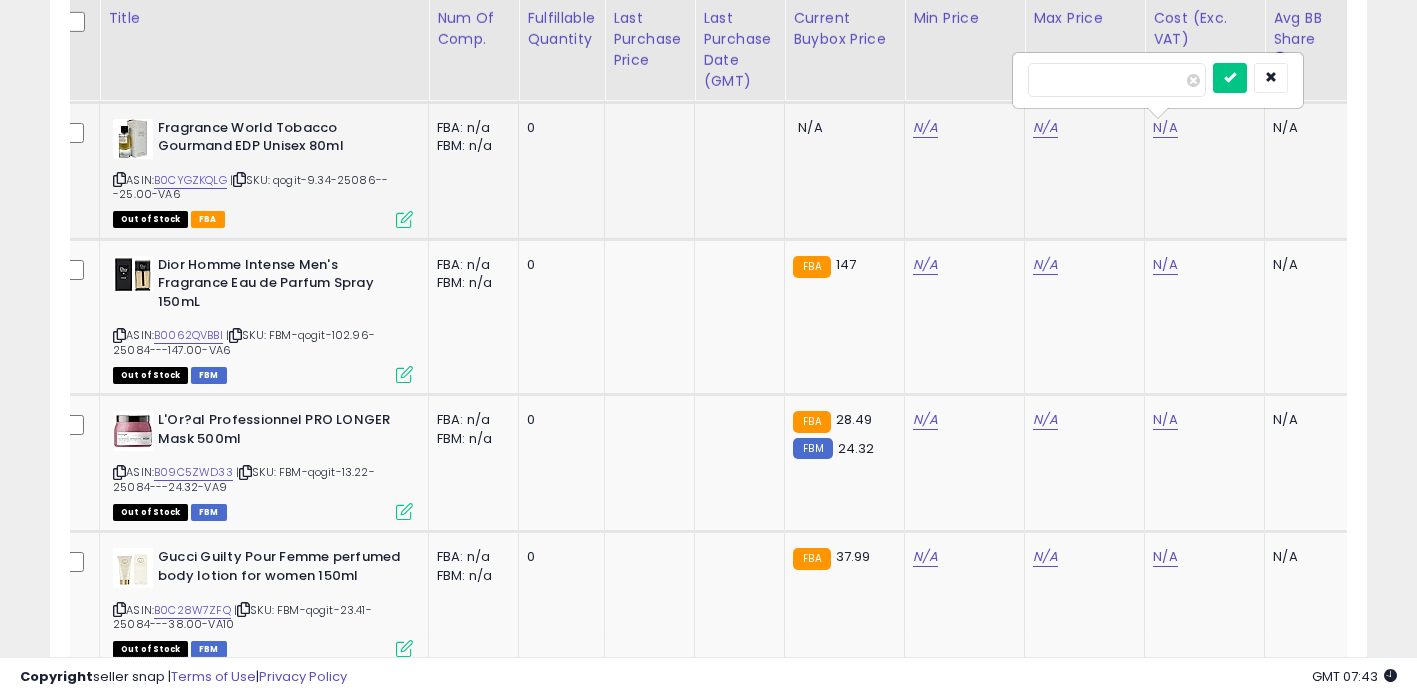 type on "****" 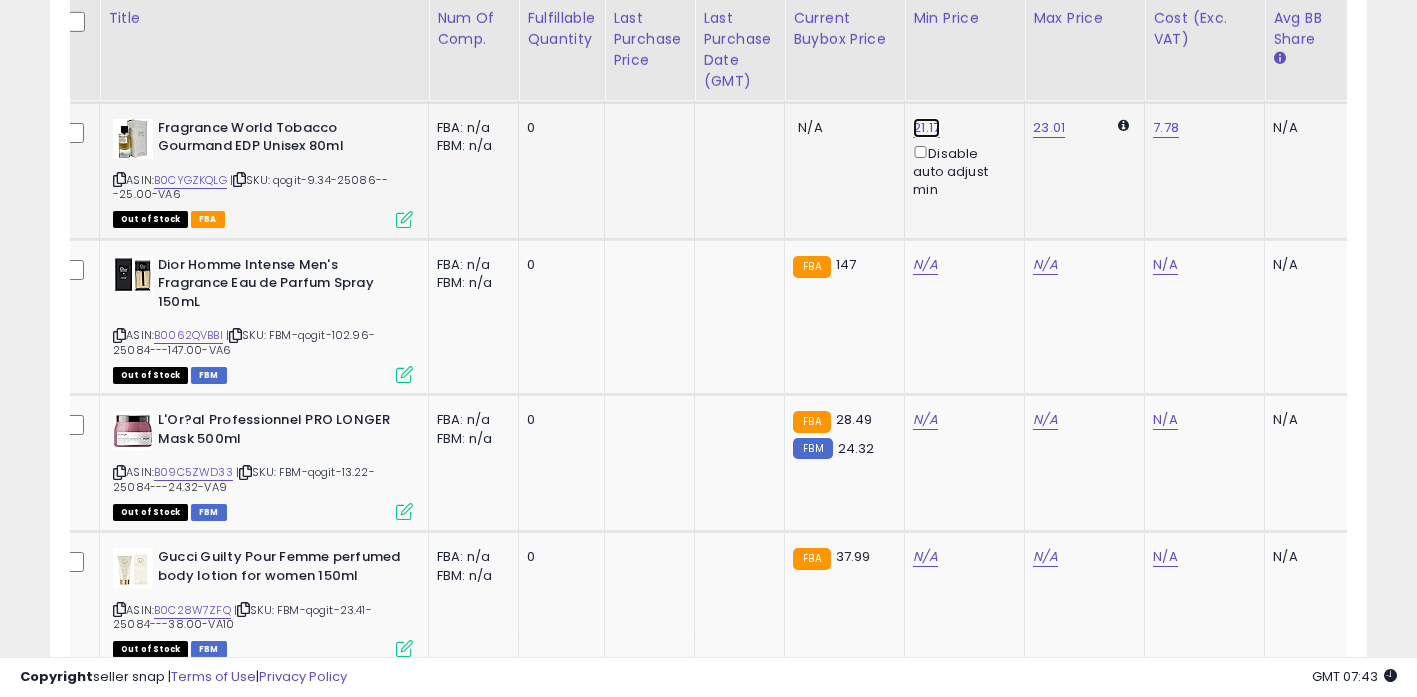 click on "21.17" at bounding box center [925, -1177] 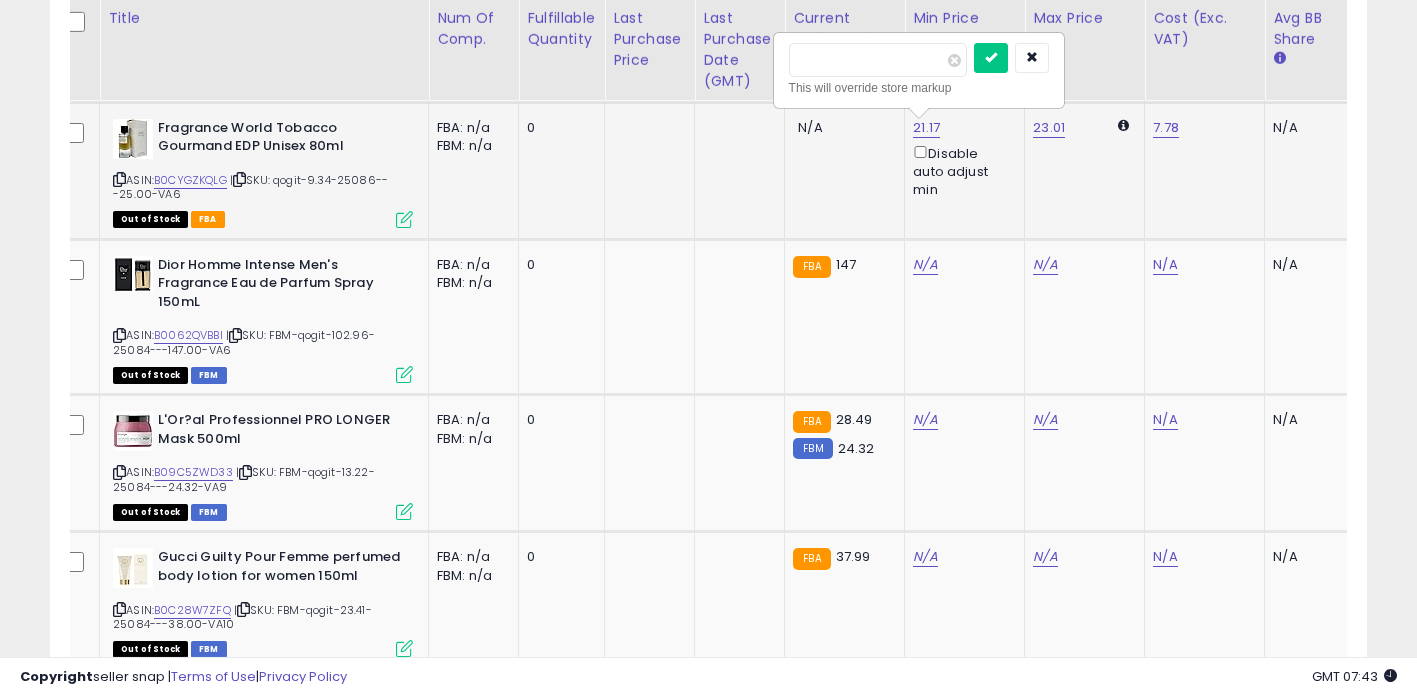 drag, startPoint x: 812, startPoint y: 63, endPoint x: 990, endPoint y: 52, distance: 178.33957 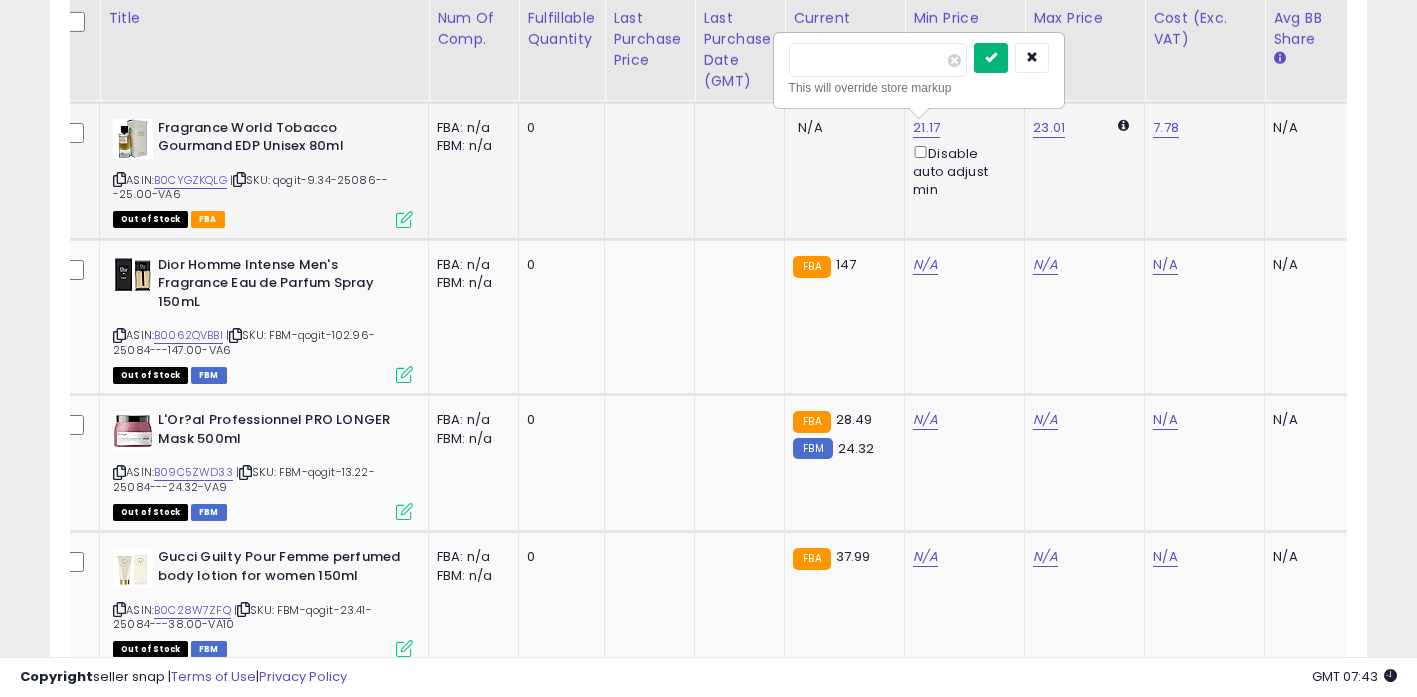 type on "*****" 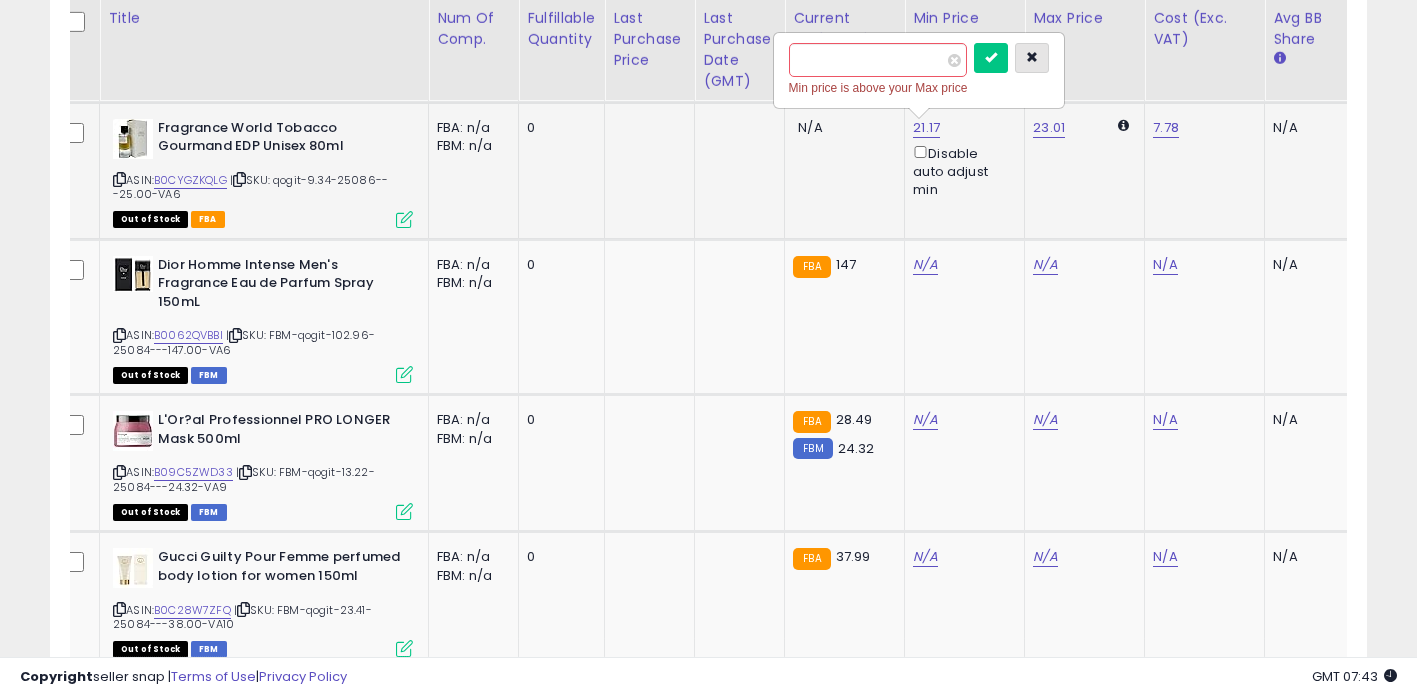 click at bounding box center [1032, 58] 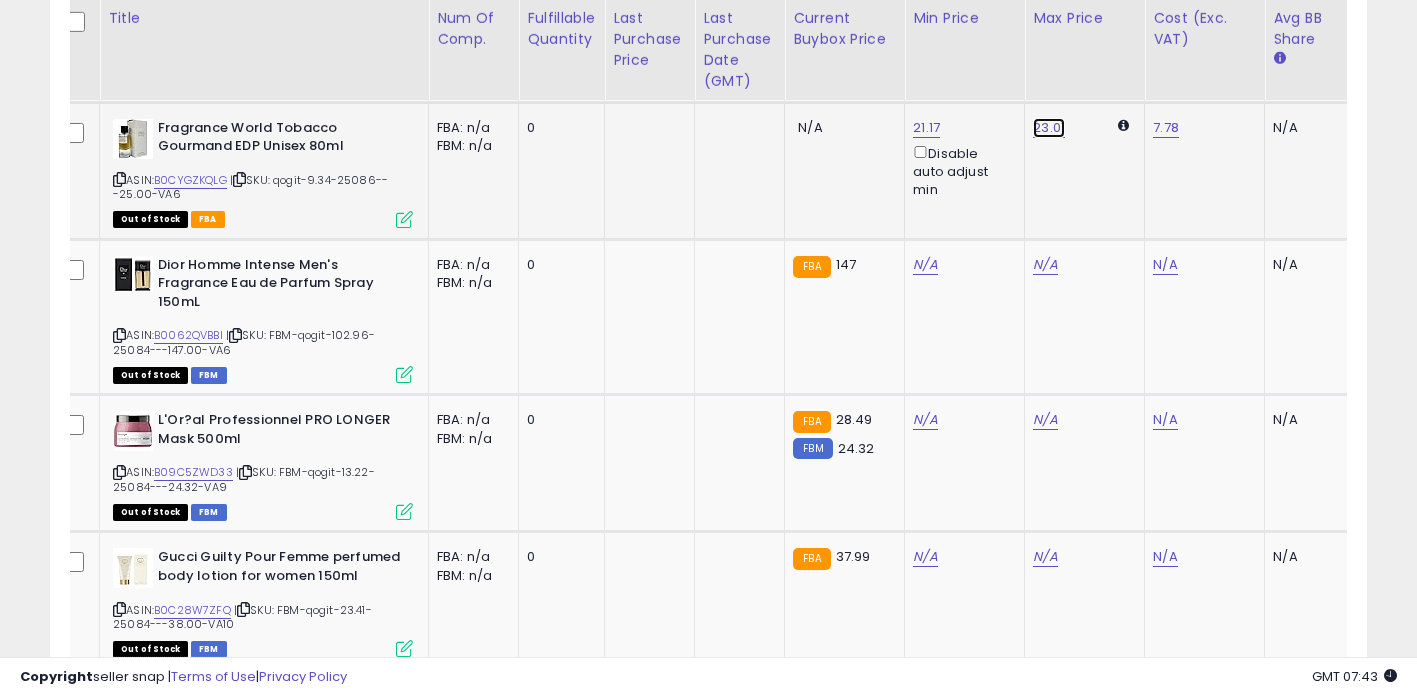 click on "23.01" at bounding box center (1045, -1177) 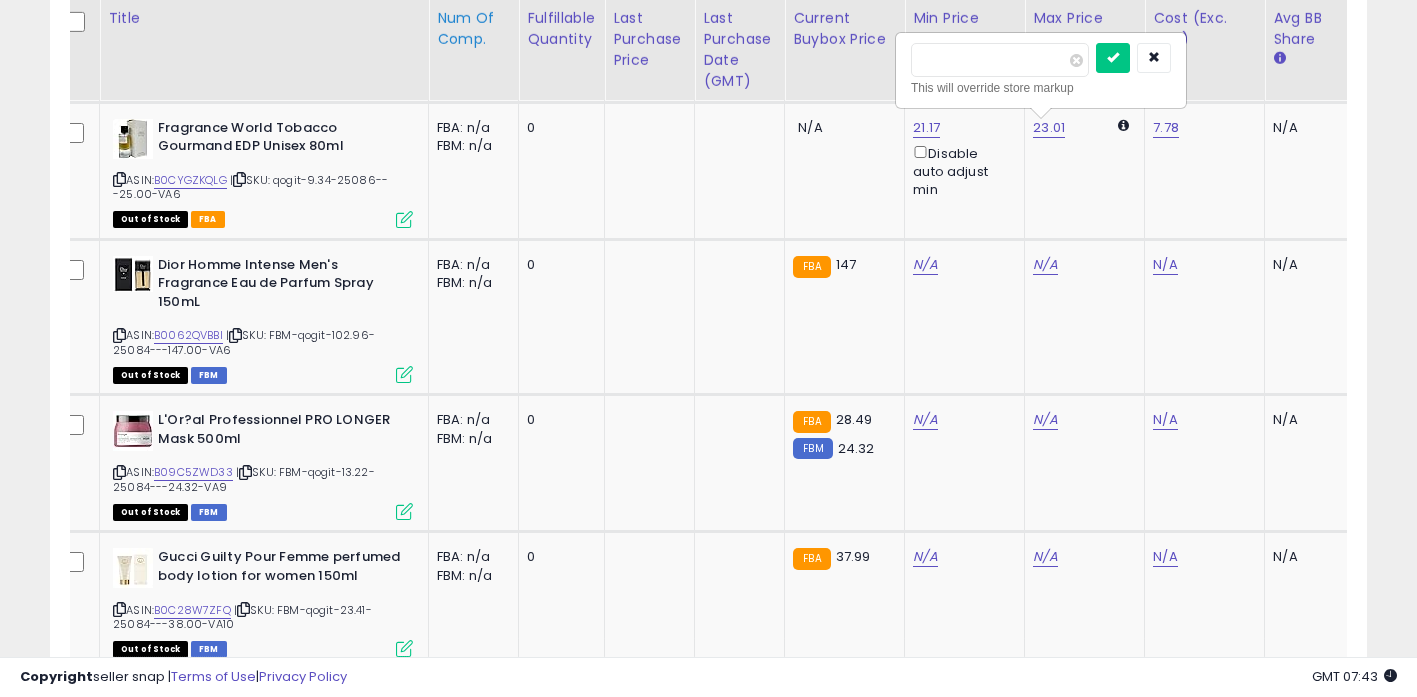 click on "Title
Num of Comp." at bounding box center (2589, 173) 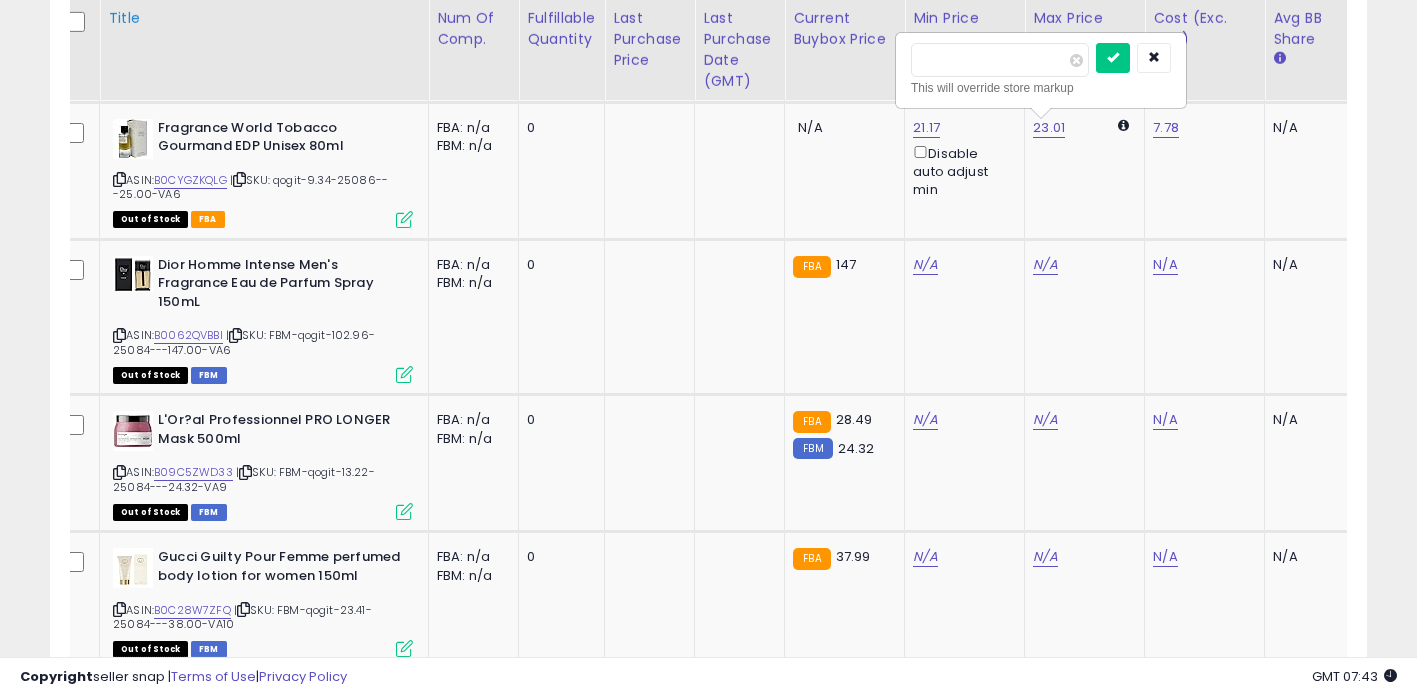 type on "*" 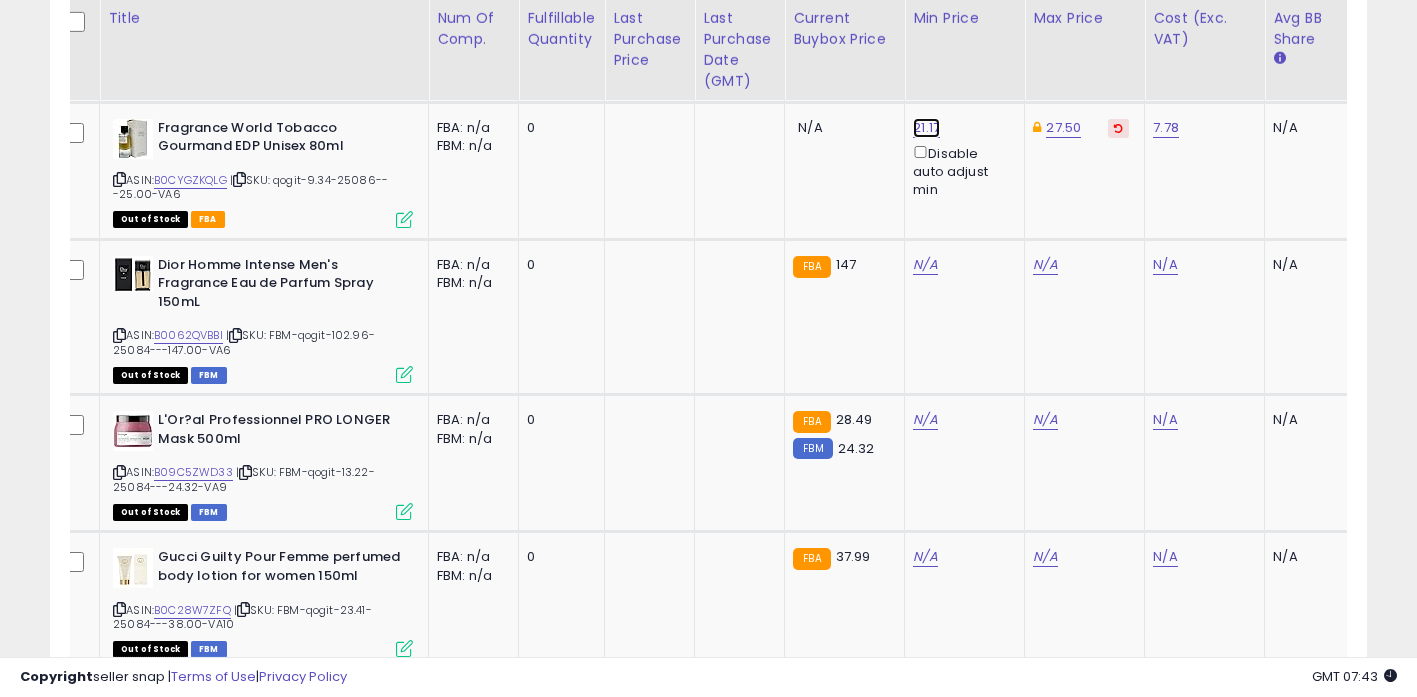 click on "21.17" at bounding box center (925, -1177) 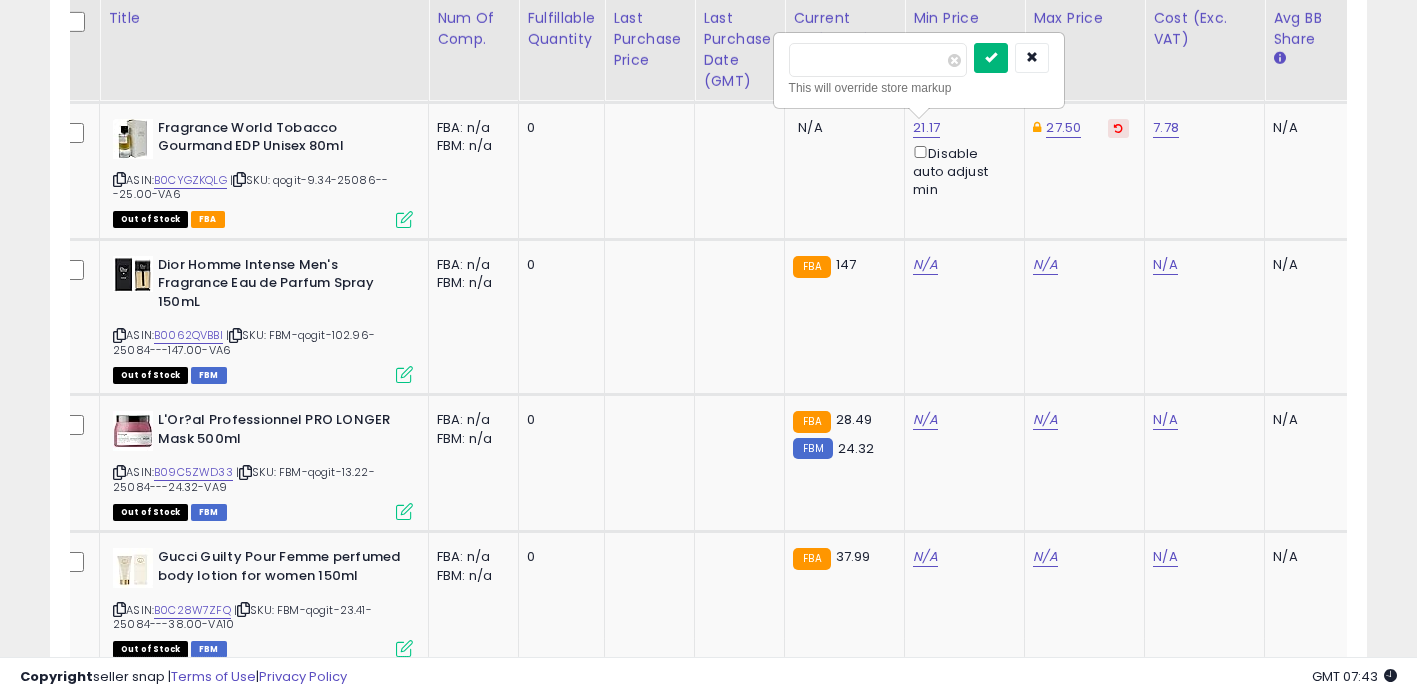 drag, startPoint x: 817, startPoint y: 63, endPoint x: 1006, endPoint y: 64, distance: 189.00264 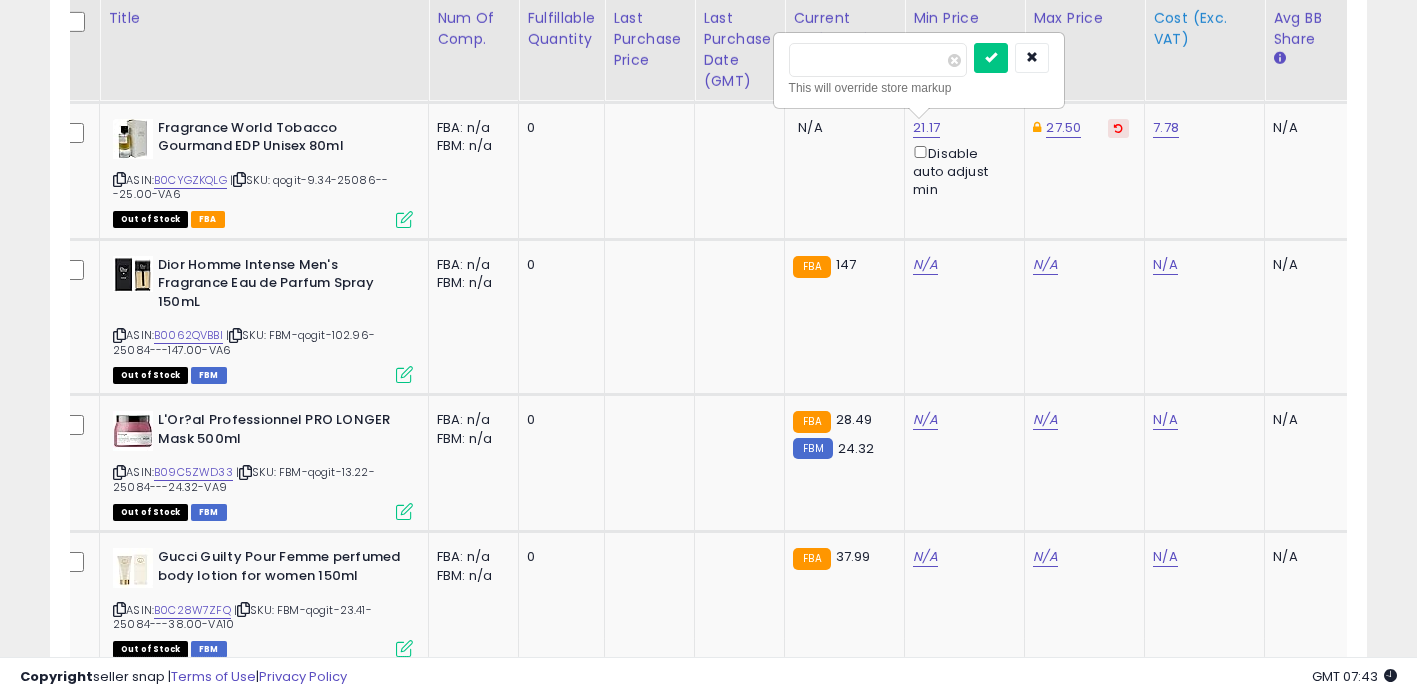 type on "*****" 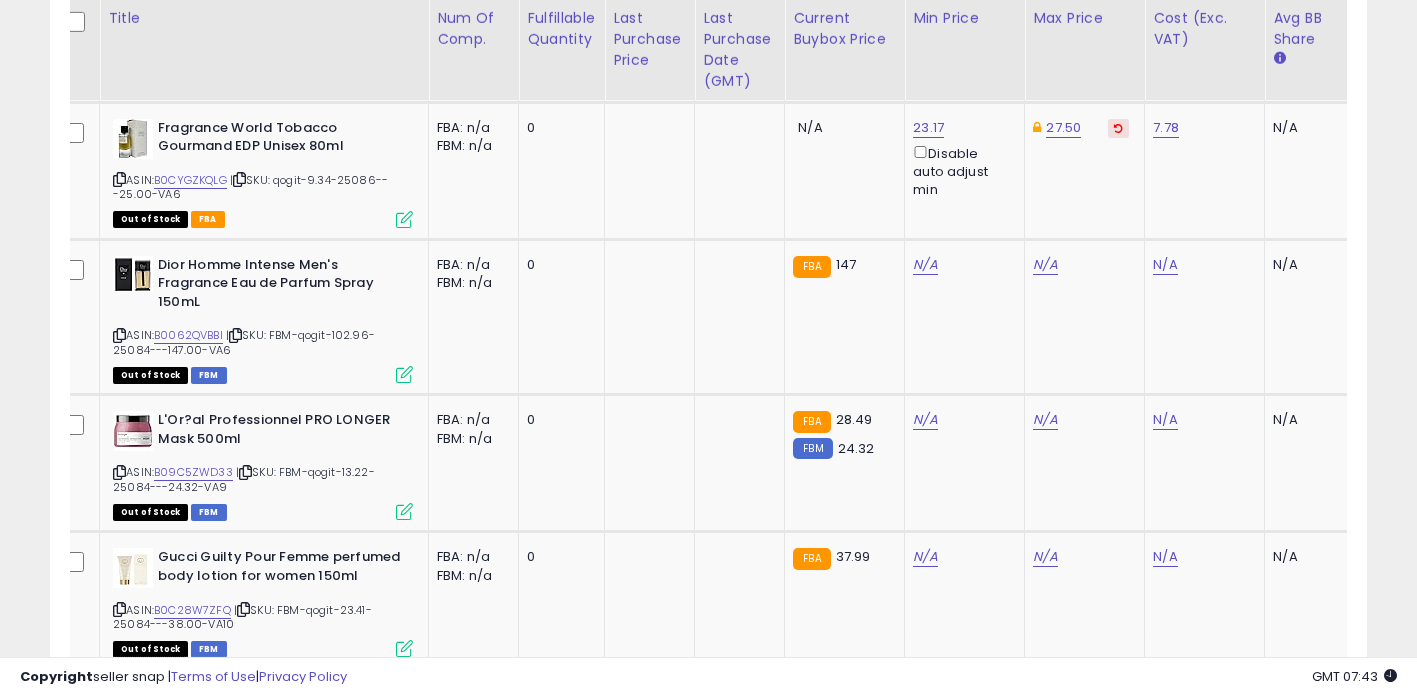 scroll, scrollTop: 0, scrollLeft: 218, axis: horizontal 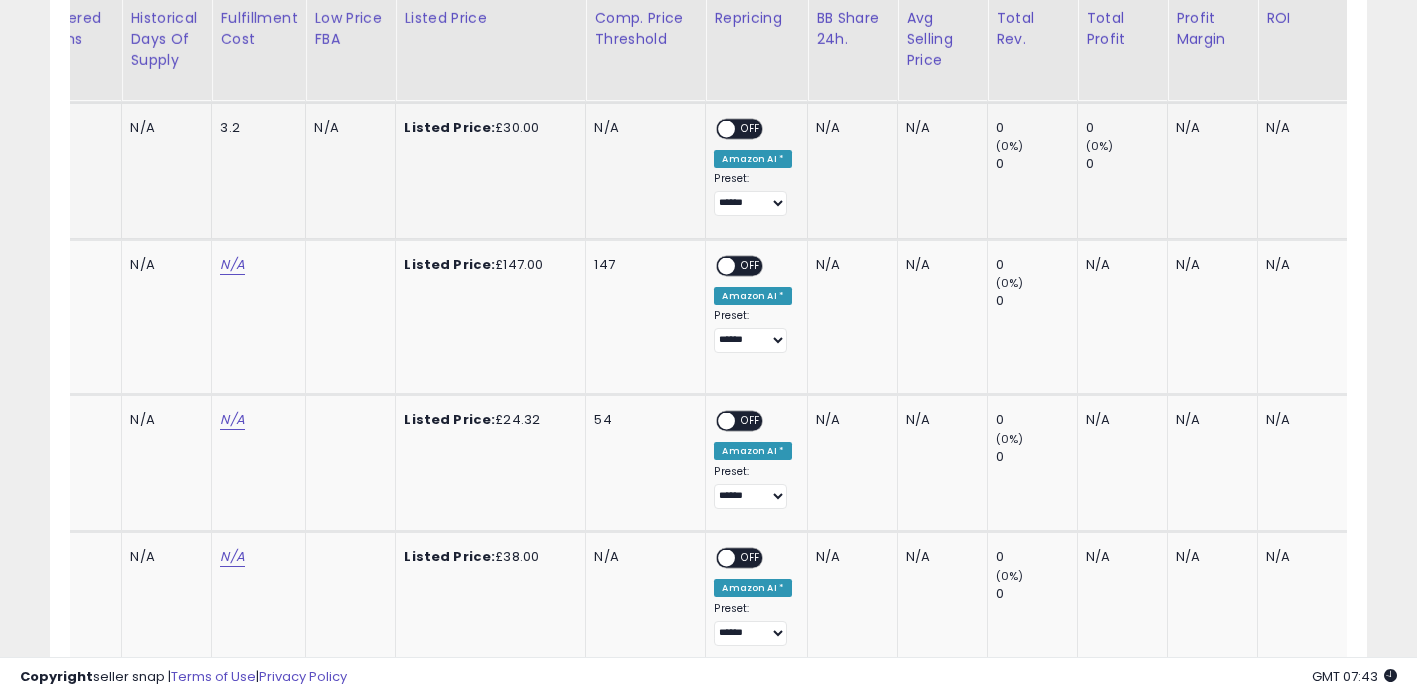 click on "OFF" at bounding box center [752, 128] 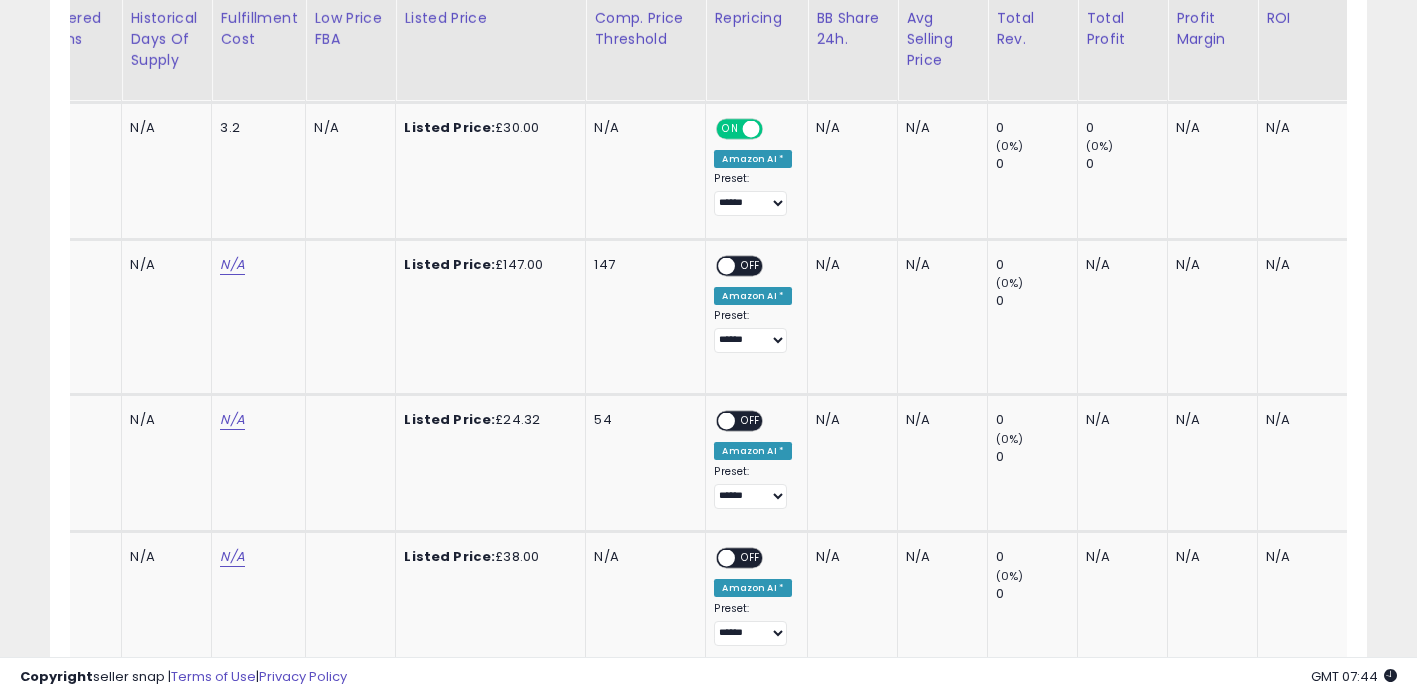 scroll, scrollTop: 0, scrollLeft: 1511, axis: horizontal 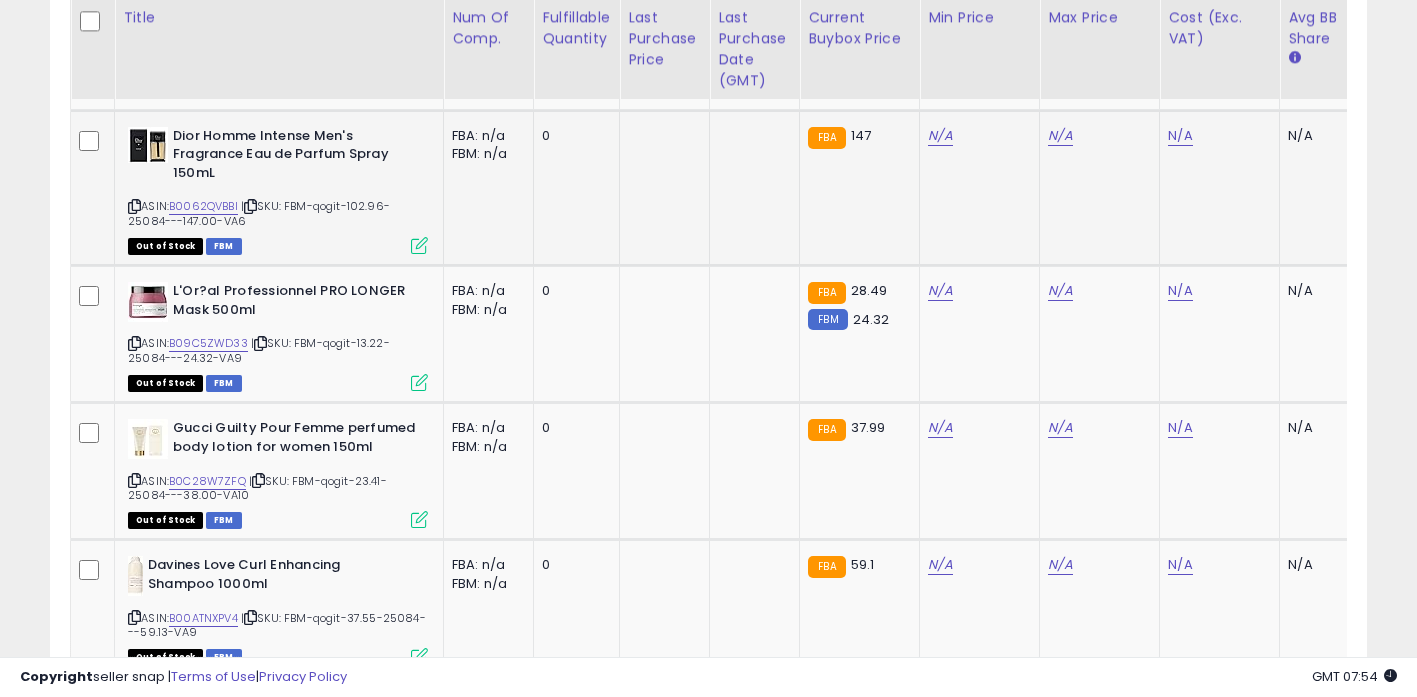 click at bounding box center [134, 206] 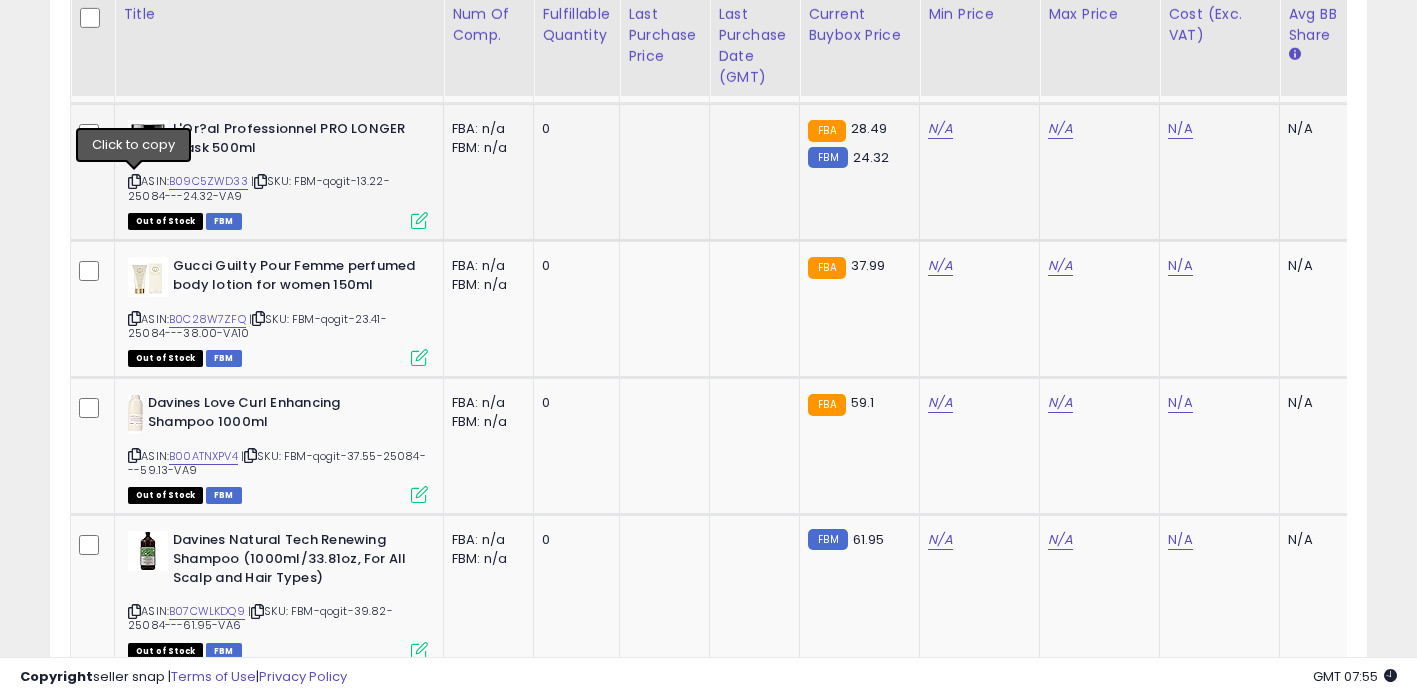scroll, scrollTop: 2563, scrollLeft: 0, axis: vertical 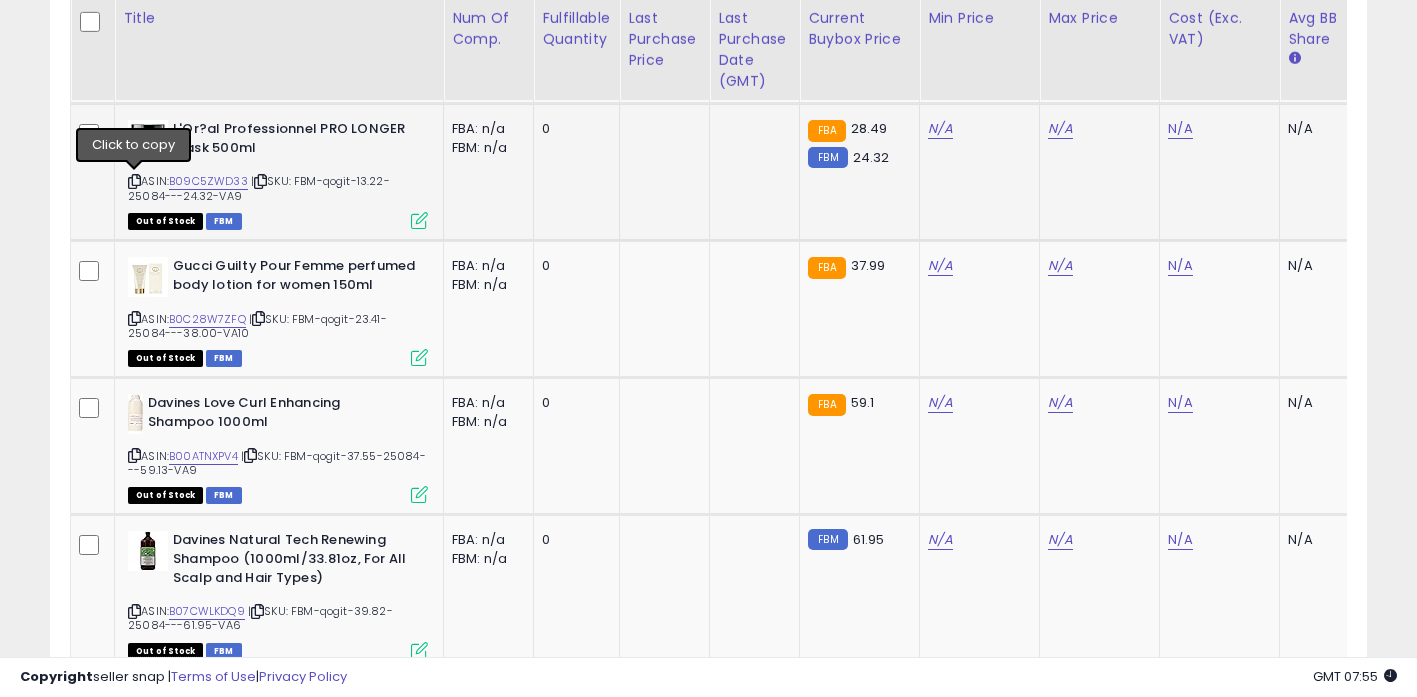 click at bounding box center (134, 181) 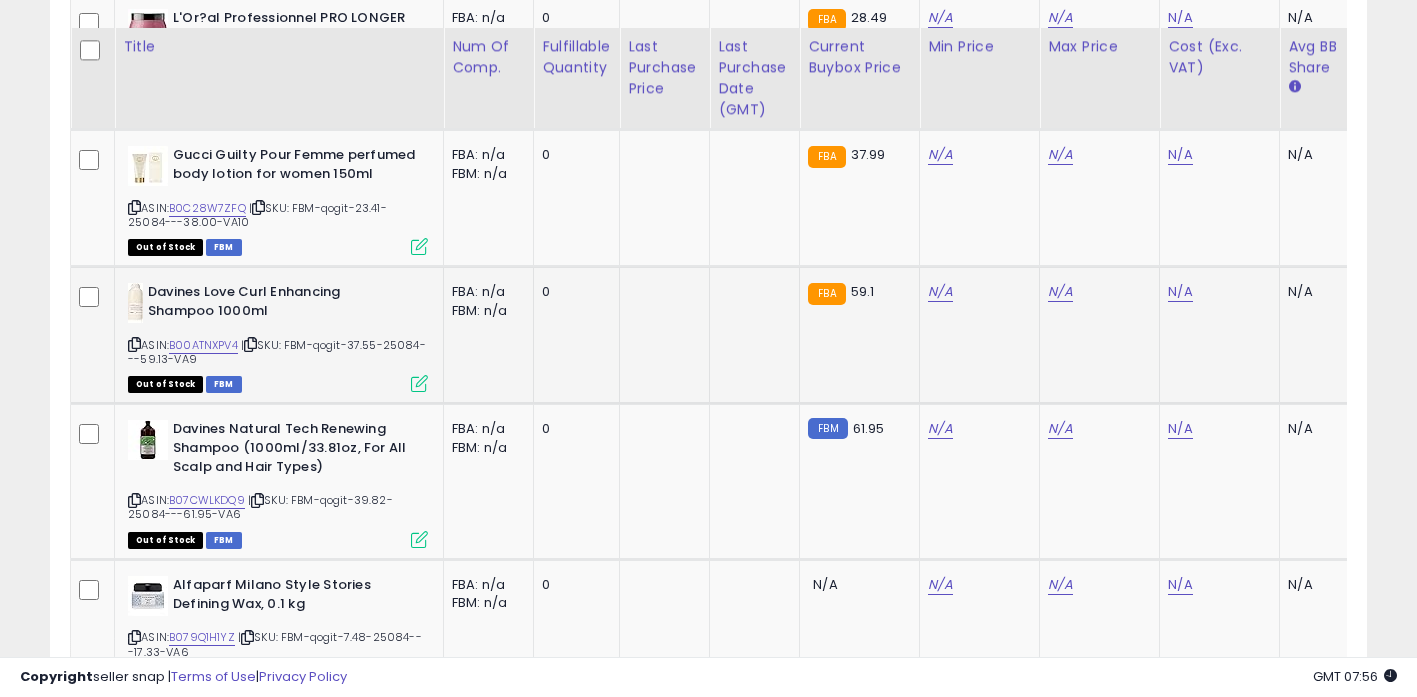 scroll, scrollTop: 2708, scrollLeft: 0, axis: vertical 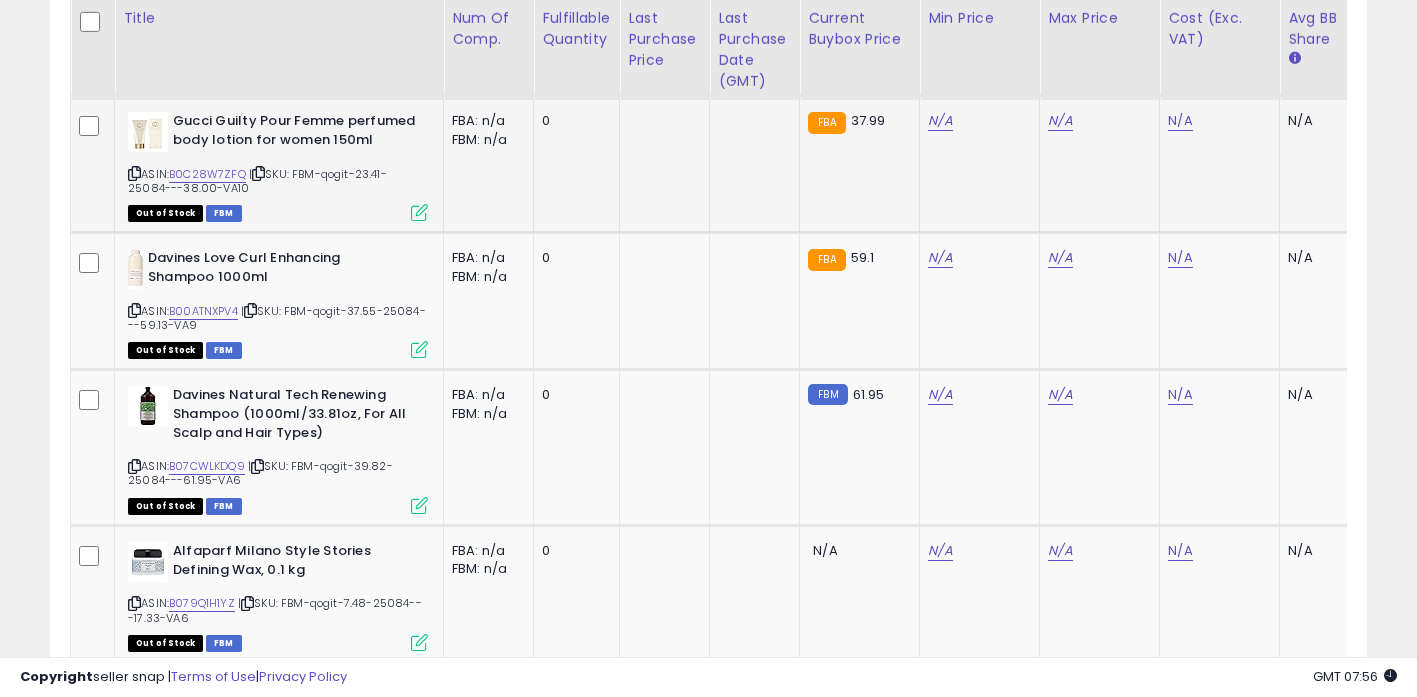 click at bounding box center (134, 173) 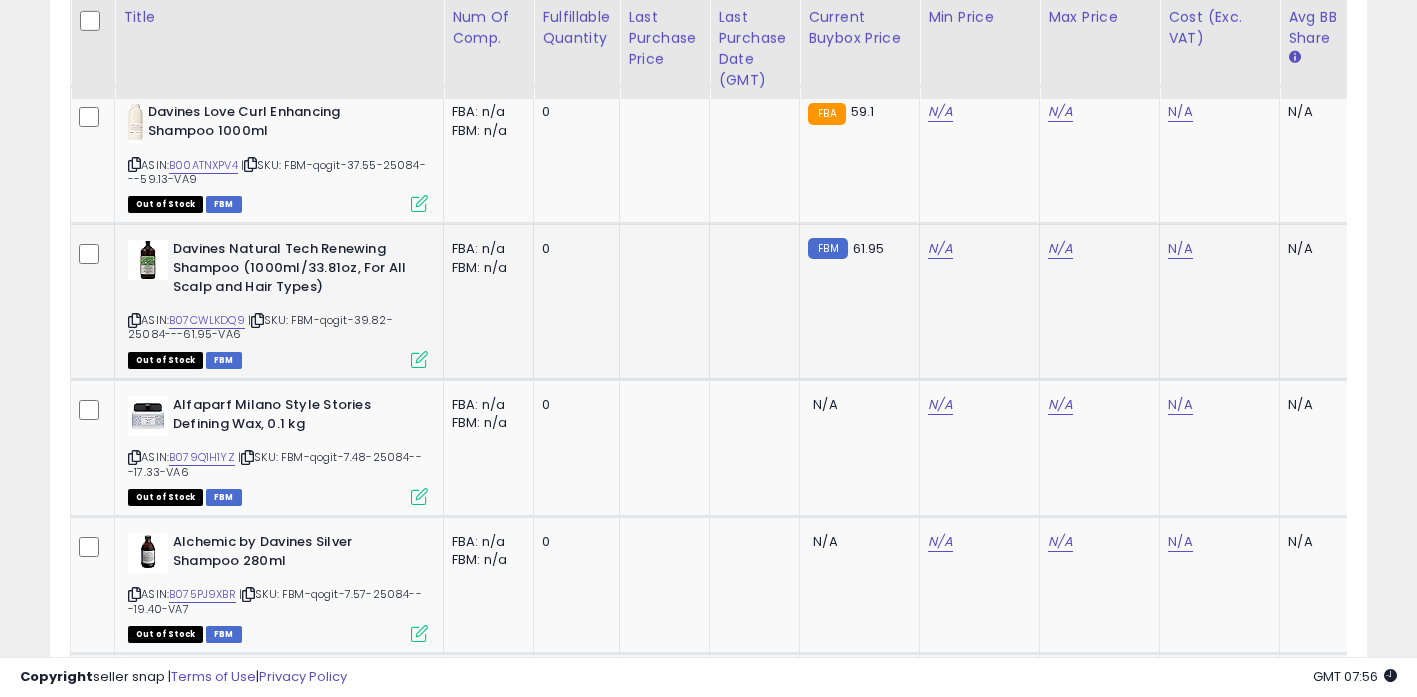 scroll, scrollTop: 2852, scrollLeft: 0, axis: vertical 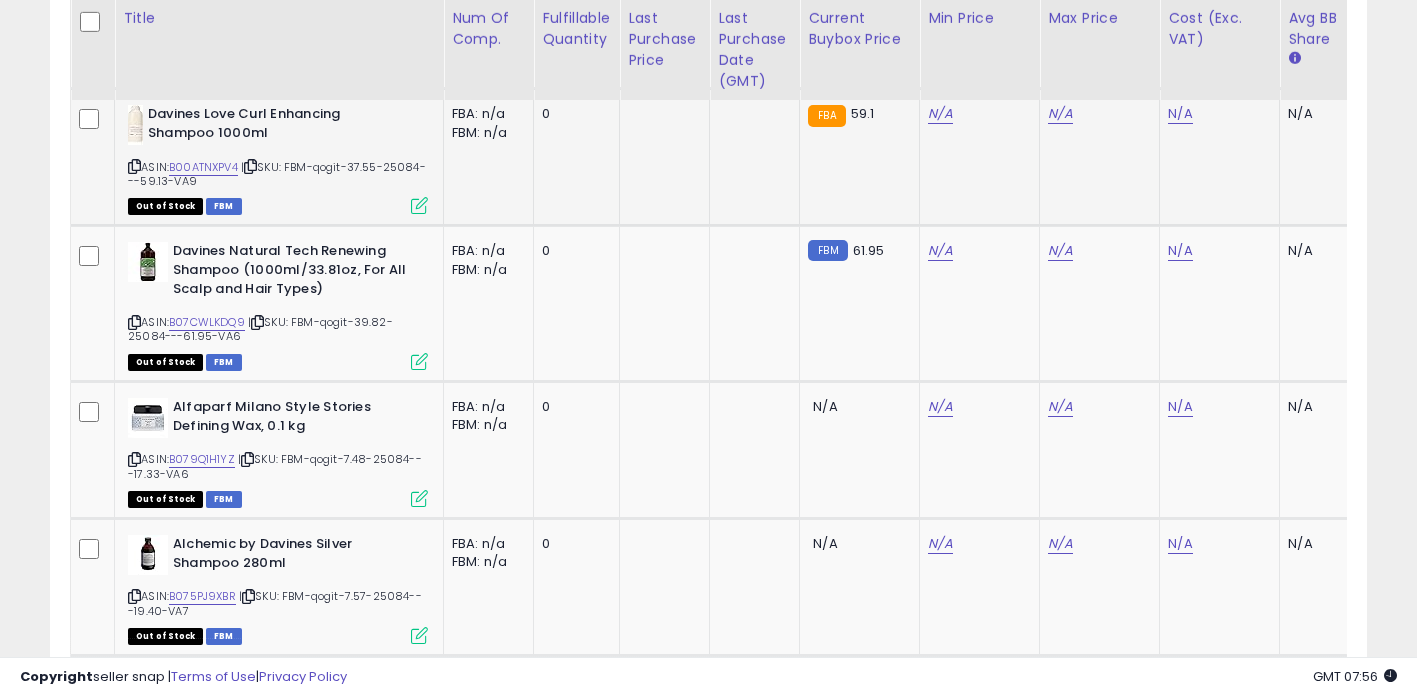 click at bounding box center [134, 166] 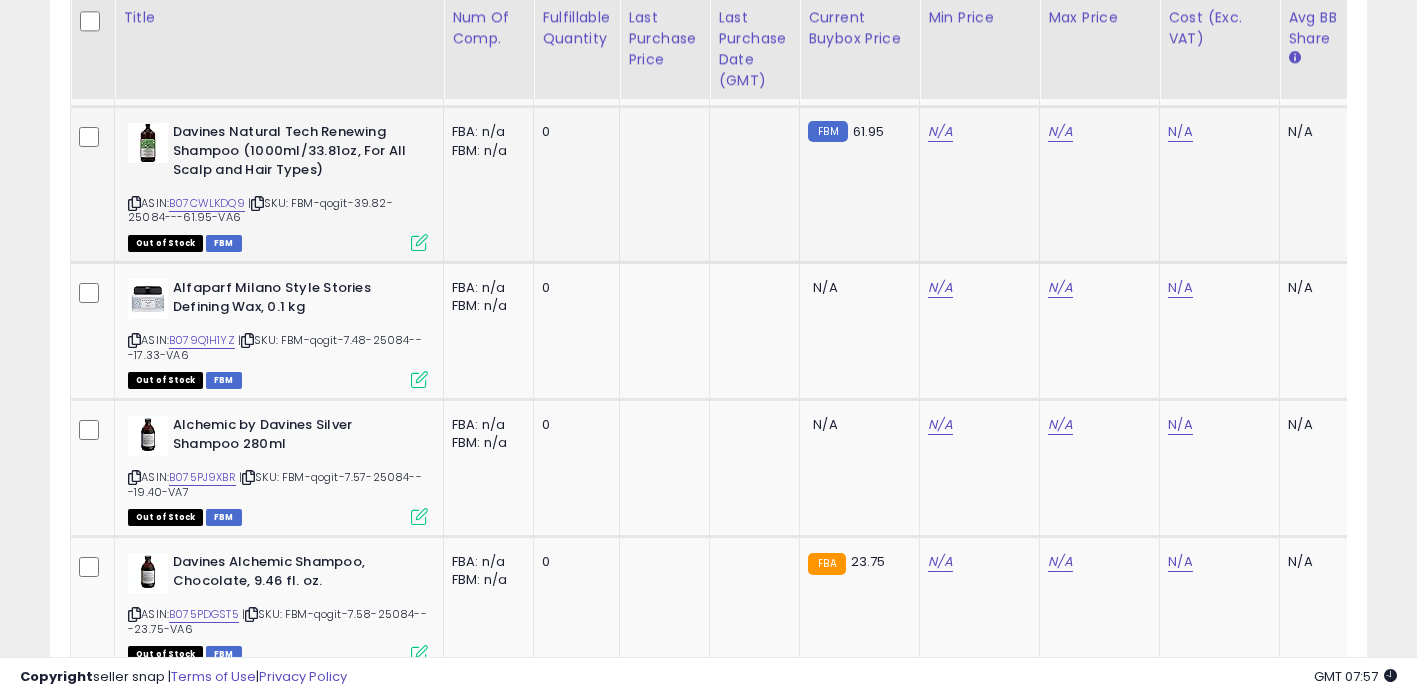 scroll, scrollTop: 2988, scrollLeft: 0, axis: vertical 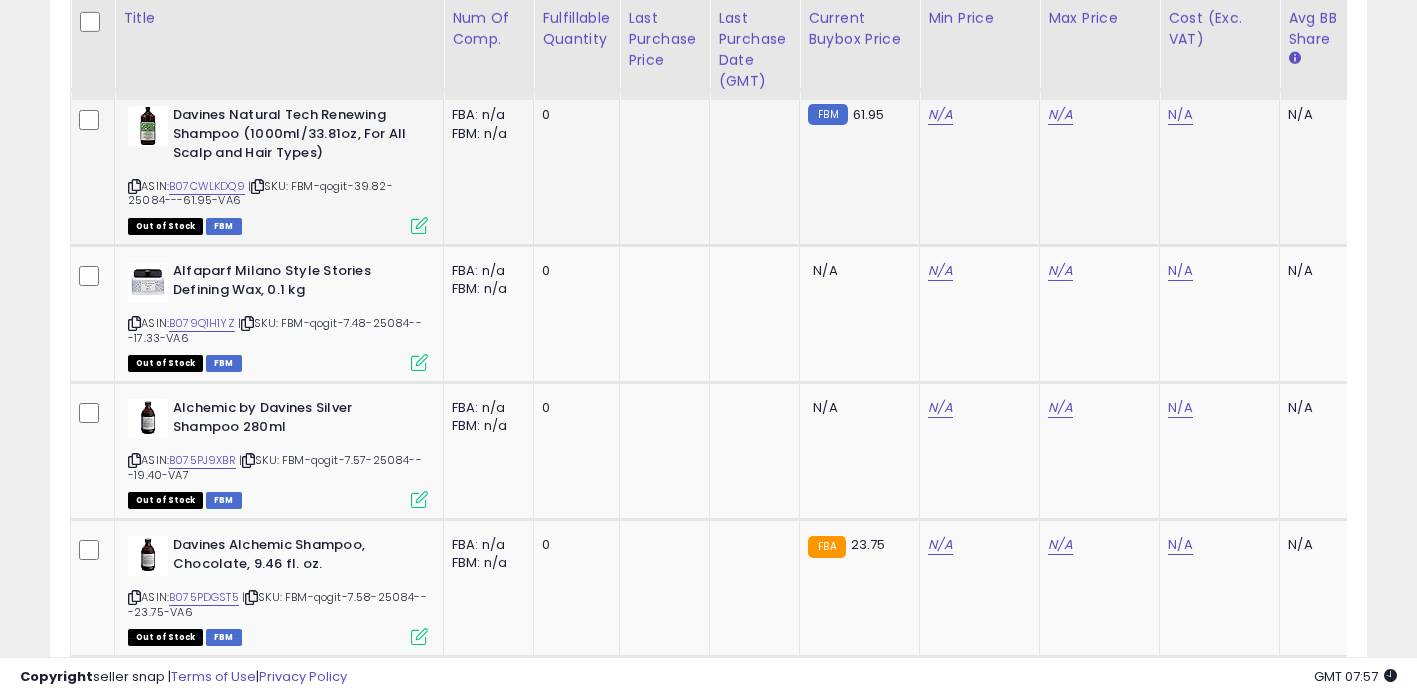 click at bounding box center (134, 186) 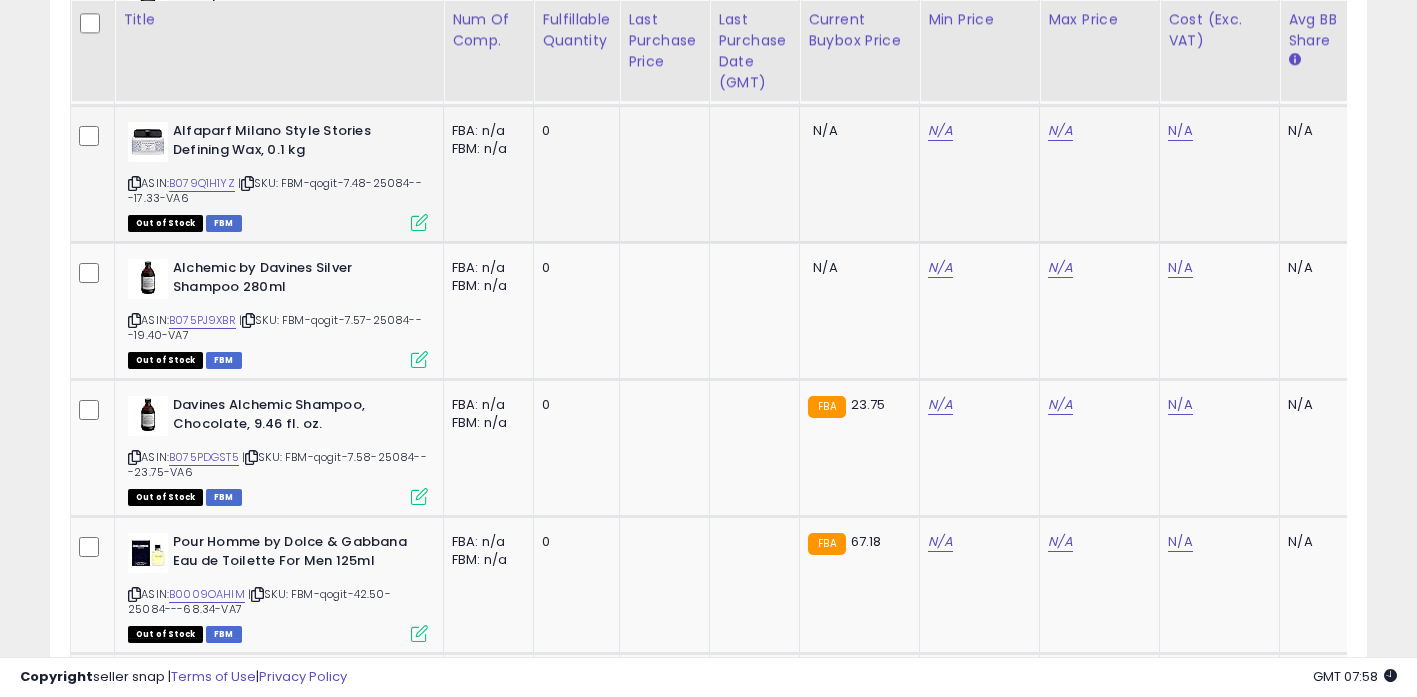 scroll, scrollTop: 3130, scrollLeft: 0, axis: vertical 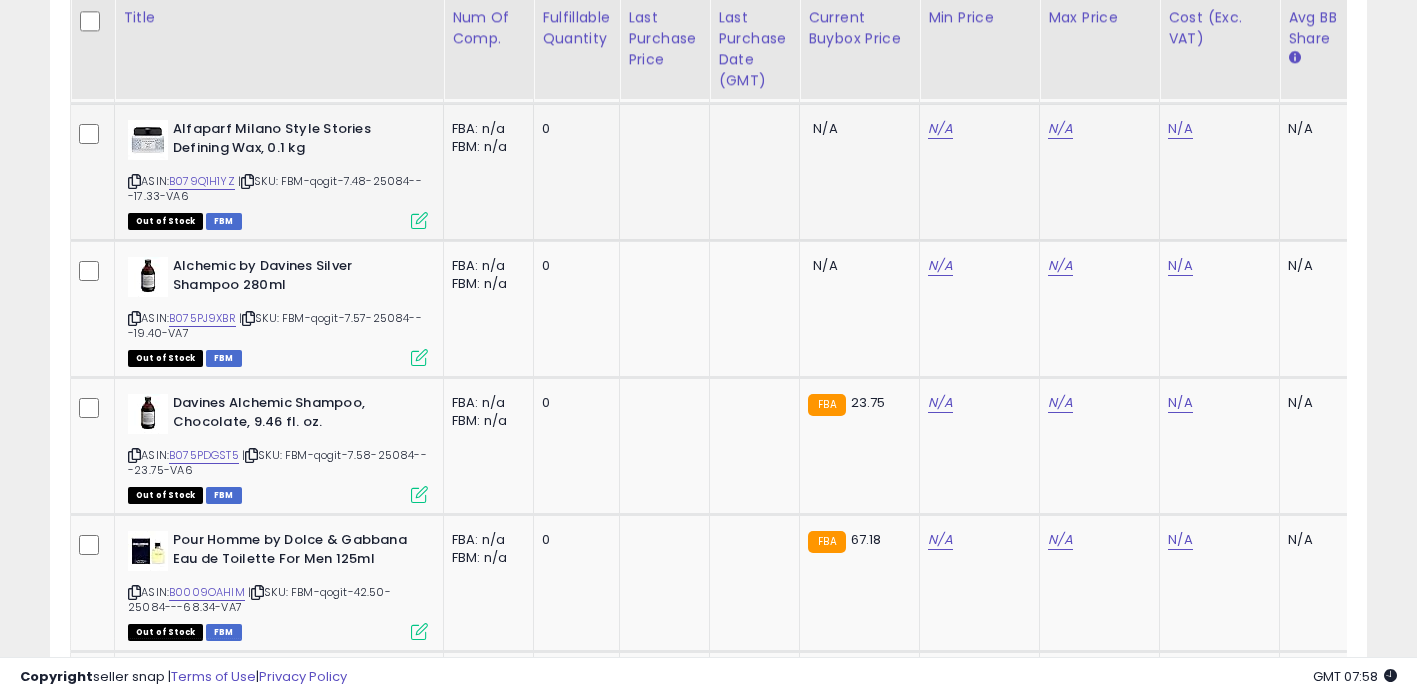 click at bounding box center [134, 181] 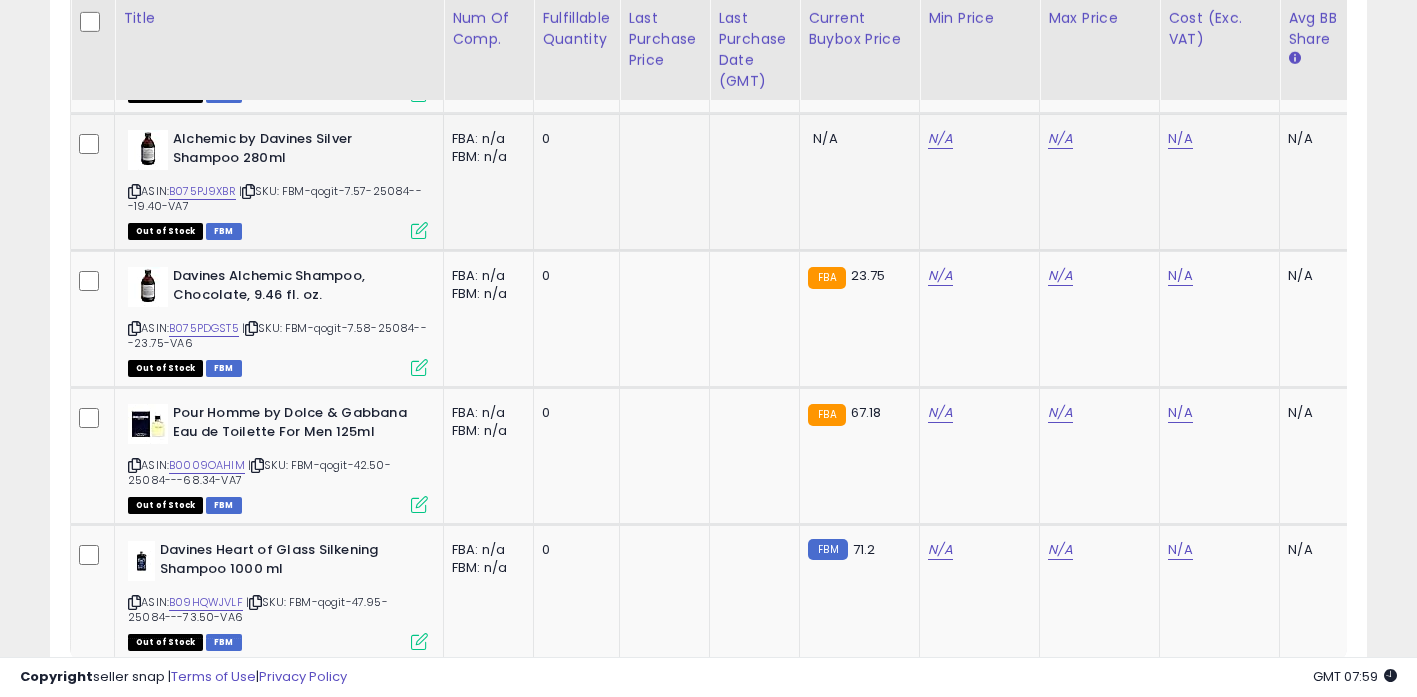 scroll, scrollTop: 3270, scrollLeft: 0, axis: vertical 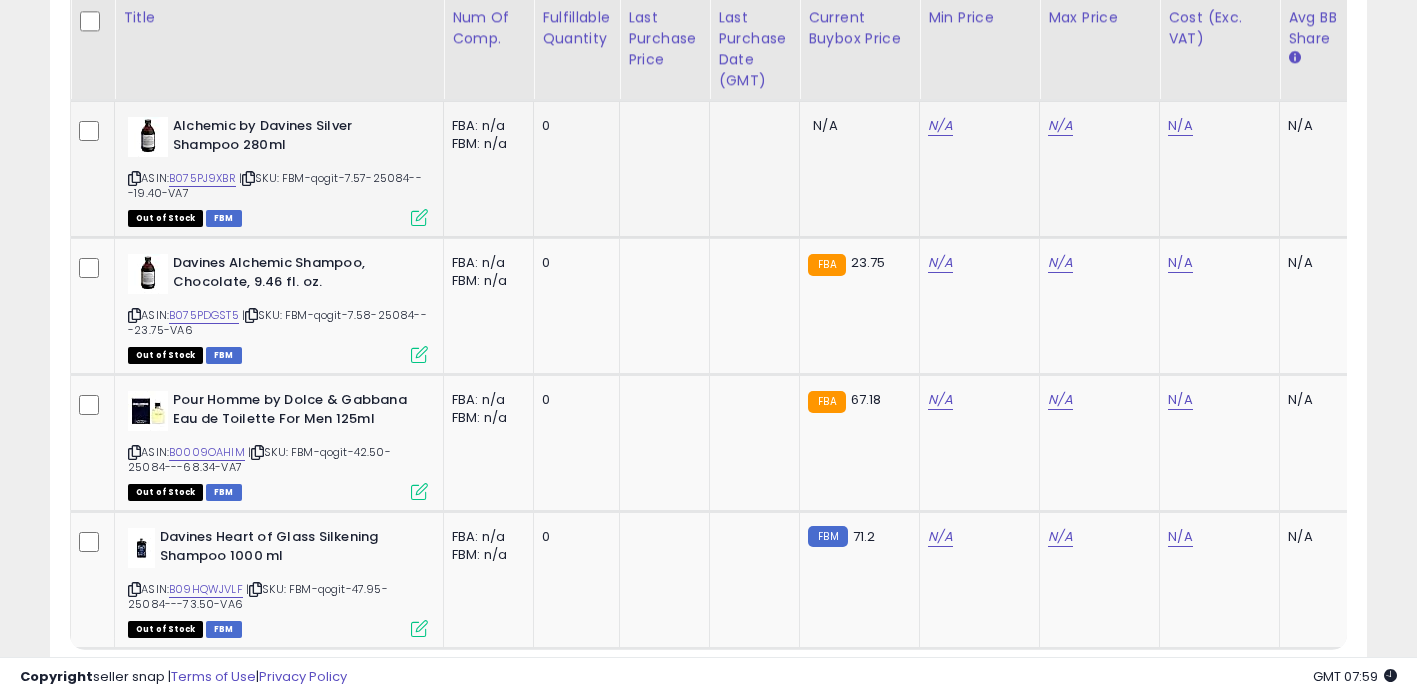 click at bounding box center (134, 178) 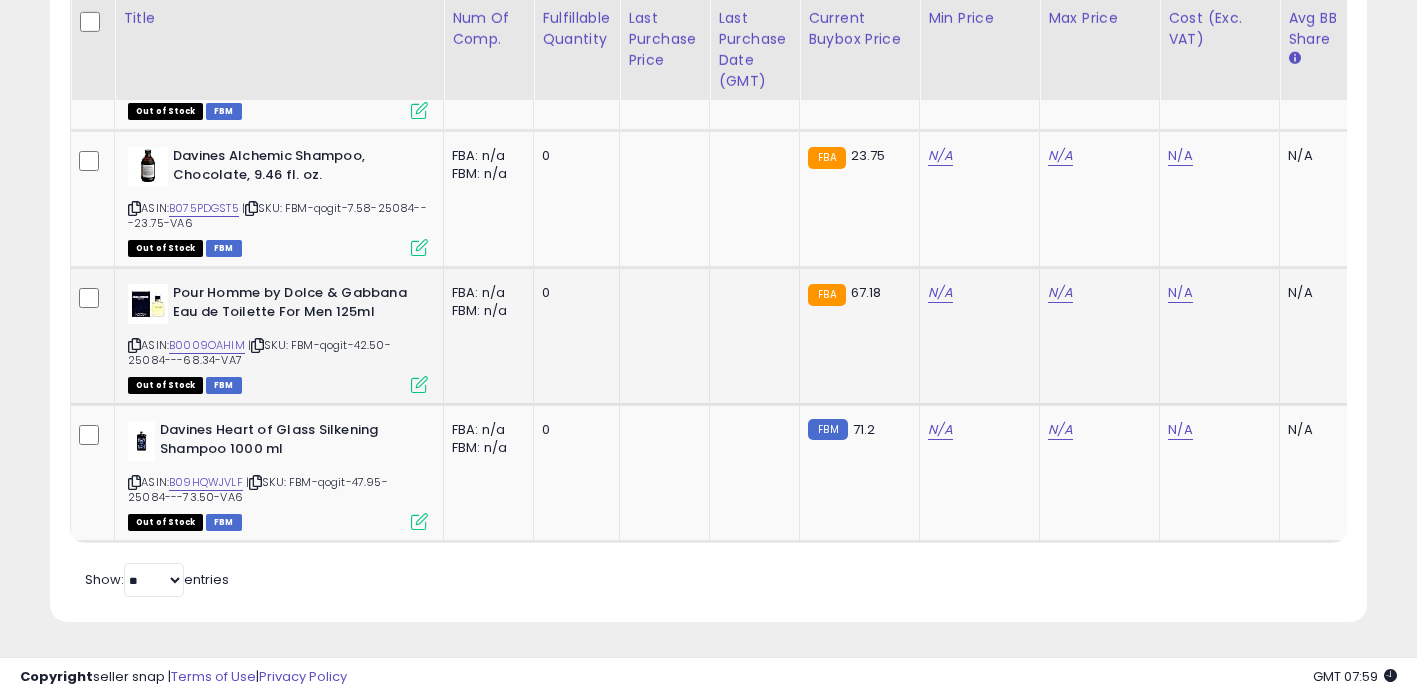 scroll, scrollTop: 3393, scrollLeft: 0, axis: vertical 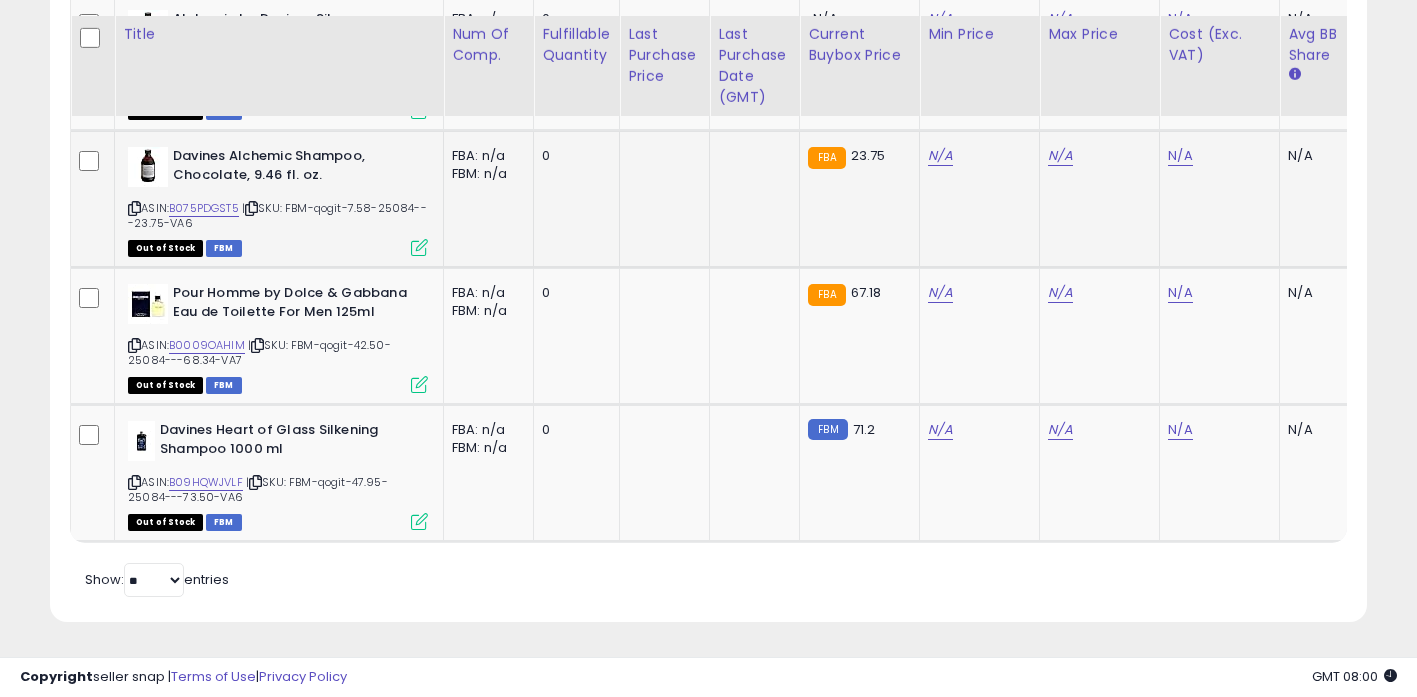 click at bounding box center (134, 208) 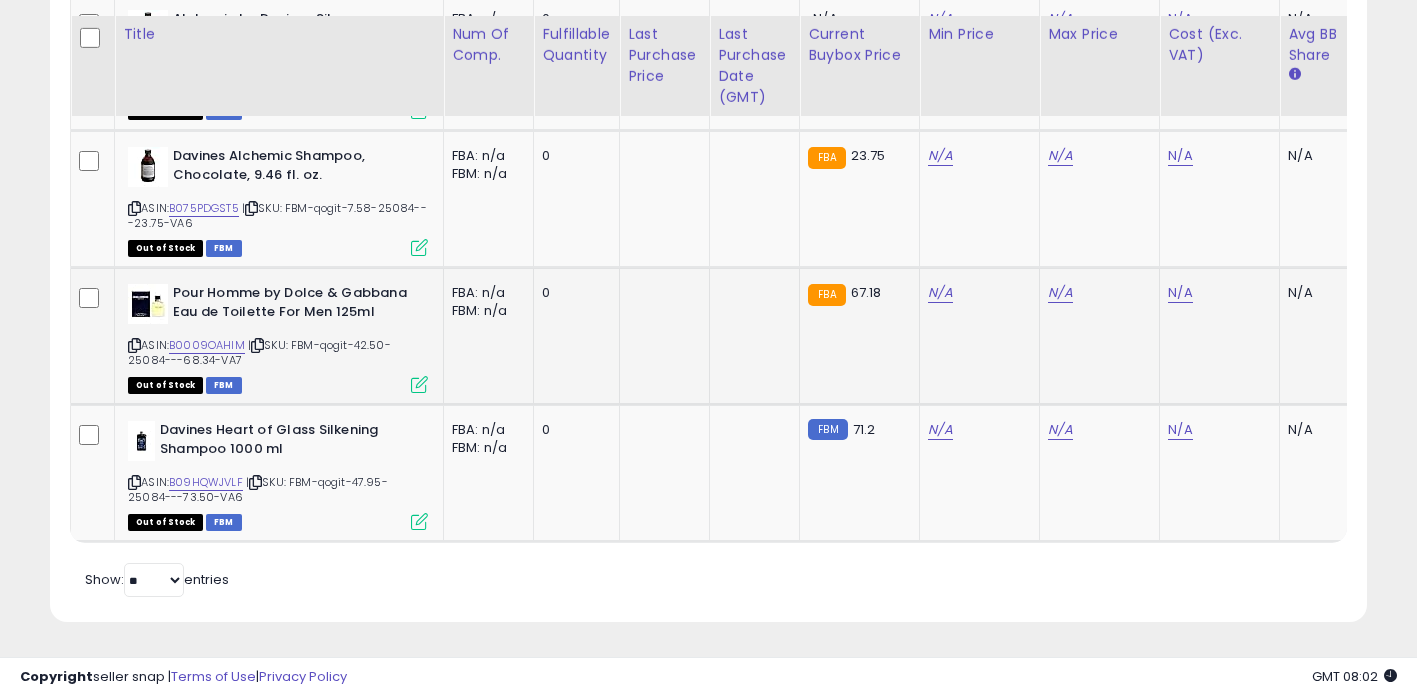 click at bounding box center (134, 345) 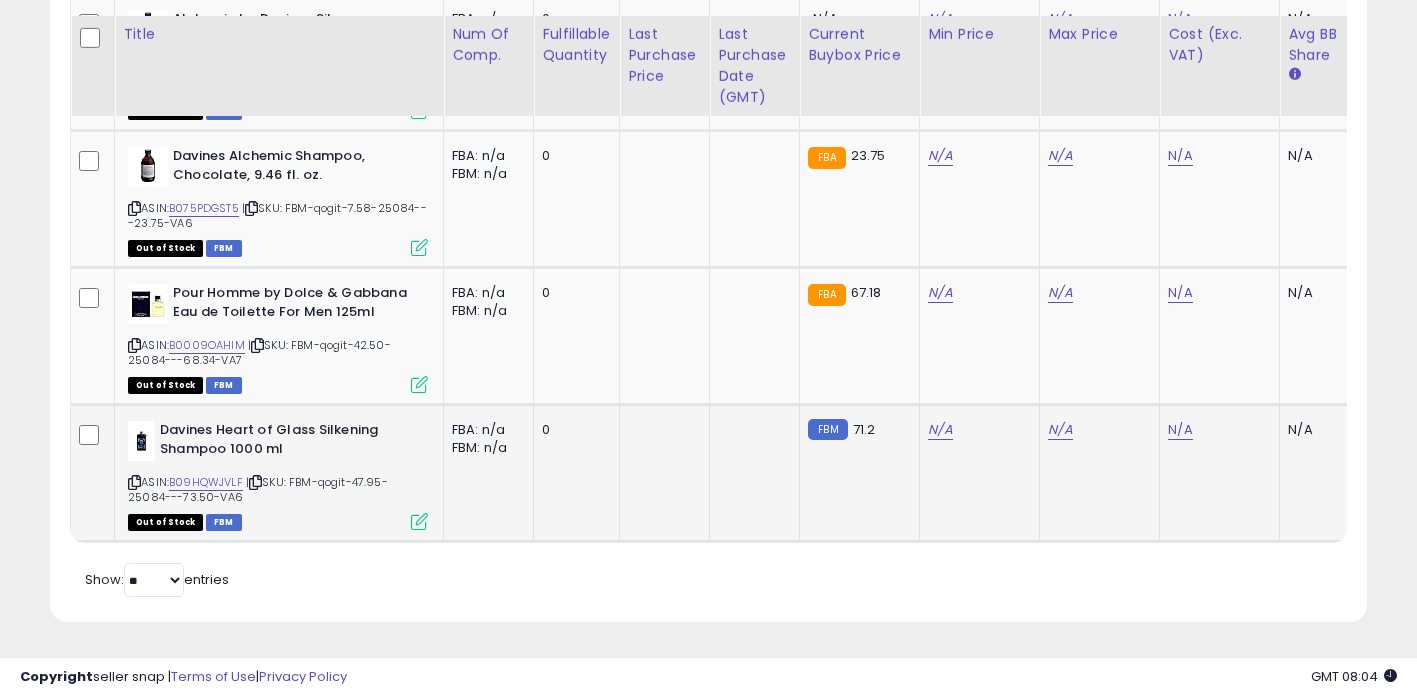 click at bounding box center (134, 482) 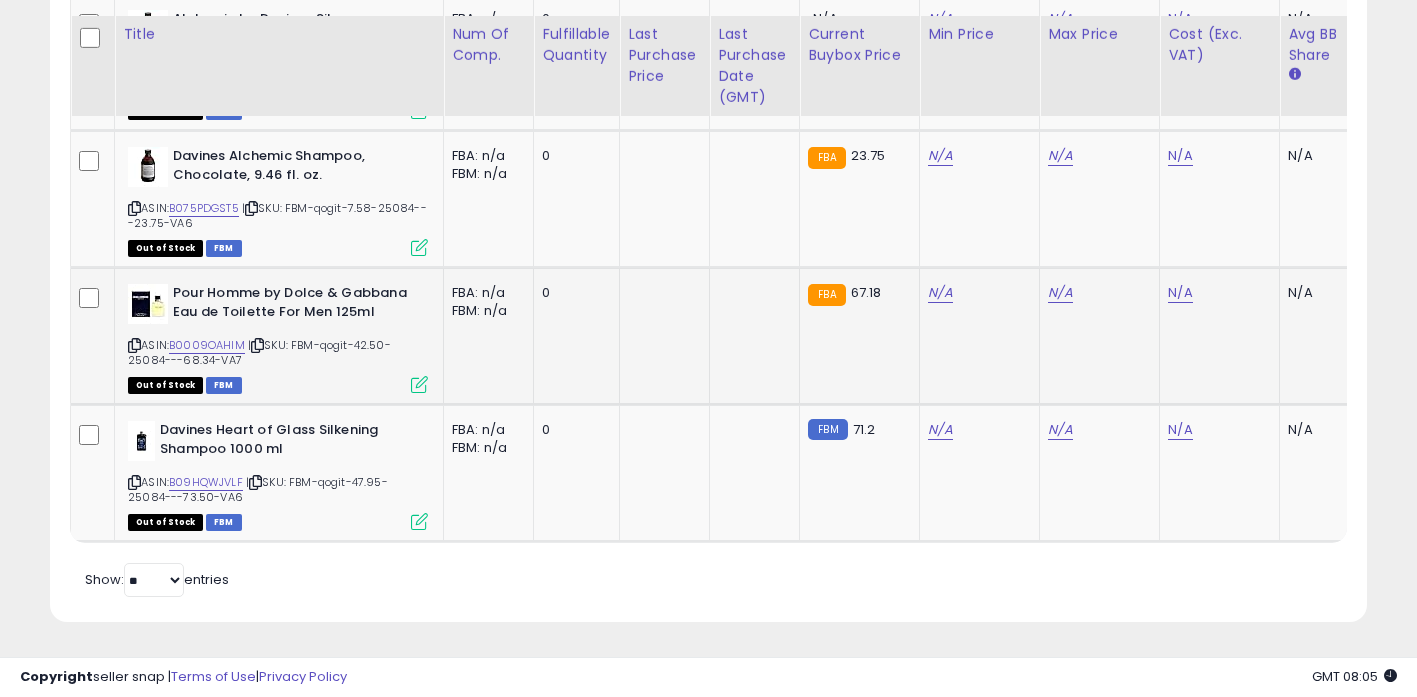 click at bounding box center [134, 345] 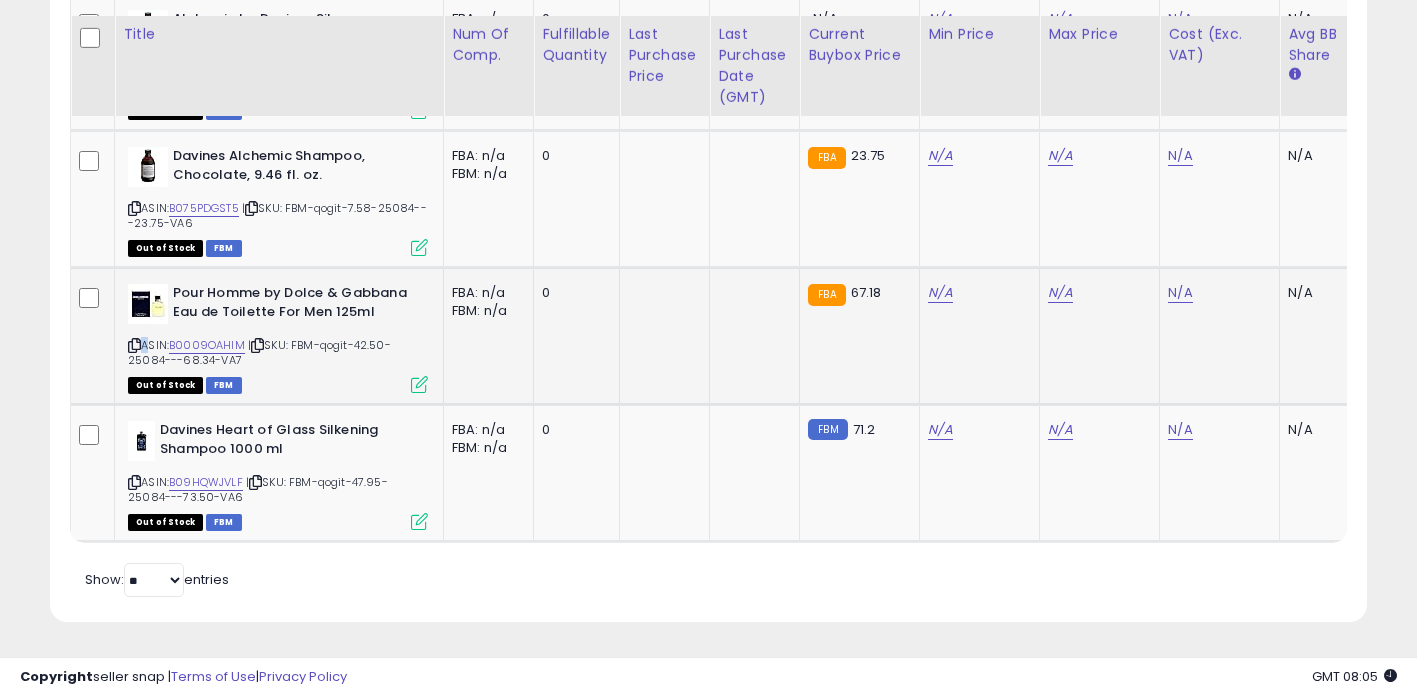 click at bounding box center [134, 345] 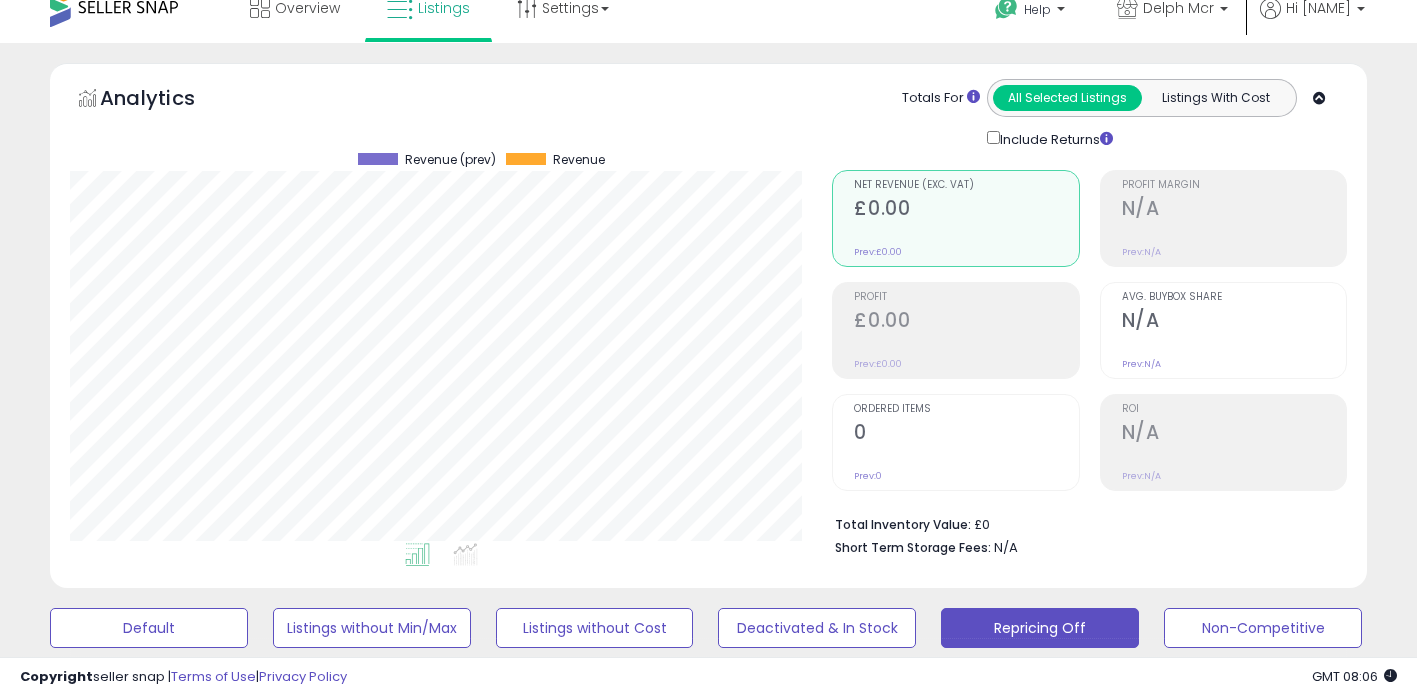 scroll, scrollTop: 0, scrollLeft: 0, axis: both 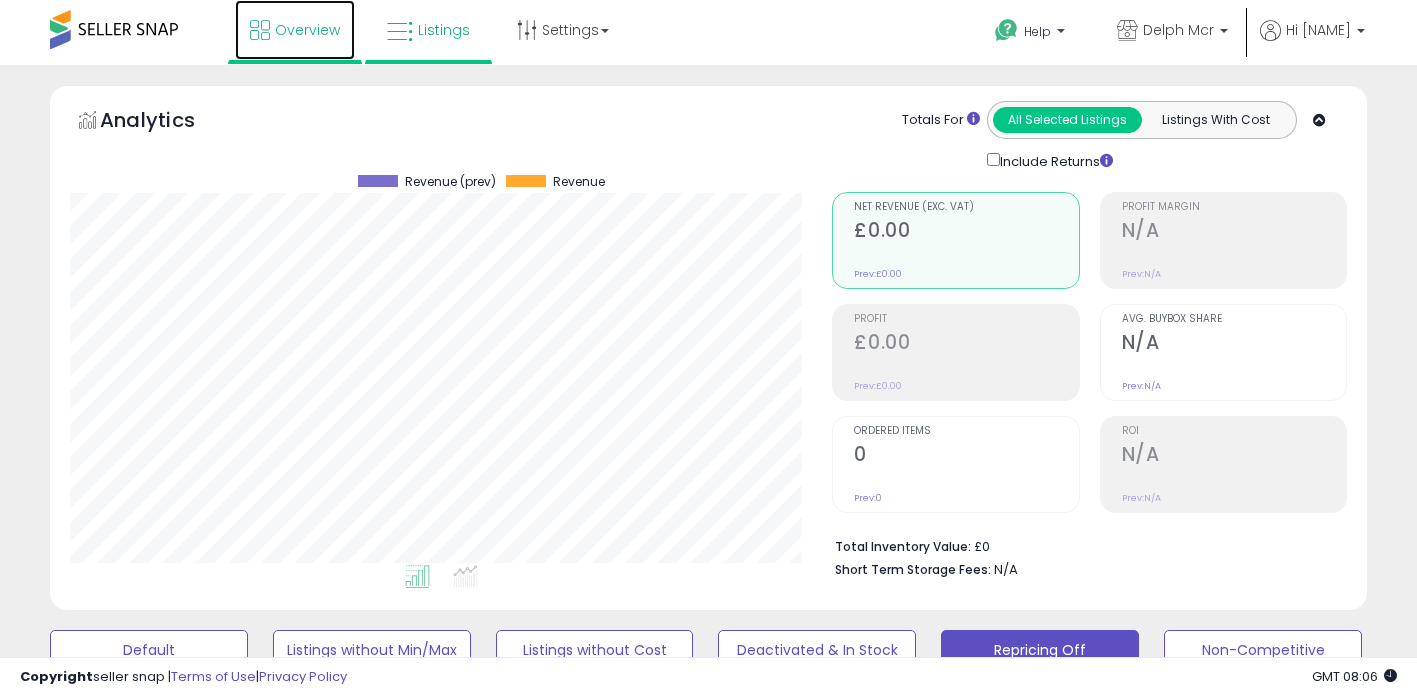 click on "Overview" at bounding box center (295, 30) 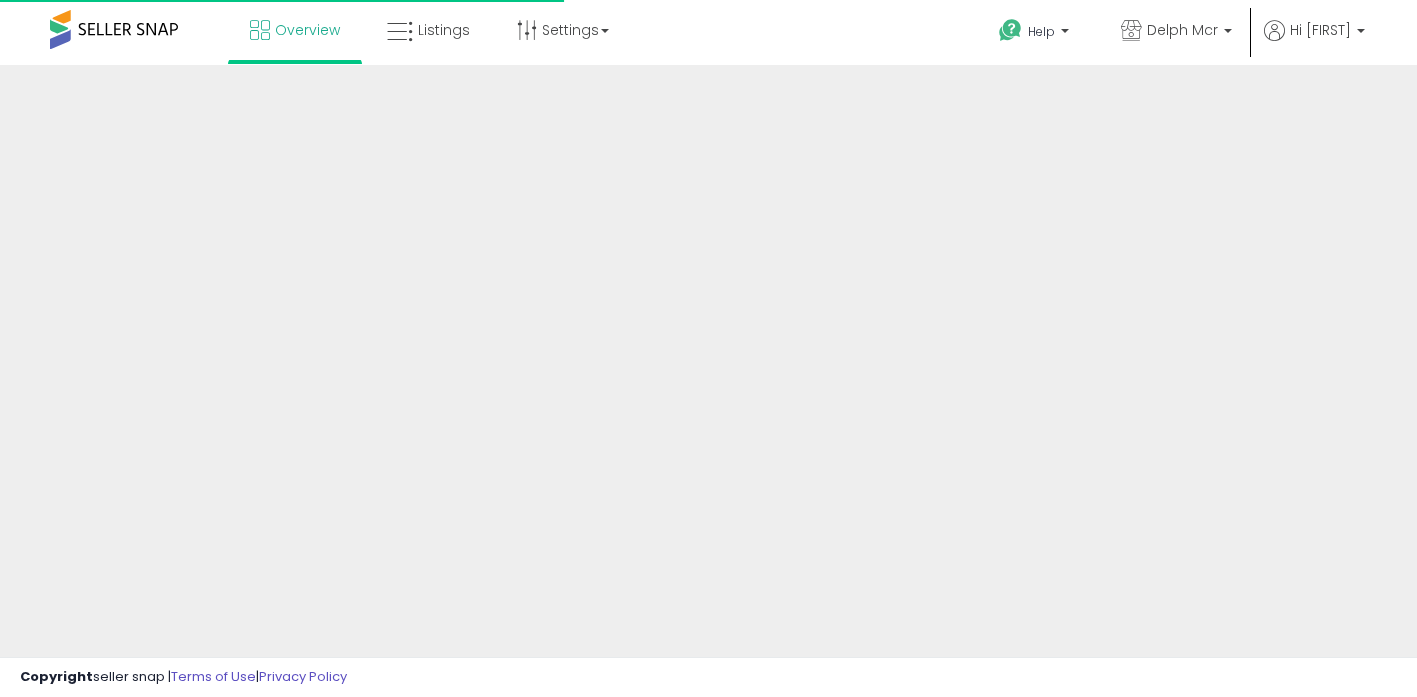 scroll, scrollTop: 0, scrollLeft: 0, axis: both 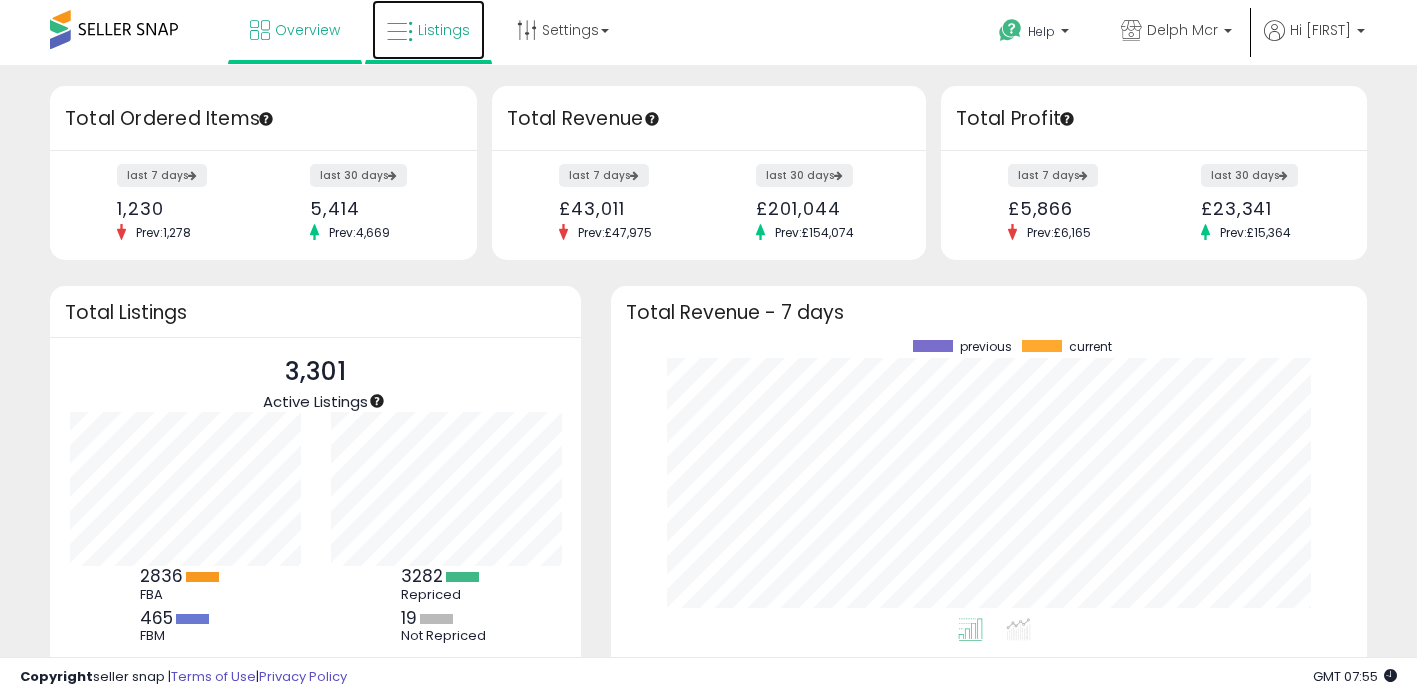 click on "Listings" at bounding box center (428, 30) 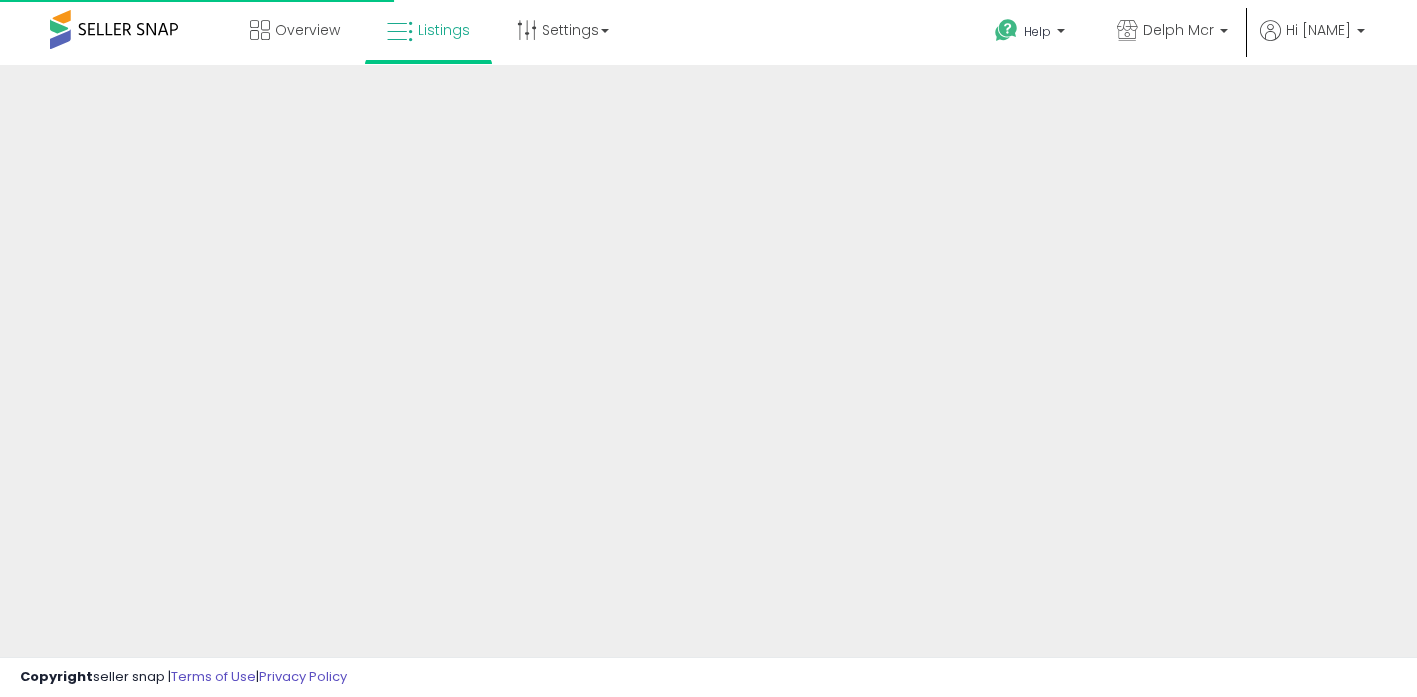 scroll, scrollTop: 0, scrollLeft: 0, axis: both 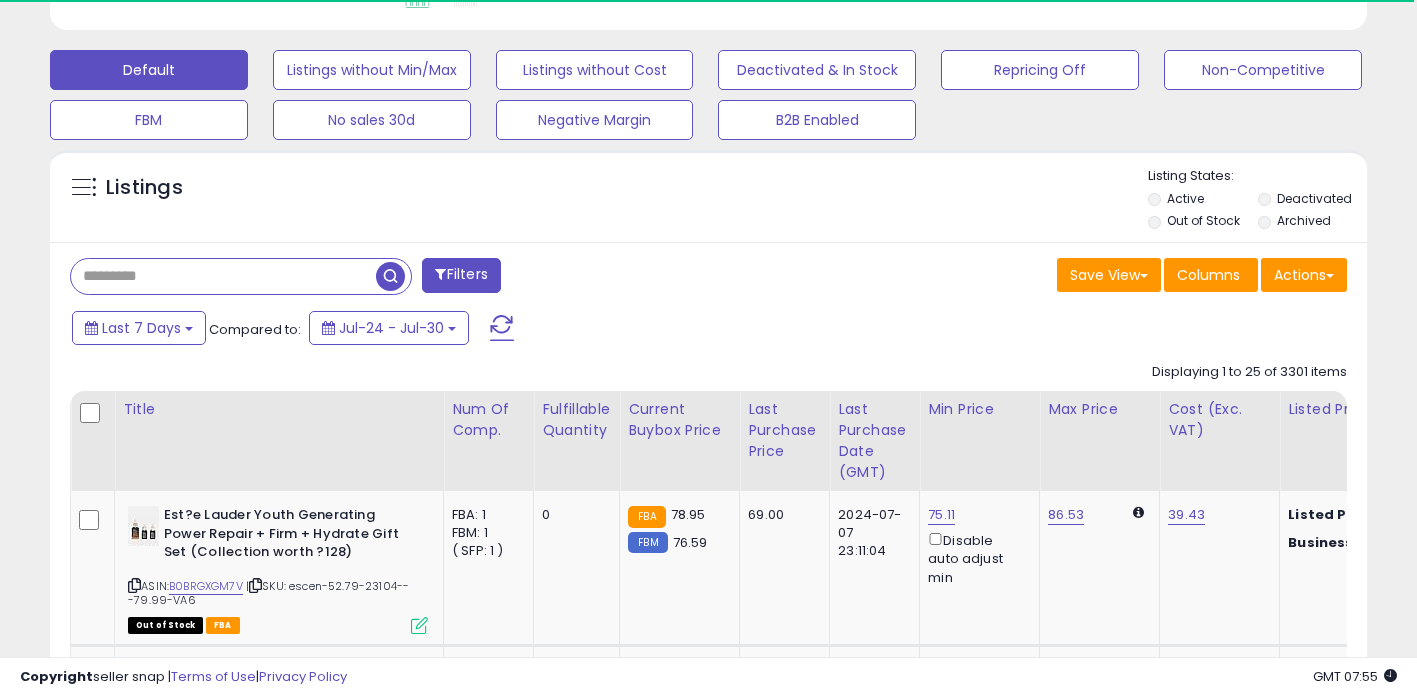 click at bounding box center [223, 276] 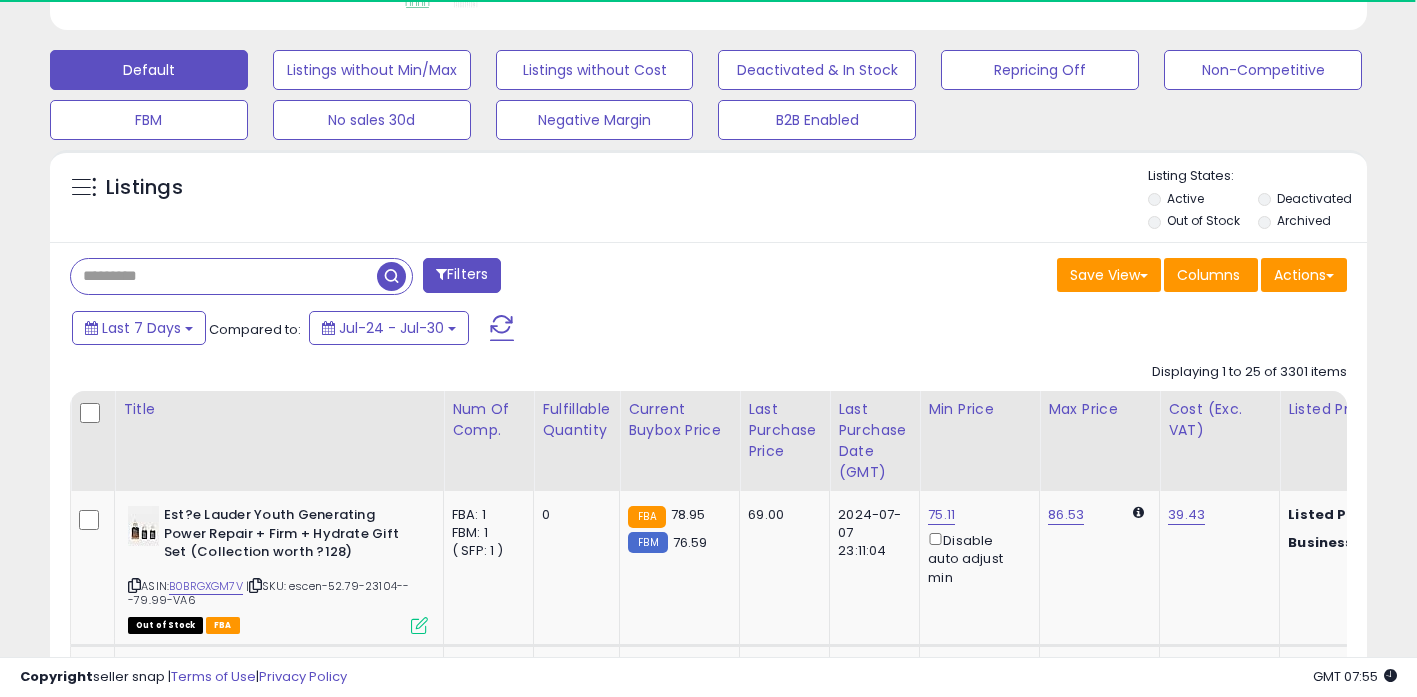 paste on "**********" 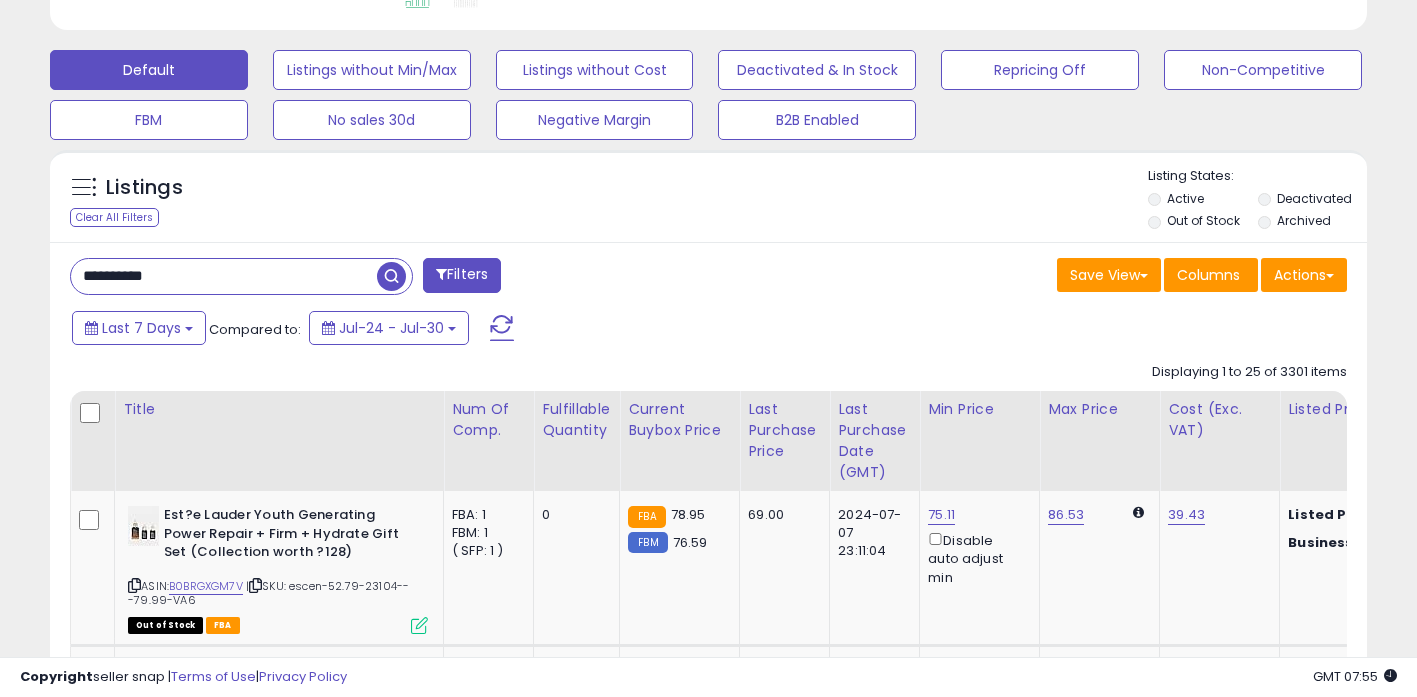 type on "**********" 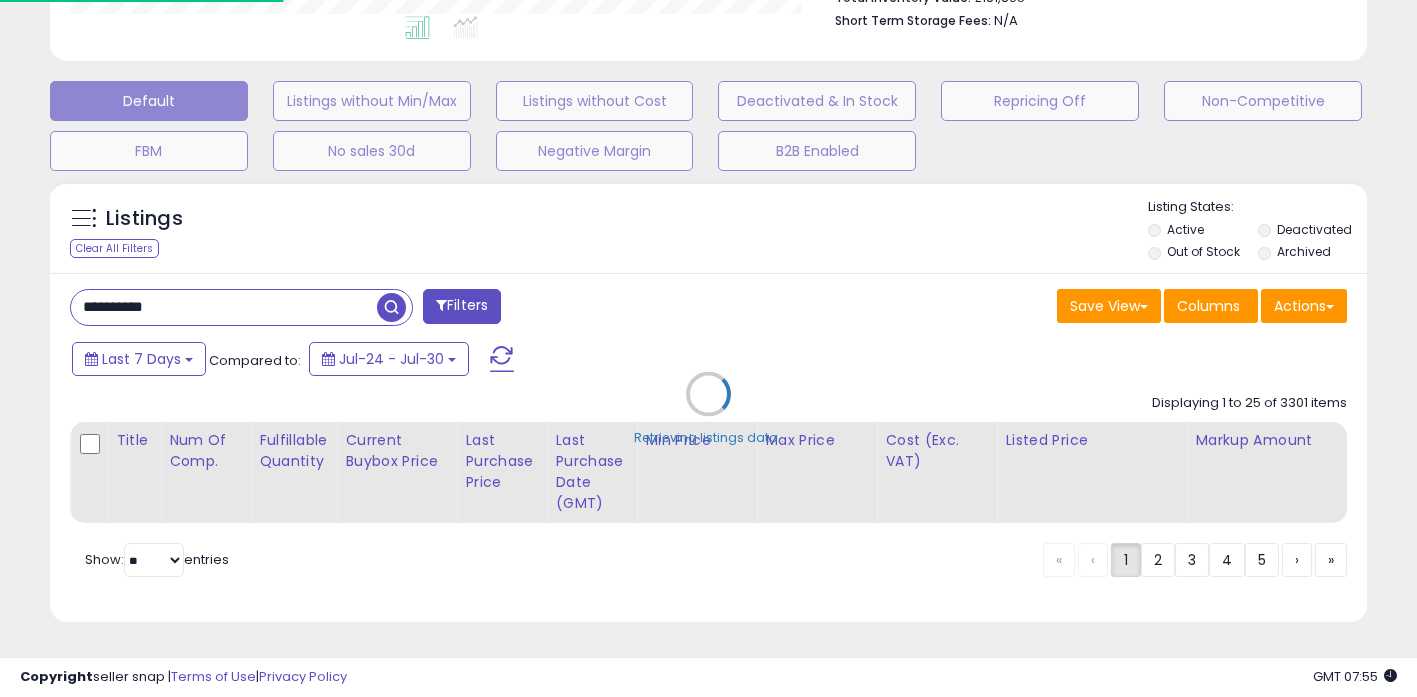 scroll, scrollTop: 999590, scrollLeft: 999229, axis: both 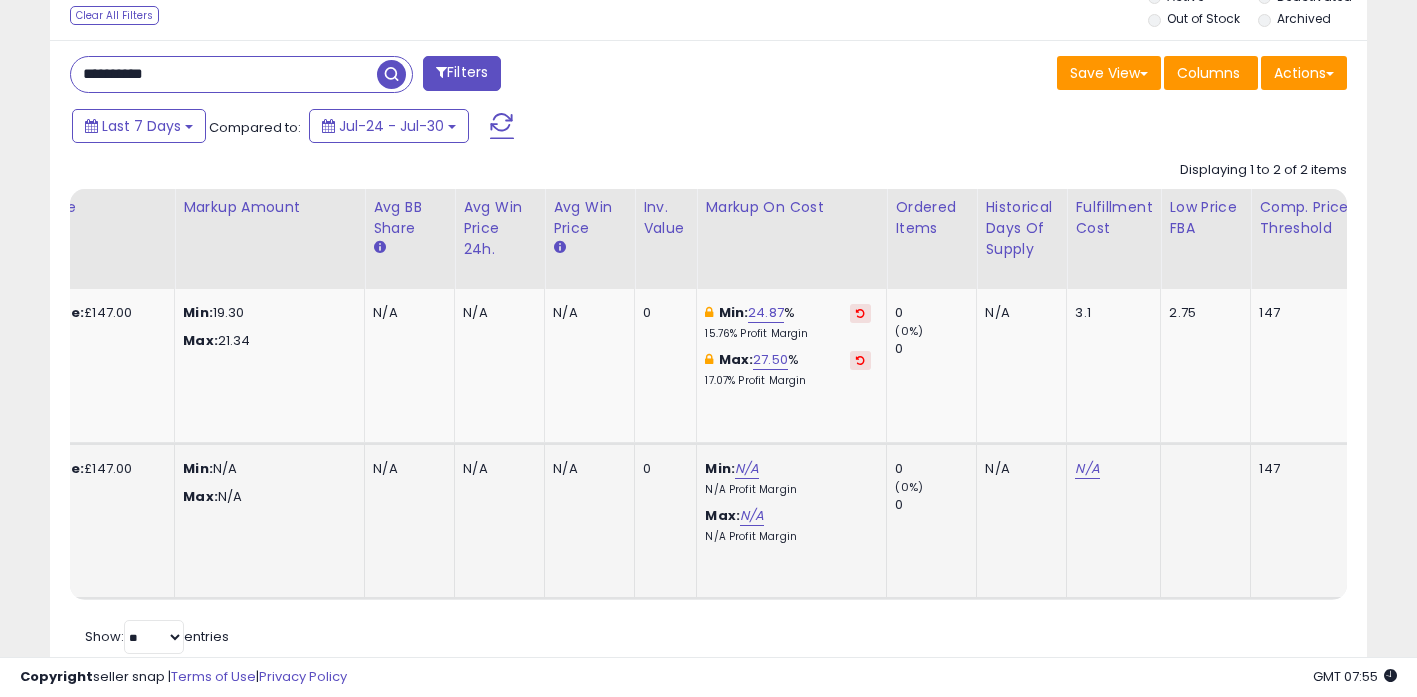 click on "N/A" 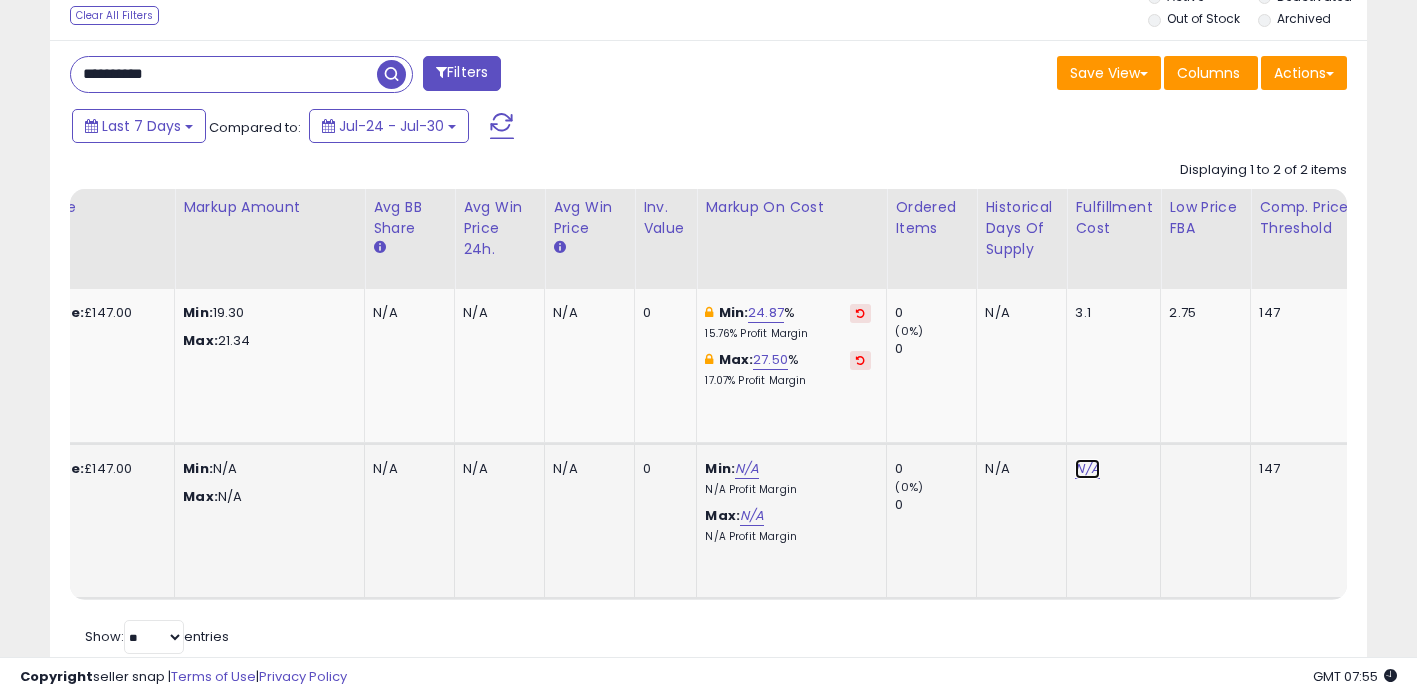 click on "N/A" at bounding box center [1087, 469] 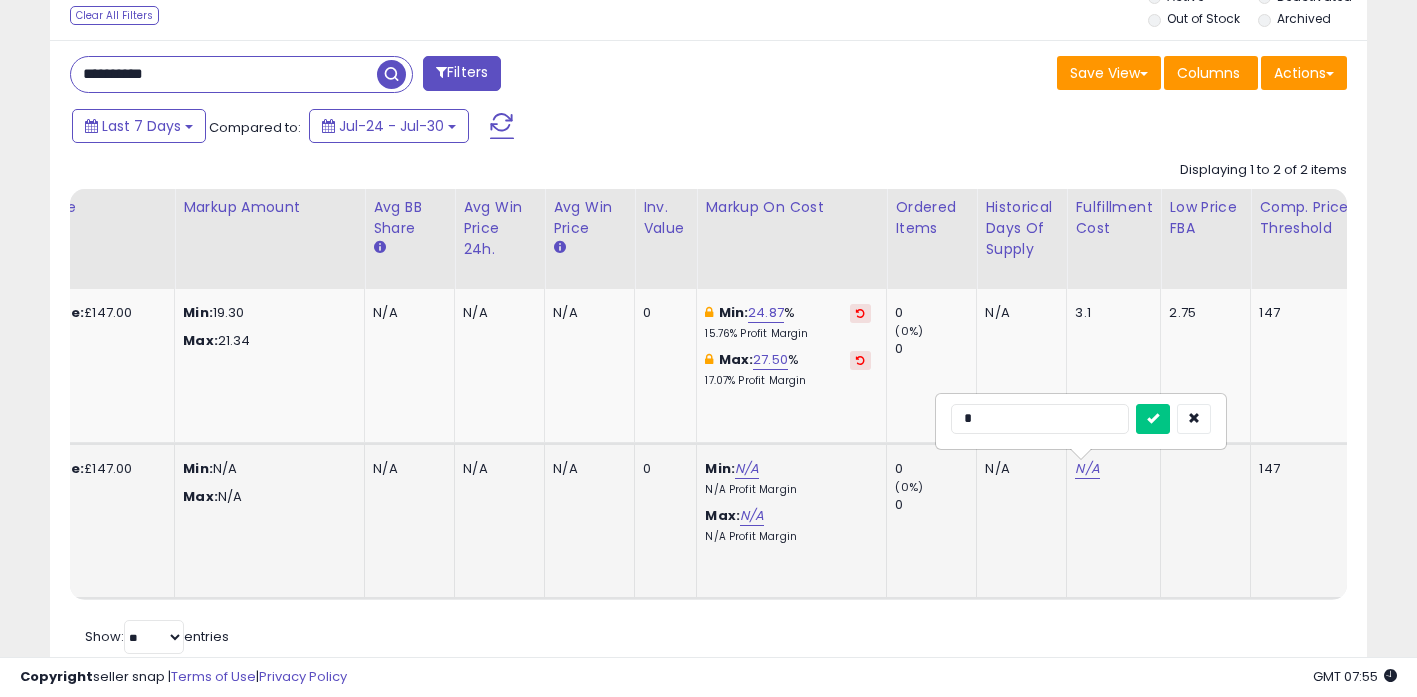 click at bounding box center [1153, 419] 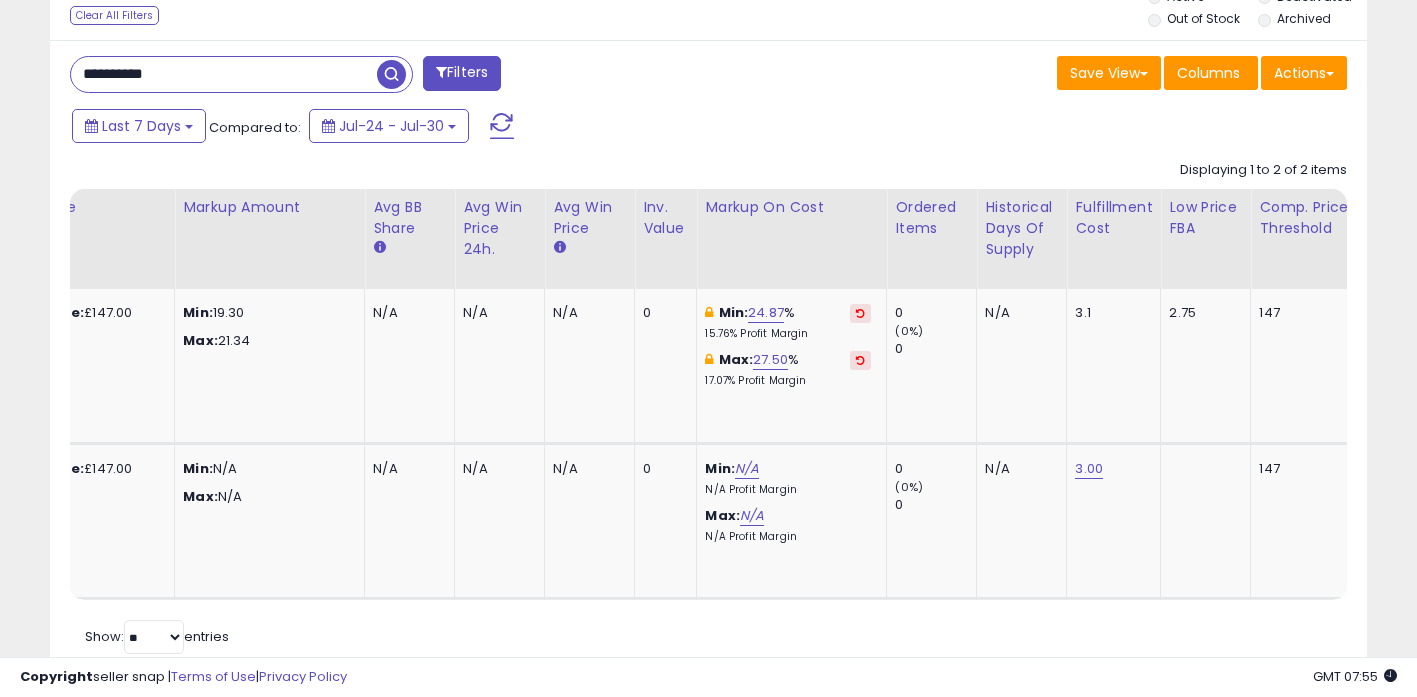 scroll, scrollTop: 0, scrollLeft: 1141, axis: horizontal 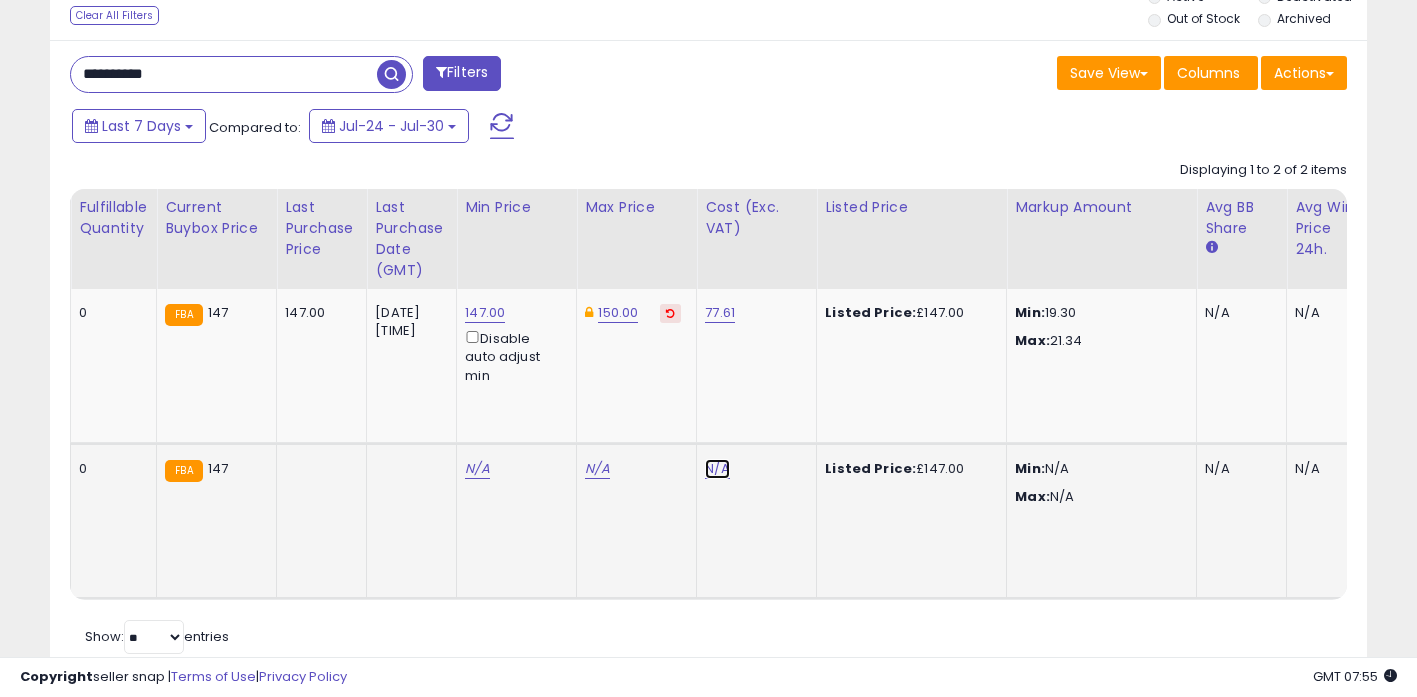 click on "N/A" at bounding box center (717, 469) 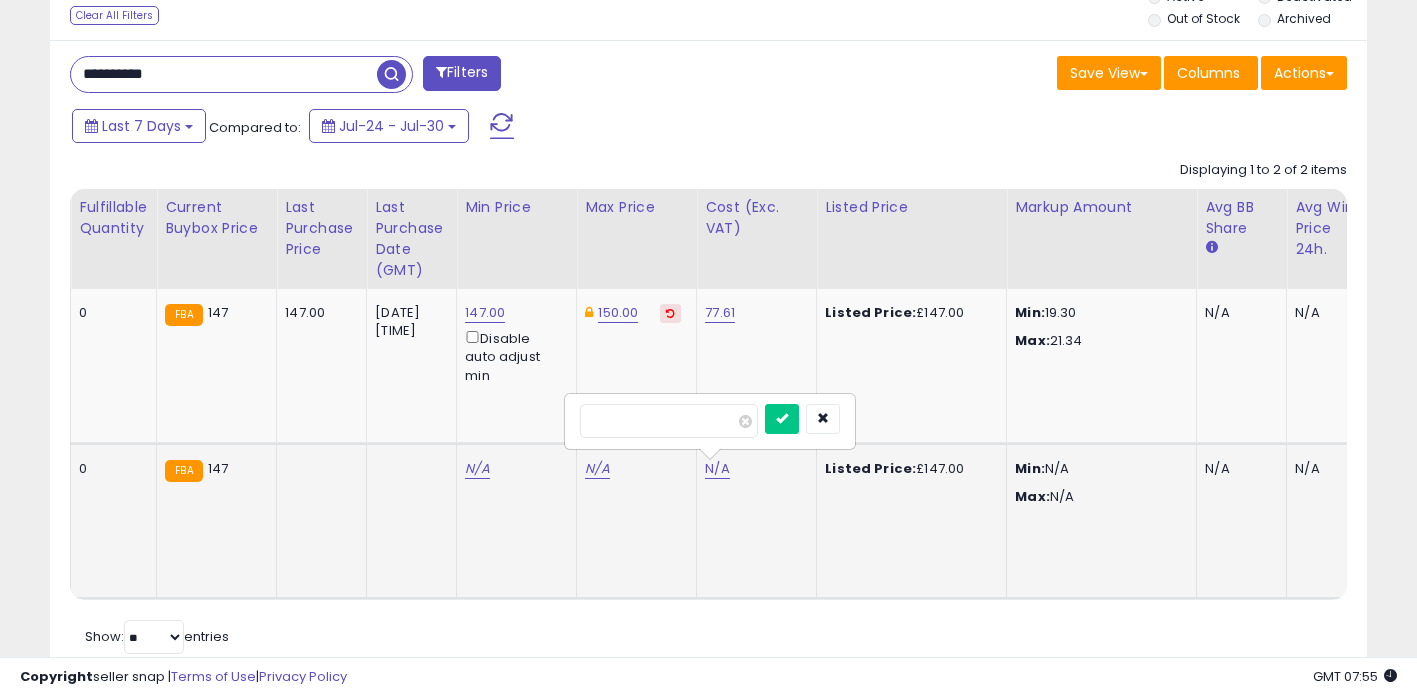 type on "*****" 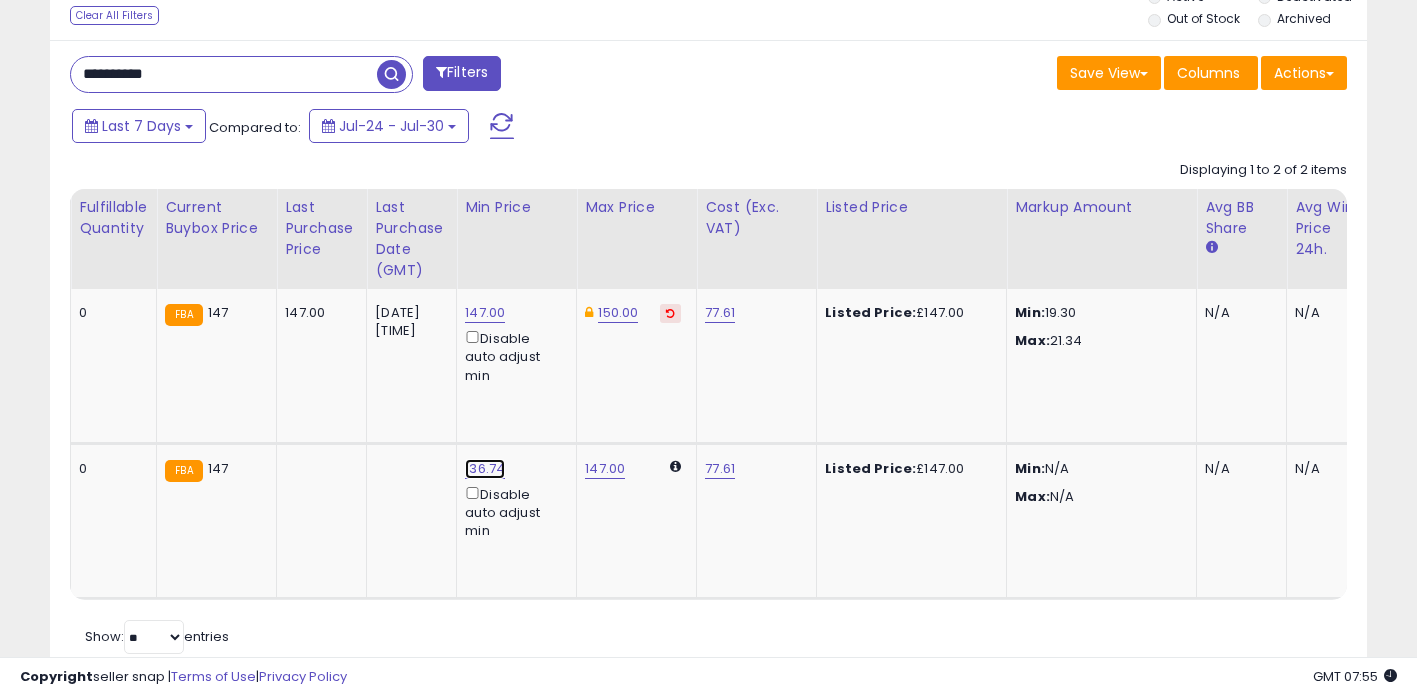 click on "136.74" at bounding box center [485, 313] 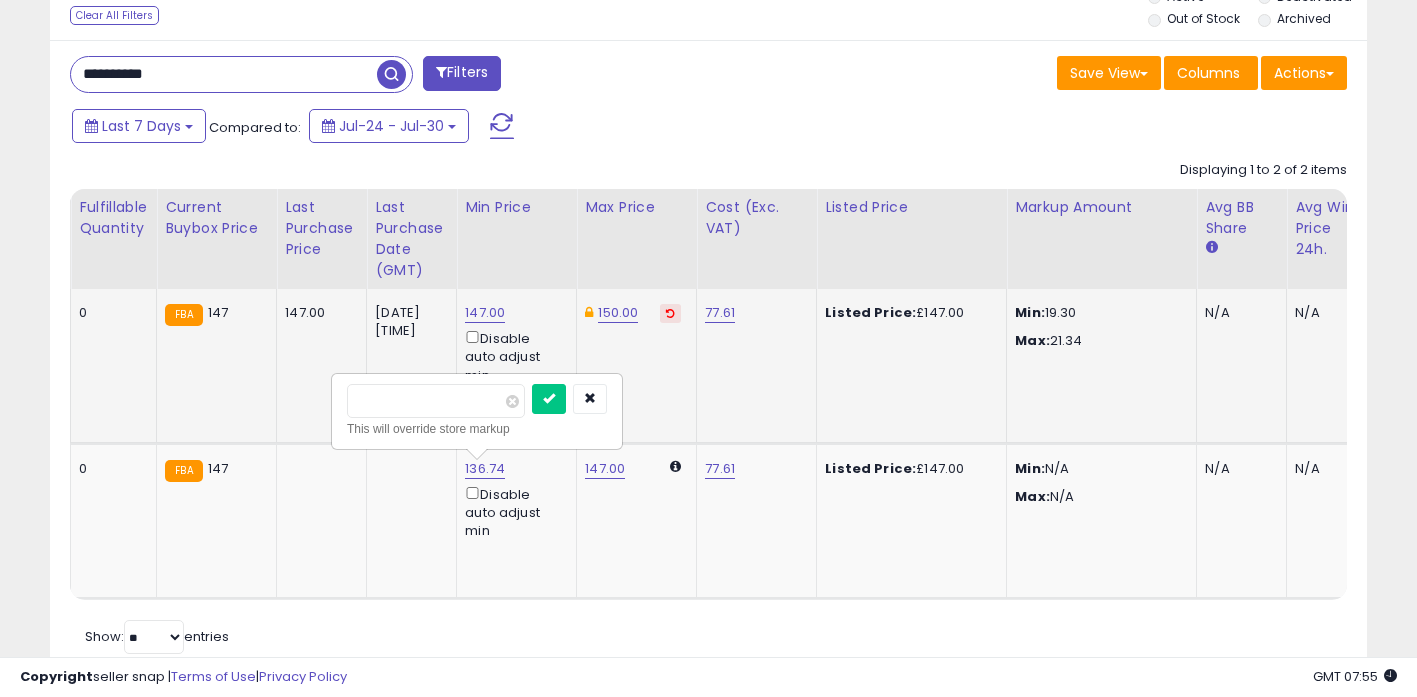 click on "Dior Homme Intense Men's Fragrance Eau de Parfum Spray 150mL  ASIN:  B0062QVBBI    |   SKU: qogit-93.13-250618---147.00-VA8 Out of Stock FBA
FBA: 4
Low FBA: 147.00
Low FBA Back Ordered: n/a
Low FBM: 147.00
Low SFP: 152.46
FBM: 3  ( SFP: 1 ) 0  FBA" at bounding box center (2047, 444) 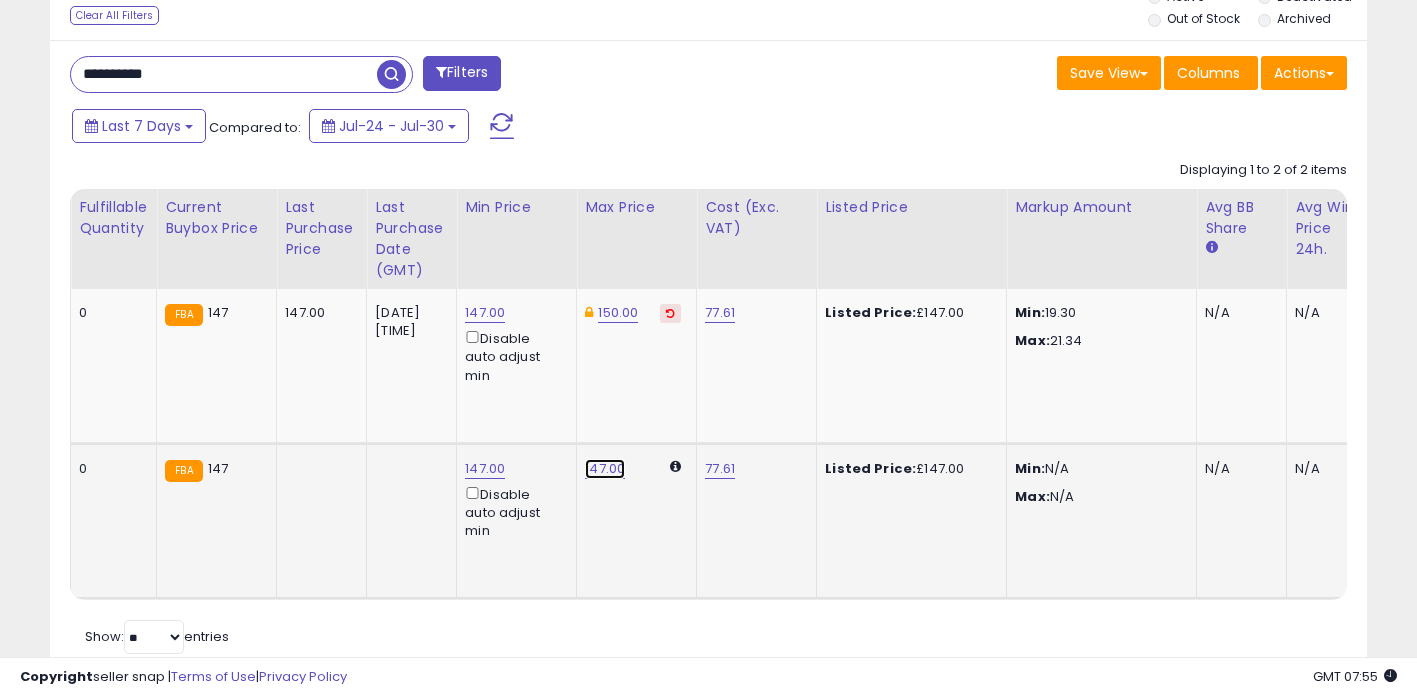 click on "147.00" at bounding box center [605, 469] 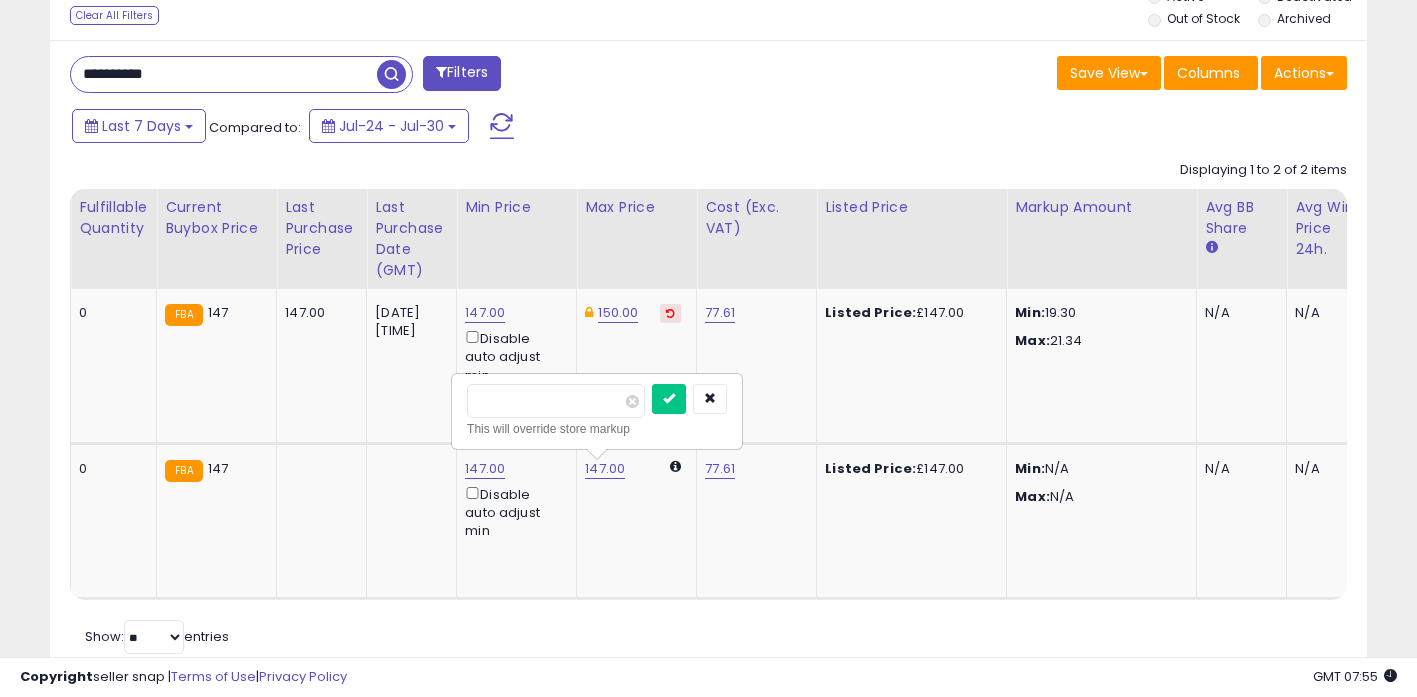 drag, startPoint x: 575, startPoint y: 414, endPoint x: 66, endPoint y: 400, distance: 509.1925 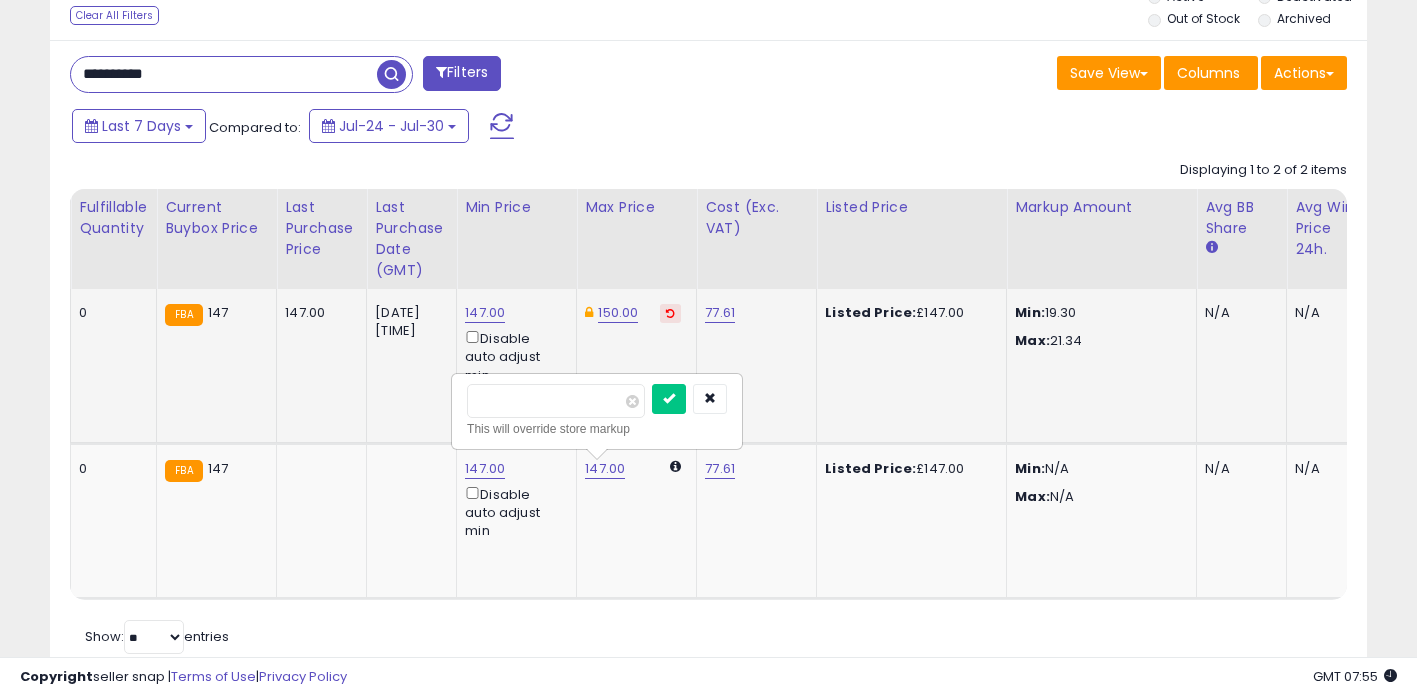 type on "***" 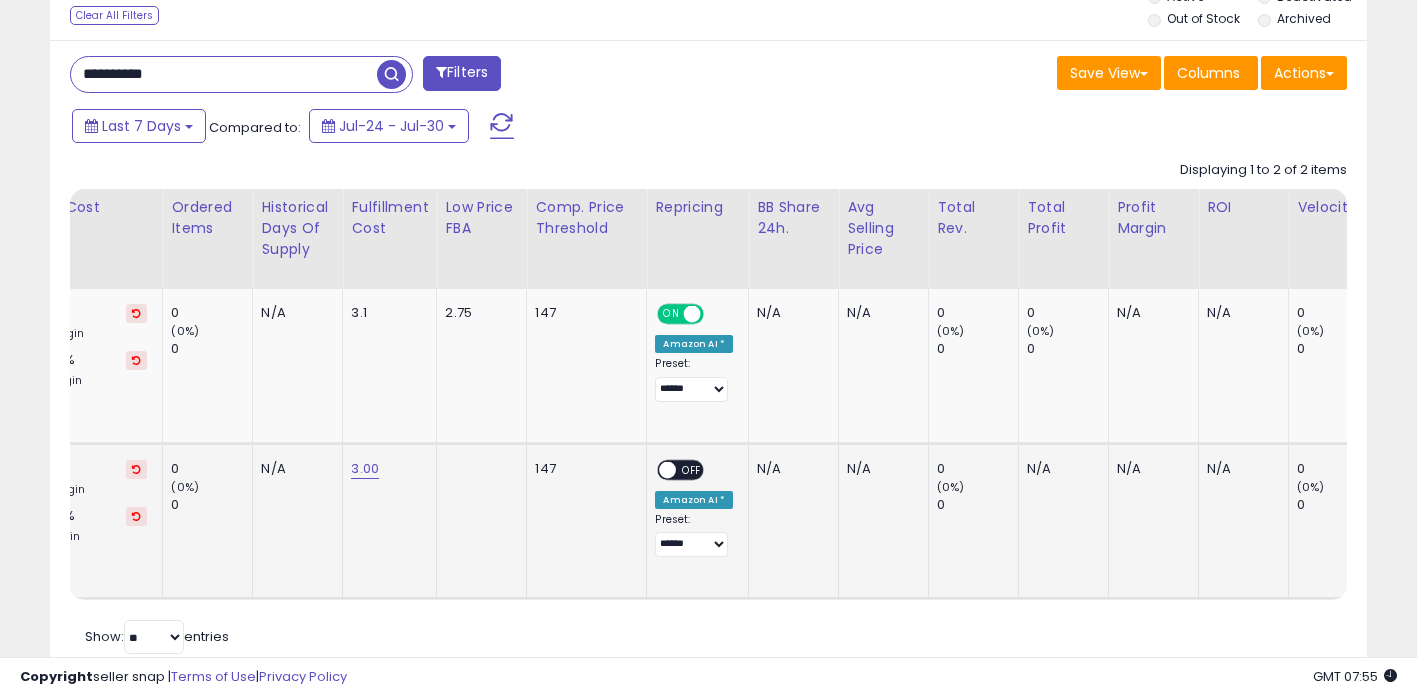click on "OFF" at bounding box center (693, 469) 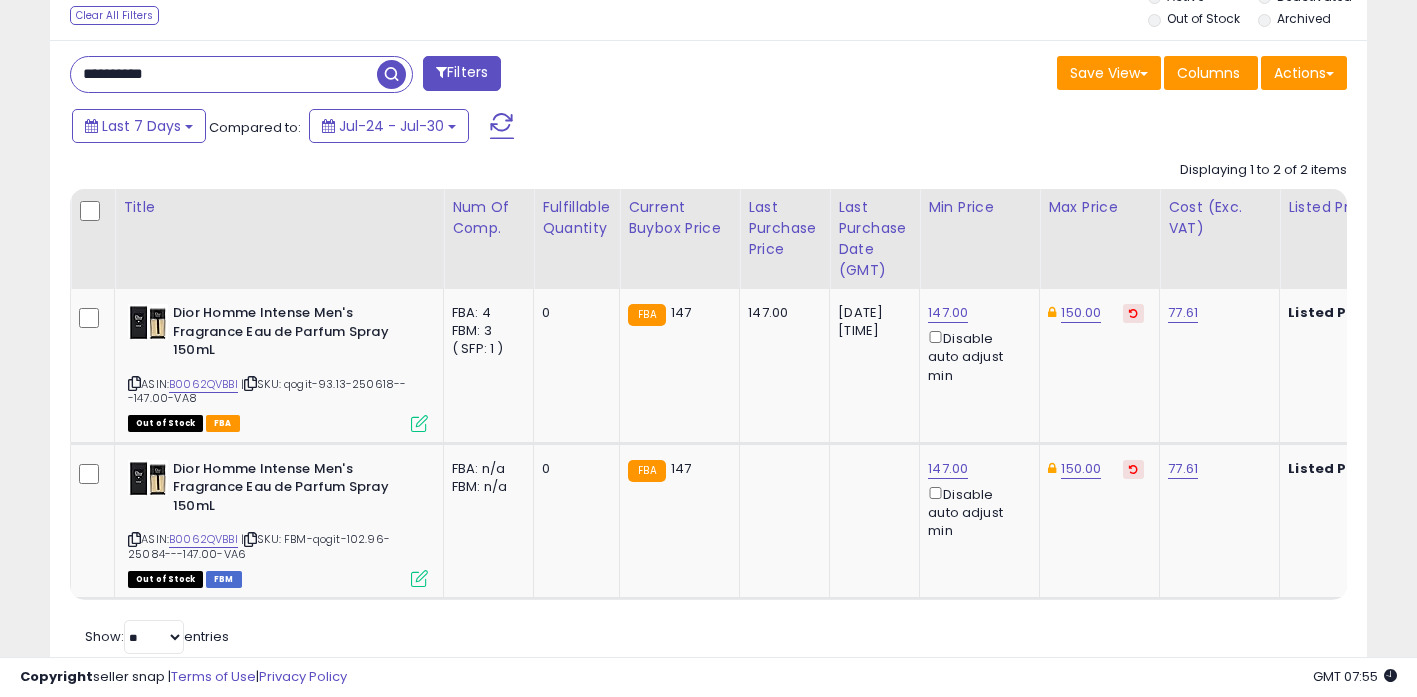 click on "**********" at bounding box center (224, 74) 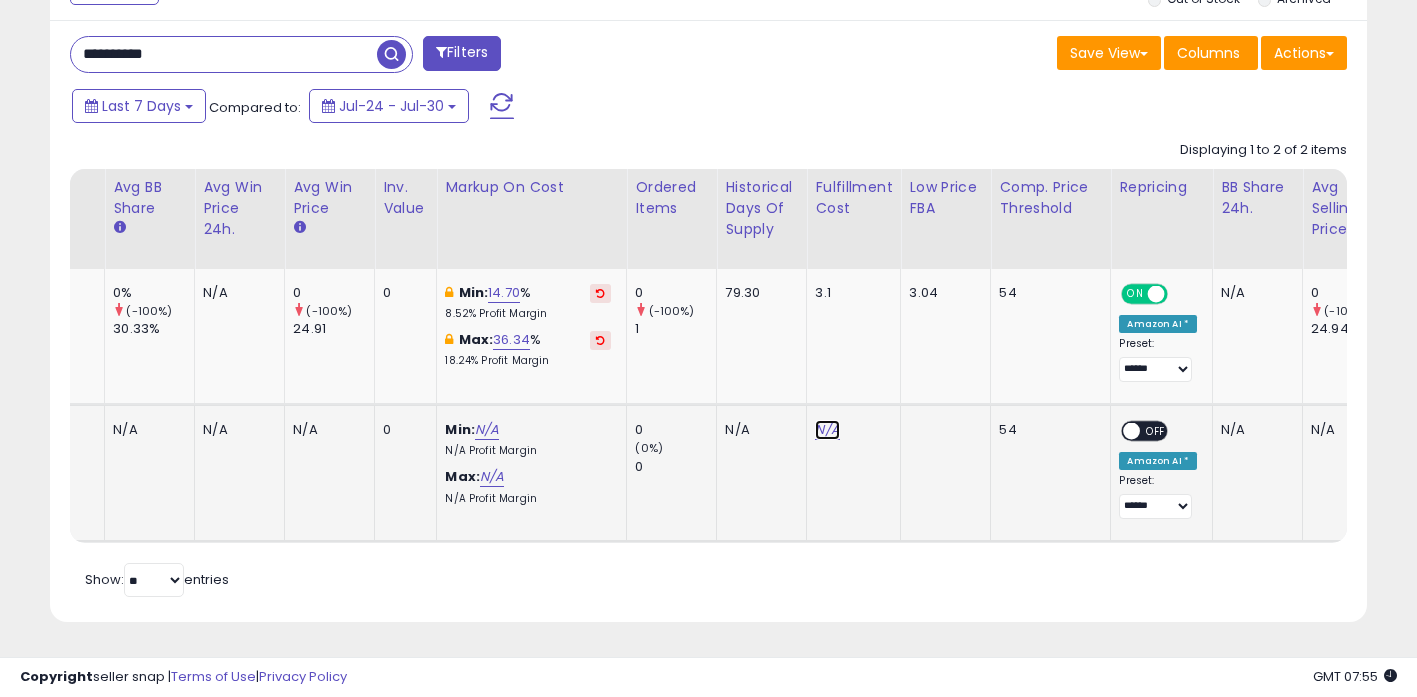click on "N/A" at bounding box center [827, 430] 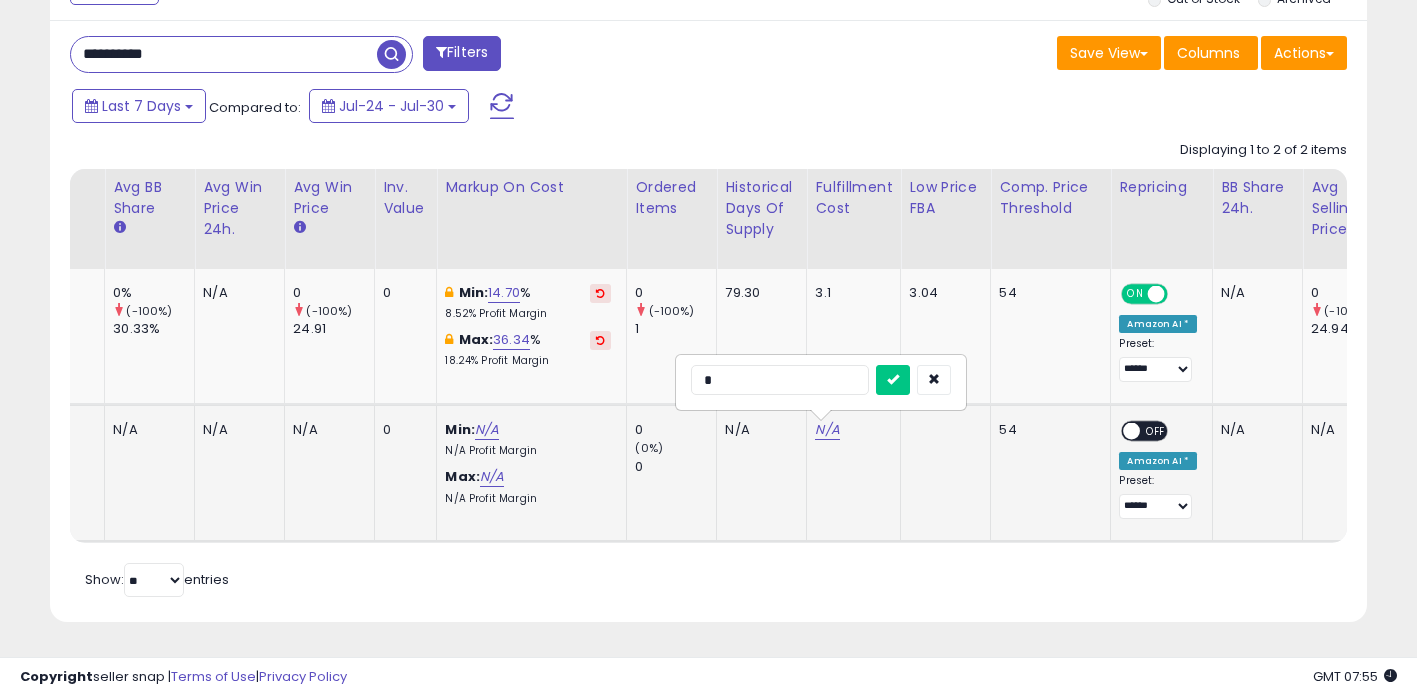 click at bounding box center [893, 380] 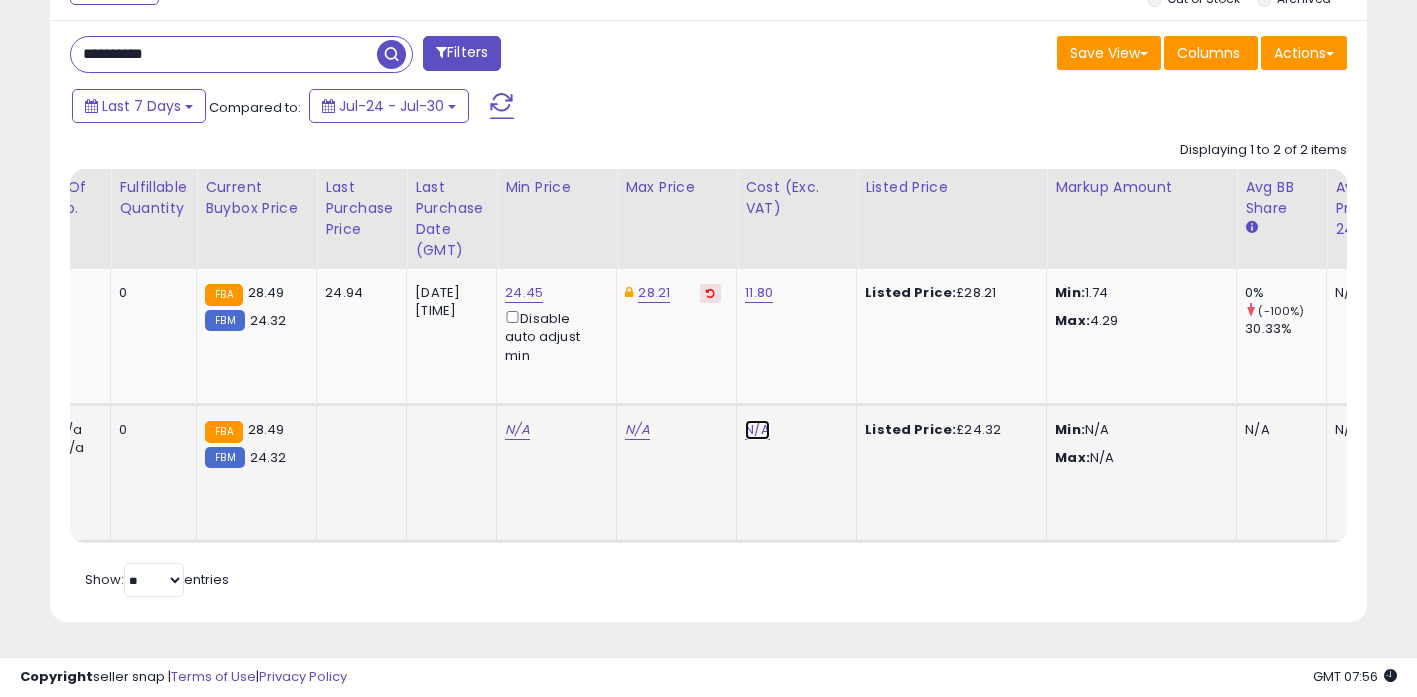 click on "N/A" at bounding box center [757, 430] 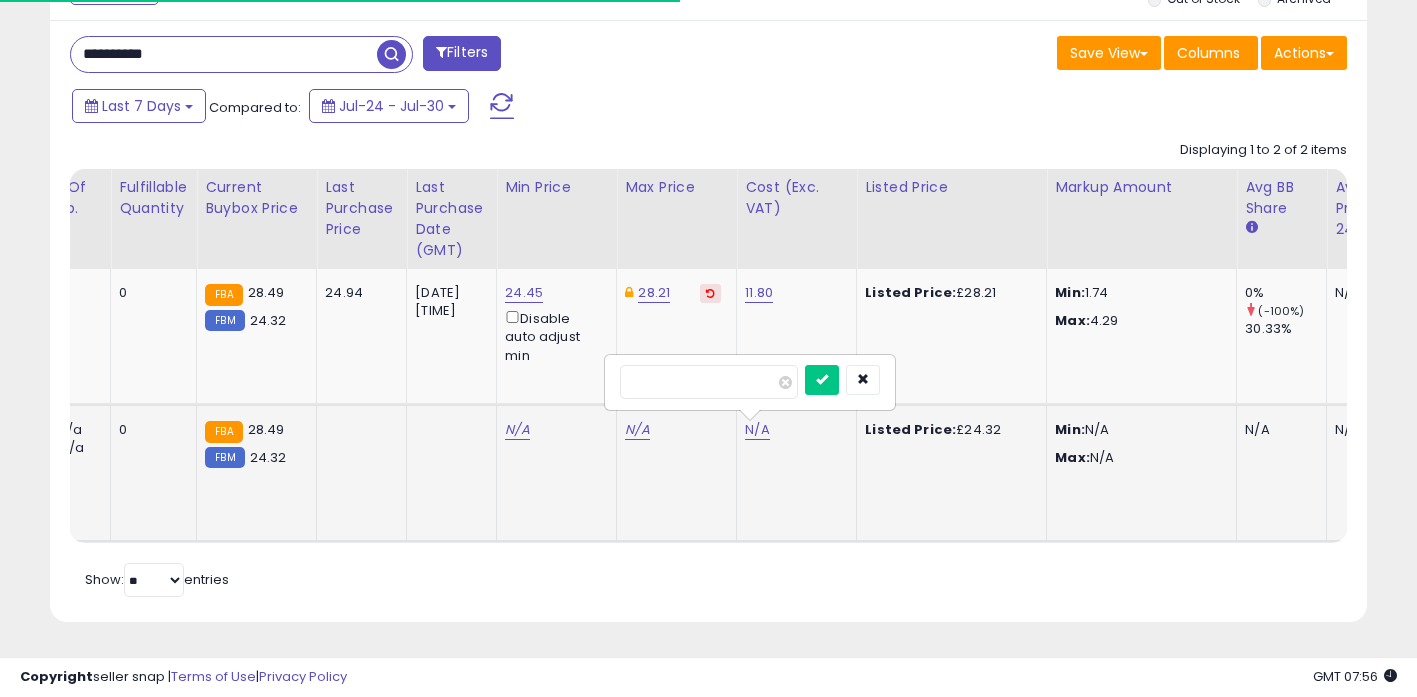 type on "*****" 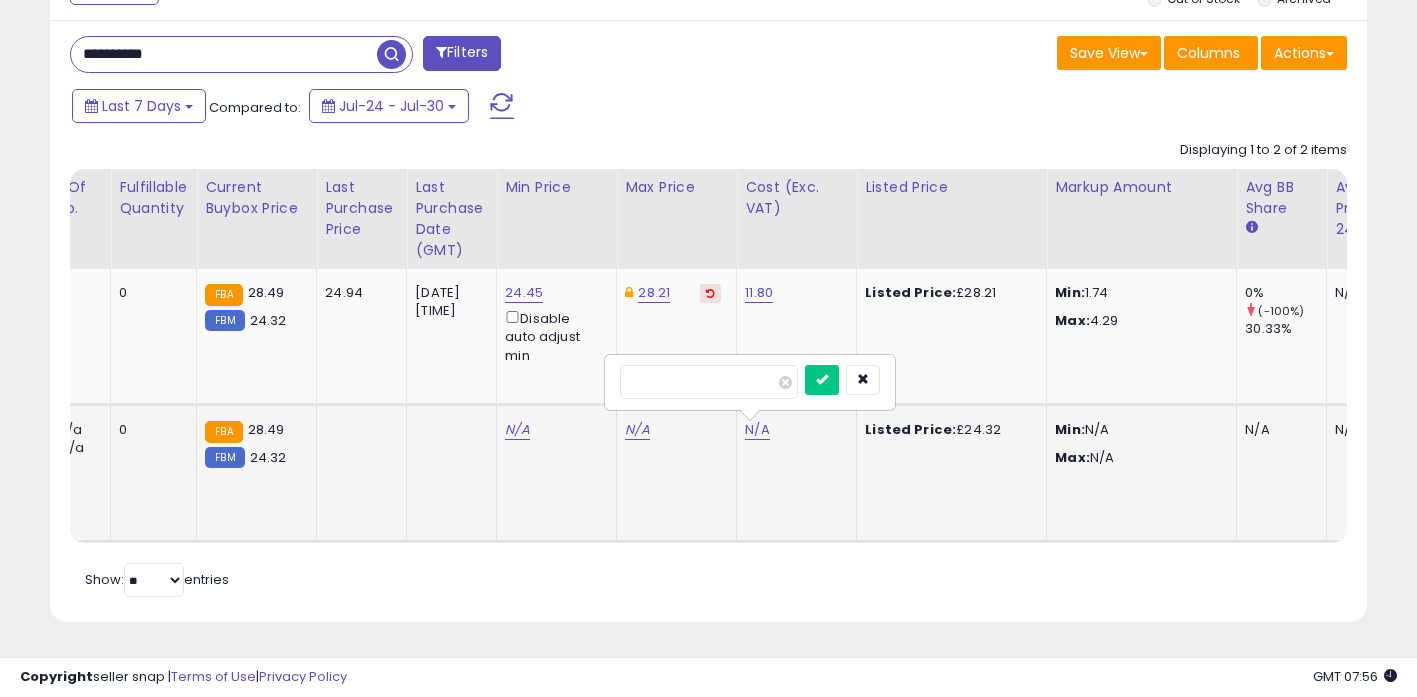 click at bounding box center [822, 380] 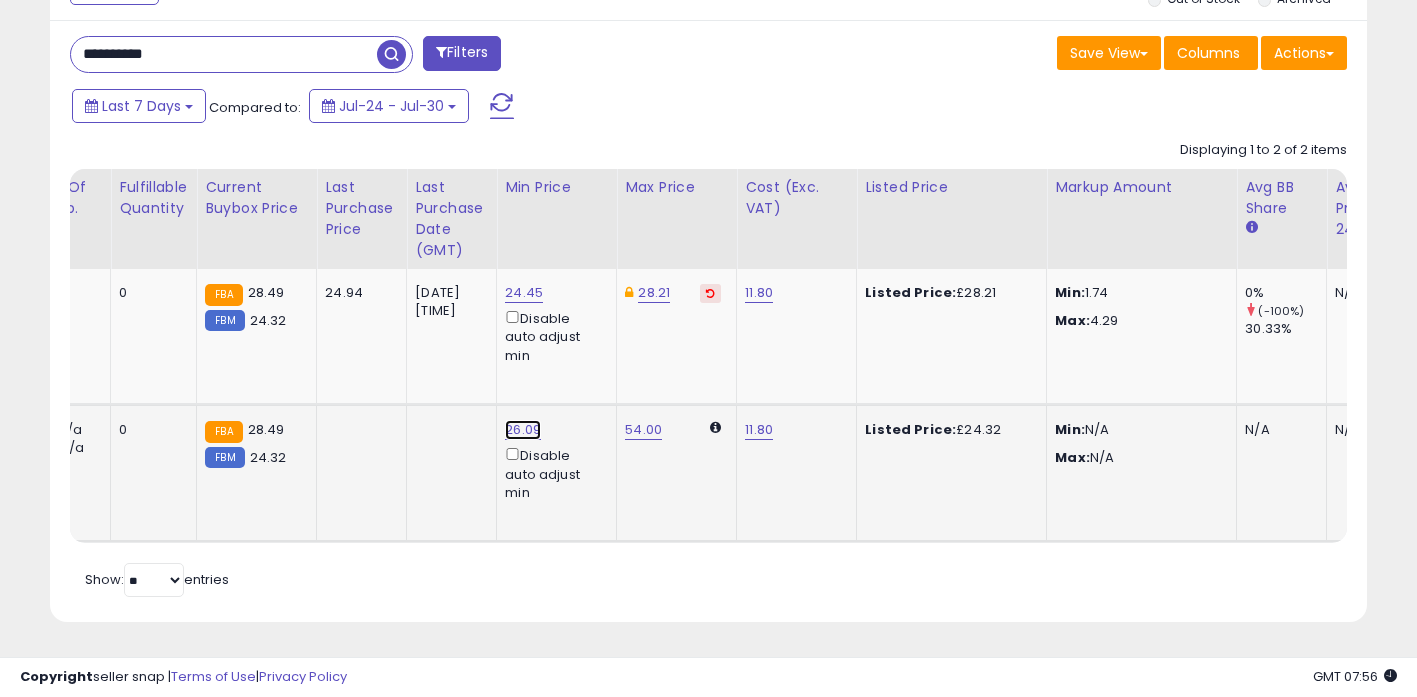 click on "26.09" at bounding box center [524, 293] 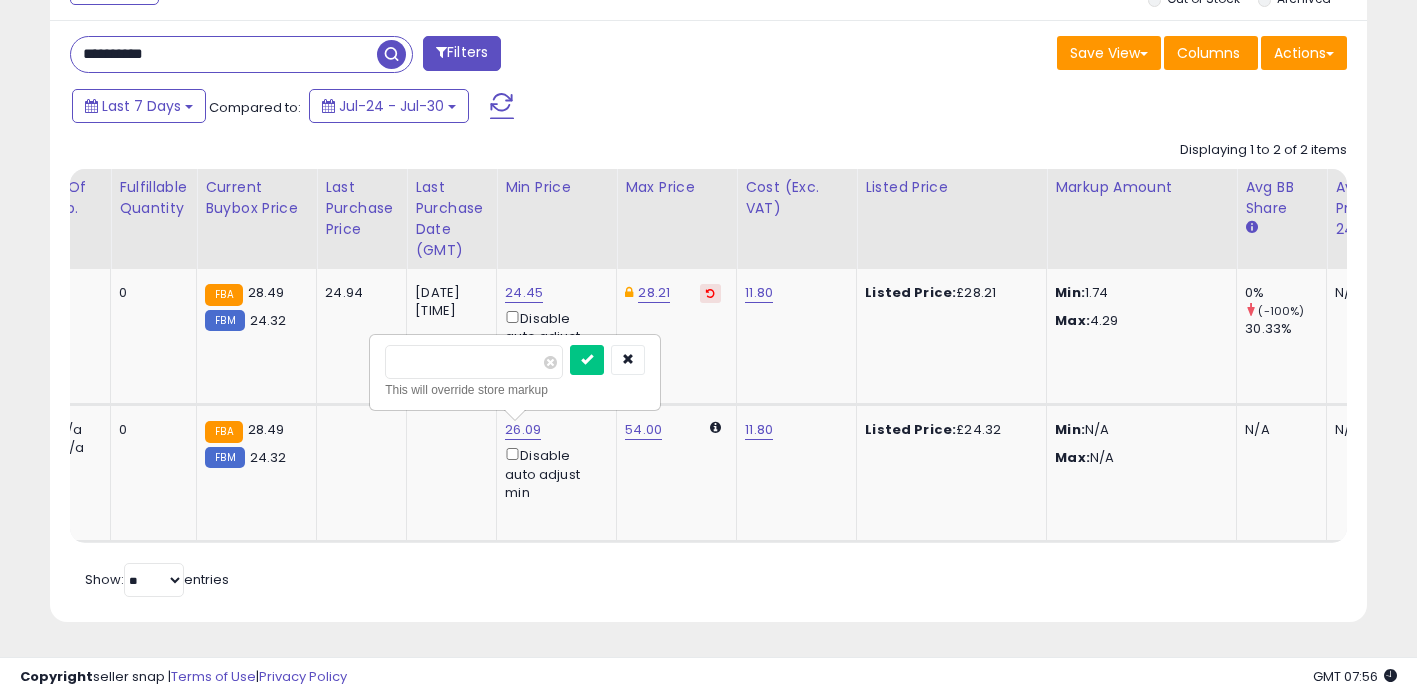 drag, startPoint x: 278, startPoint y: 339, endPoint x: 18, endPoint y: 329, distance: 260.19223 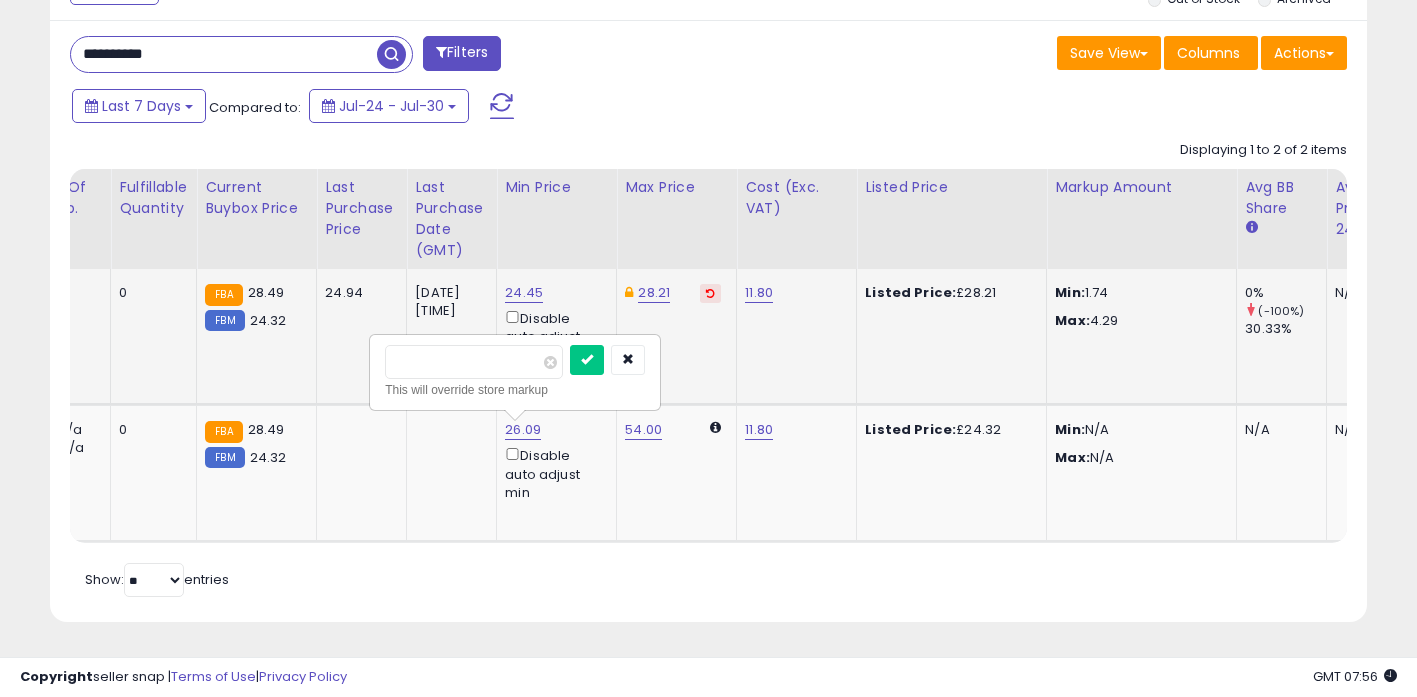type on "*****" 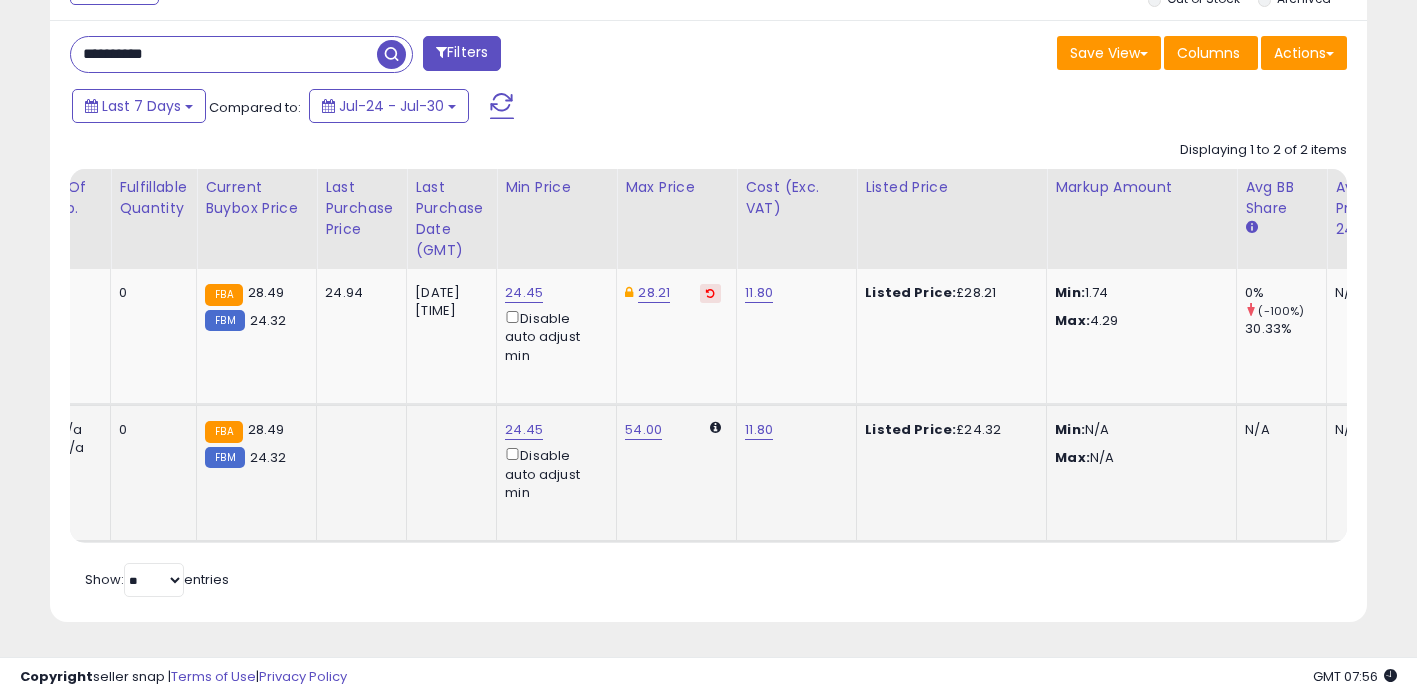 click on "54.00" 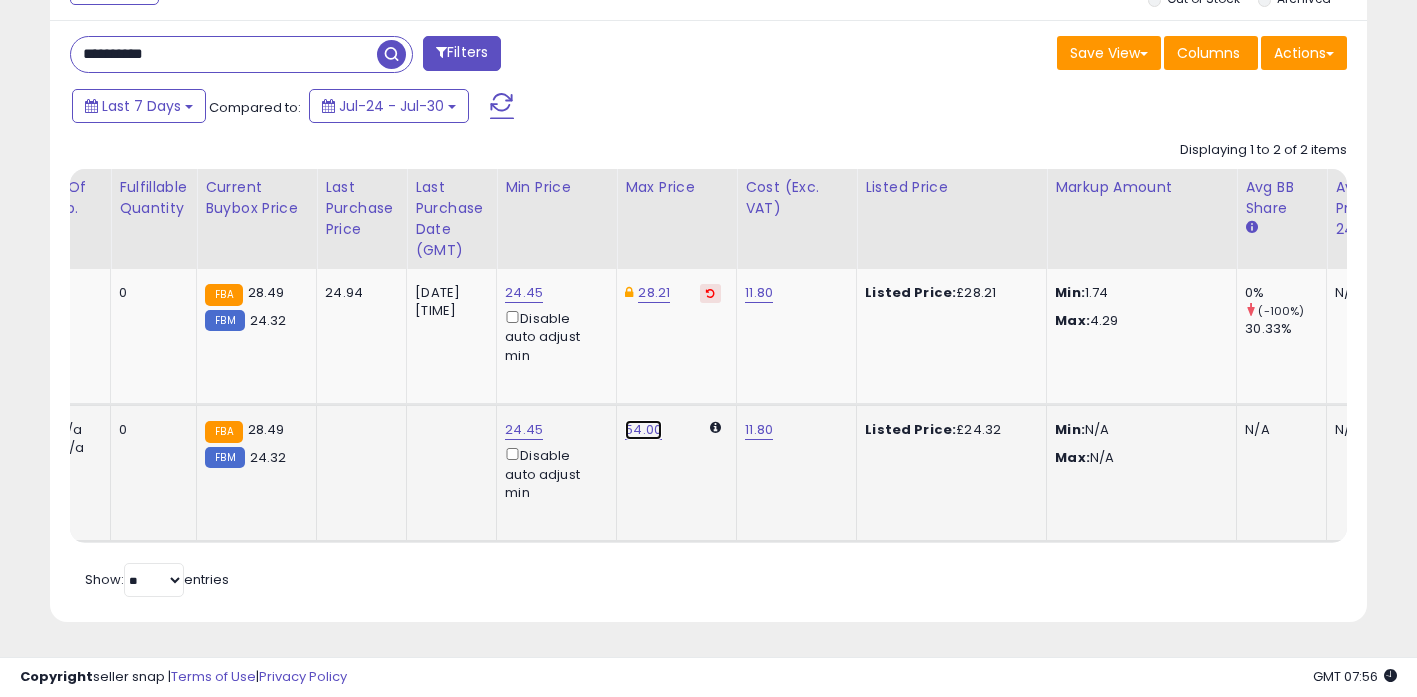 click on "54.00" at bounding box center [643, 430] 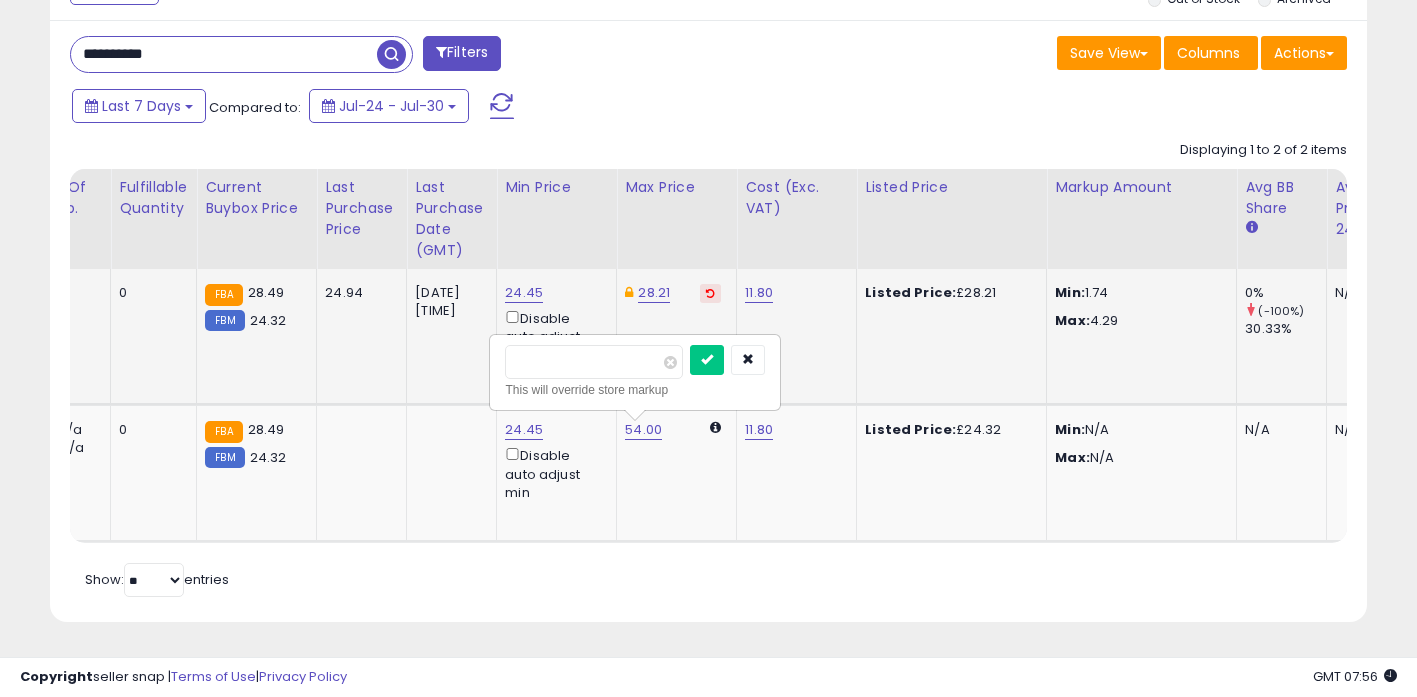 drag, startPoint x: 512, startPoint y: 350, endPoint x: 211, endPoint y: 320, distance: 302.49133 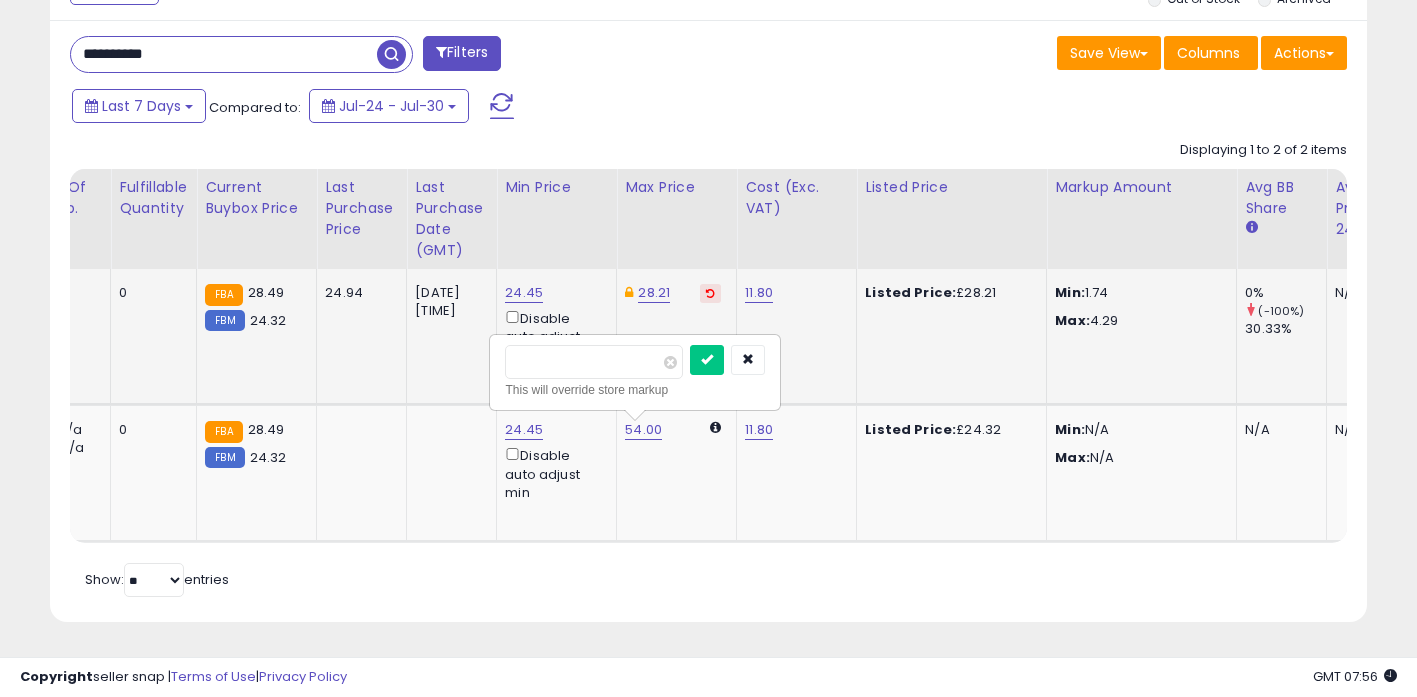 type on "*****" 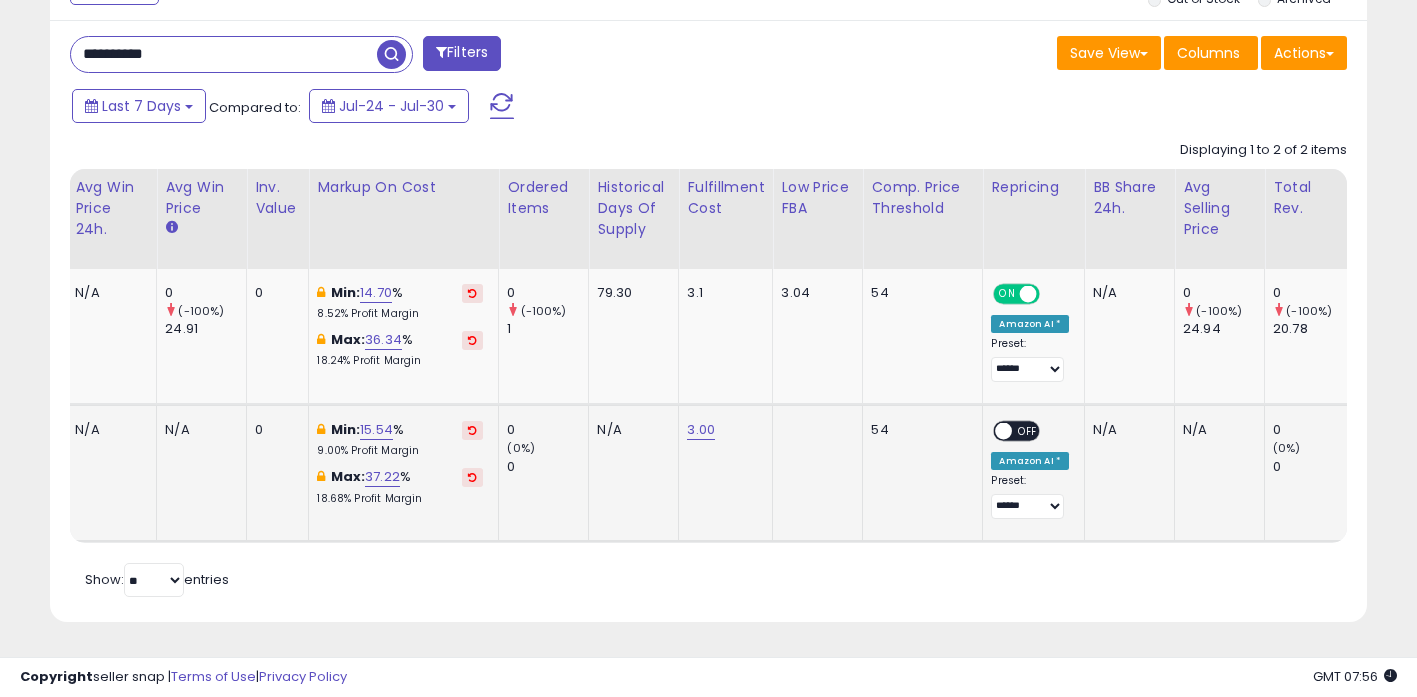click on "OFF" at bounding box center (1029, 431) 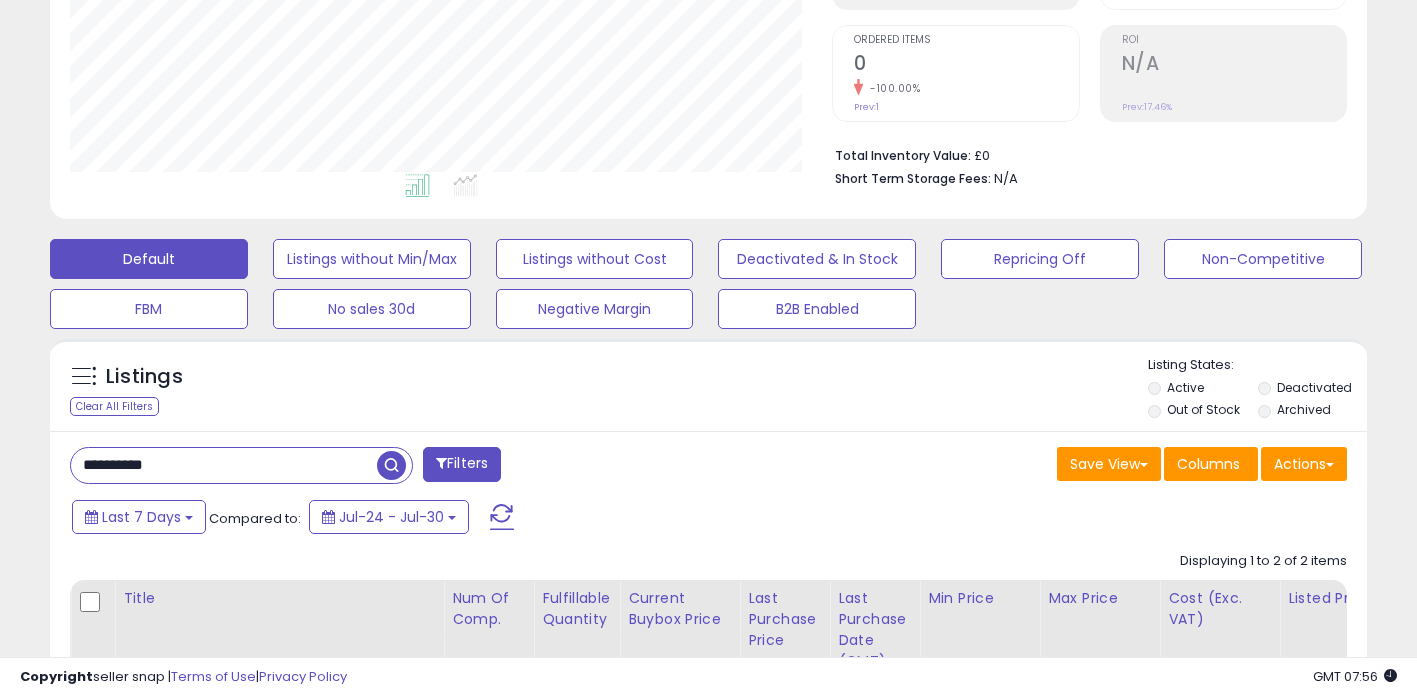 click on "**********" at bounding box center (224, 465) 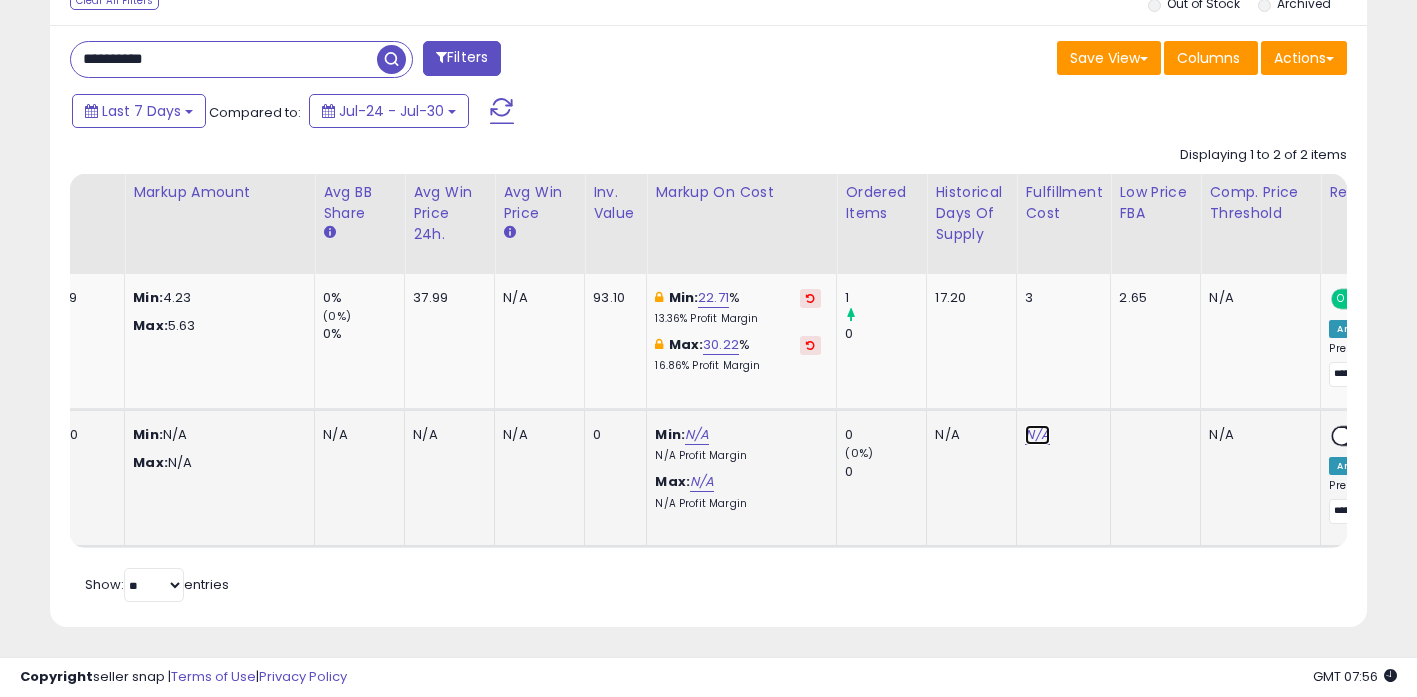 click on "N/A" at bounding box center [1037, 435] 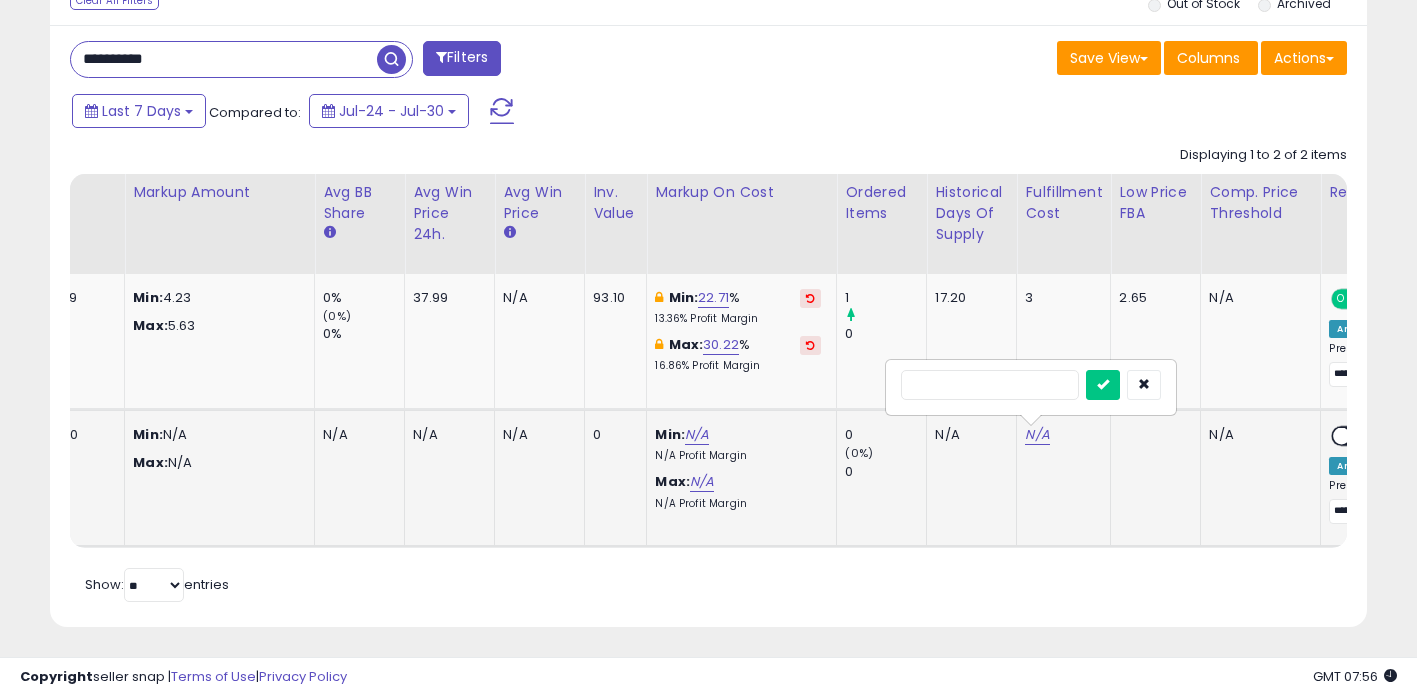 type on "*" 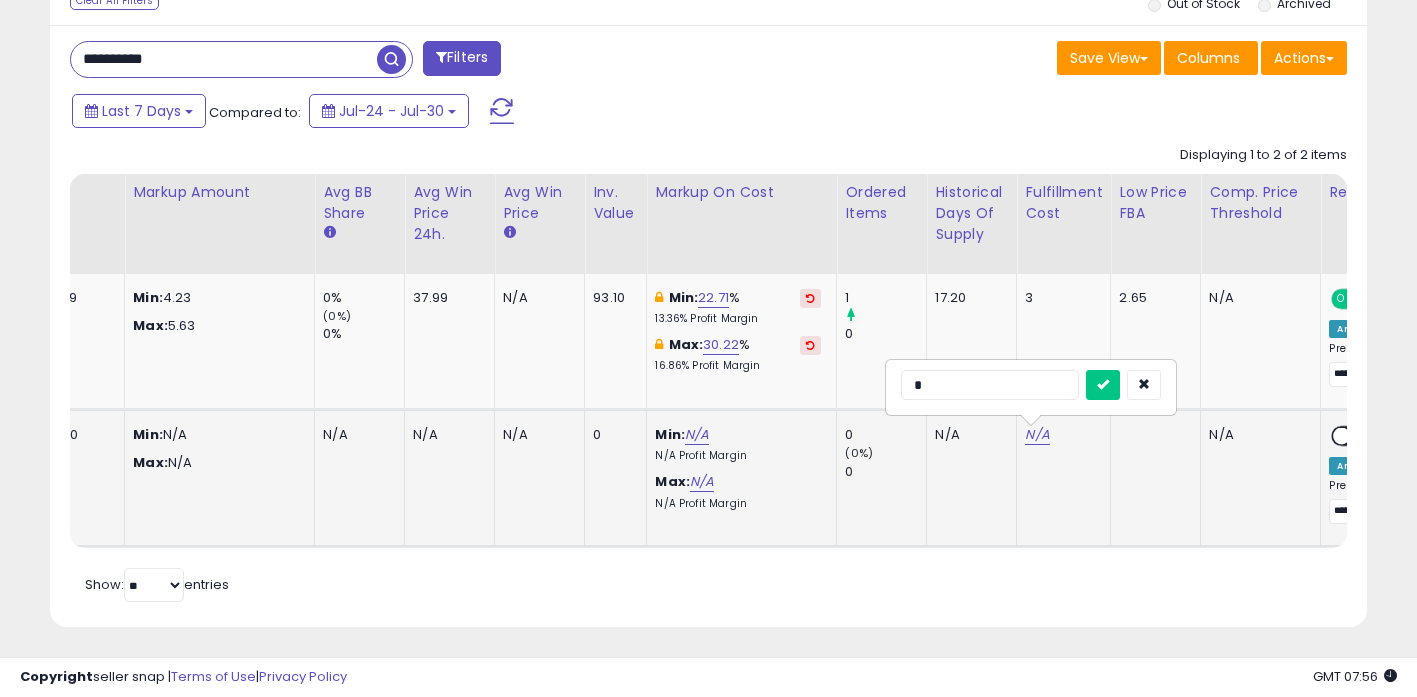 click at bounding box center [1103, 385] 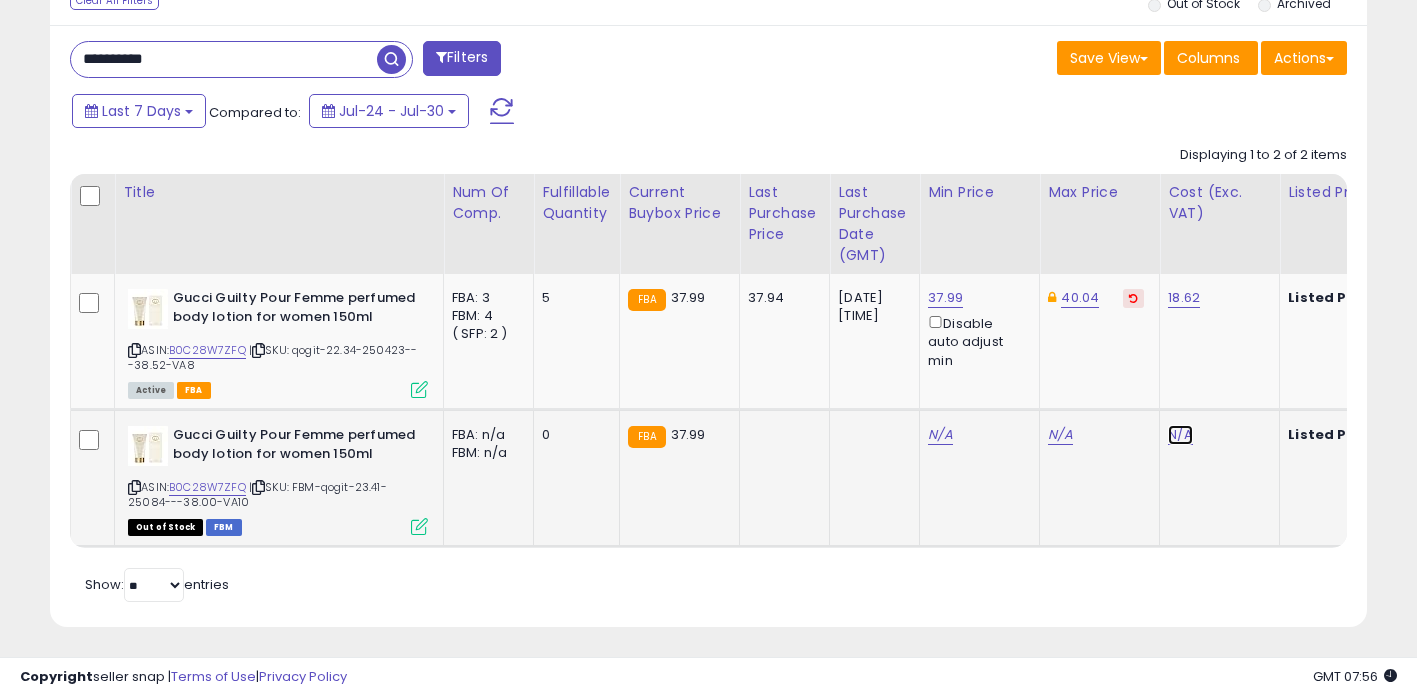 click on "N/A" at bounding box center (1180, 435) 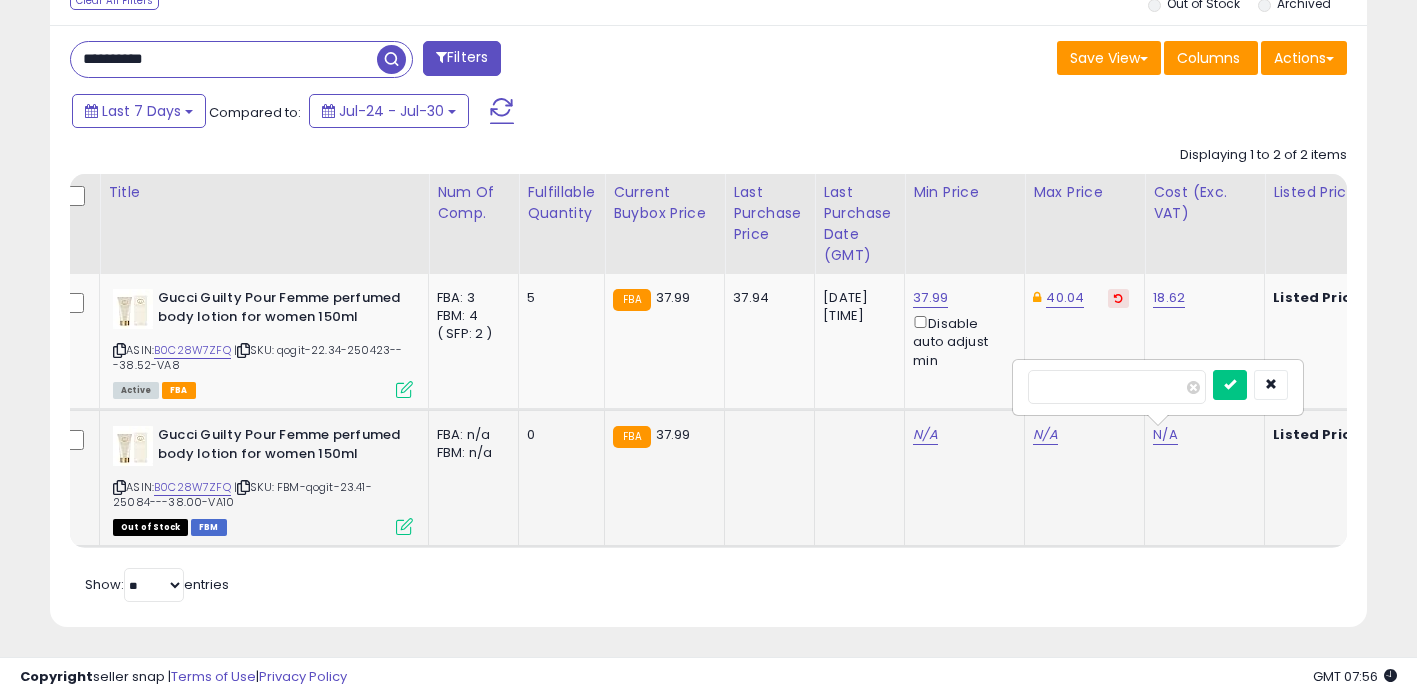 type on "*****" 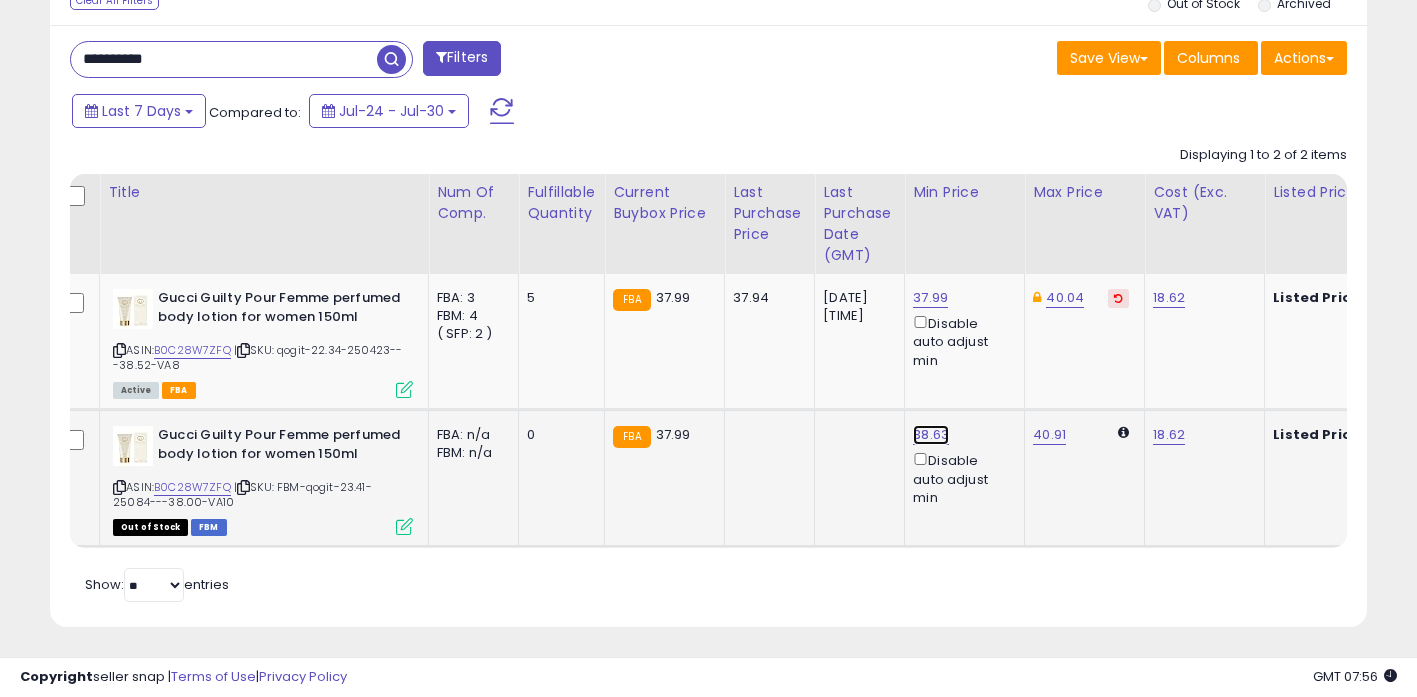 click on "38.63" at bounding box center [930, 298] 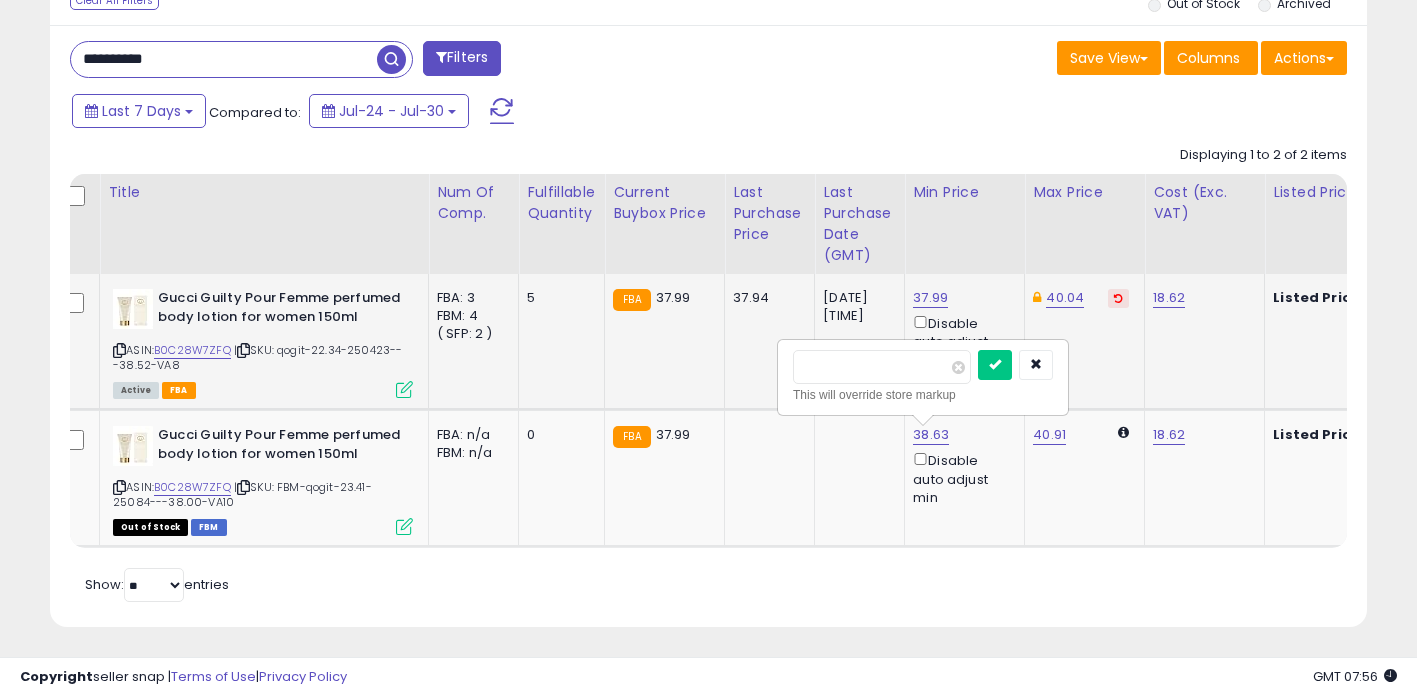 click on "Gucci Guilty Pour Femme perfumed body lotion for women 150ml  ASIN:  B0C28W7ZFQ    |   SKU: qogit-22.34-250423---38.52-VA8 Active FBA
FBA: 3
Low FBA: 37.99
Low FBA Back Ordered: n/a
Low FBM: 37.99
Low SFP: 40.84
FBM: 4  ( SFP: 2 ) 5  FBA  37.99" at bounding box center [2495, 410] 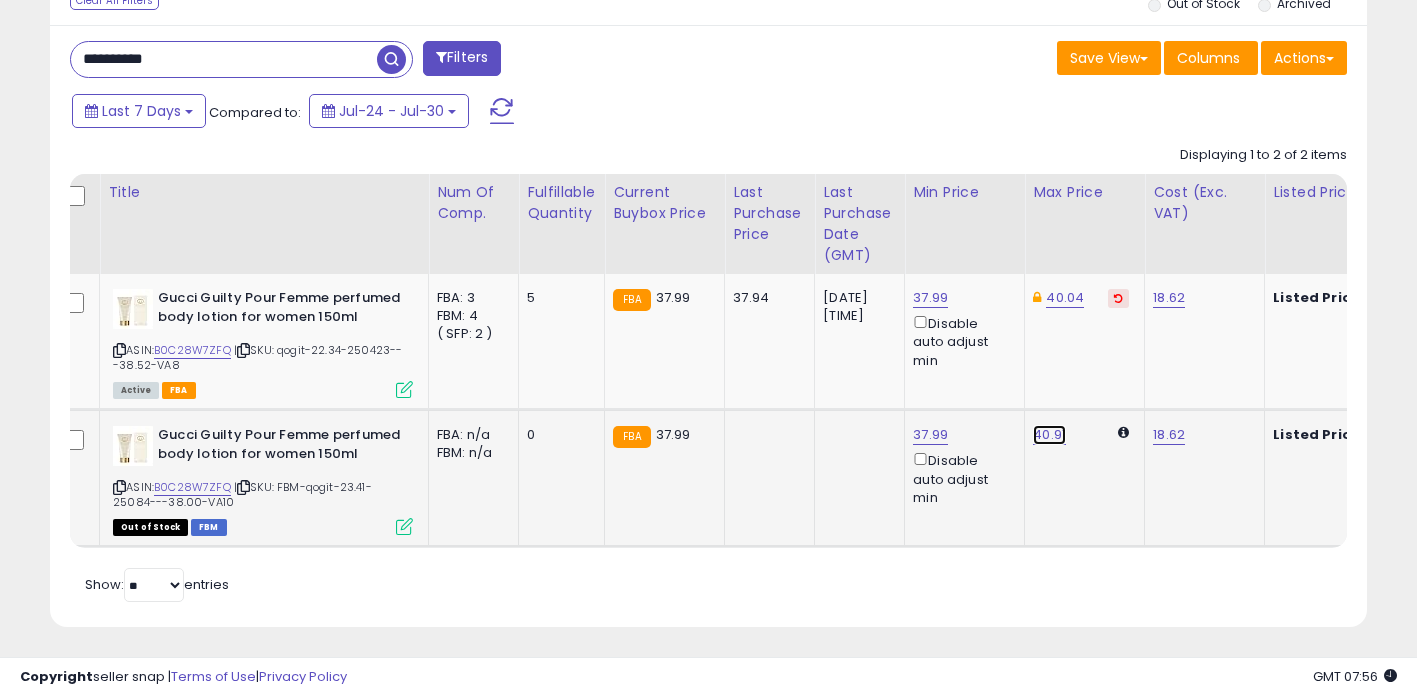 click on "40.91" at bounding box center [1049, 435] 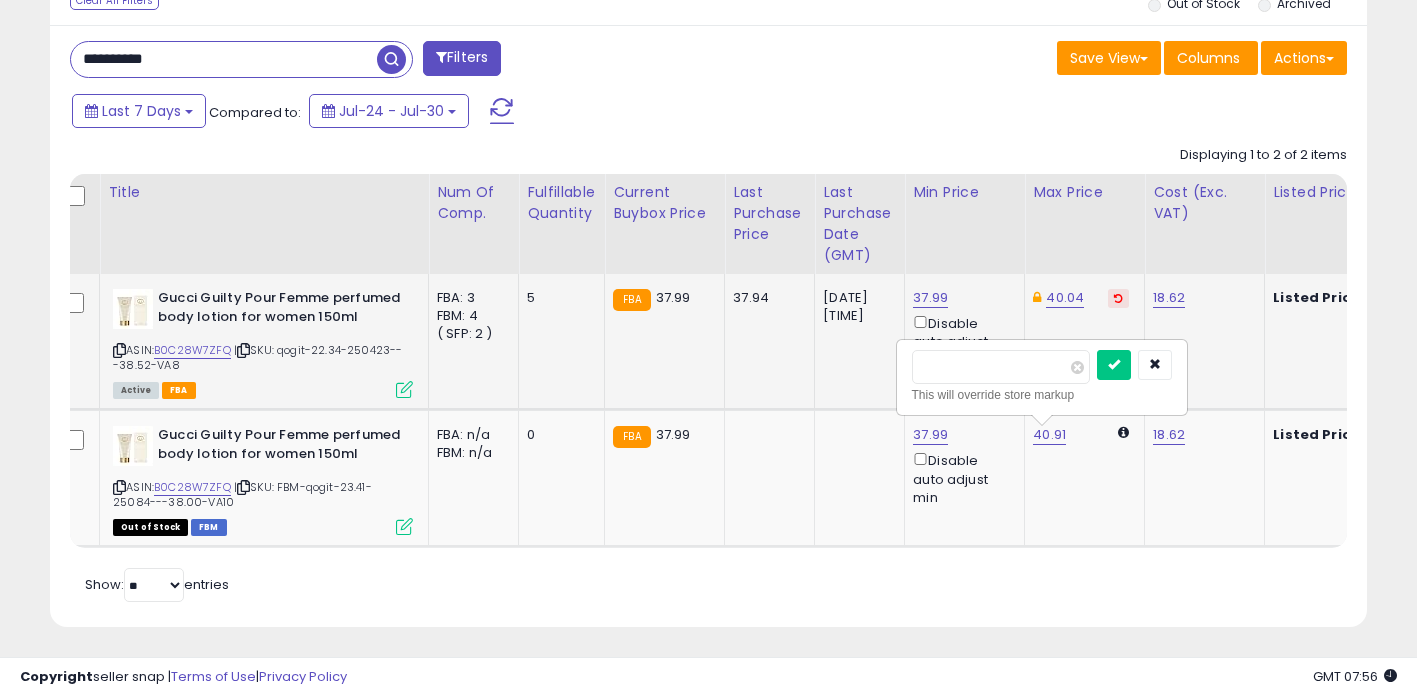 click on "Gucci Guilty Pour Femme perfumed body lotion for women 150ml  ASIN:  B0C28W7ZFQ    |   SKU: qogit-22.34-250423---38.52-VA8 Active FBA
FBA: 3
Low FBA: 37.99
Low FBA Back Ordered: n/a
Low FBM: 37.99
Low SFP: 40.84
FBM: 4  ( SFP: 2 ) 5  FBA  37.99" at bounding box center [2495, 410] 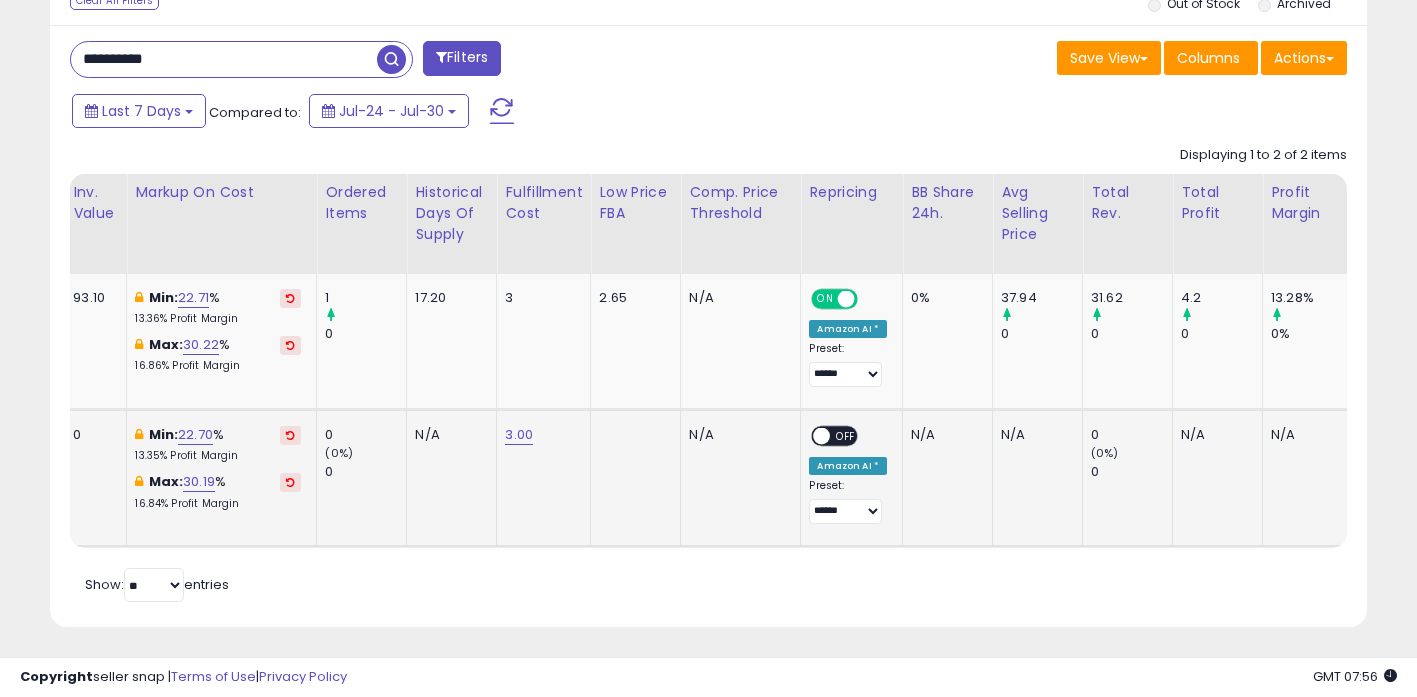 click on "**********" at bounding box center (848, 475) 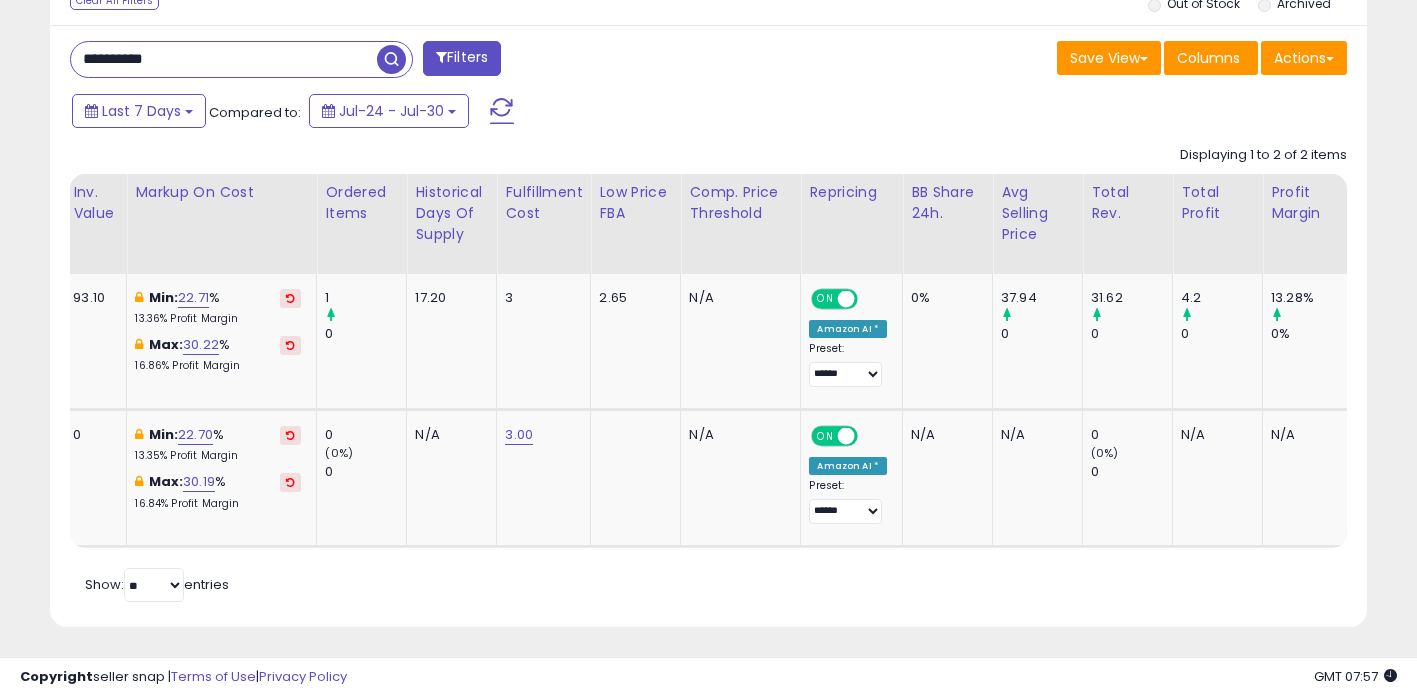 click on "**********" at bounding box center [224, 59] 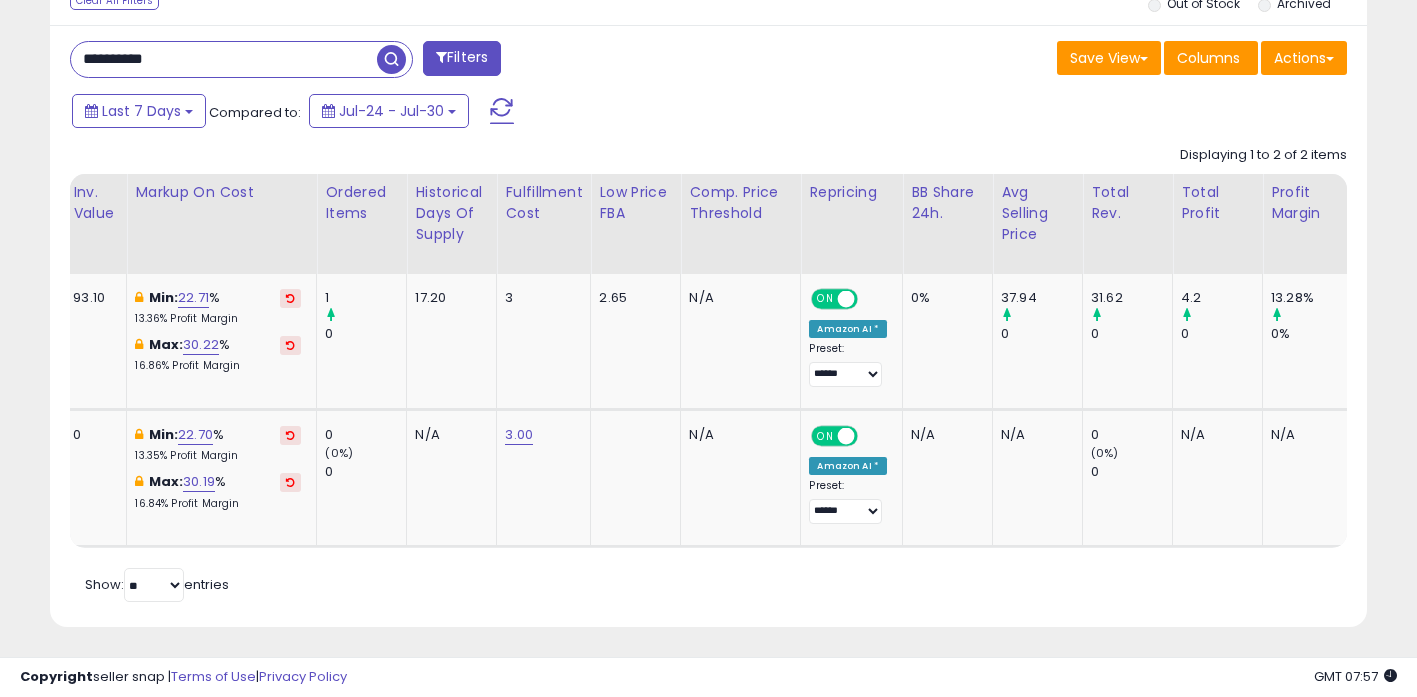 paste 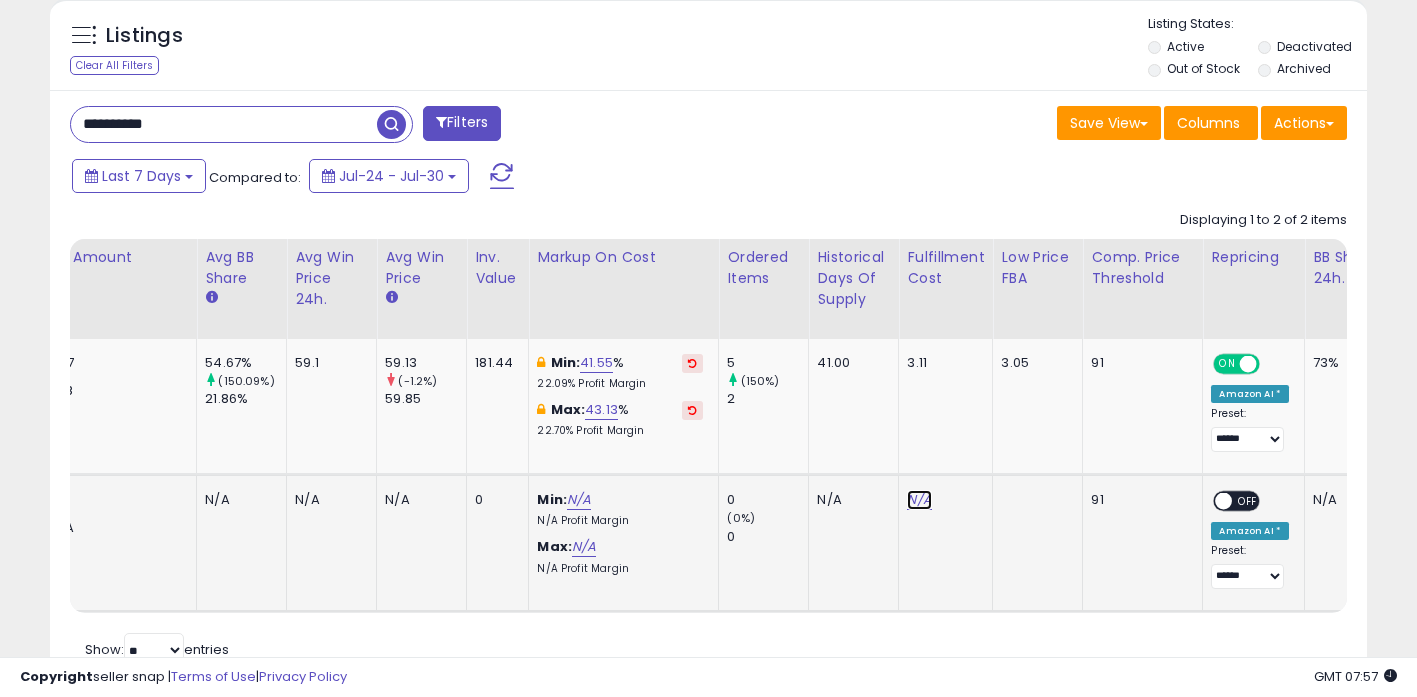 click on "N/A" 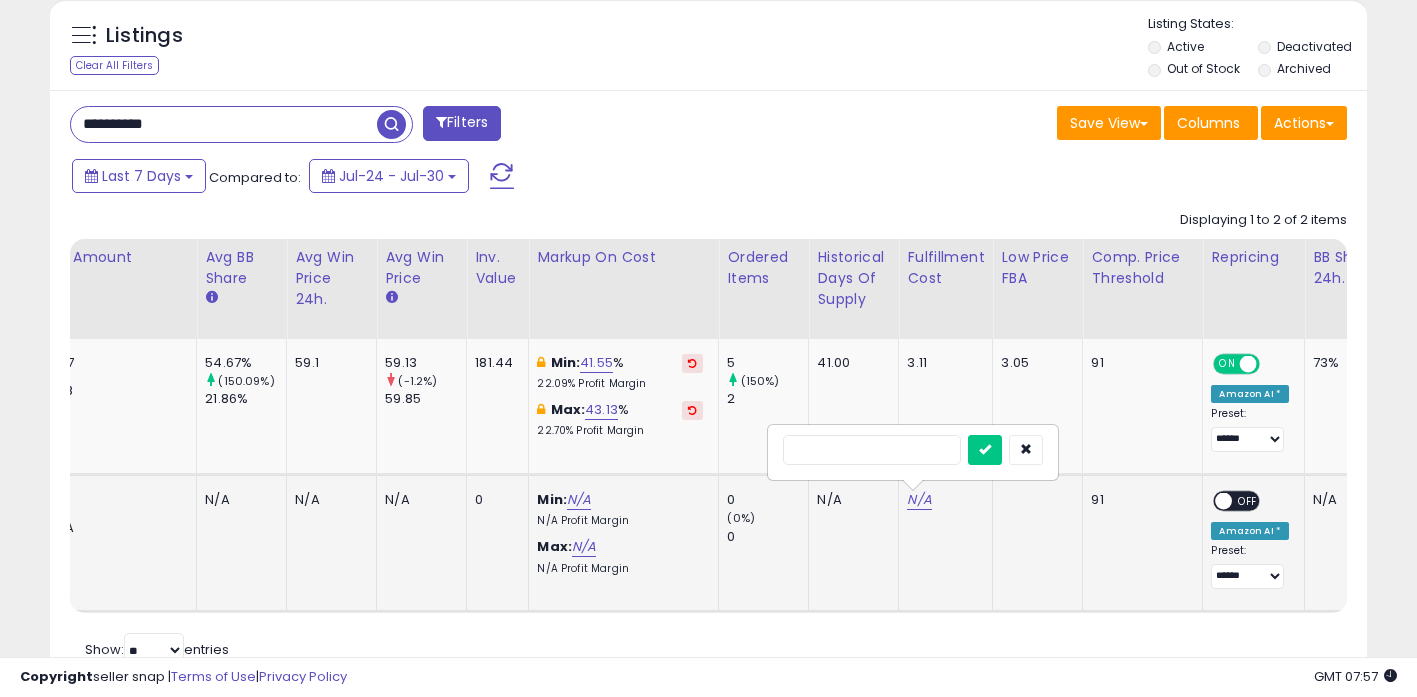 type on "*" 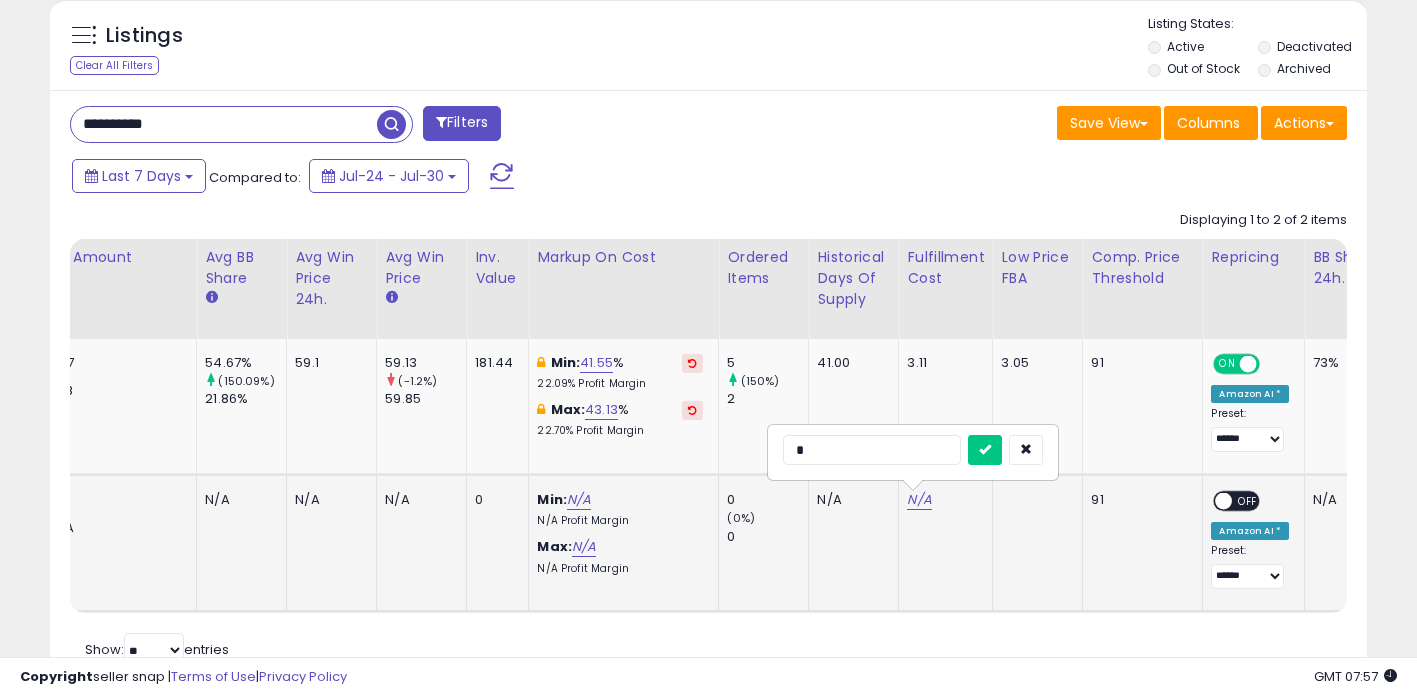 click at bounding box center (985, 450) 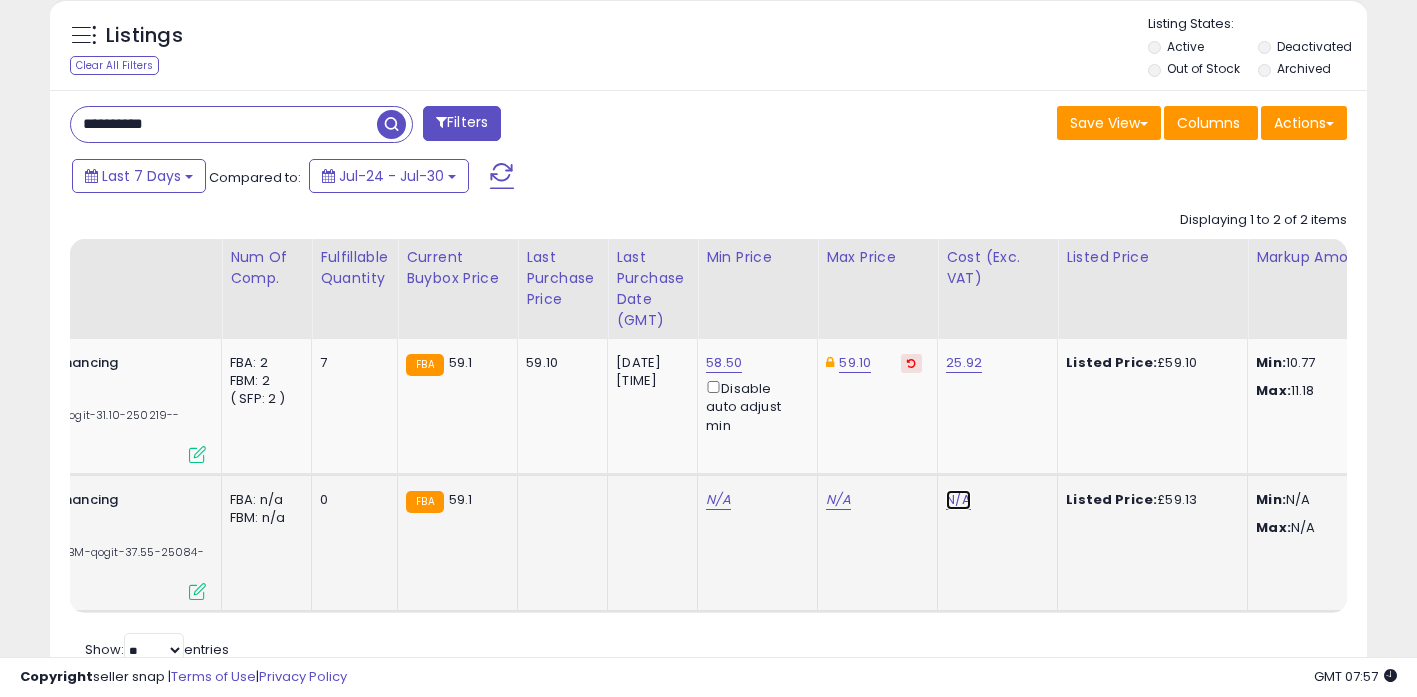 click on "N/A" at bounding box center (958, 500) 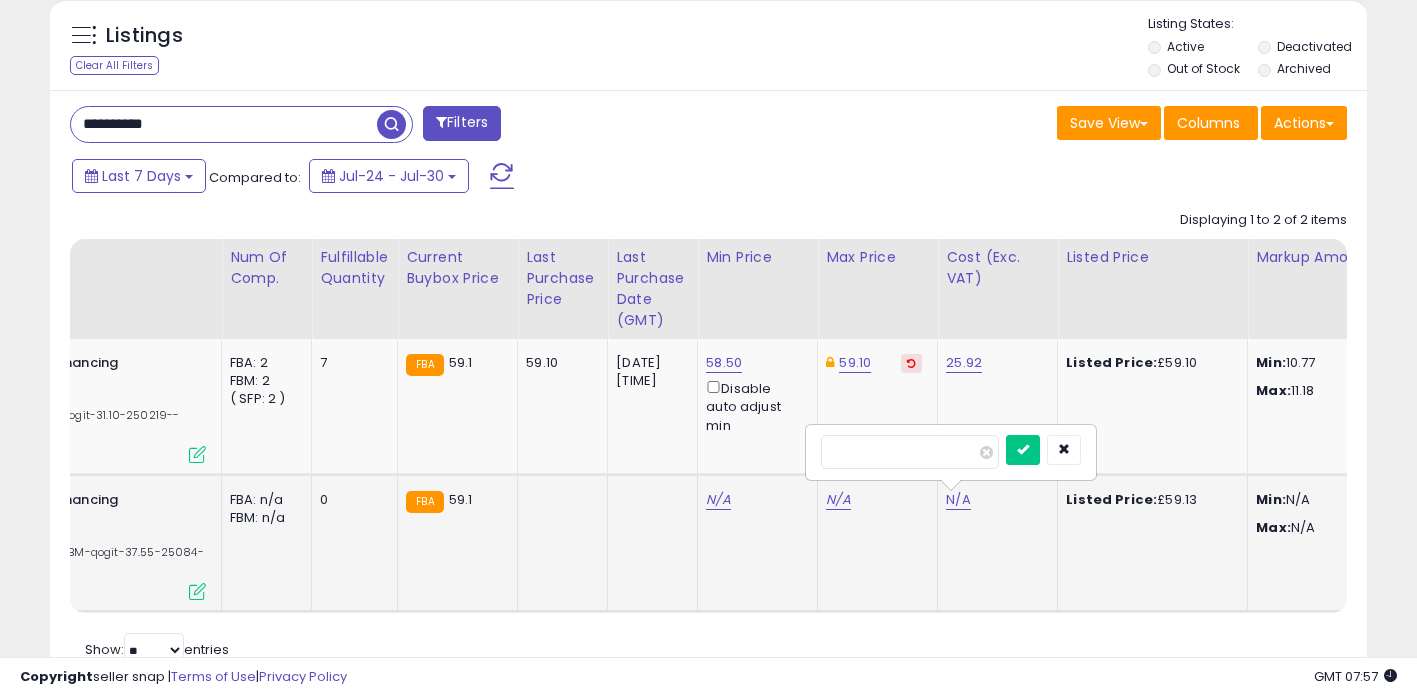 type on "*****" 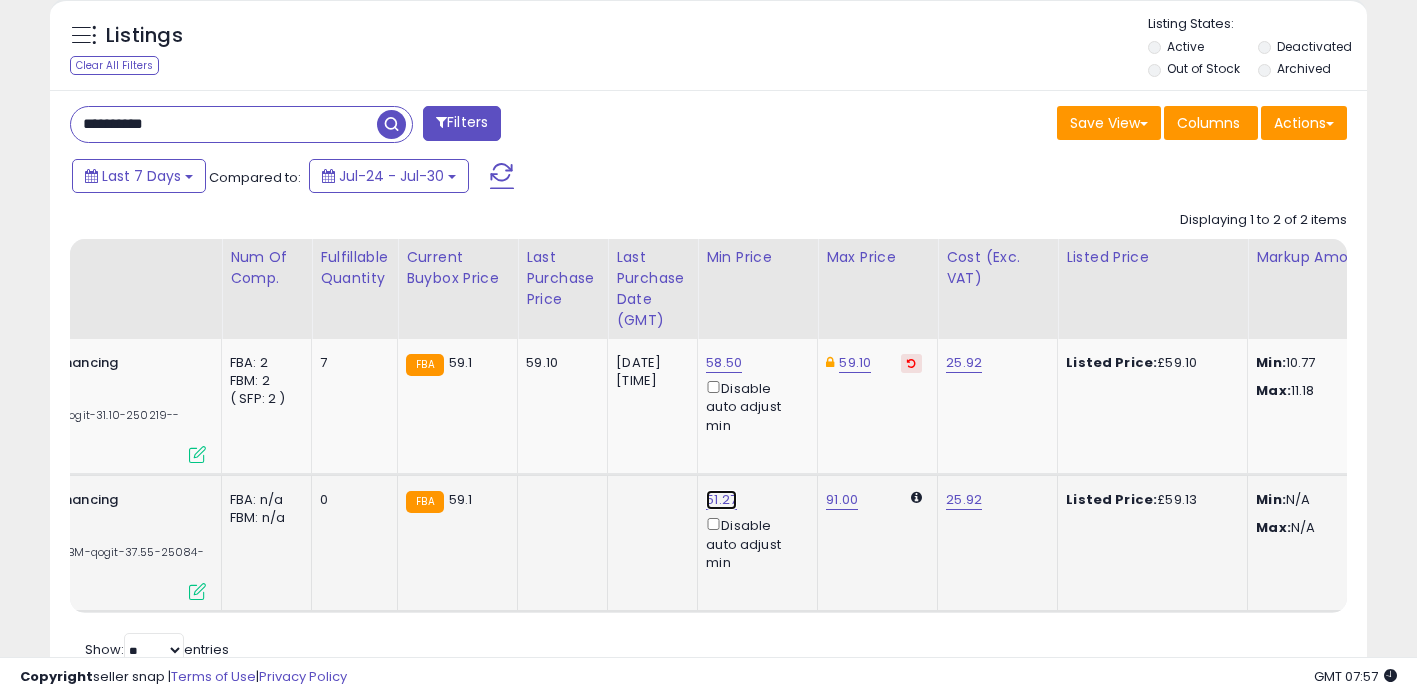 click on "51.27" at bounding box center (724, 363) 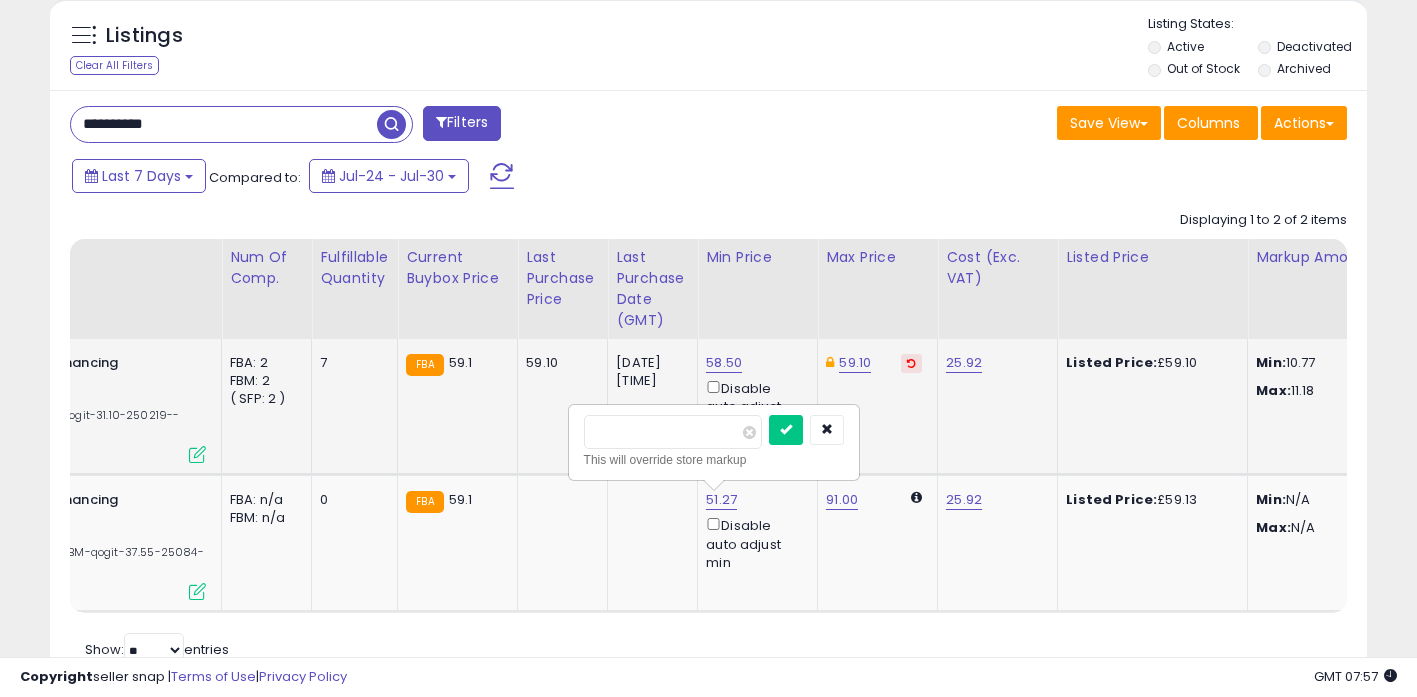 click on "Davines Love Curl Enhancing Shampoo 1000ml  ASIN:  B00ATNXPV4    |   SKU: qogit-31.10-250219---56.95-VA6 Active FBA
FBA: 2
Low FBA: 59.10
Low FBA Back Ordered: n/a
Low FBM: 59.10
Low SFP: 58.95
FBM: 2  ( SFP: 2 )
7" at bounding box center [2288, 475] 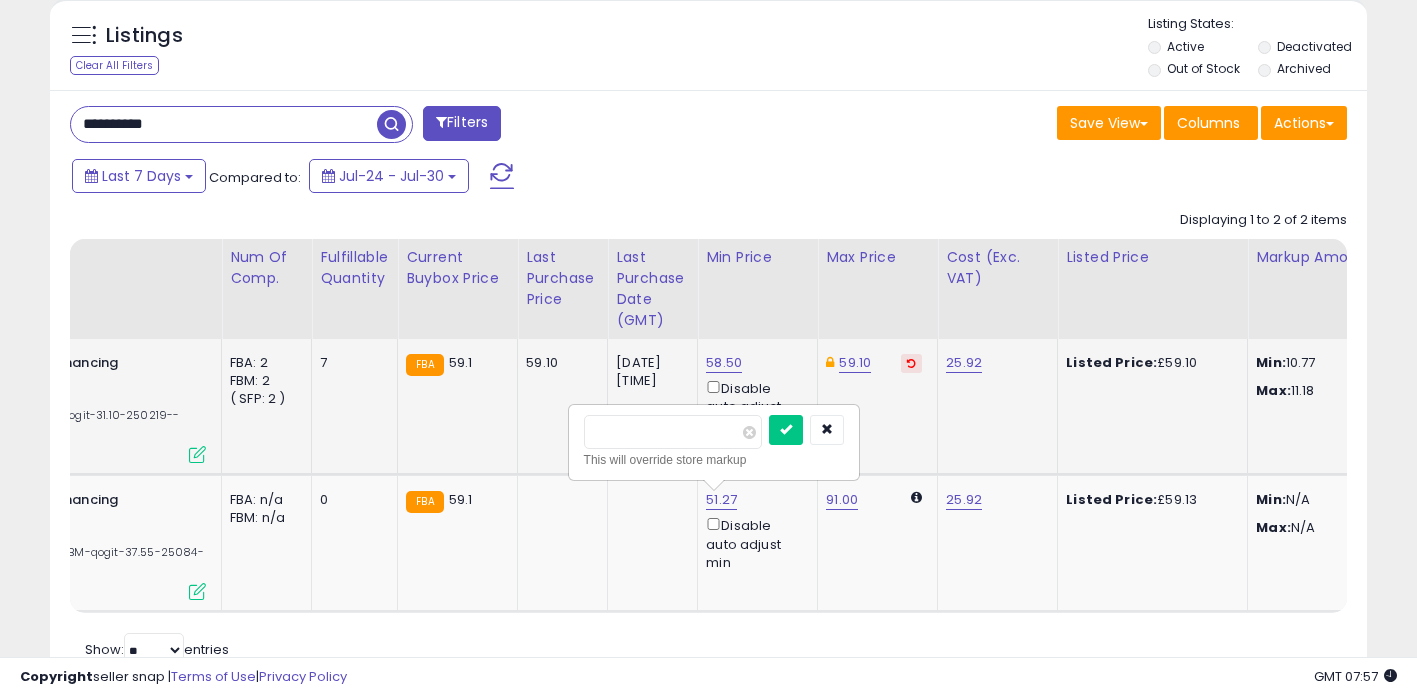 type on "*****" 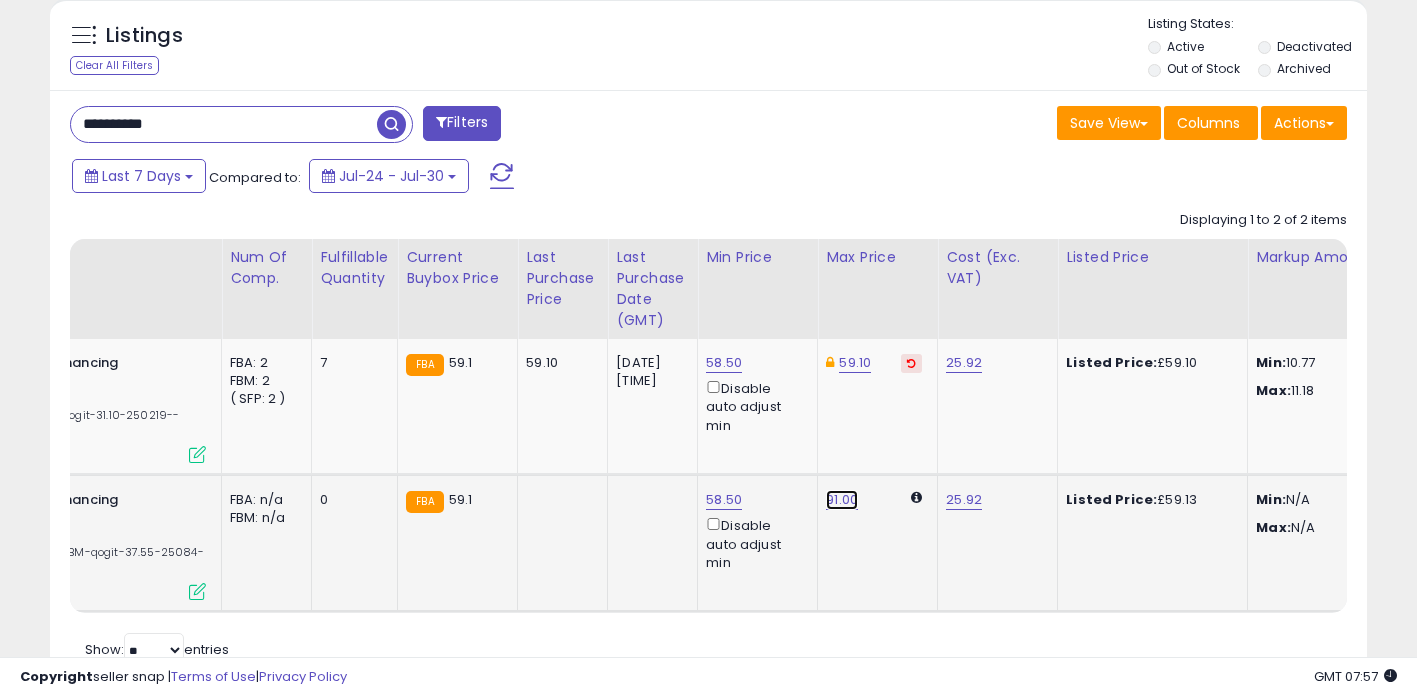 click on "91.00" at bounding box center (842, 500) 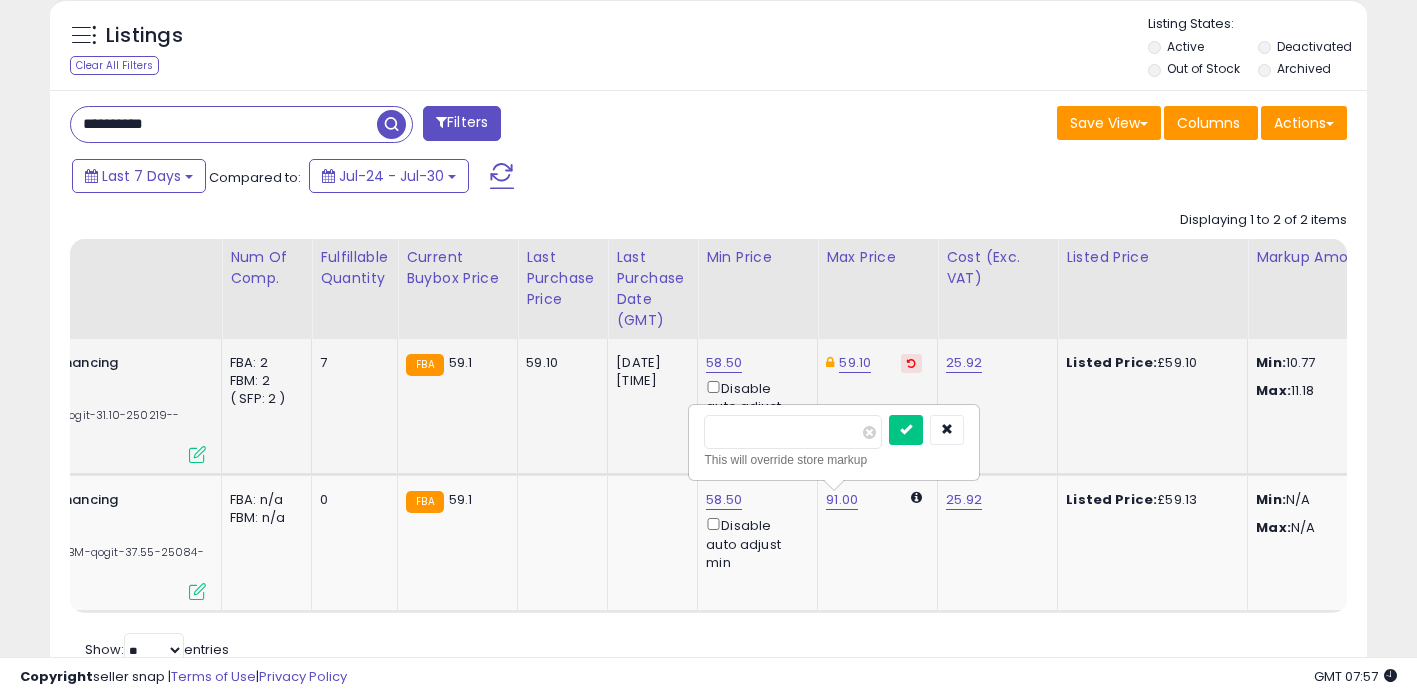 drag, startPoint x: 781, startPoint y: 431, endPoint x: 465, endPoint y: 417, distance: 316.30997 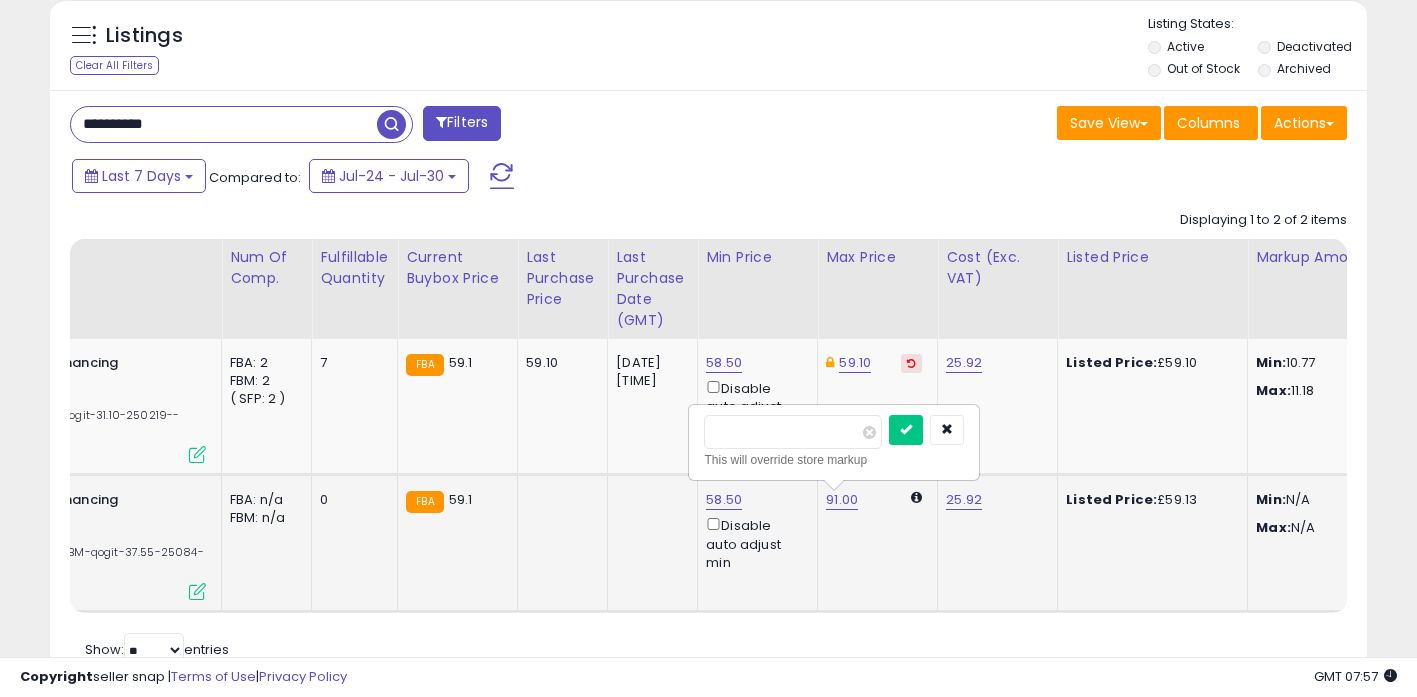 type on "*****" 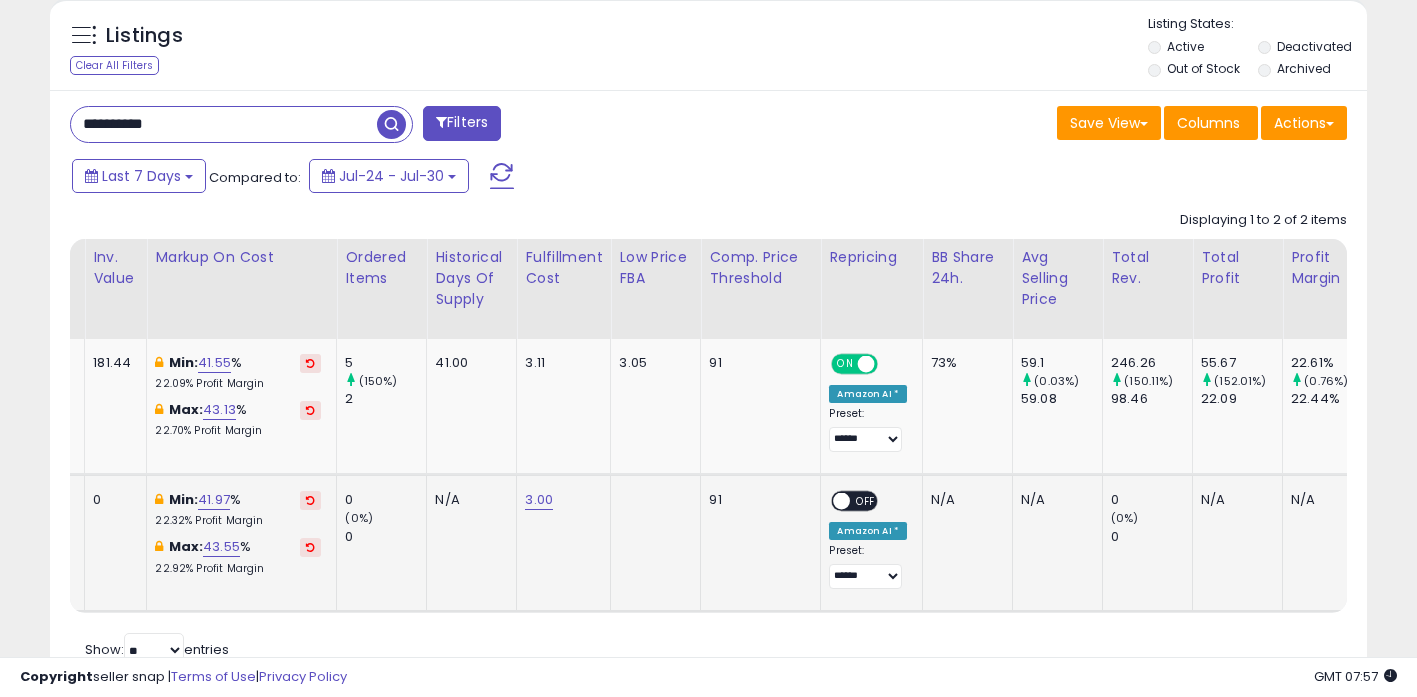 click on "OFF" at bounding box center [867, 501] 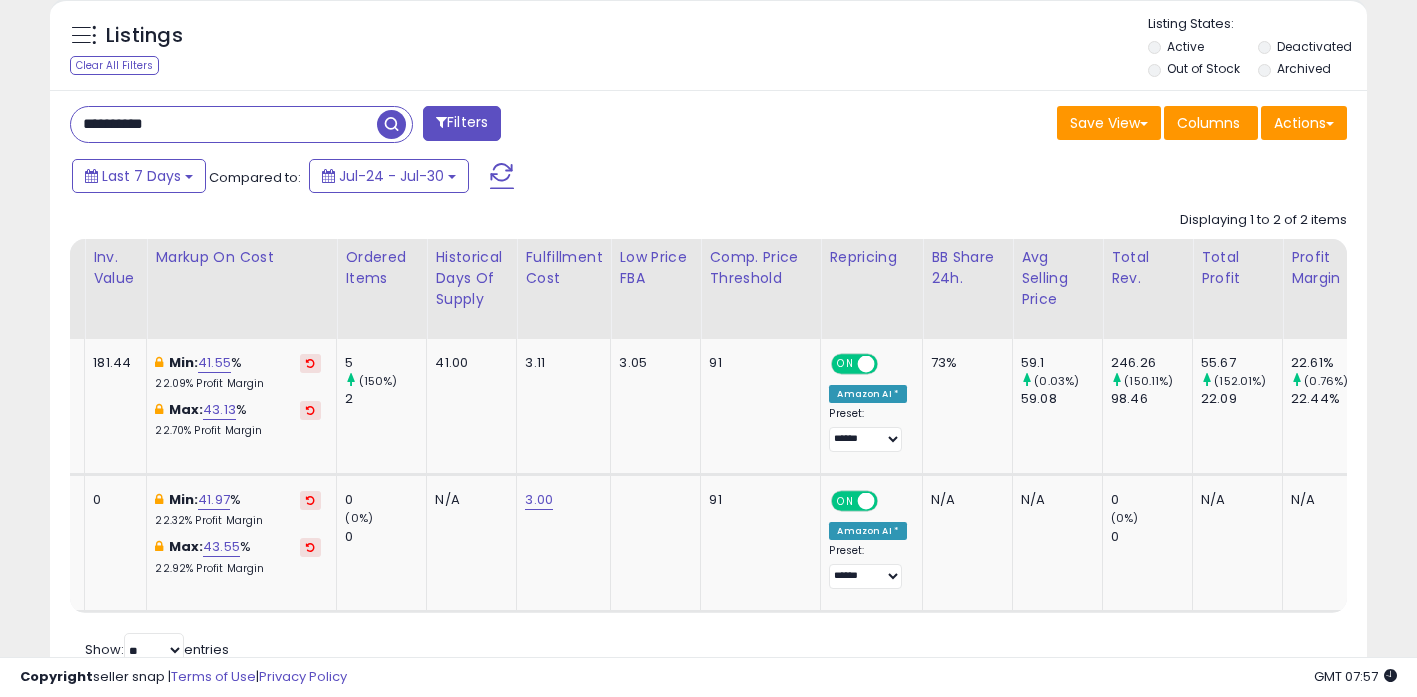 click on "**********" at bounding box center (224, 124) 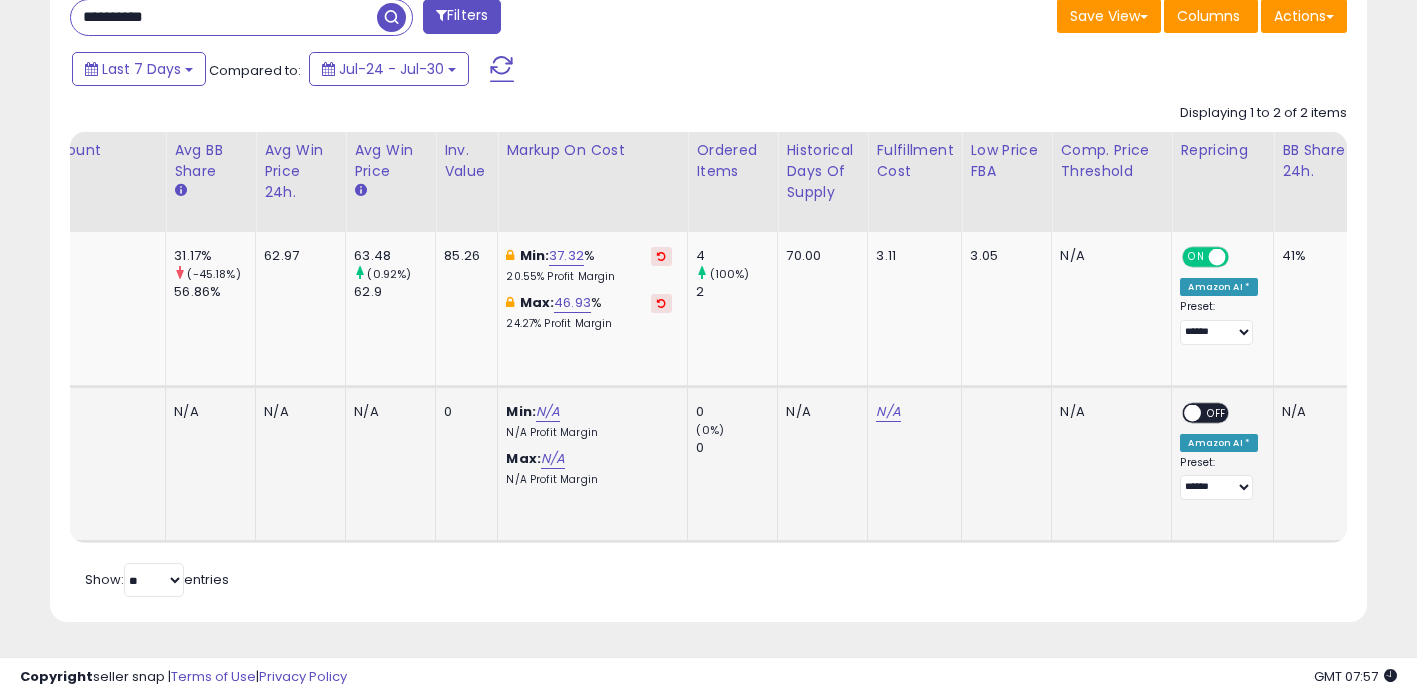 click on "N/A" 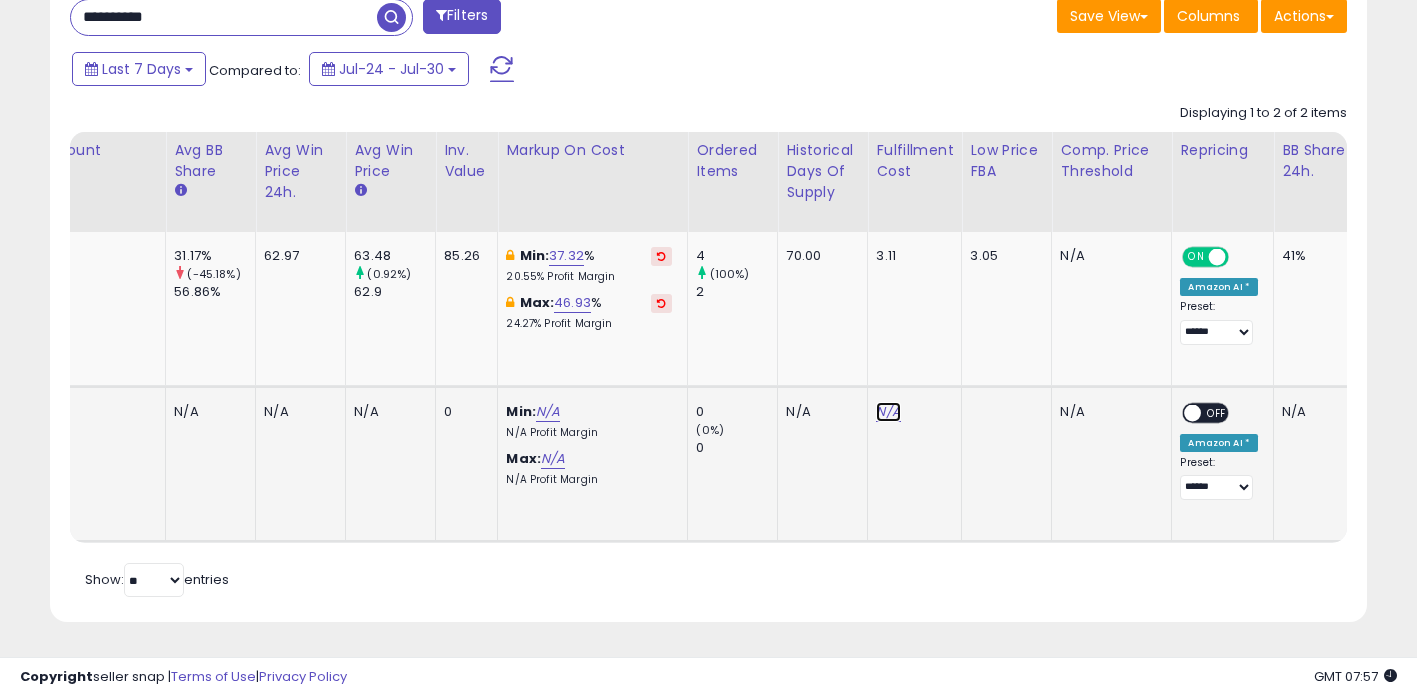 click on "N/A" at bounding box center (888, 412) 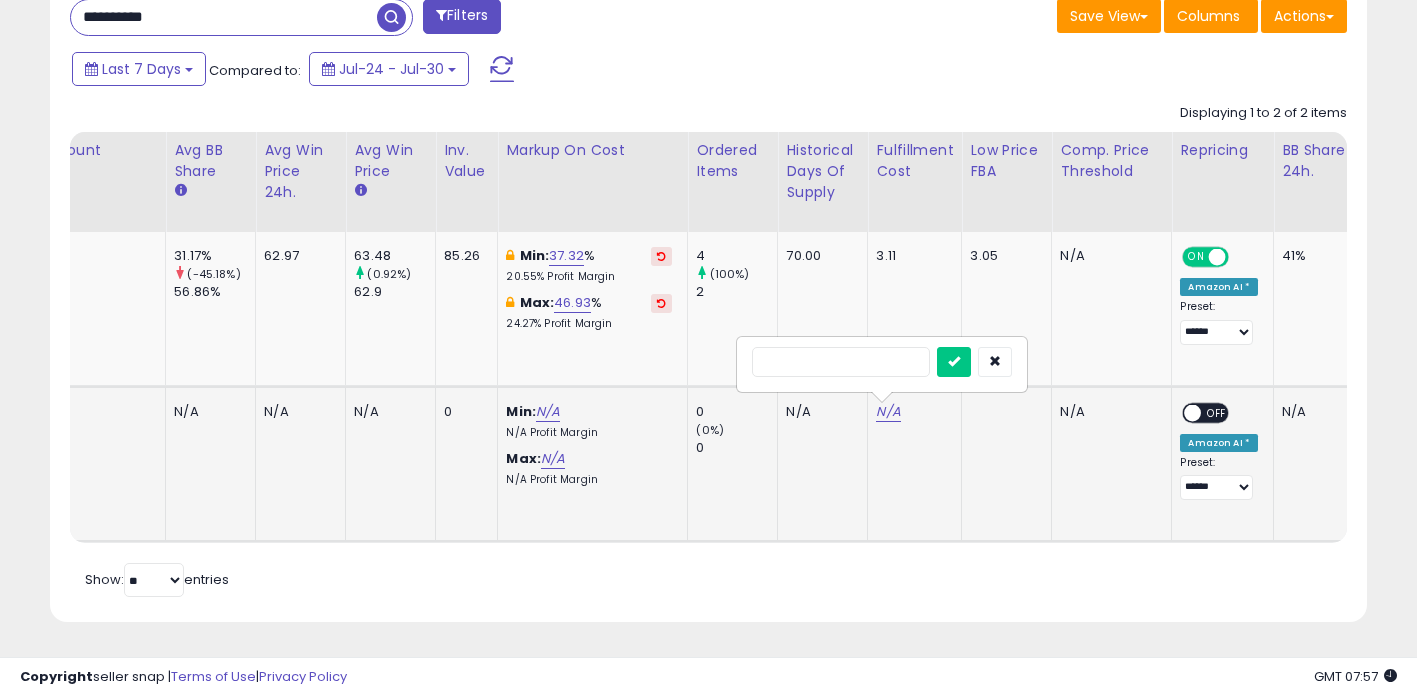type on "*" 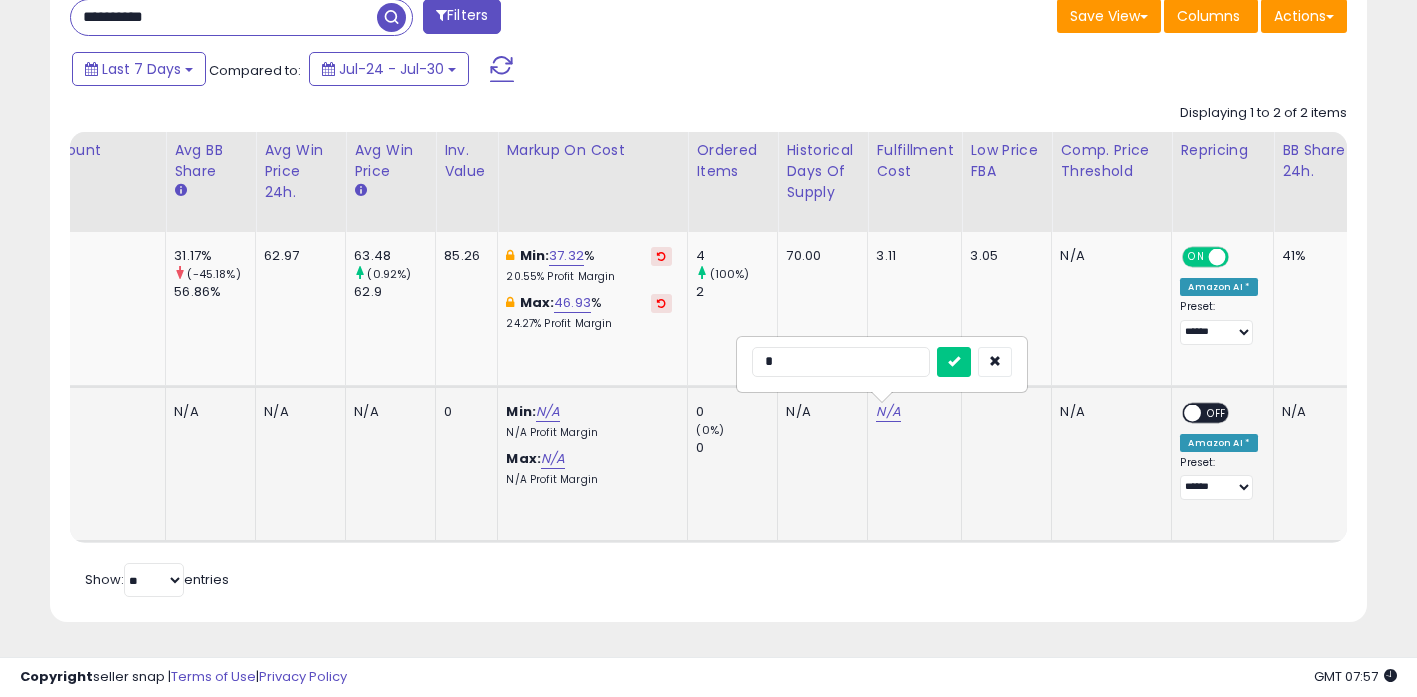 click at bounding box center (954, 362) 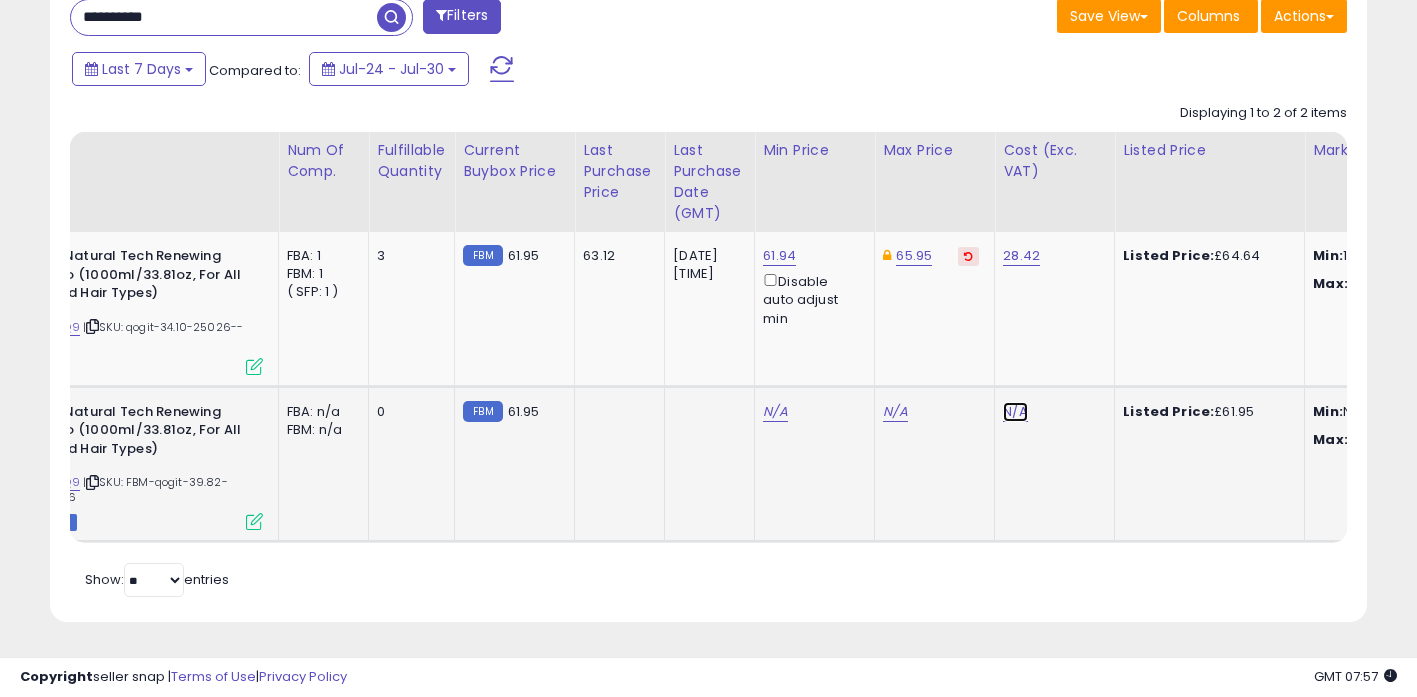 click on "N/A" at bounding box center [1015, 412] 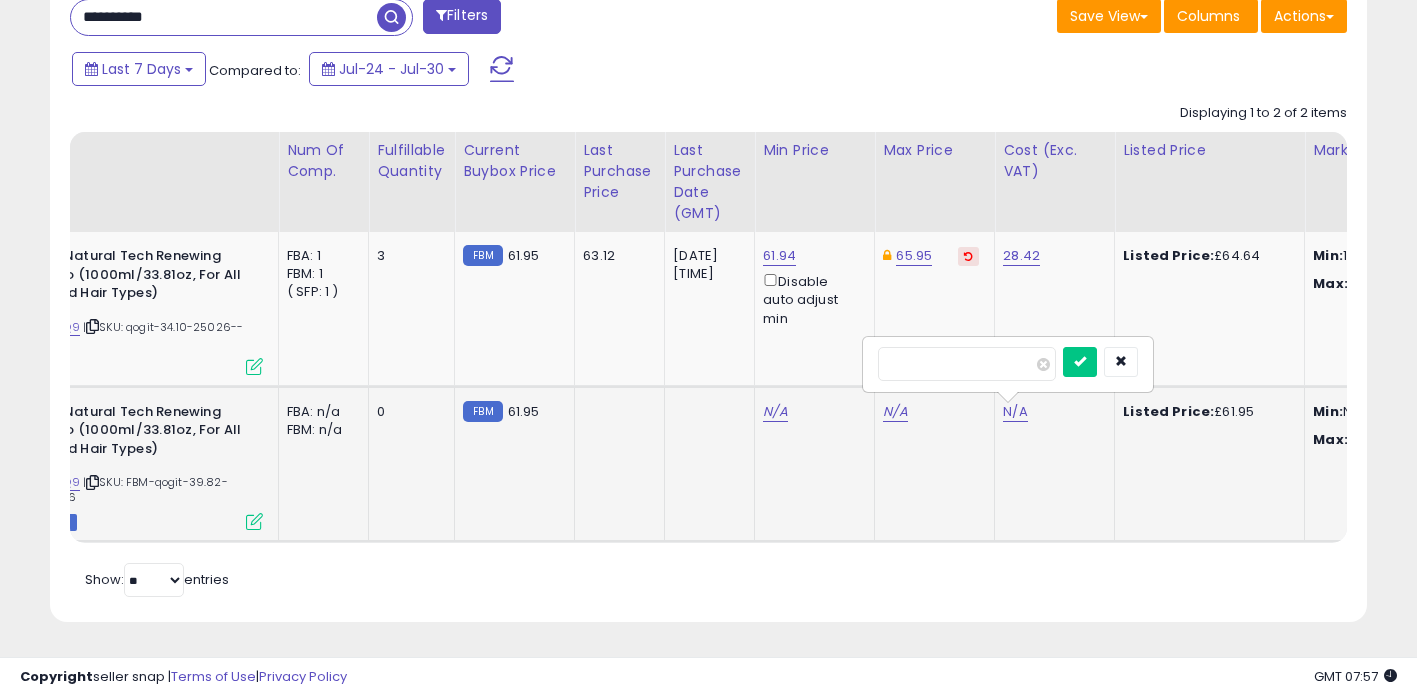 type on "*****" 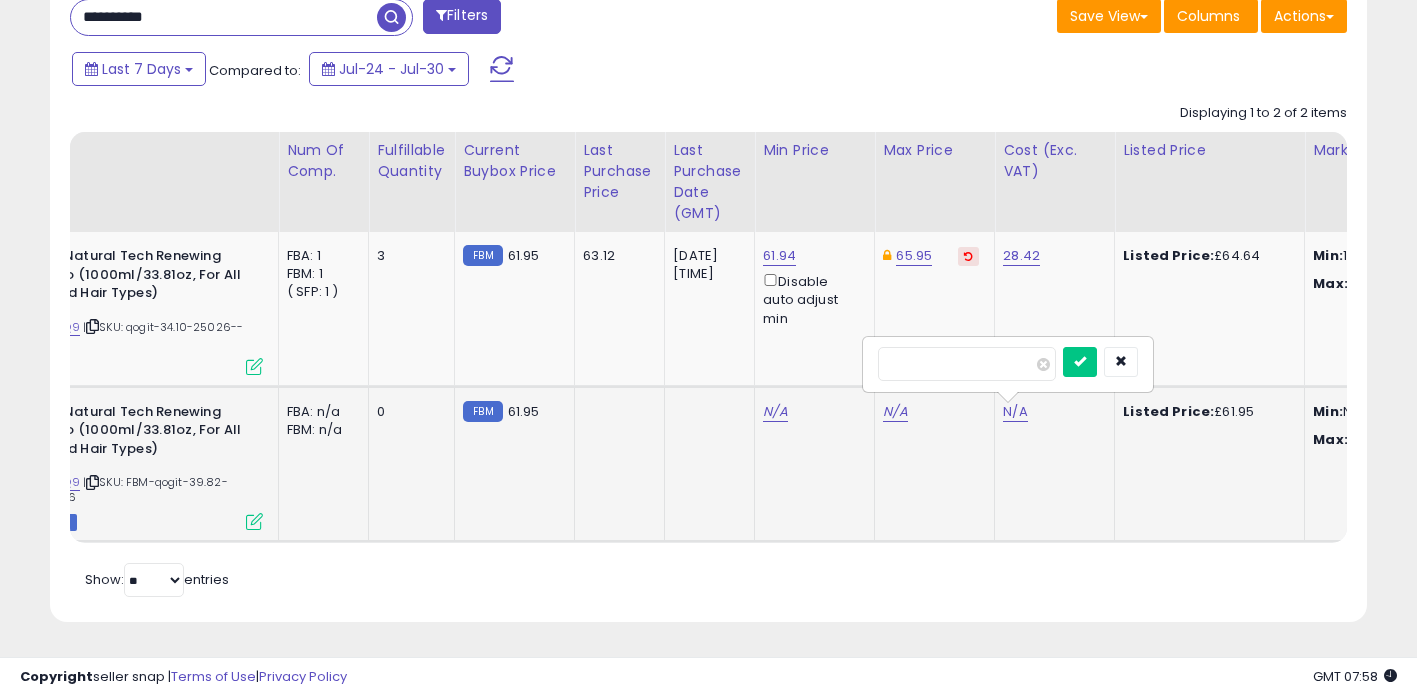 click at bounding box center (1080, 362) 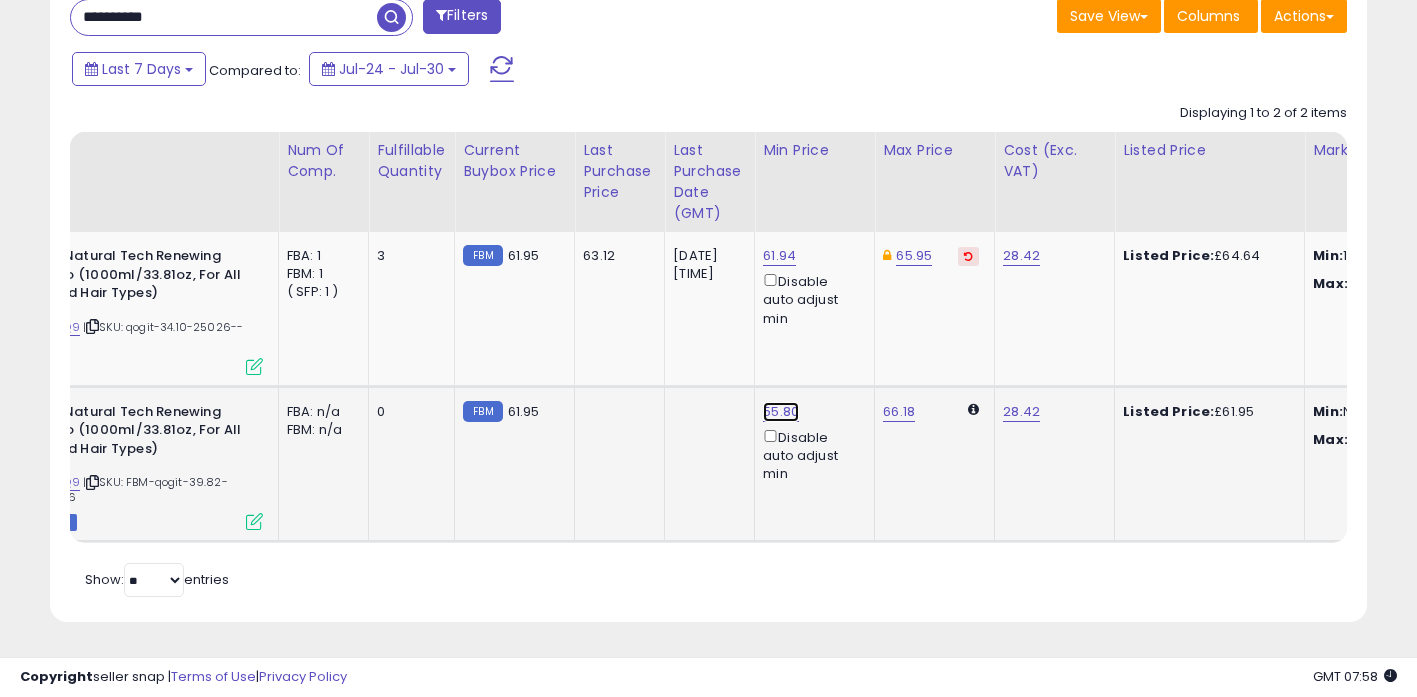 click on "55.80" at bounding box center [779, 256] 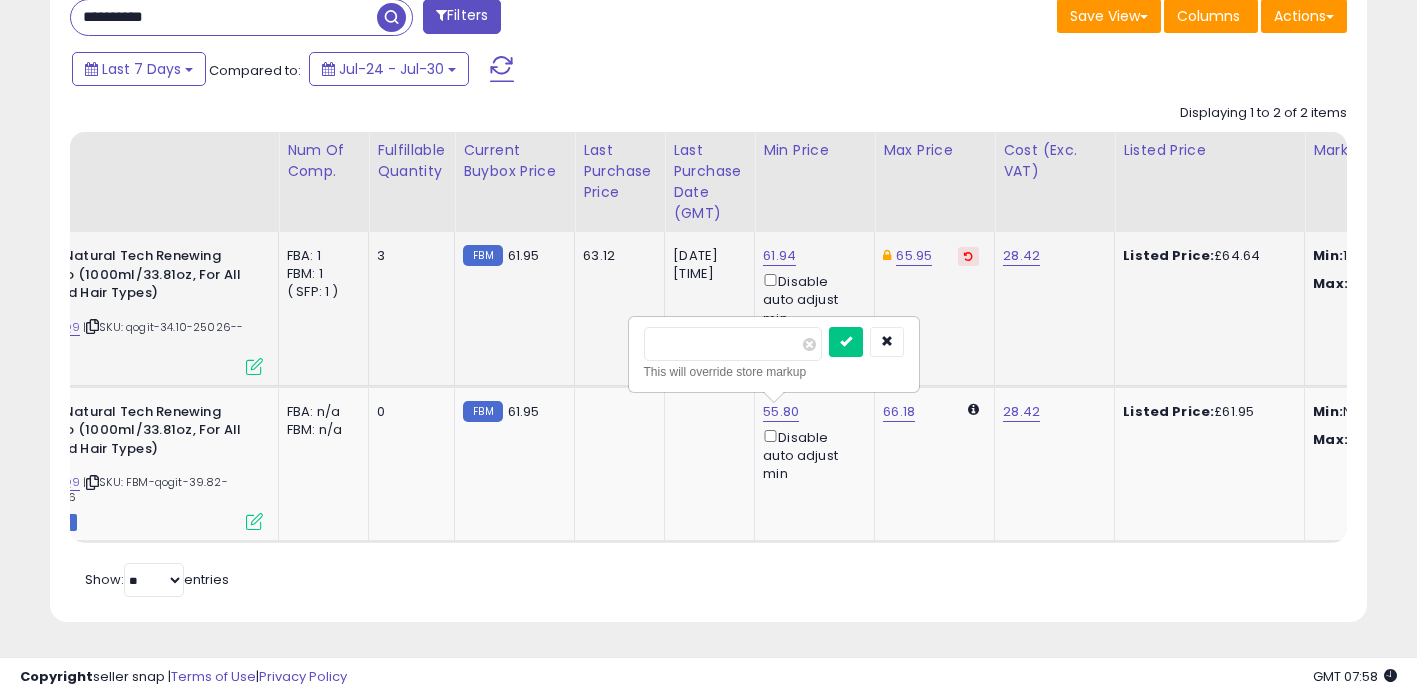drag, startPoint x: 533, startPoint y: 322, endPoint x: 304, endPoint y: 324, distance: 229.00873 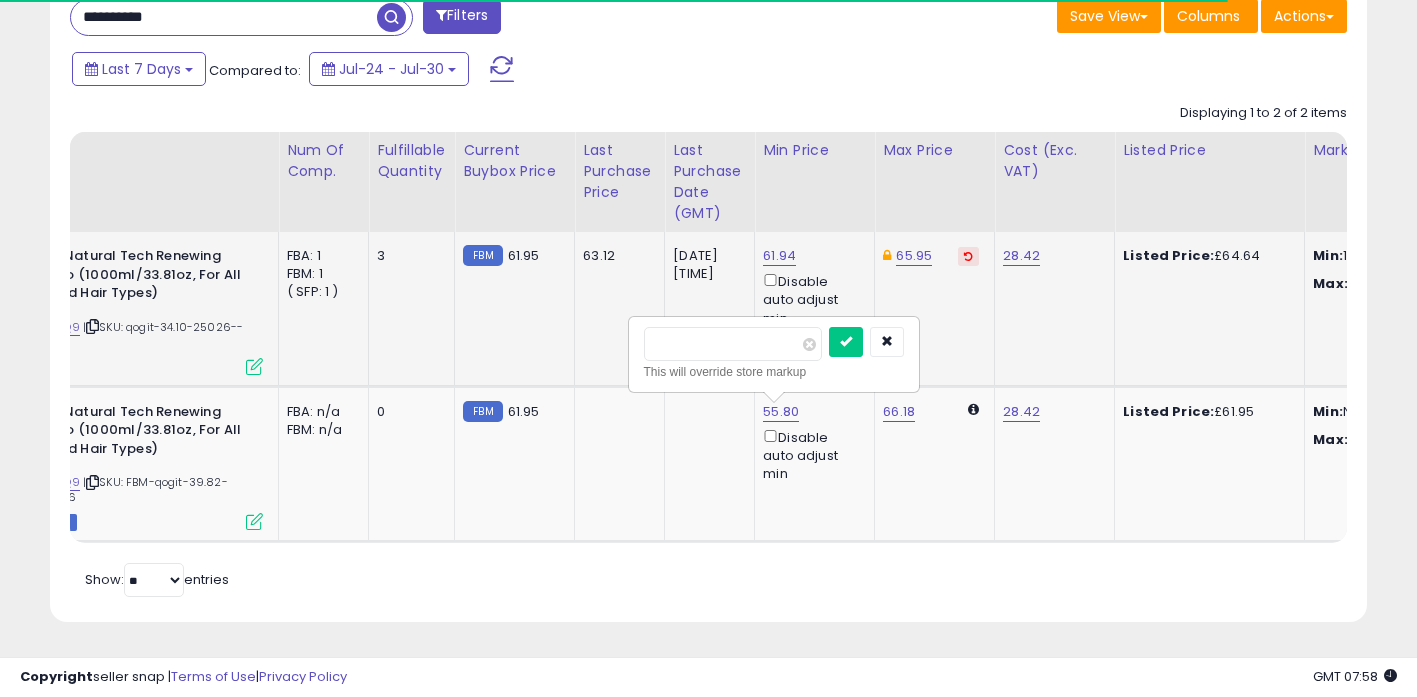 type on "*****" 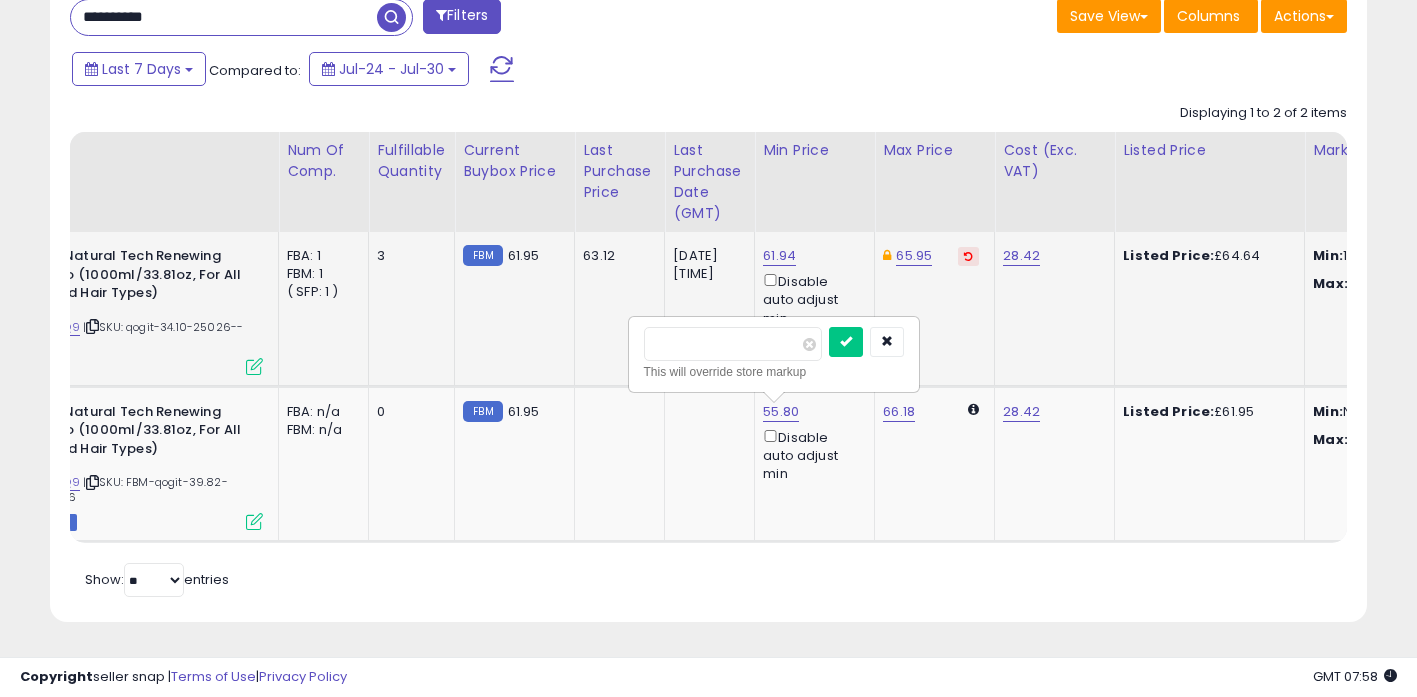 click at bounding box center [846, 342] 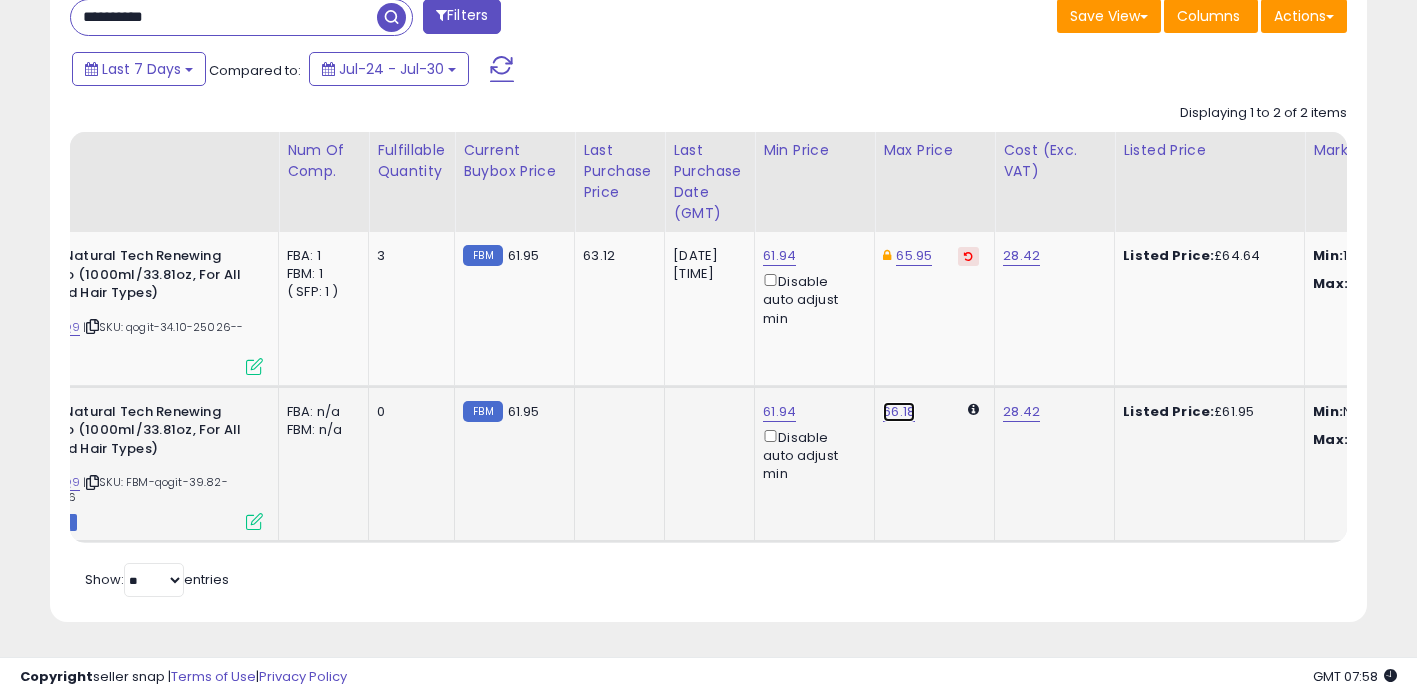 click on "66.18" at bounding box center (899, 412) 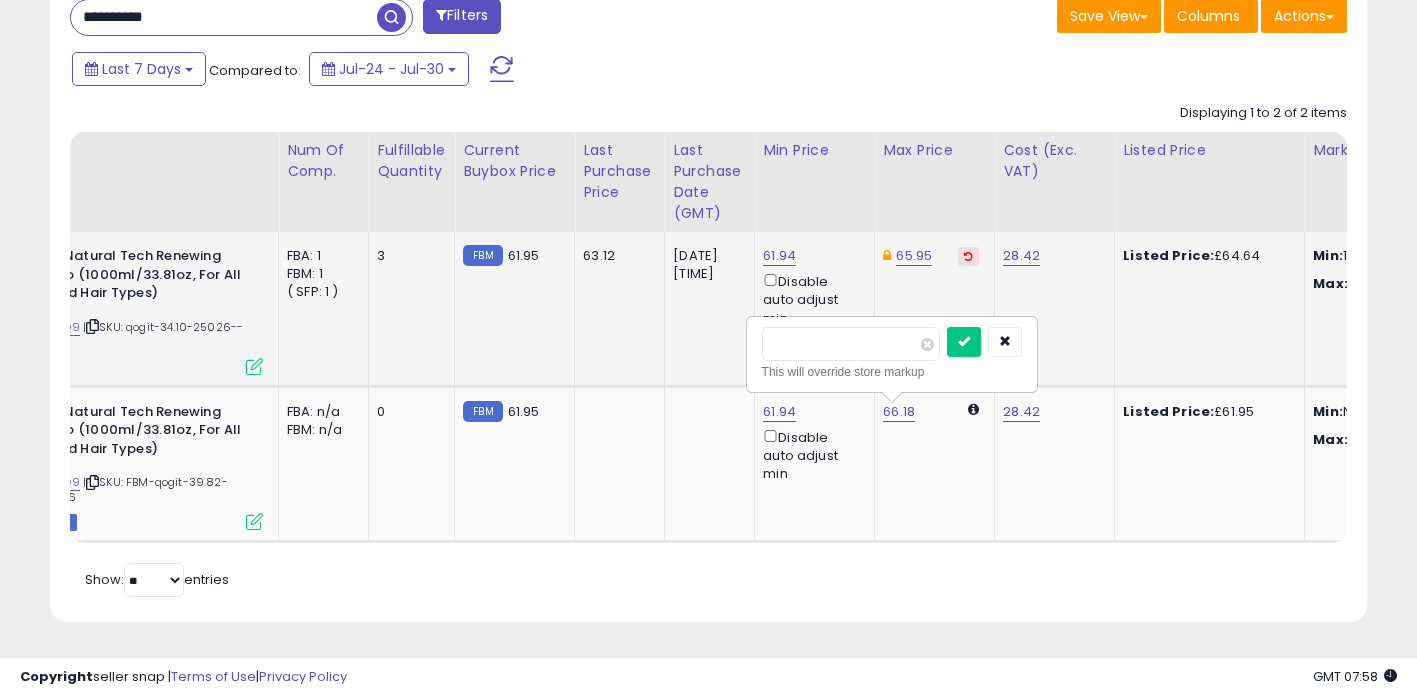 drag, startPoint x: 856, startPoint y: 334, endPoint x: 507, endPoint y: 300, distance: 350.65225 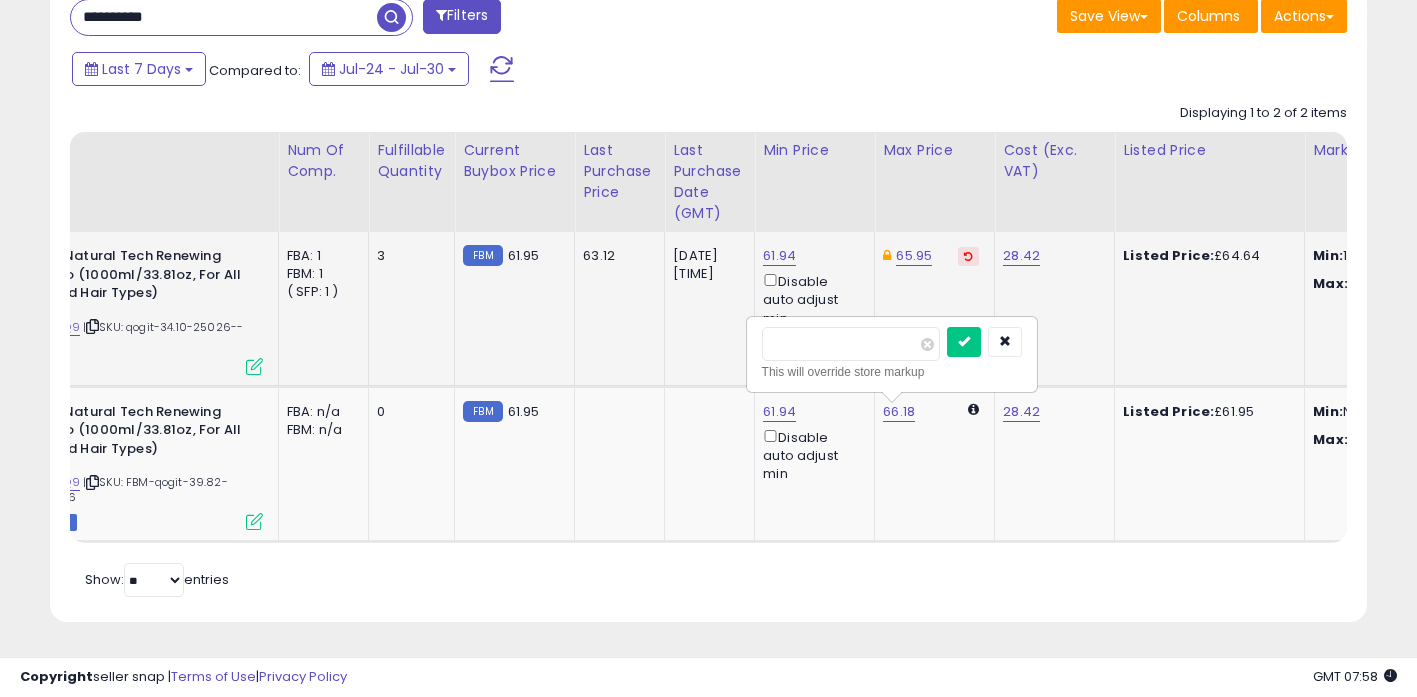 type on "*****" 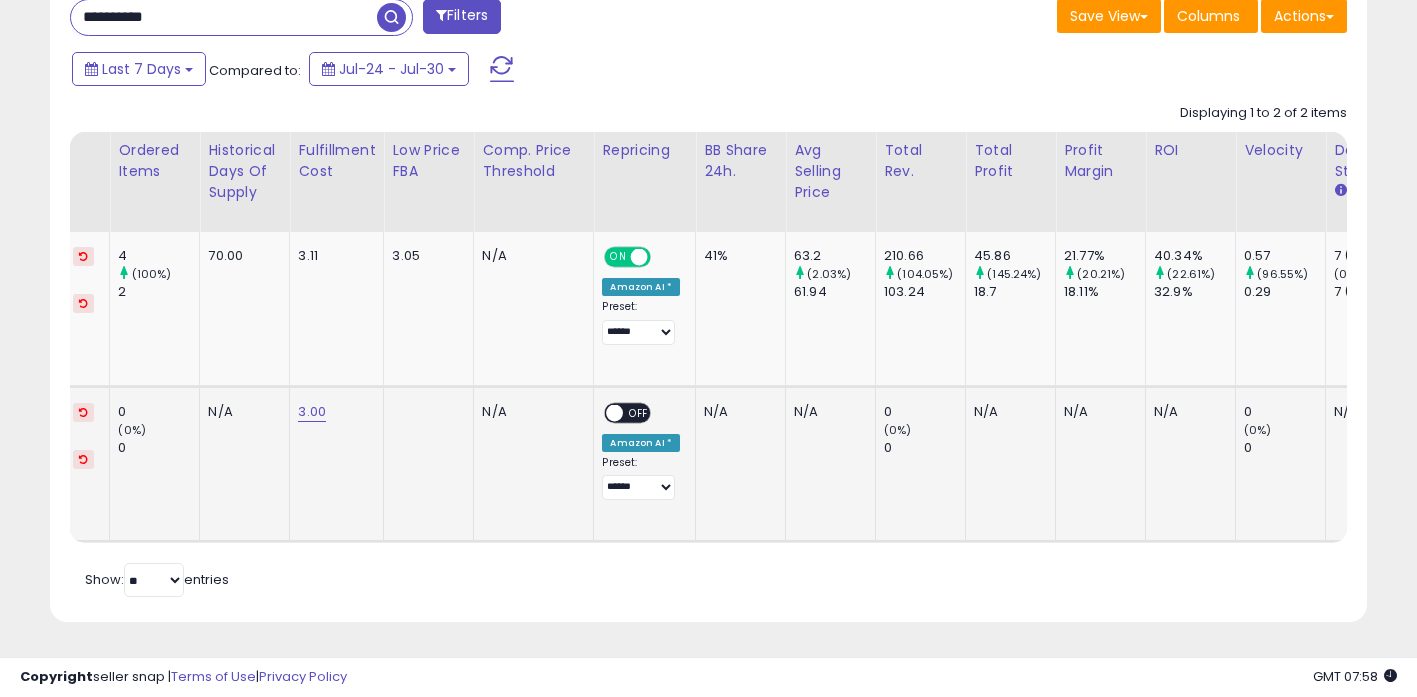 click on "OFF" at bounding box center [640, 412] 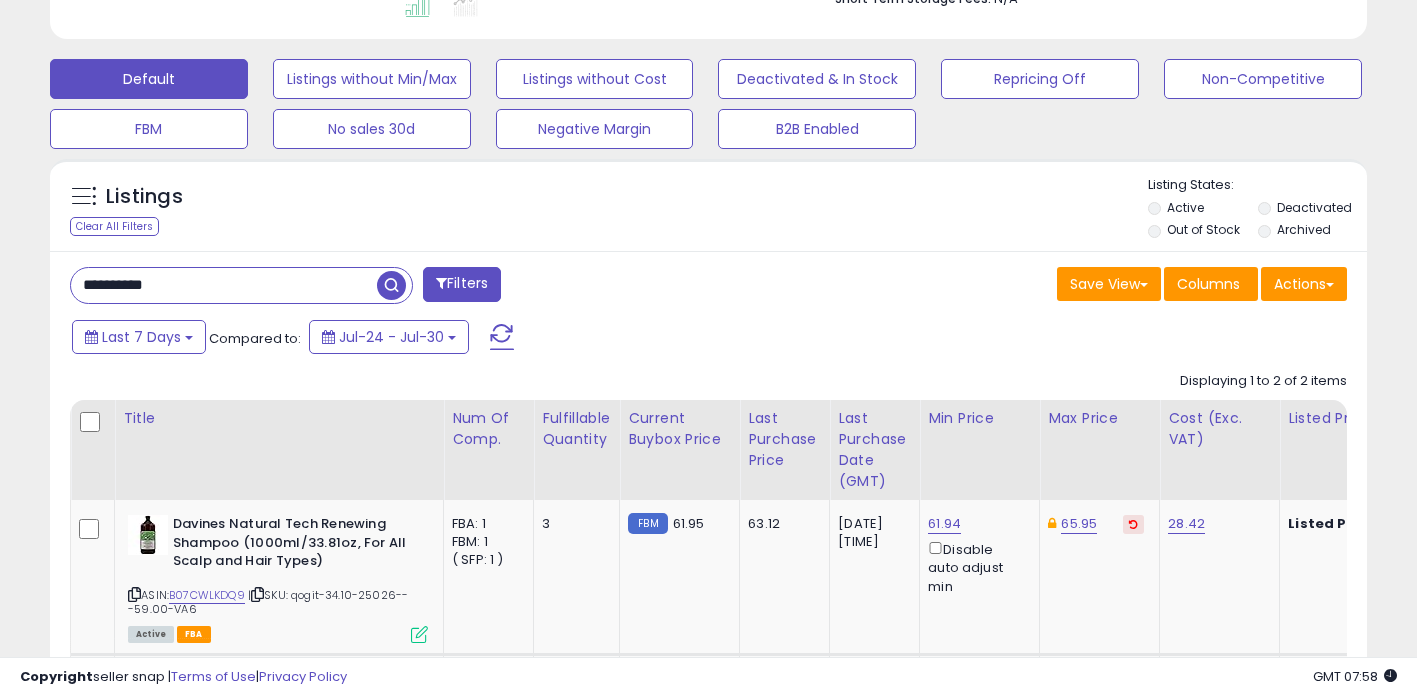 click on "**********" at bounding box center (224, 285) 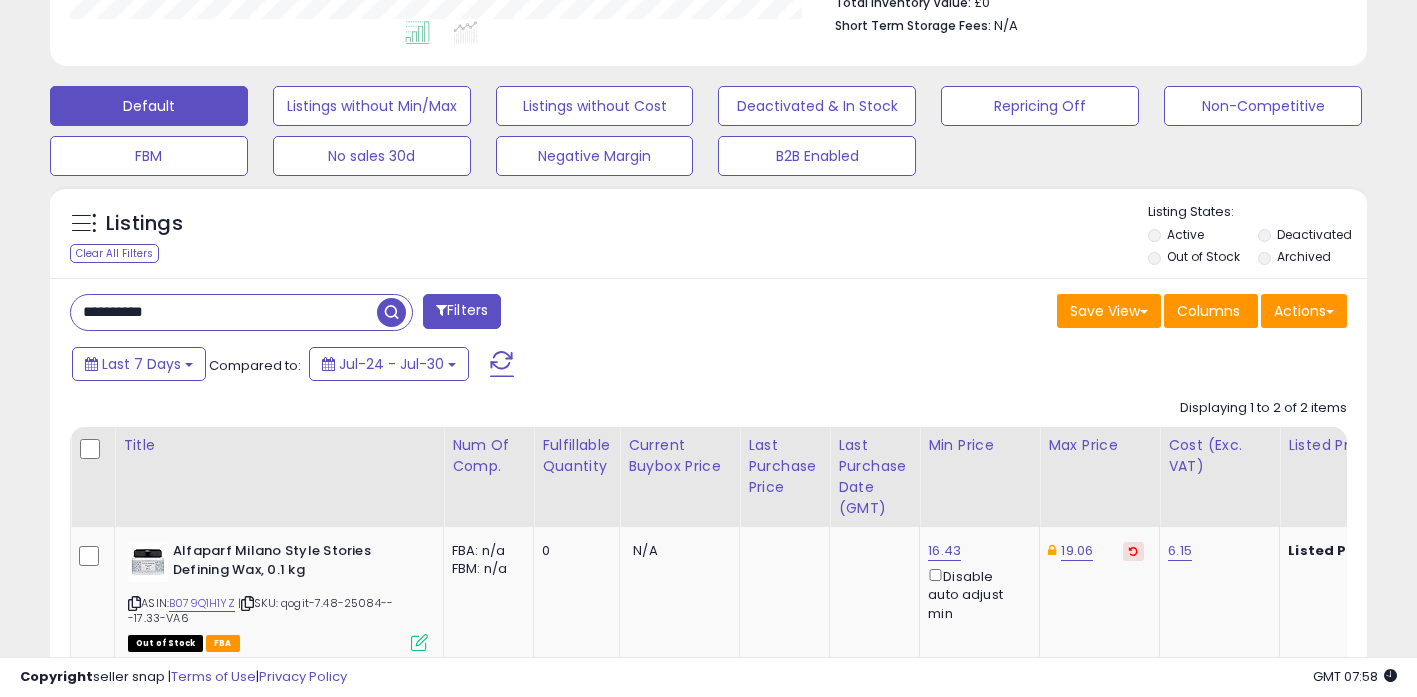 scroll, scrollTop: 999590, scrollLeft: 999237, axis: both 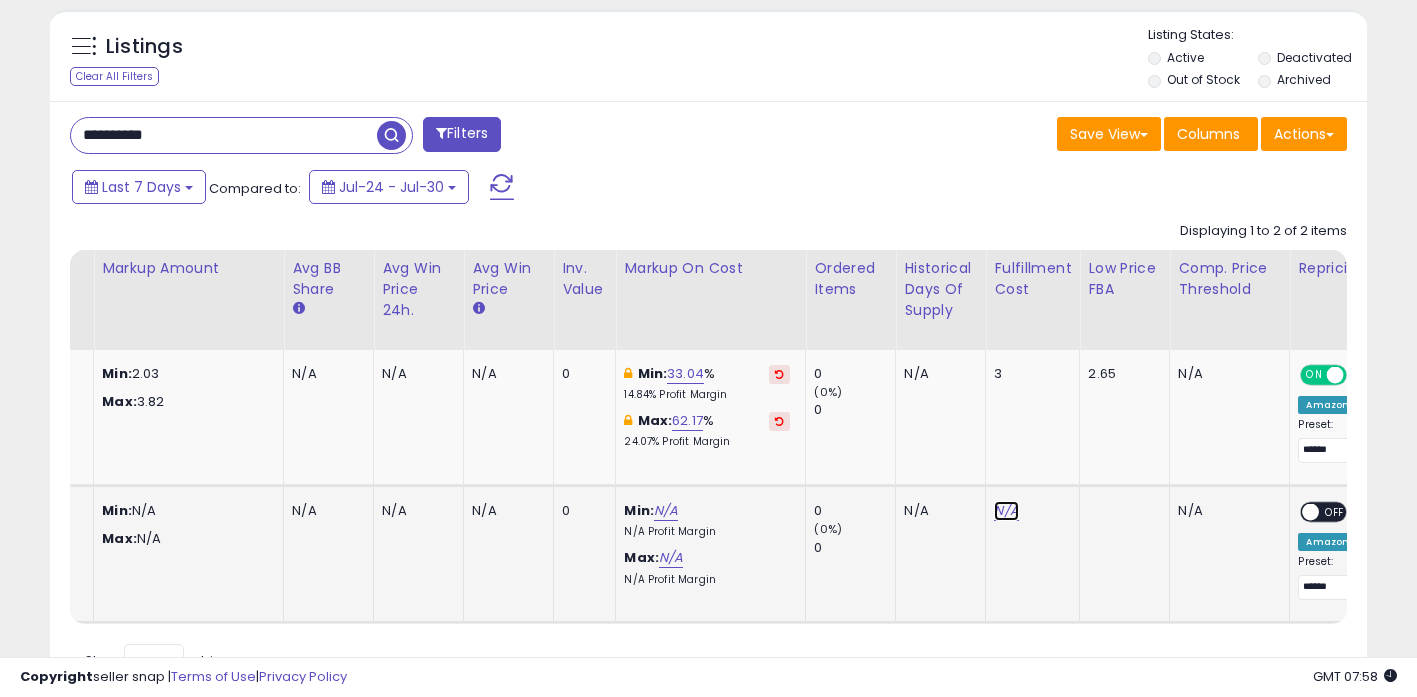 click on "N/A" at bounding box center (1006, 511) 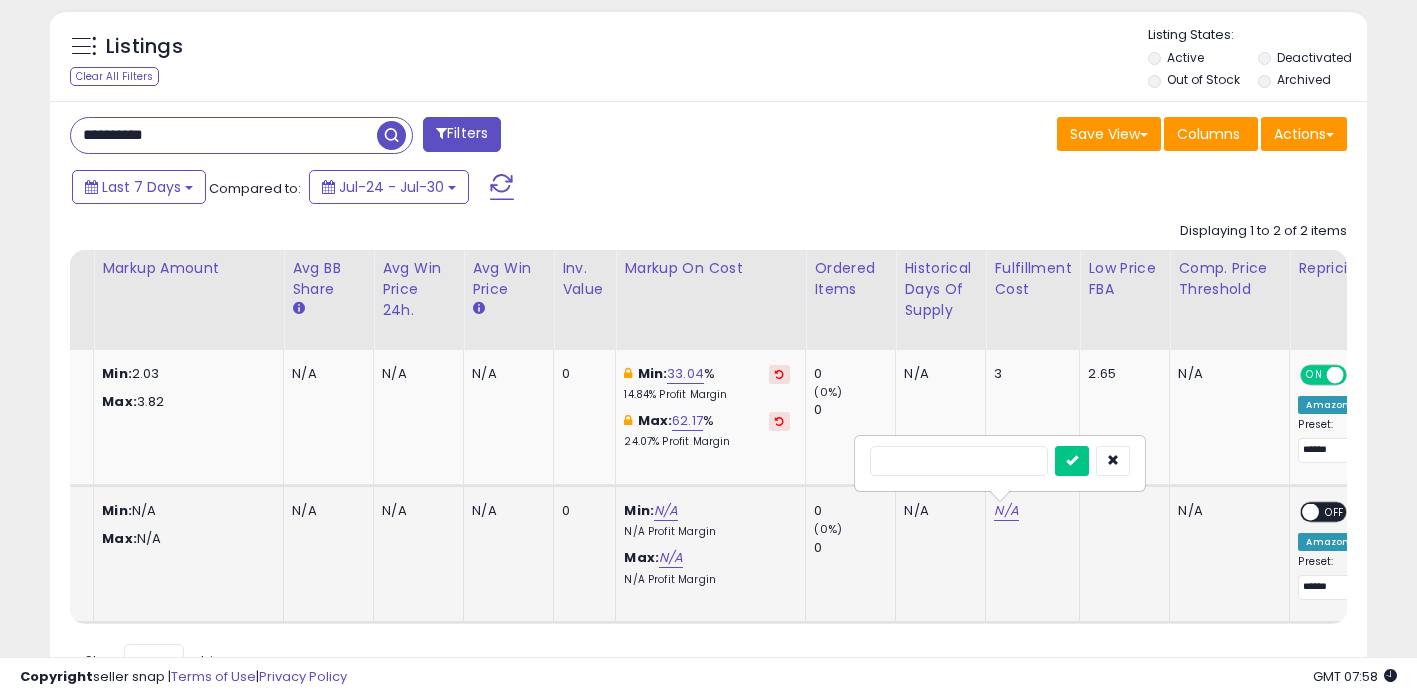 type on "*" 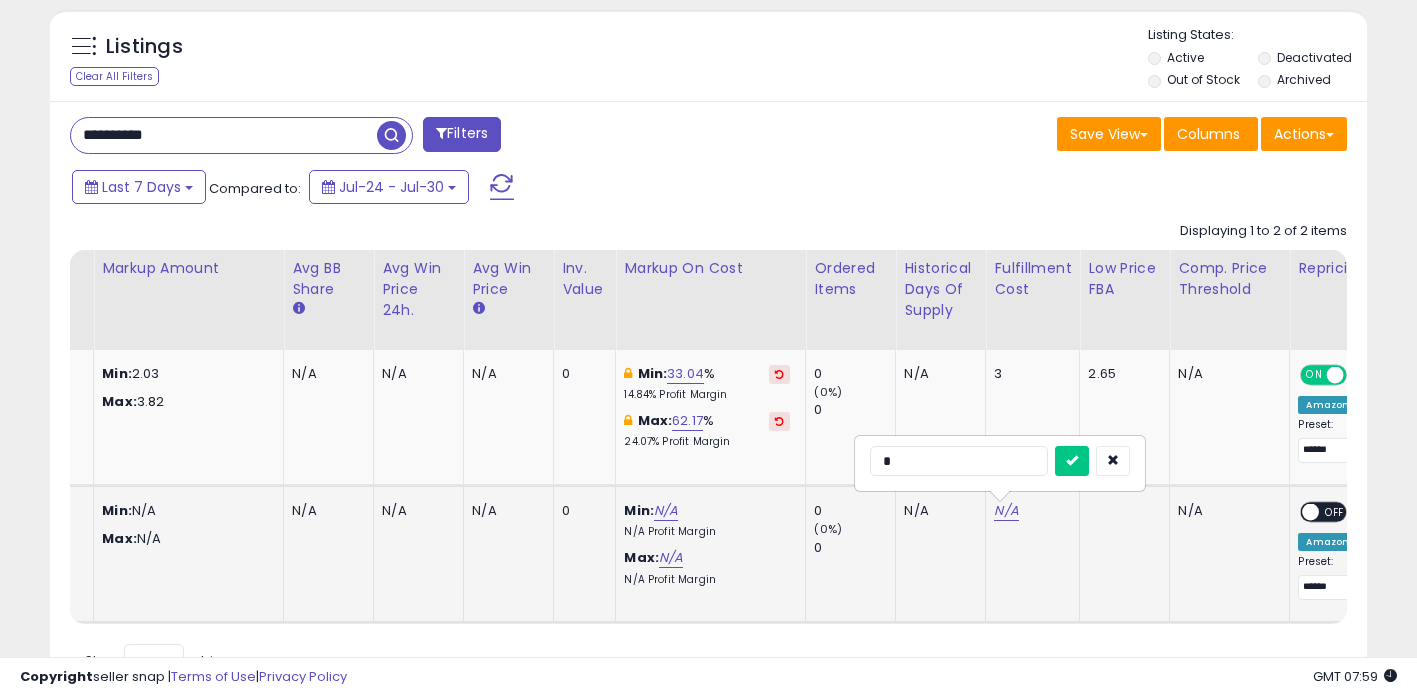 click at bounding box center (1072, 461) 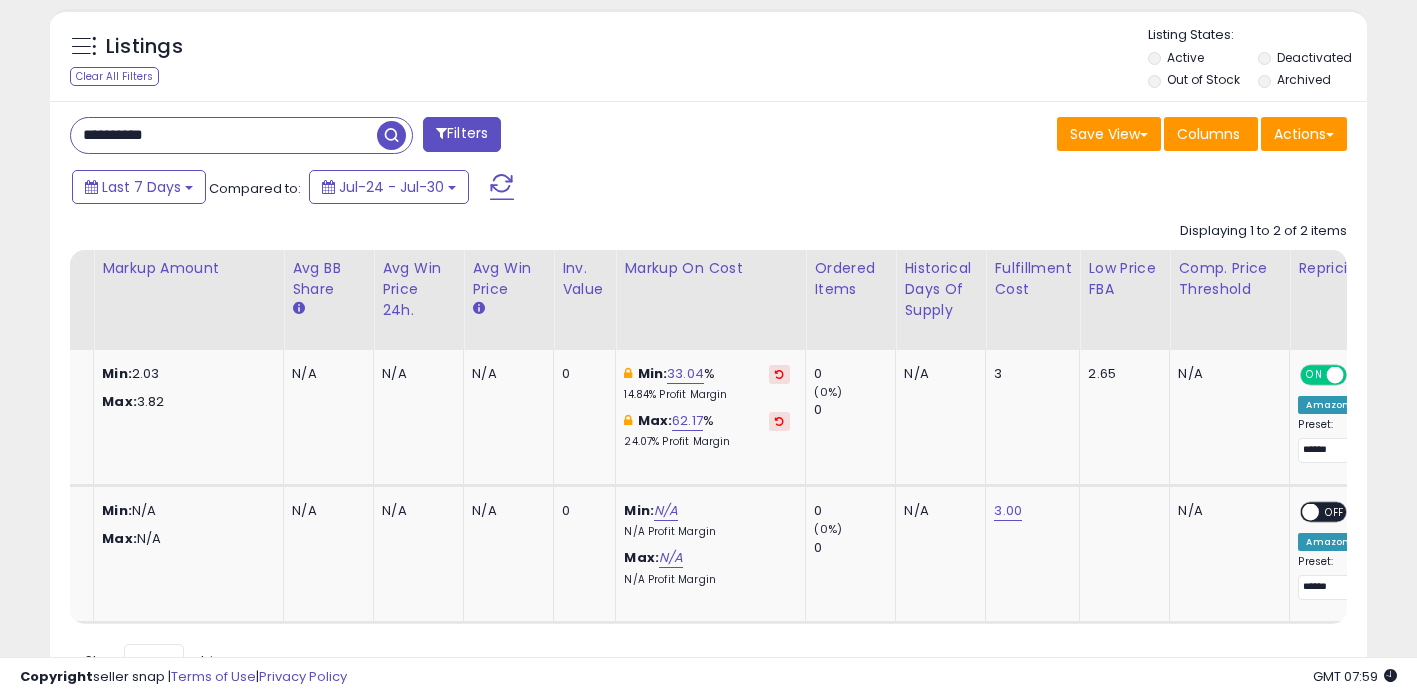scroll, scrollTop: 0, scrollLeft: 1040, axis: horizontal 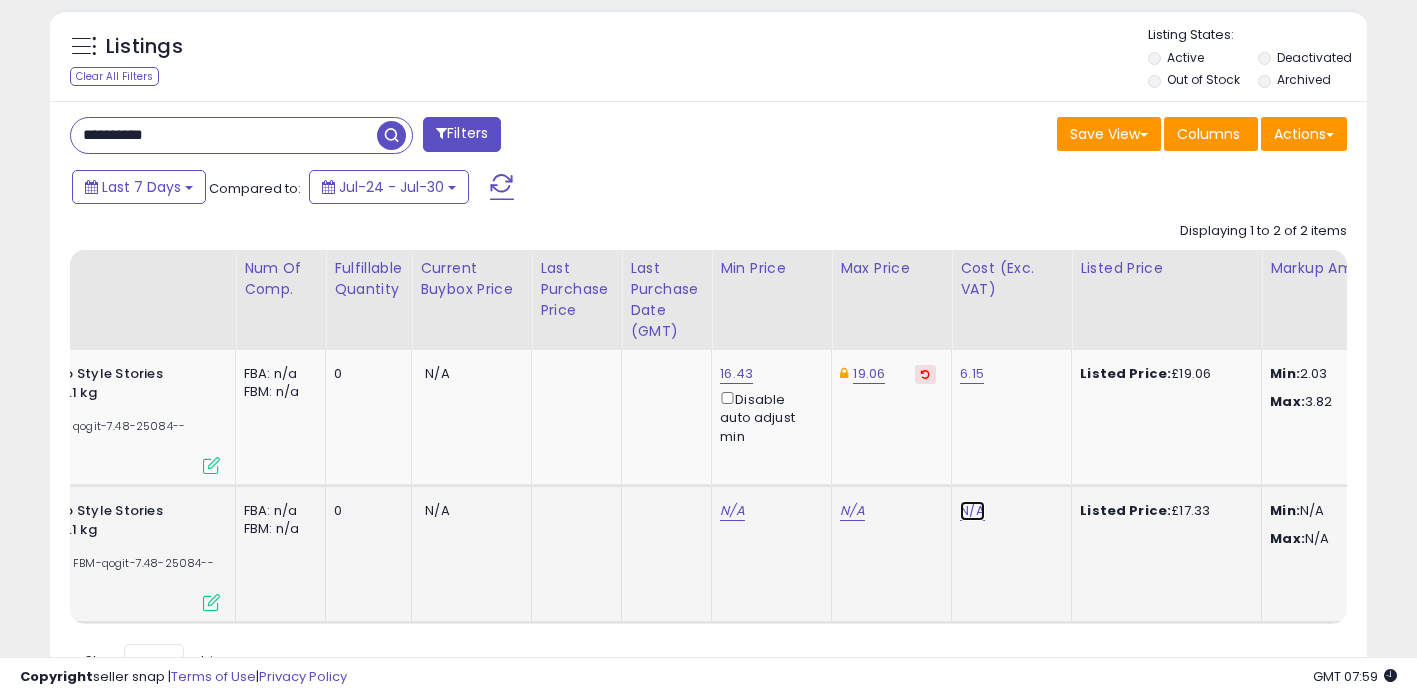 click on "N/A" at bounding box center [972, 511] 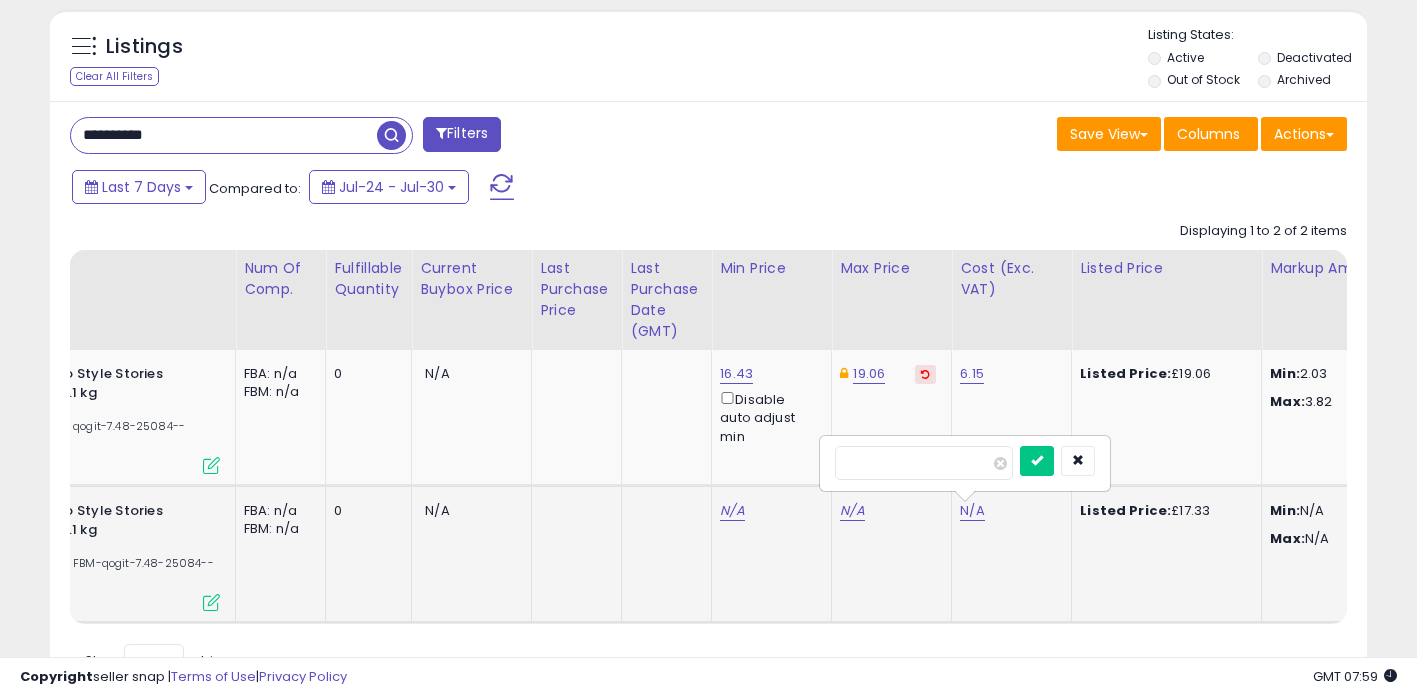 type on "****" 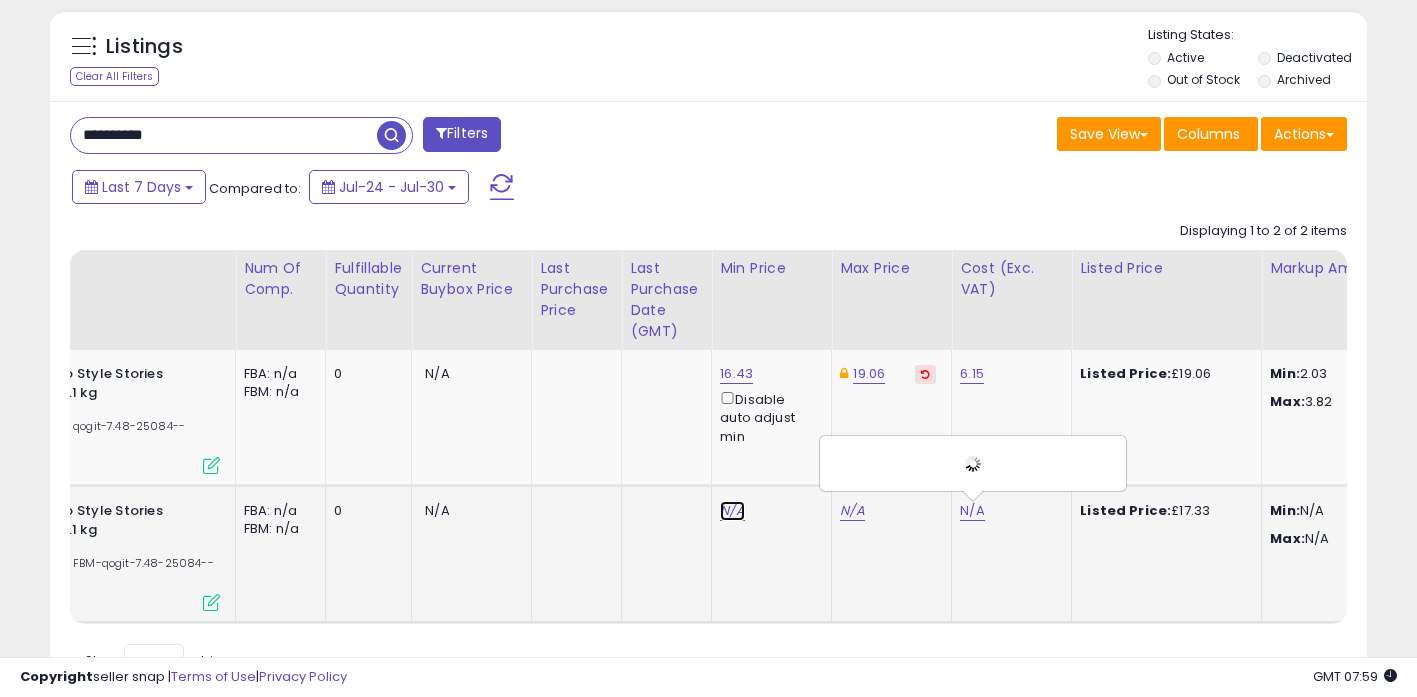 click on "N/A" at bounding box center (732, 511) 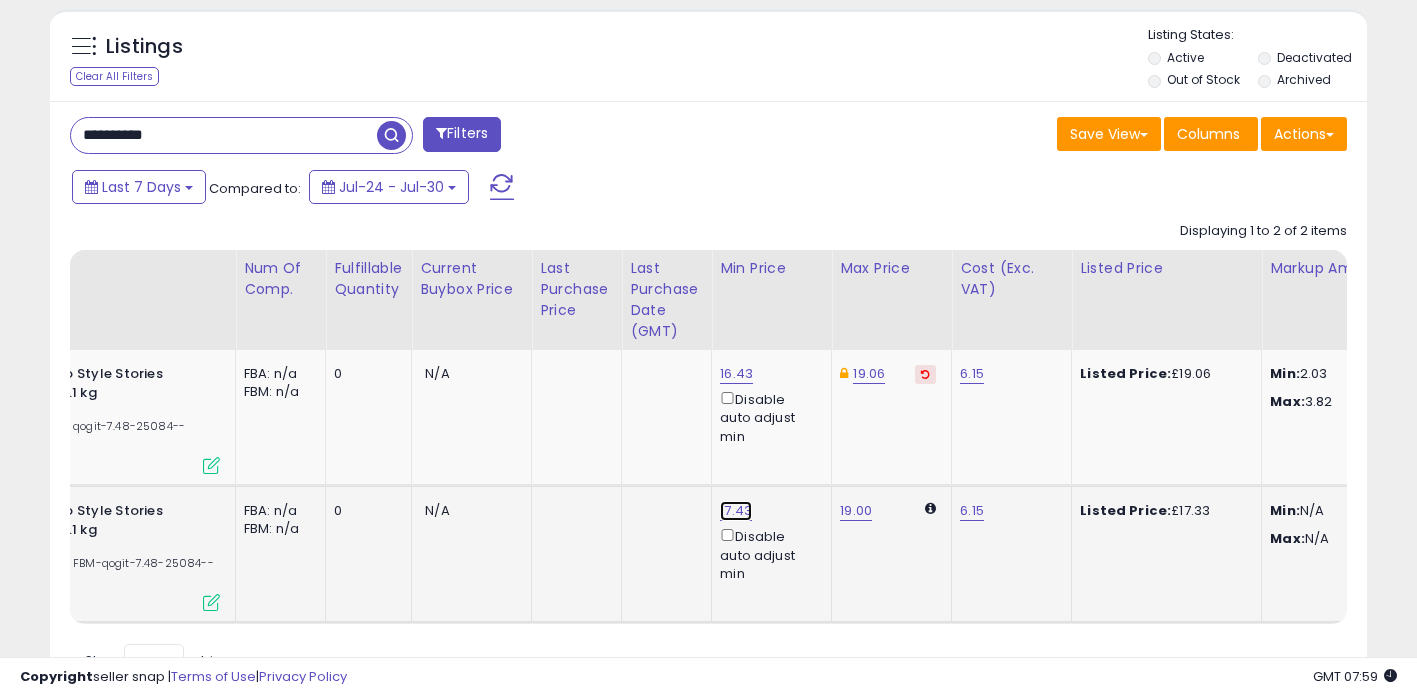 click on "17.43" at bounding box center [736, 374] 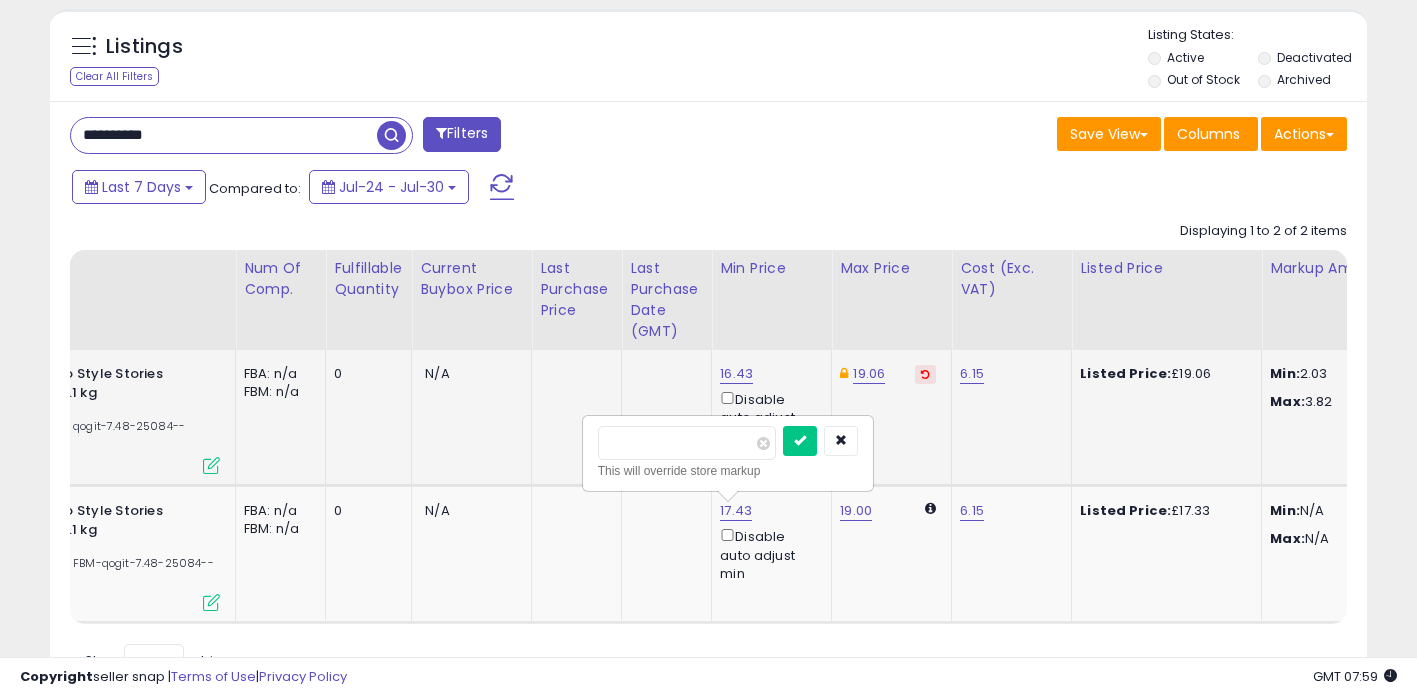 drag, startPoint x: 672, startPoint y: 448, endPoint x: 408, endPoint y: 421, distance: 265.37708 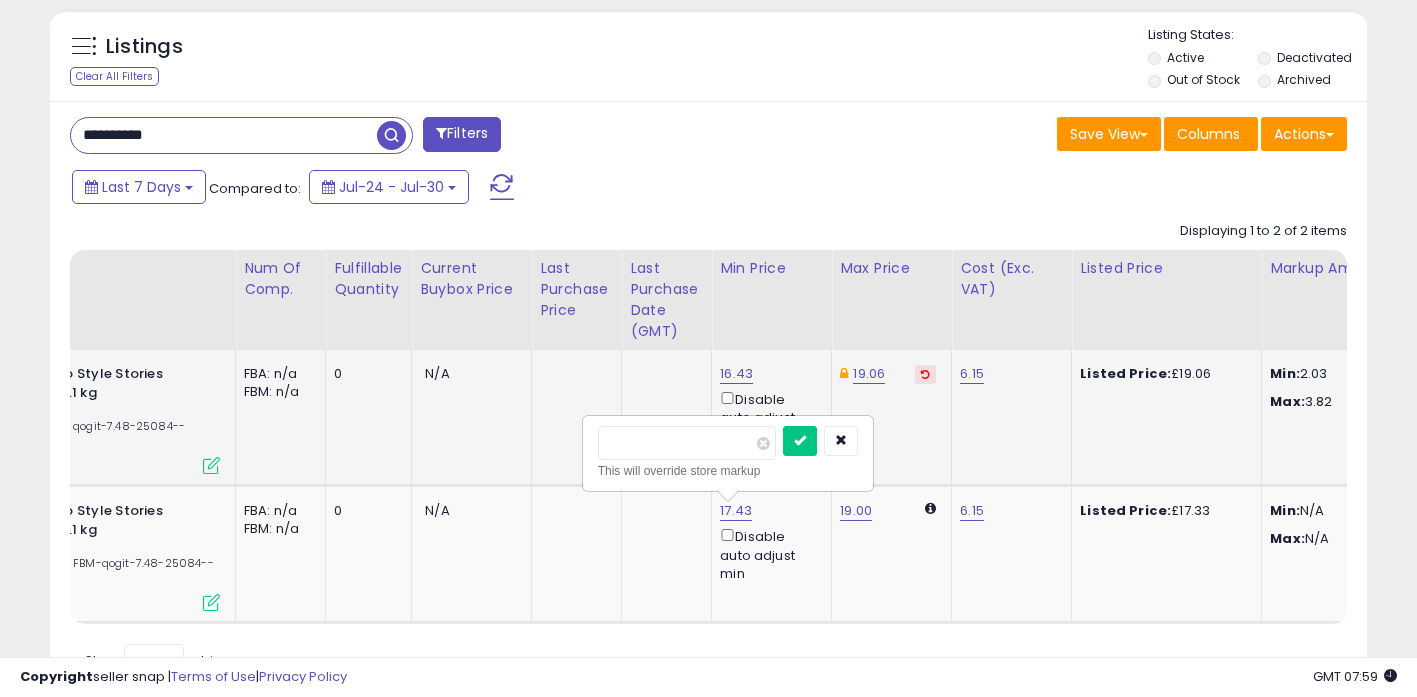 type on "*****" 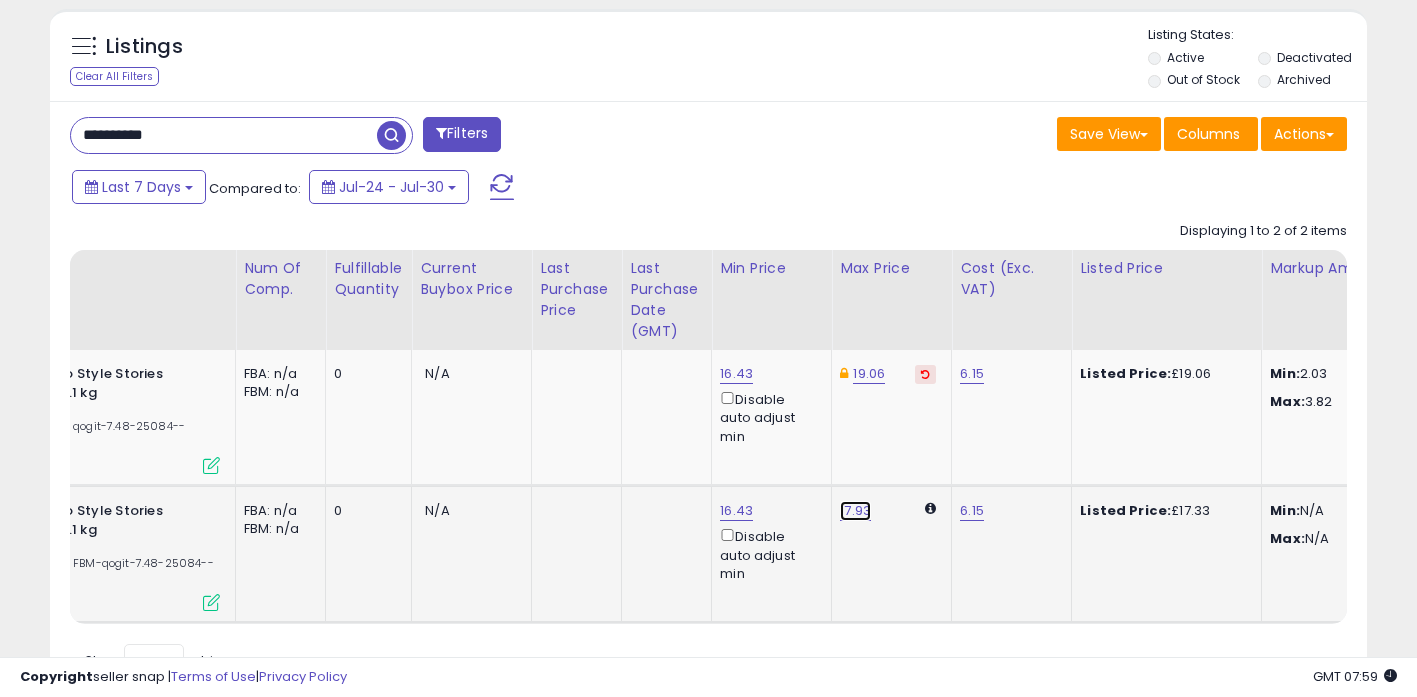 click on "17.93" at bounding box center (855, 511) 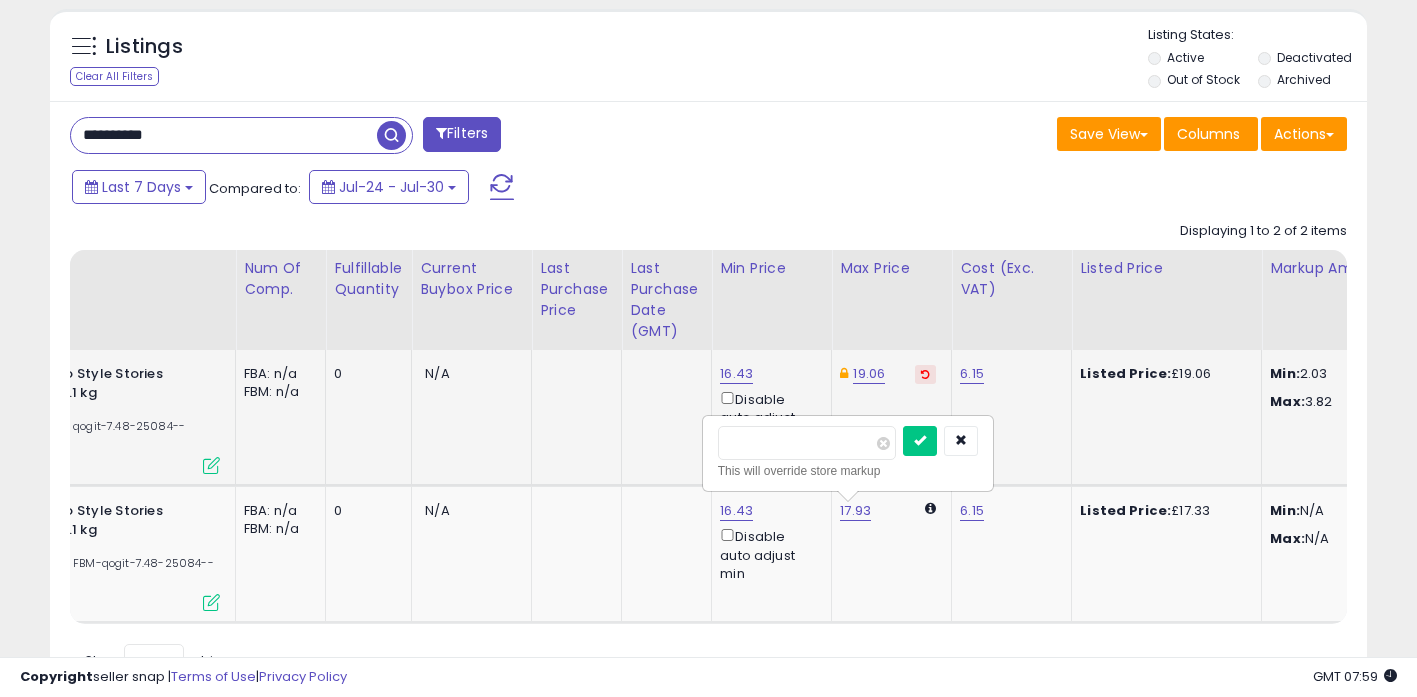 drag, startPoint x: 809, startPoint y: 442, endPoint x: 337, endPoint y: 397, distance: 474.1403 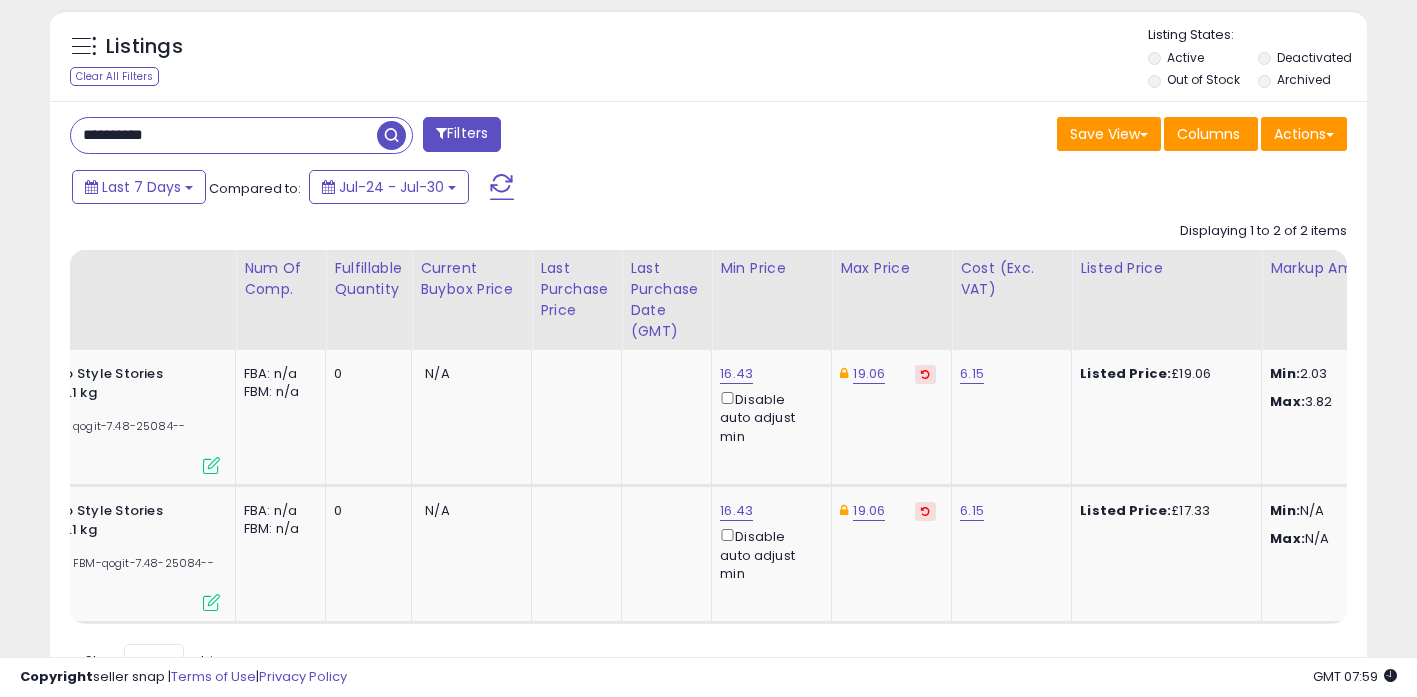 scroll, scrollTop: 0, scrollLeft: 407, axis: horizontal 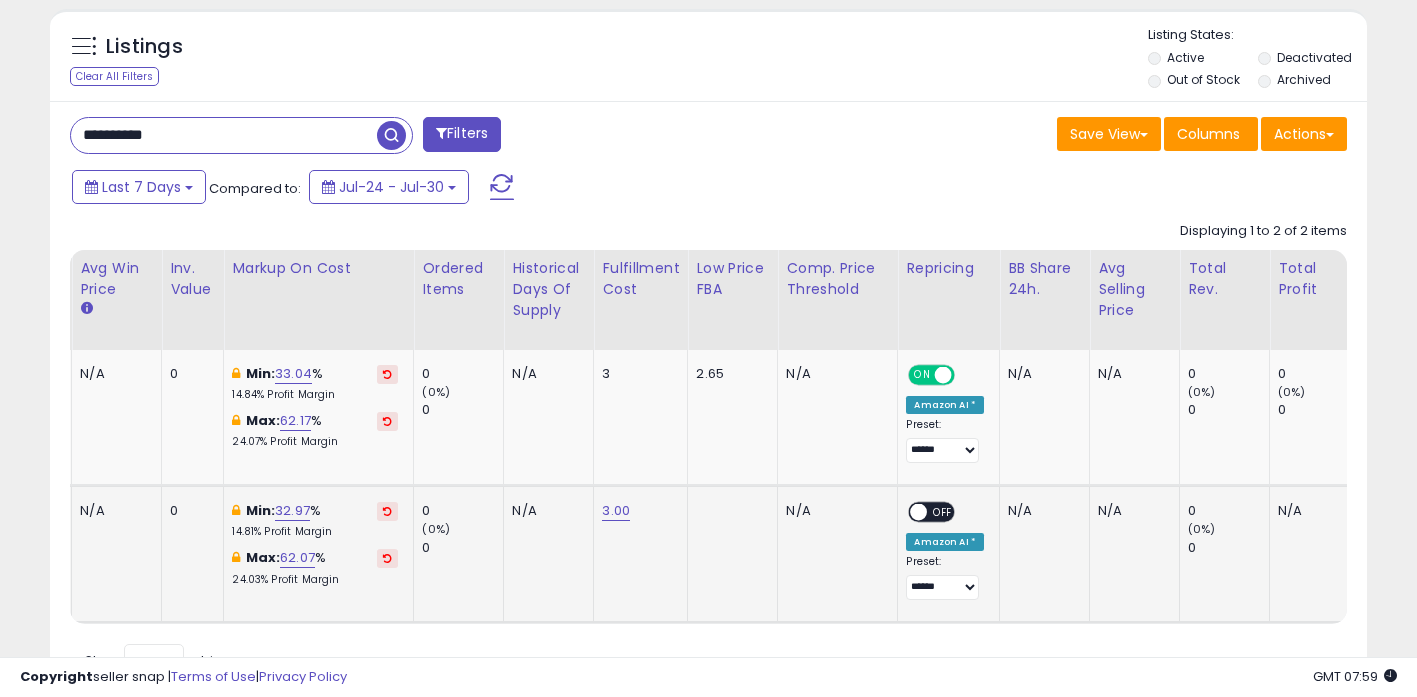 drag, startPoint x: 942, startPoint y: 508, endPoint x: 923, endPoint y: 486, distance: 29.068884 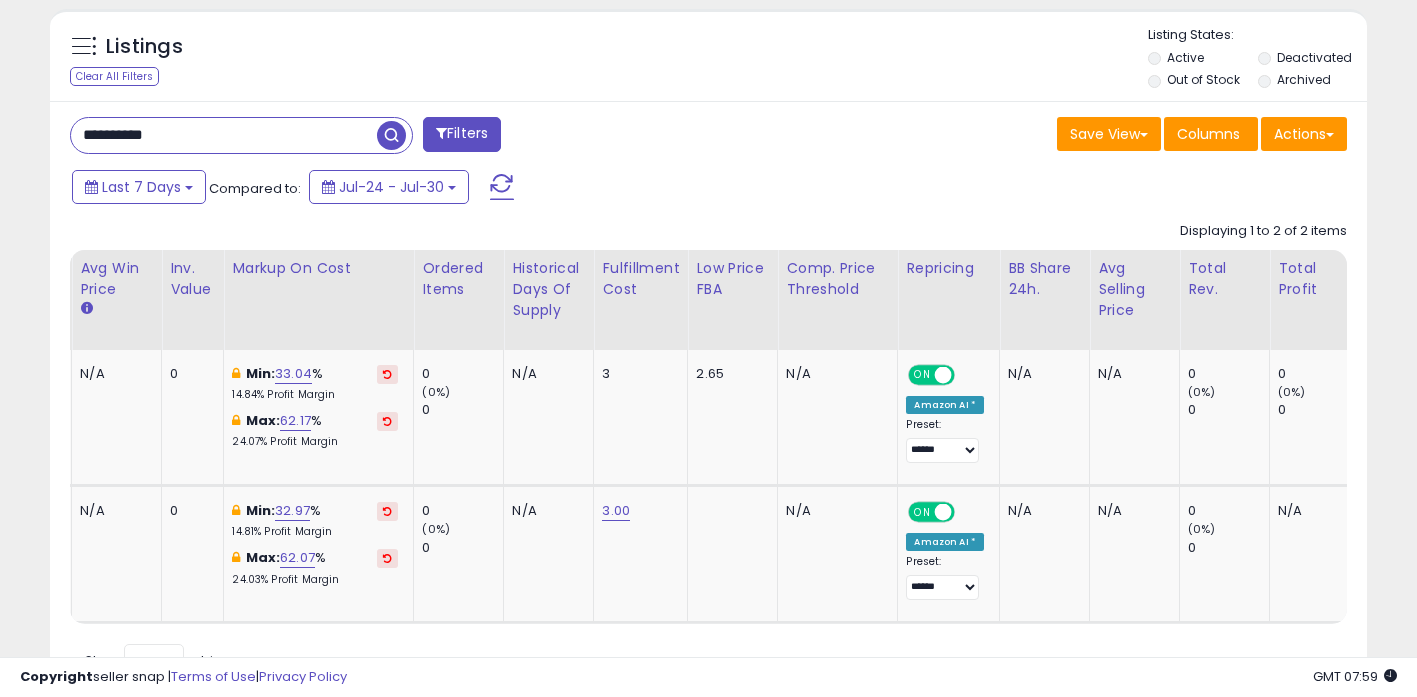 click on "**********" at bounding box center [224, 135] 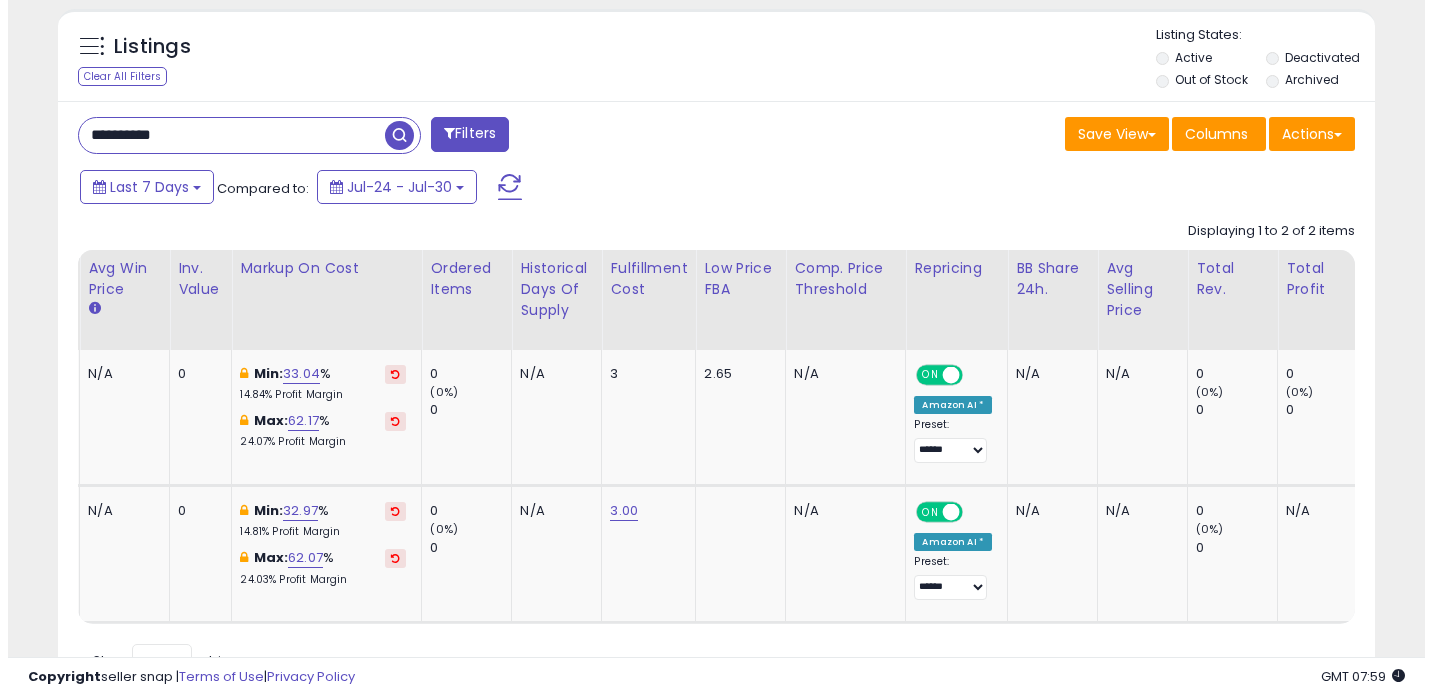scroll, scrollTop: 544, scrollLeft: 0, axis: vertical 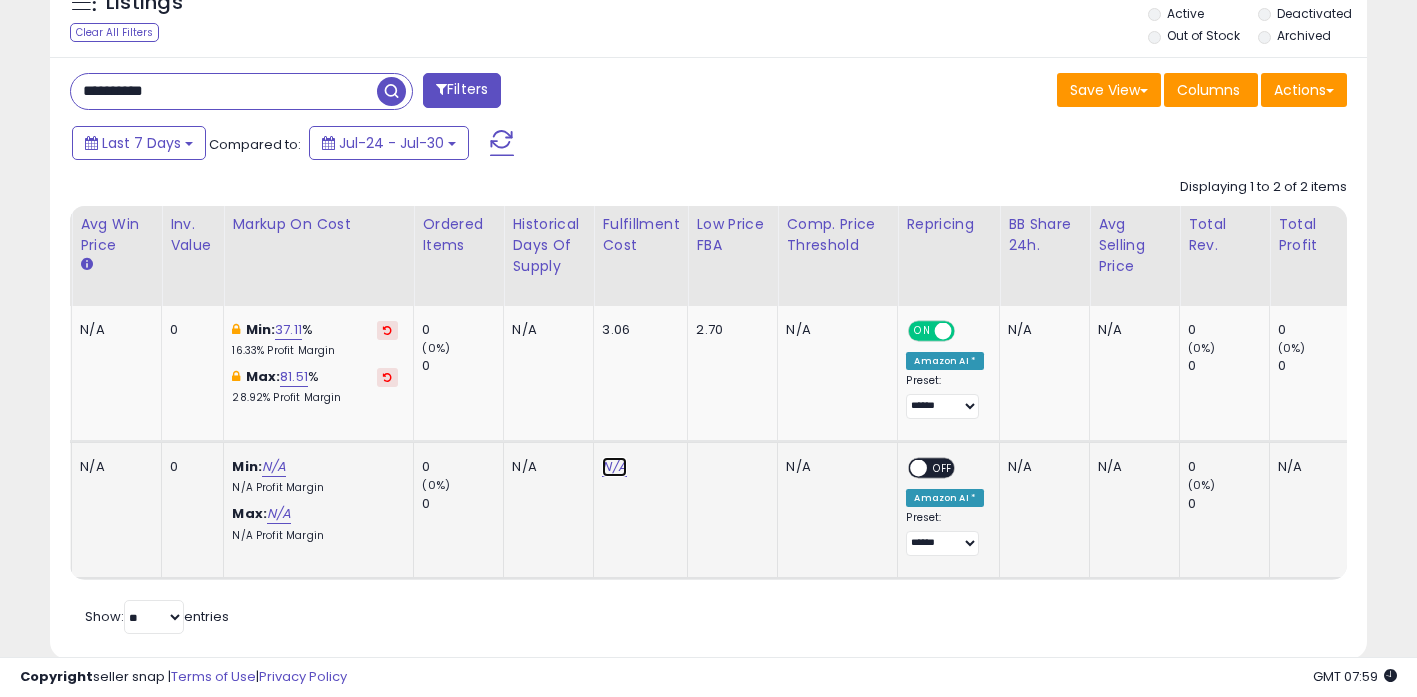 click on "N/A" at bounding box center [614, 467] 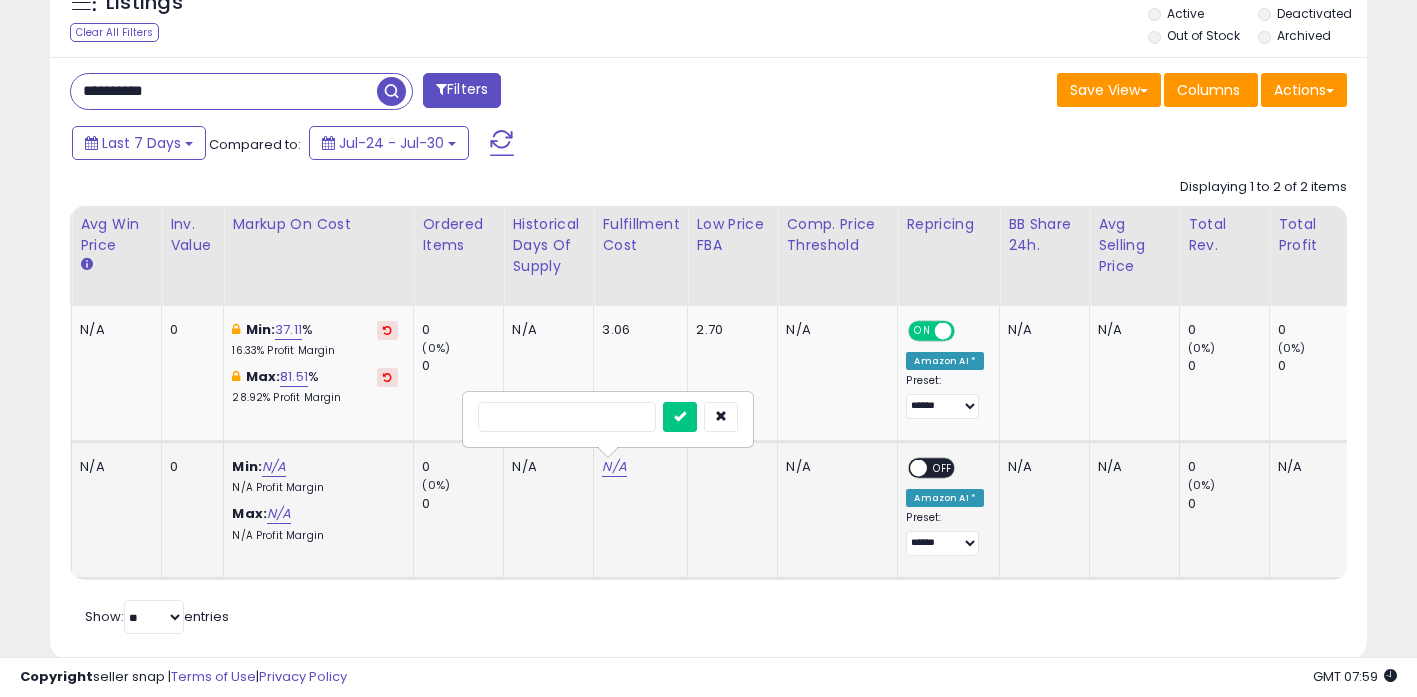 type on "*" 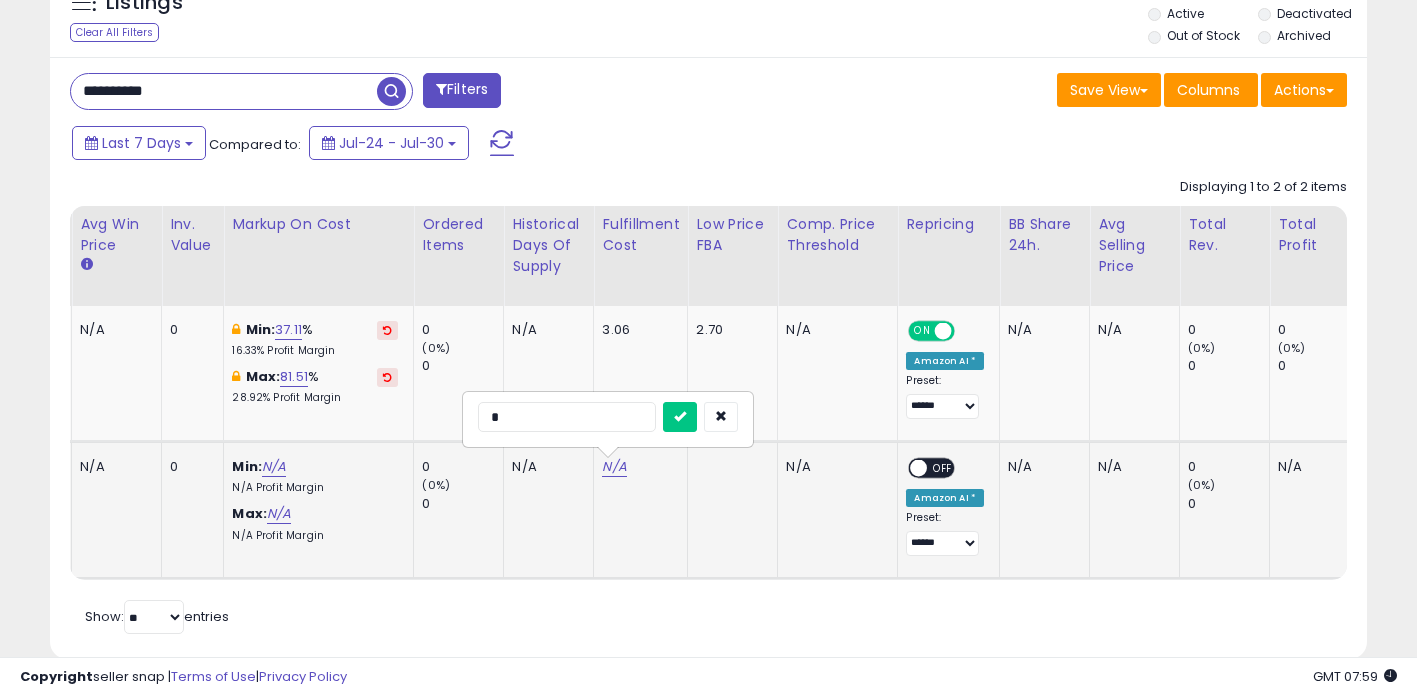 click at bounding box center (680, 417) 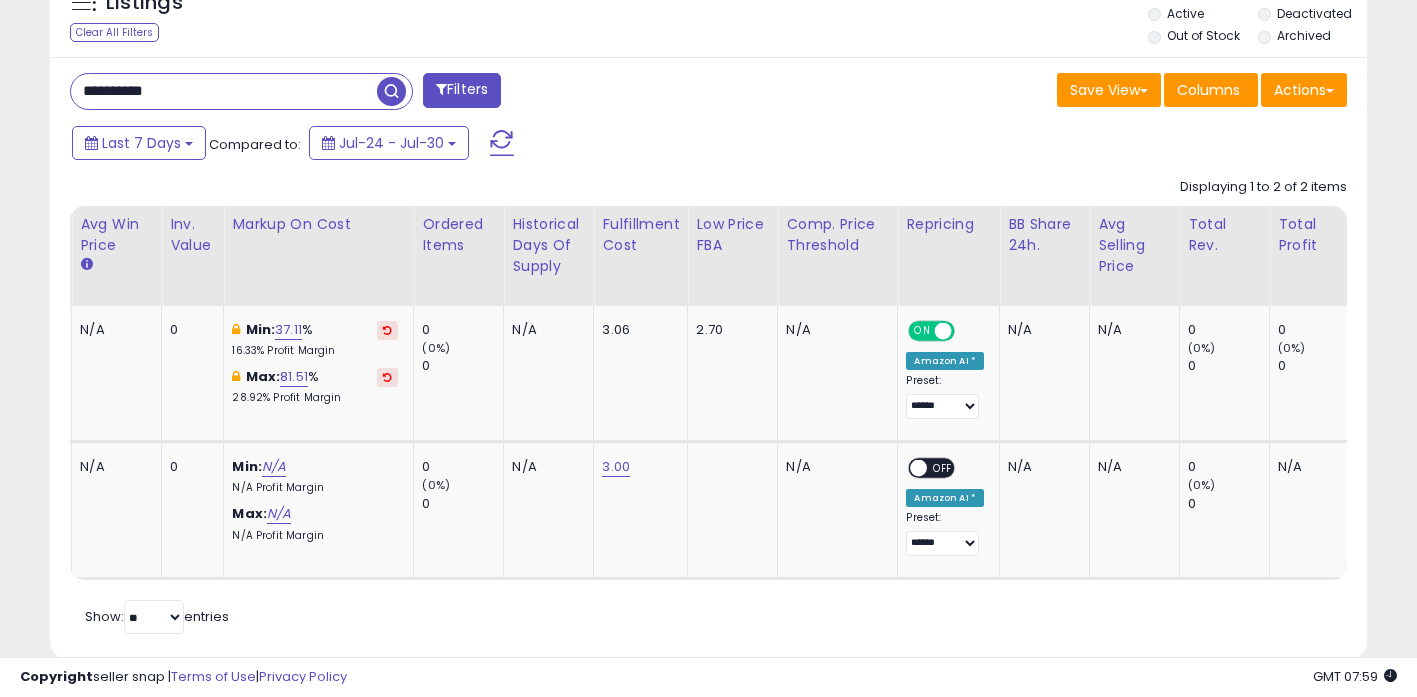 scroll, scrollTop: 0, scrollLeft: 1612, axis: horizontal 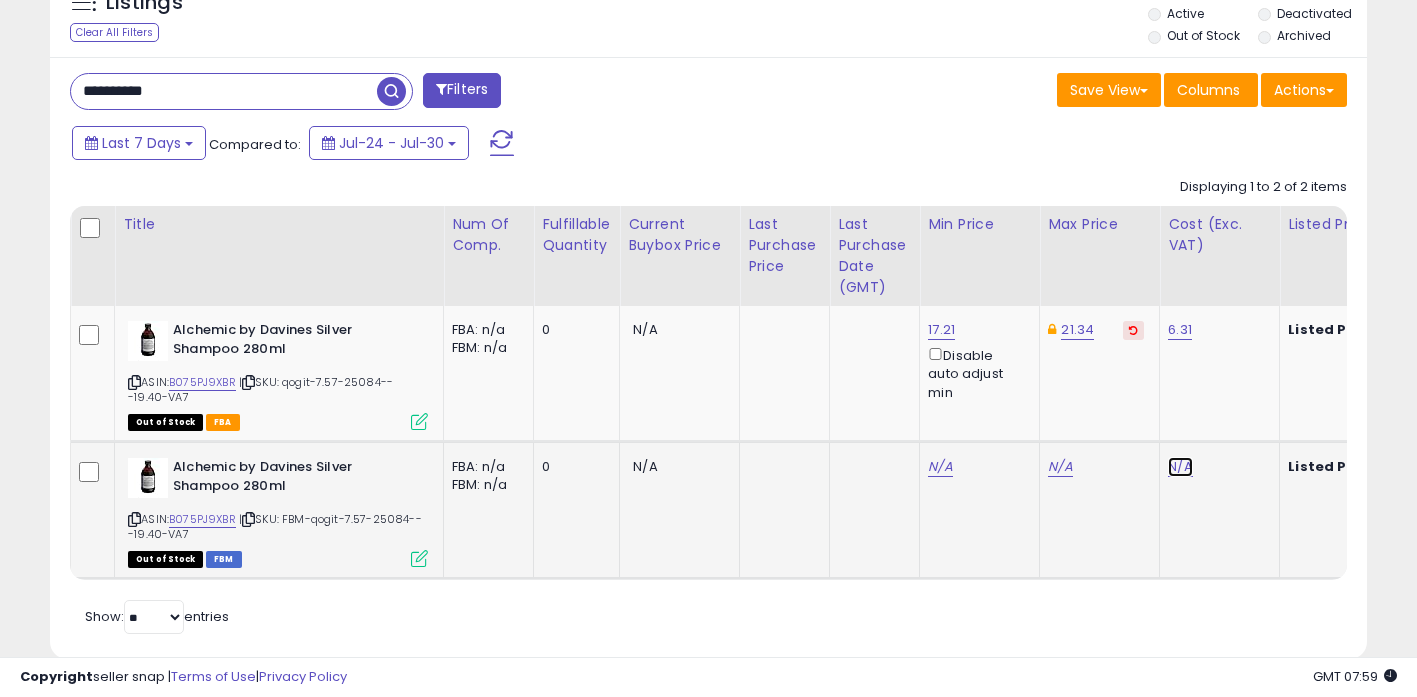 click on "N/A" at bounding box center (1180, 467) 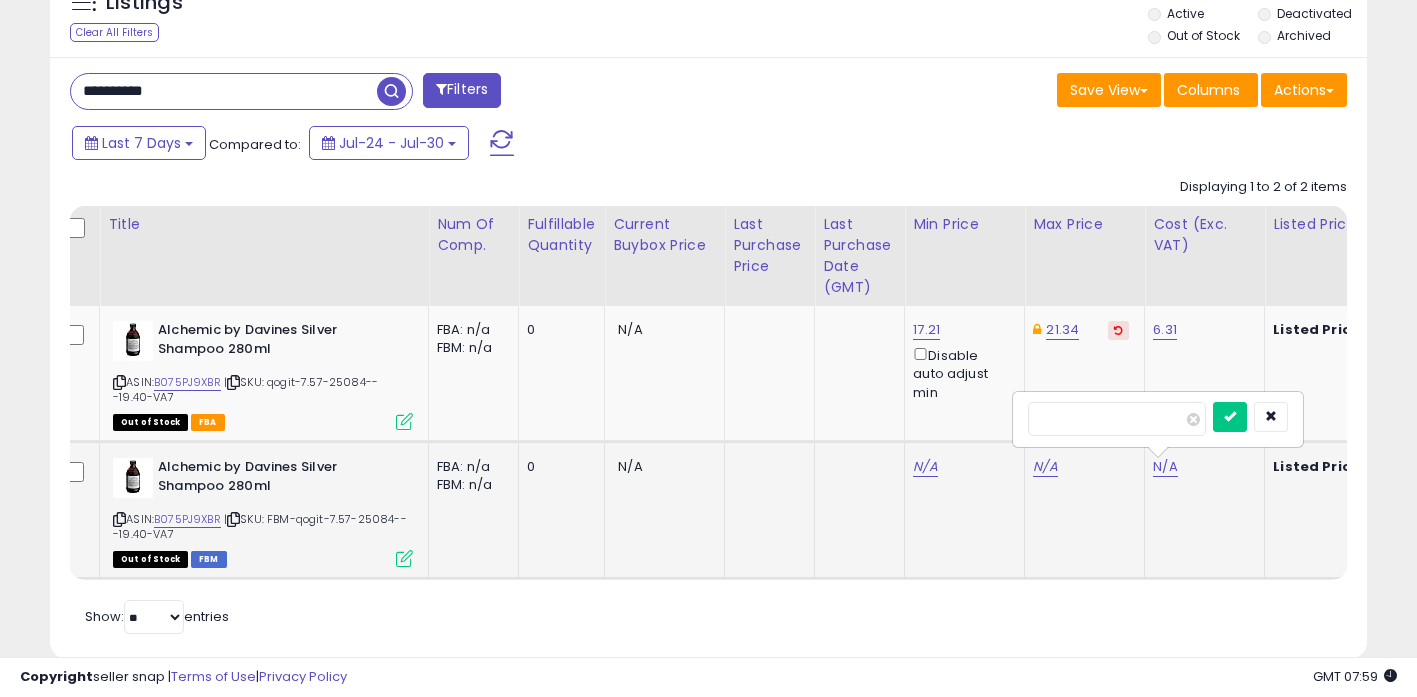 type on "****" 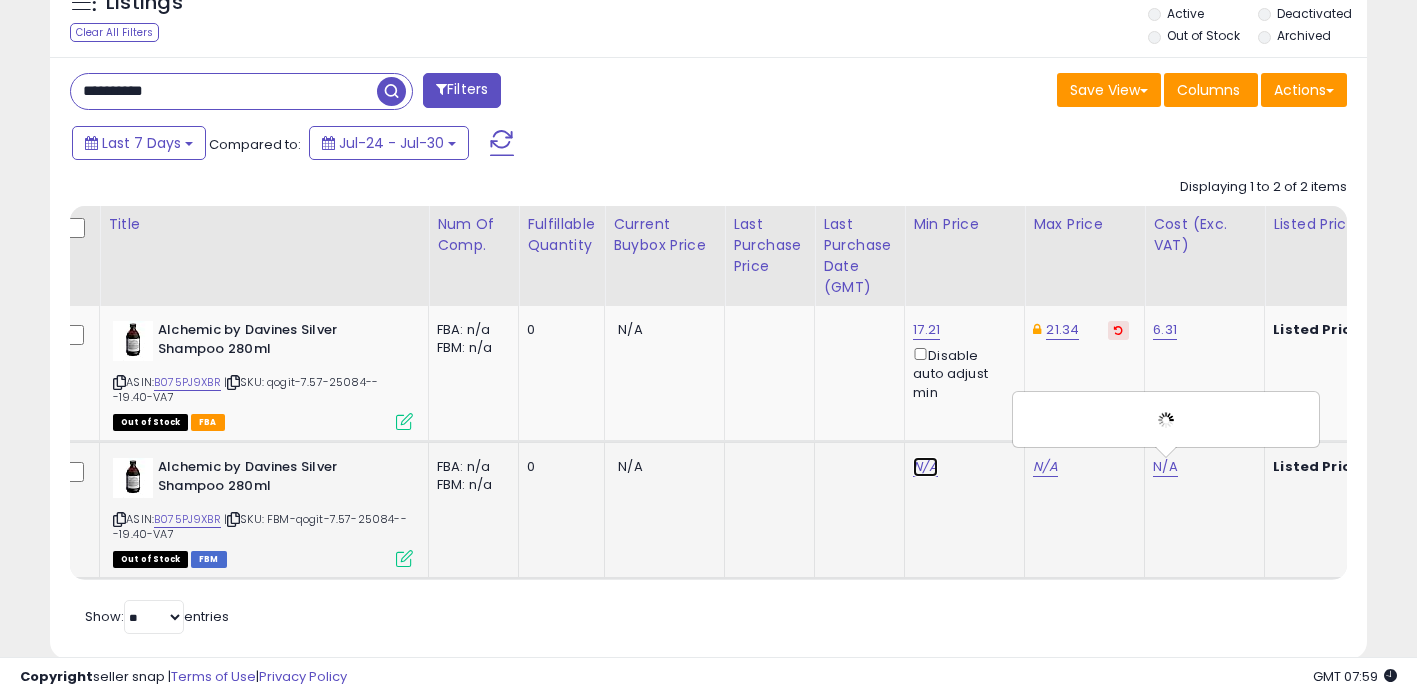 click on "N/A" at bounding box center [925, 467] 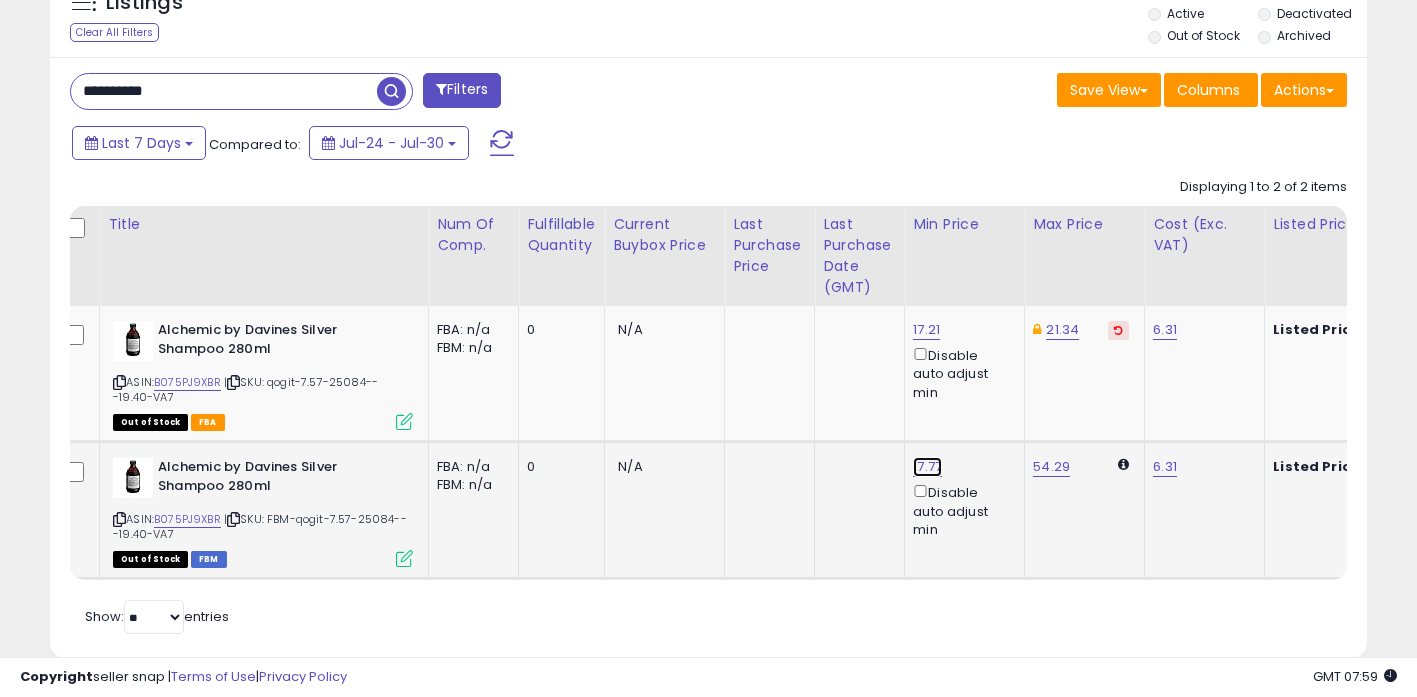 click on "17.77" at bounding box center [926, 330] 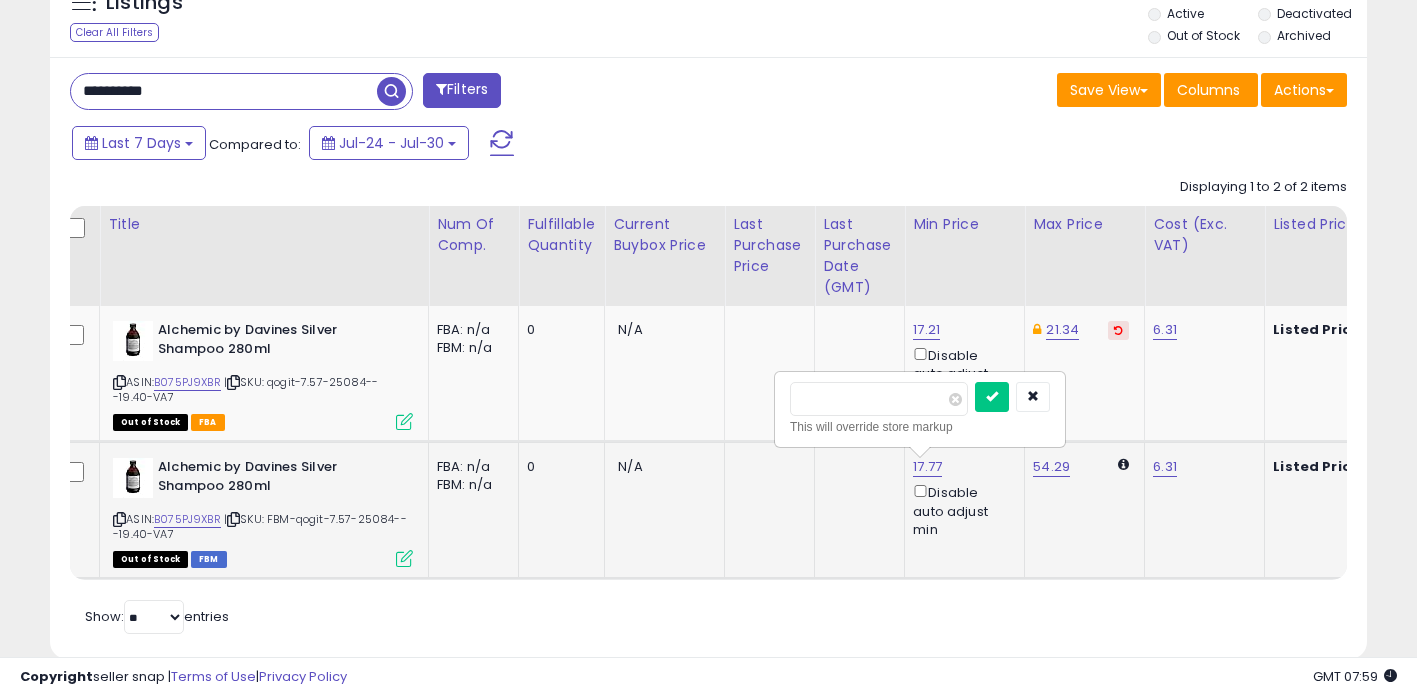 type on "*****" 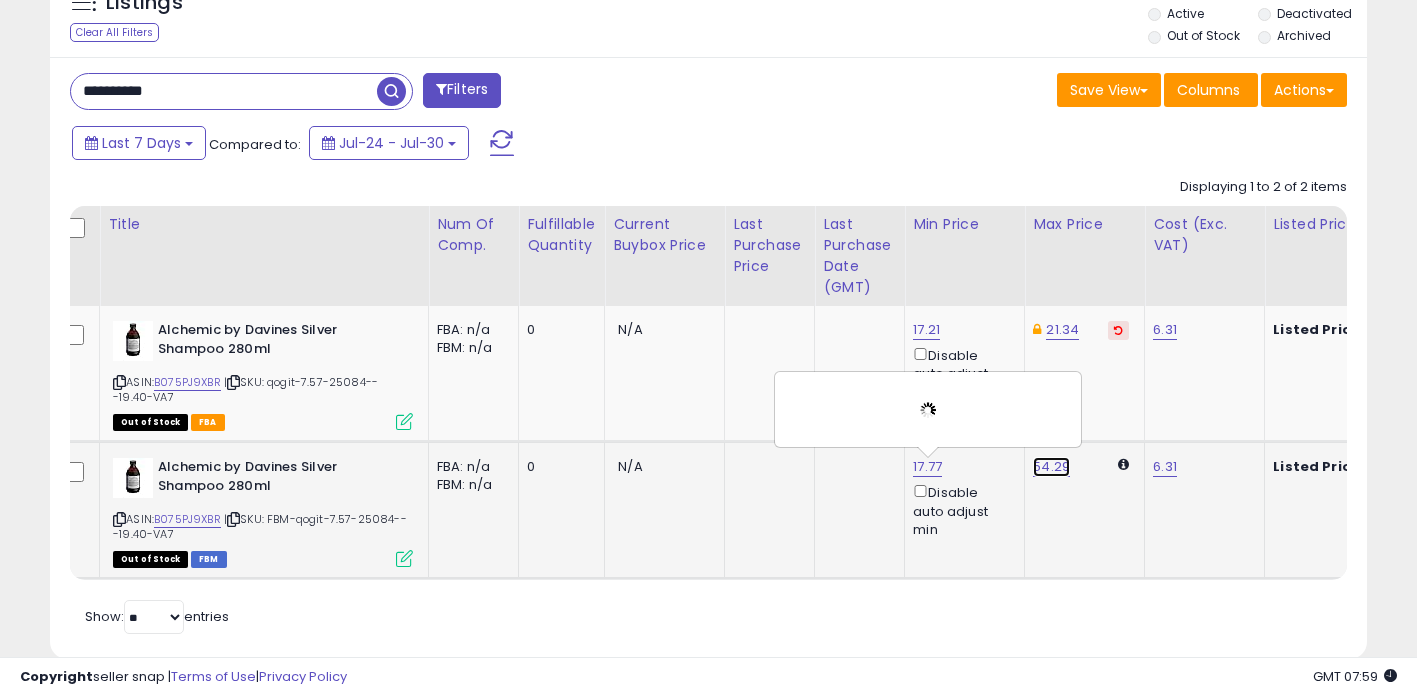 click on "54.29" at bounding box center [1051, 467] 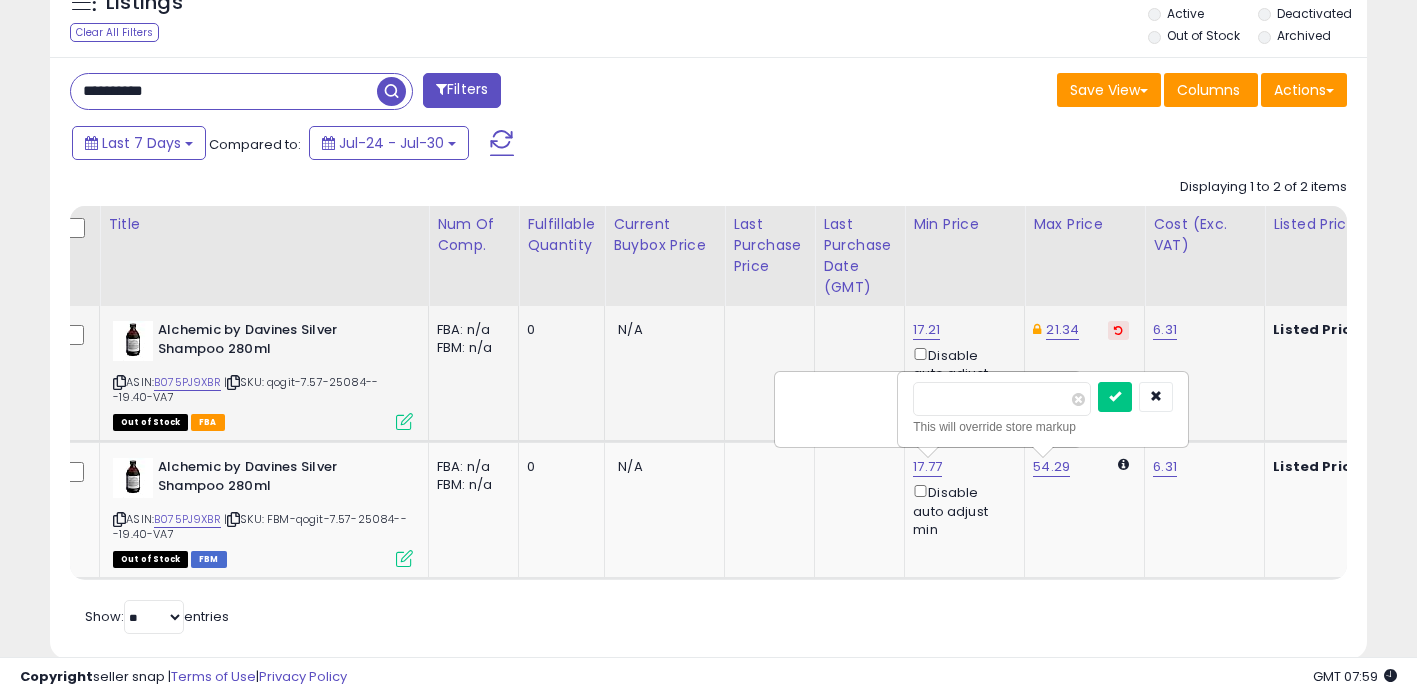 drag, startPoint x: 1004, startPoint y: 404, endPoint x: 634, endPoint y: 402, distance: 370.0054 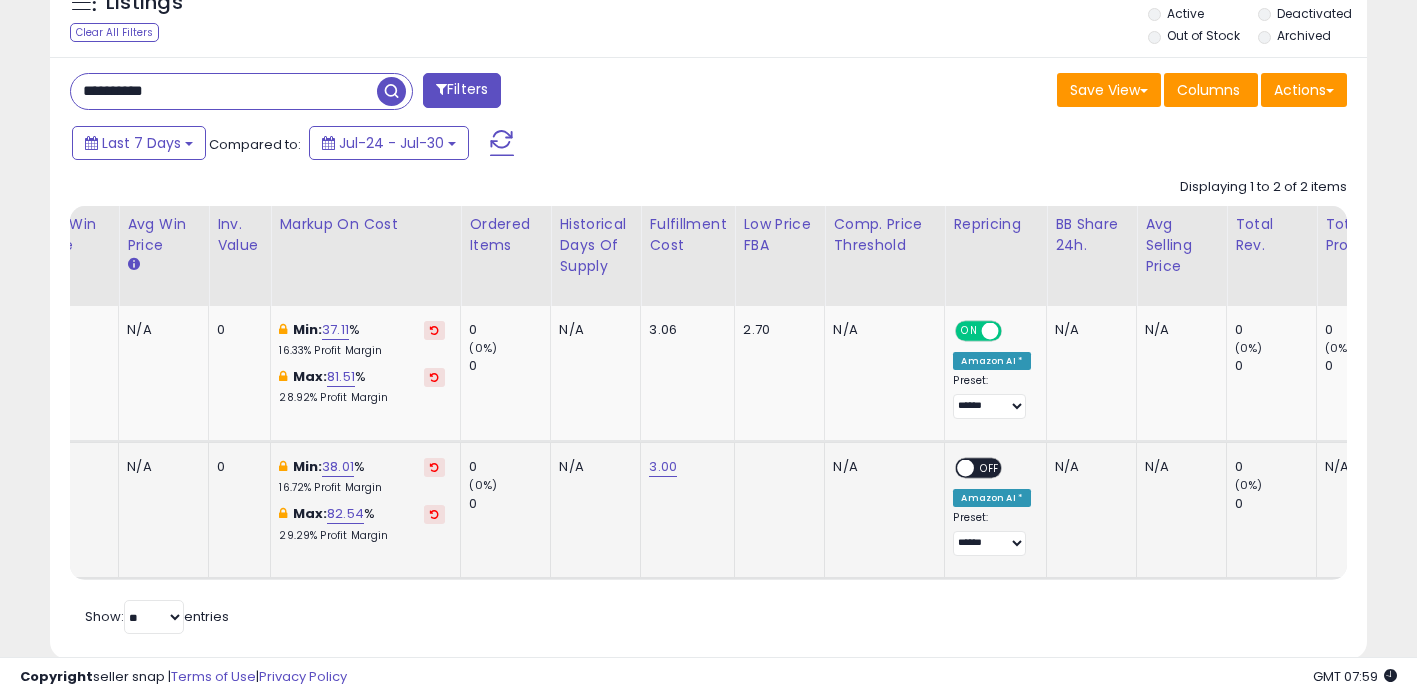 click on "OFF" at bounding box center (991, 468) 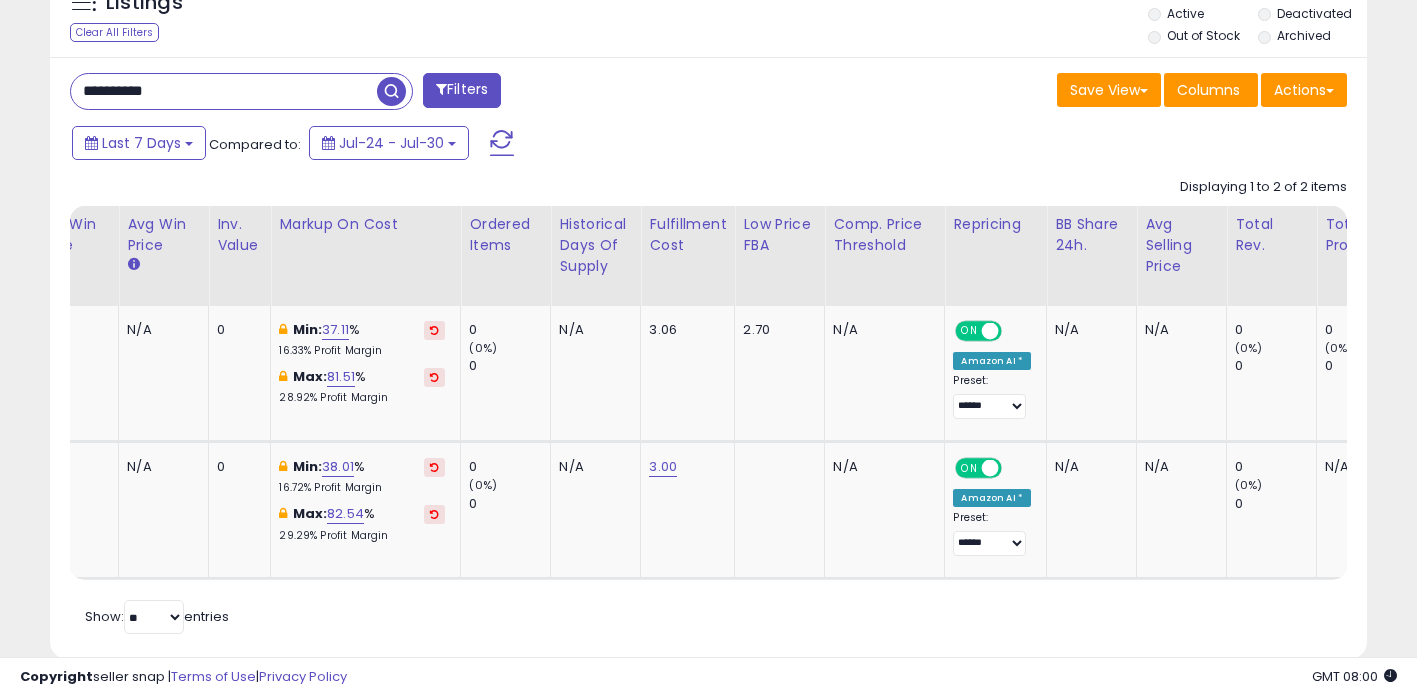 click on "**********" at bounding box center [224, 91] 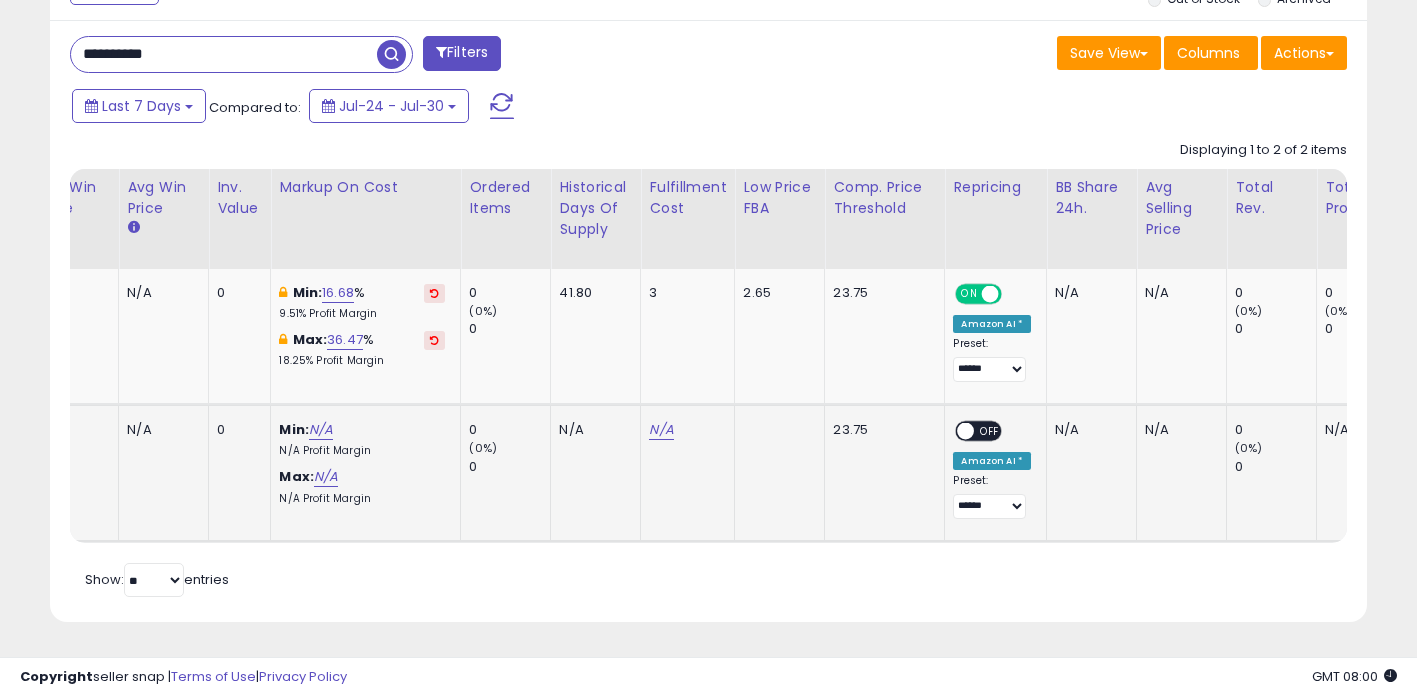 click on "N/A" at bounding box center (684, 430) 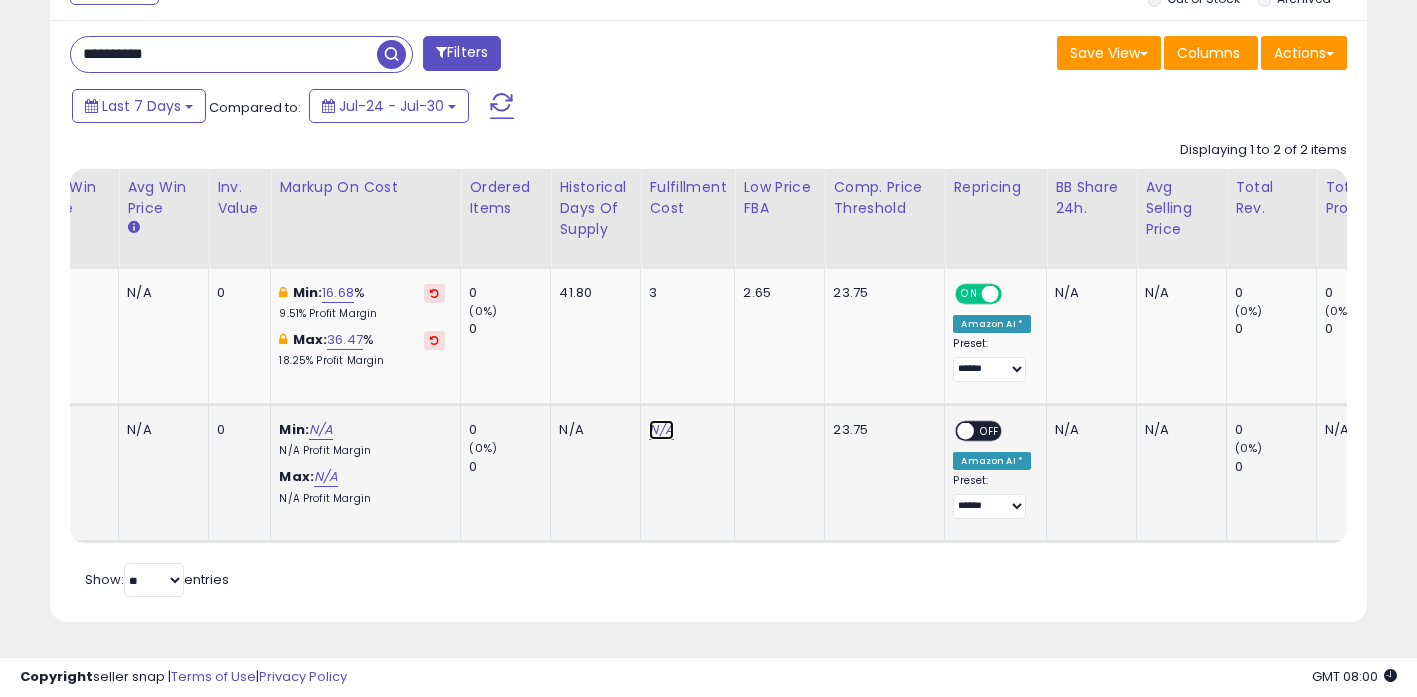click on "N/A" at bounding box center [661, 430] 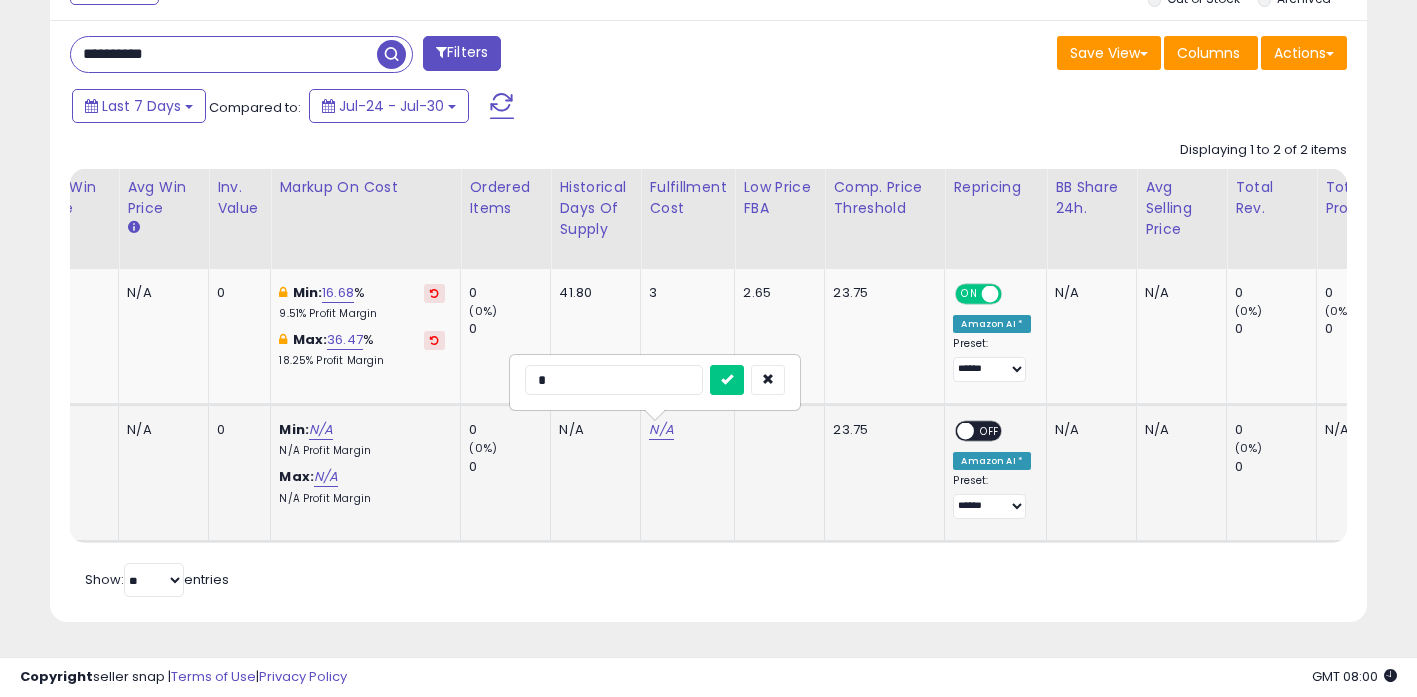click at bounding box center (727, 380) 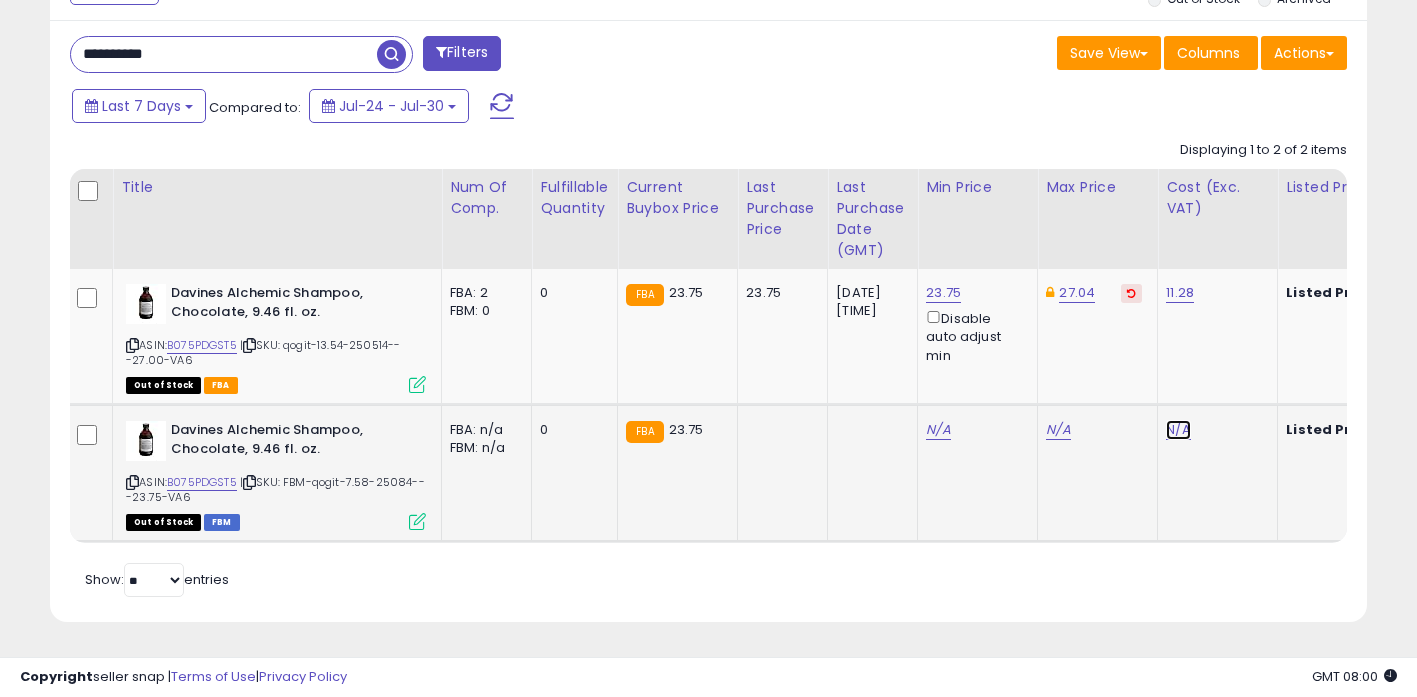 click on "N/A" at bounding box center (1178, 430) 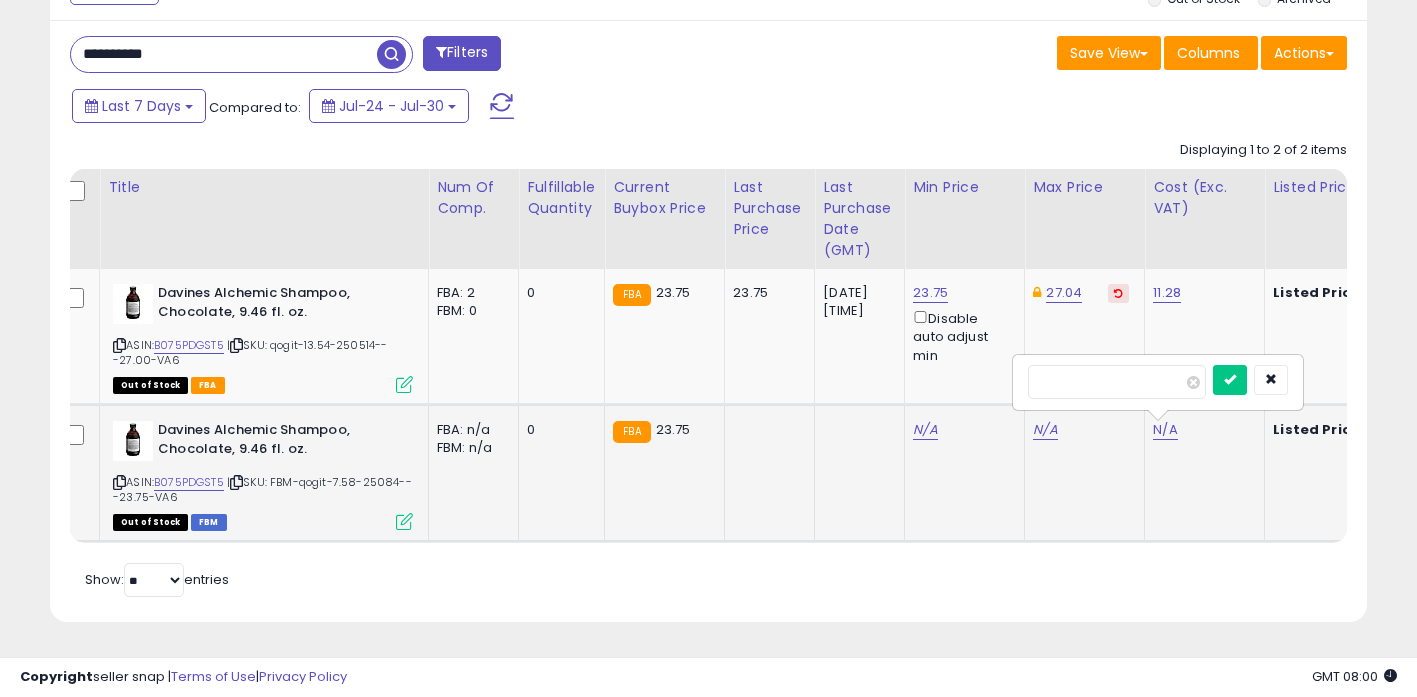 type on "*****" 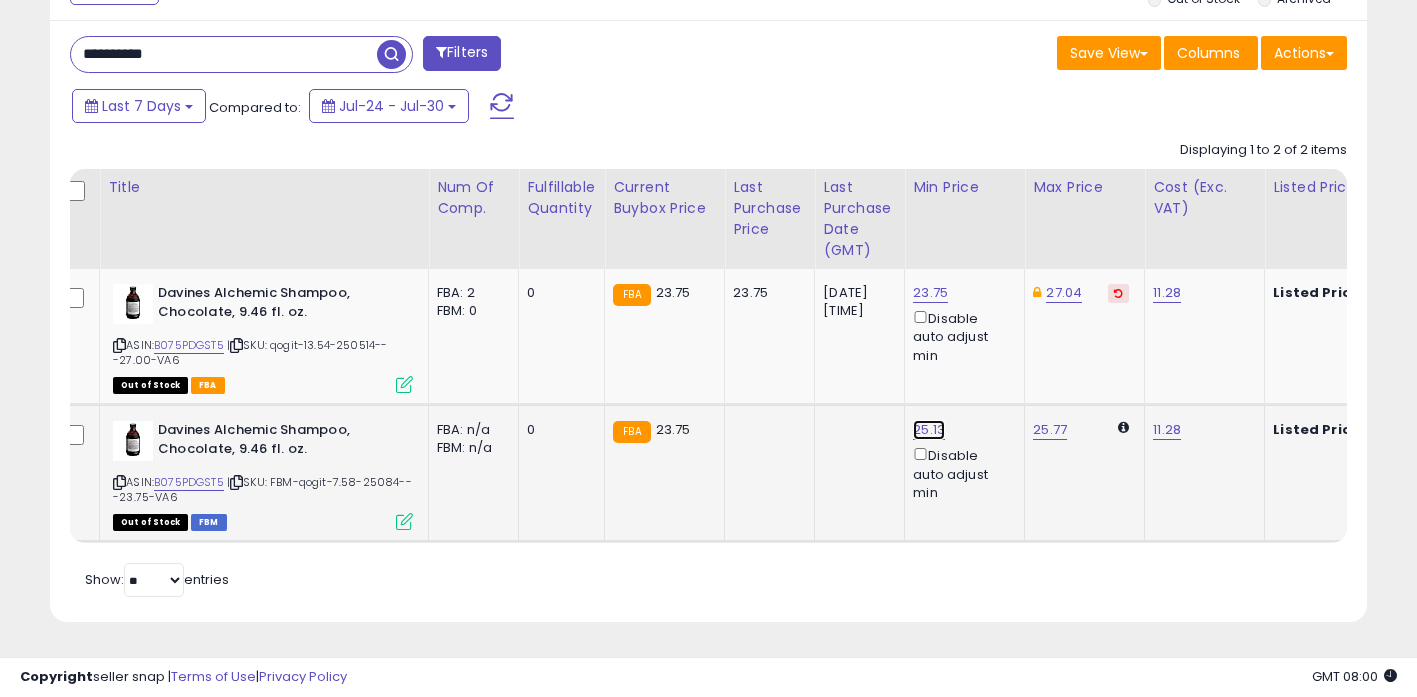 click on "25.13" at bounding box center [930, 293] 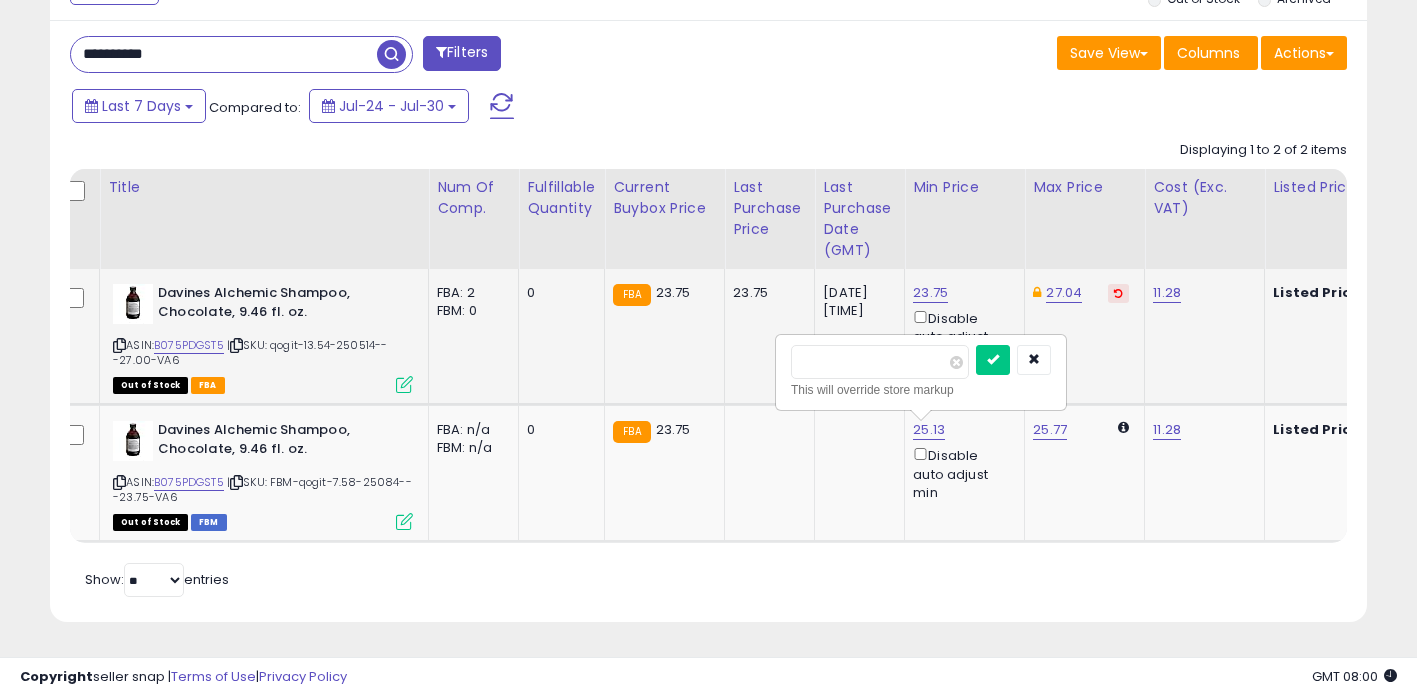drag, startPoint x: 851, startPoint y: 354, endPoint x: 693, endPoint y: 324, distance: 160.82289 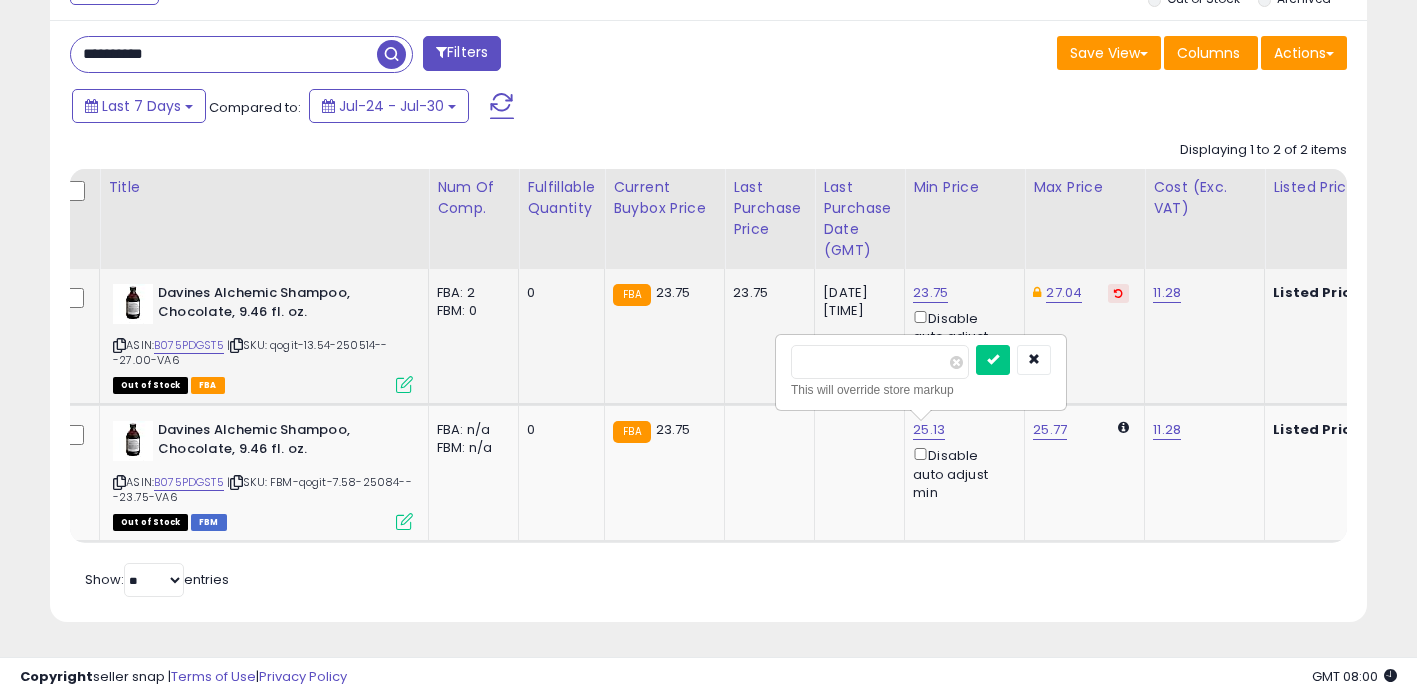 type on "*****" 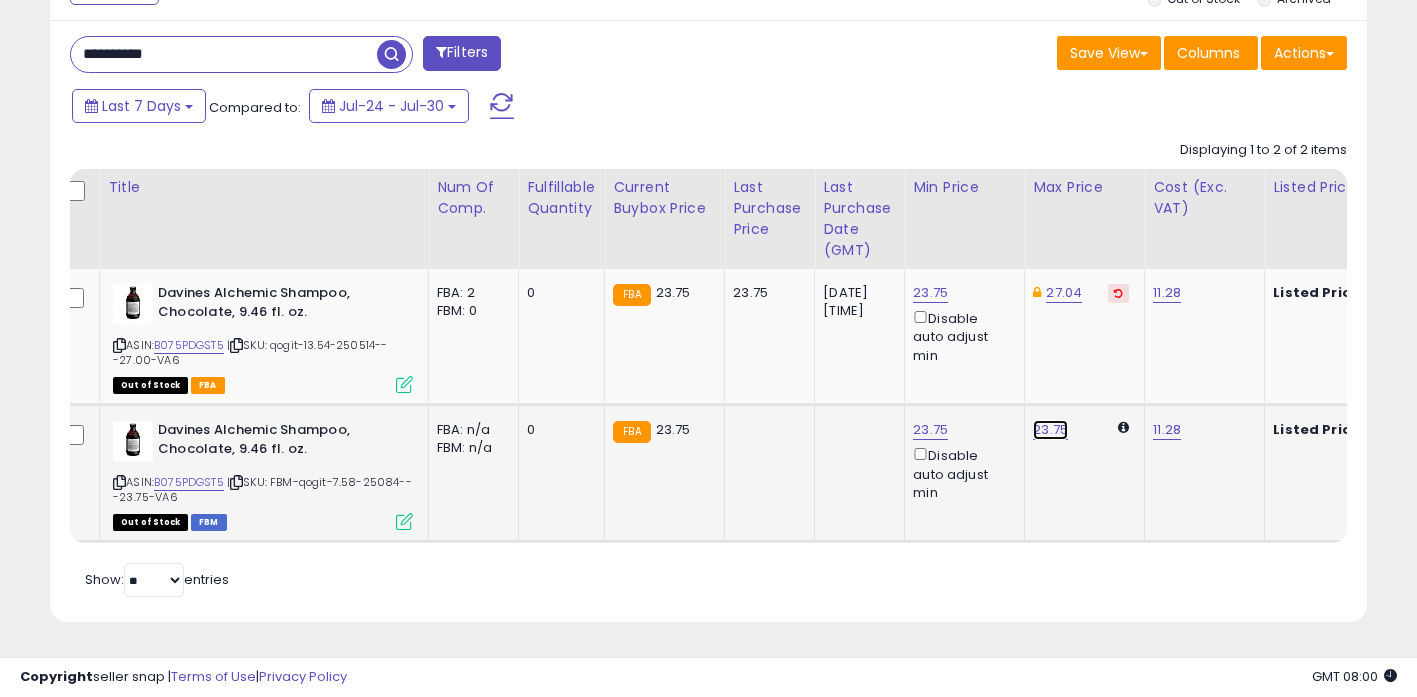click on "23.75" at bounding box center [1050, 430] 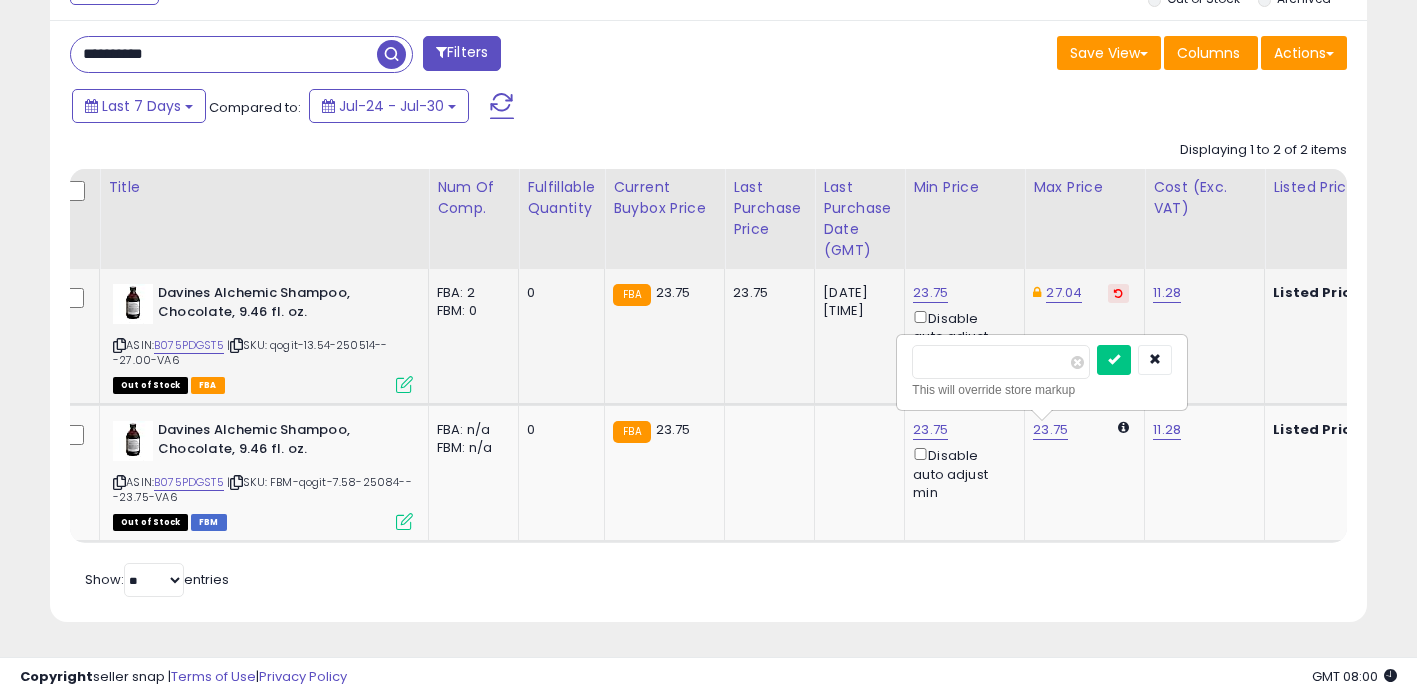 drag, startPoint x: 920, startPoint y: 347, endPoint x: 604, endPoint y: 333, distance: 316.30997 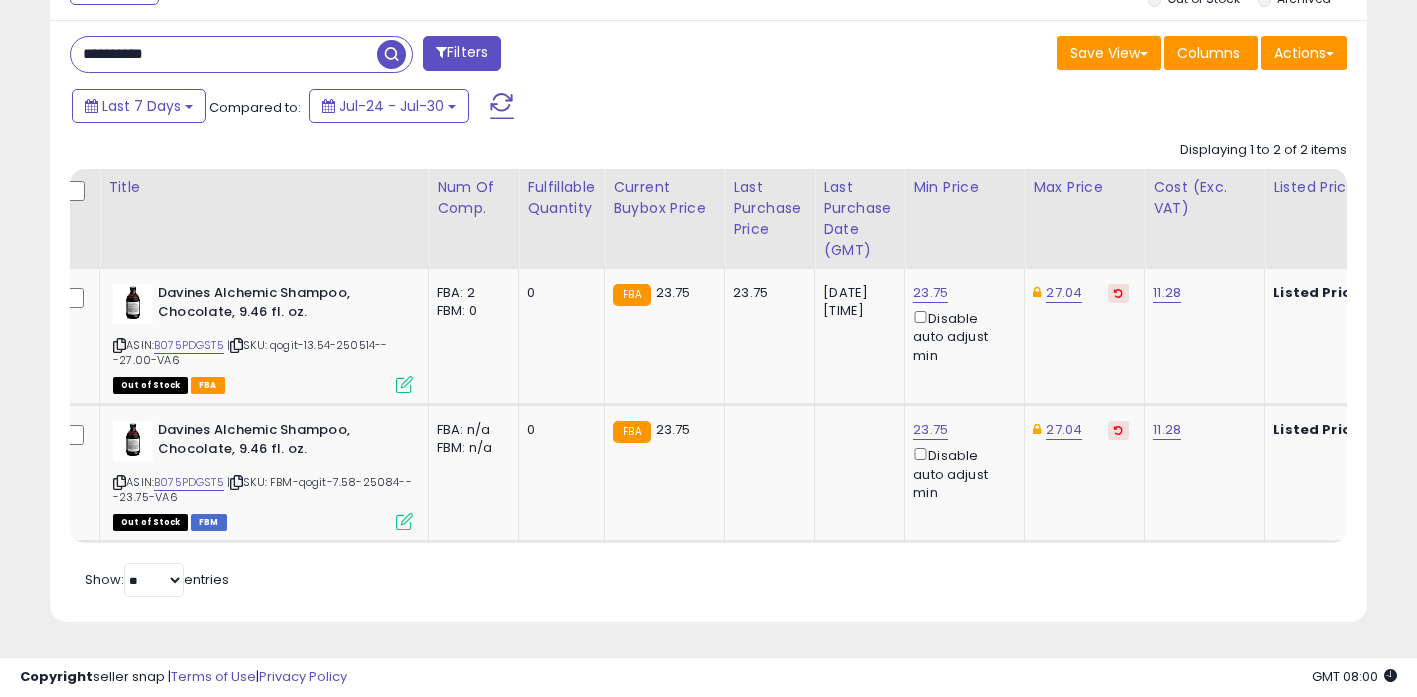 scroll, scrollTop: 0, scrollLeft: 872, axis: horizontal 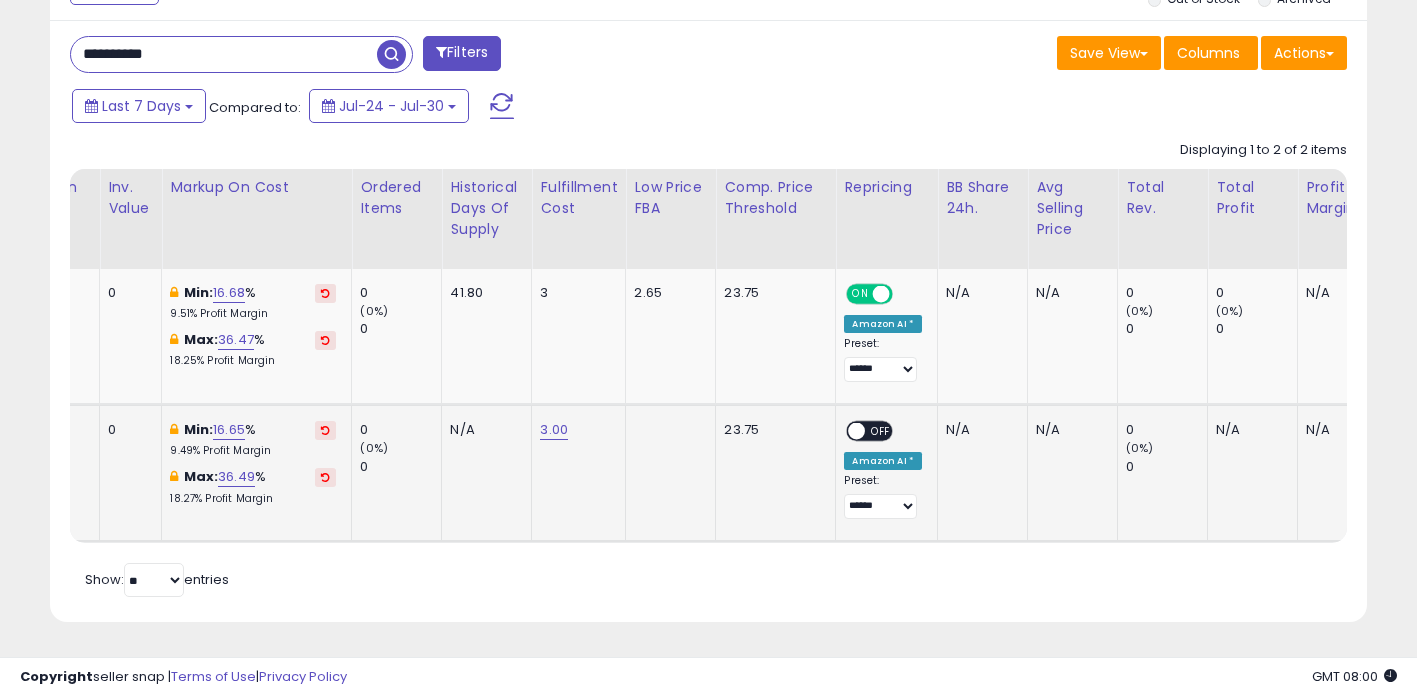 click on "**********" 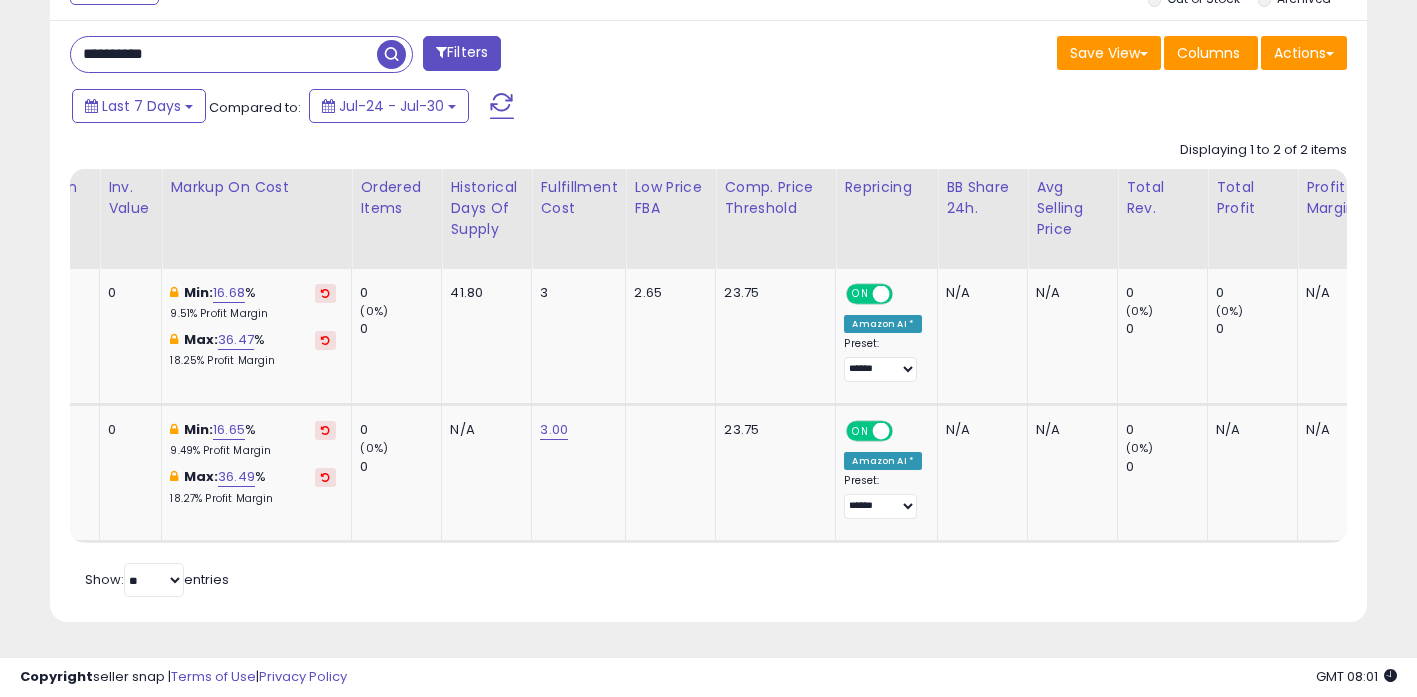 scroll, scrollTop: 0, scrollLeft: 1006, axis: horizontal 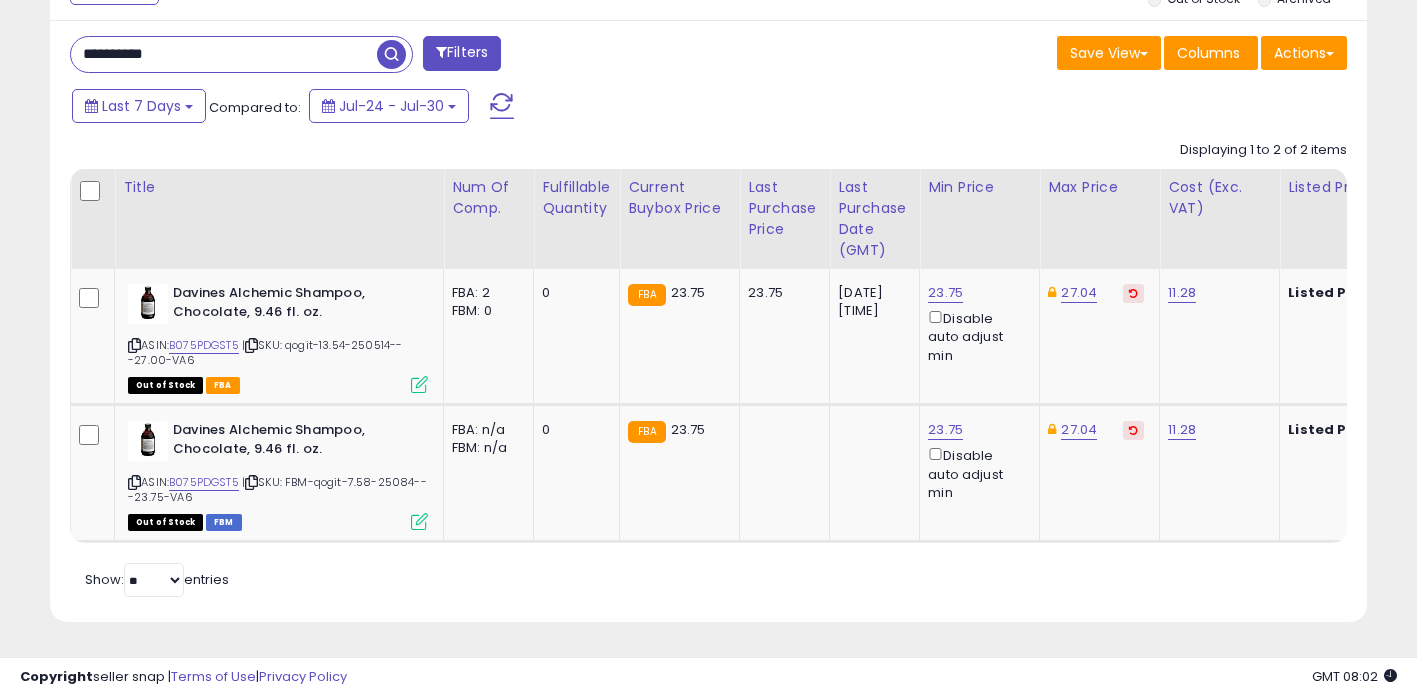click on "**********" at bounding box center [224, 54] 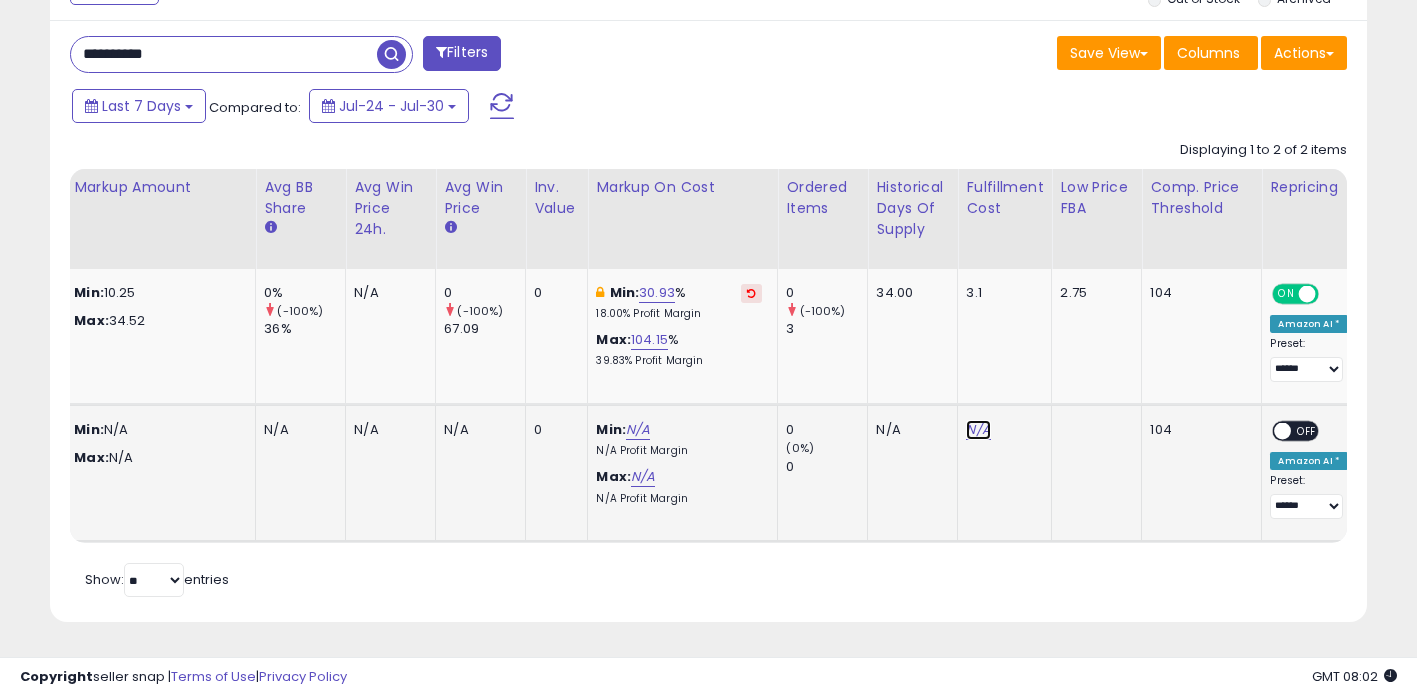 click on "N/A" at bounding box center [978, 430] 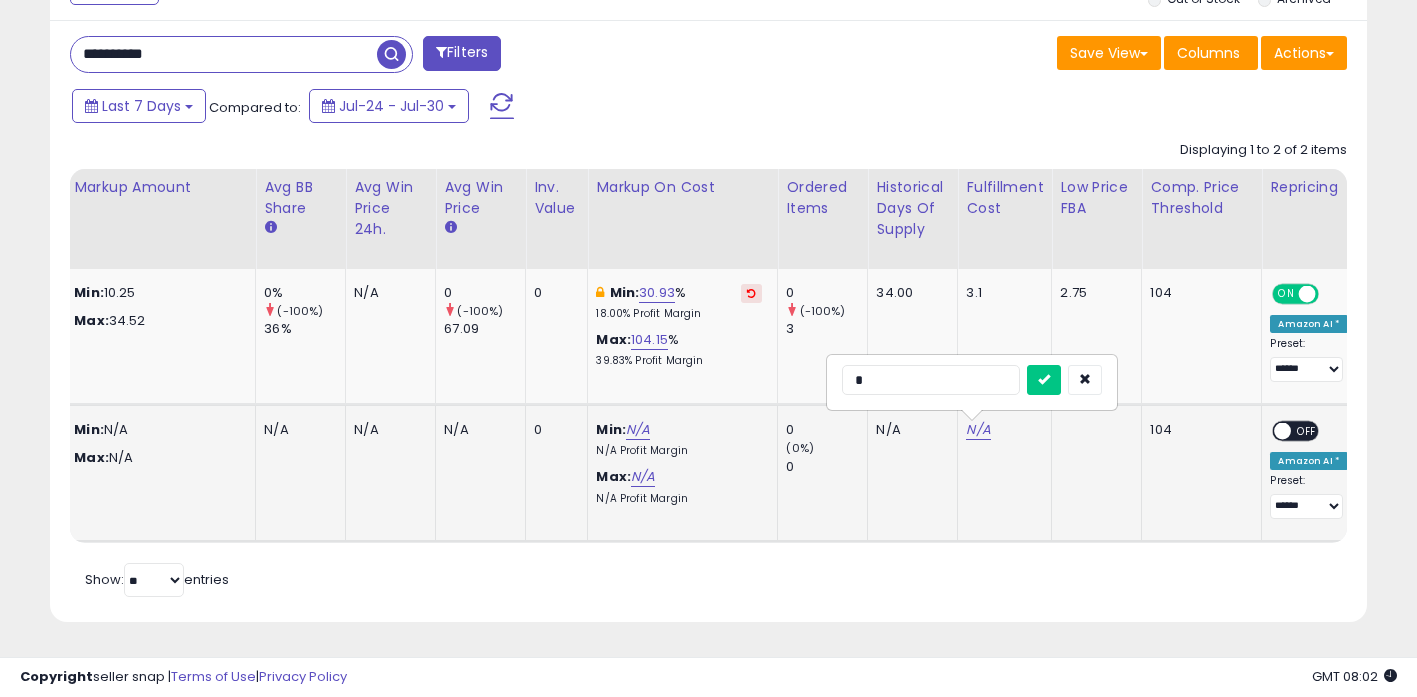click at bounding box center (1044, 380) 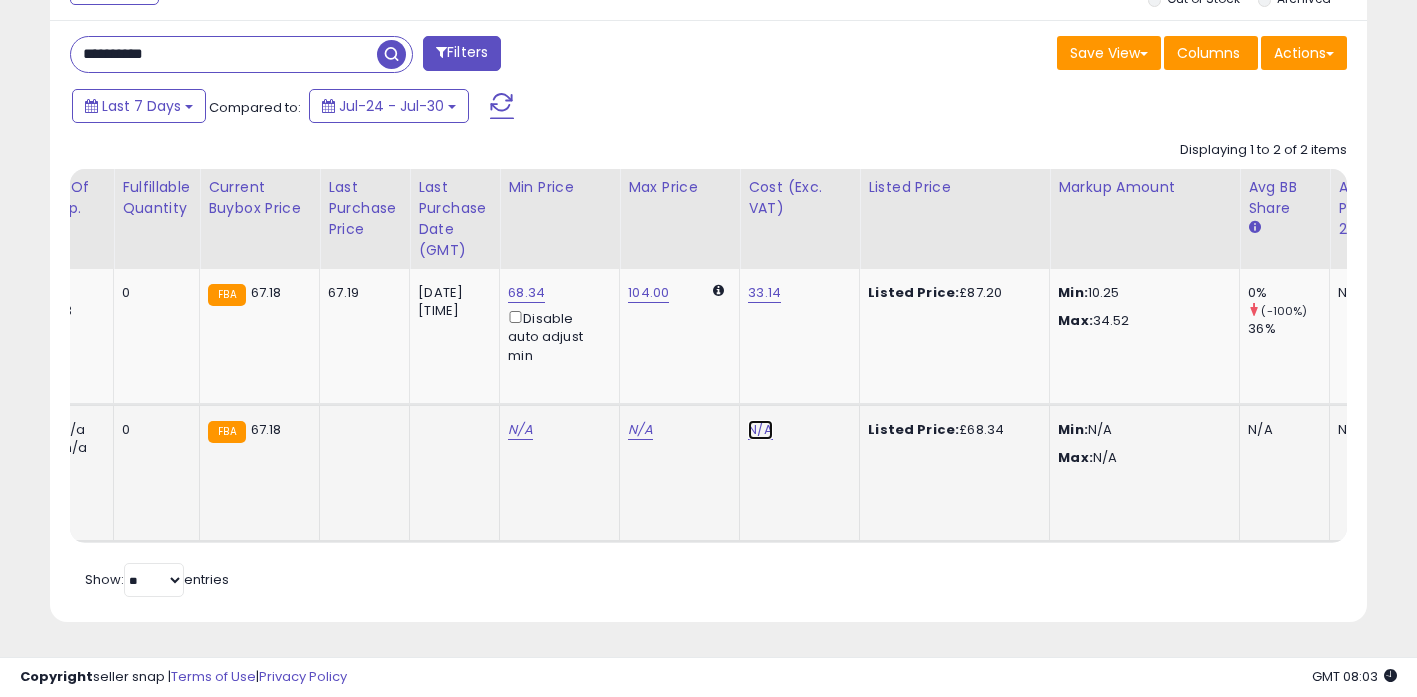 click on "N/A" at bounding box center (760, 430) 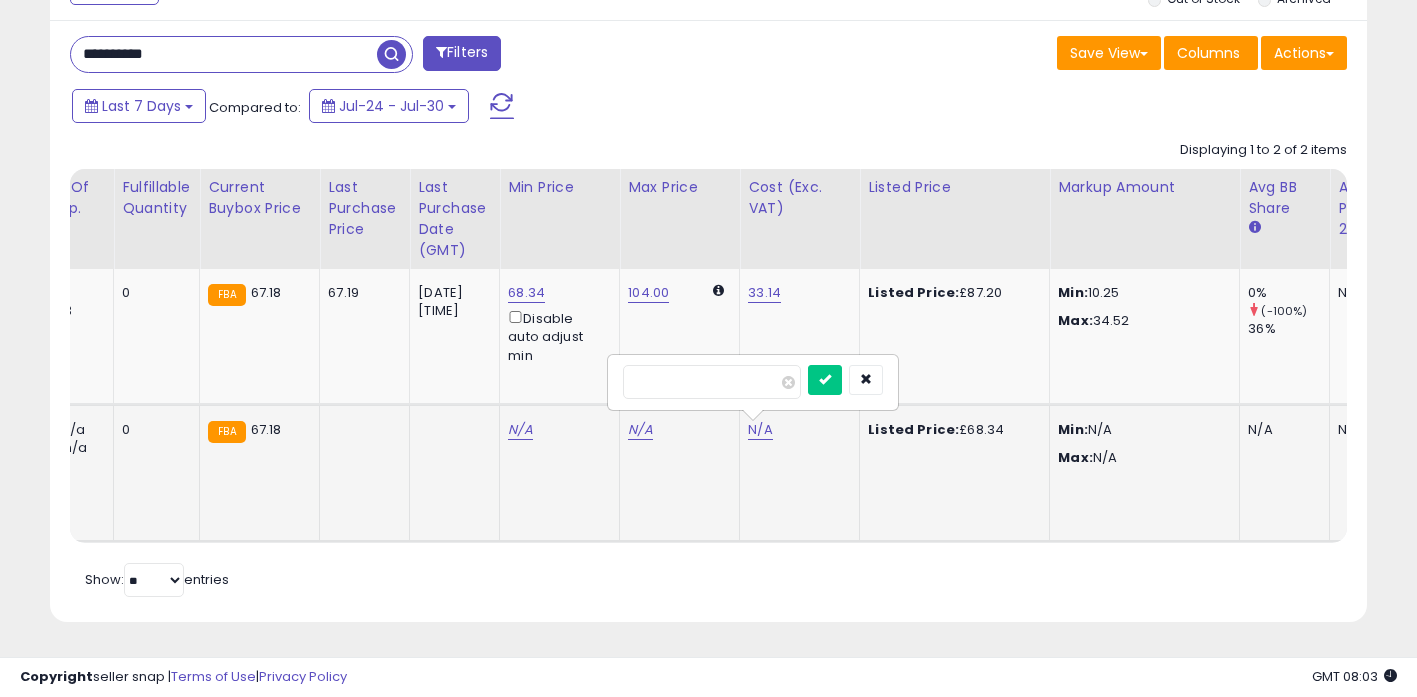 type on "*****" 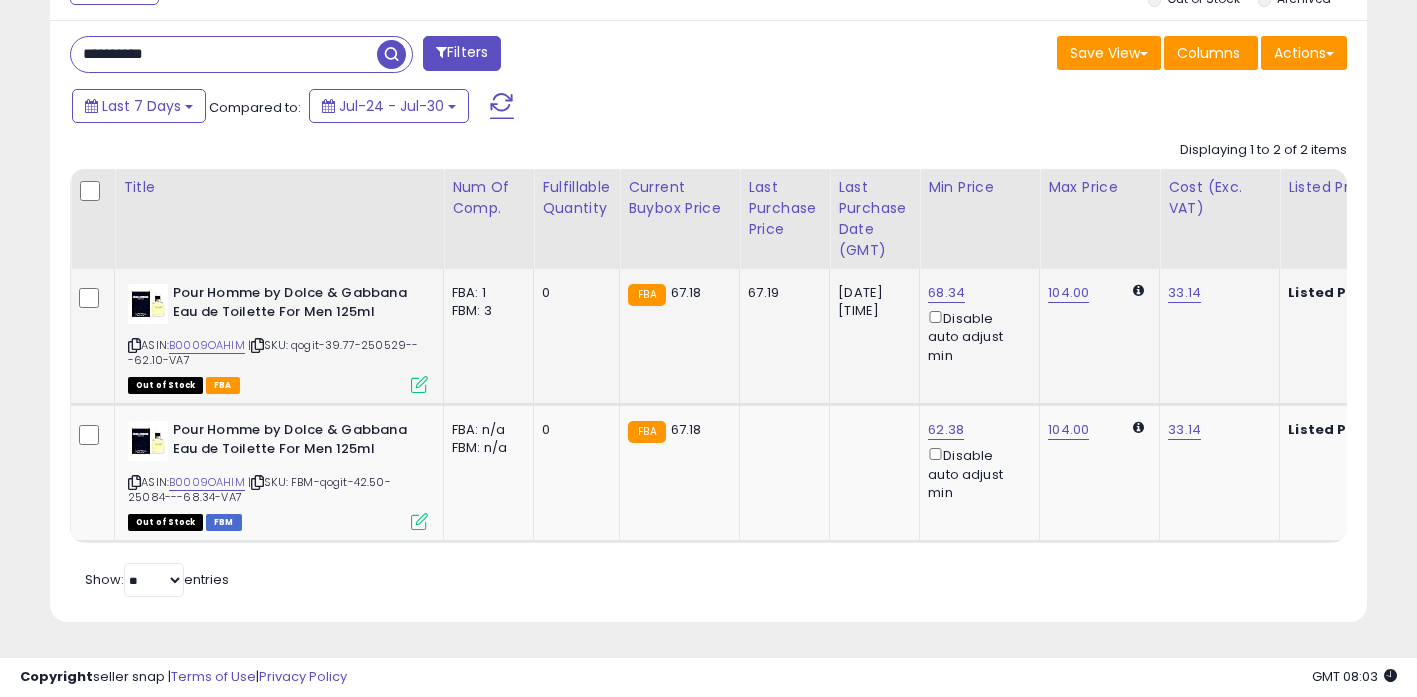click at bounding box center [134, 345] 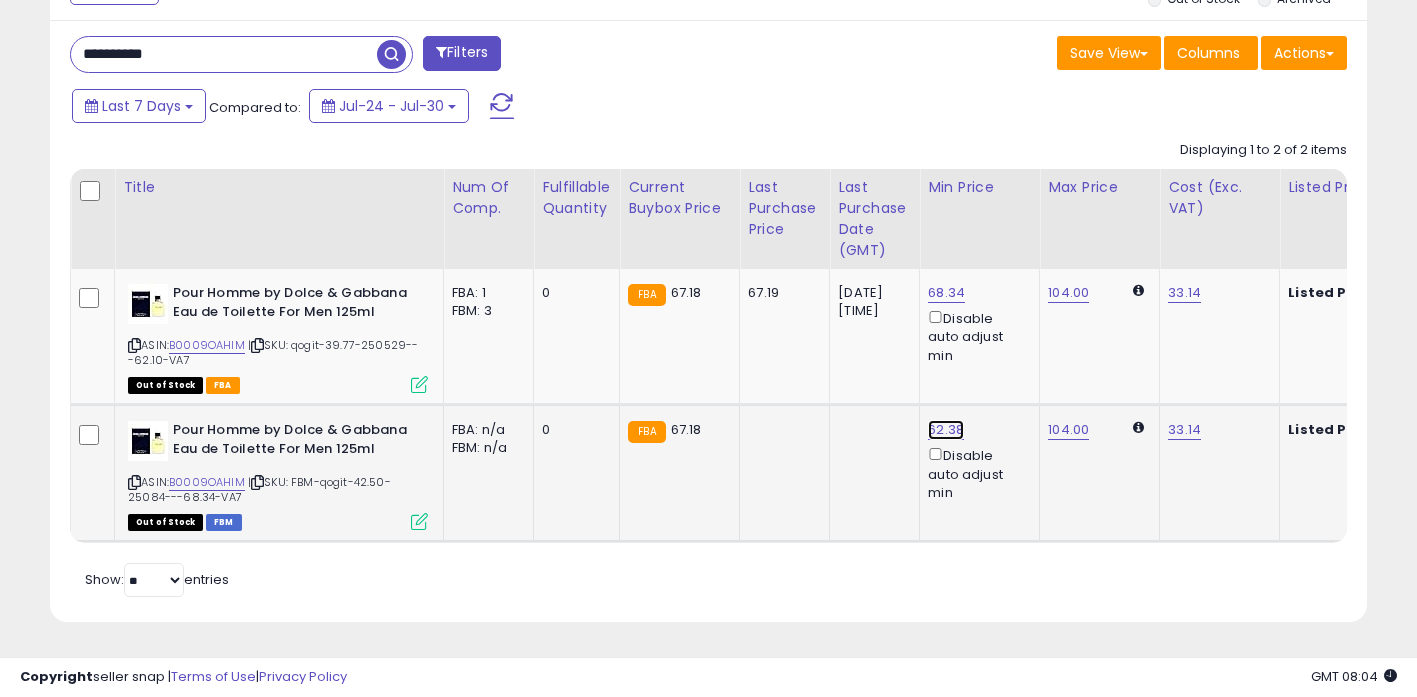 click on "62.38" at bounding box center [946, 293] 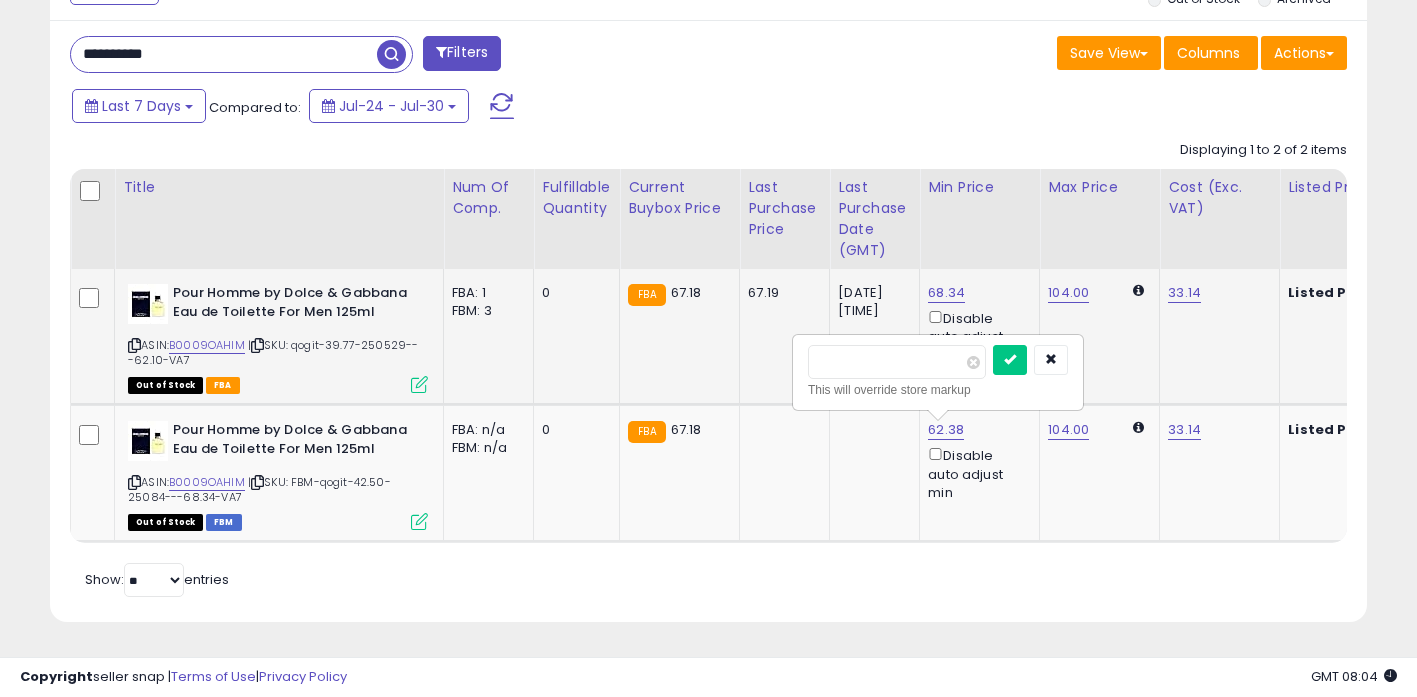 drag, startPoint x: 820, startPoint y: 340, endPoint x: 474, endPoint y: 297, distance: 348.6617 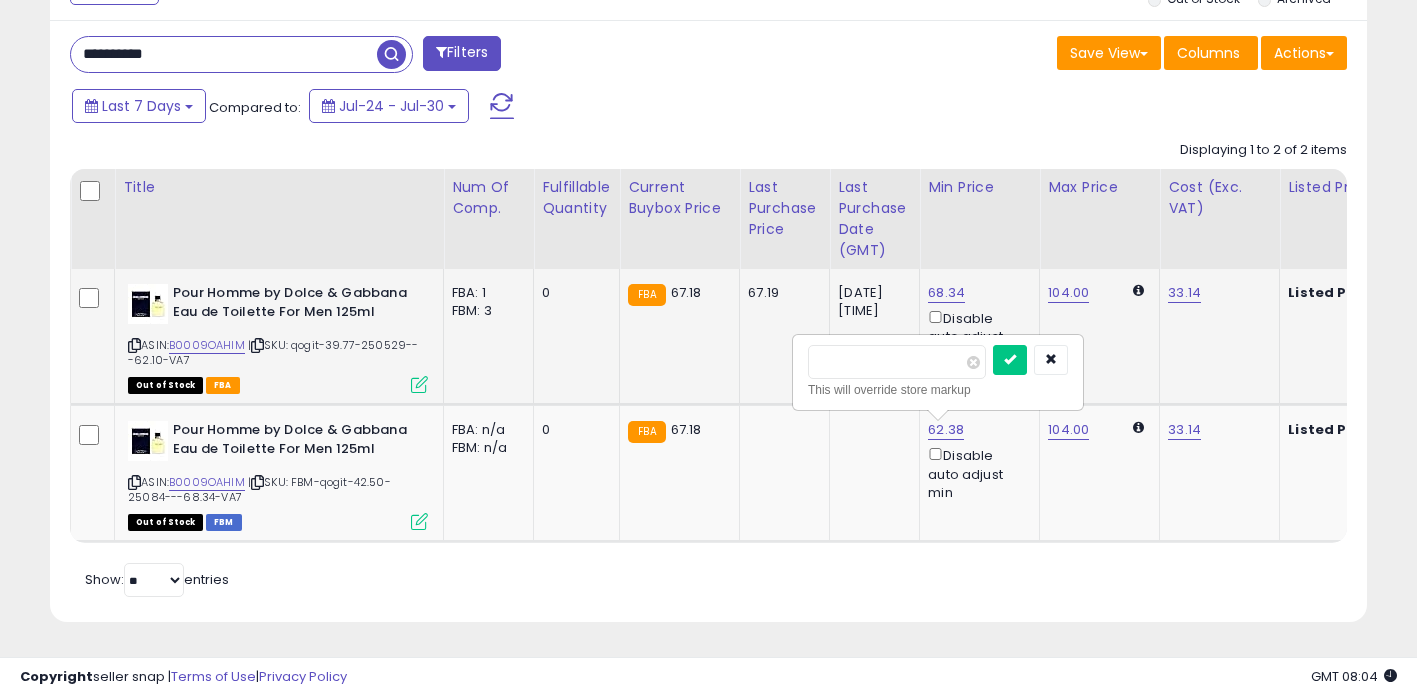 type on "*****" 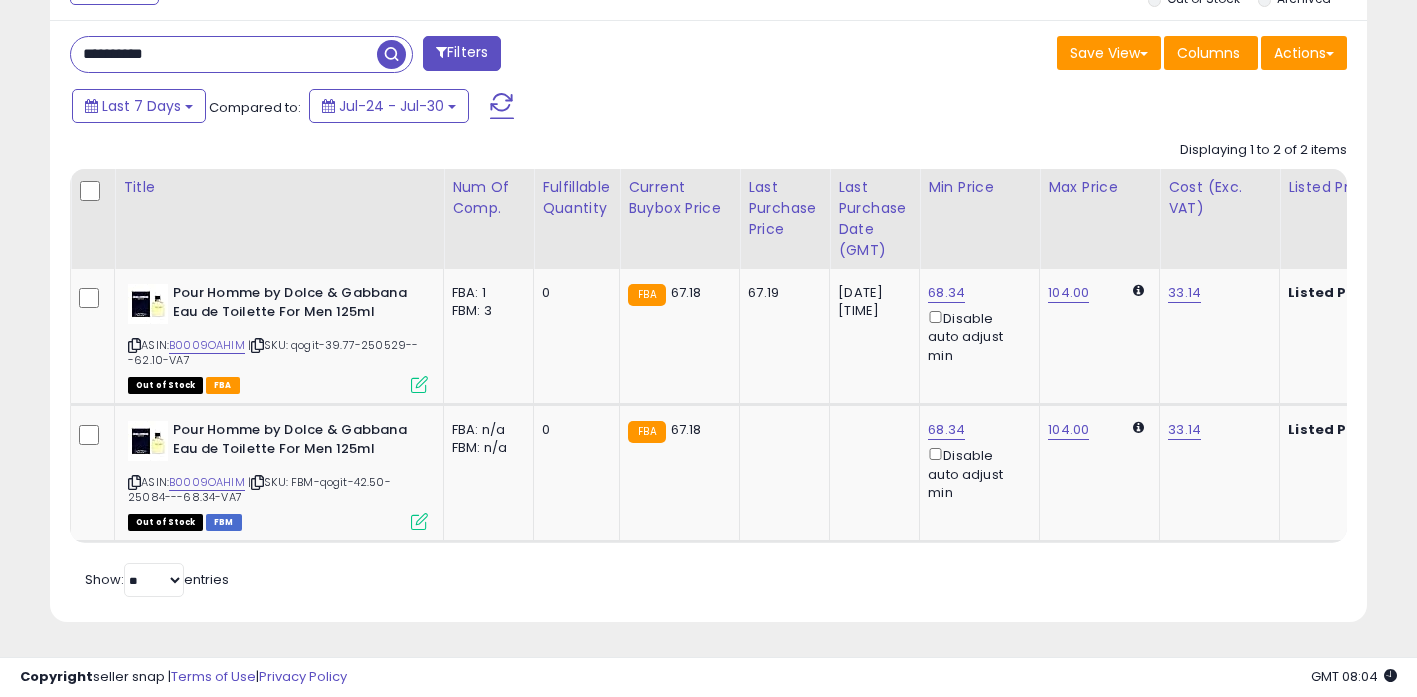 scroll, scrollTop: 0, scrollLeft: 631, axis: horizontal 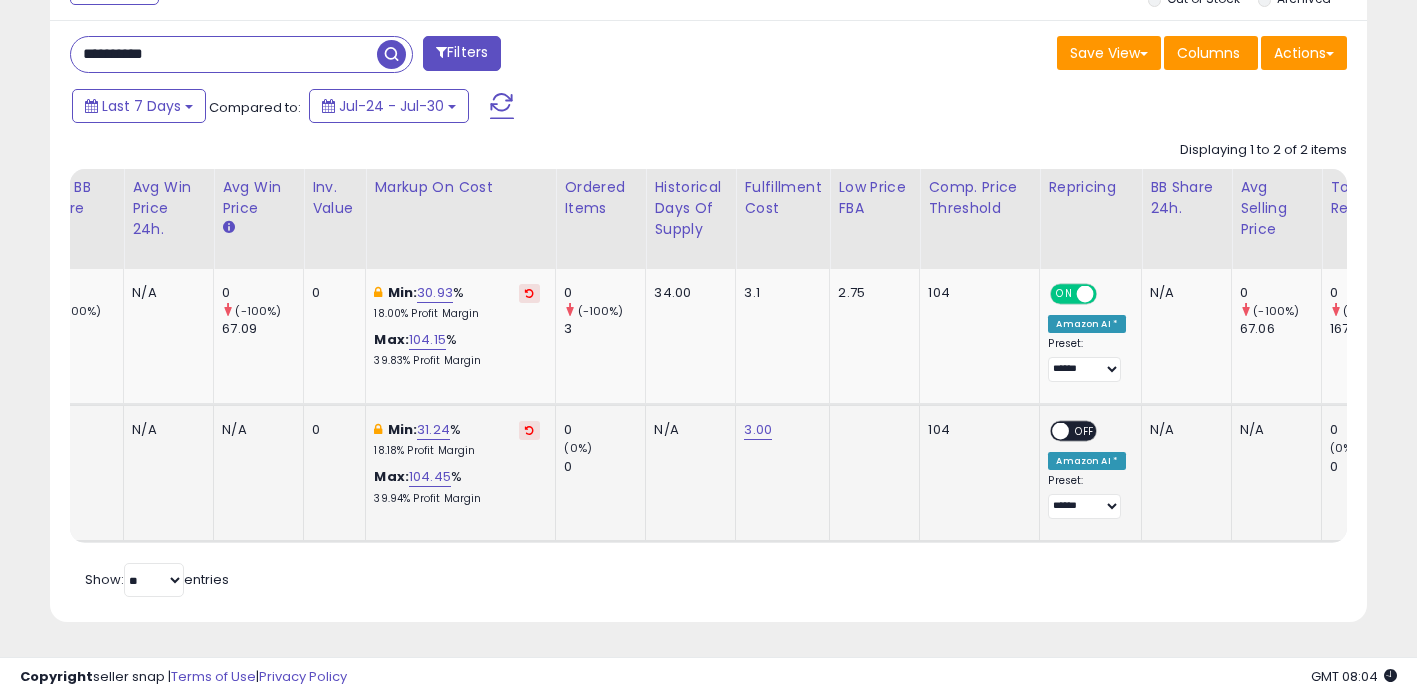 click on "OFF" at bounding box center (1086, 431) 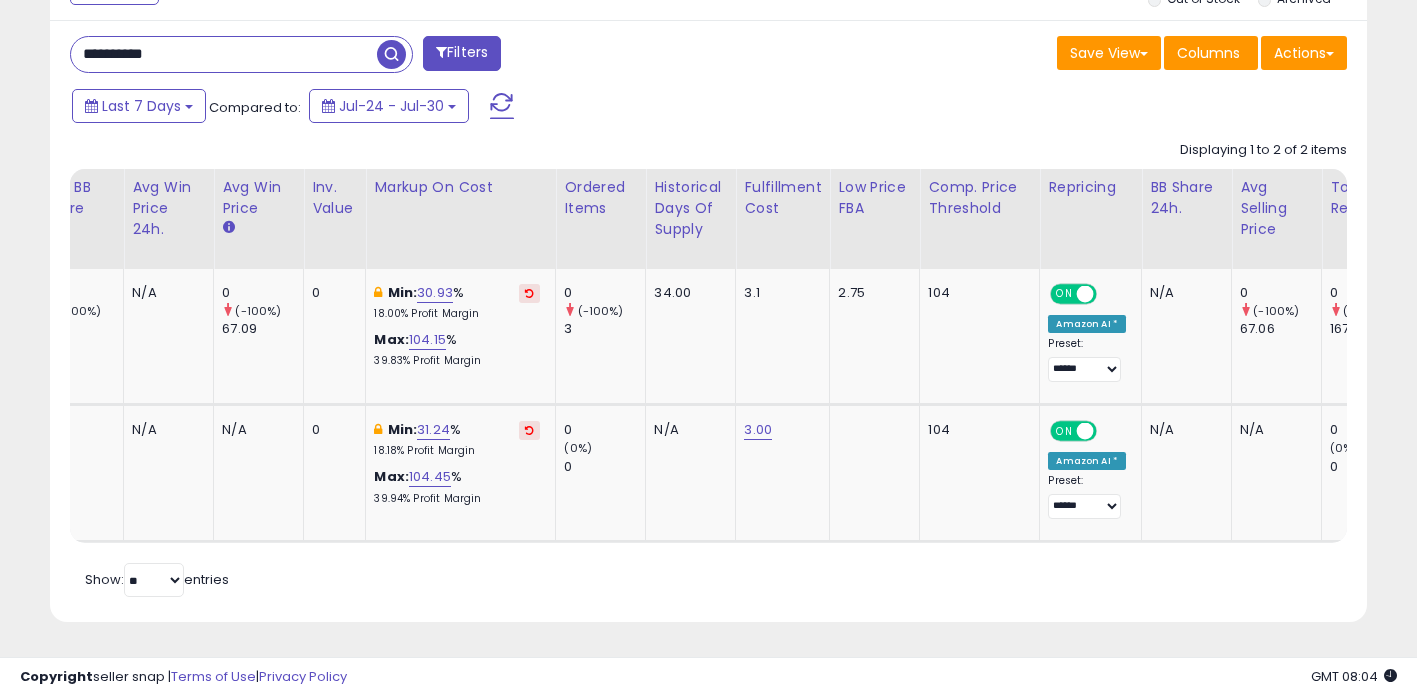 scroll, scrollTop: 0, scrollLeft: 0, axis: both 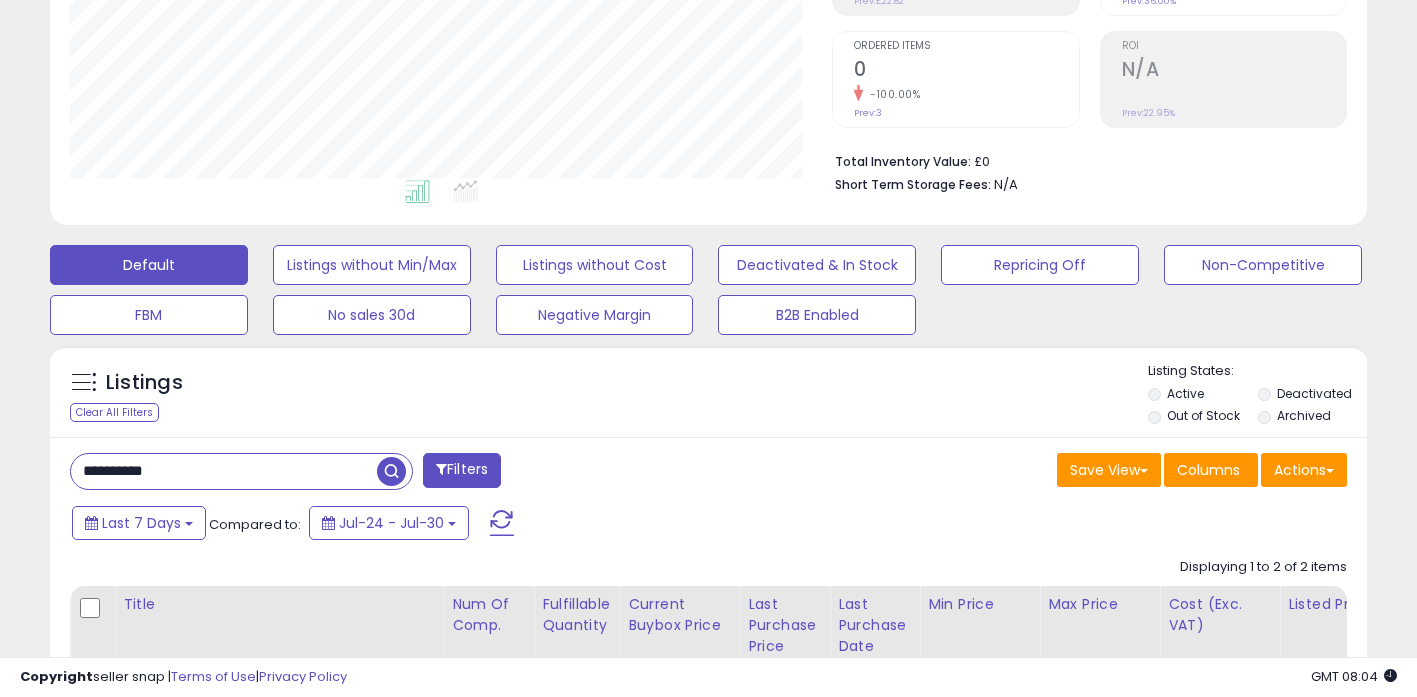 click on "**********" at bounding box center (224, 471) 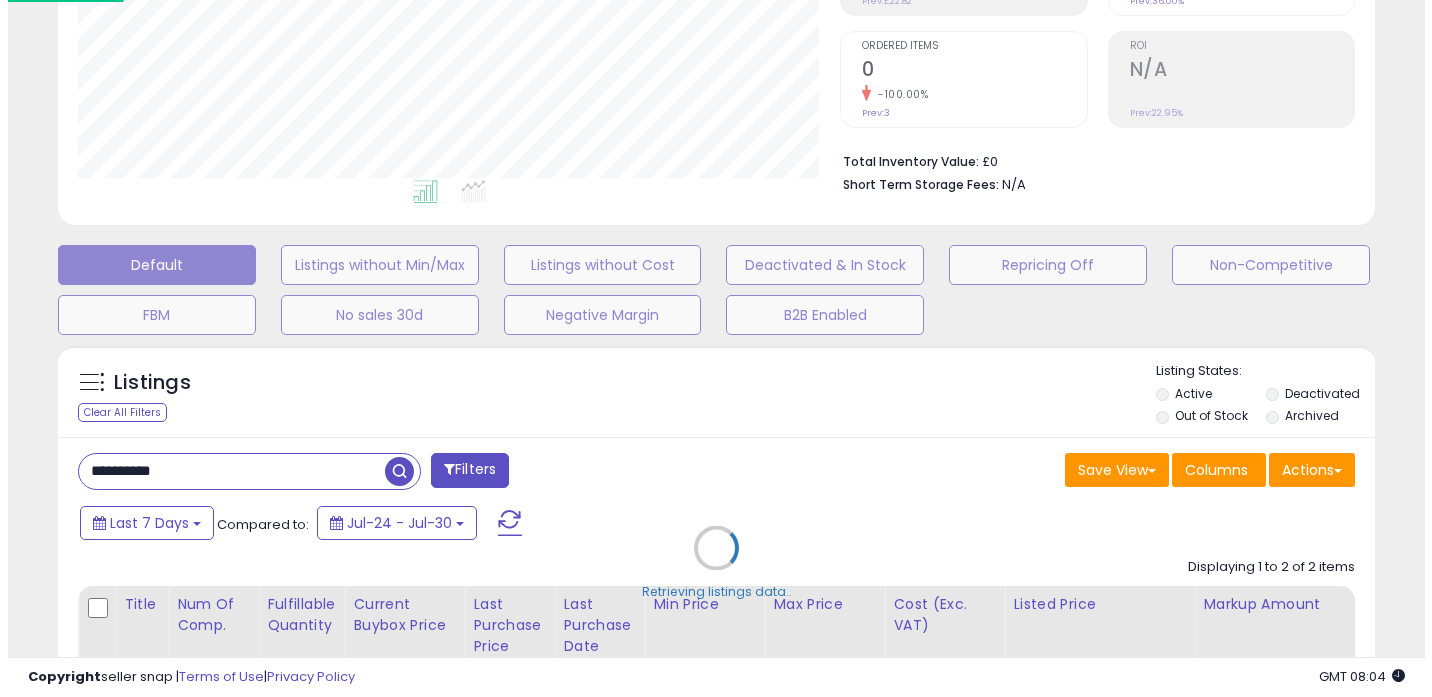 scroll, scrollTop: 999590, scrollLeft: 999229, axis: both 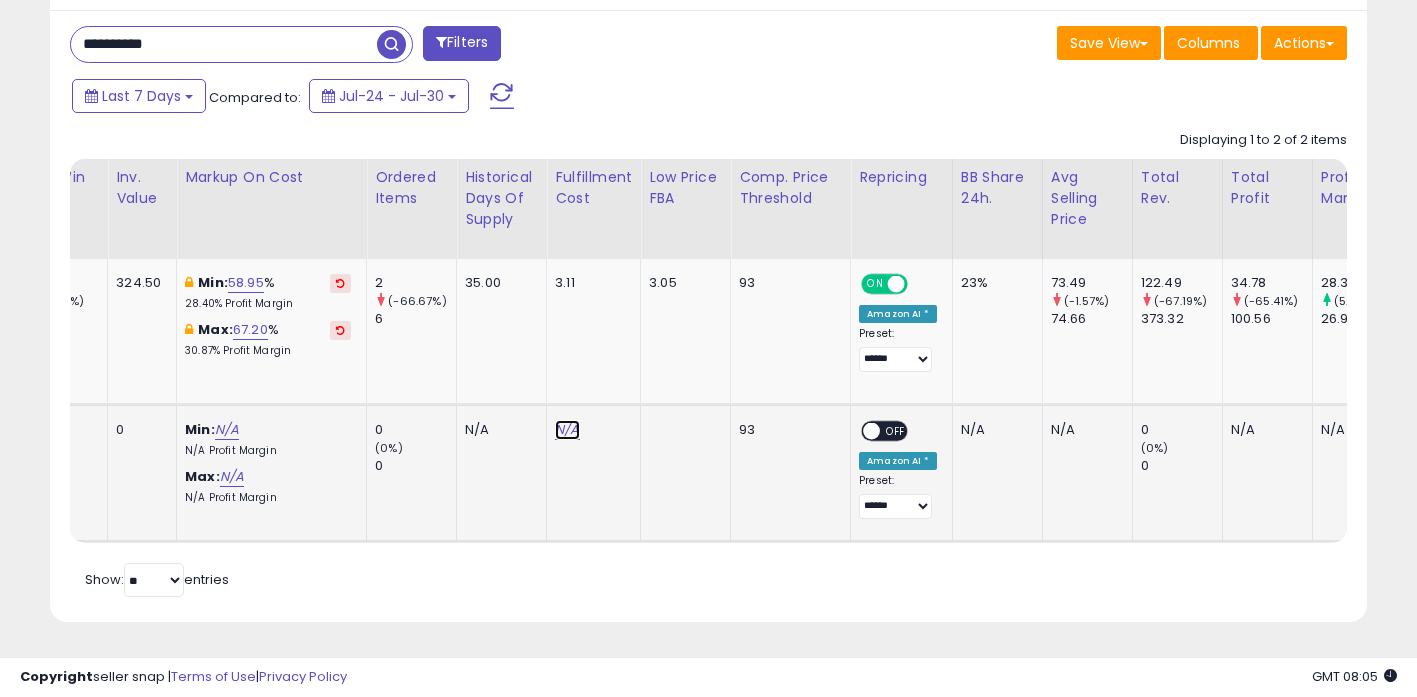 click on "N/A" at bounding box center (567, 430) 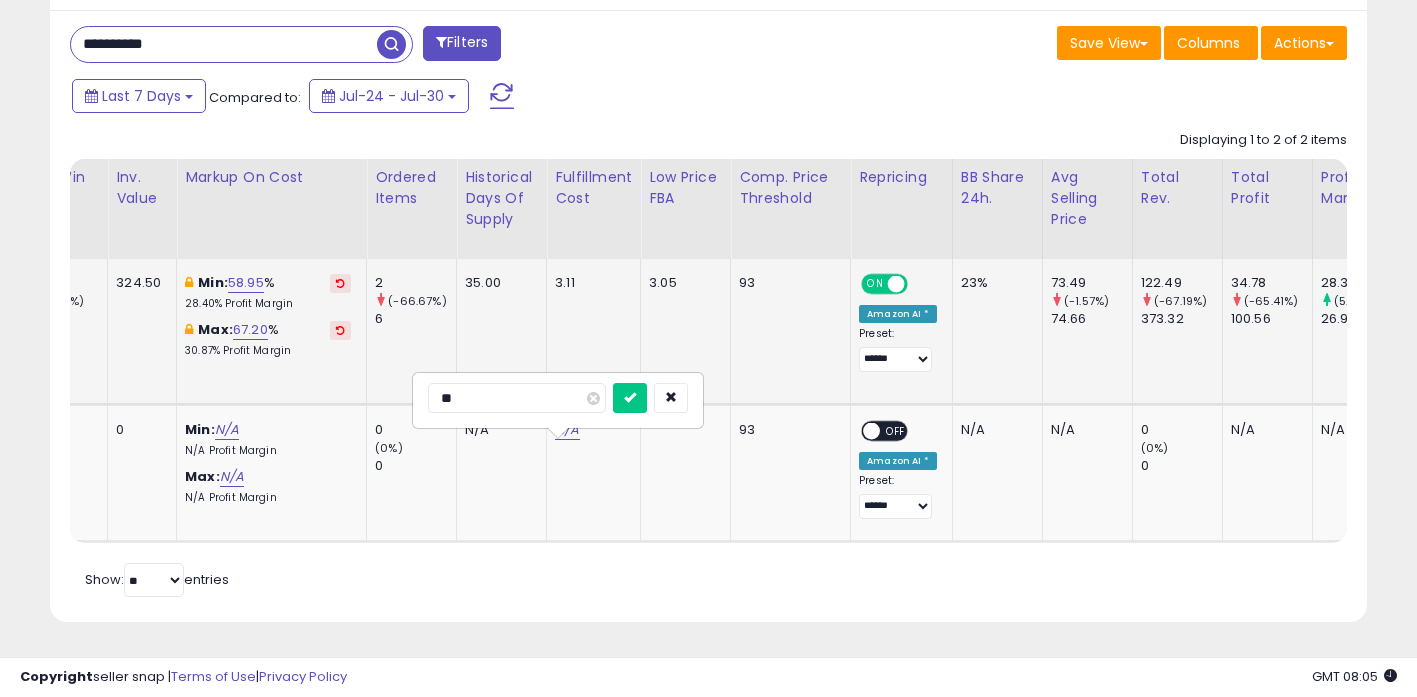 type on "*" 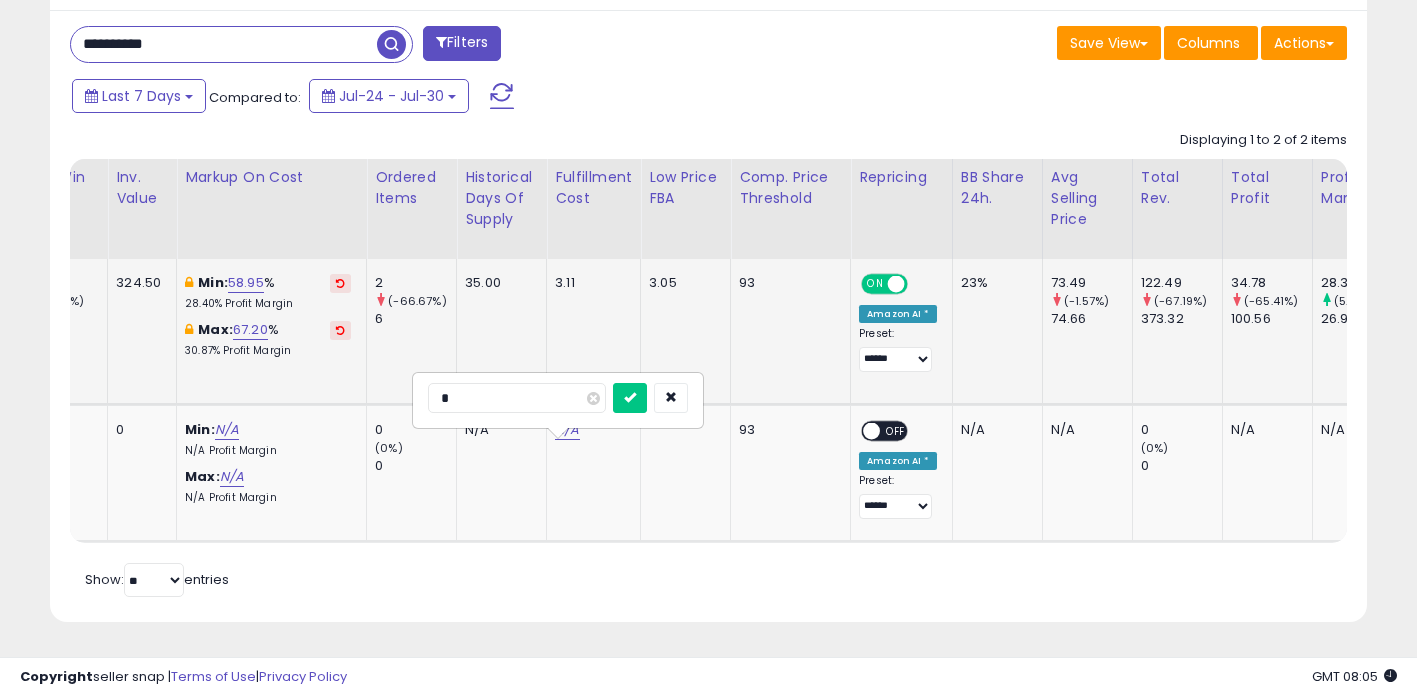 click at bounding box center [630, 398] 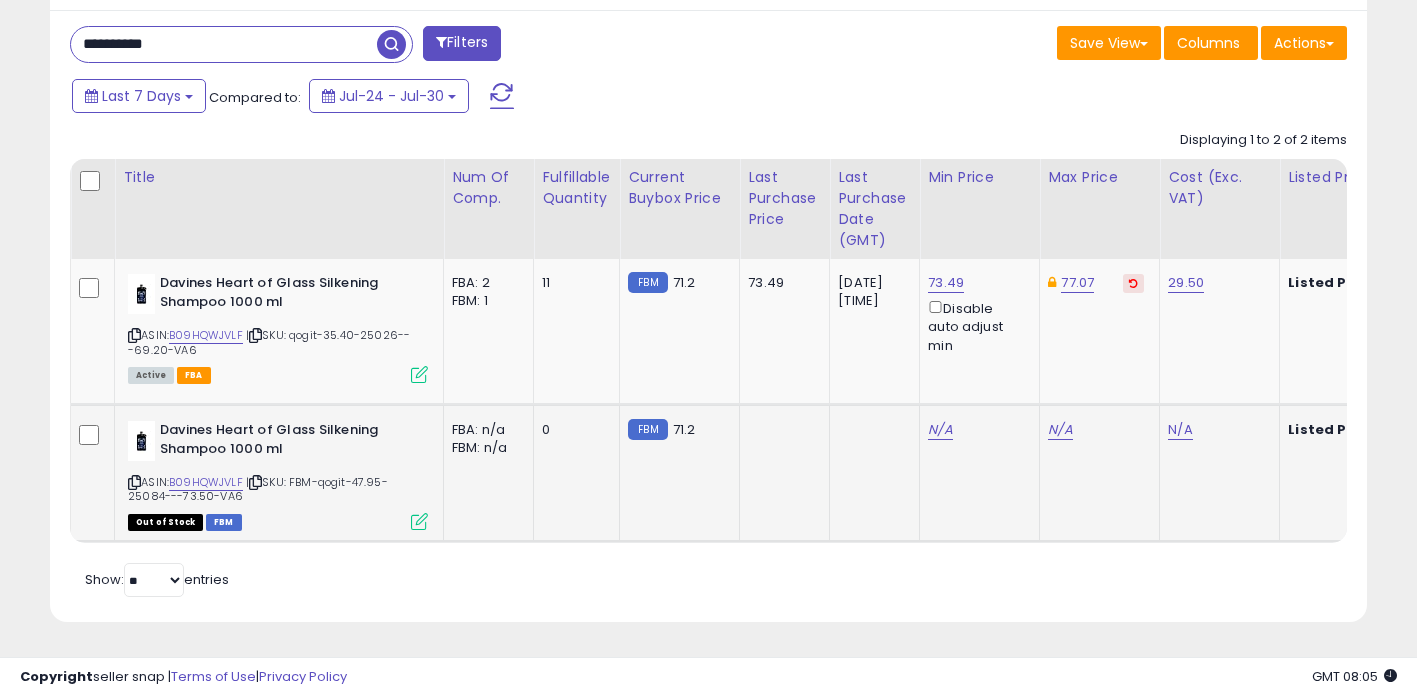 click on "N/A" 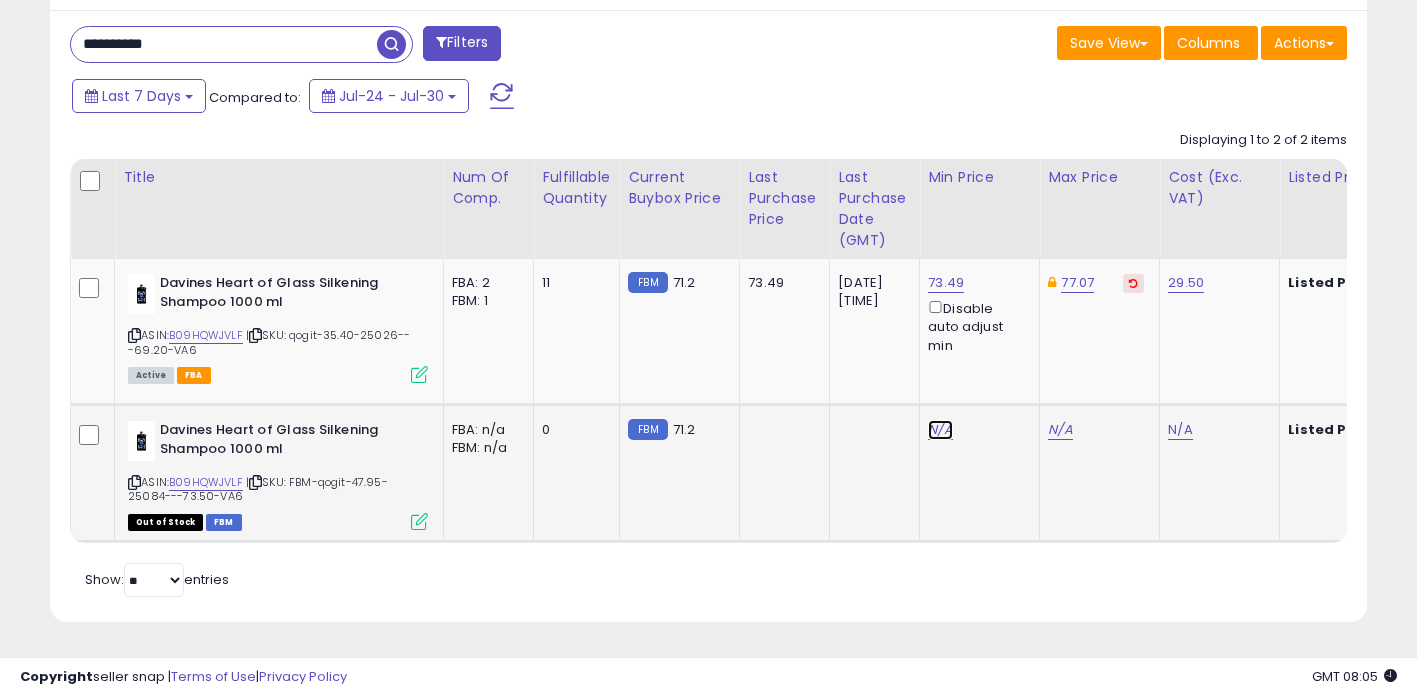 click on "N/A" at bounding box center [940, 430] 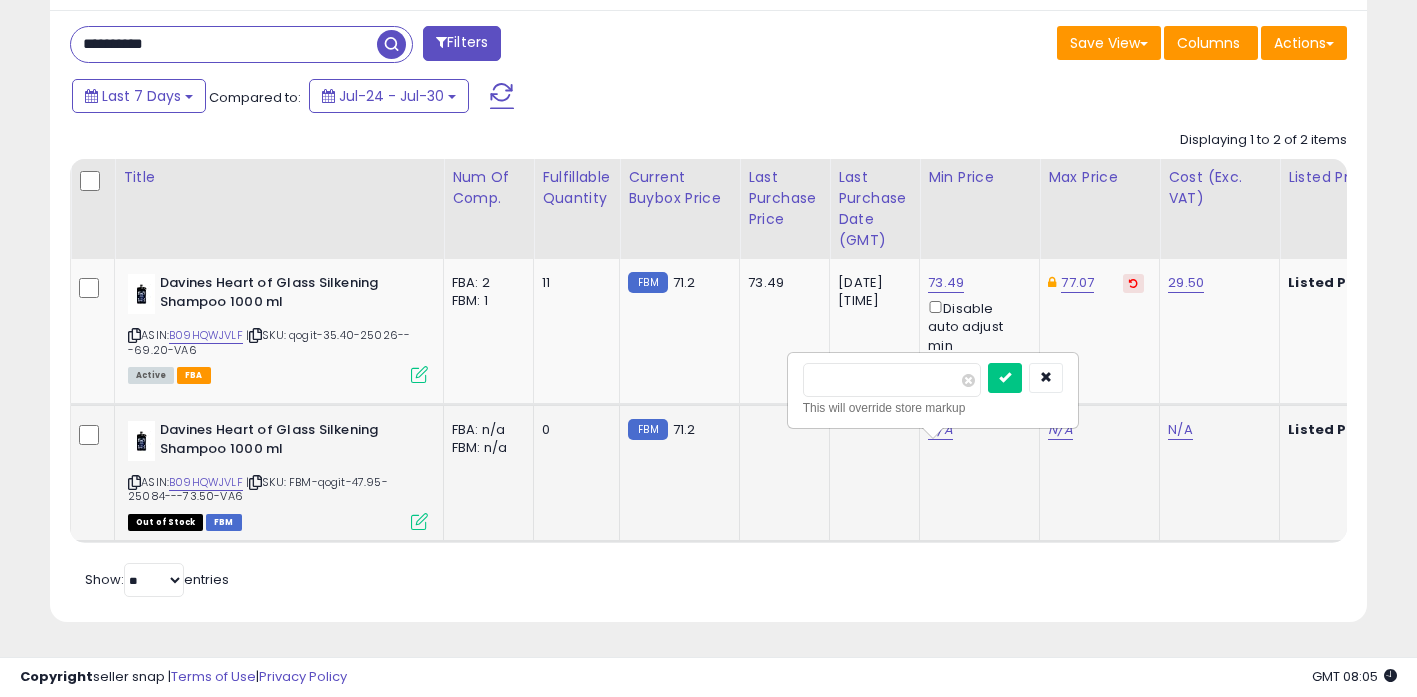 type on "*****" 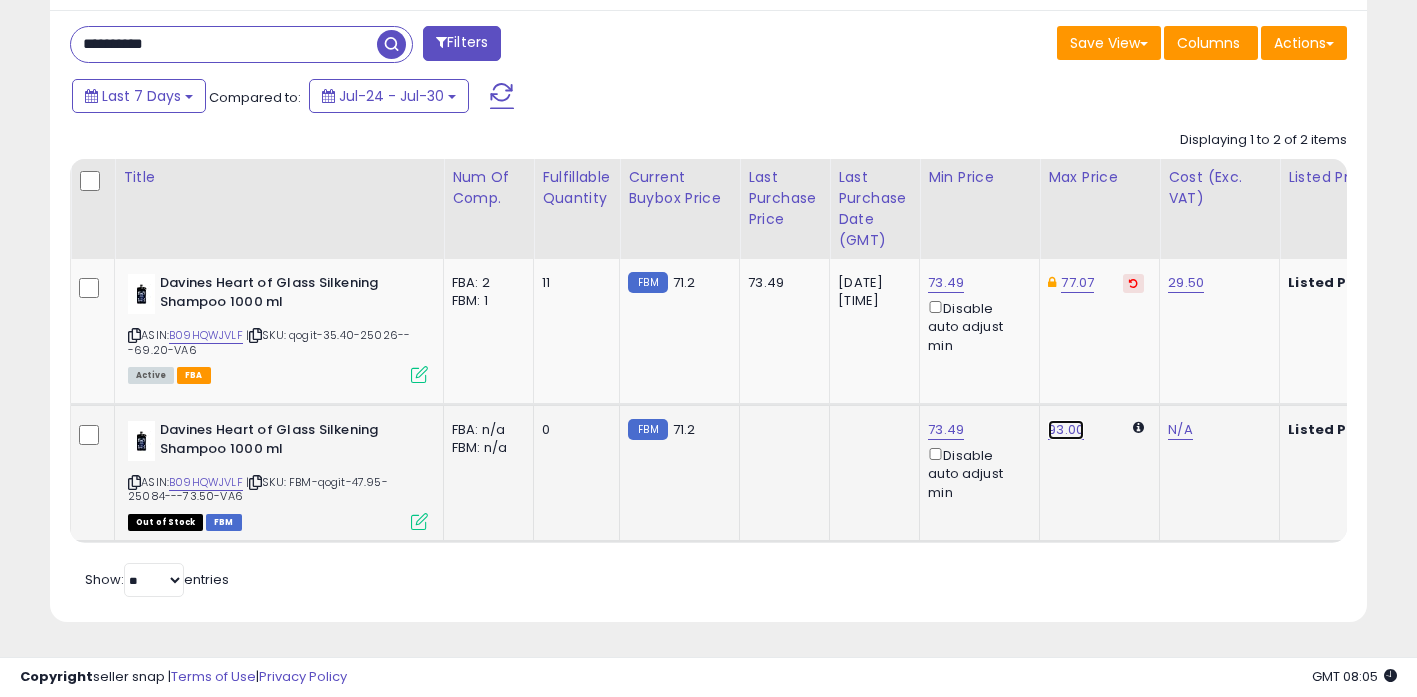 click on "93.00" at bounding box center [1066, 430] 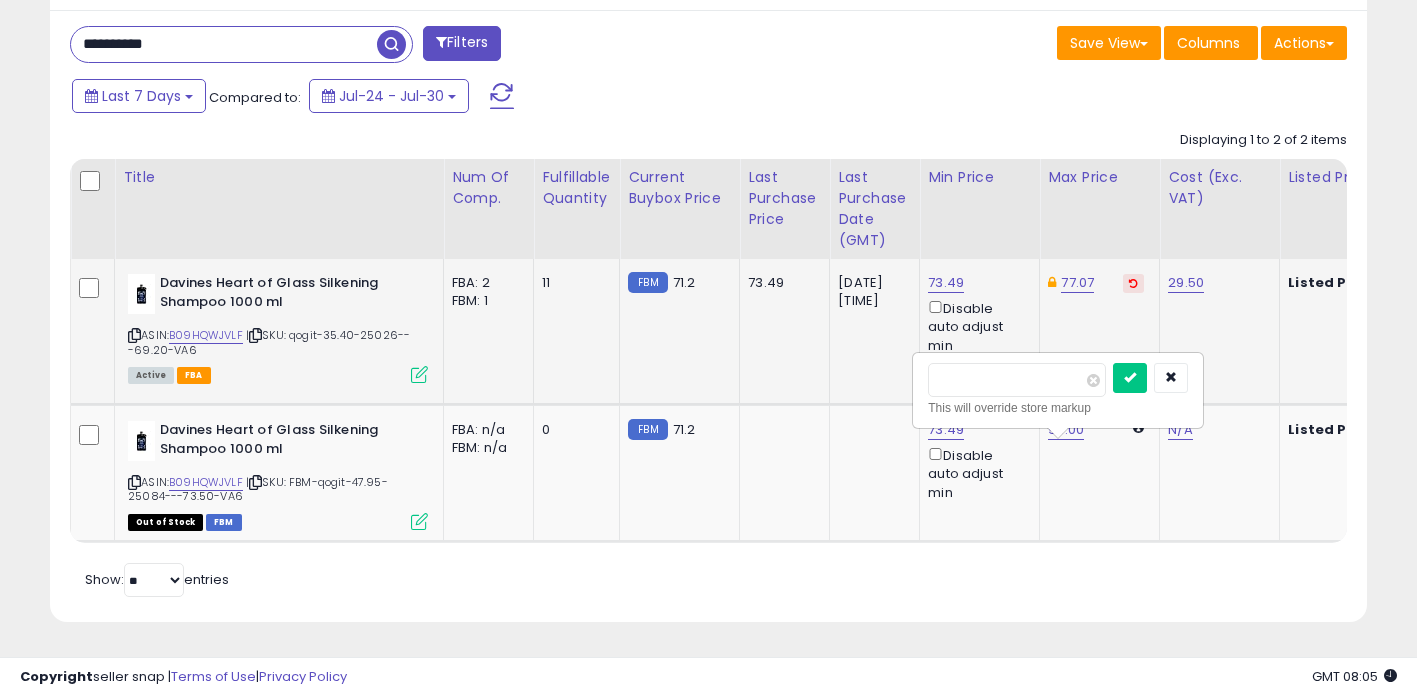 drag, startPoint x: 972, startPoint y: 350, endPoint x: 597, endPoint y: 322, distance: 376.04388 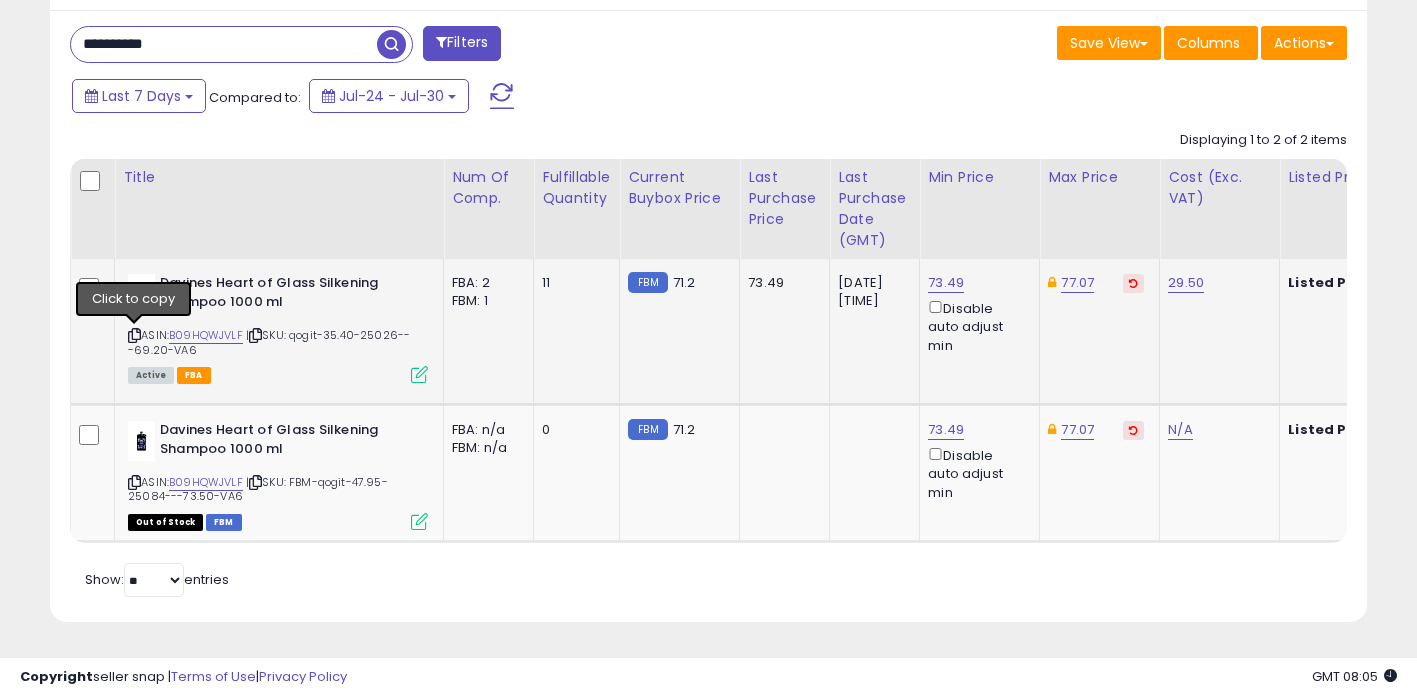 click at bounding box center (134, 335) 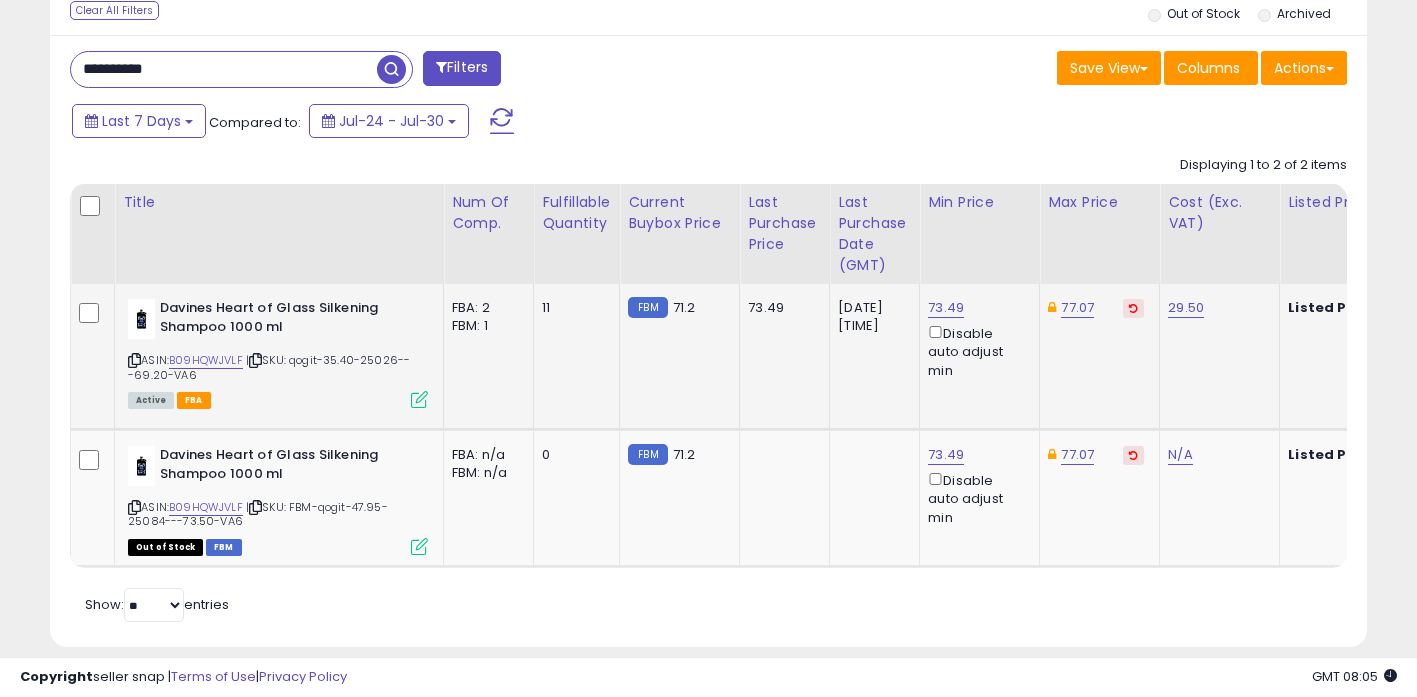 scroll, scrollTop: 785, scrollLeft: 0, axis: vertical 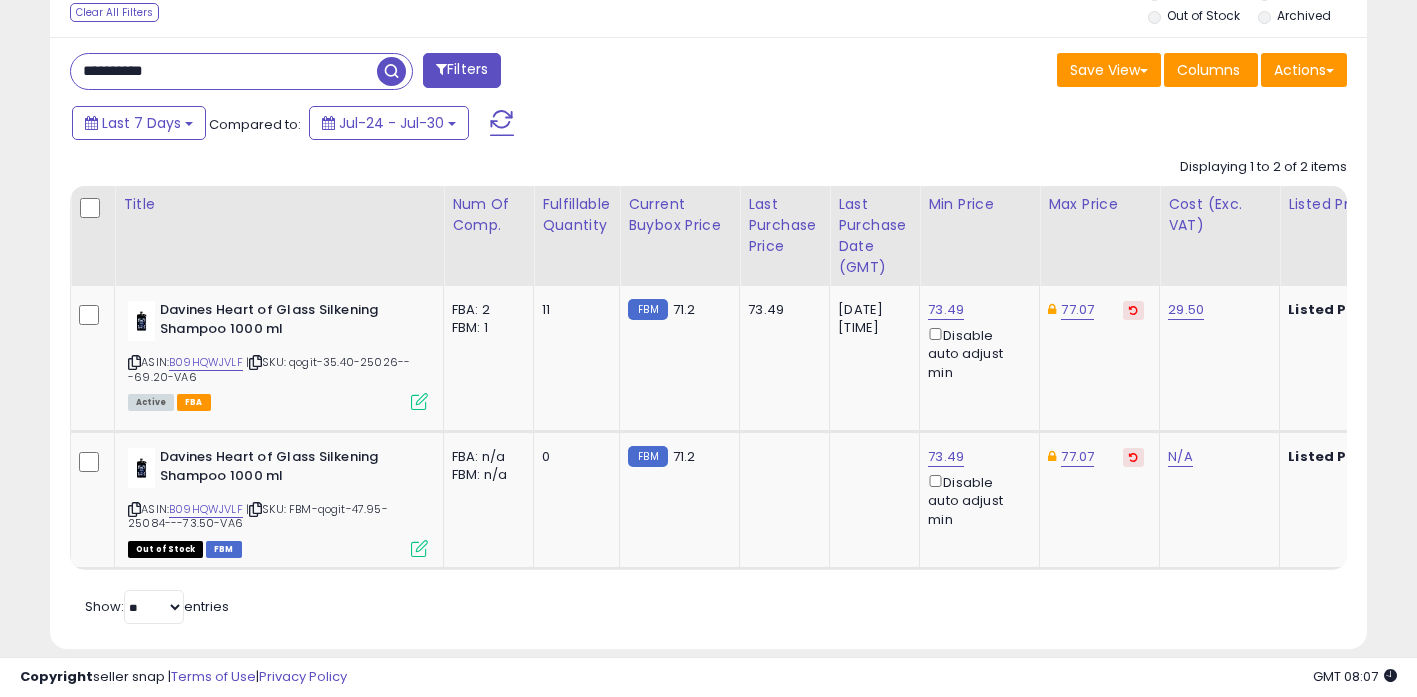 click on "**********" at bounding box center (224, 71) 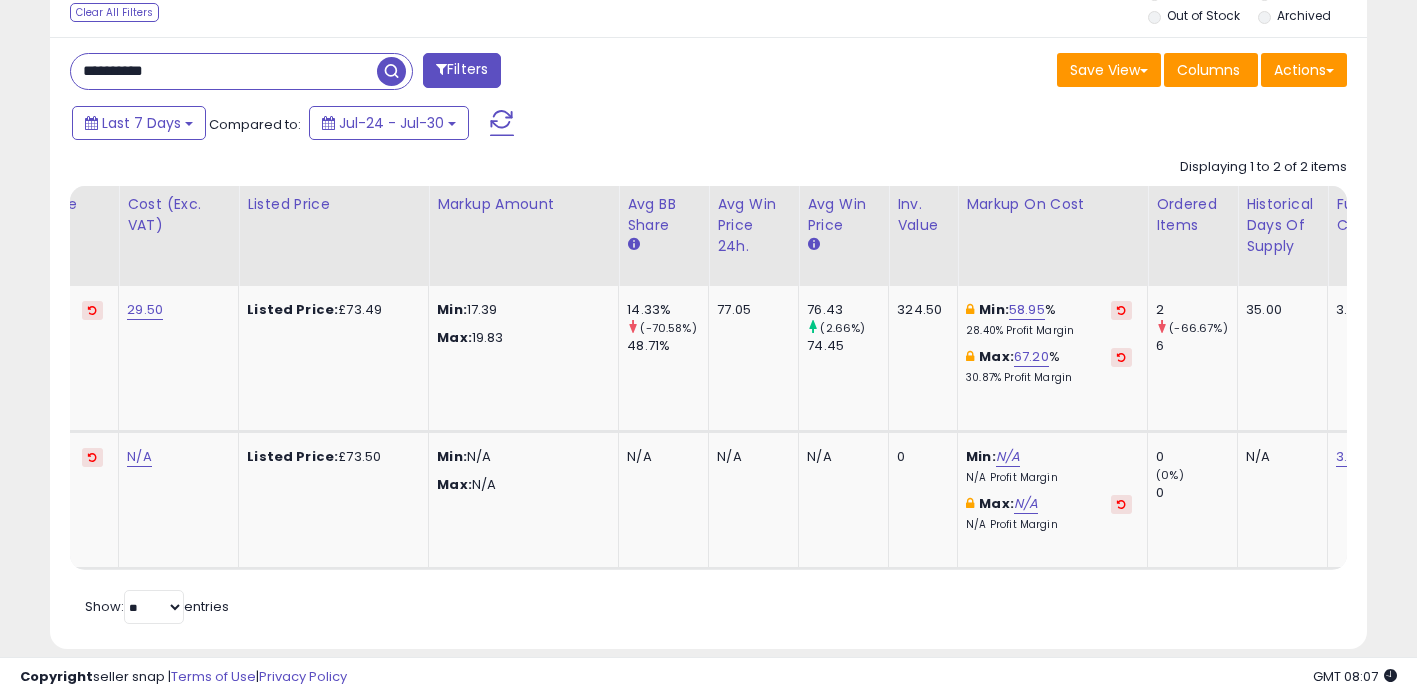 scroll, scrollTop: 0, scrollLeft: 1547, axis: horizontal 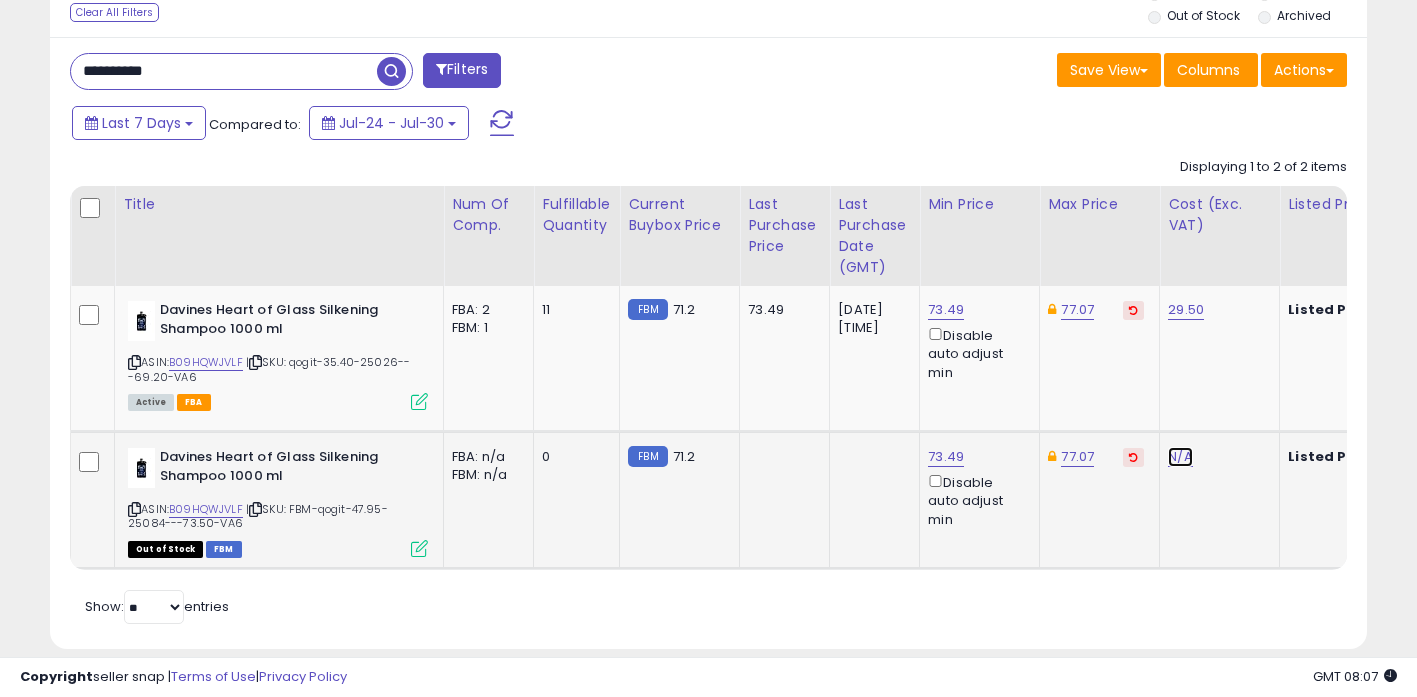 click on "N/A" at bounding box center (1180, 457) 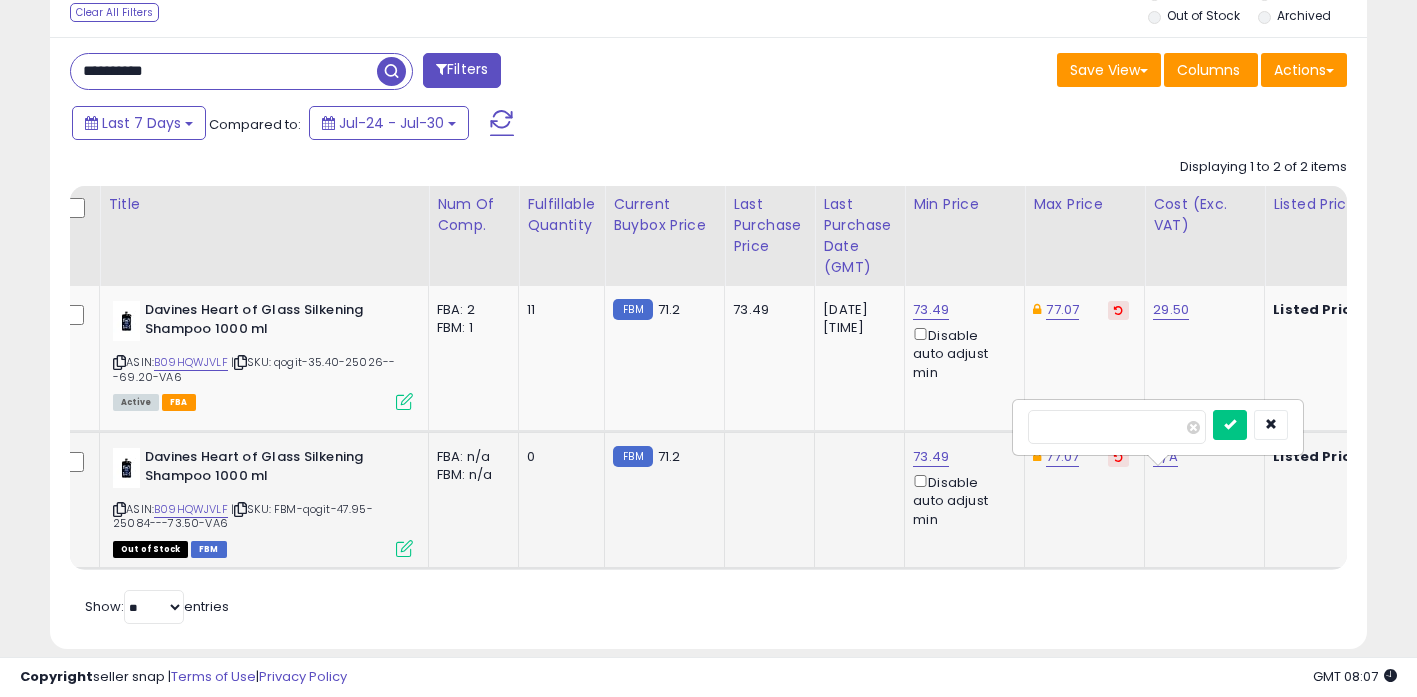 type on "*****" 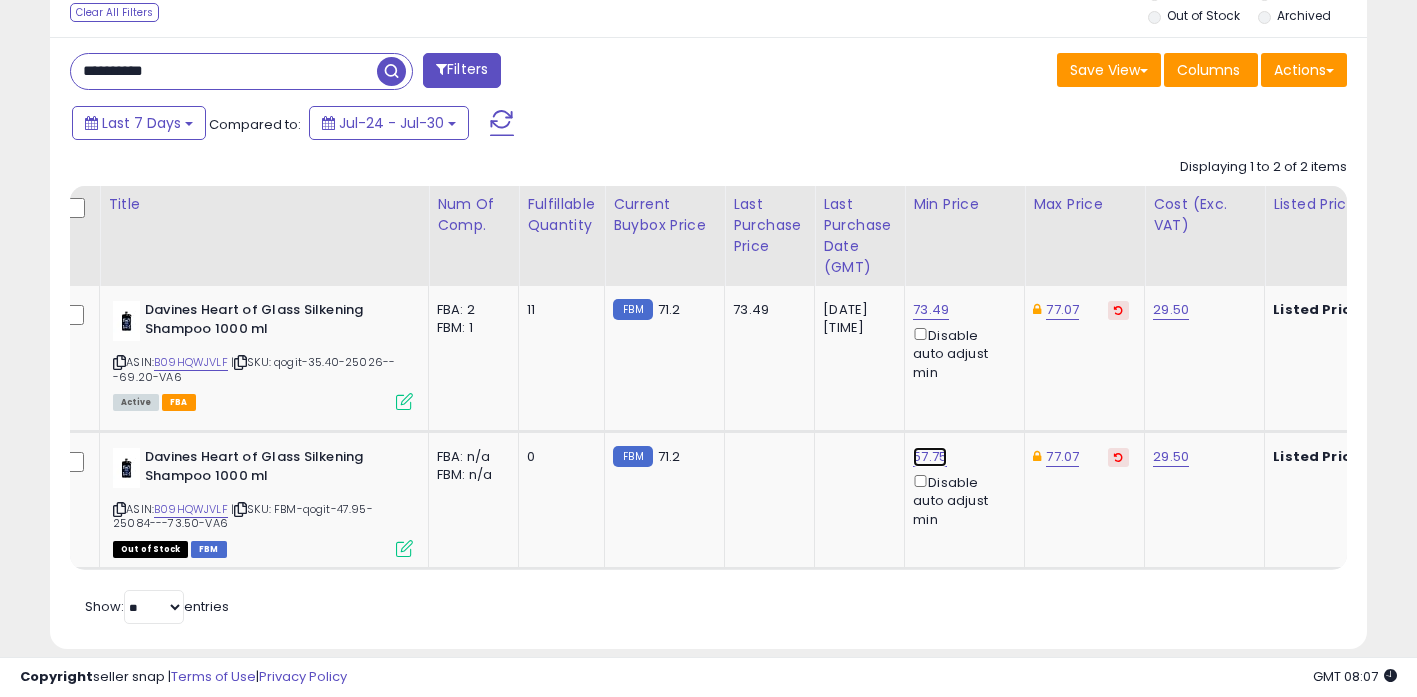 click on "57.75" at bounding box center [931, 310] 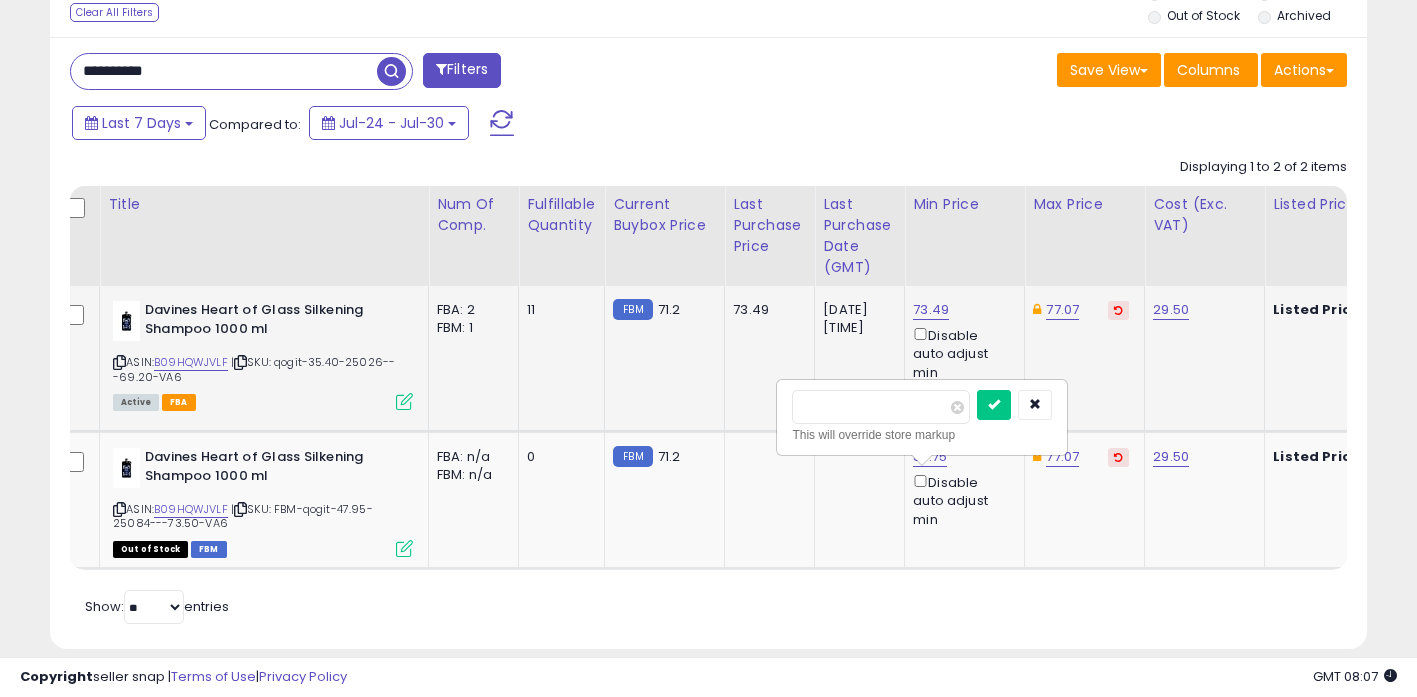 drag, startPoint x: 826, startPoint y: 405, endPoint x: 513, endPoint y: 402, distance: 313.01437 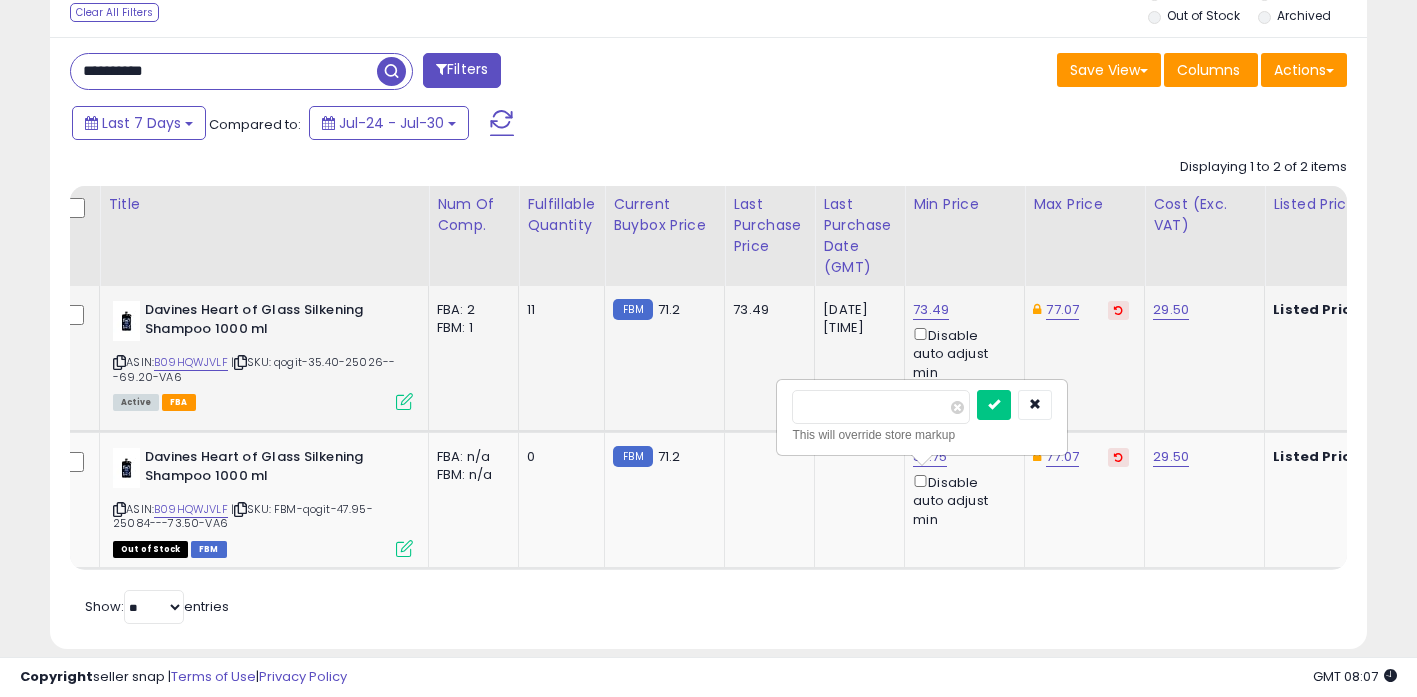 type on "*****" 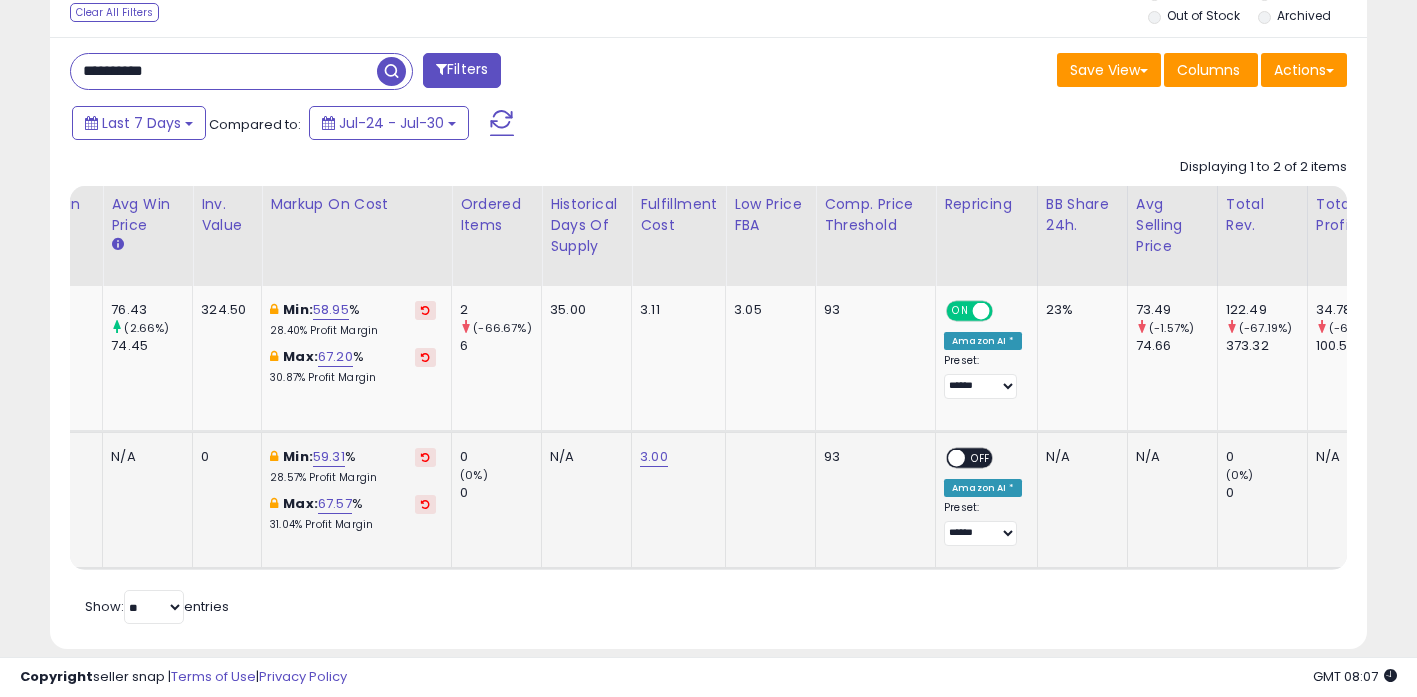 click on "ON   OFF" at bounding box center (947, 458) 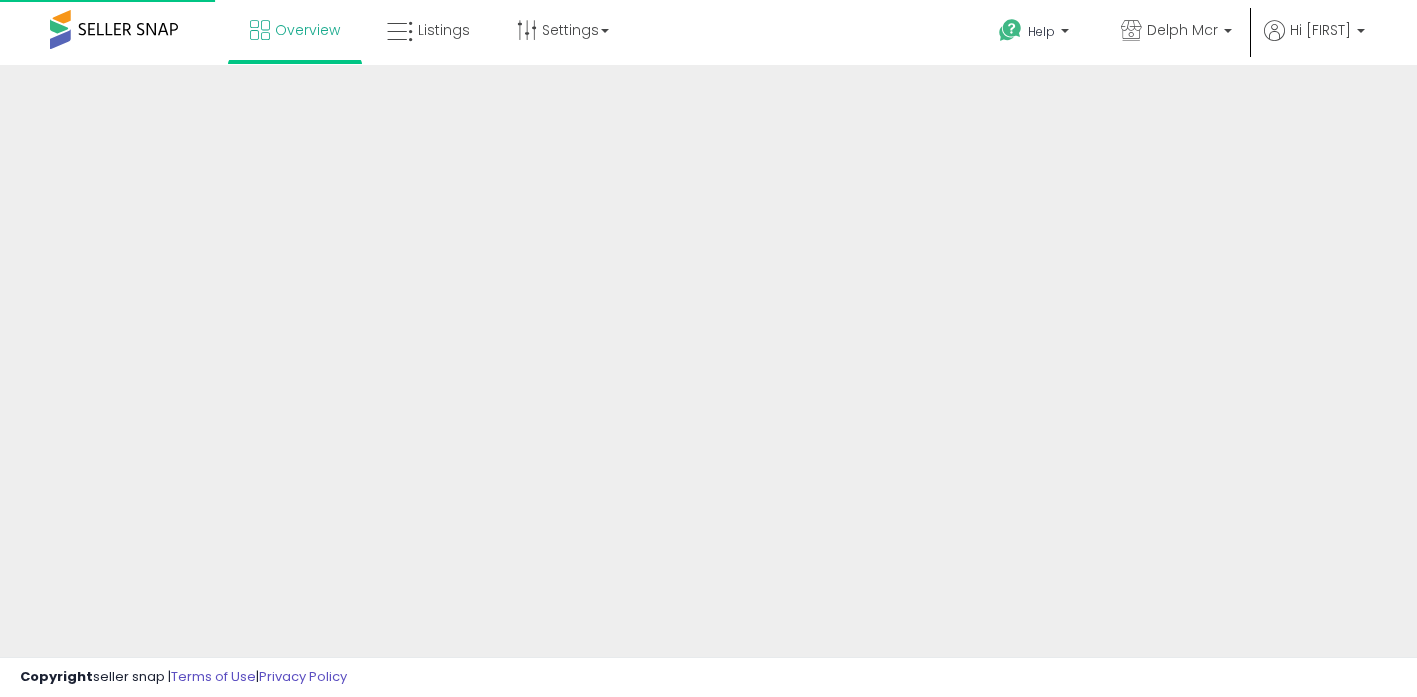 scroll, scrollTop: 0, scrollLeft: 0, axis: both 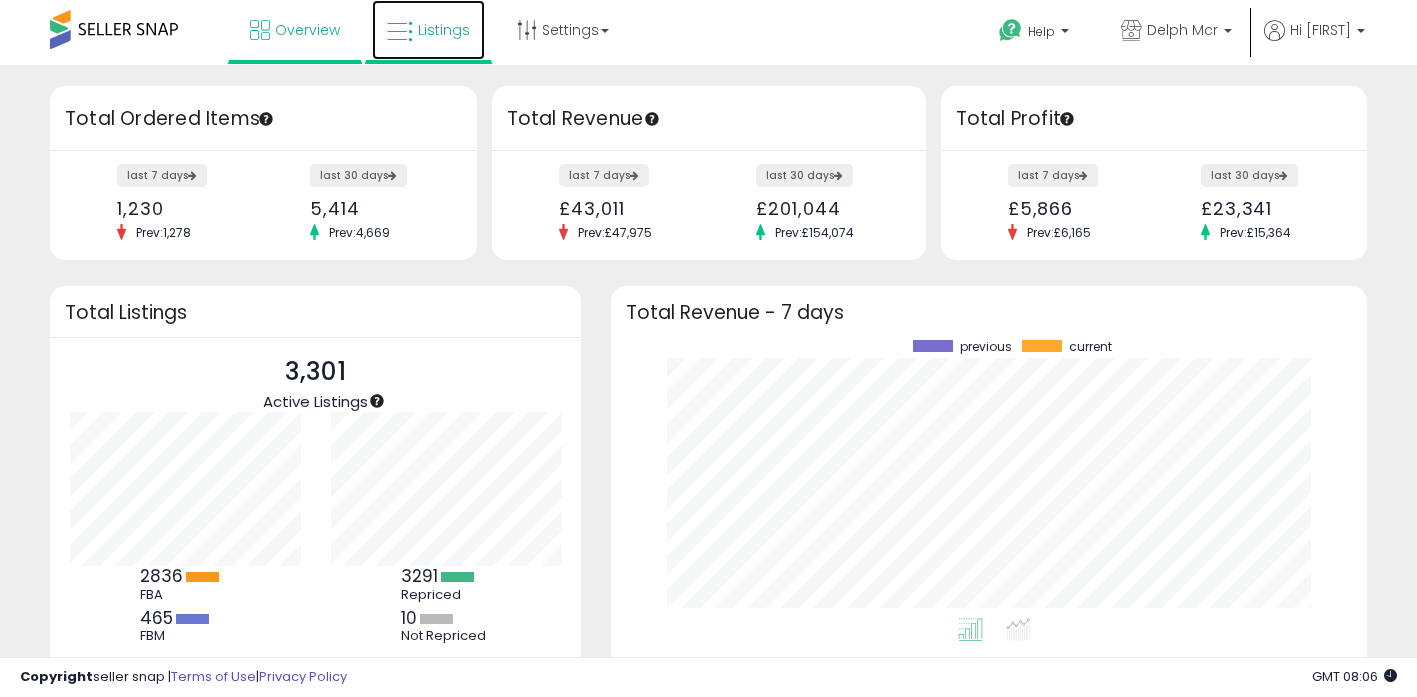 click on "Listings" at bounding box center (428, 30) 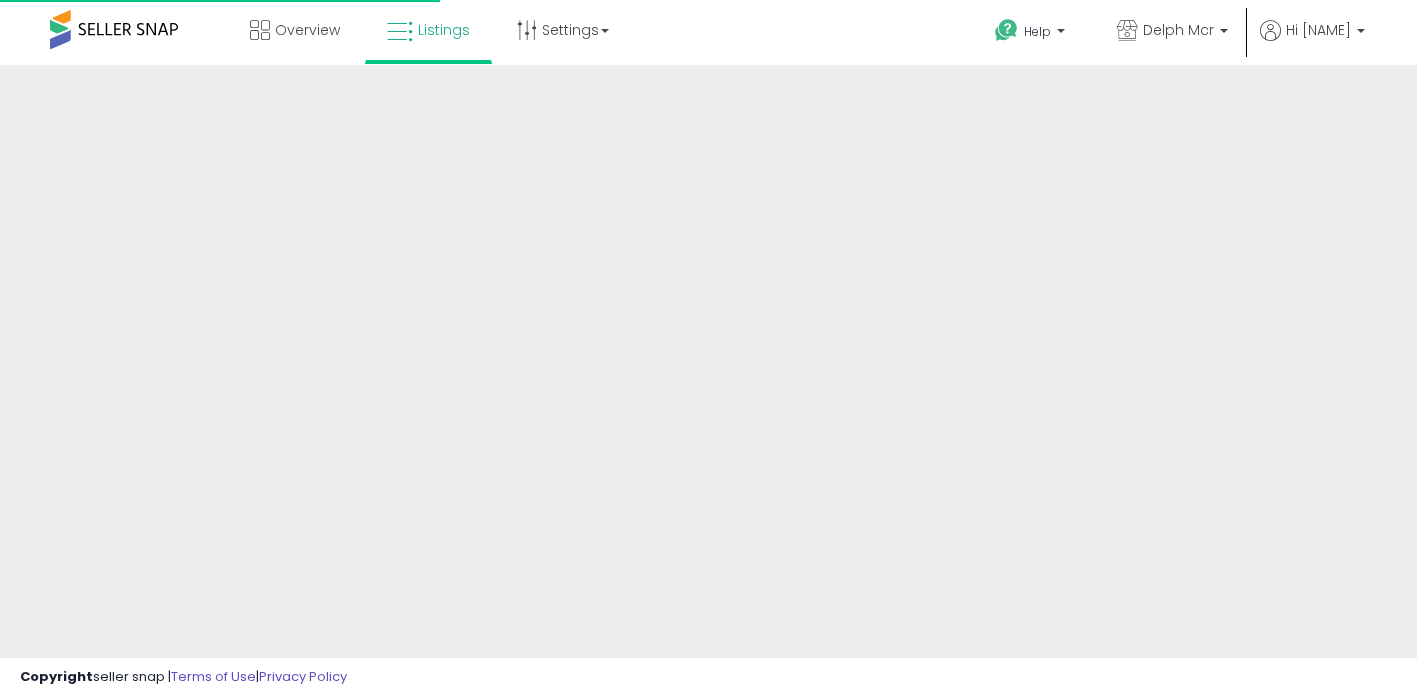 scroll, scrollTop: 0, scrollLeft: 0, axis: both 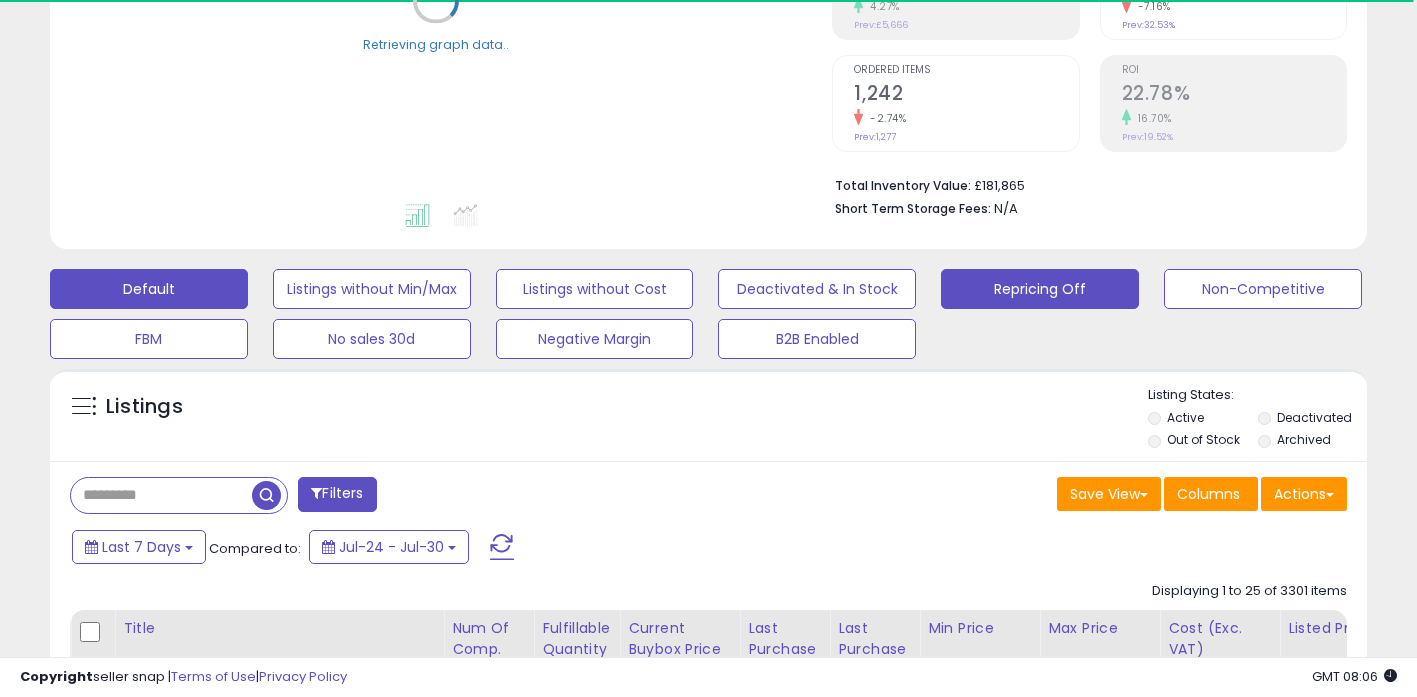 click on "Repricing Off" at bounding box center (372, 289) 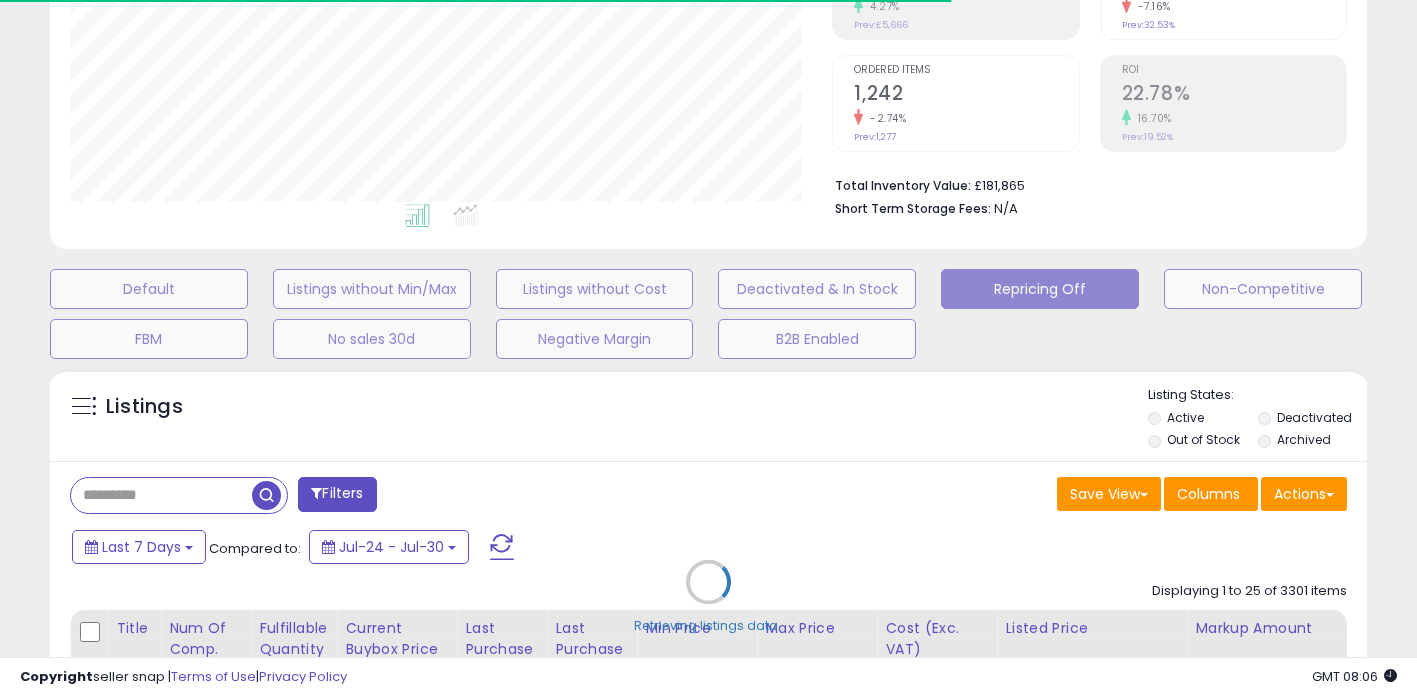 scroll, scrollTop: 999590, scrollLeft: 999237, axis: both 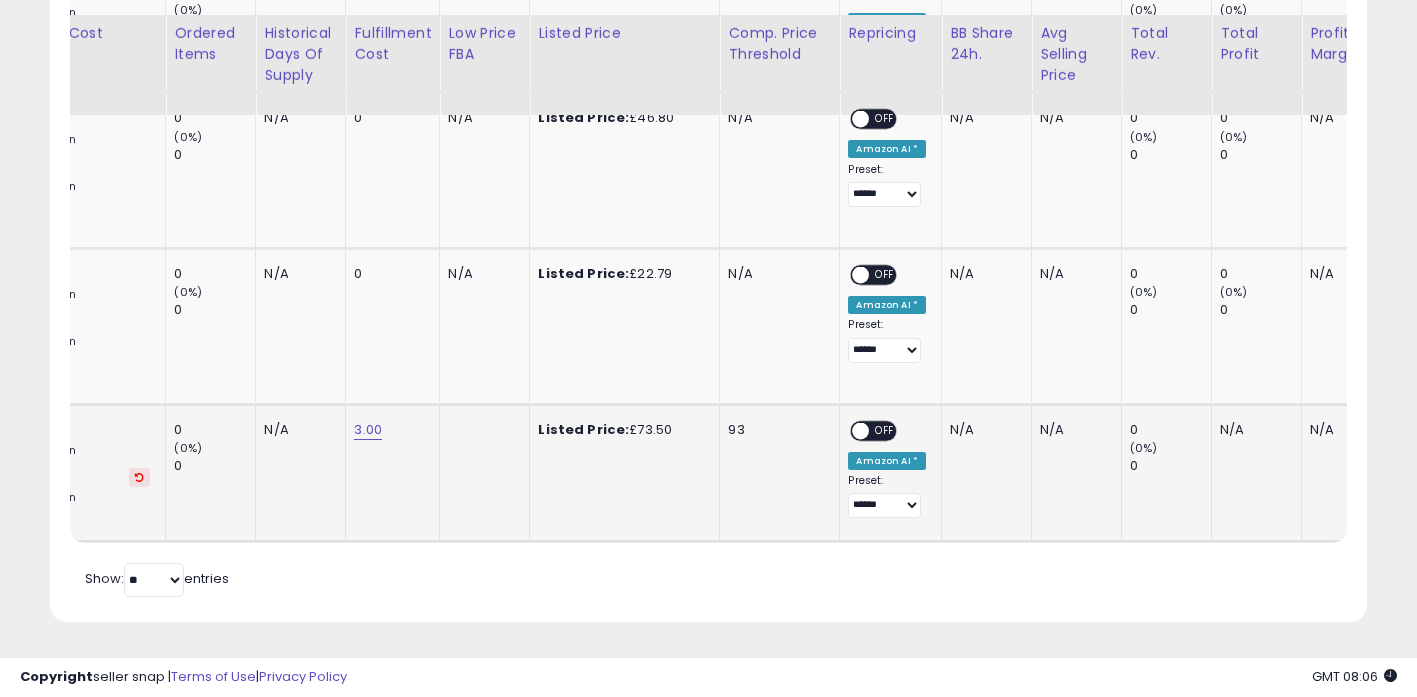 click on "**********" at bounding box center (887, 470) 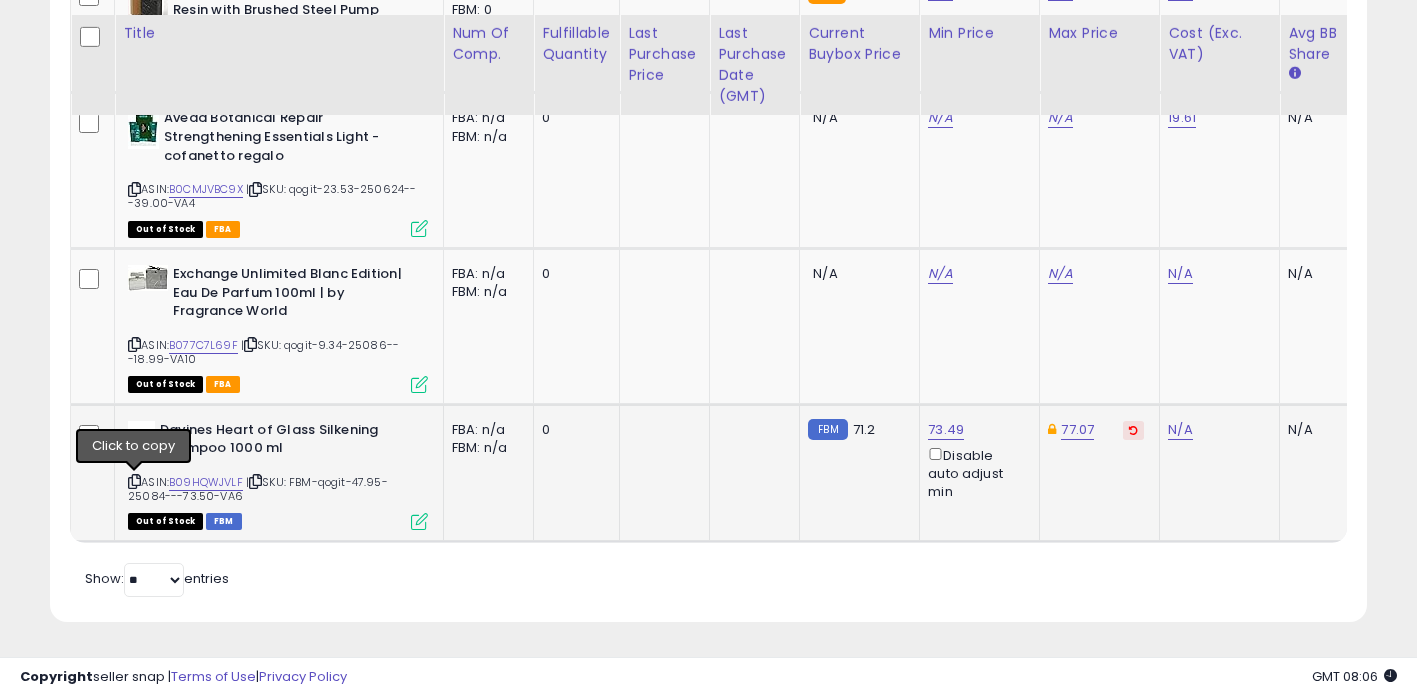 click at bounding box center (134, 481) 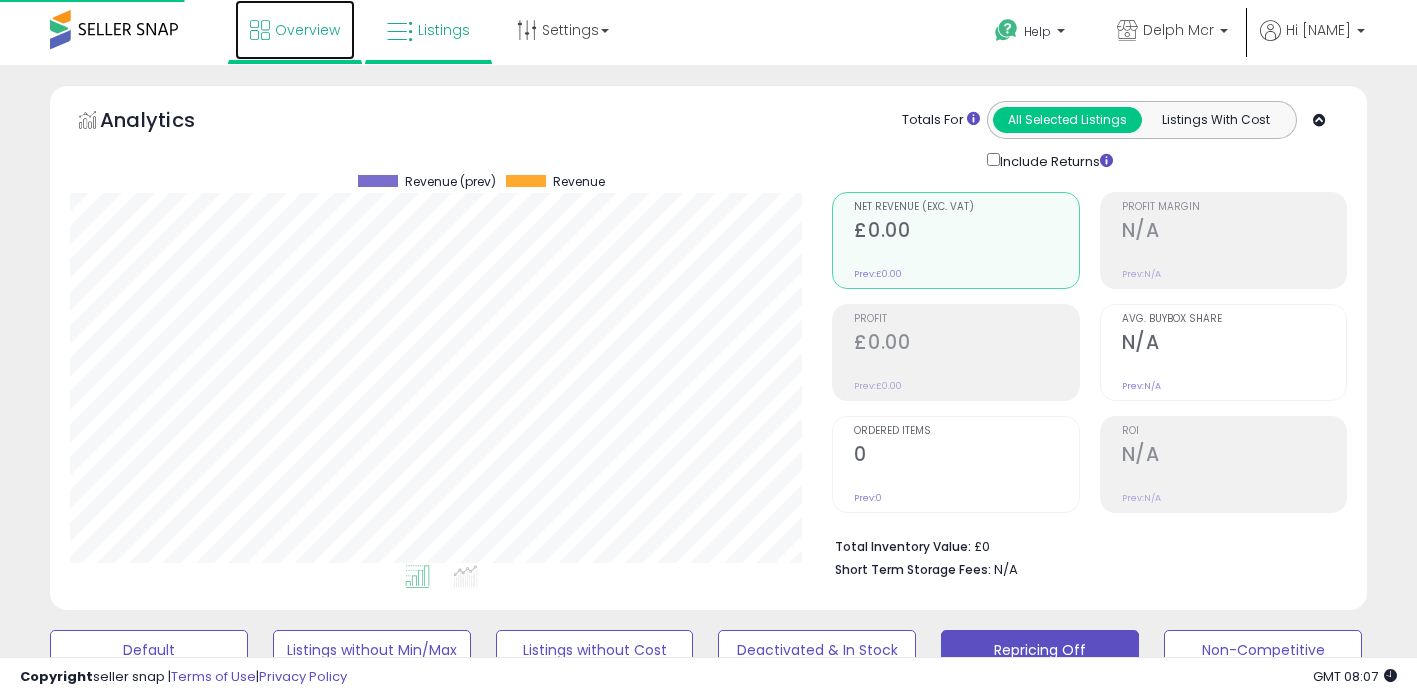 click on "Overview" at bounding box center [295, 30] 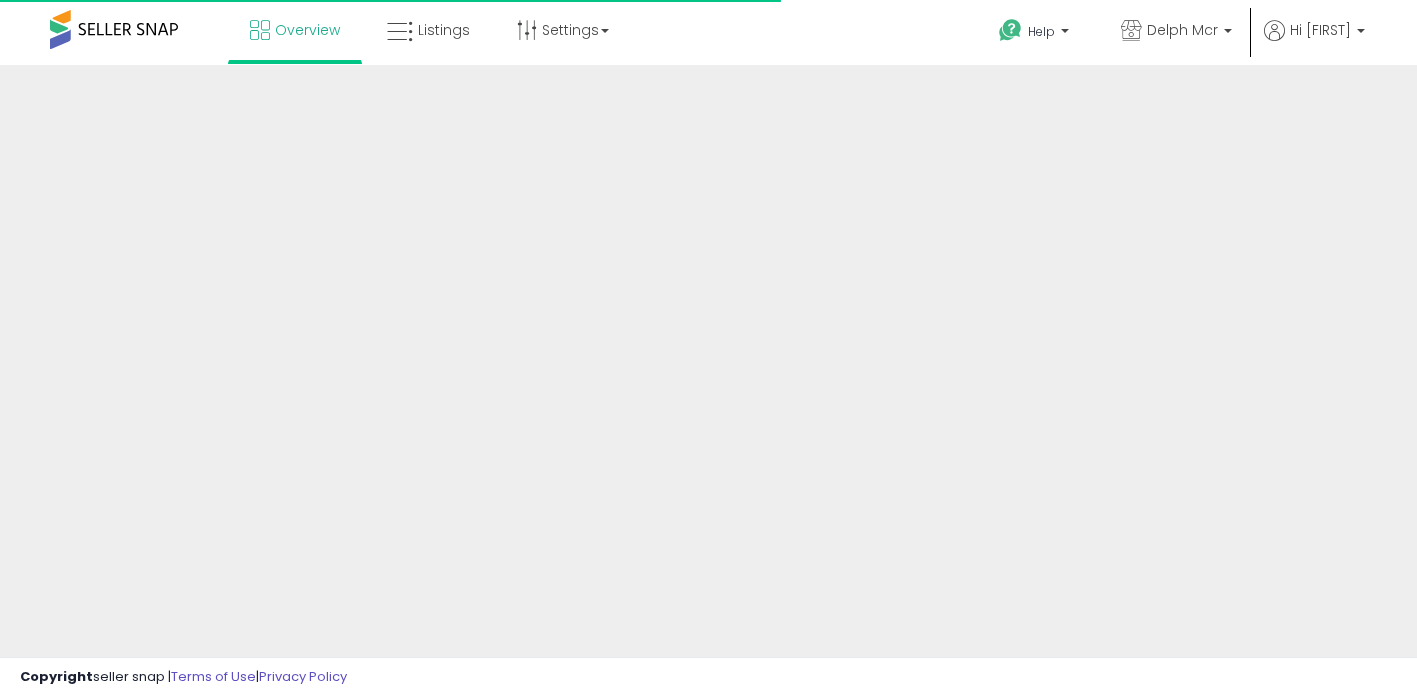 scroll, scrollTop: 0, scrollLeft: 0, axis: both 